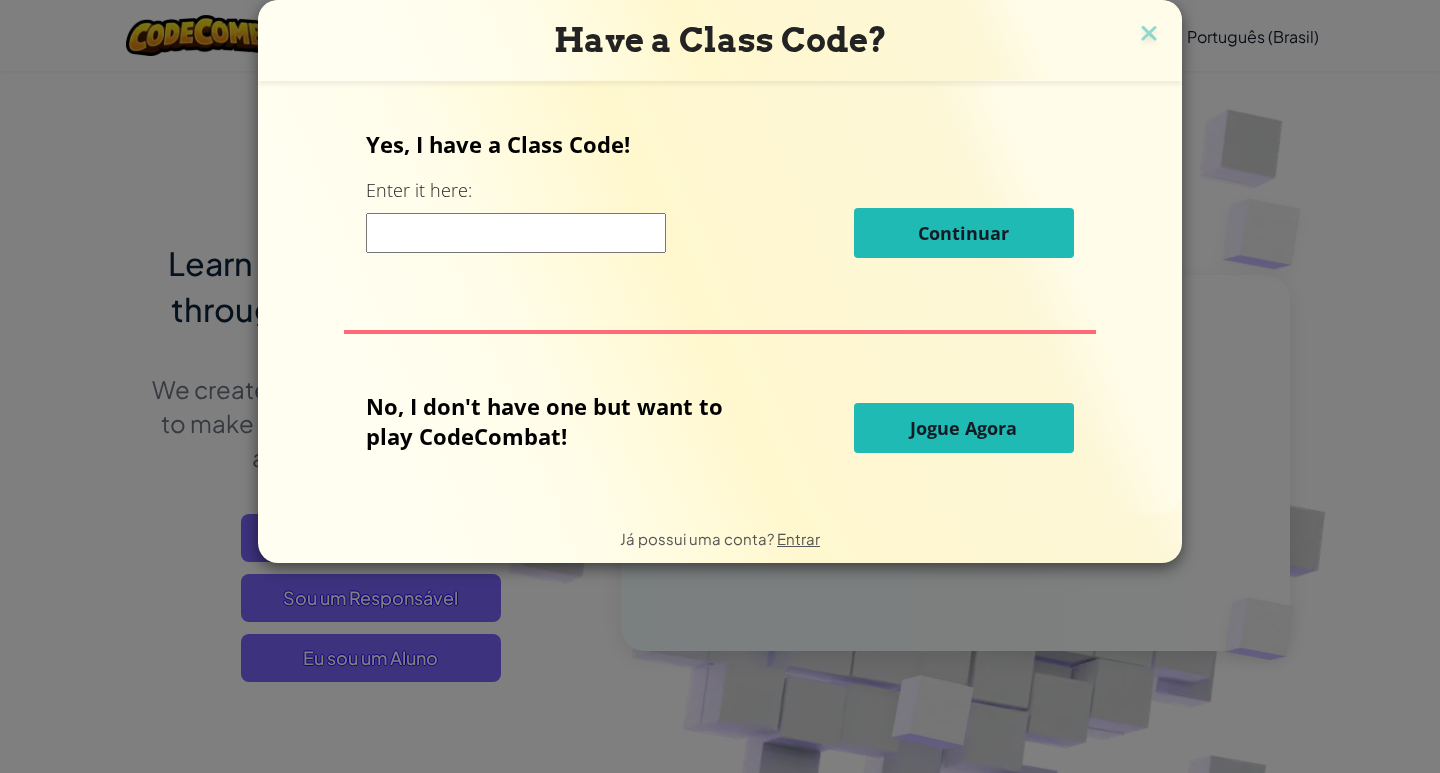 scroll, scrollTop: 0, scrollLeft: 0, axis: both 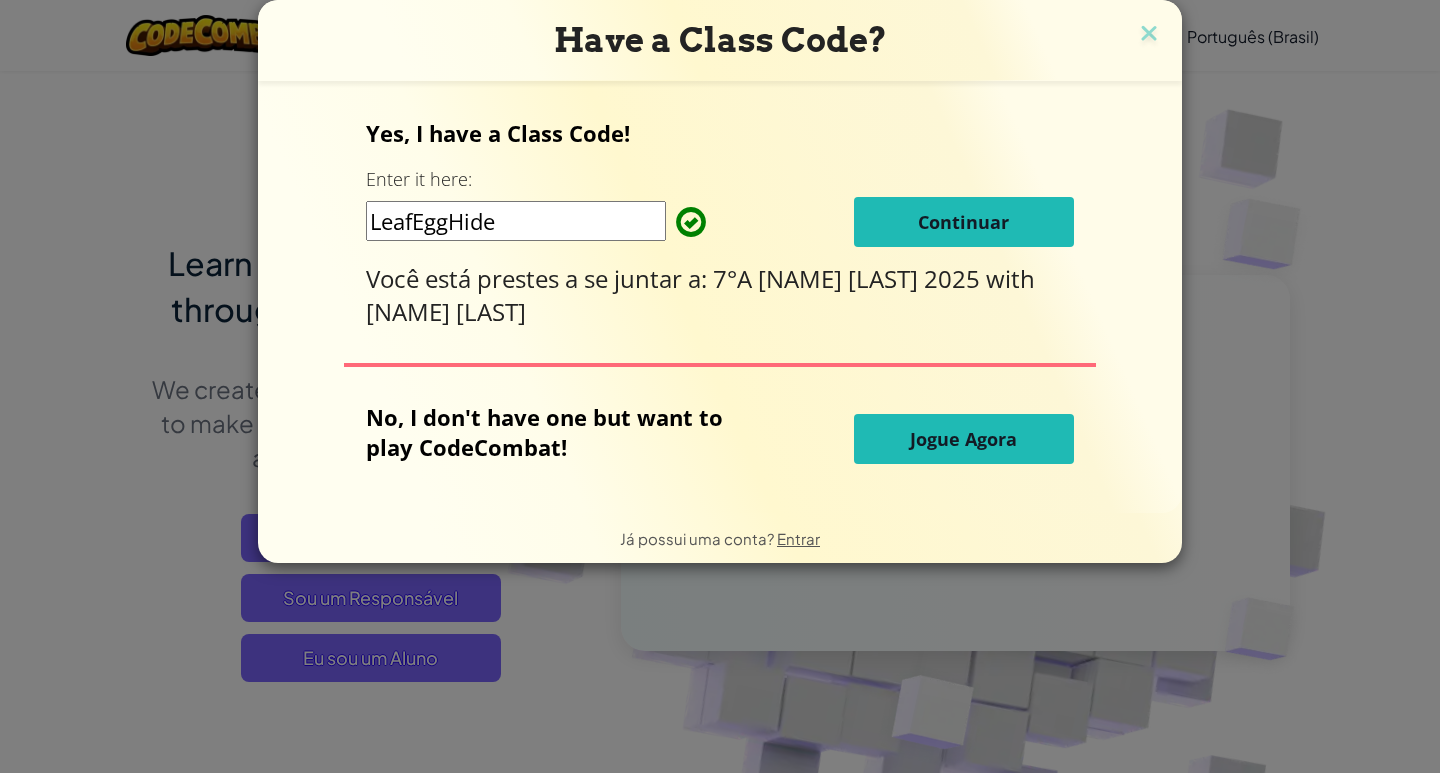 type on "LeafEggHide" 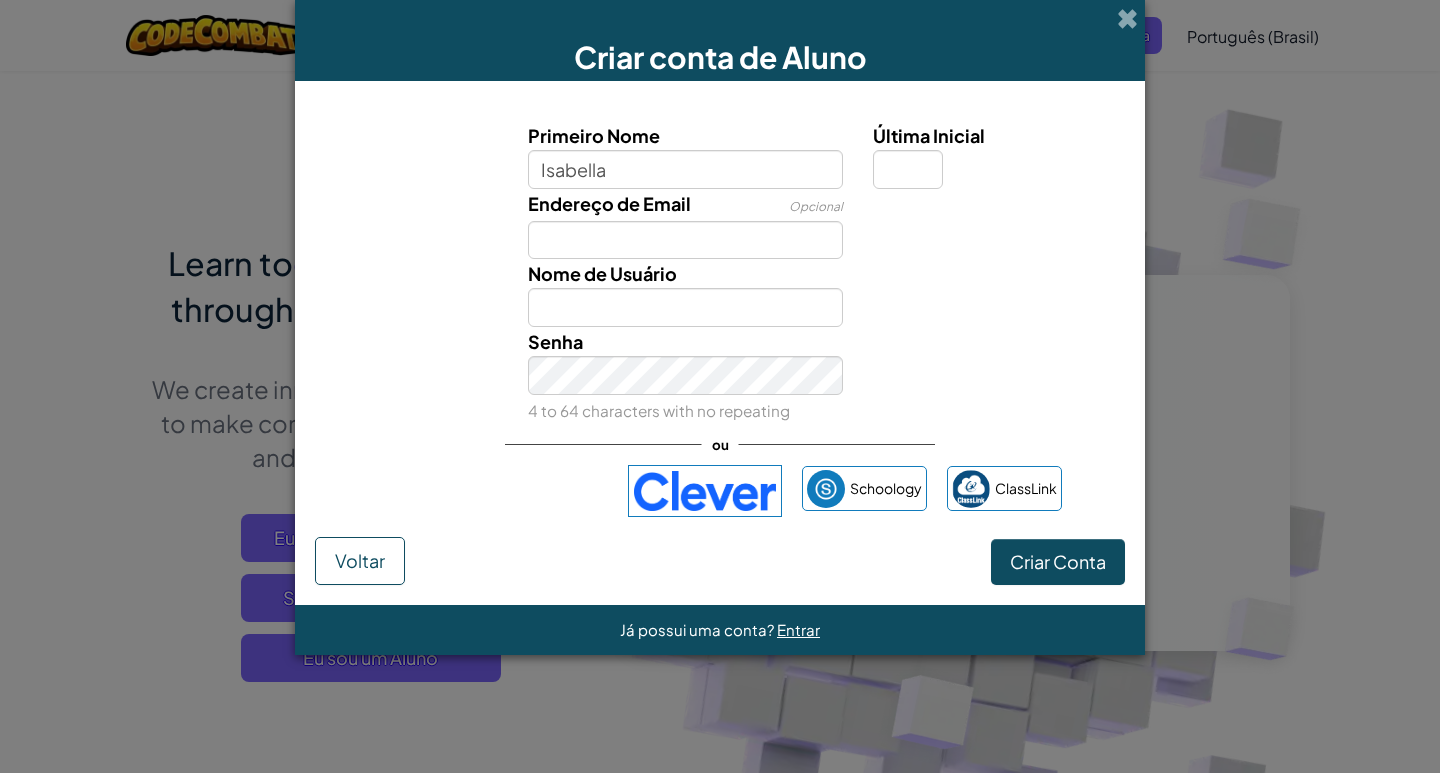 type on "Isabella" 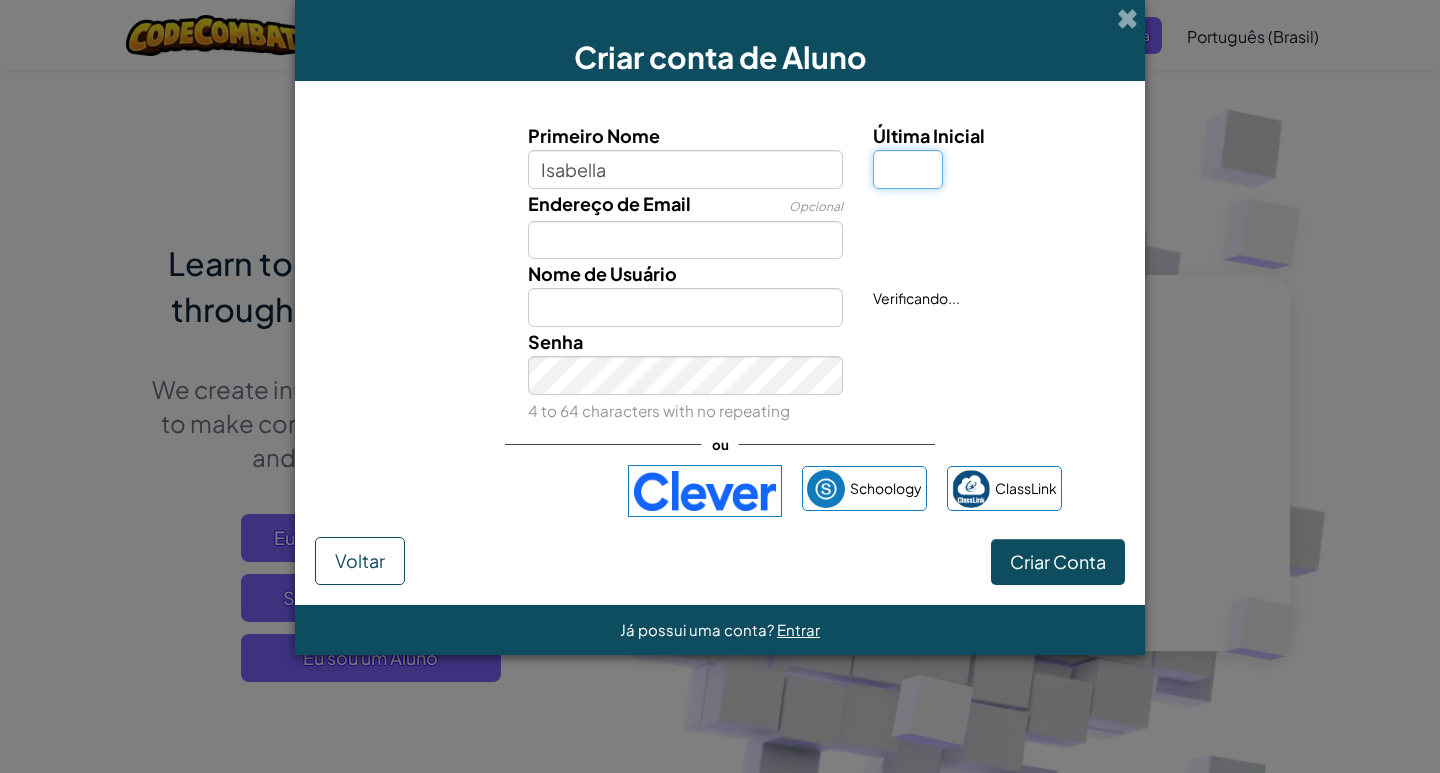 type on "Isabella" 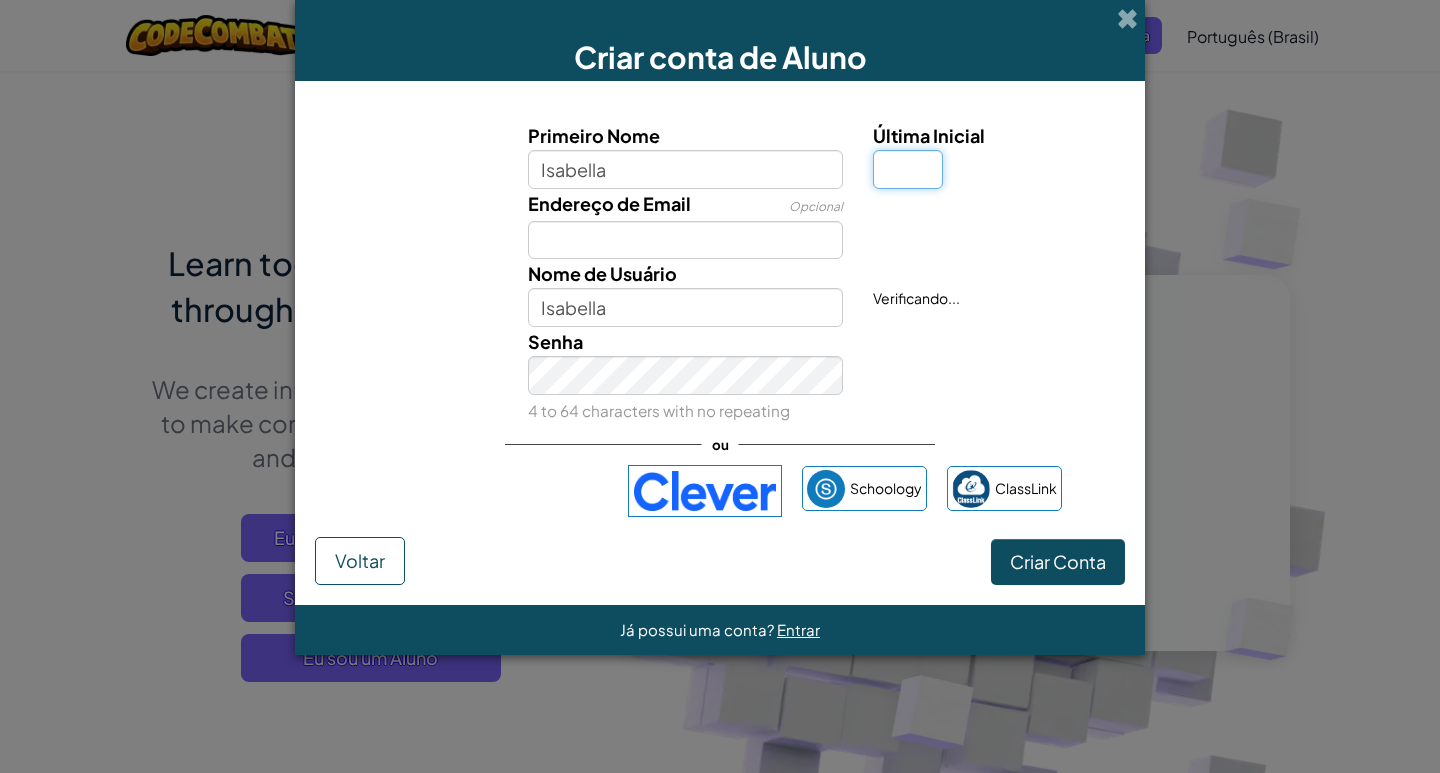 click on "Última Inicial" at bounding box center [908, 169] 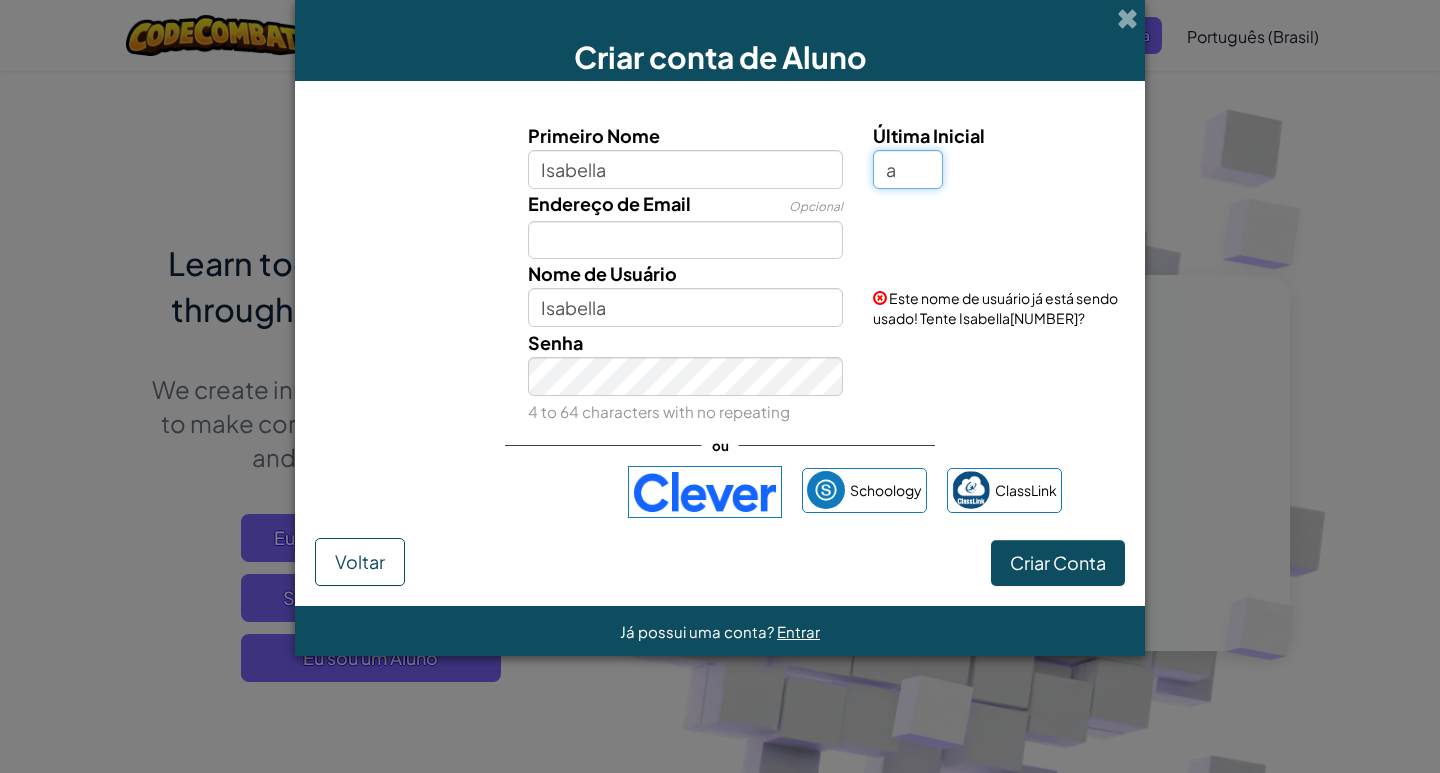 type on "a" 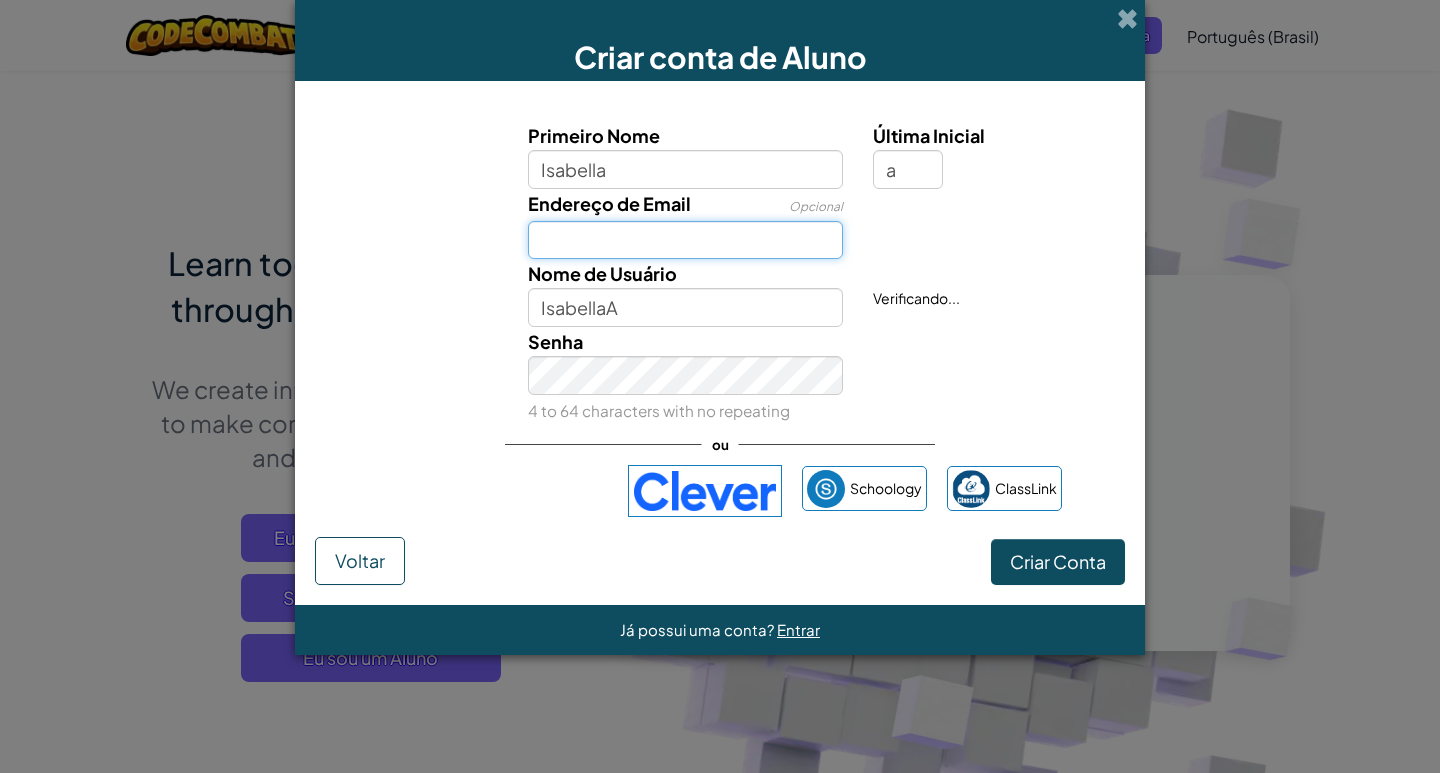 click on "Endereço de Email" at bounding box center [686, 240] 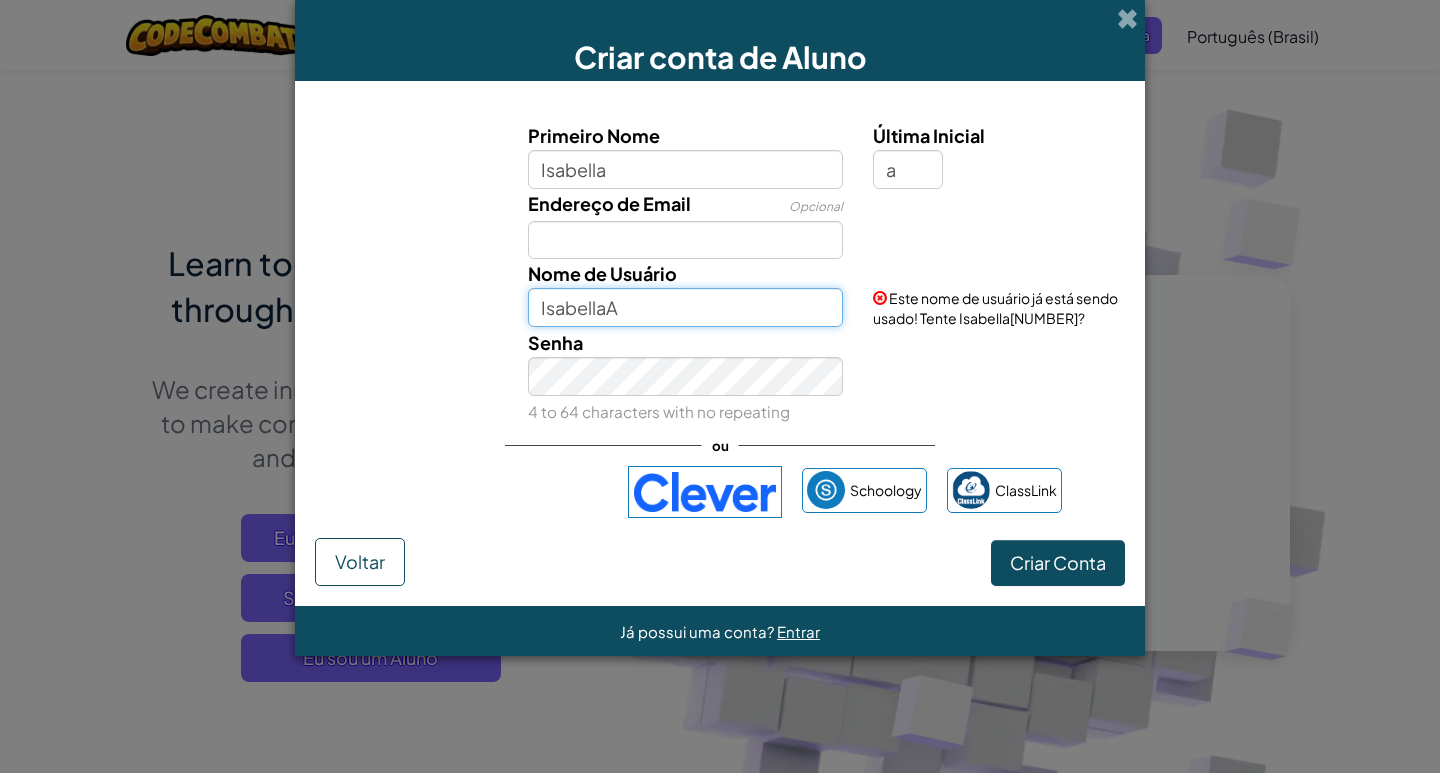 click on "IsabellaA" at bounding box center (686, 307) 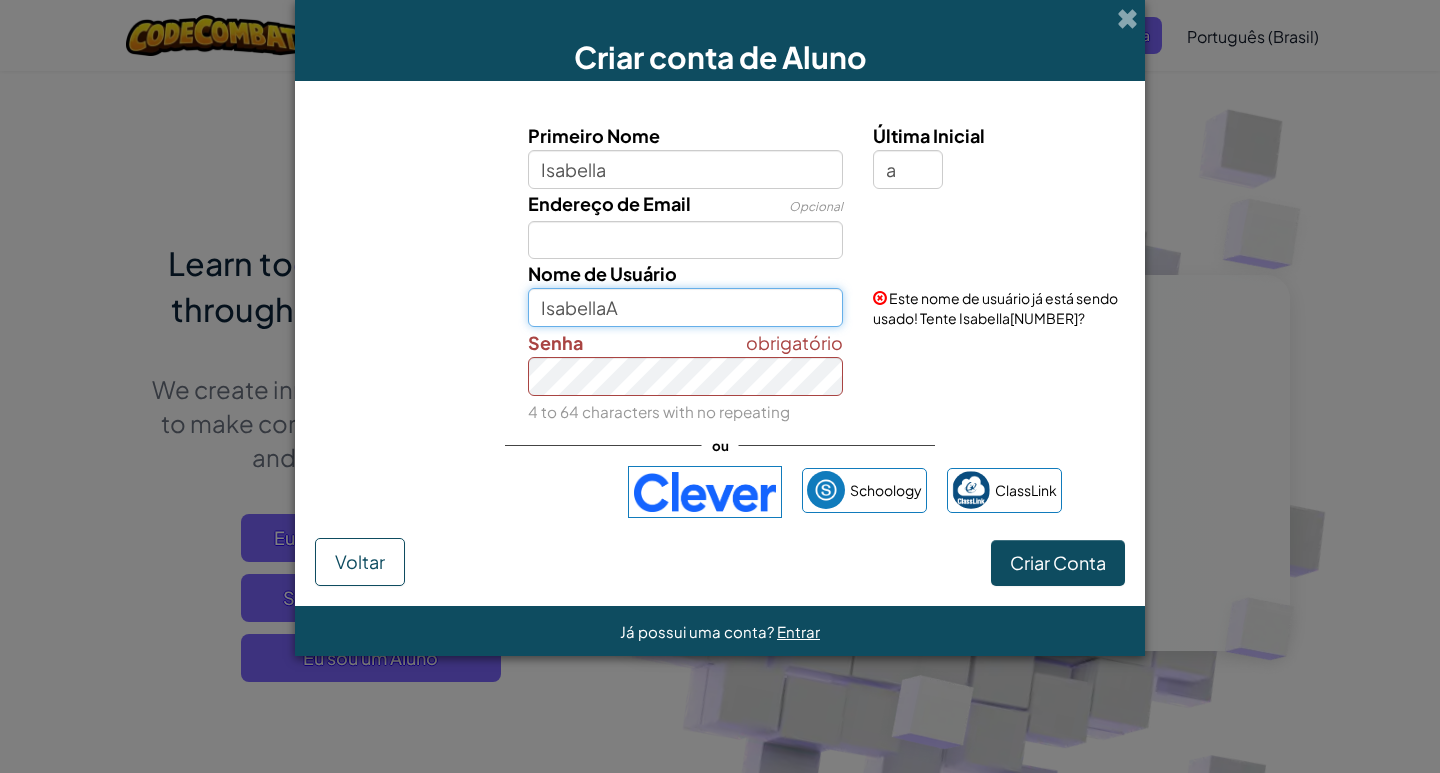 click on "Criar Conta" at bounding box center (1058, 563) 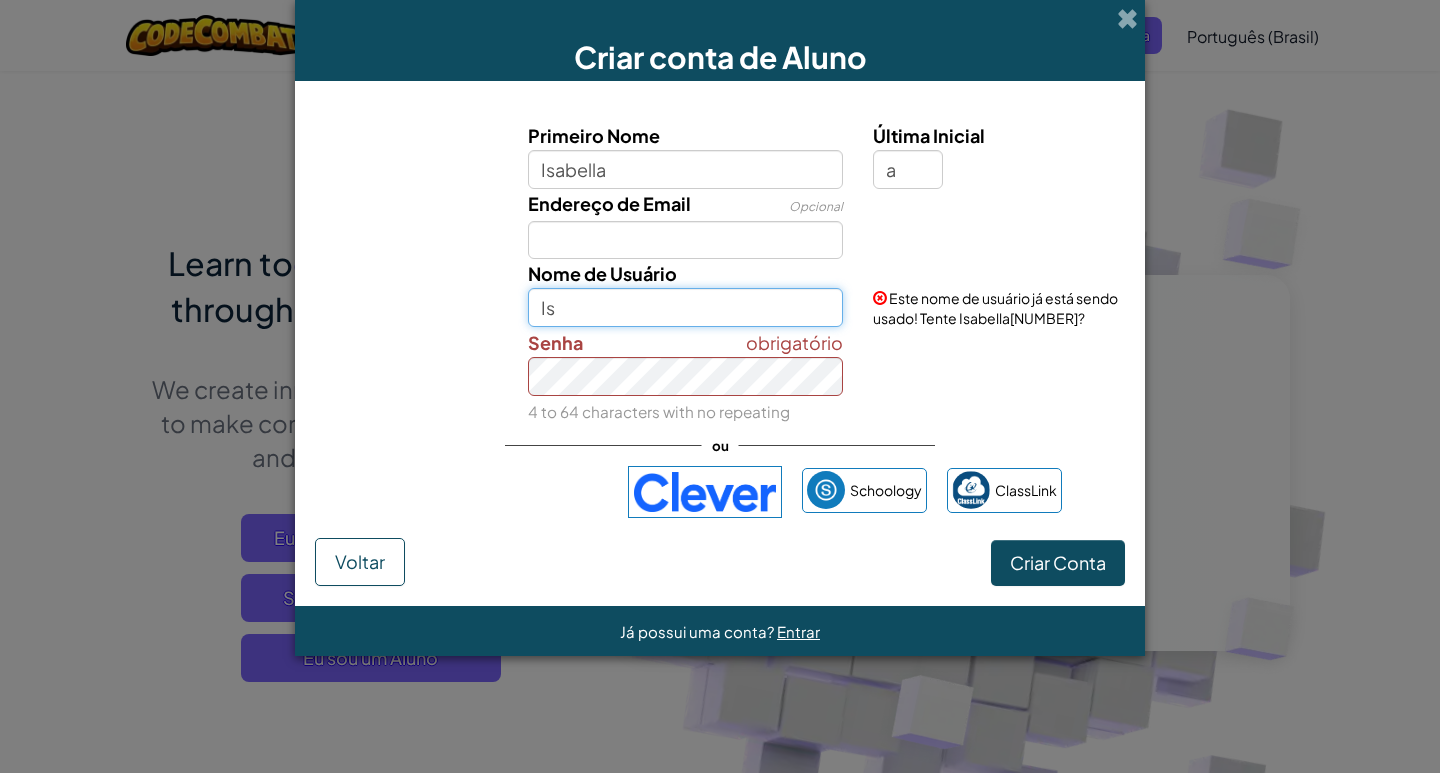 type on "I" 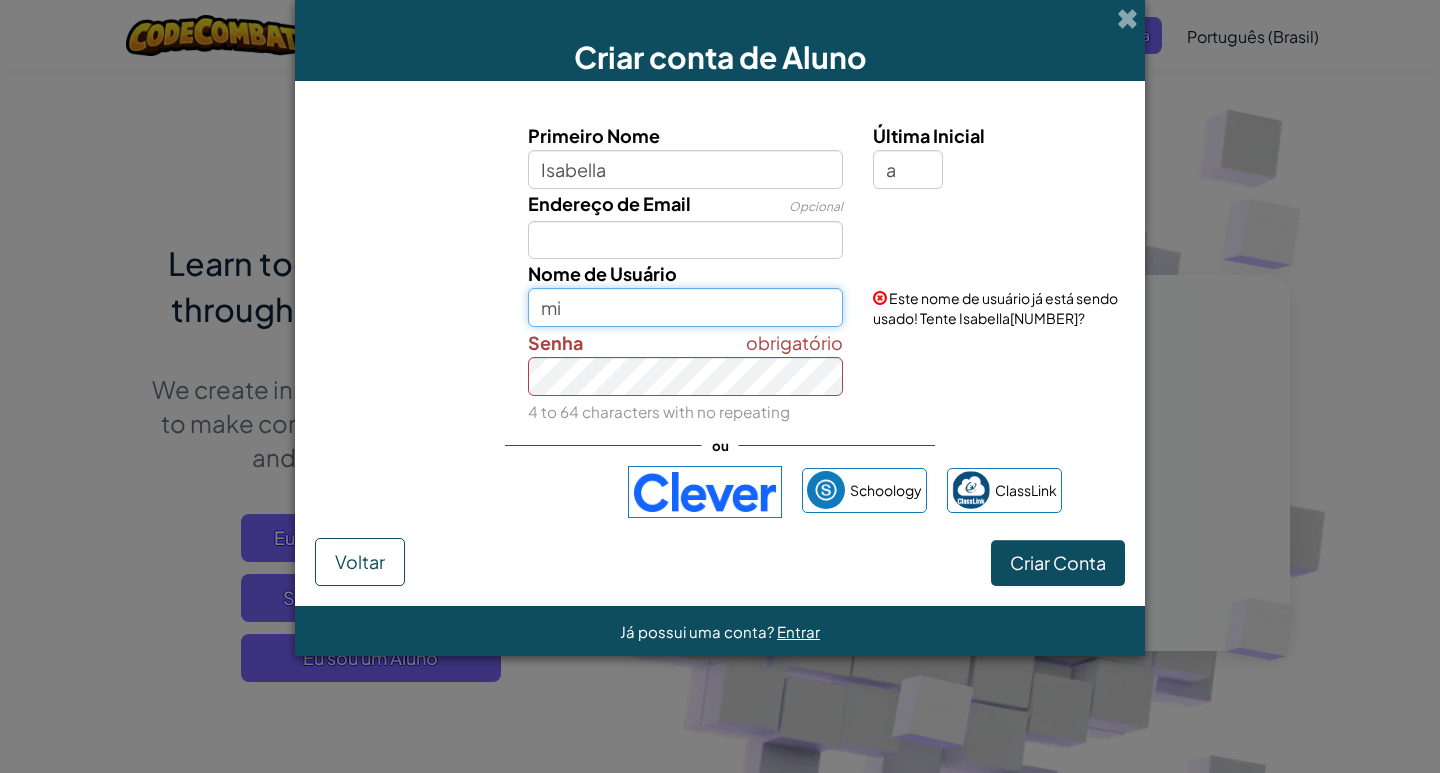 type on "m" 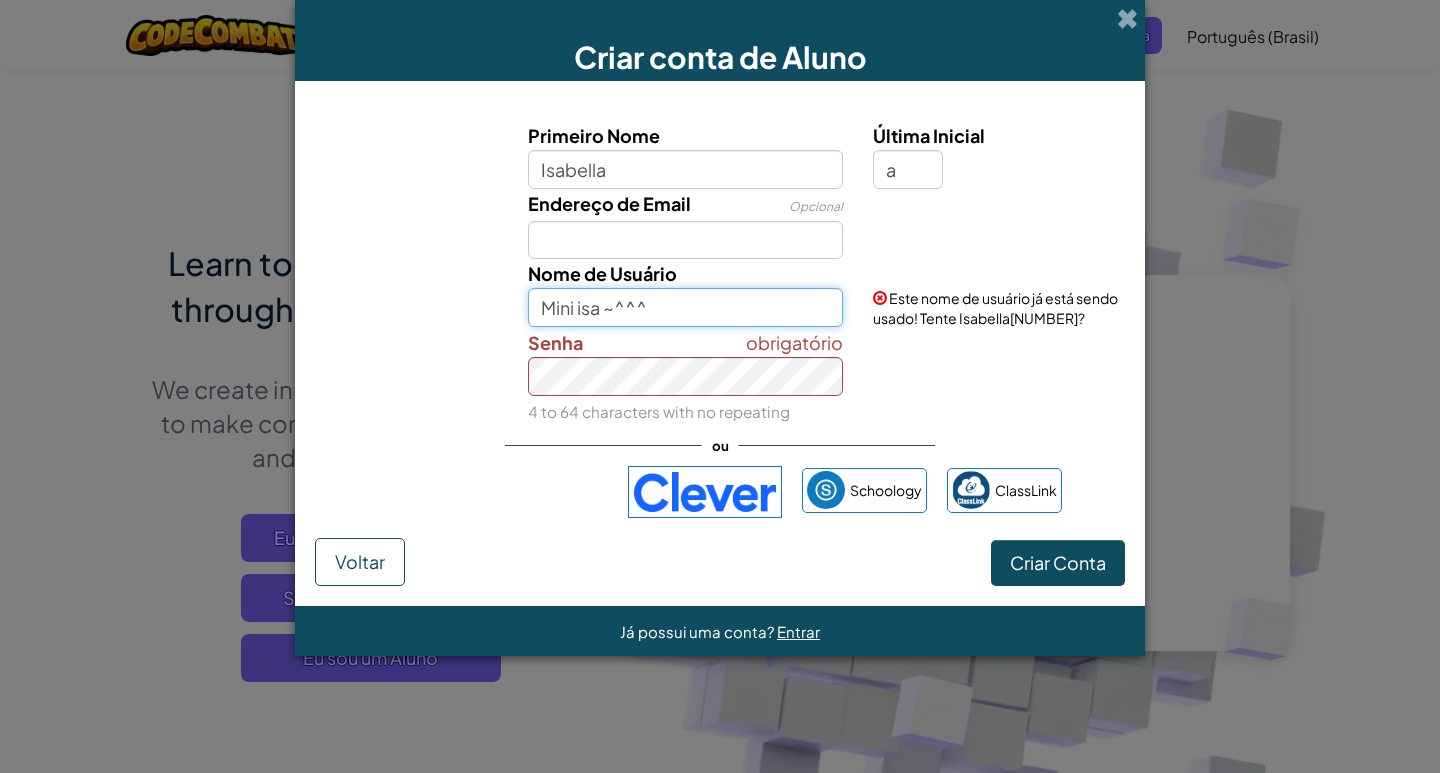 click on "Mini isa ~^^^" at bounding box center [686, 307] 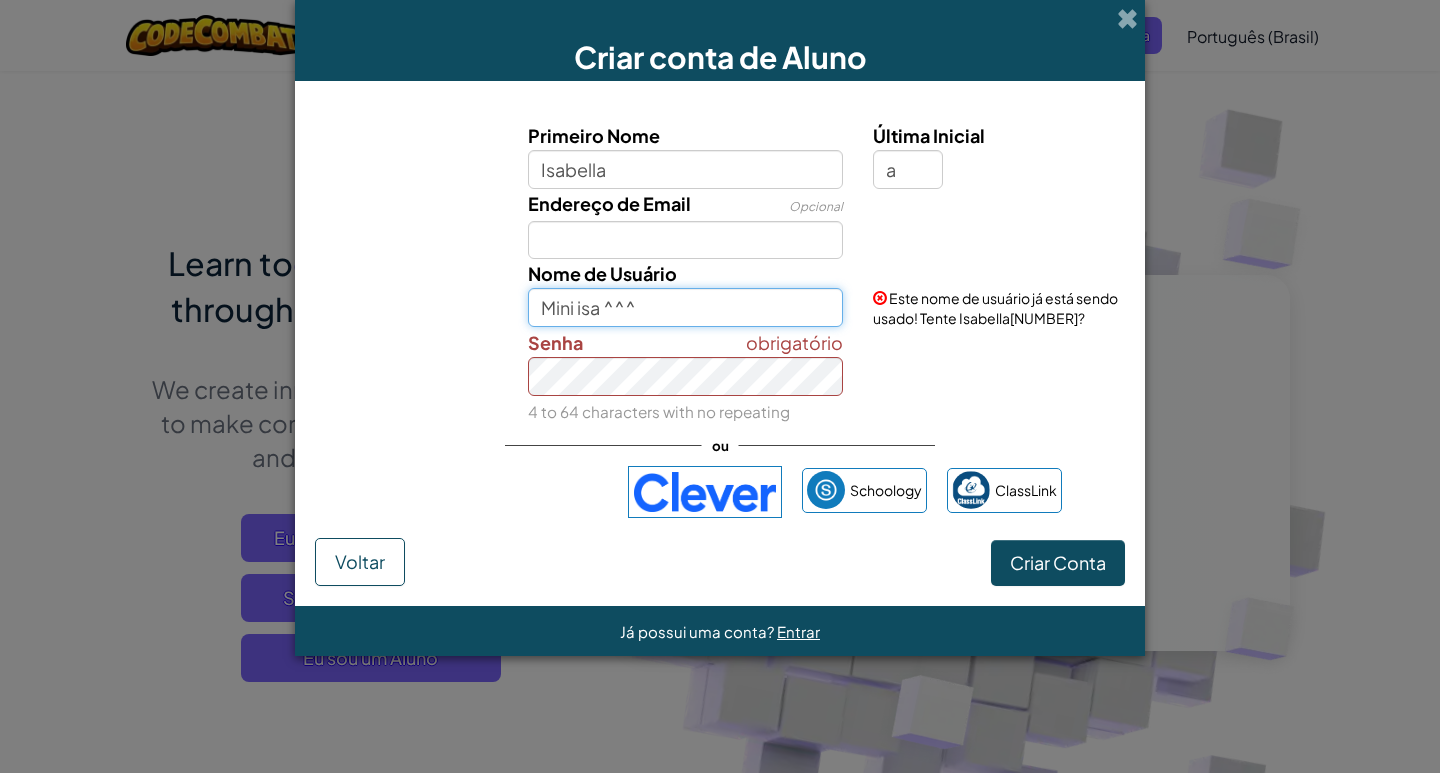click on "Mini isa ^^^" at bounding box center (686, 307) 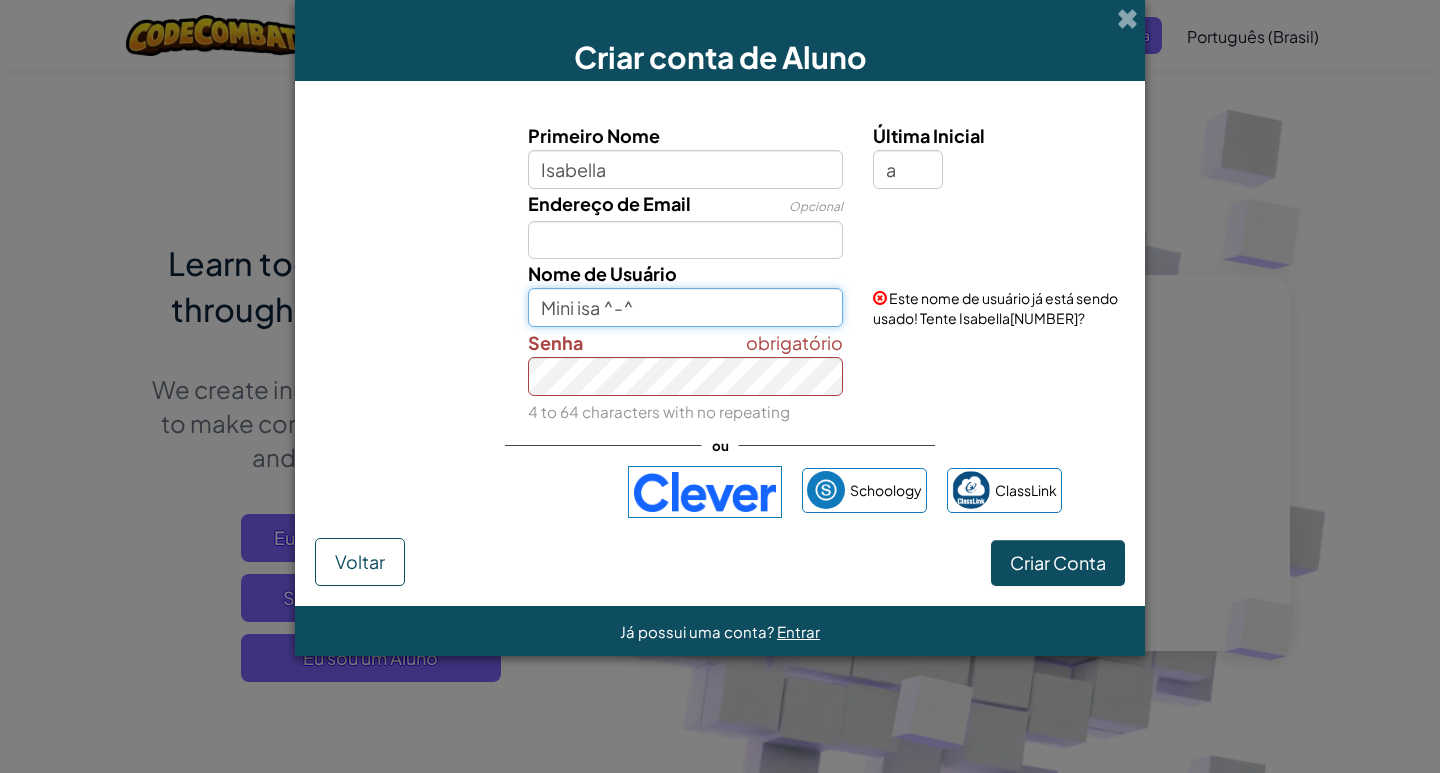 type on "Mini isa ^-^" 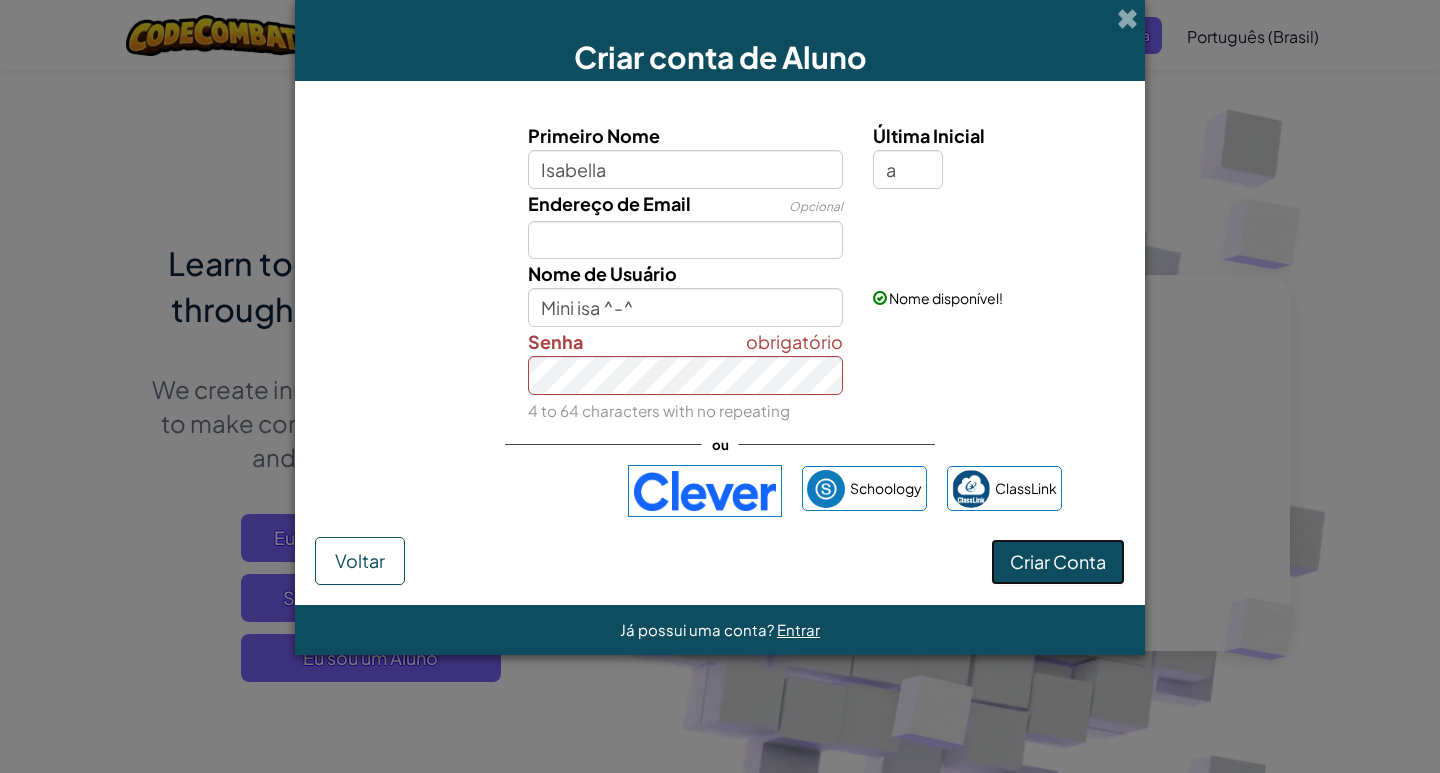 click on "Criar Conta" at bounding box center [1058, 561] 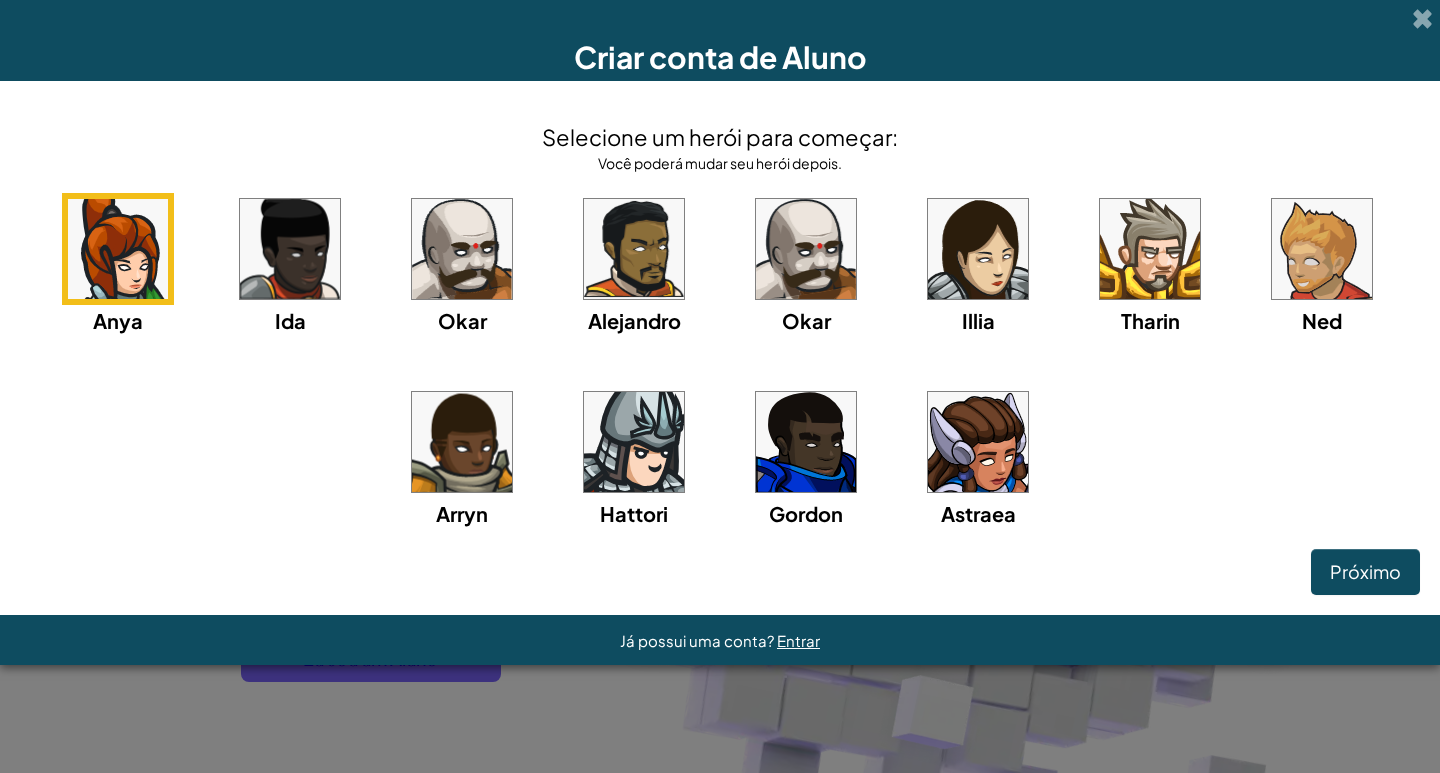 click at bounding box center [118, 249] 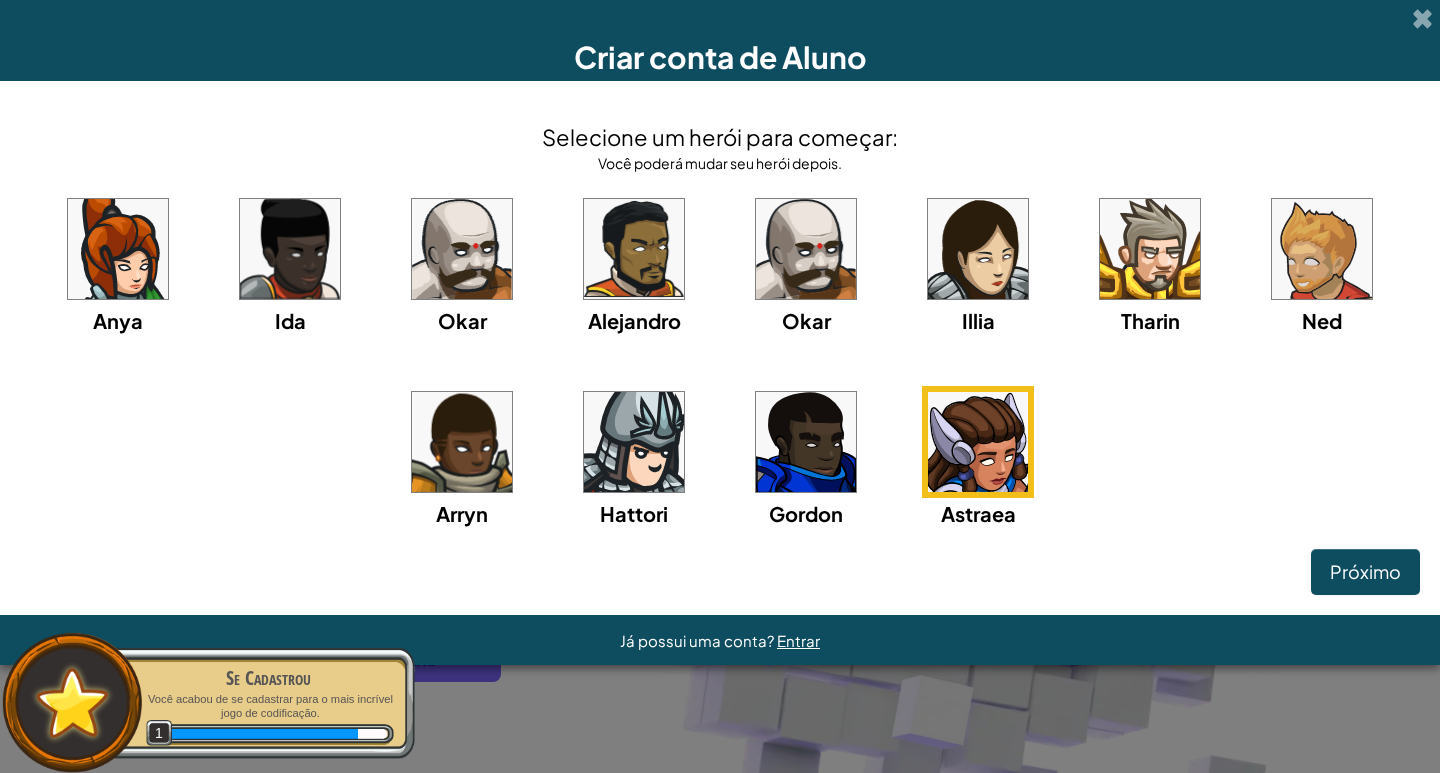 click at bounding box center (978, 249) 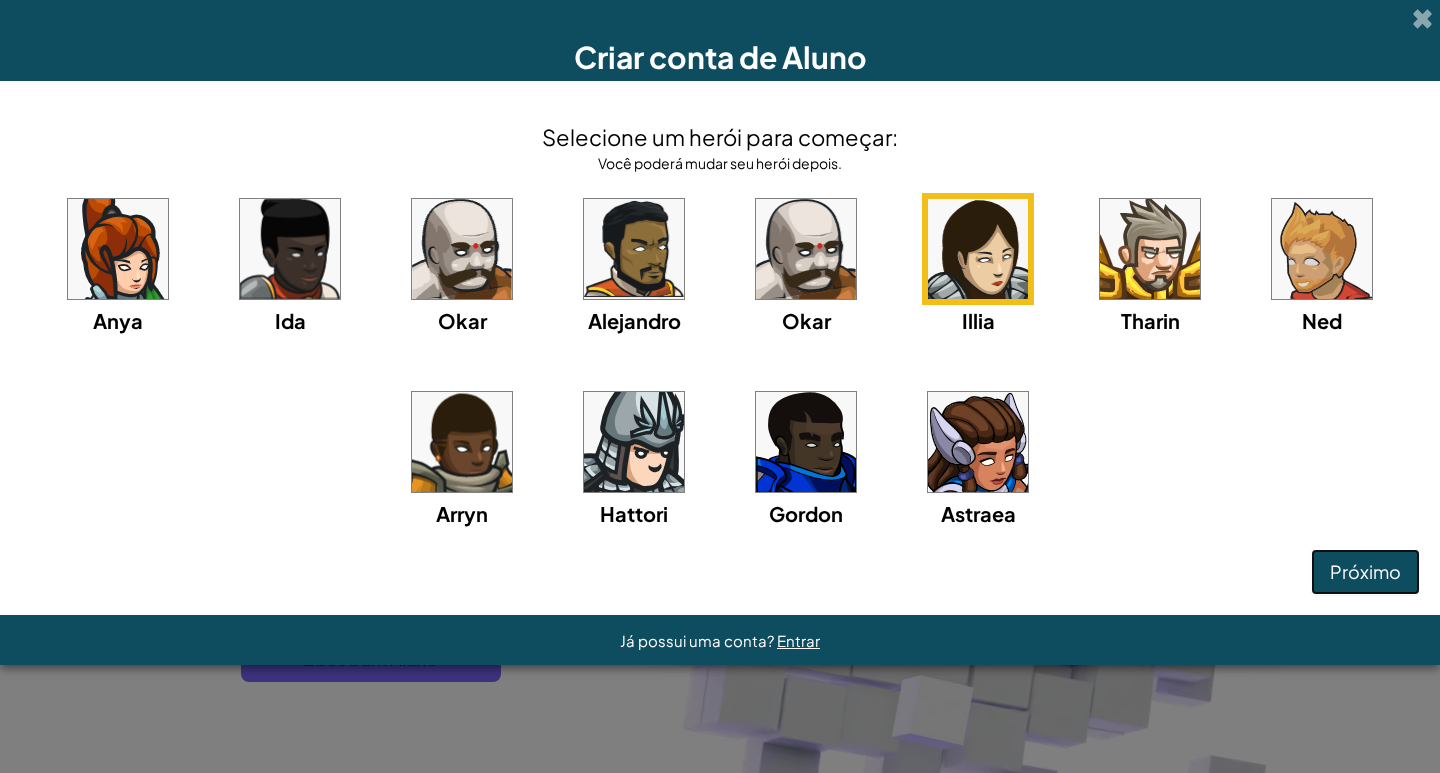 click on "Próximo" at bounding box center (1365, 571) 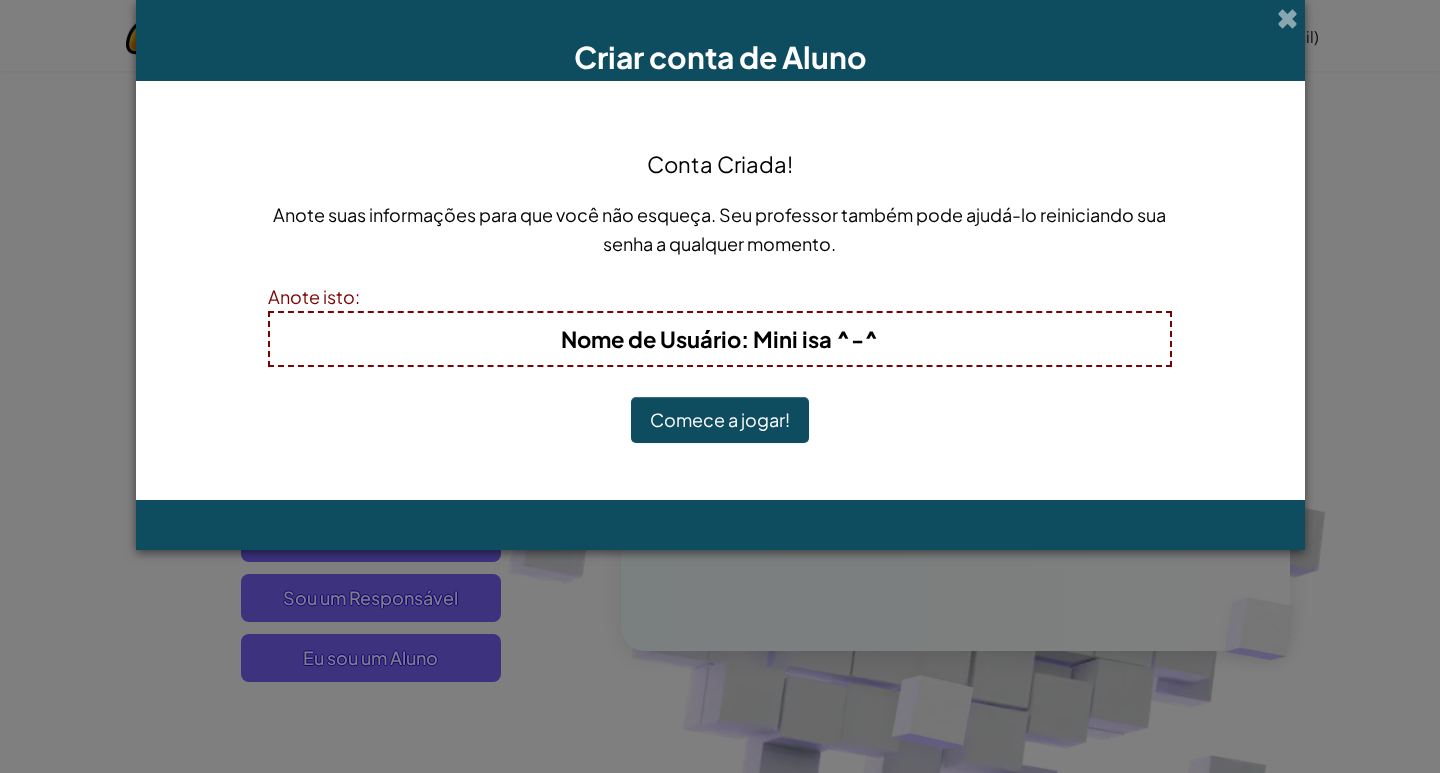 click on "Comece a jogar!" at bounding box center (720, 420) 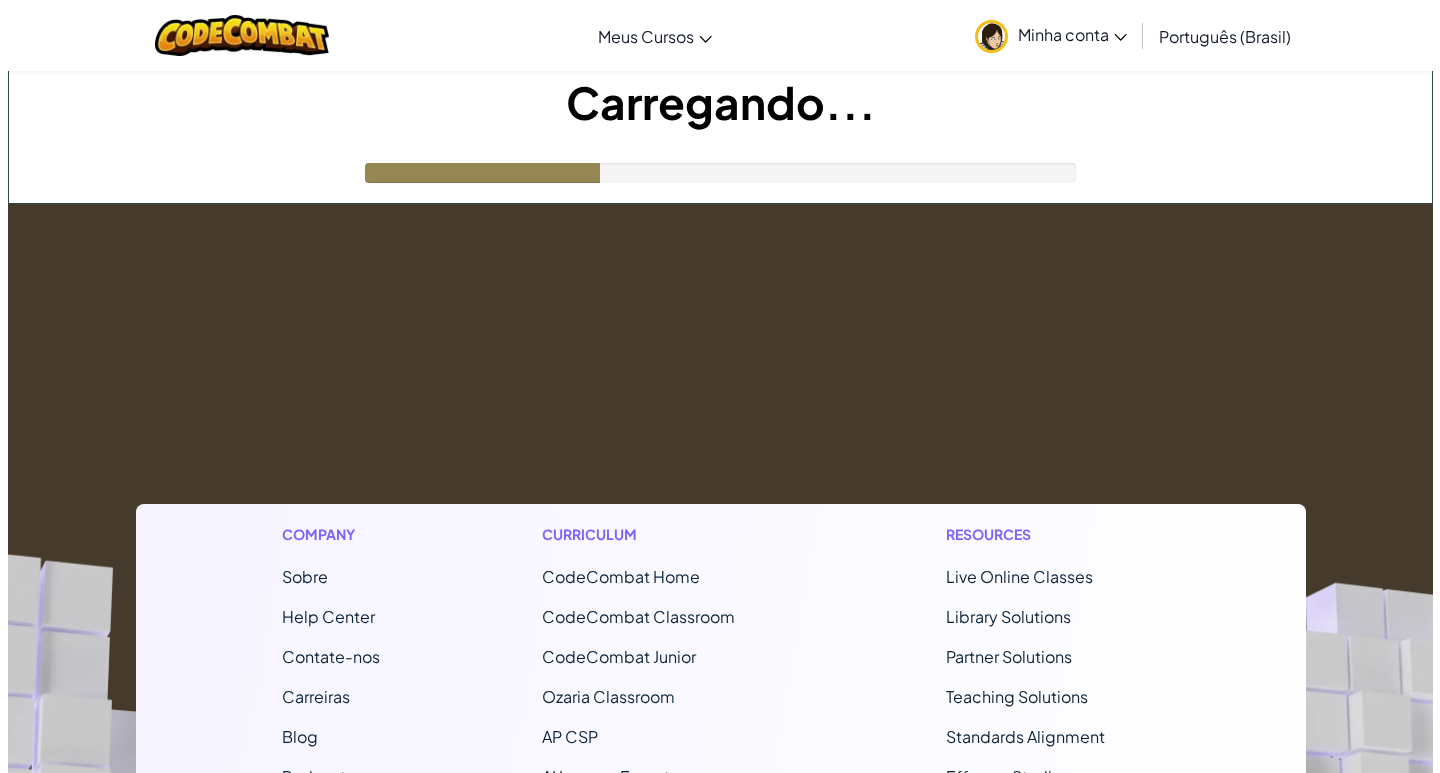 scroll, scrollTop: 0, scrollLeft: 0, axis: both 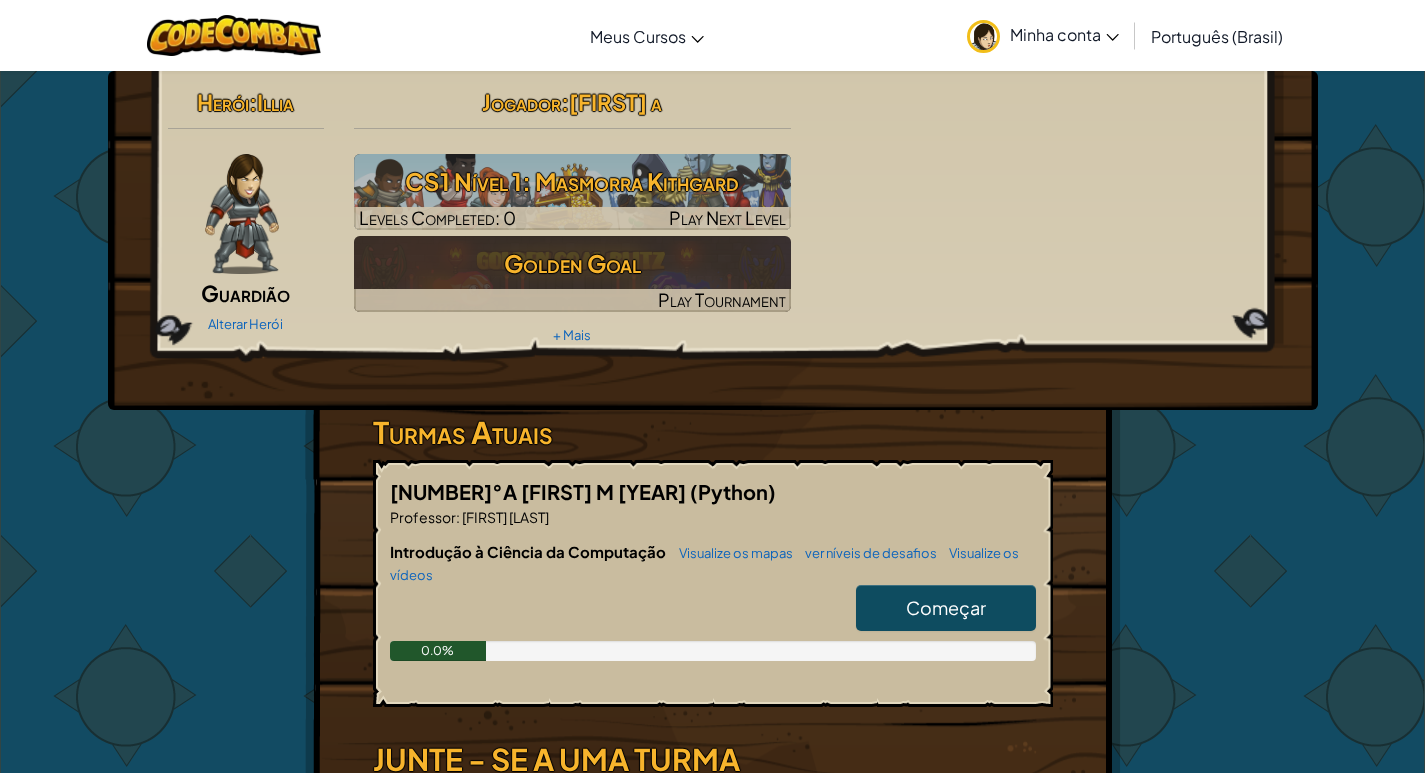 click on "Começar" at bounding box center (946, 607) 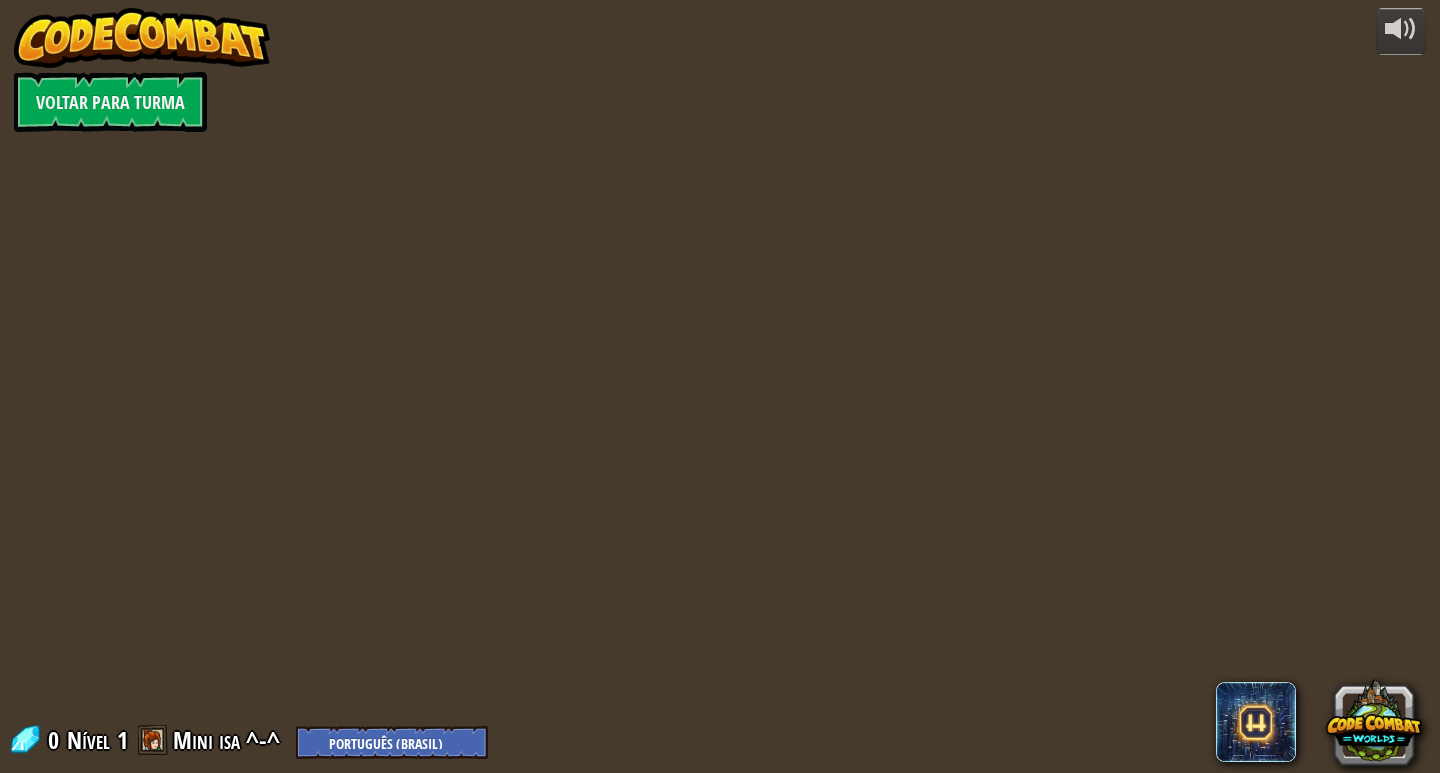 select on "pt-BR" 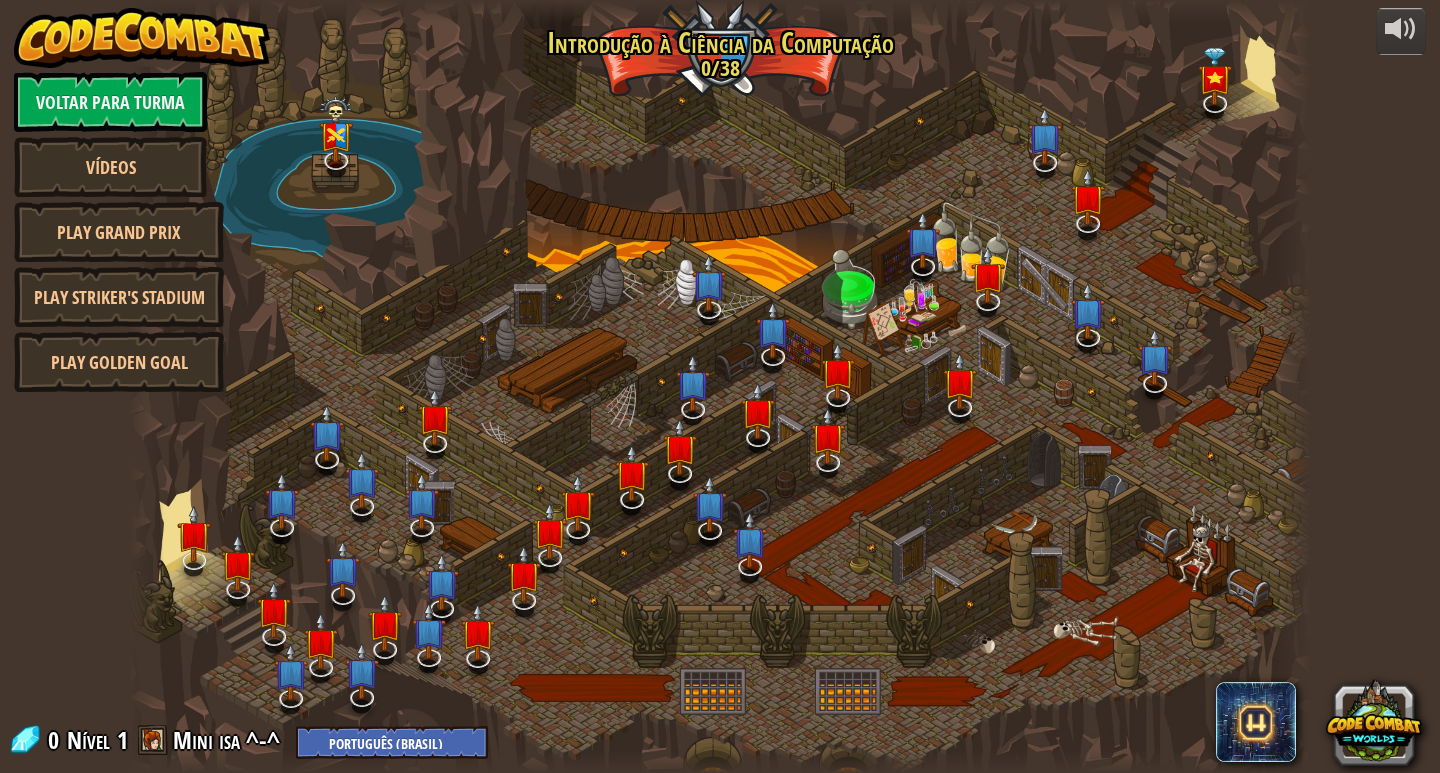 select on "pt-BR" 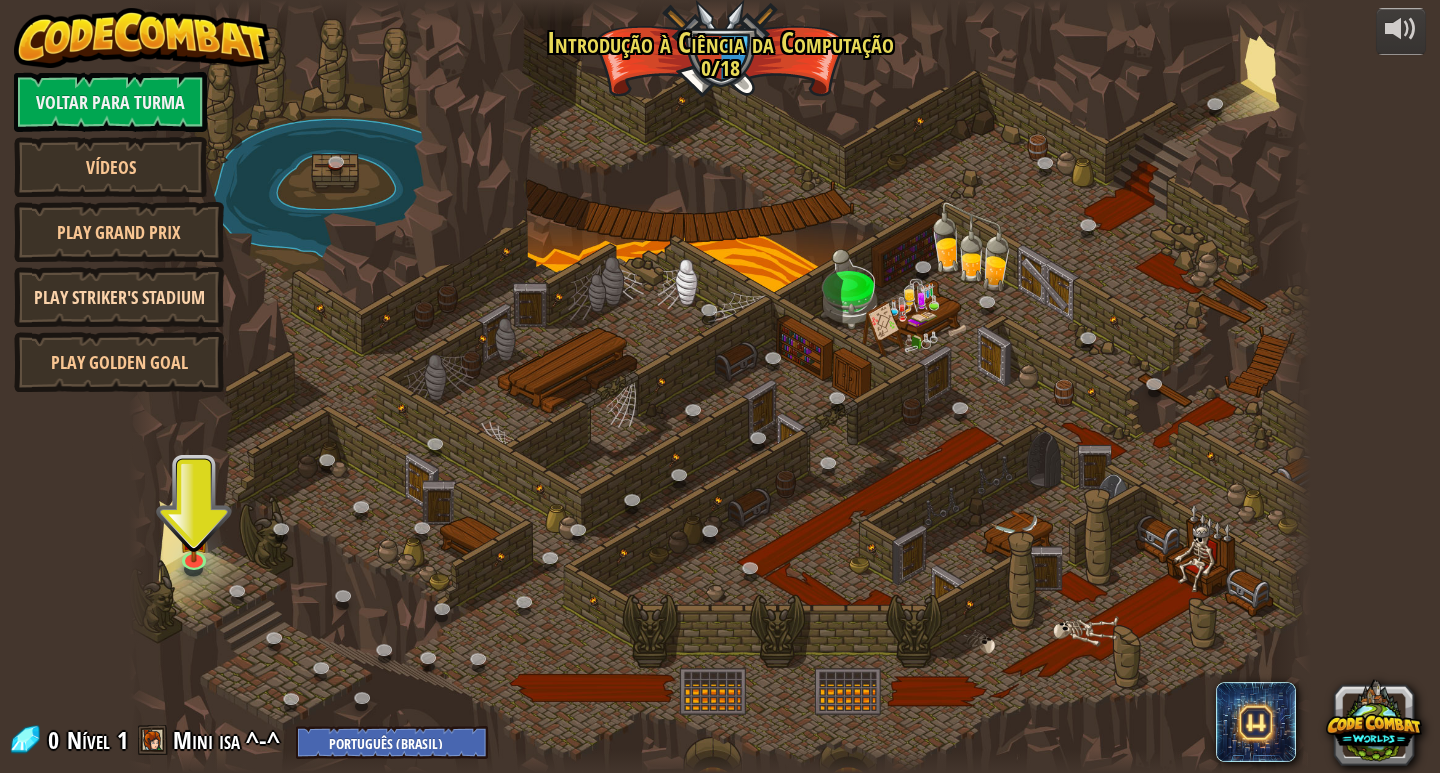 click on "Play Striker's Stadium" at bounding box center [119, 297] 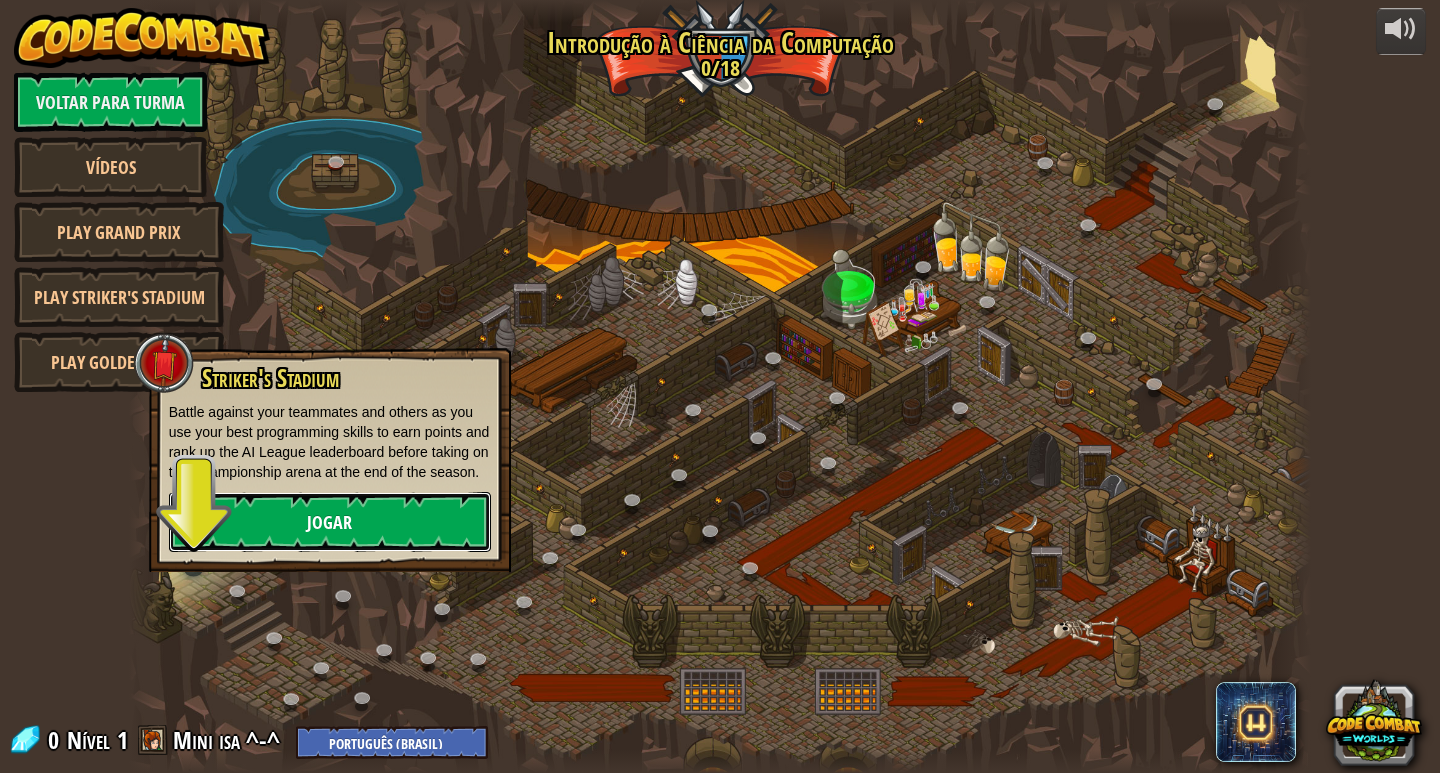 click on "Jogar" at bounding box center [330, 522] 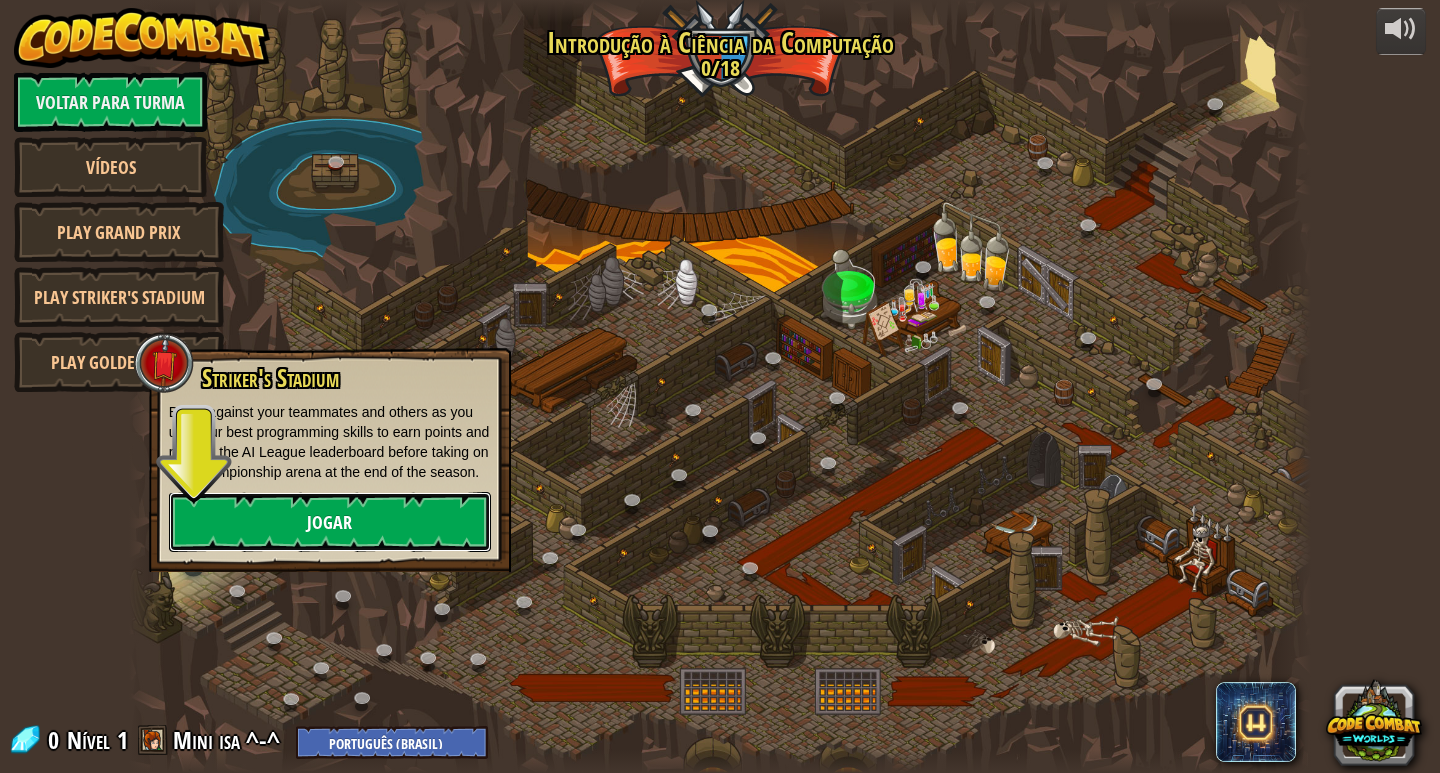 click on "Jogar" at bounding box center [330, 522] 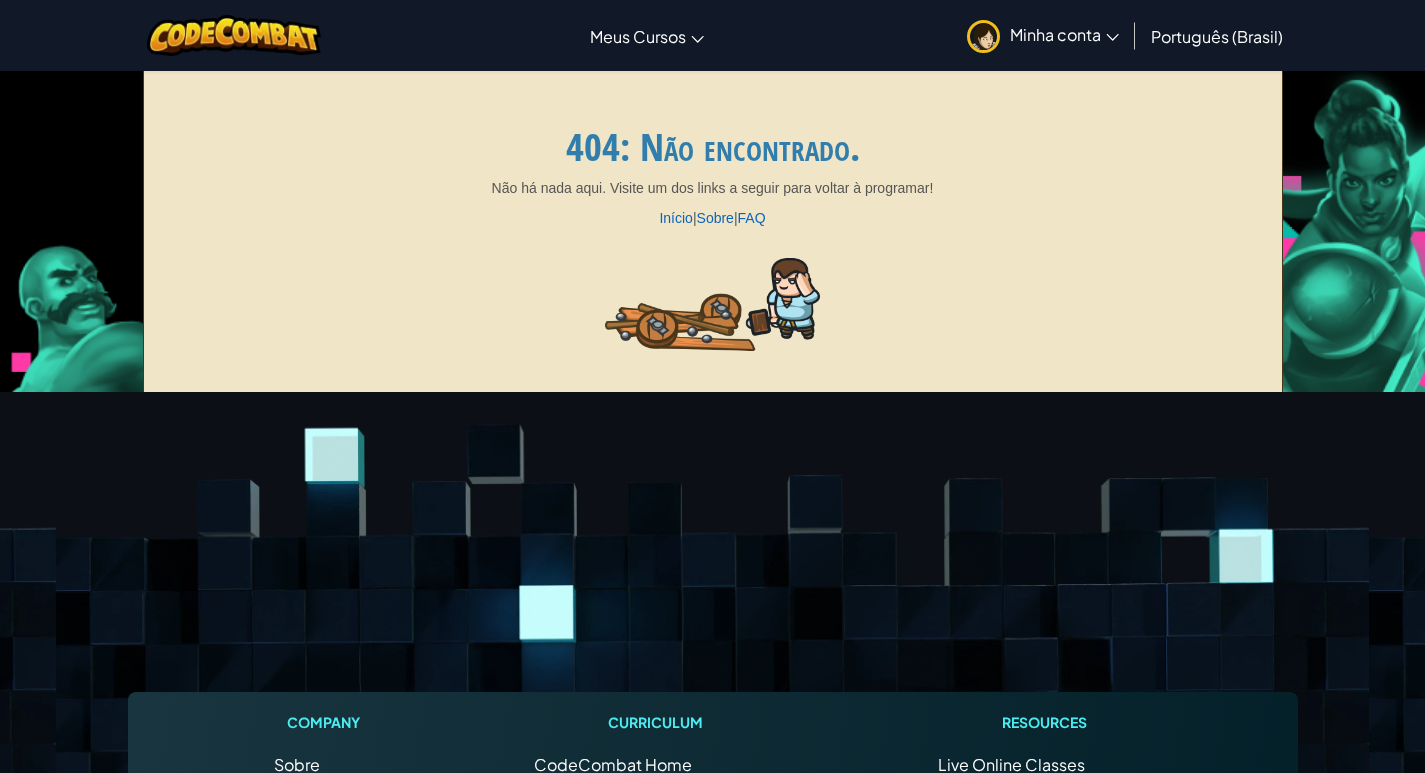 click on "Company Sobre Help Center Contate-nos Carreiras Blog Podcast Curriculum CodeCombat Home CodeCombat Classroom CodeCombat Junior Ozaria Classroom AP CSP AI League Esports CodeCombat Worlds on Roblox AI HackStack AI Junior (Beta) Resources Live Online Classes Library Solutions Partner Solutions Teaching Solutions Standards Alignment Efficacy Studies Success Stories Professional Development Hour of Code Grants & Funding Resources Accessibility (ACR/VPAT) Privacidade Copyright  ©2024 CodeCombat Inc.  Todos os direitos reservados." at bounding box center (712, 934) 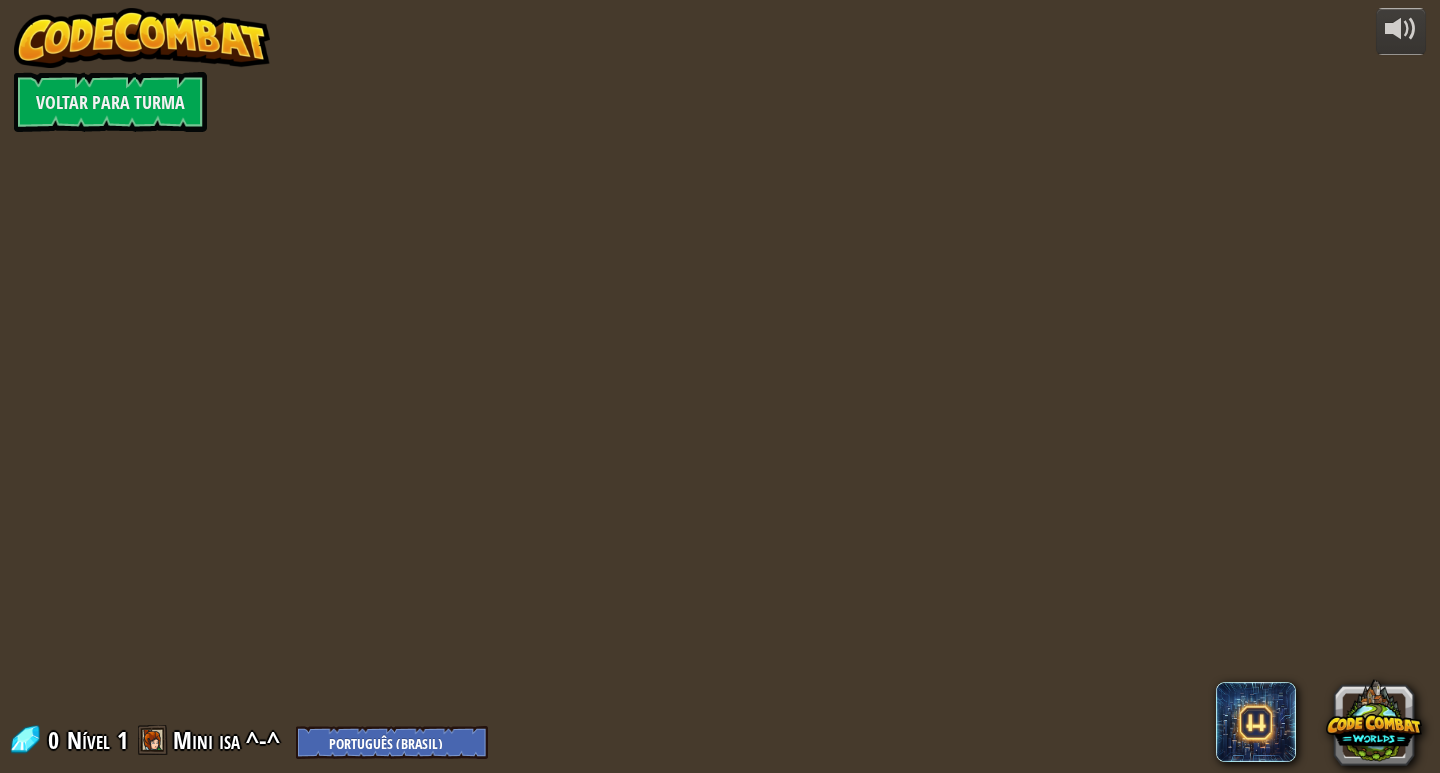 select on "pt-BR" 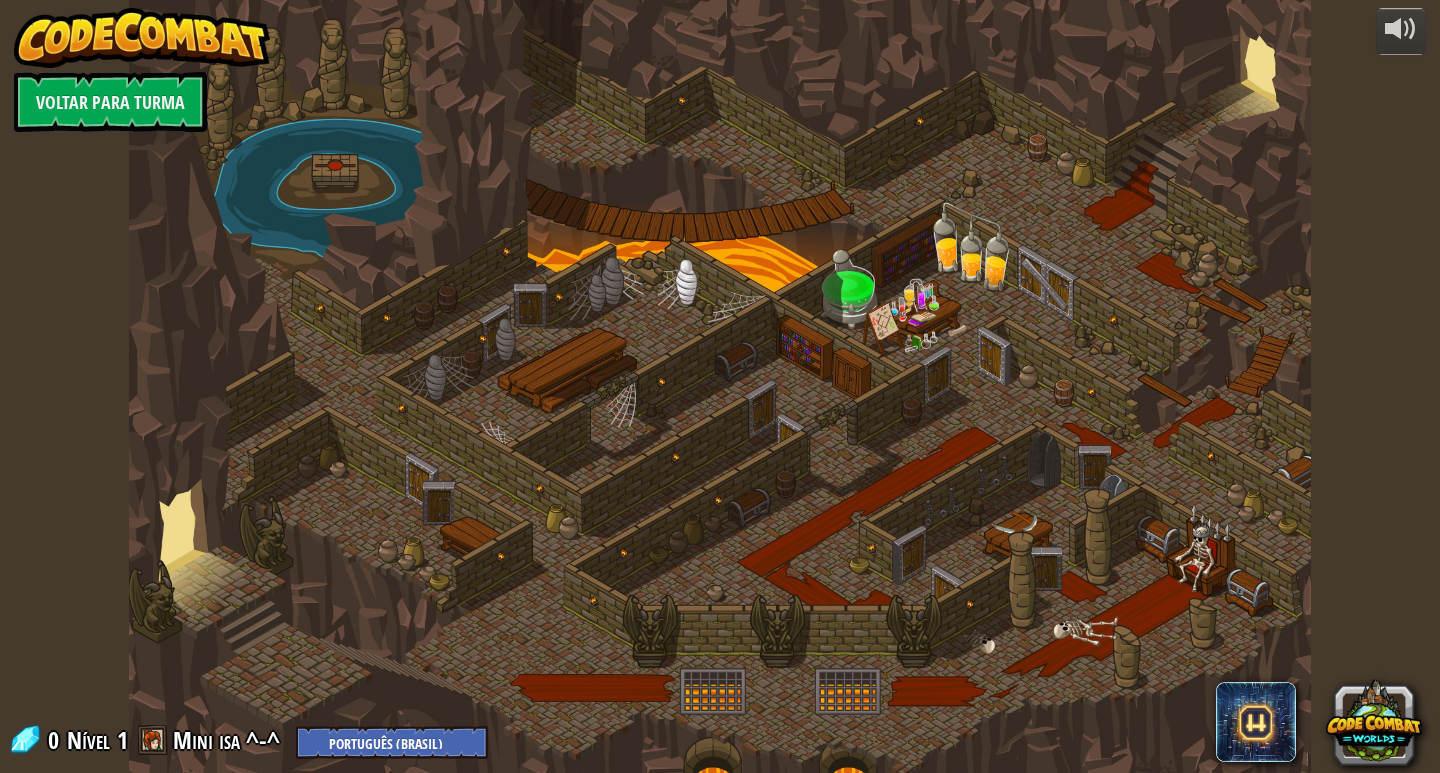 select on "pt-BR" 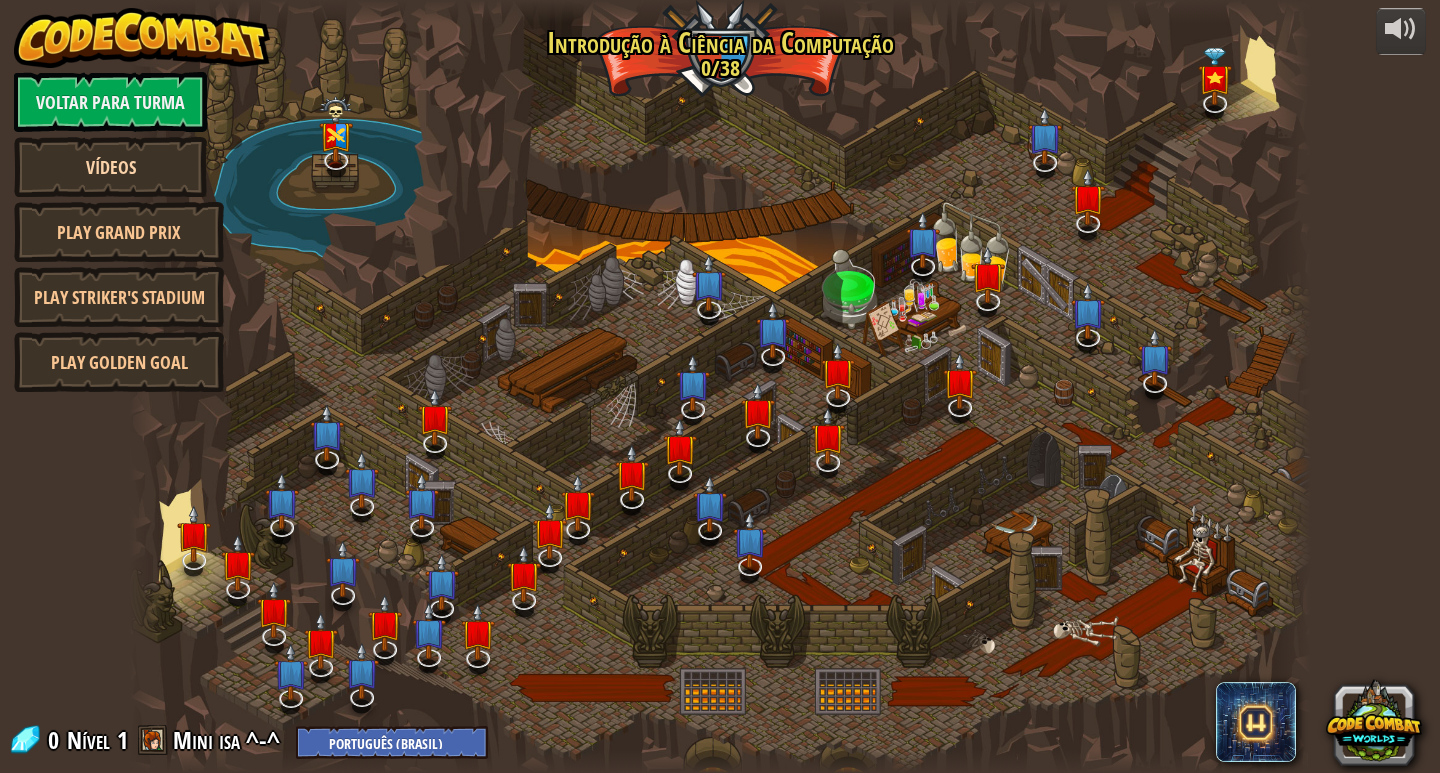 select on "pt-BR" 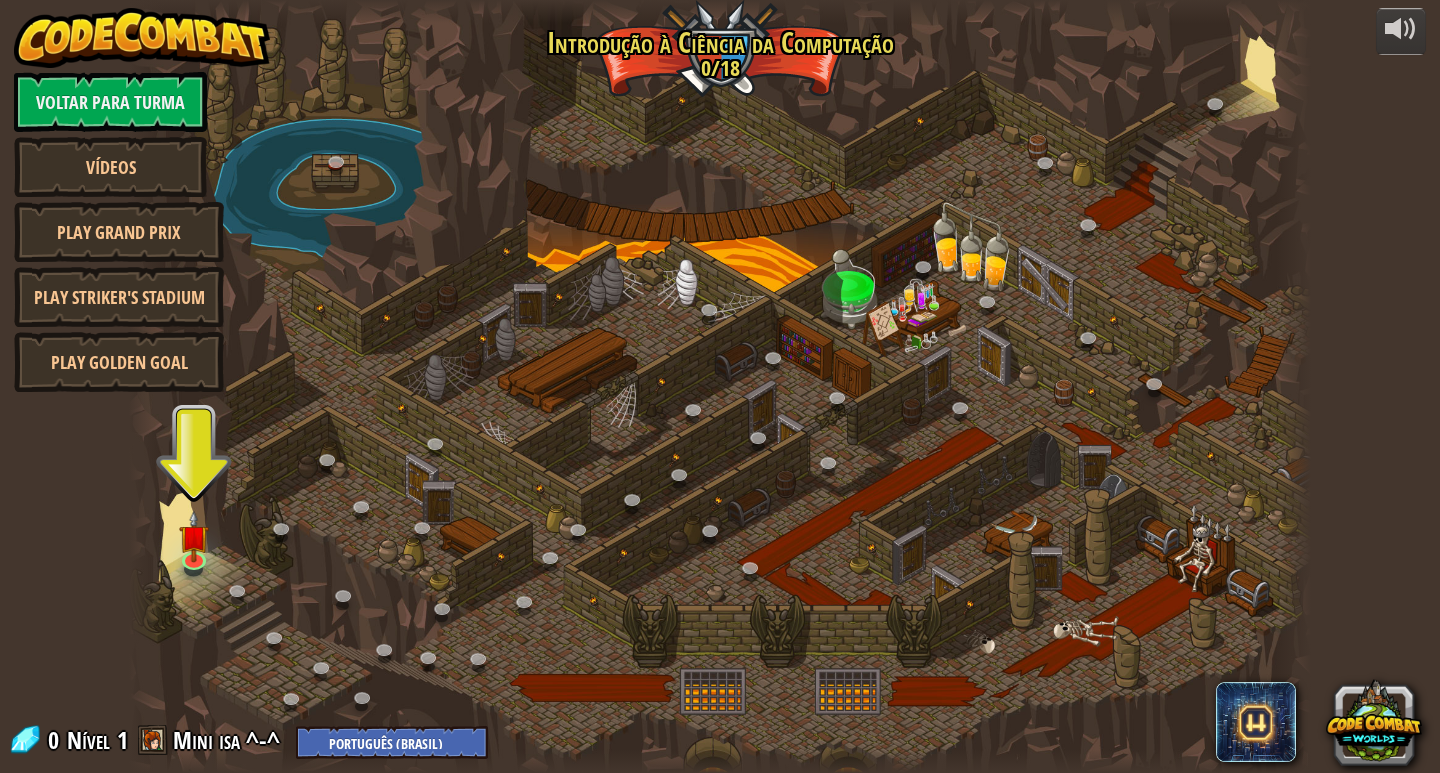 click at bounding box center [720, 386] 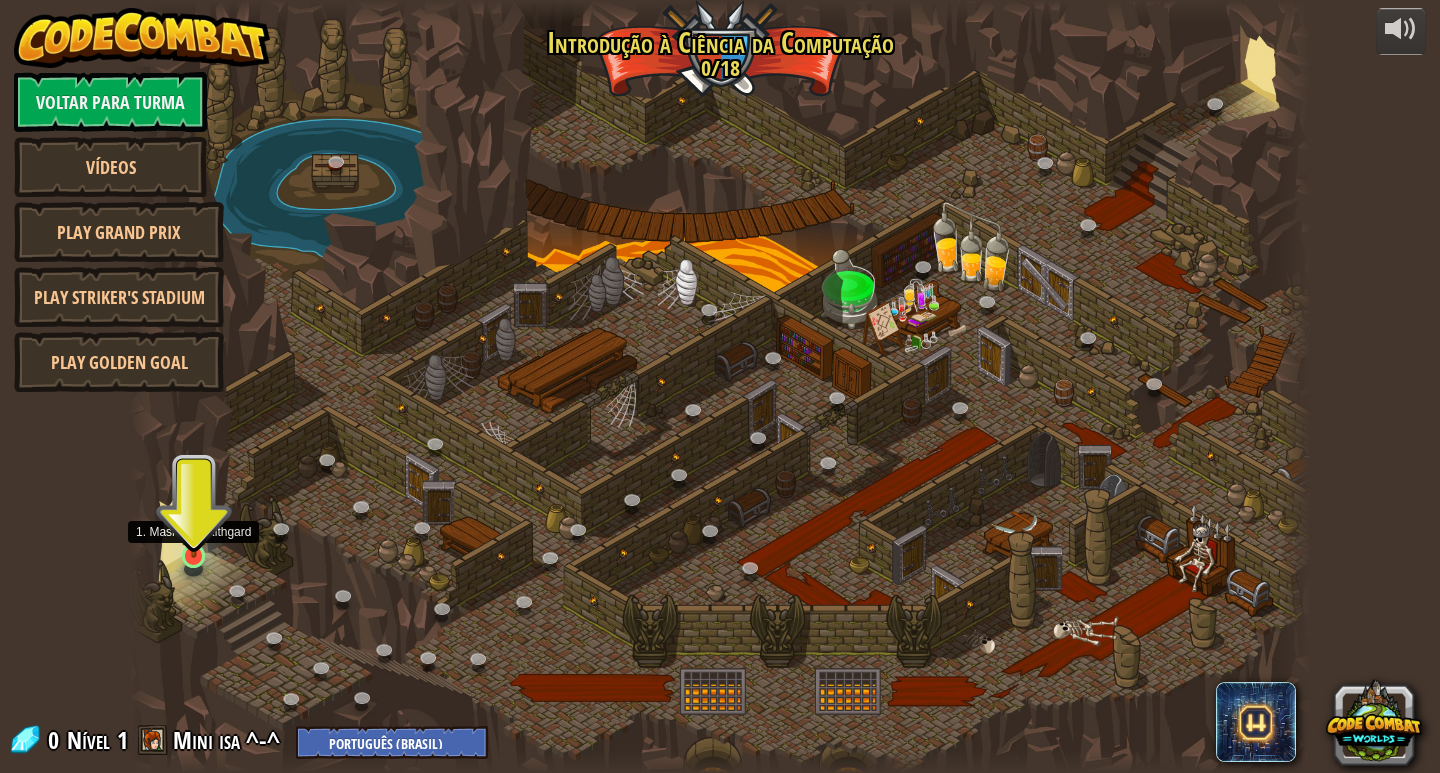 click at bounding box center [194, 523] 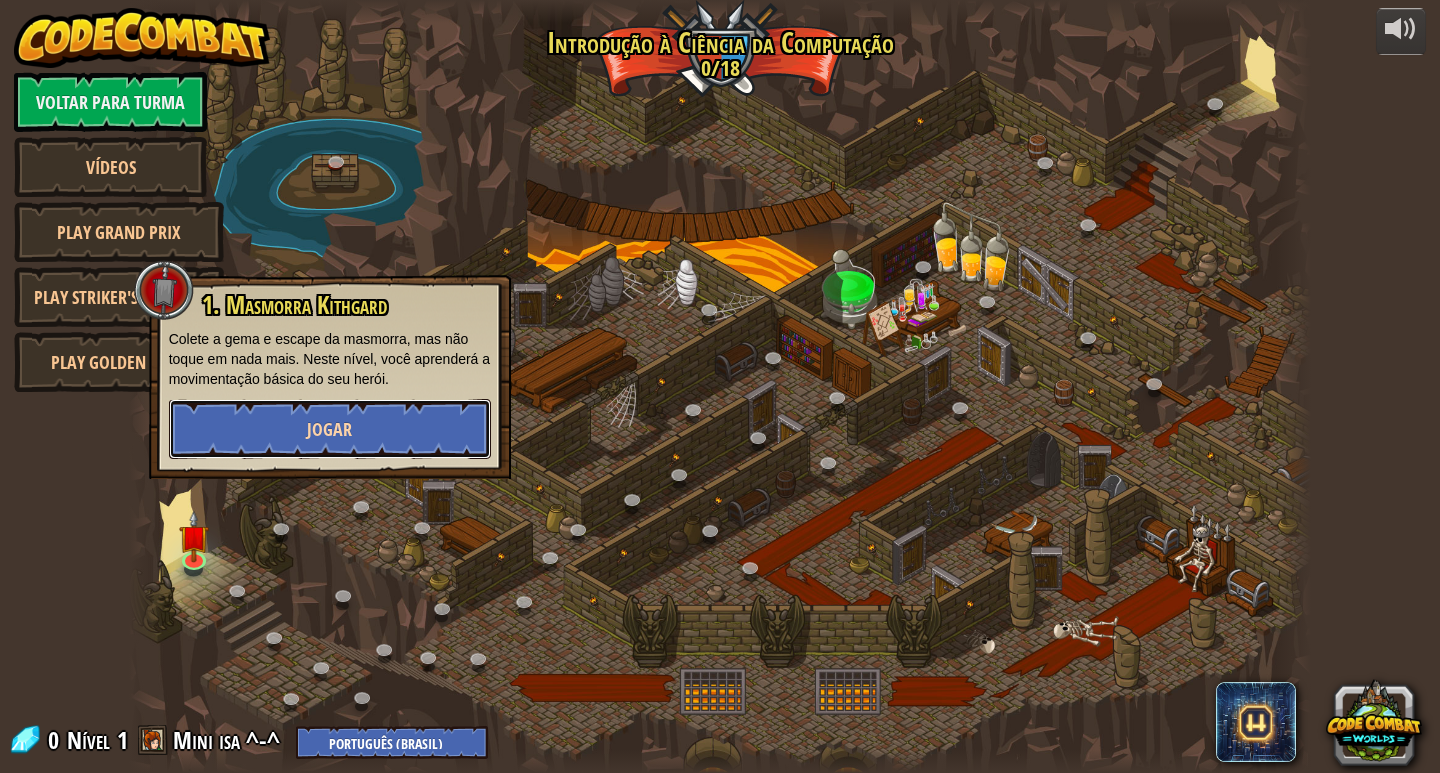 click on "Jogar" at bounding box center [329, 429] 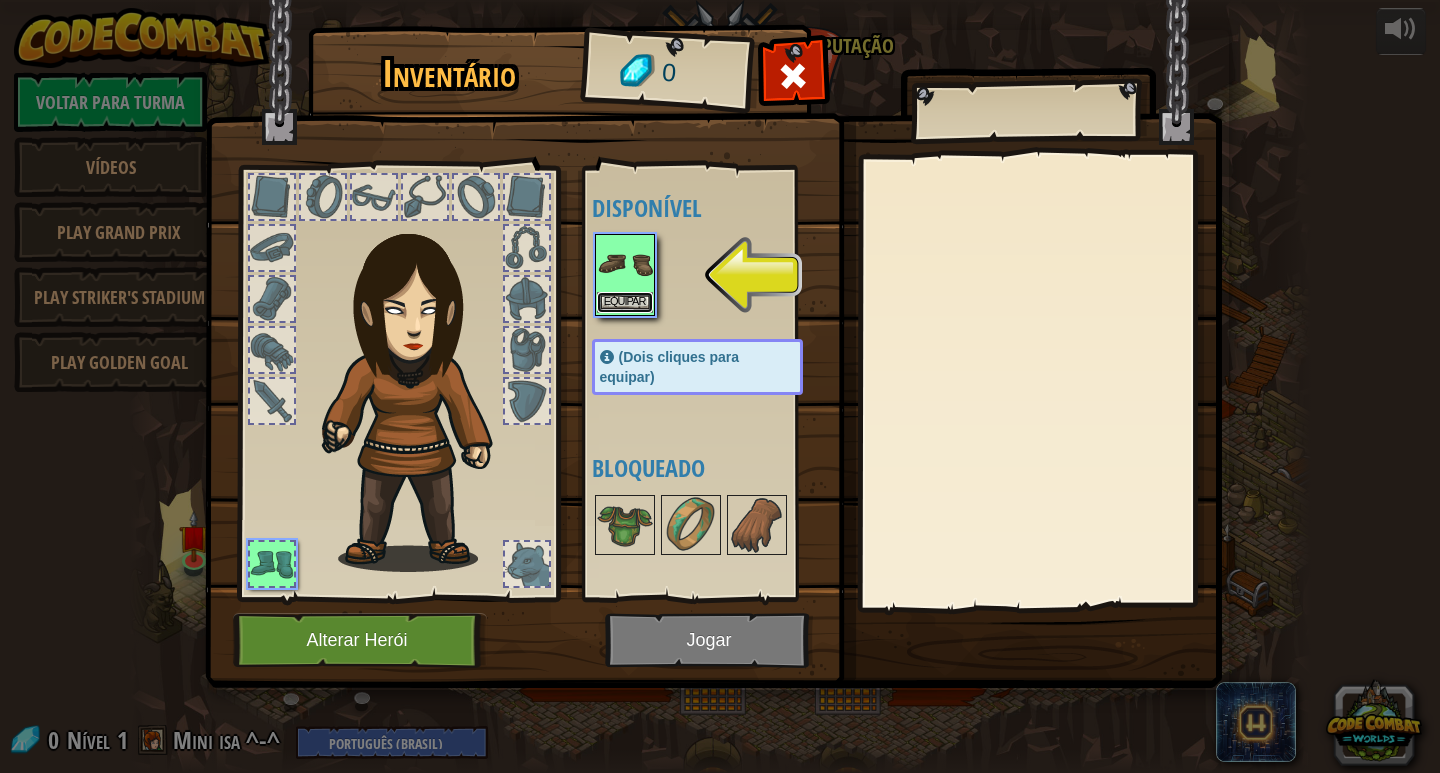 click on "Equipar" at bounding box center [625, 302] 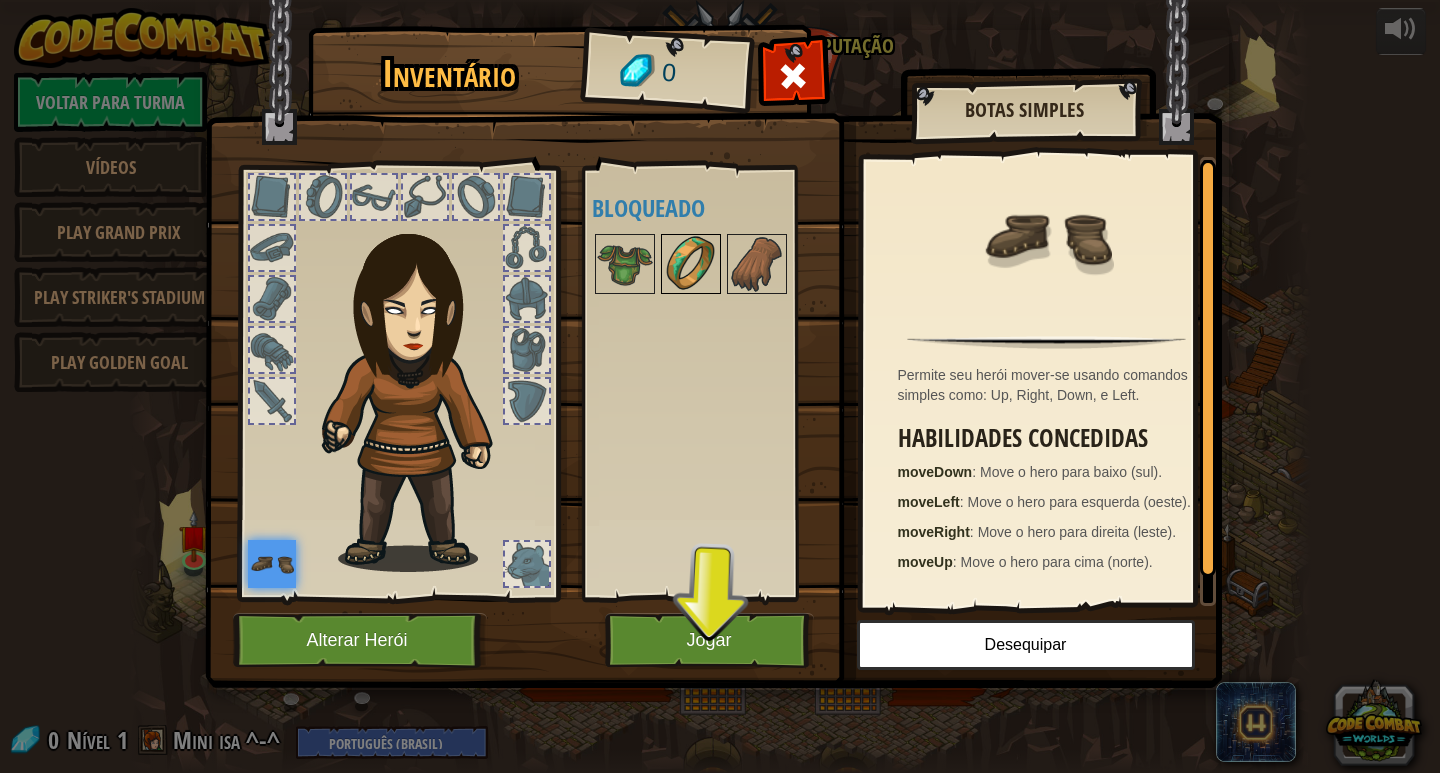 click at bounding box center (691, 264) 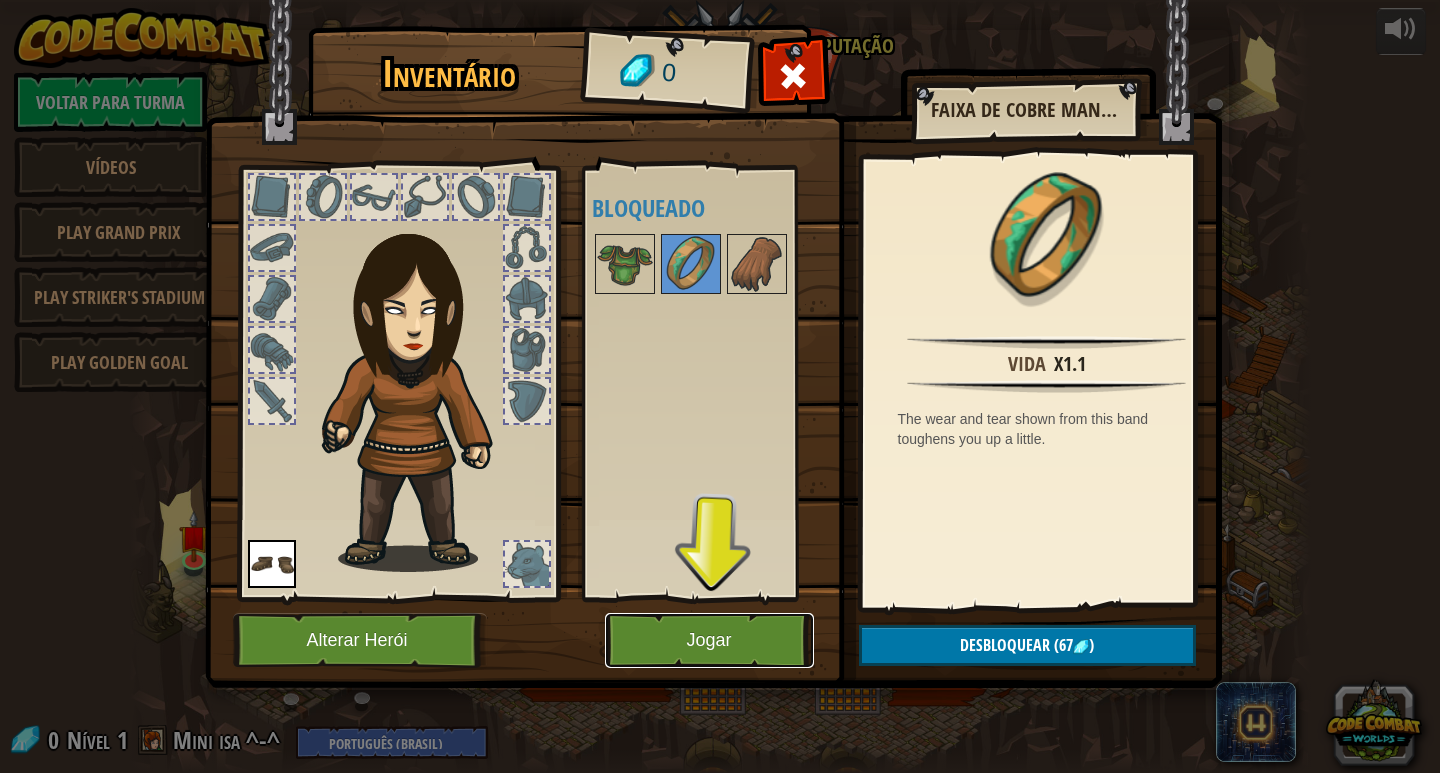click on "Jogar" at bounding box center [709, 640] 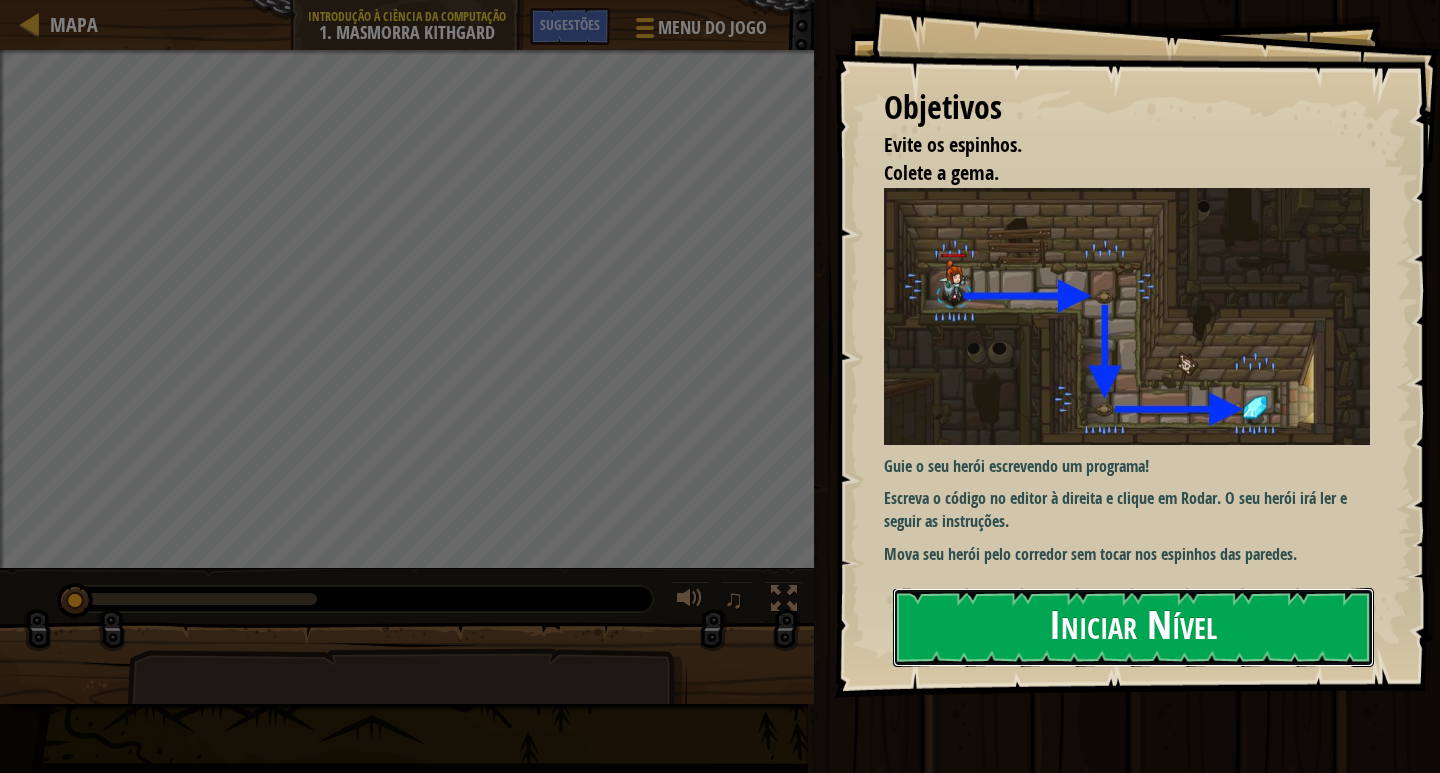 click on "Iniciar Nível" at bounding box center [1133, 627] 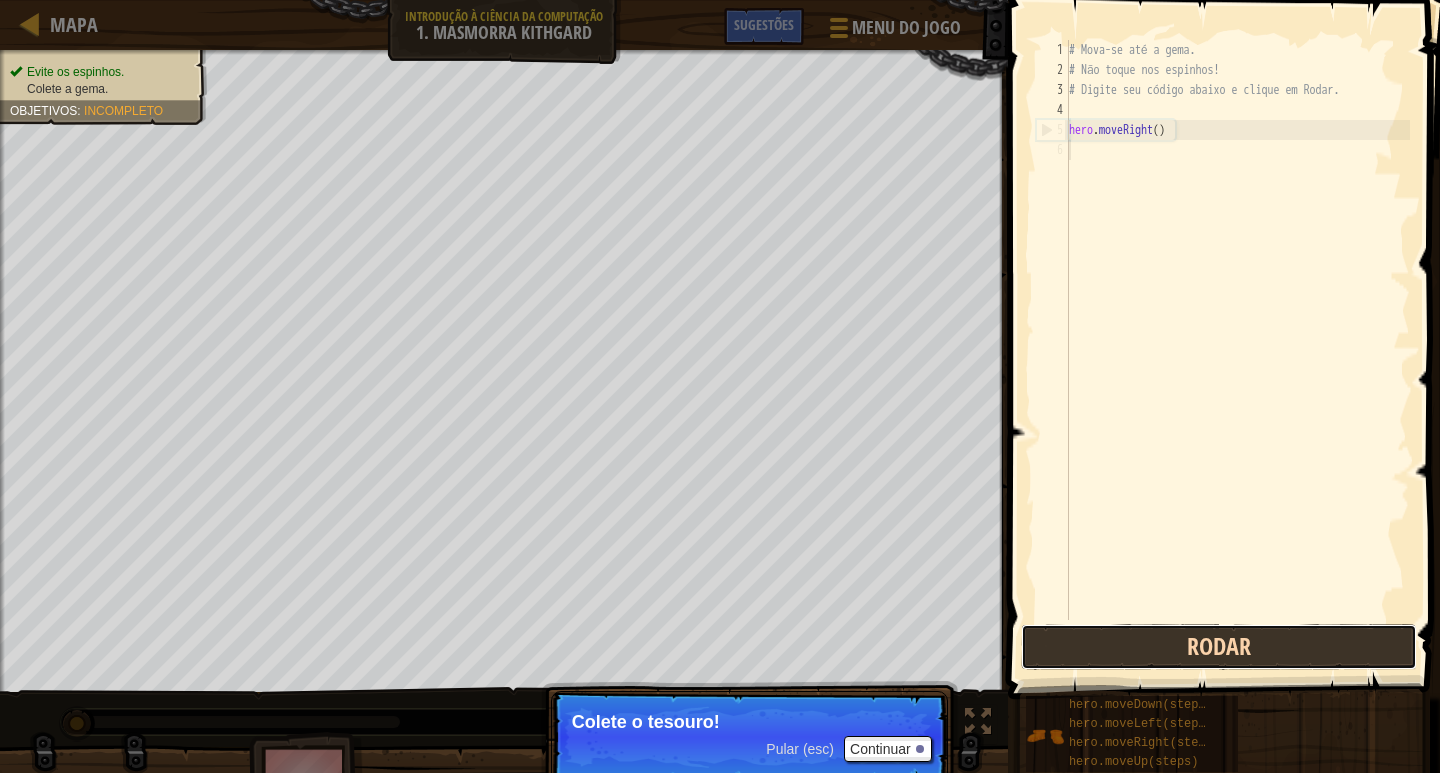 click on "Rodar" at bounding box center [1219, 647] 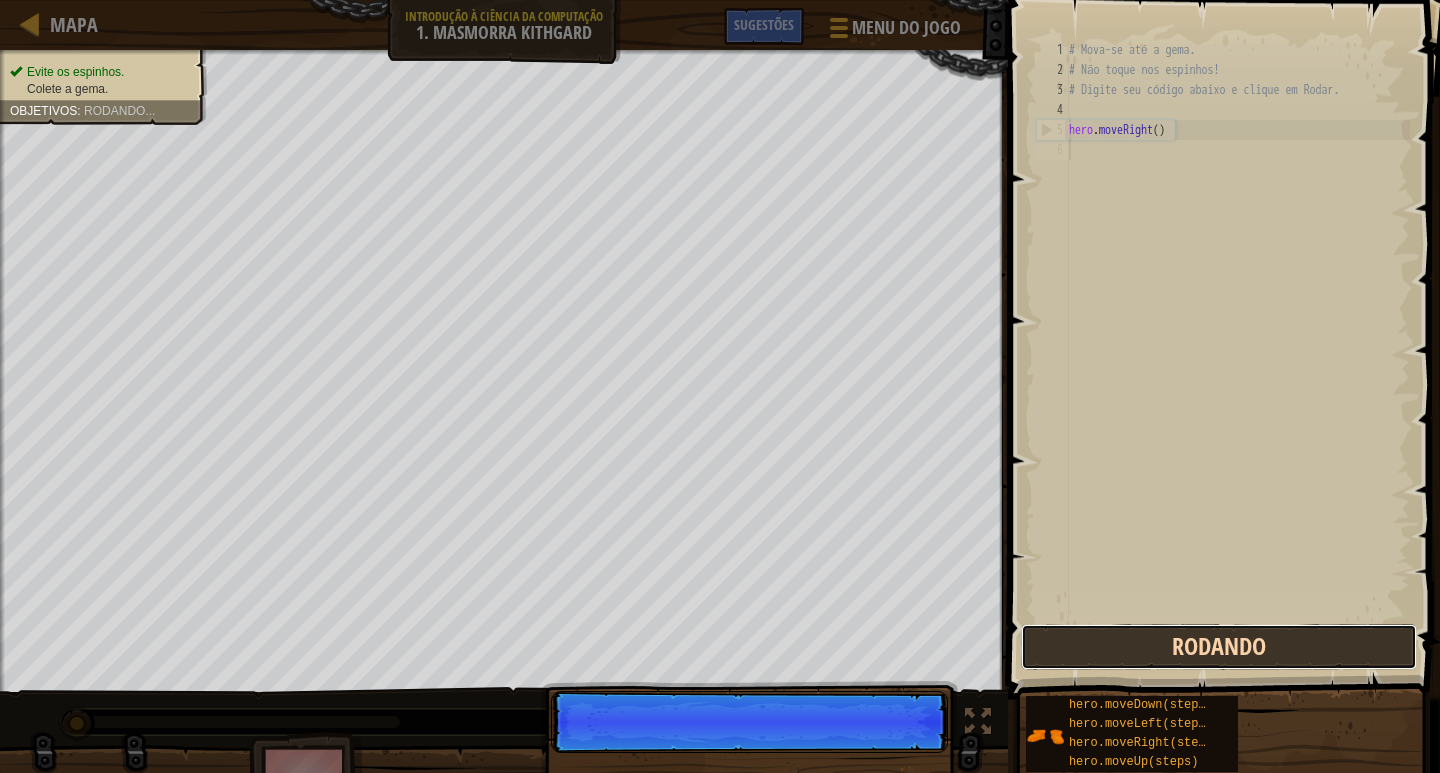 scroll, scrollTop: 9, scrollLeft: 0, axis: vertical 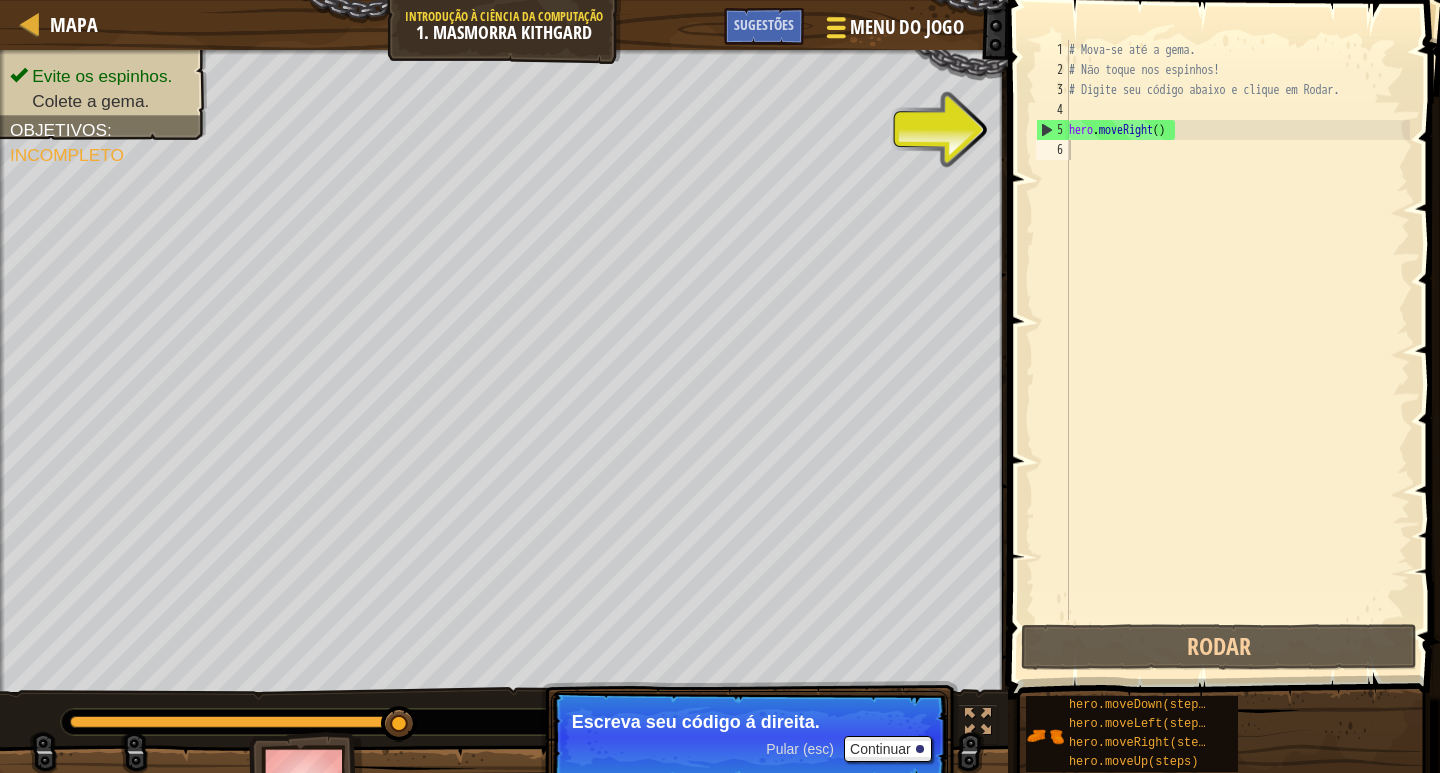 click on "Menu do Jogo" at bounding box center [907, 27] 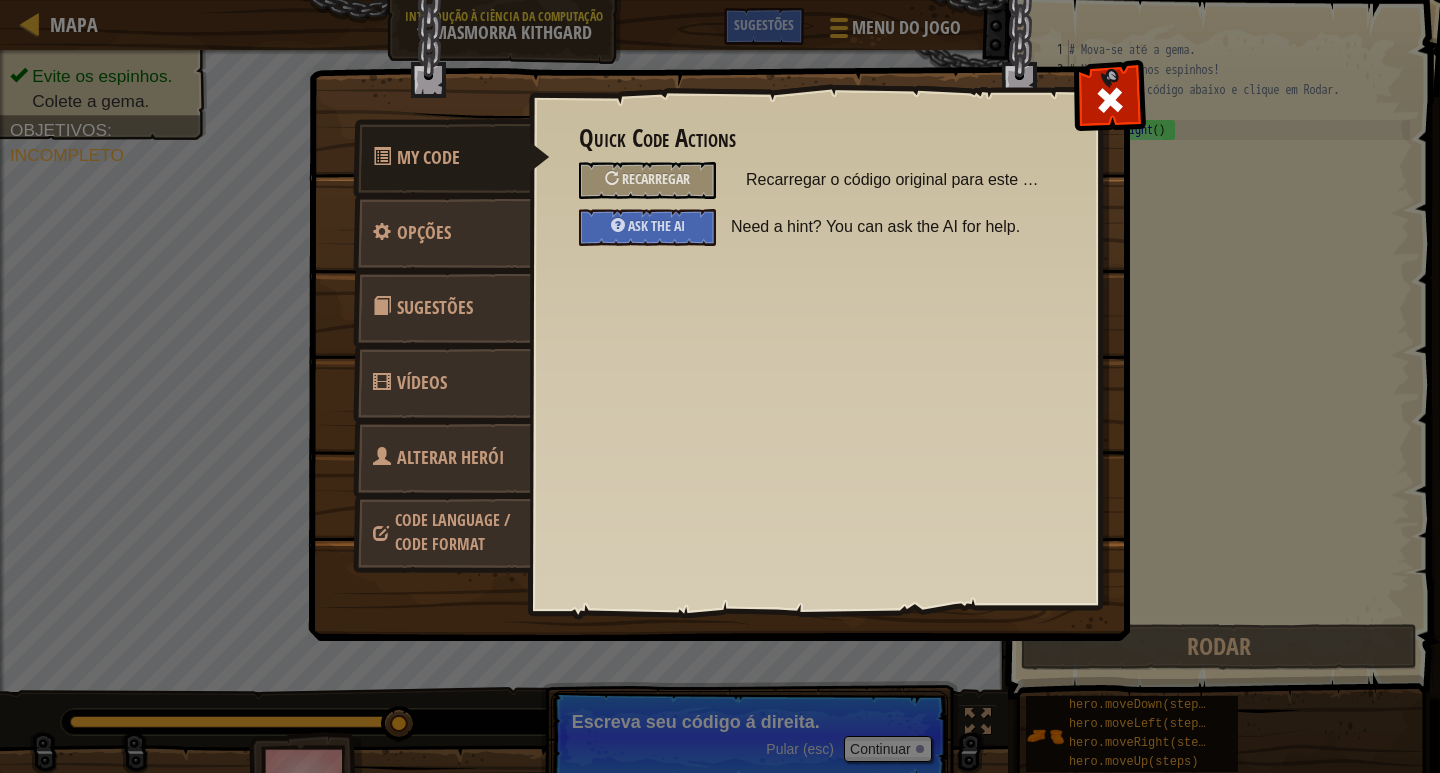 click on "Quick Code Actions   Recarregar Recarregar o código original para este método   Ask the AI Need a hint? You can ask the AI for help. Opções Gerais Música Ligar/desligar música de fundo. Configurações do Editor Autocompletar durante a escrita Mostra opções de autocompletar enquanto estiver escrevendo. Comportamentos Inteligentes Completar automaticamente colchetes, chaves e aspas. Enable Wide Editor Increase the width of editor like old style" at bounding box center (814, 317) 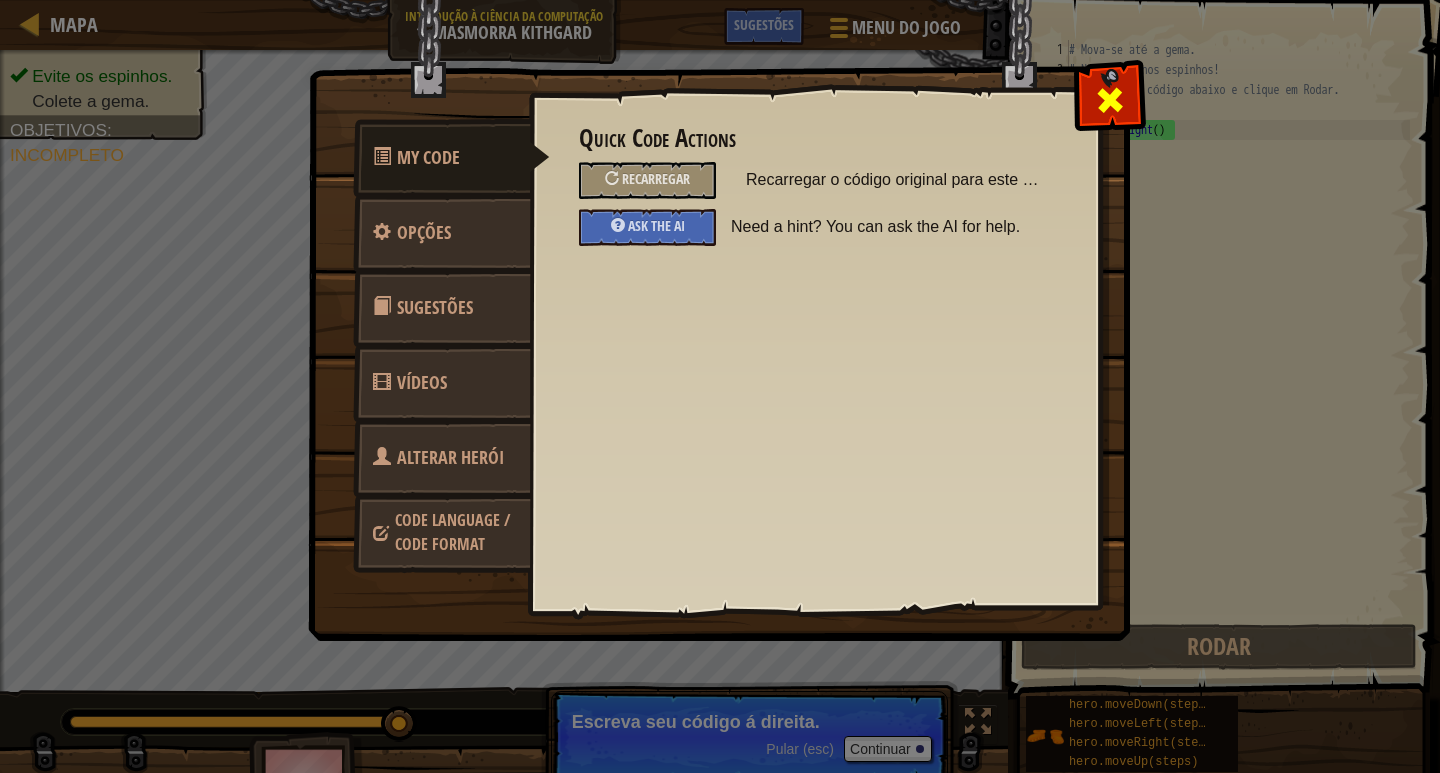 click at bounding box center [1109, 95] 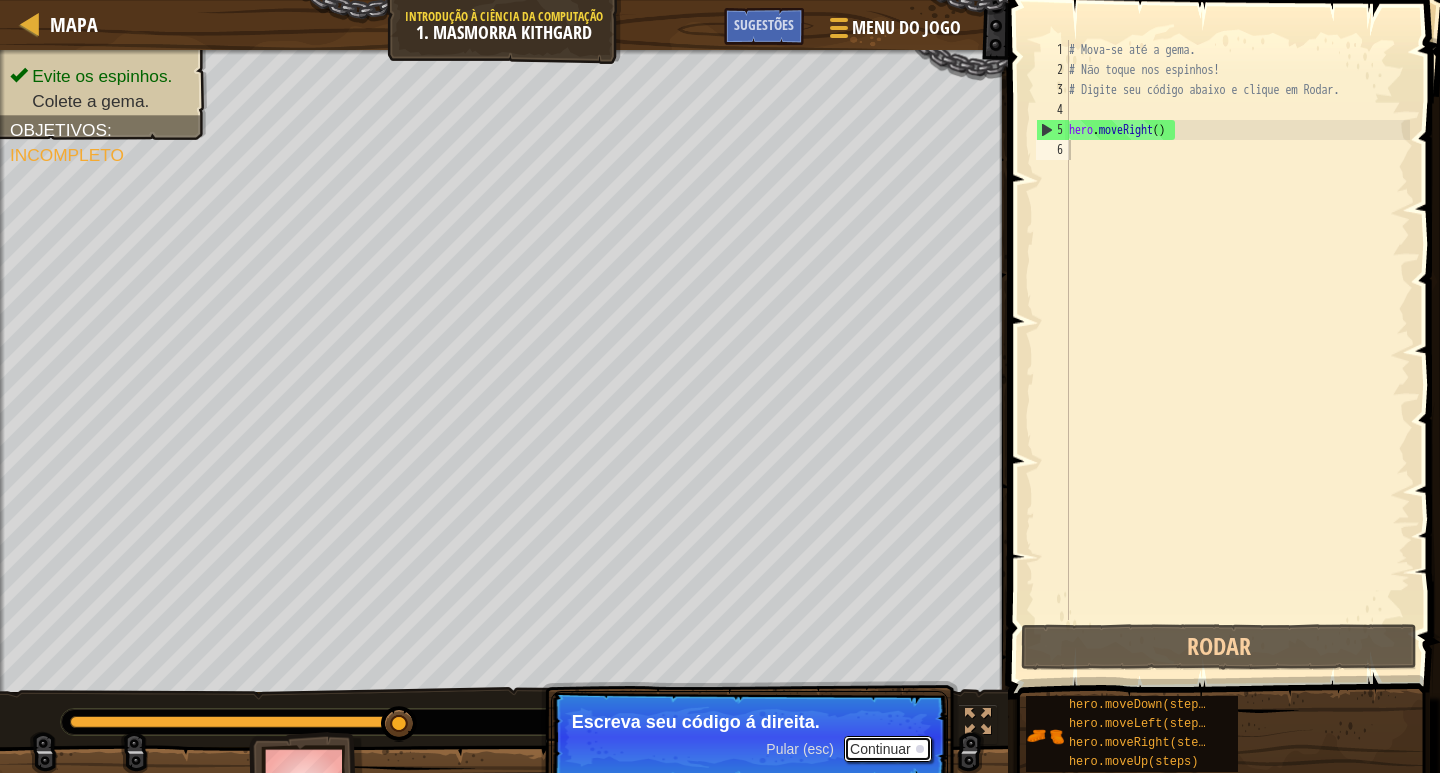 click on "Continuar" at bounding box center [888, 749] 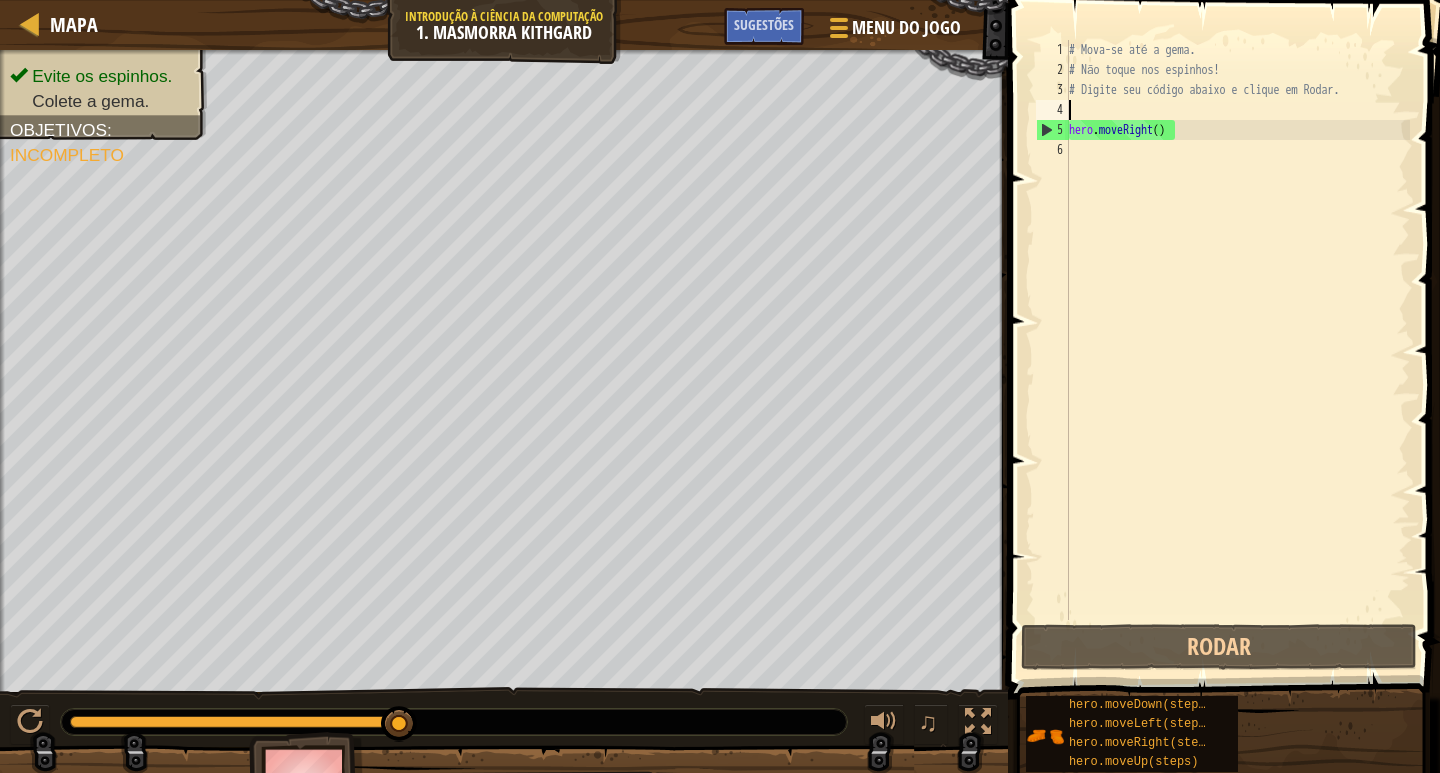 drag, startPoint x: 1177, startPoint y: 109, endPoint x: 1173, endPoint y: 119, distance: 10.770329 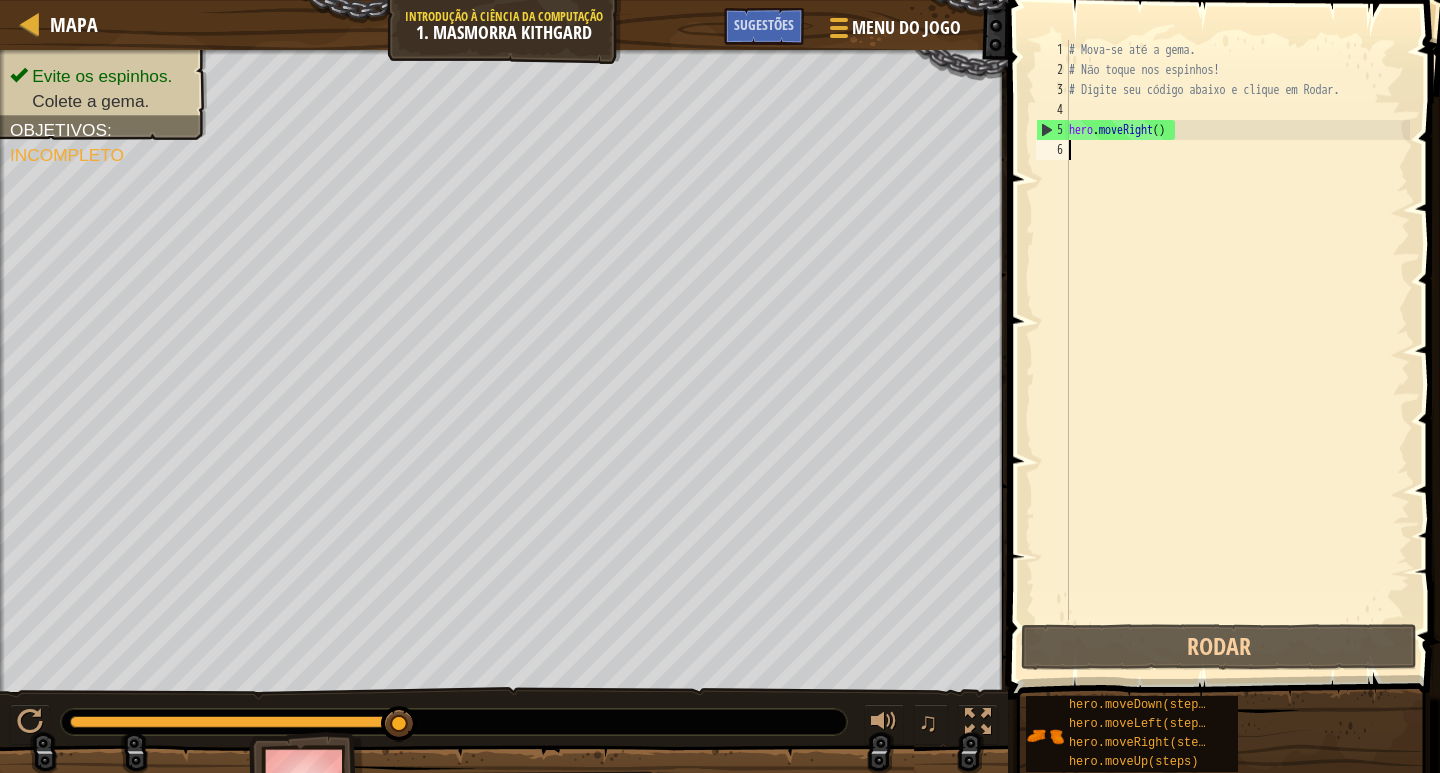 drag, startPoint x: 1163, startPoint y: 143, endPoint x: 1157, endPoint y: 124, distance: 19.924858 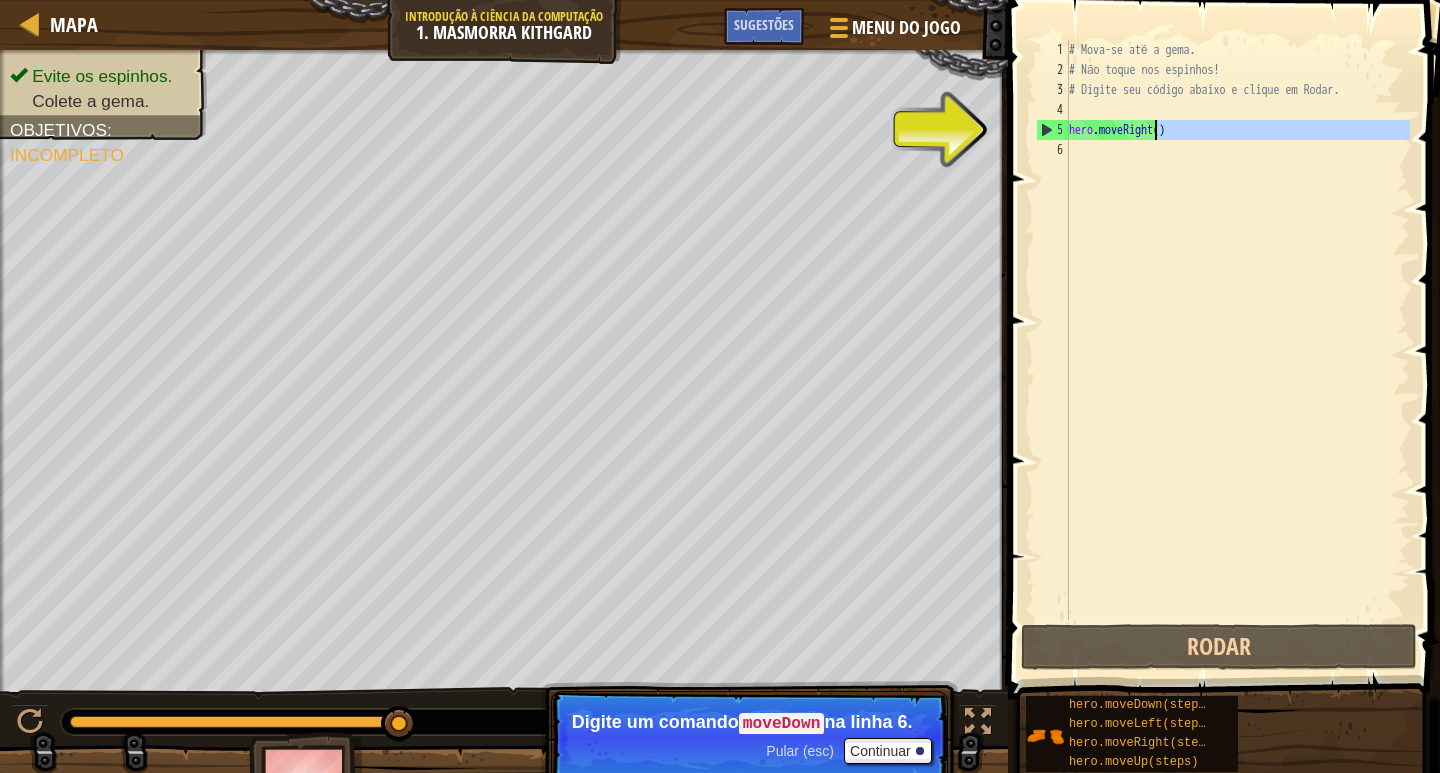 click on "# Mova-se até a gema. # Não toque nos espinhos! # Digite seu código abaixo e clique em Rodar. hero . moveRight ( )" at bounding box center (1237, 330) 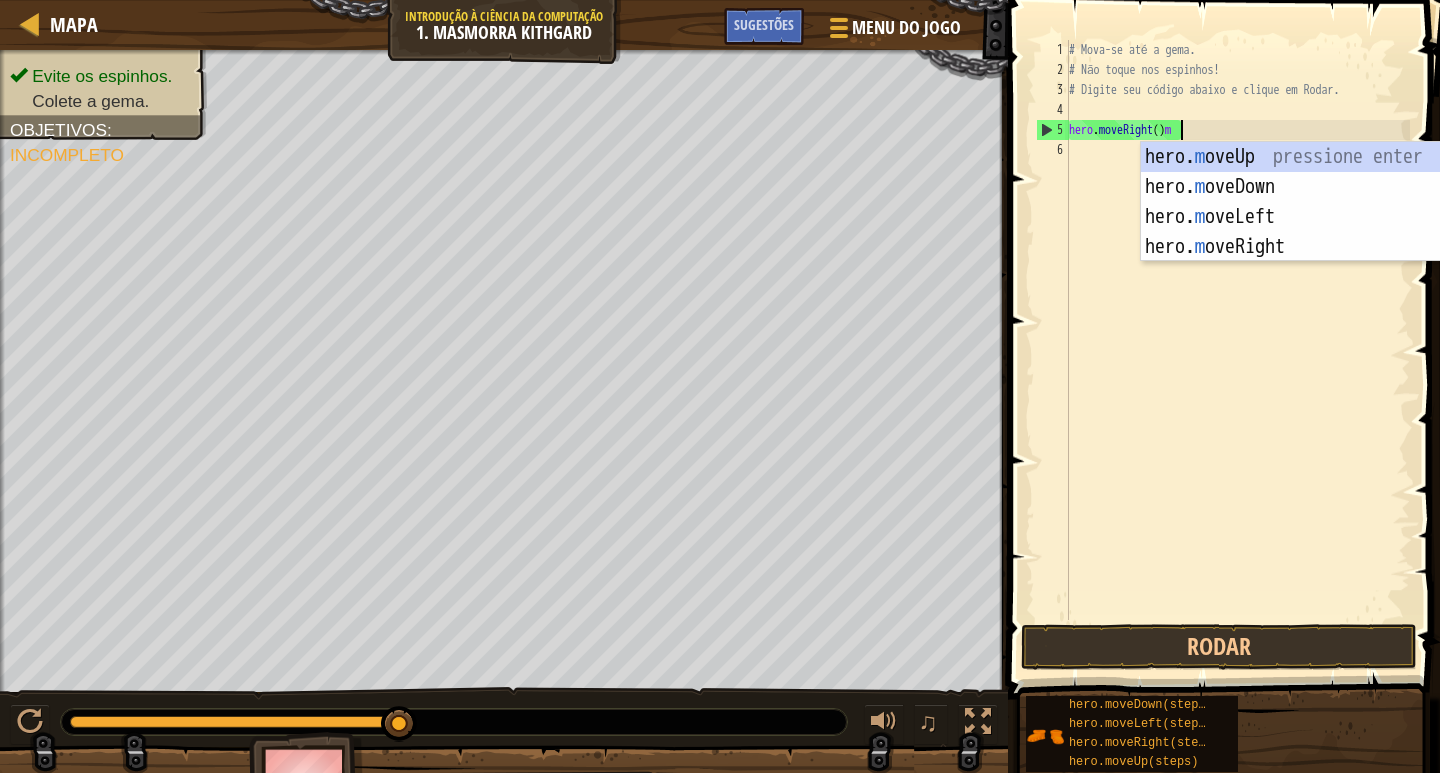 scroll, scrollTop: 9, scrollLeft: 8, axis: both 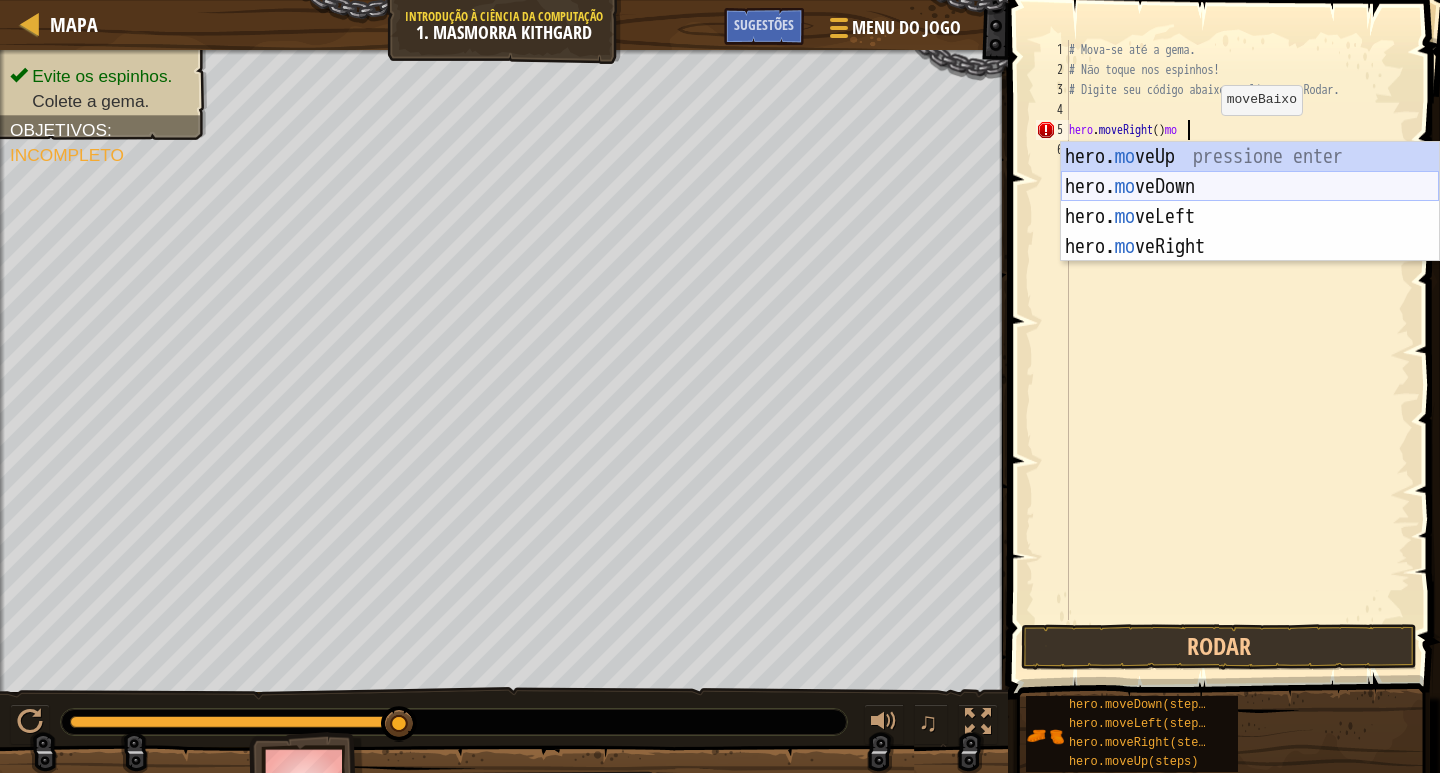 click on "hero. mo veUp pressione enter hero. mo veDown pressione enter hero. mo veLeft pressione enter hero. mo veRight pressione enter" at bounding box center (1250, 232) 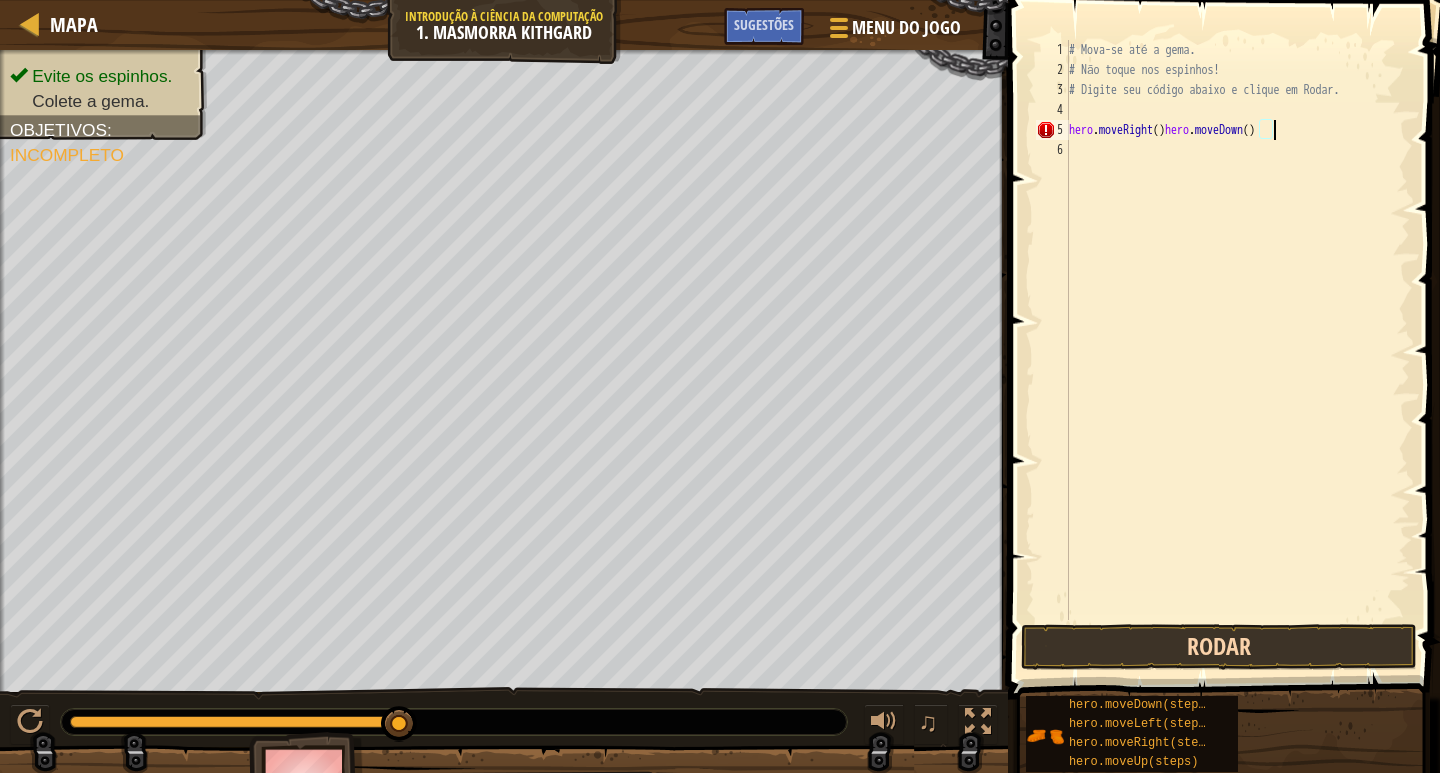 type on "hero.moveRight()hero.moveDown()" 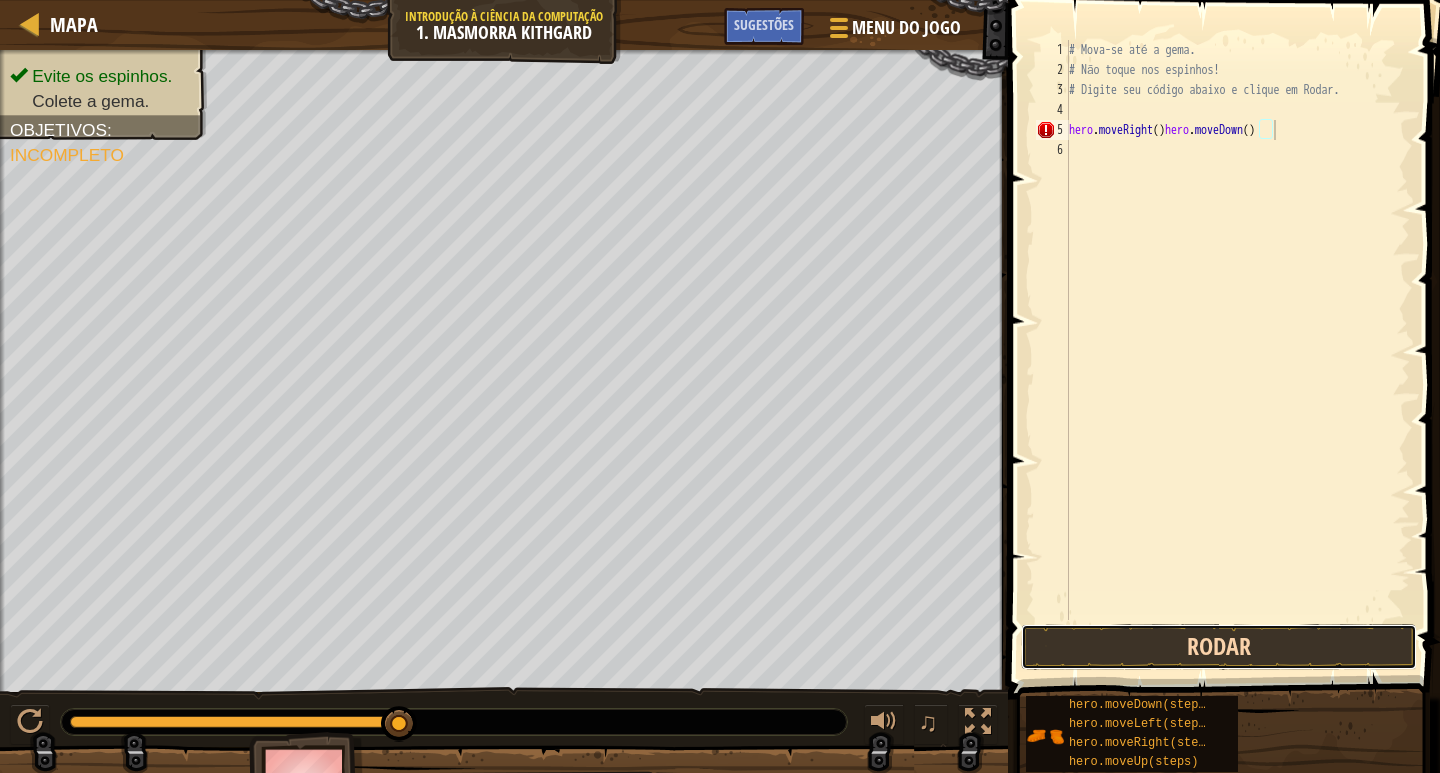 click on "Rodar" at bounding box center [1219, 647] 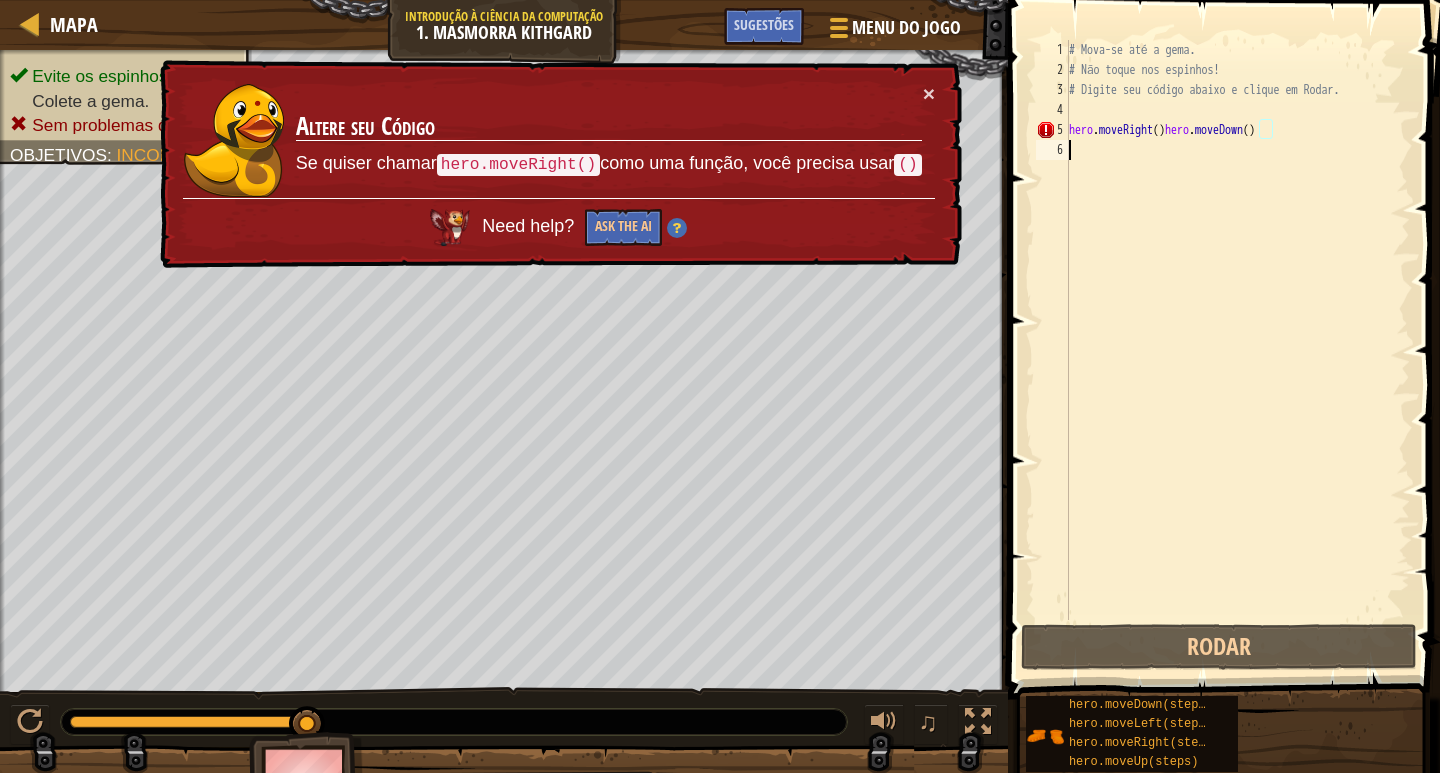 click on "# Mova-se até a gema. # Não toque nos espinhos! # Digite seu código abaixo e clique em Rodar. hero . moveRight ( ) hero . moveDown ( )" at bounding box center (1237, 350) 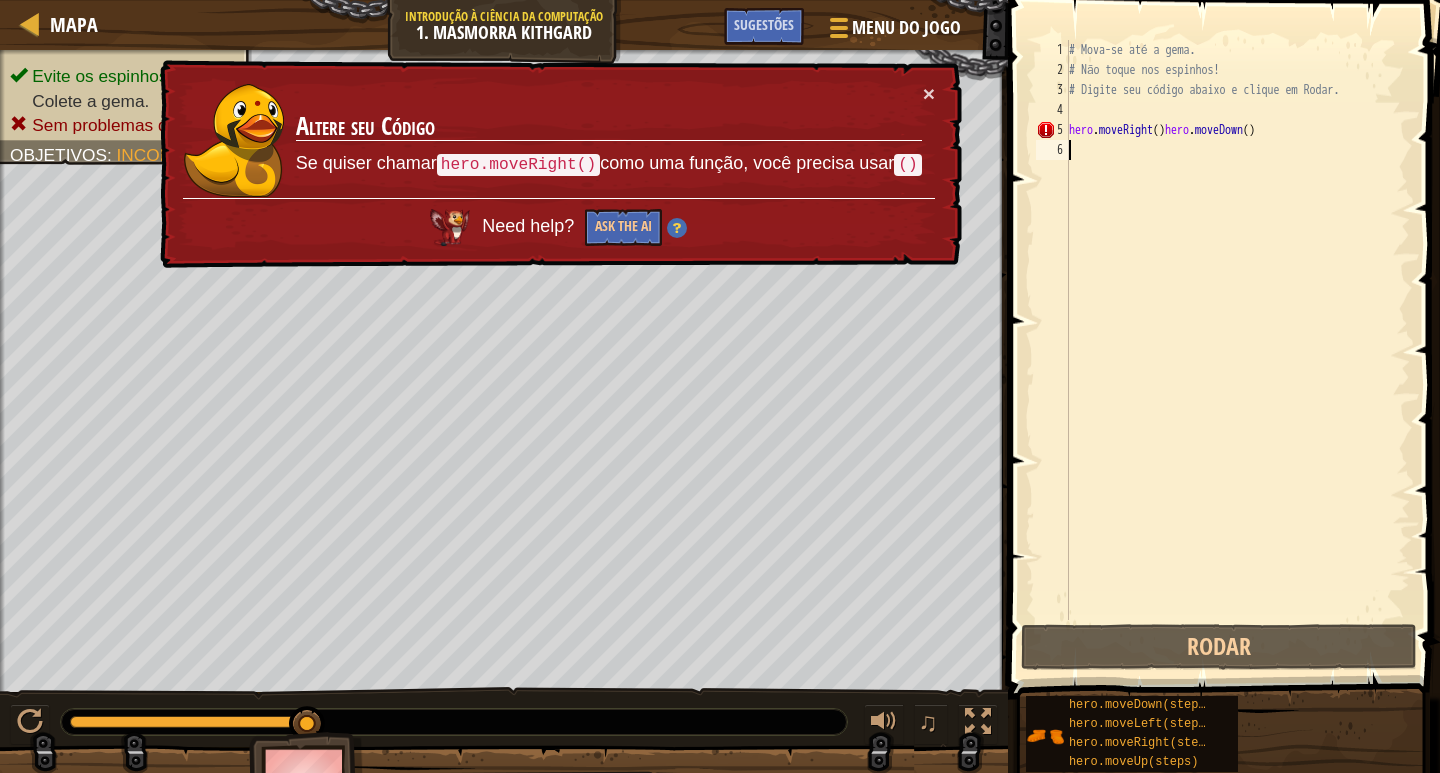 scroll, scrollTop: 9, scrollLeft: 0, axis: vertical 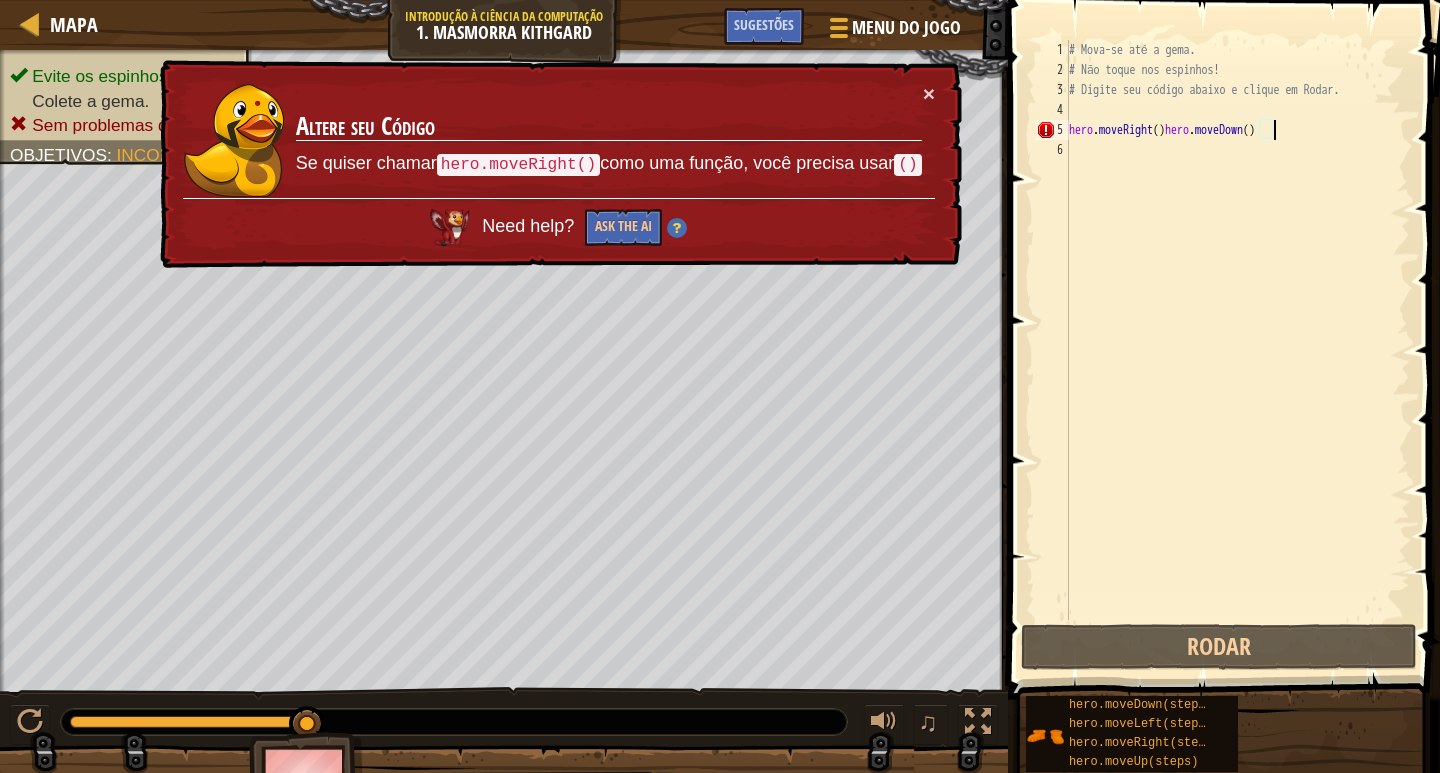 click on "# Mova-se até a gema. # Não toque nos espinhos! # Digite seu código abaixo e clique em Rodar. hero . moveRight ( ) hero . moveDown ( )" at bounding box center [1237, 350] 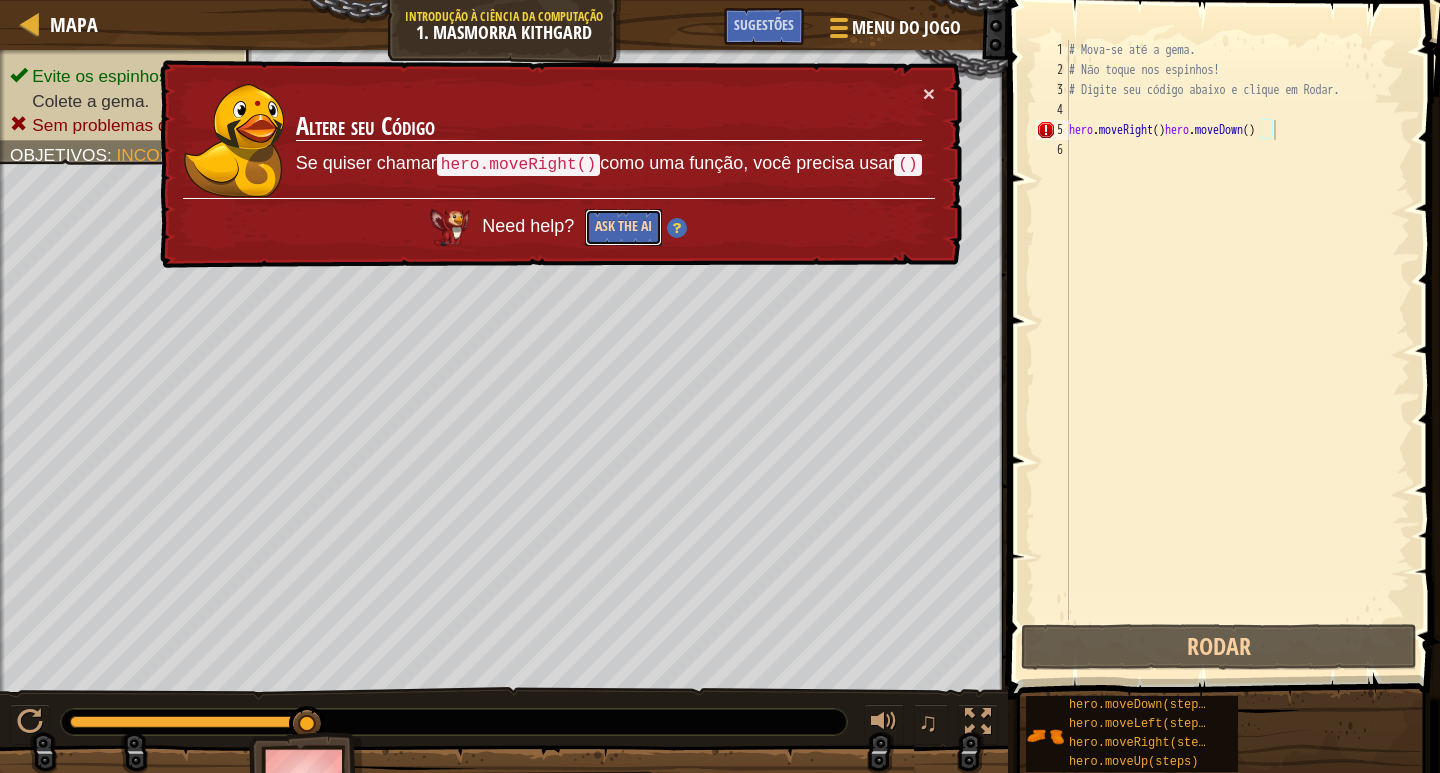 click on "Ask the AI" at bounding box center (623, 227) 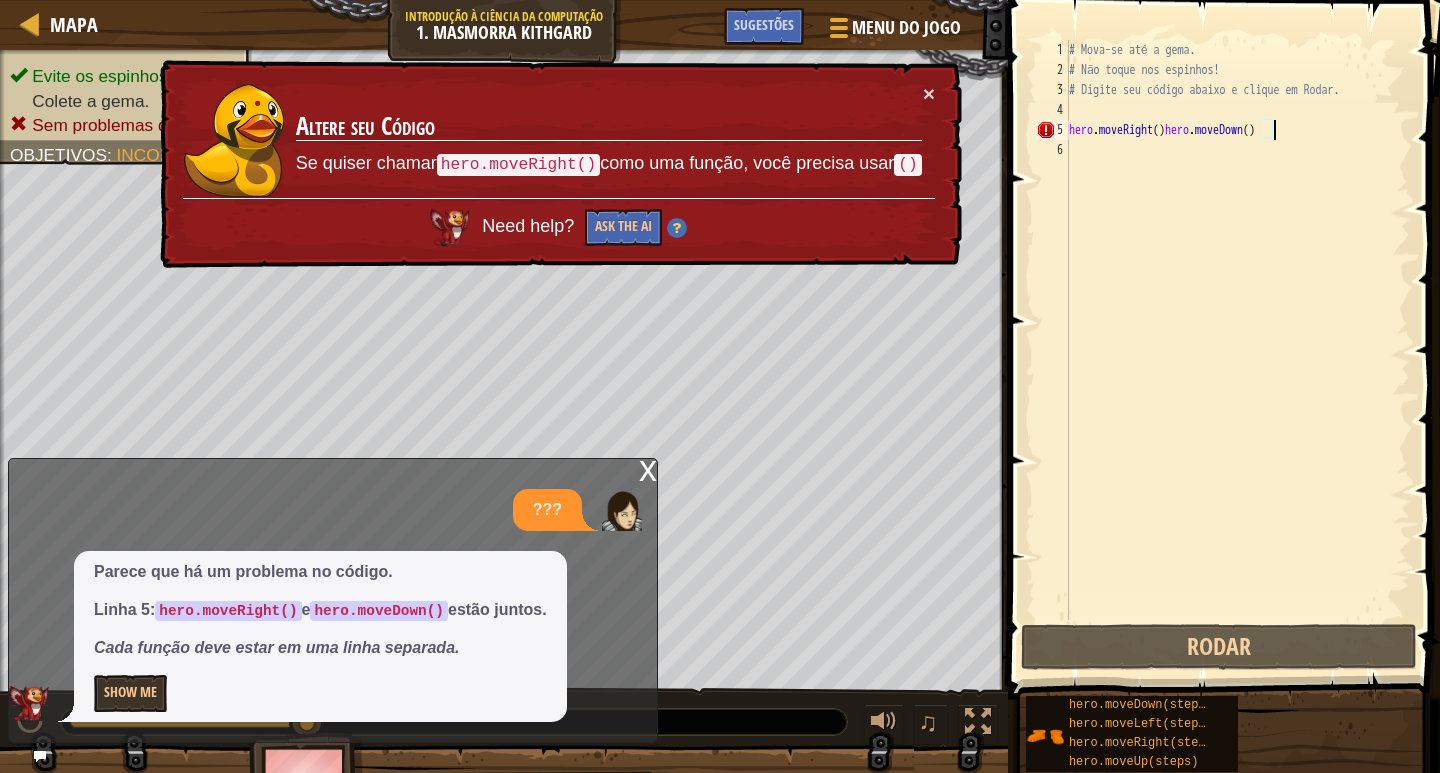 click on "x" at bounding box center [648, 469] 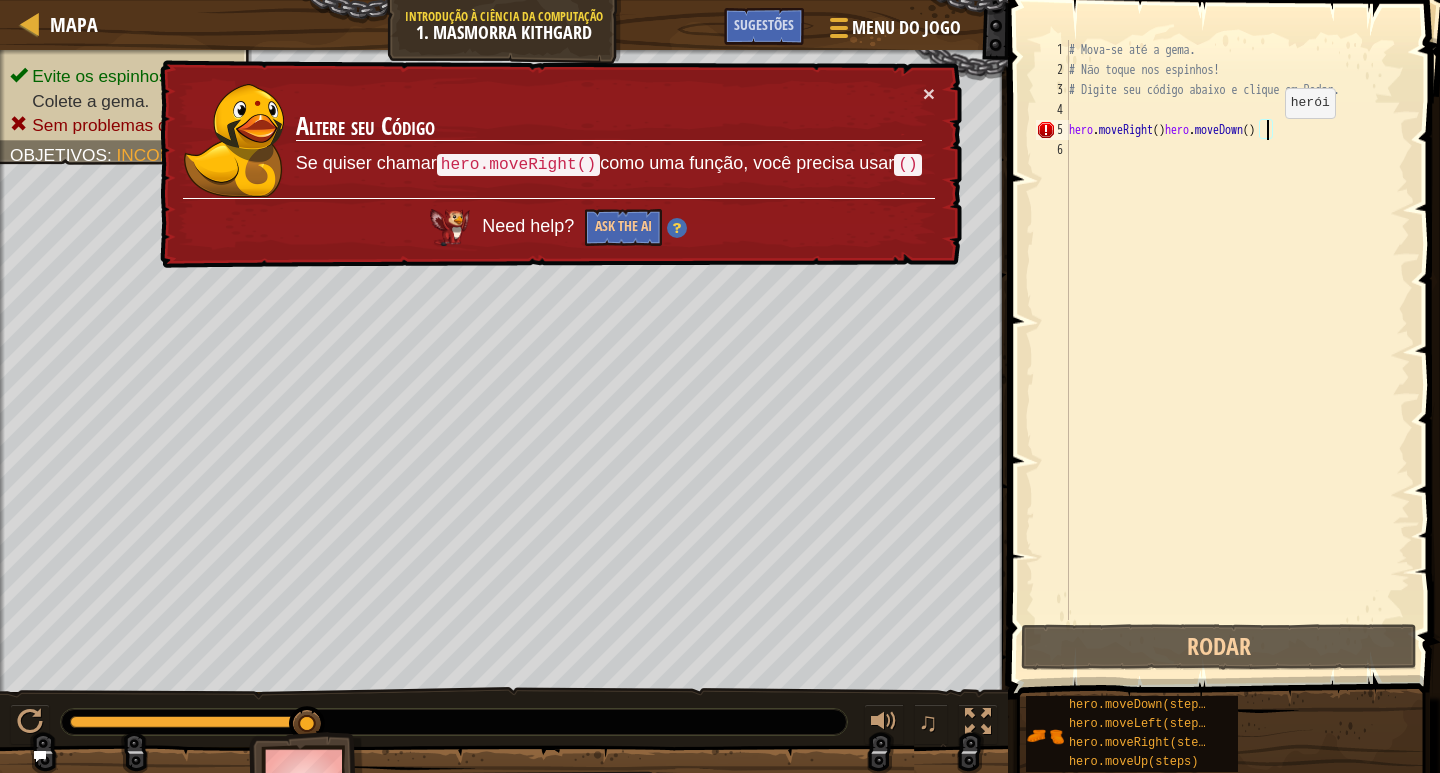 click on "# Mova-se até a gema. # Não toque nos espinhos! # Digite seu código abaixo e clique em Rodar. hero . moveRight ( ) hero . moveDown ( )" at bounding box center [1237, 350] 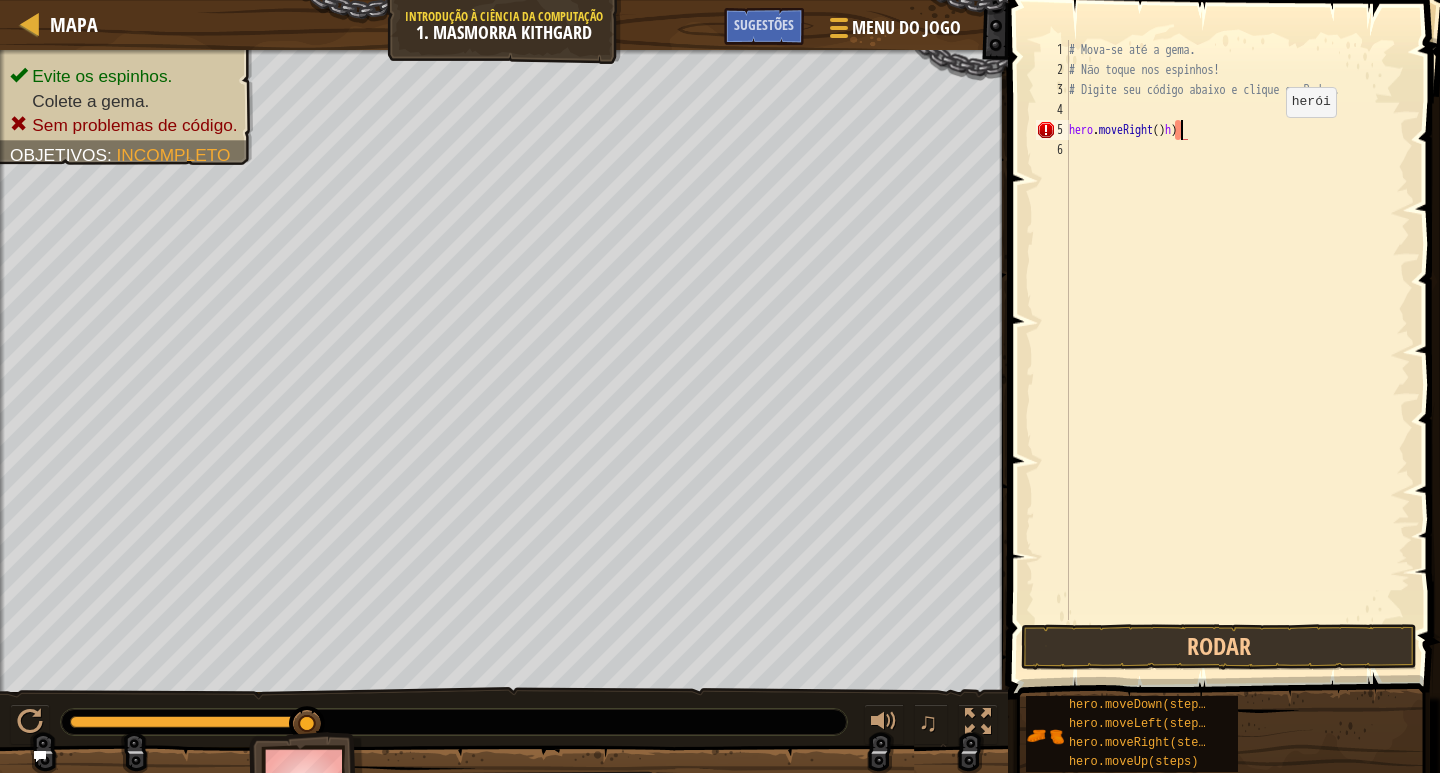 type on "hero.moveRight())" 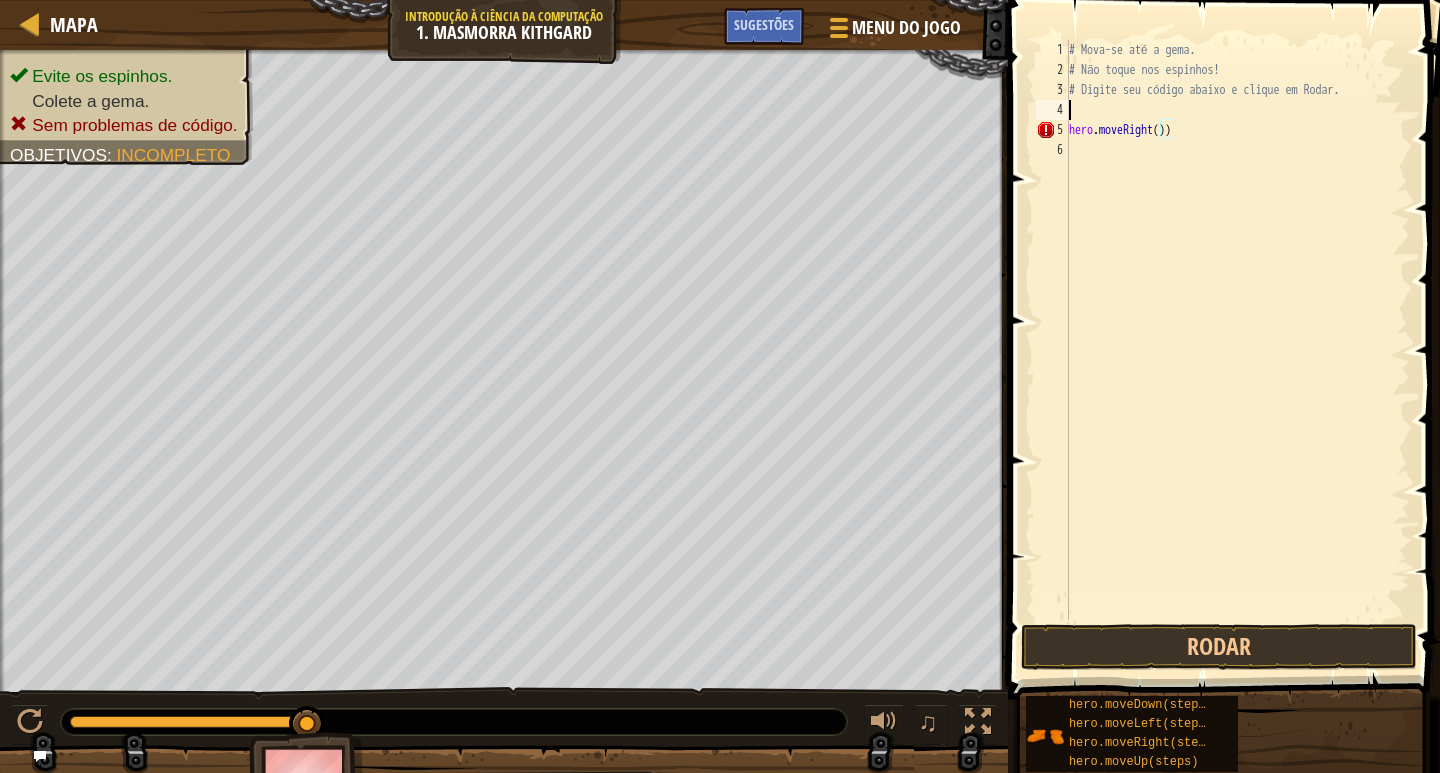 click on "# Mova-se até a gema. # Não toque nos espinhos! # Digite seu código abaixo e clique em Rodar. hero . moveRight ( ))" at bounding box center (1237, 350) 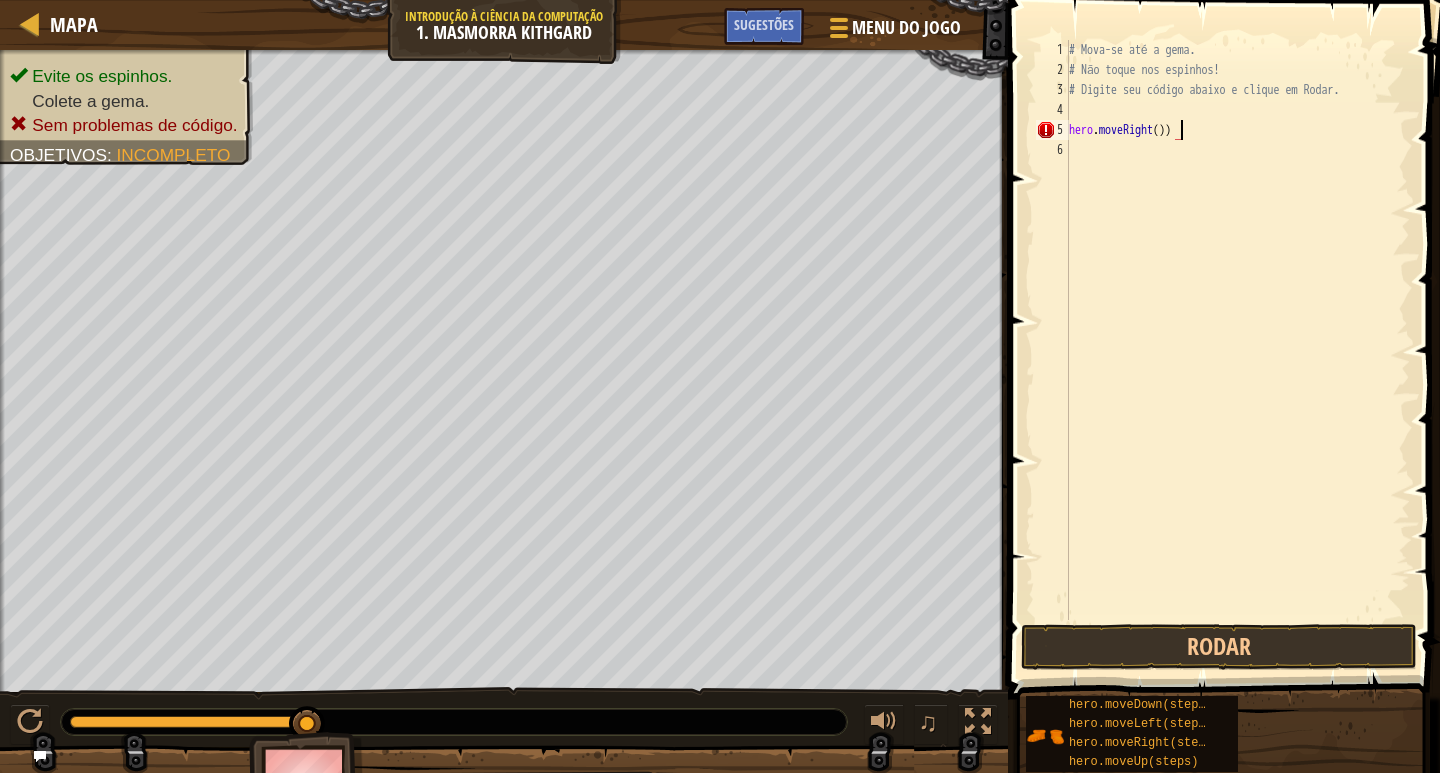 click on "# Mova-se até a gema. # Não toque nos espinhos! # Digite seu código abaixo e clique em Rodar. hero . moveRight ( ))" at bounding box center (1237, 350) 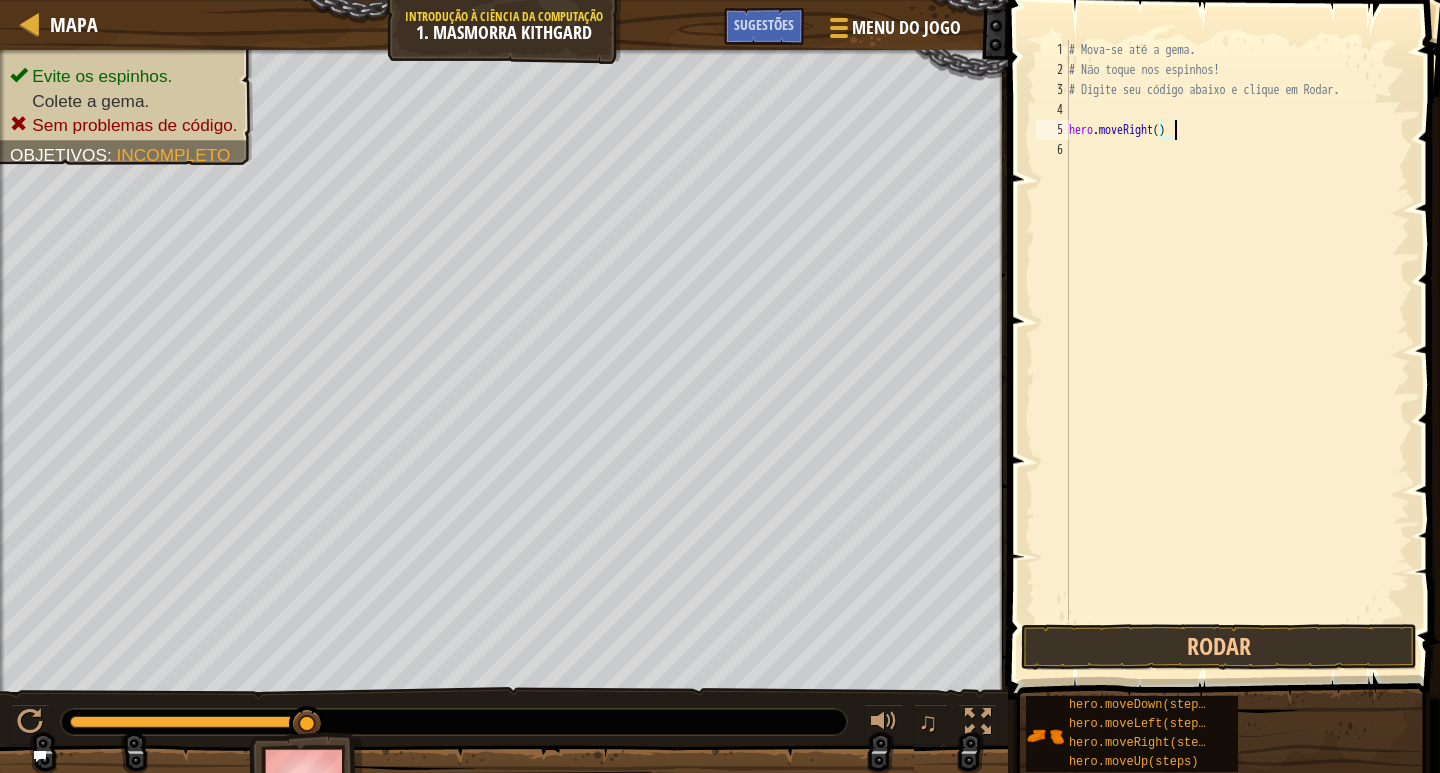 scroll, scrollTop: 9, scrollLeft: 8, axis: both 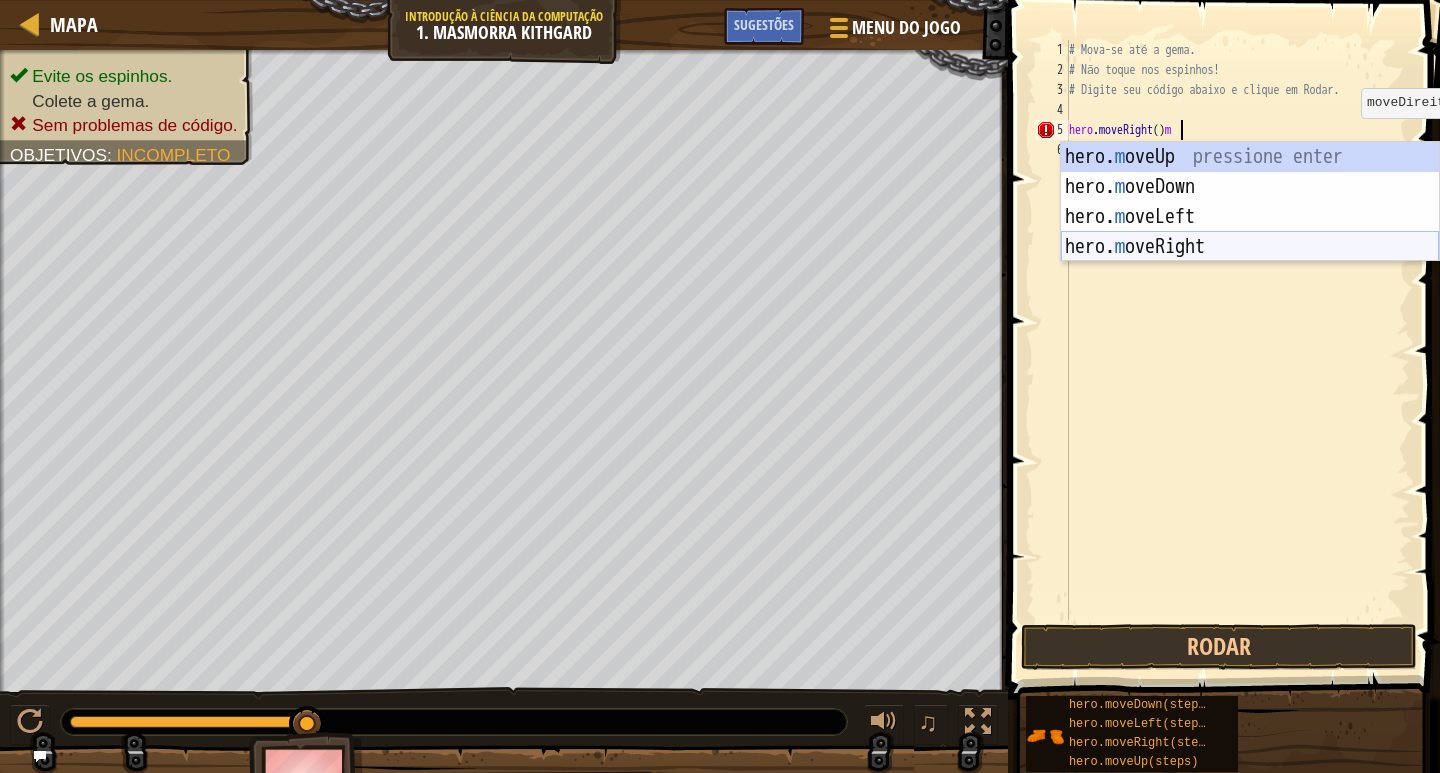 click on "hero. m oveUp pressione enter hero. m oveDown pressione enter hero. m oveLeft pressione enter hero. m oveRight pressione enter" at bounding box center (1250, 232) 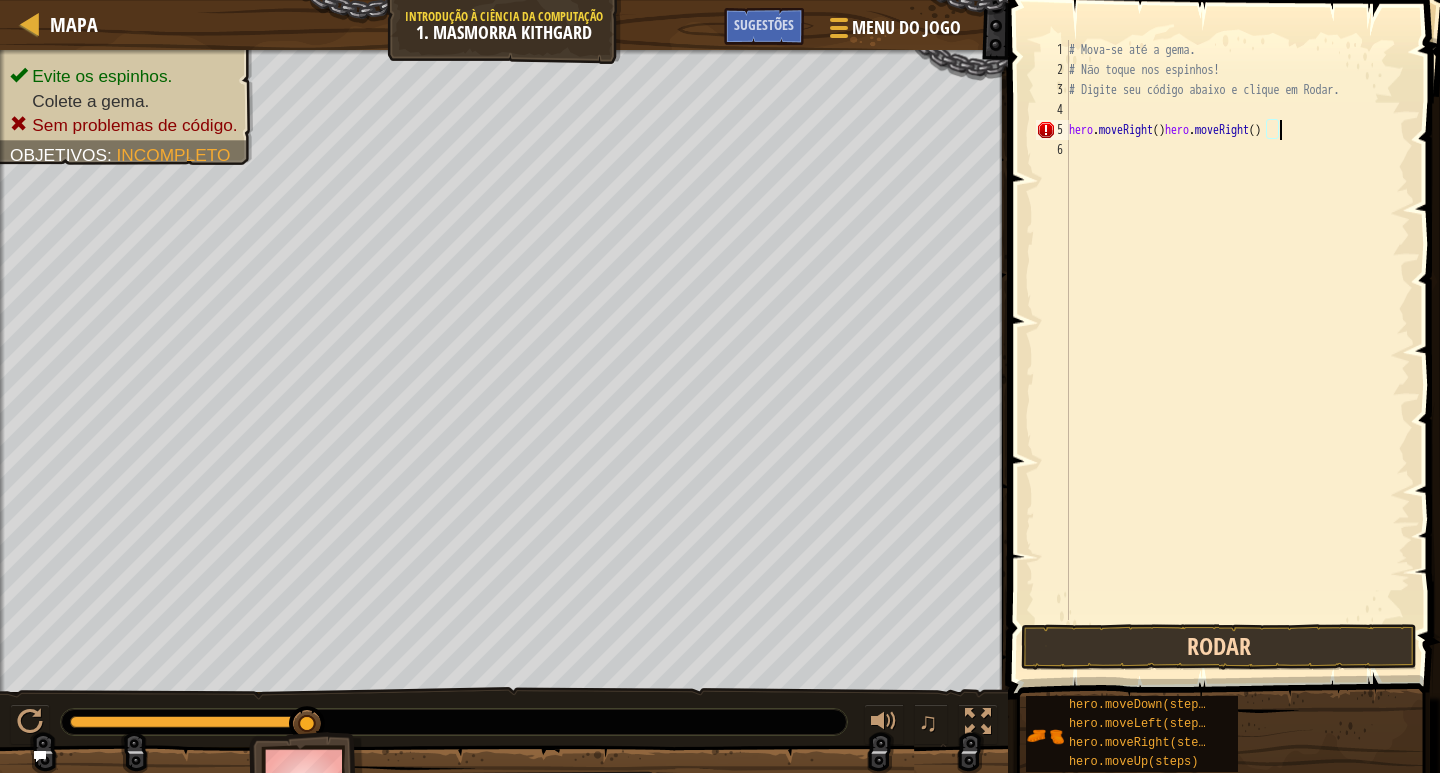 type on "hero.moveRight()hero.moveRight()" 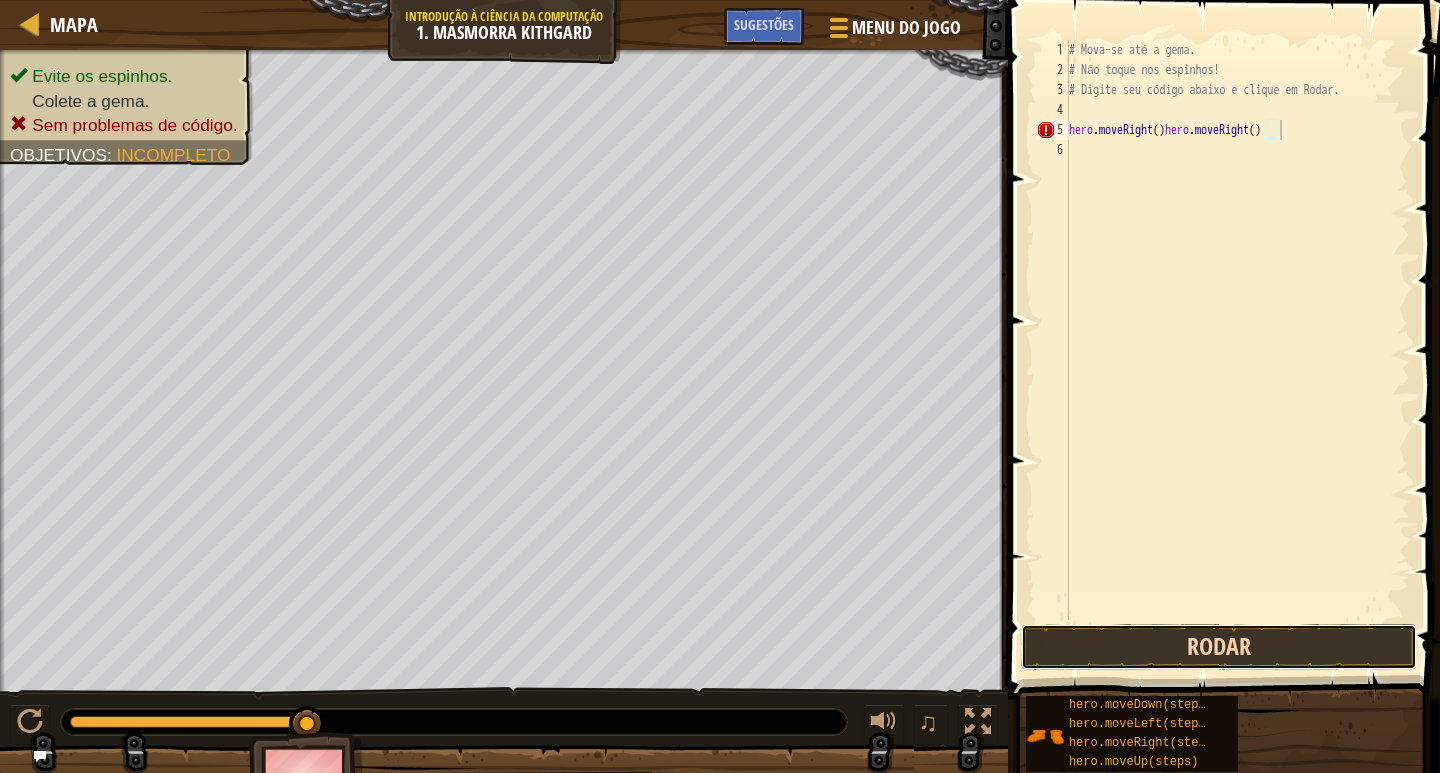 click on "Rodar" at bounding box center [1219, 647] 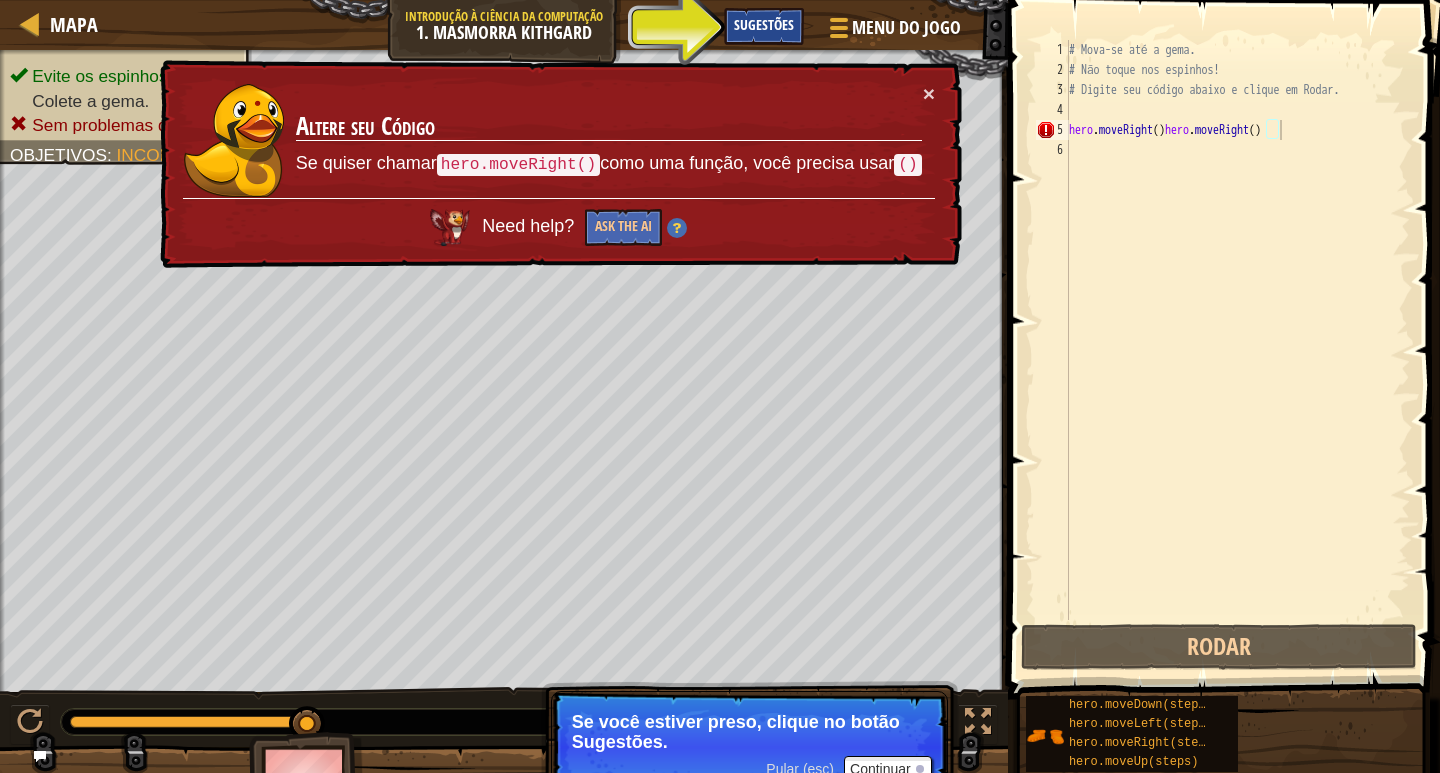 click on "Sugestões" at bounding box center [764, 24] 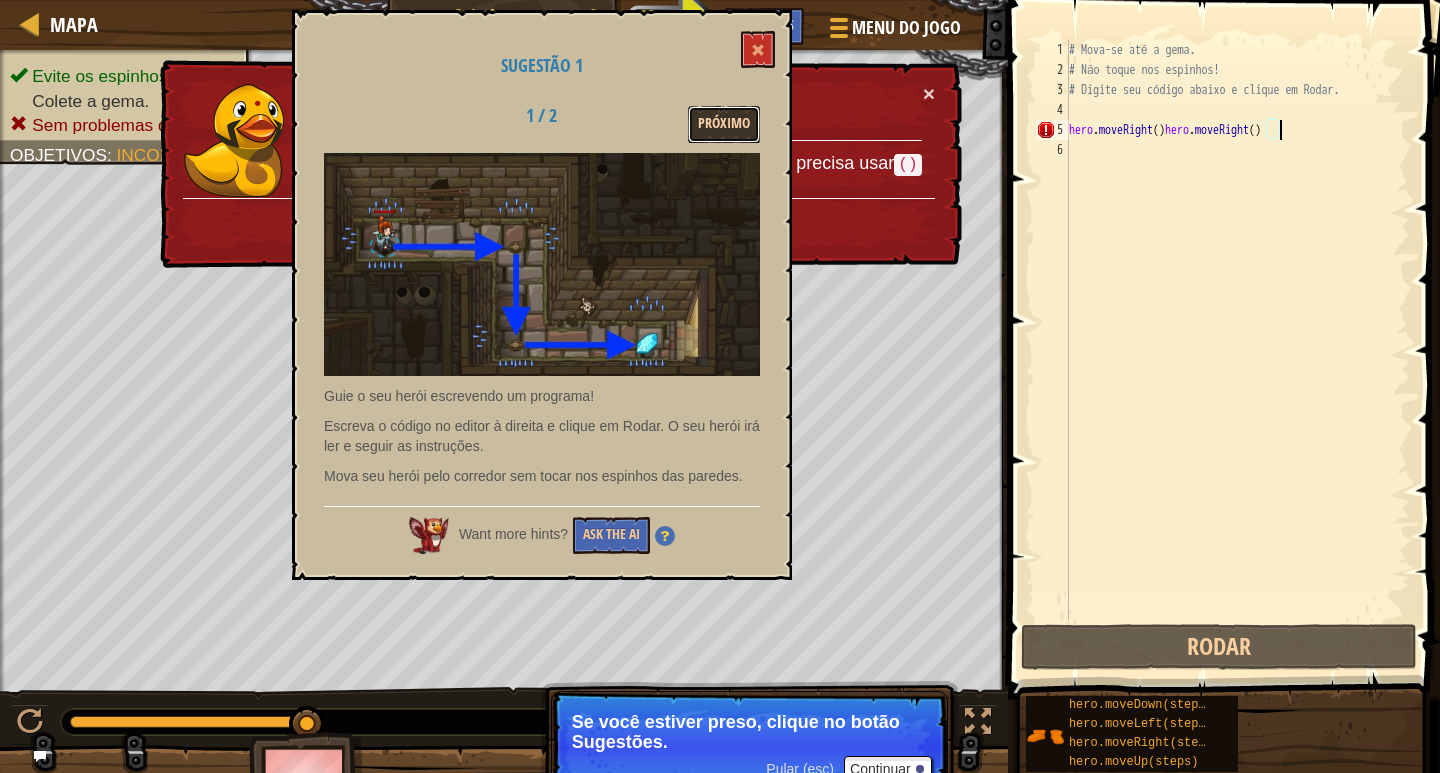 click on "Próximo" at bounding box center (724, 124) 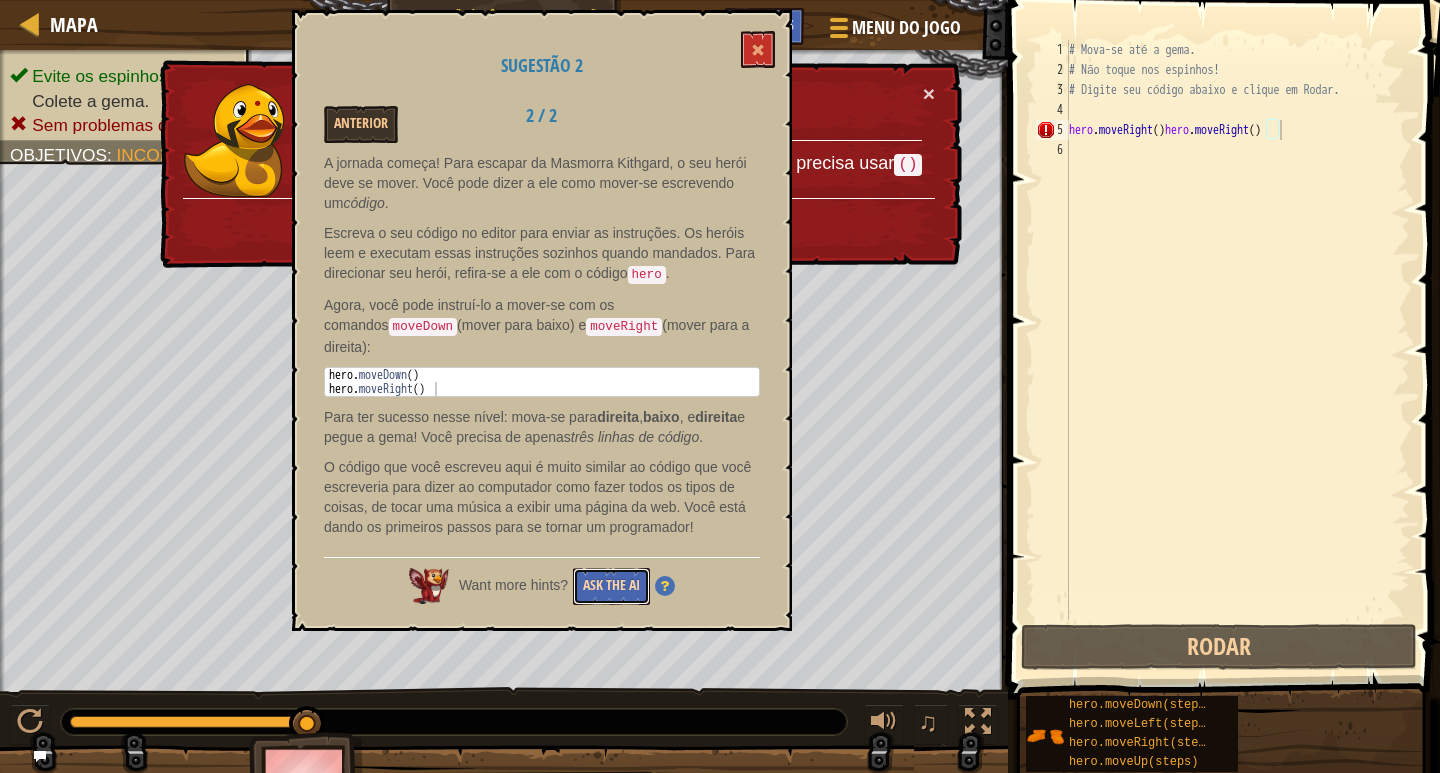click on "Ask the AI" at bounding box center (611, 586) 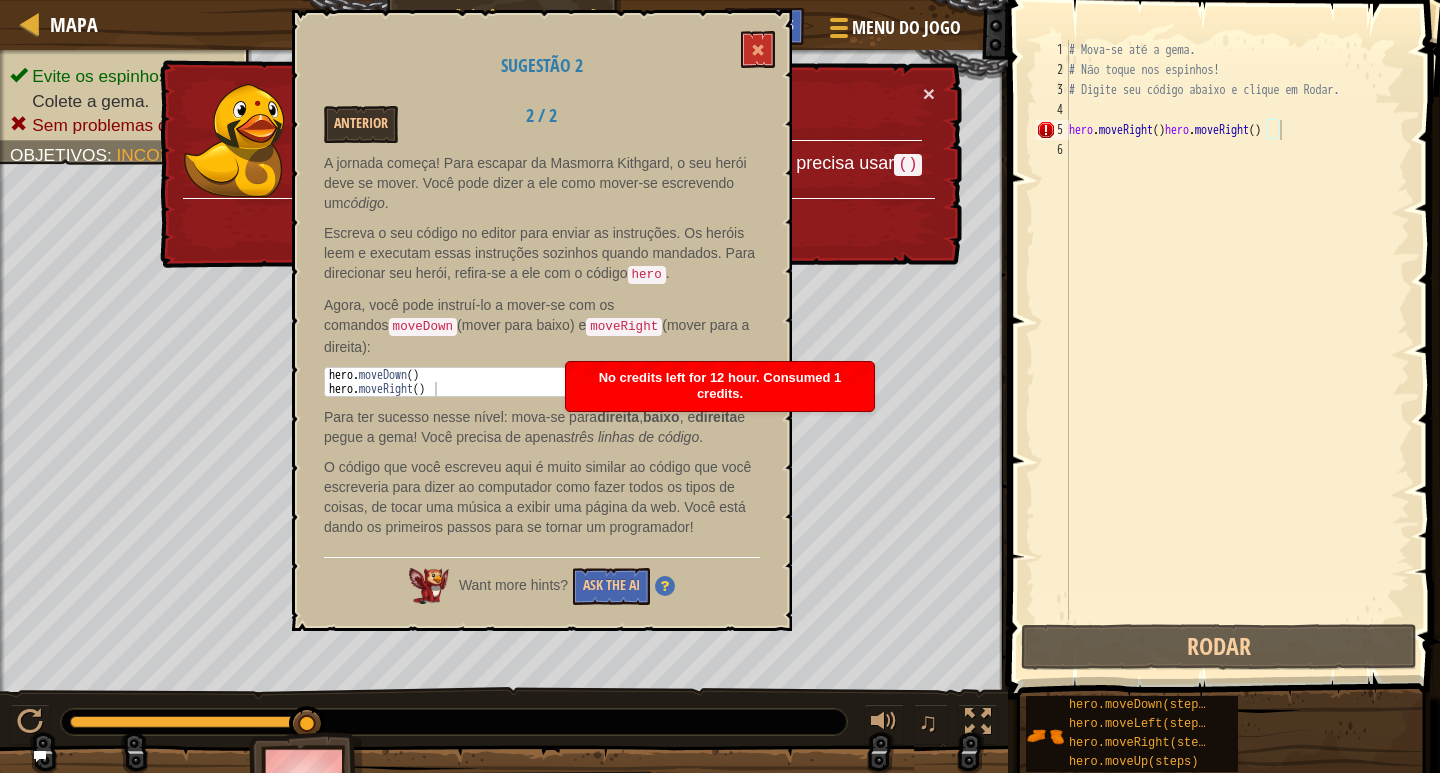 click on "No credits left for 12 hour. Consumed 1 credits." at bounding box center (720, 386) 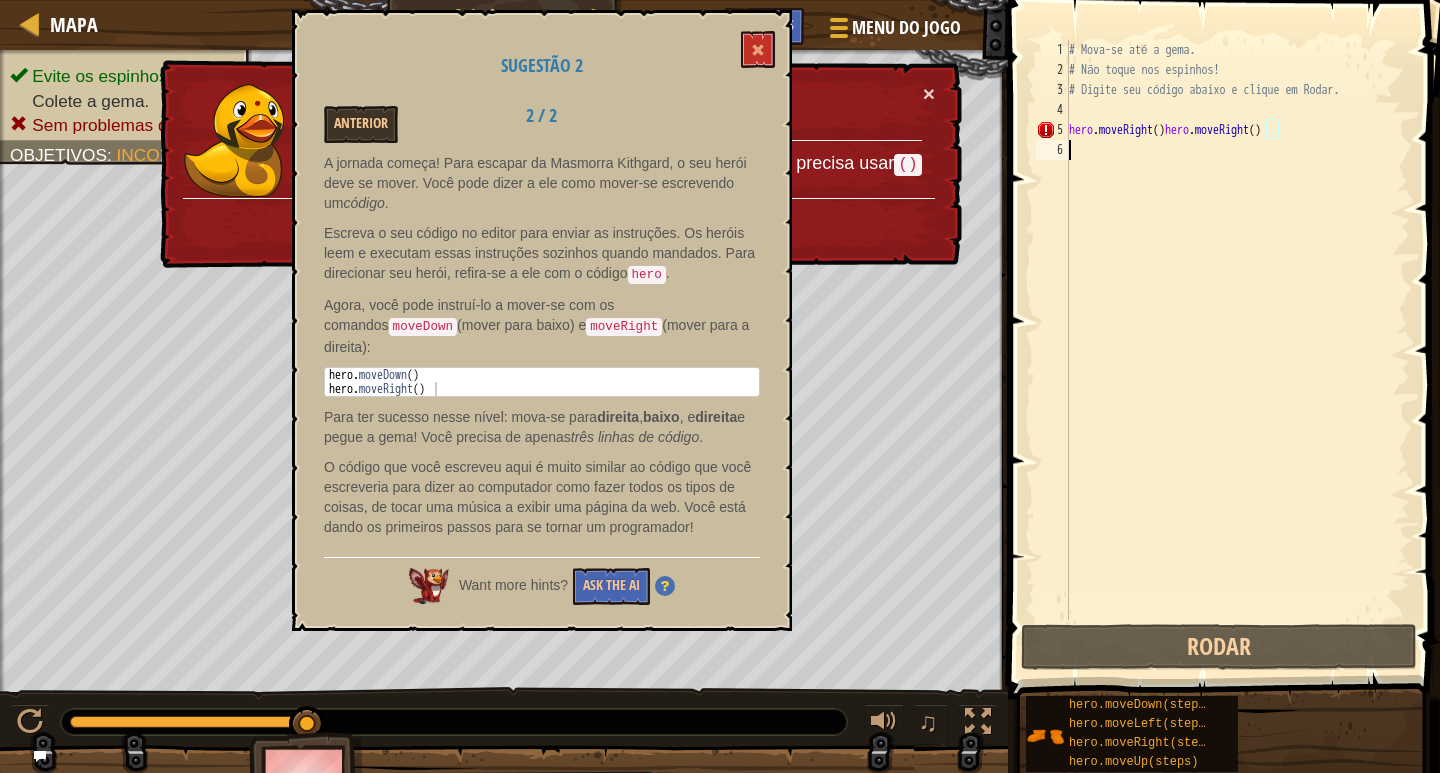 scroll, scrollTop: 9, scrollLeft: 0, axis: vertical 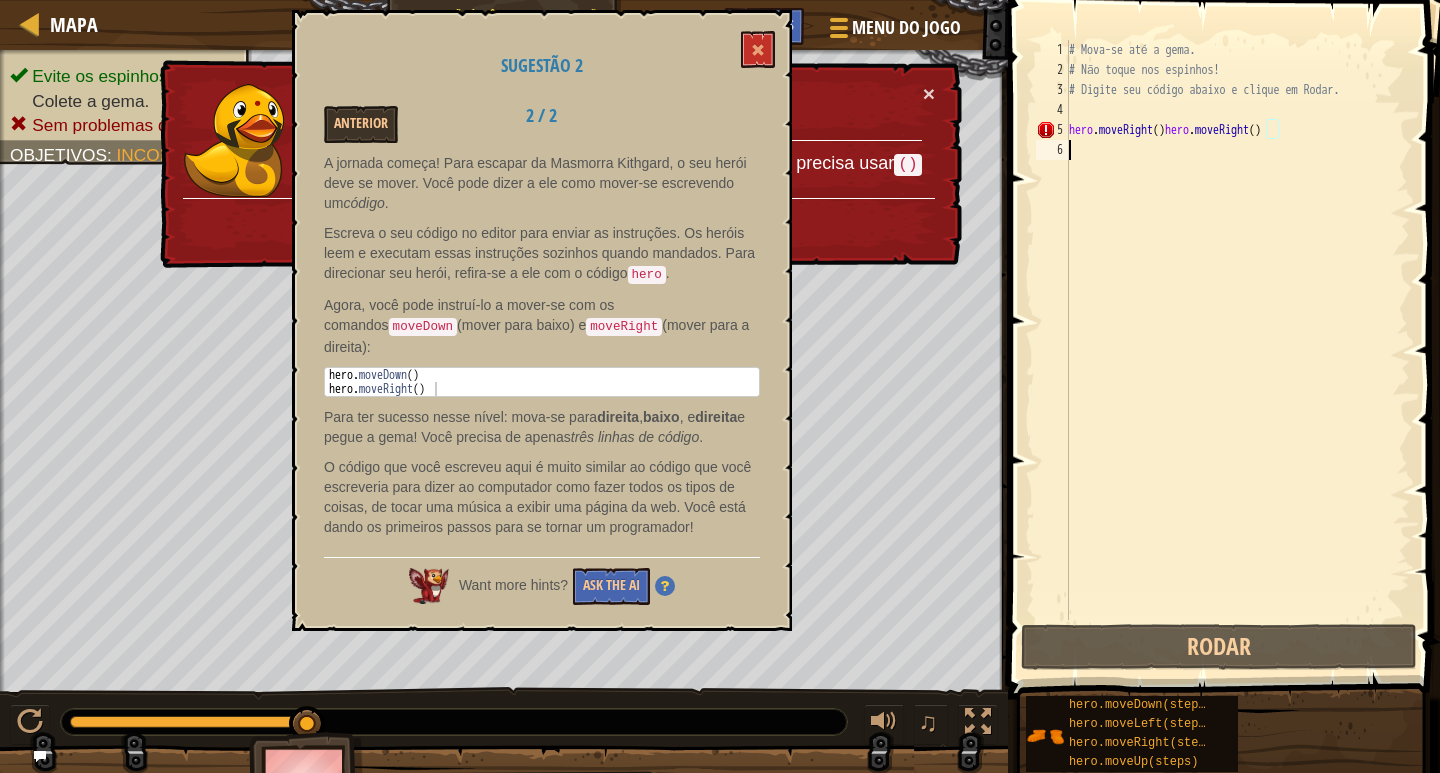 click on "# Mova-se até a gema. # Não toque nos espinhos! # Digite seu código abaixo e clique em Rodar. hero . moveRight ( ) hero . moveRight ( )" at bounding box center [1237, 350] 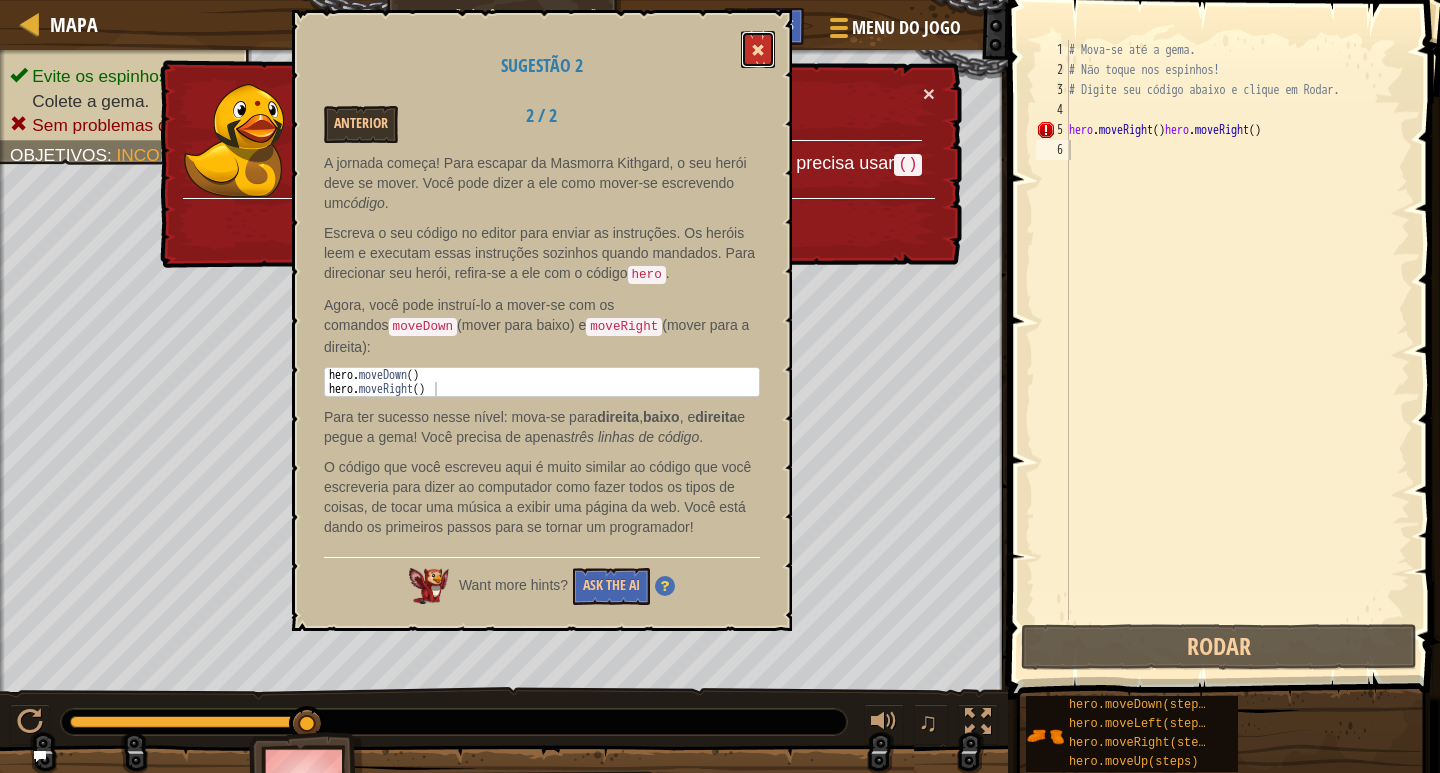 click at bounding box center [758, 49] 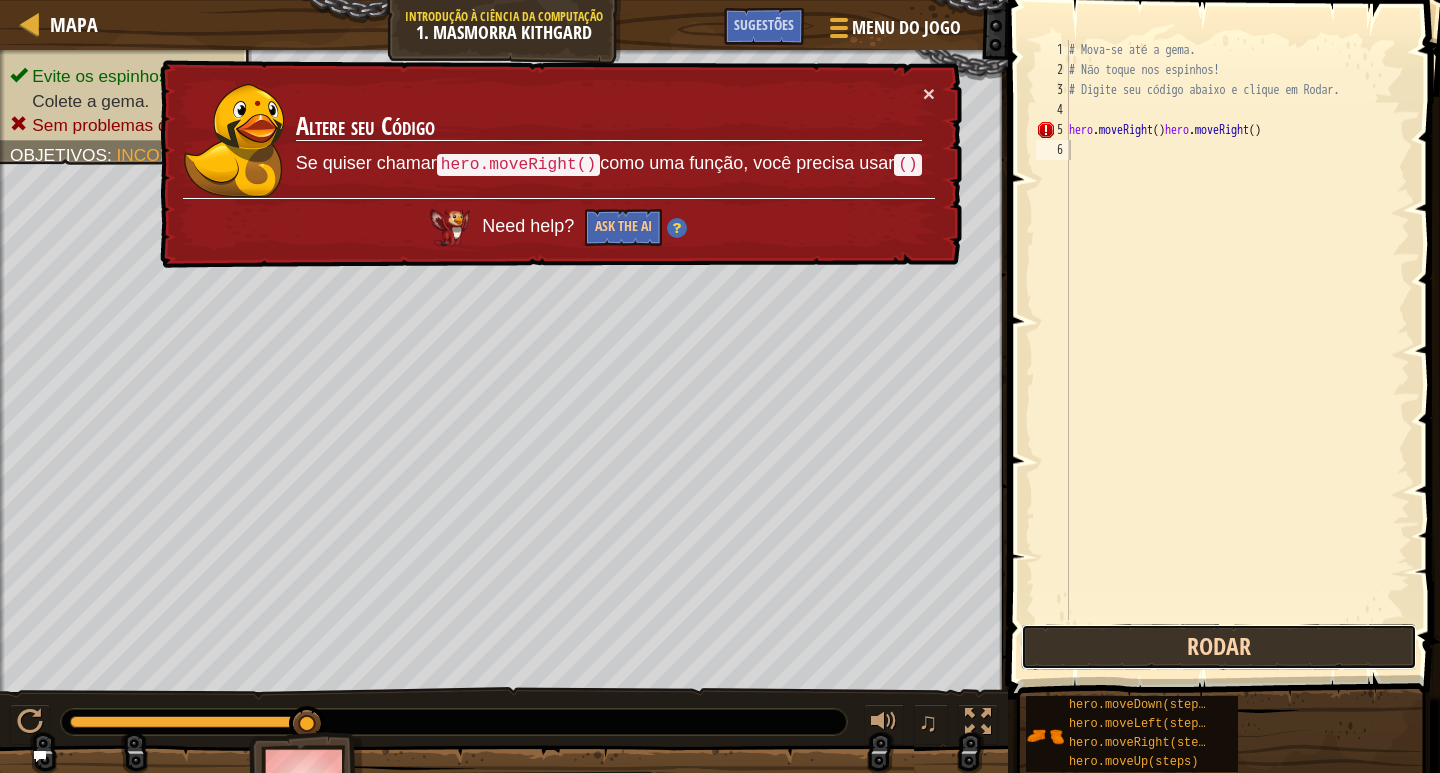 click on "Rodar" at bounding box center (1219, 647) 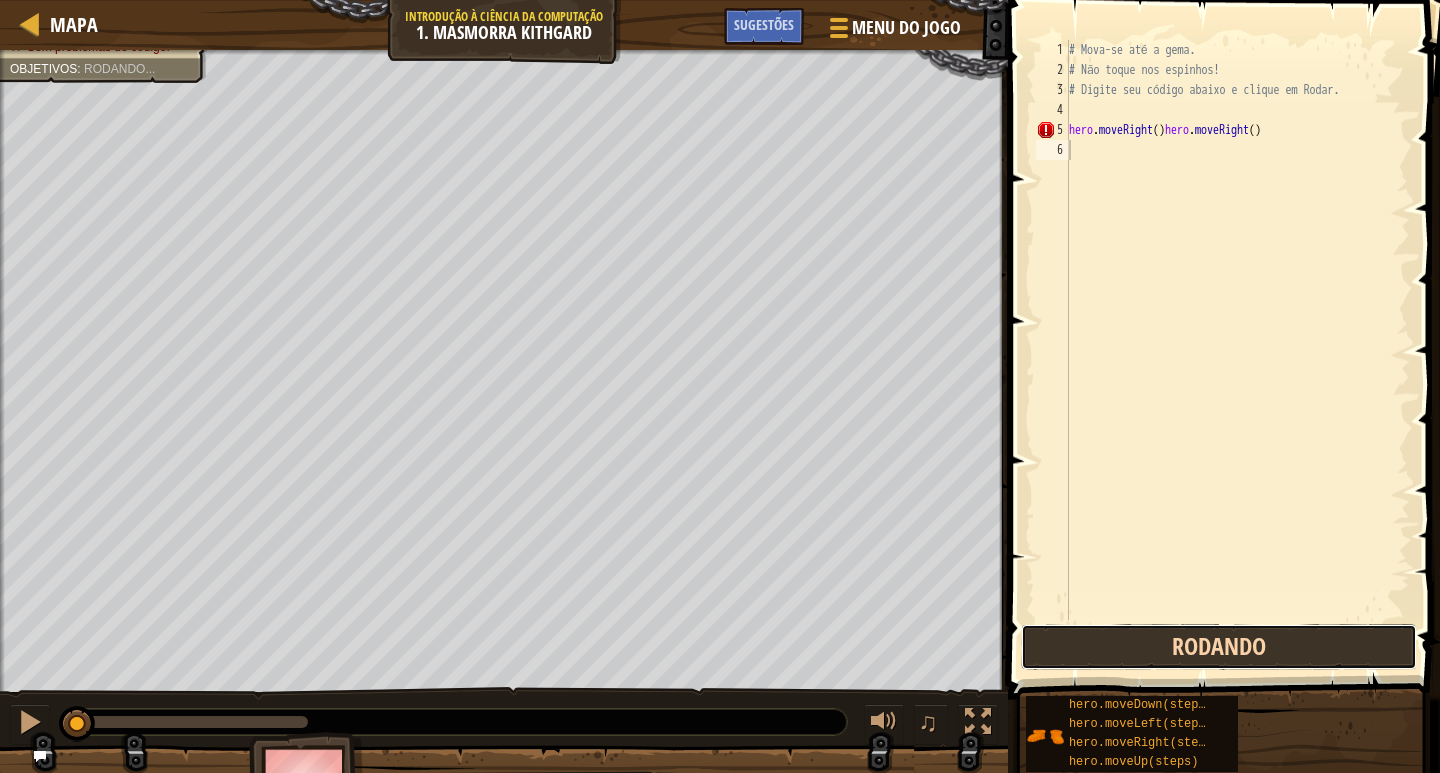 click on "Rodando" at bounding box center (1219, 647) 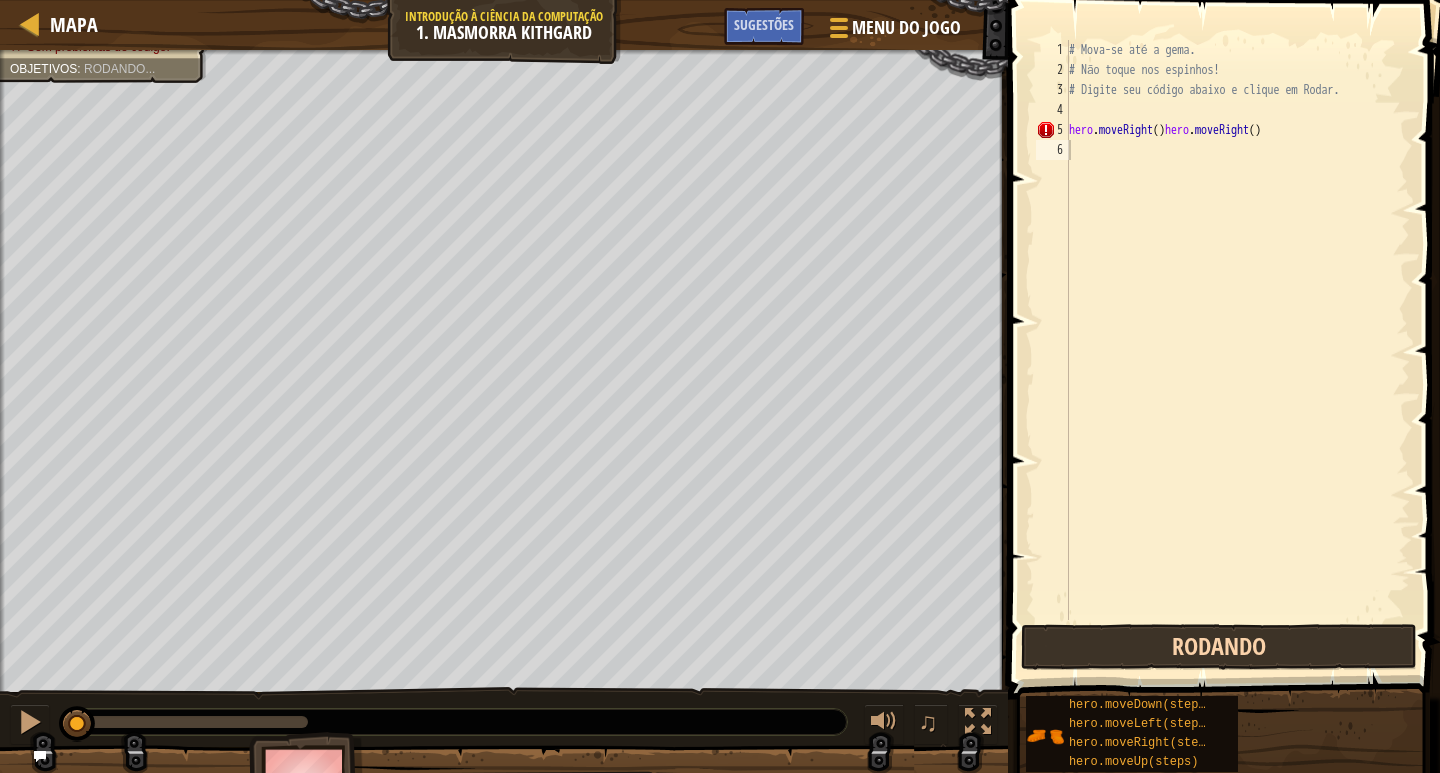 click on "Rodando" at bounding box center (1219, 647) 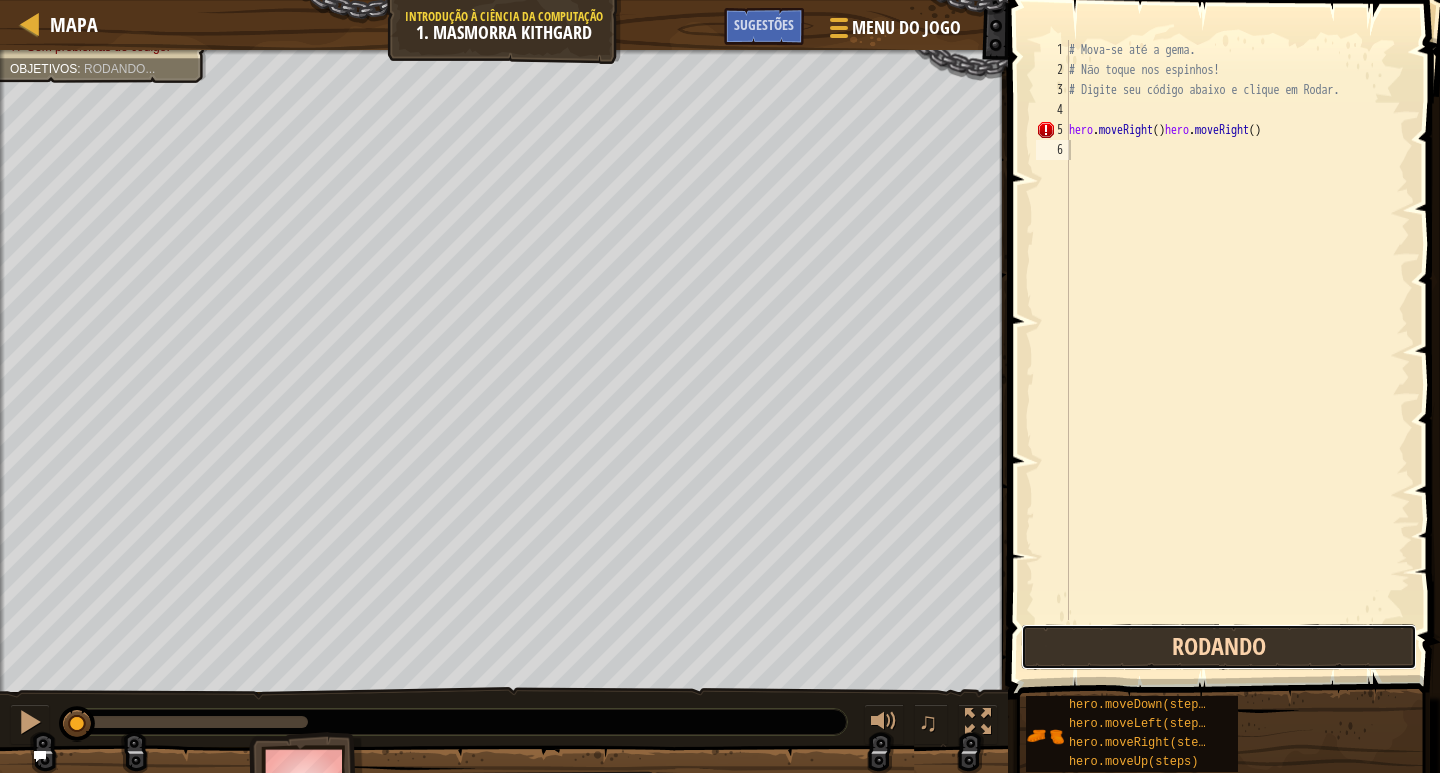 click on "Rodando" at bounding box center (1219, 647) 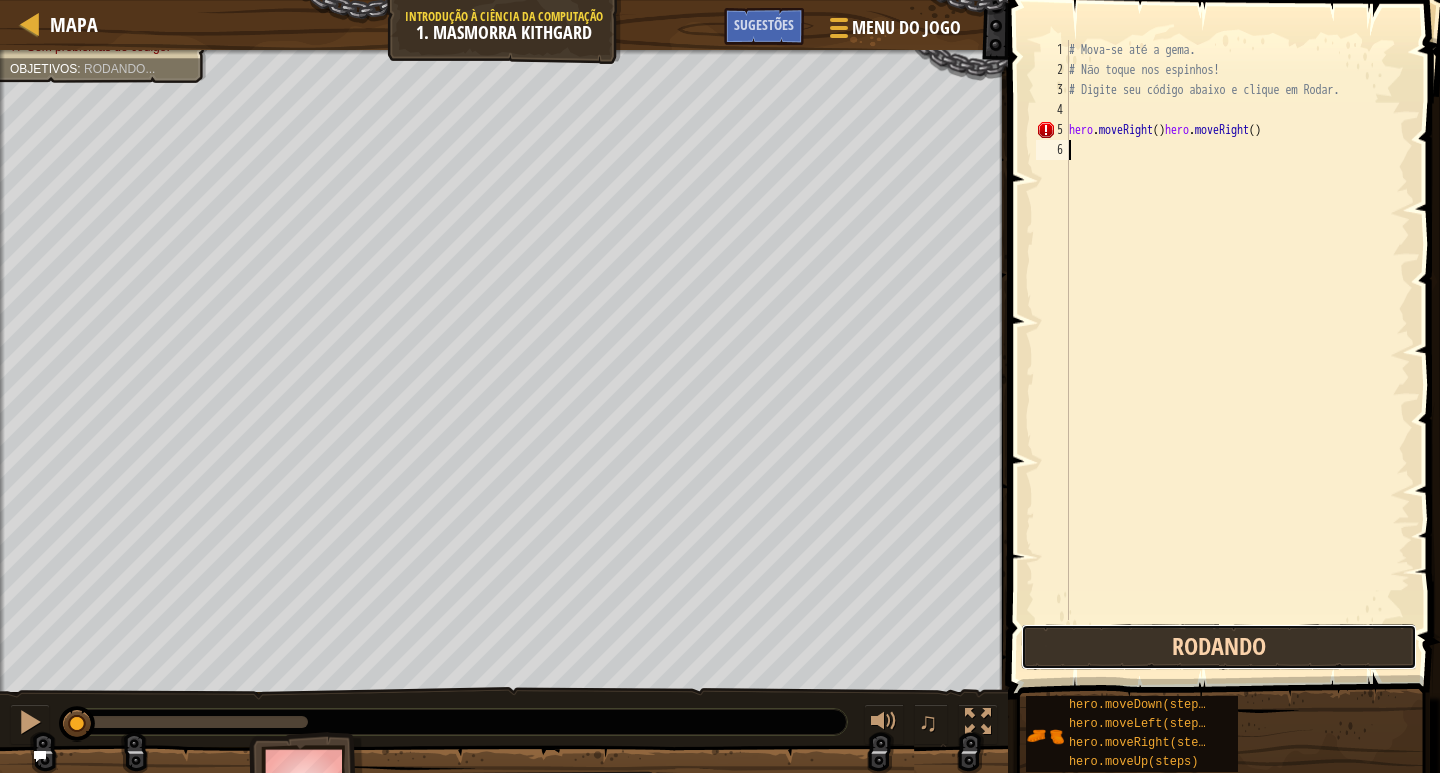 click on "Rodando" at bounding box center (1219, 647) 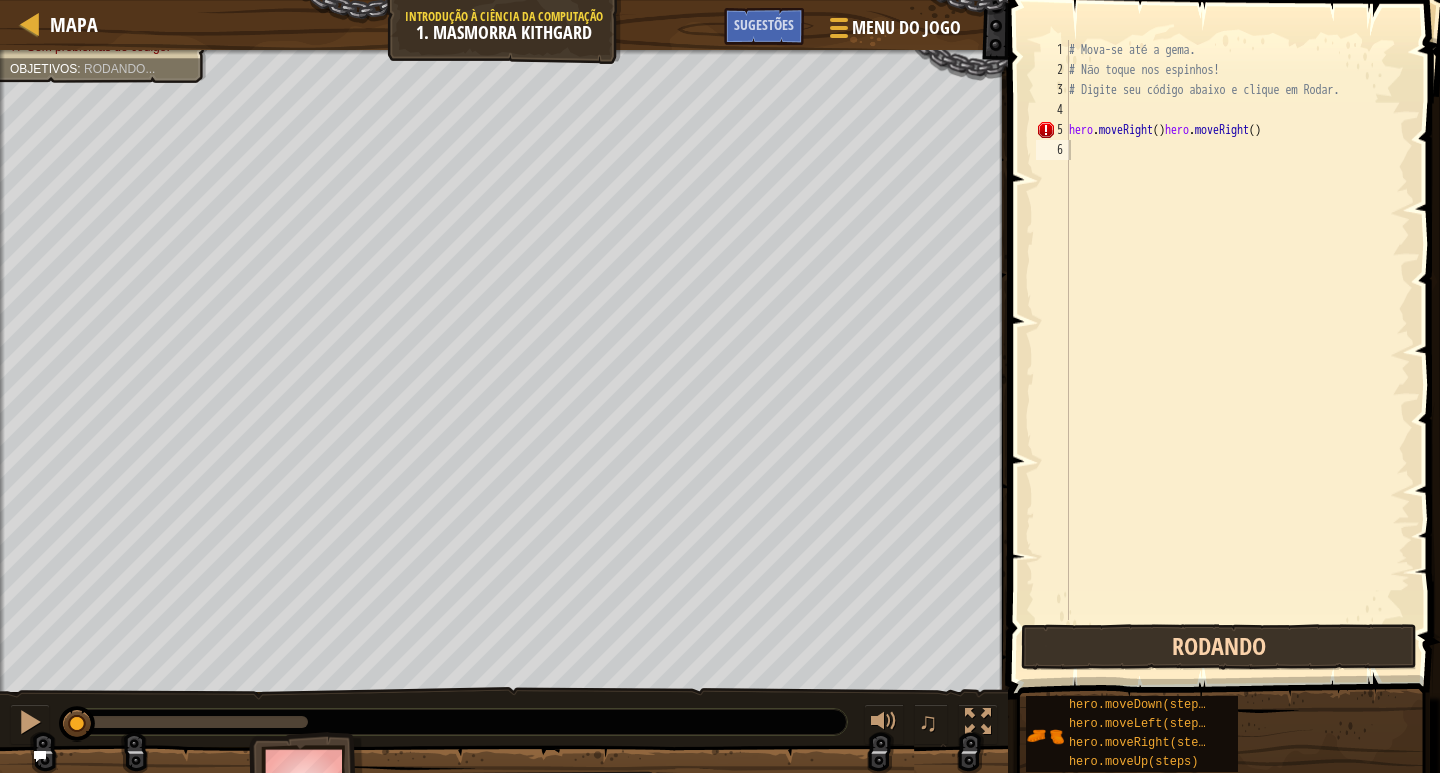 click on "Rodando" at bounding box center (1219, 647) 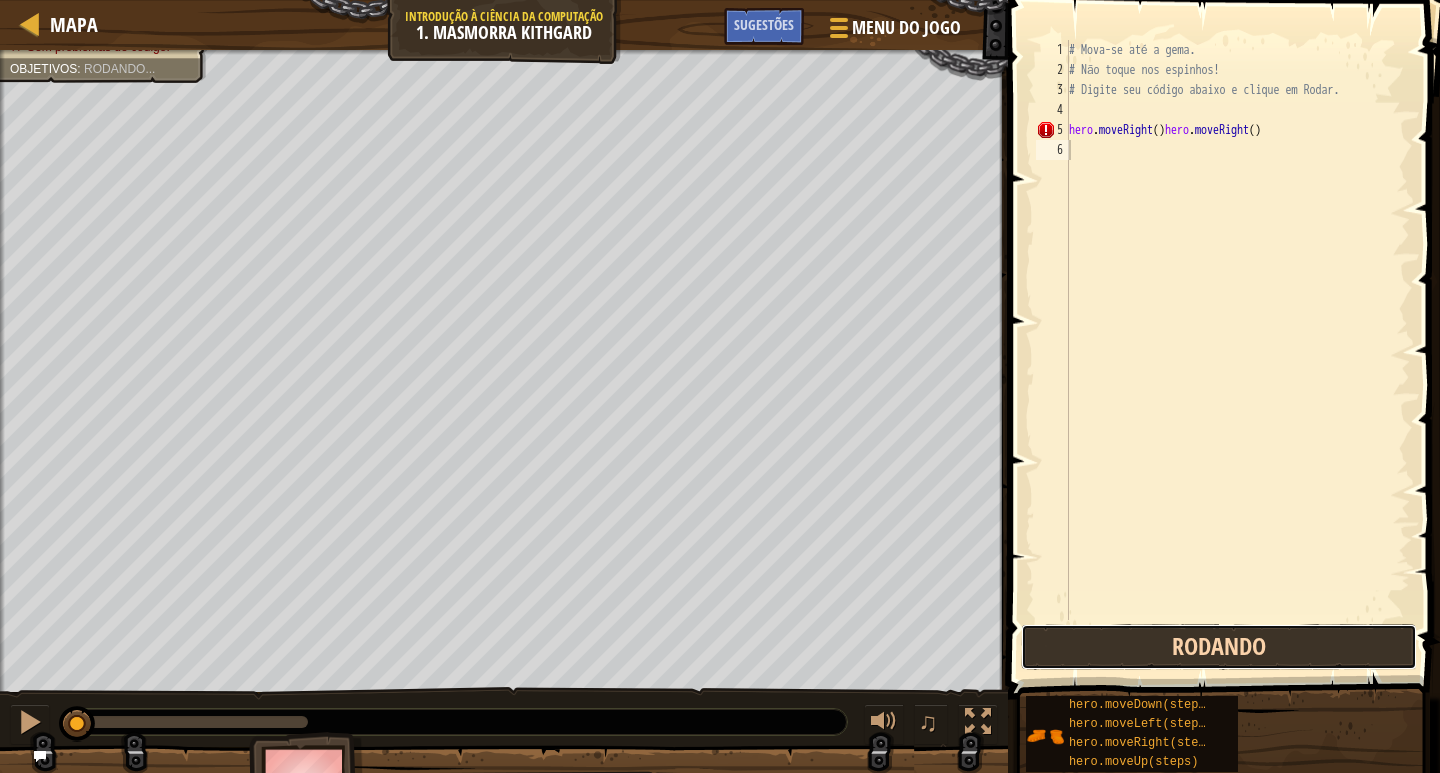 click on "Rodando" at bounding box center [1219, 647] 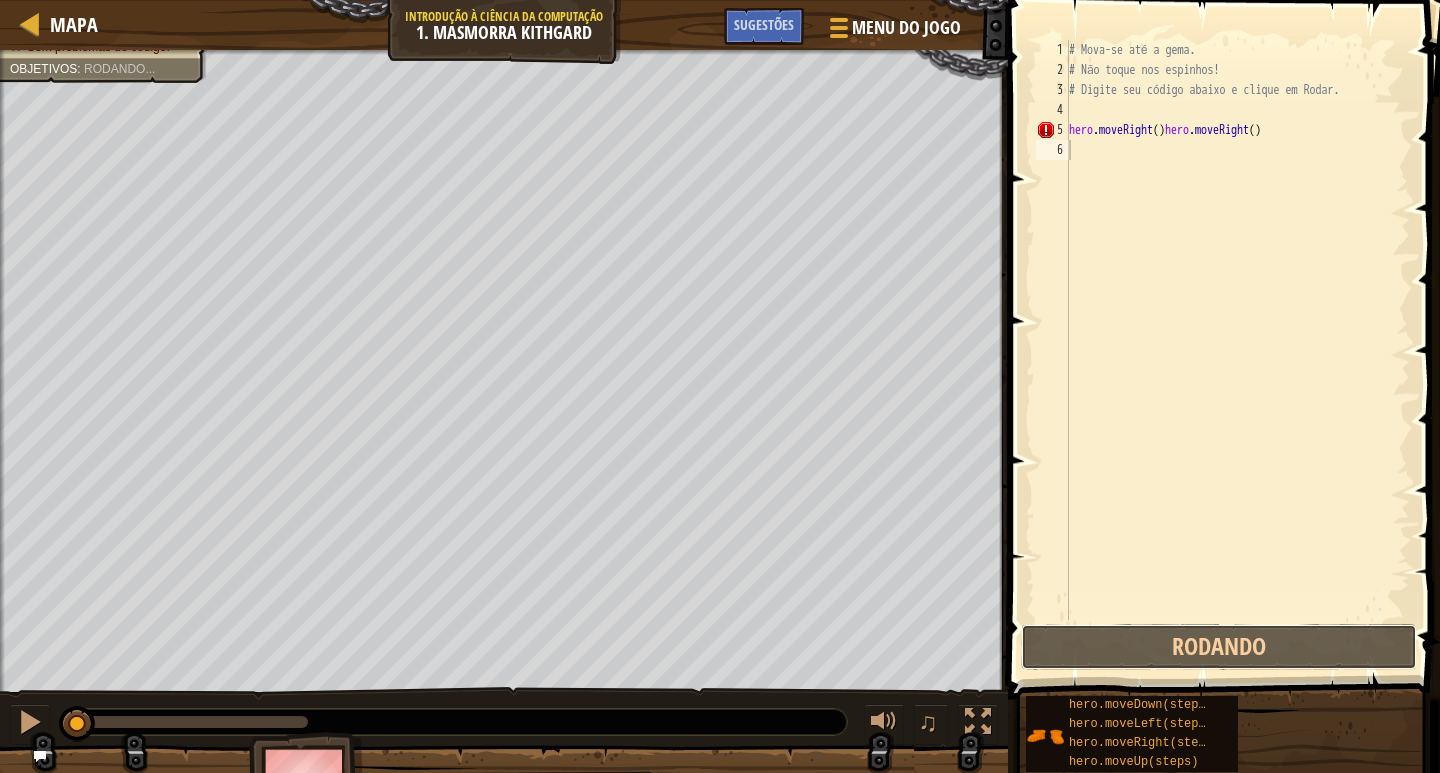 drag, startPoint x: 1155, startPoint y: 656, endPoint x: 1152, endPoint y: 672, distance: 16.27882 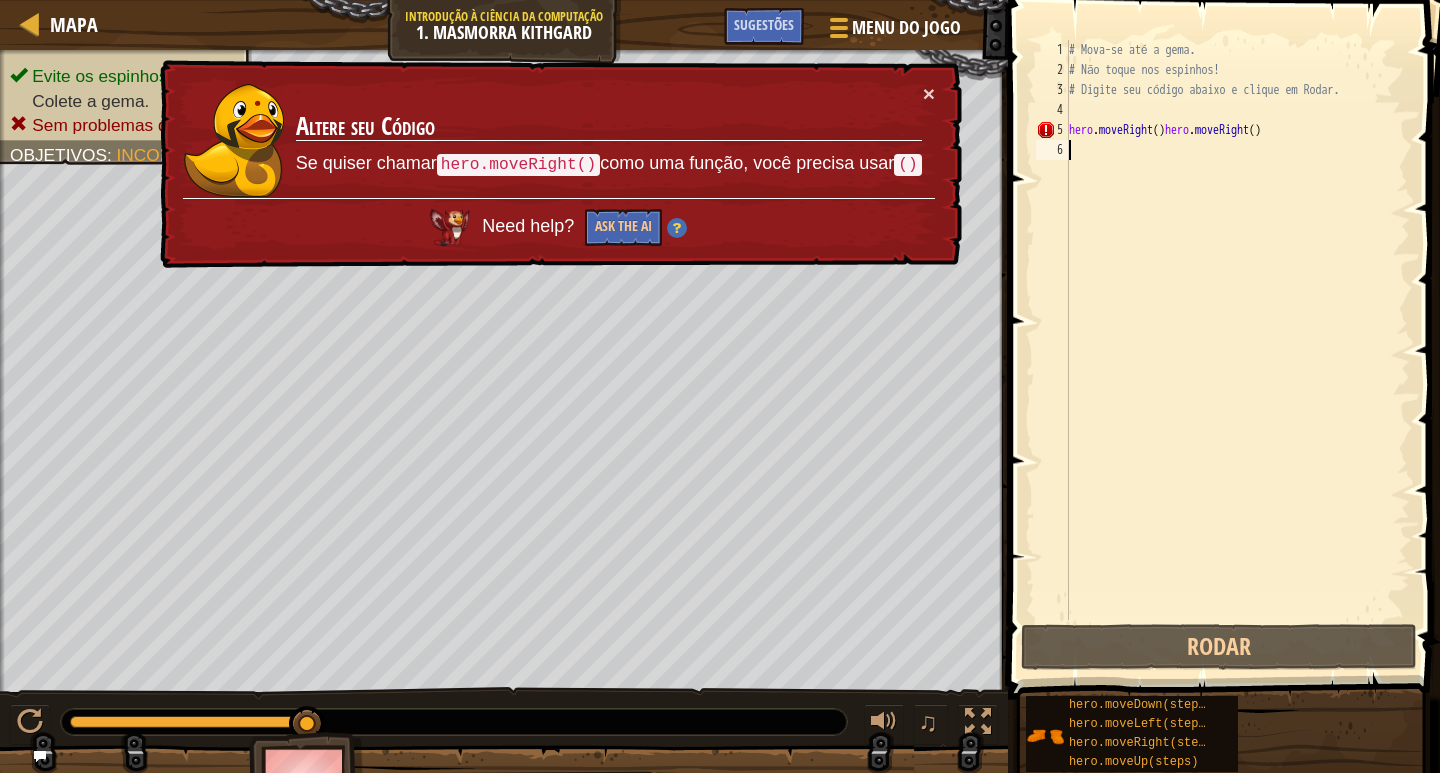 type on "hero.moveRight()hero.moveRight()" 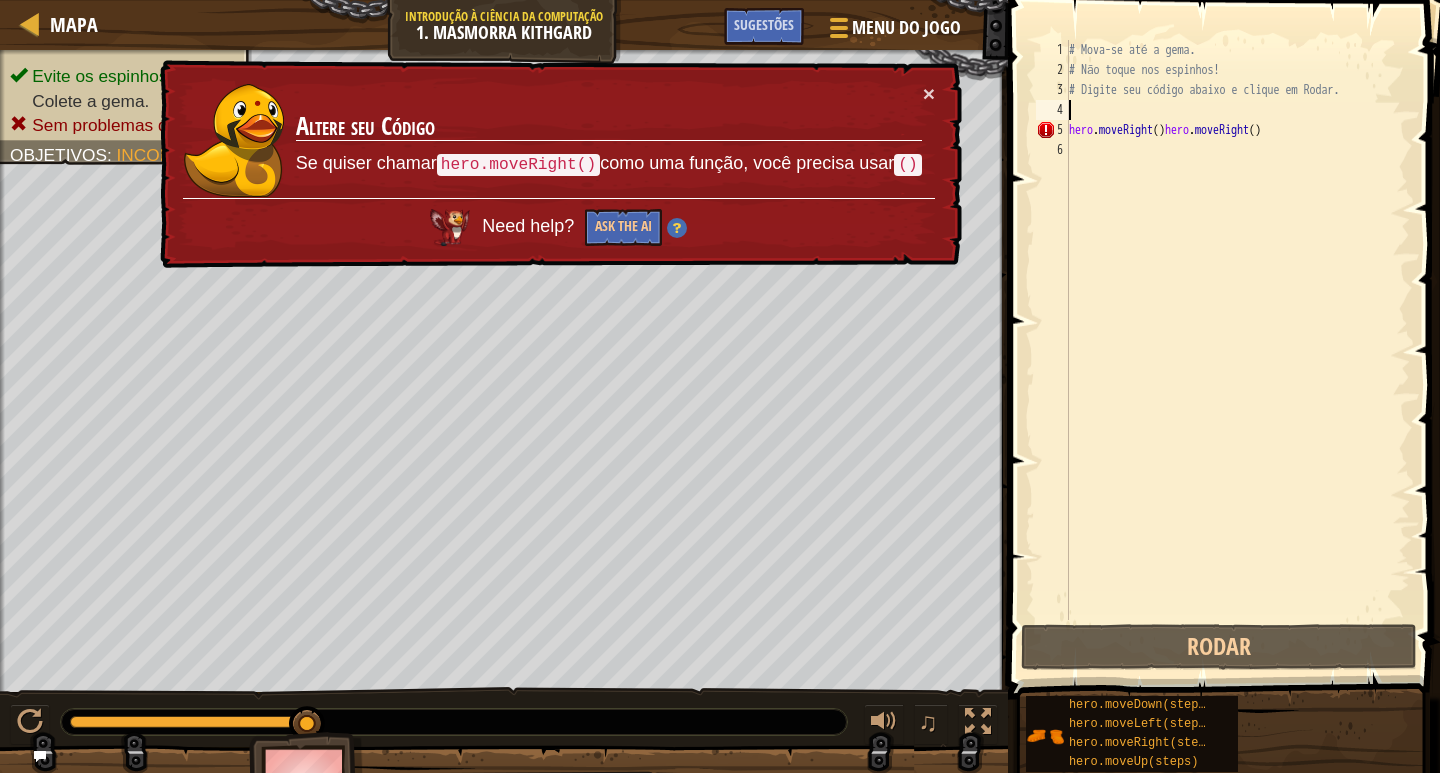 type on "hero.moveRight()hero.moveRight()" 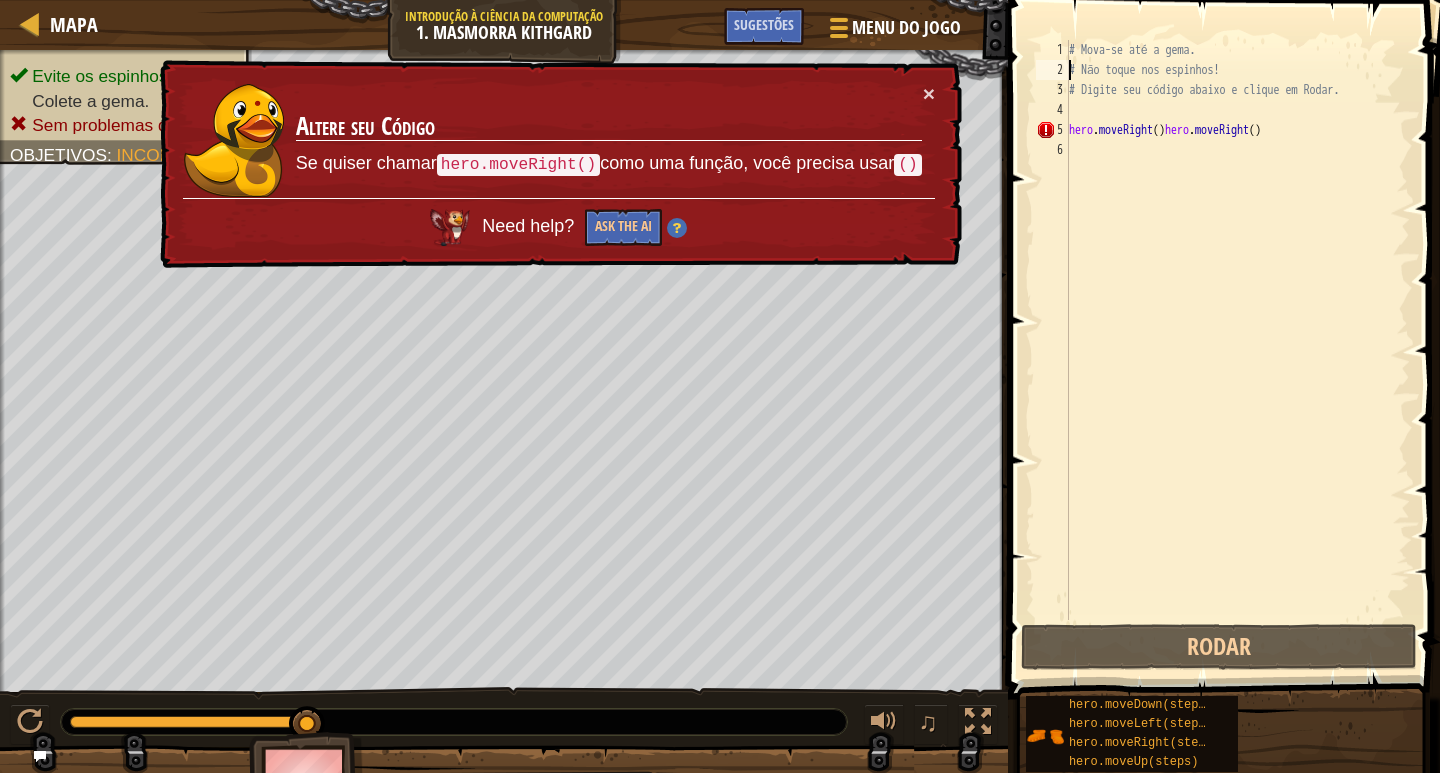 type on "# Digite seu código abaixo e clique em Rodar." 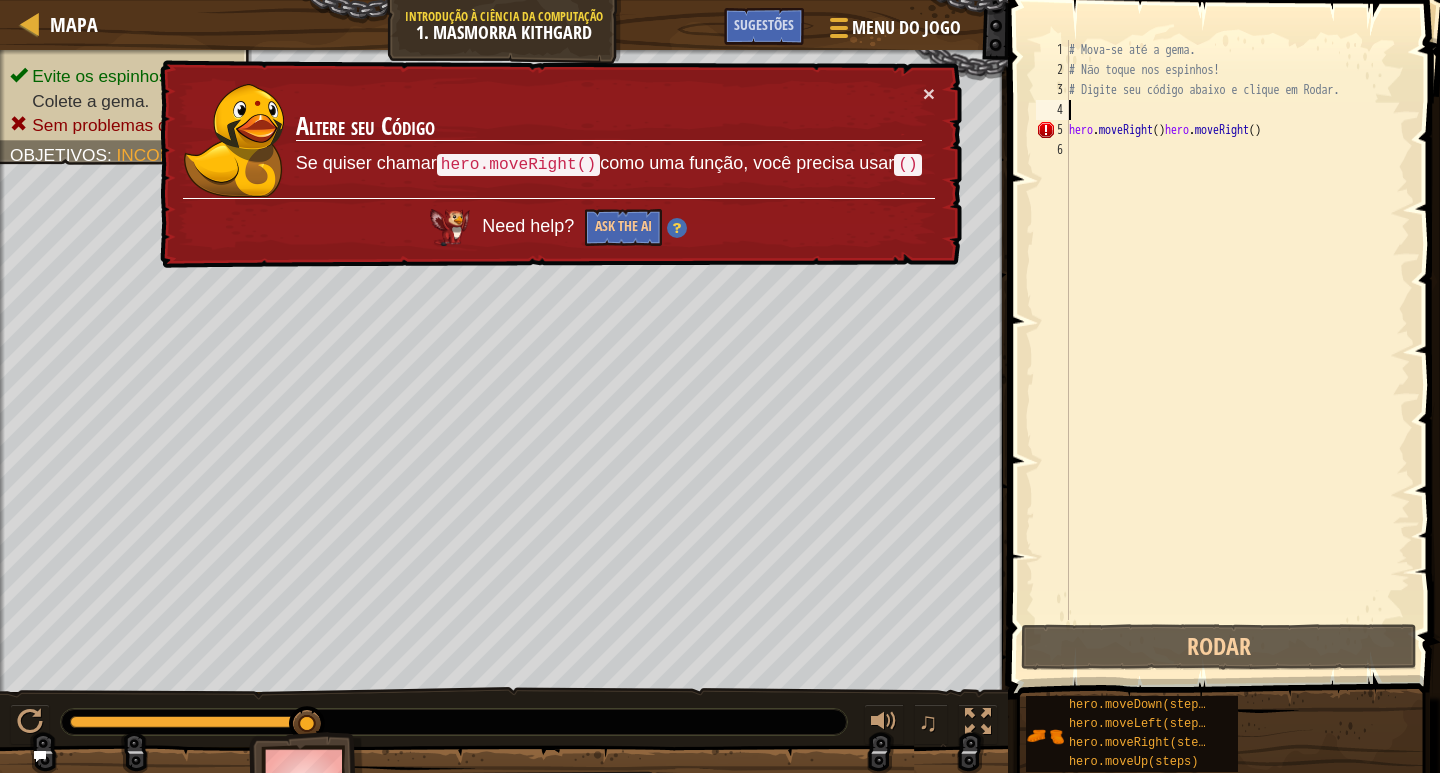 type on "hero.moveRight()hero.moveRight()" 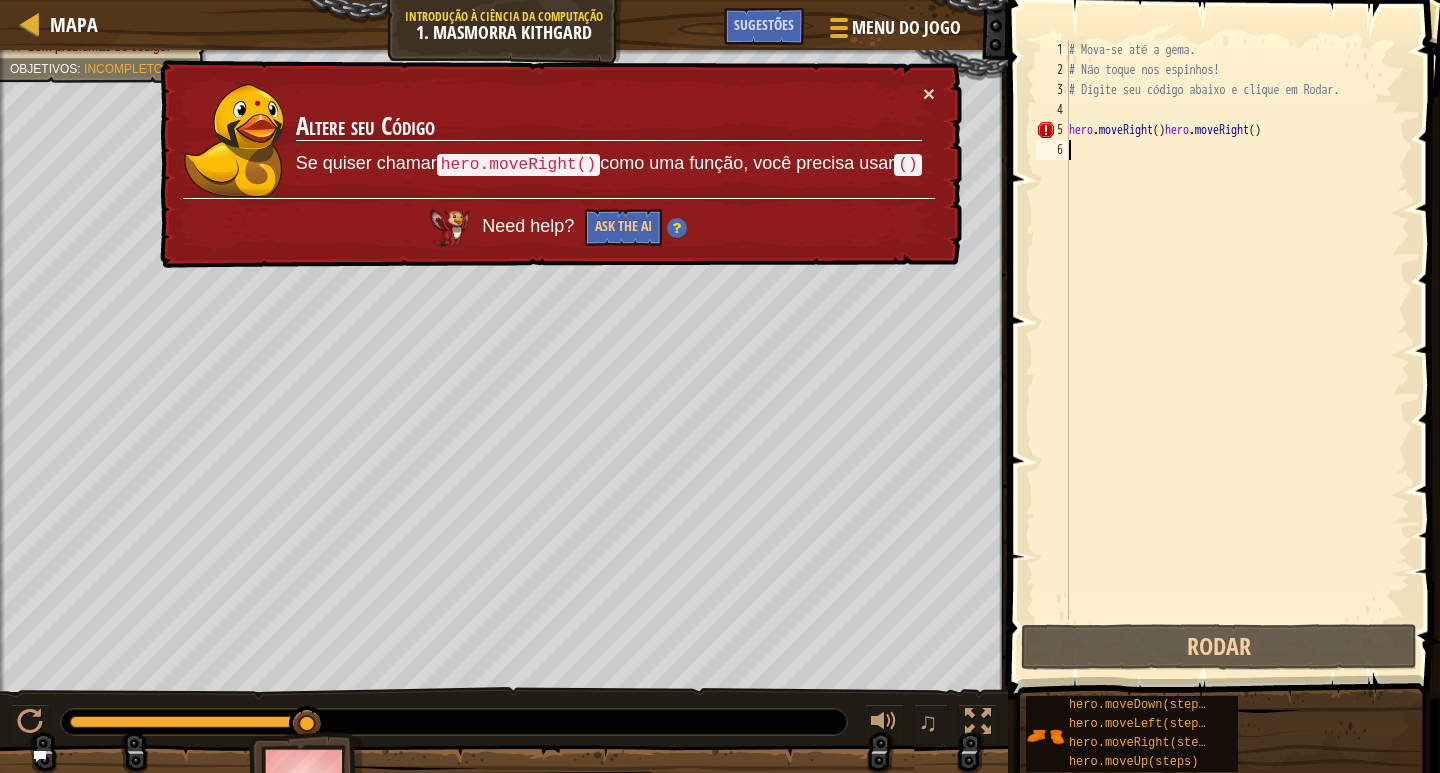 type on "hero.moveRight()hero.moveRight()" 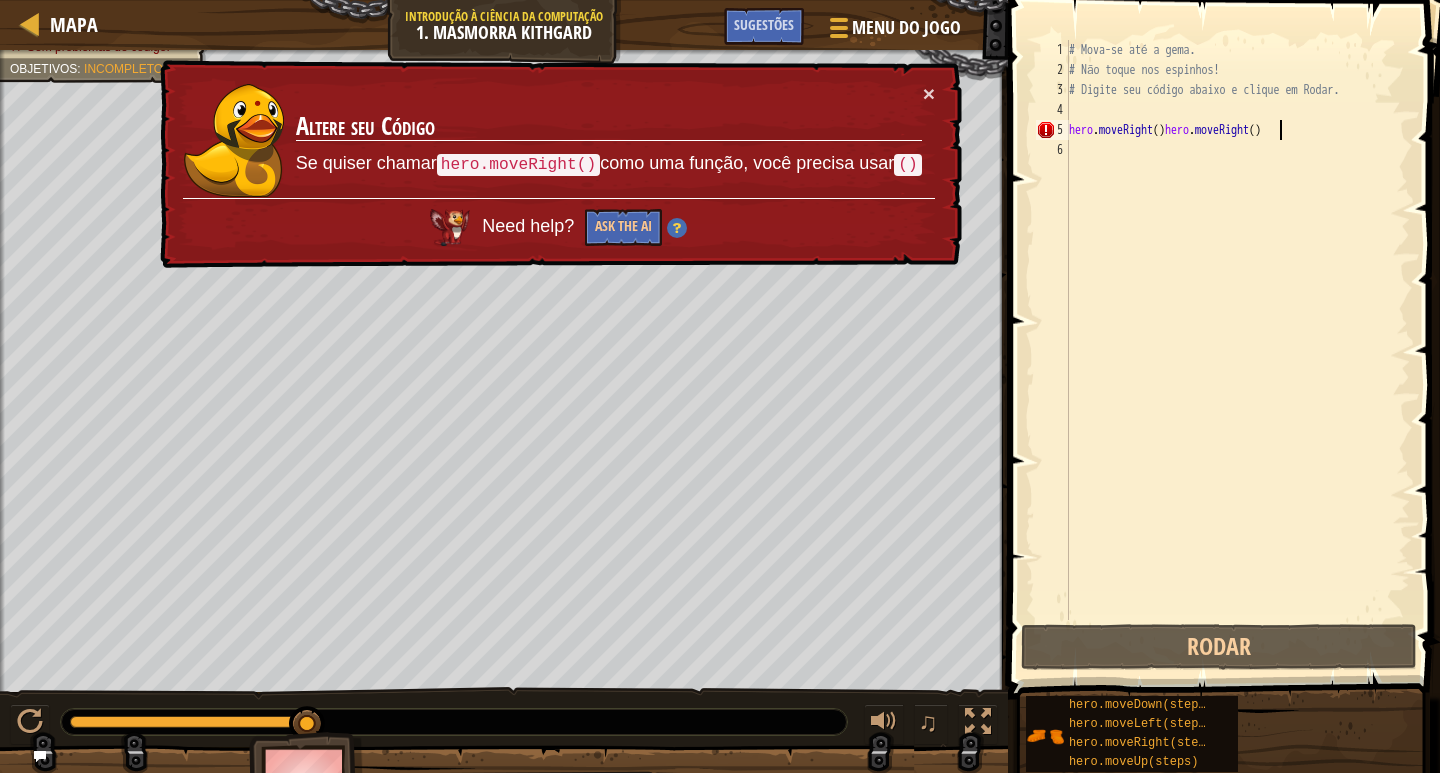 type on "hero.moveRight()hero.moveRight()" 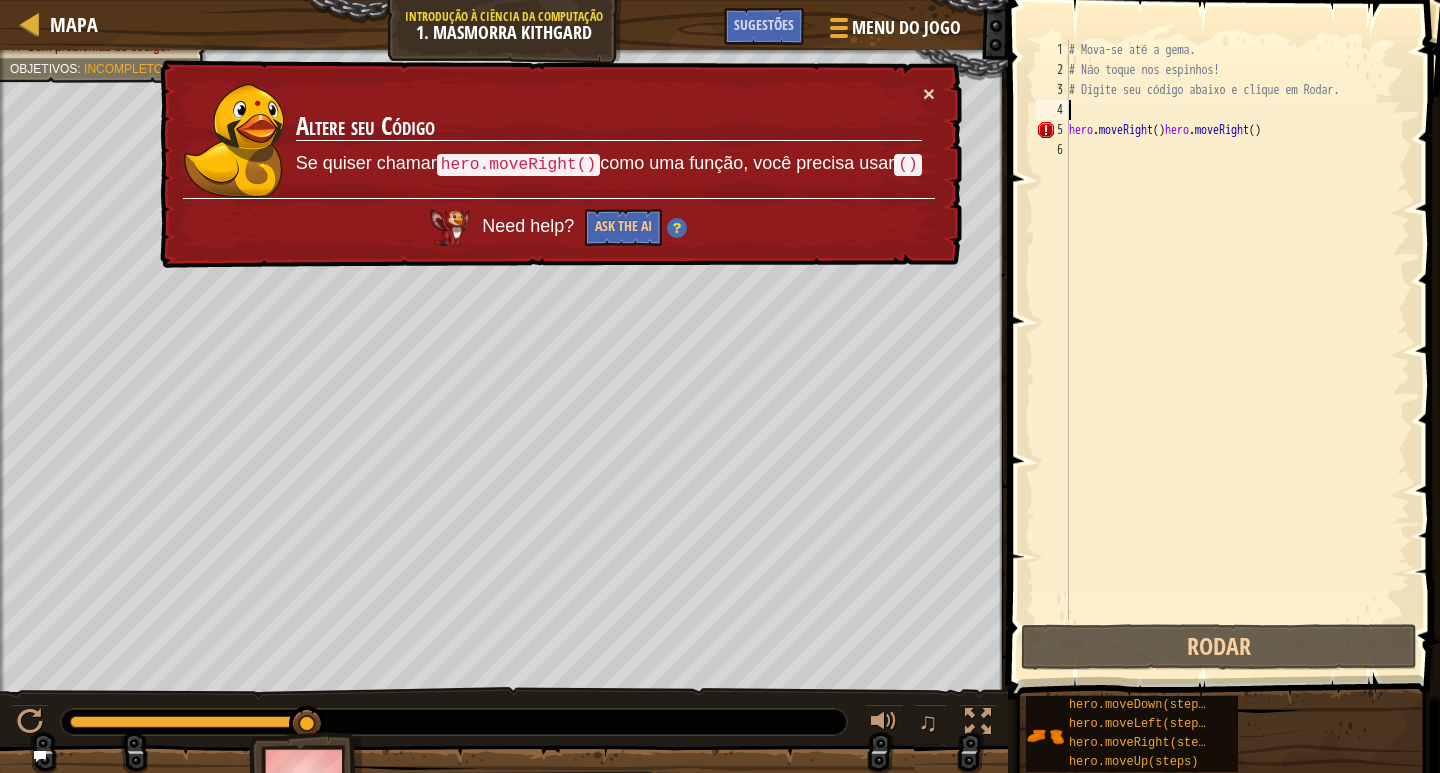 type on "hero.moveRight()hero.moveRight()" 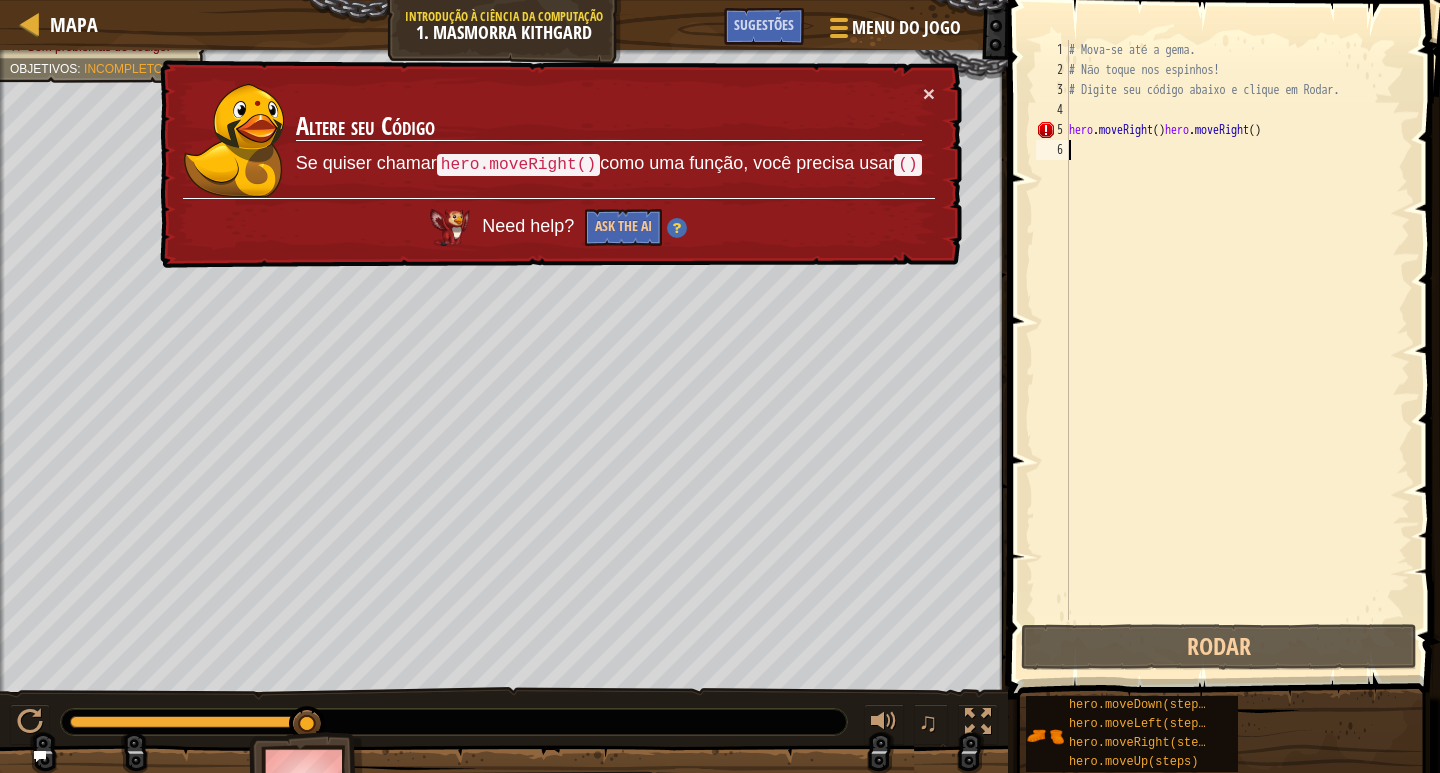 type on "hero.moveRight()hero.moveRight()" 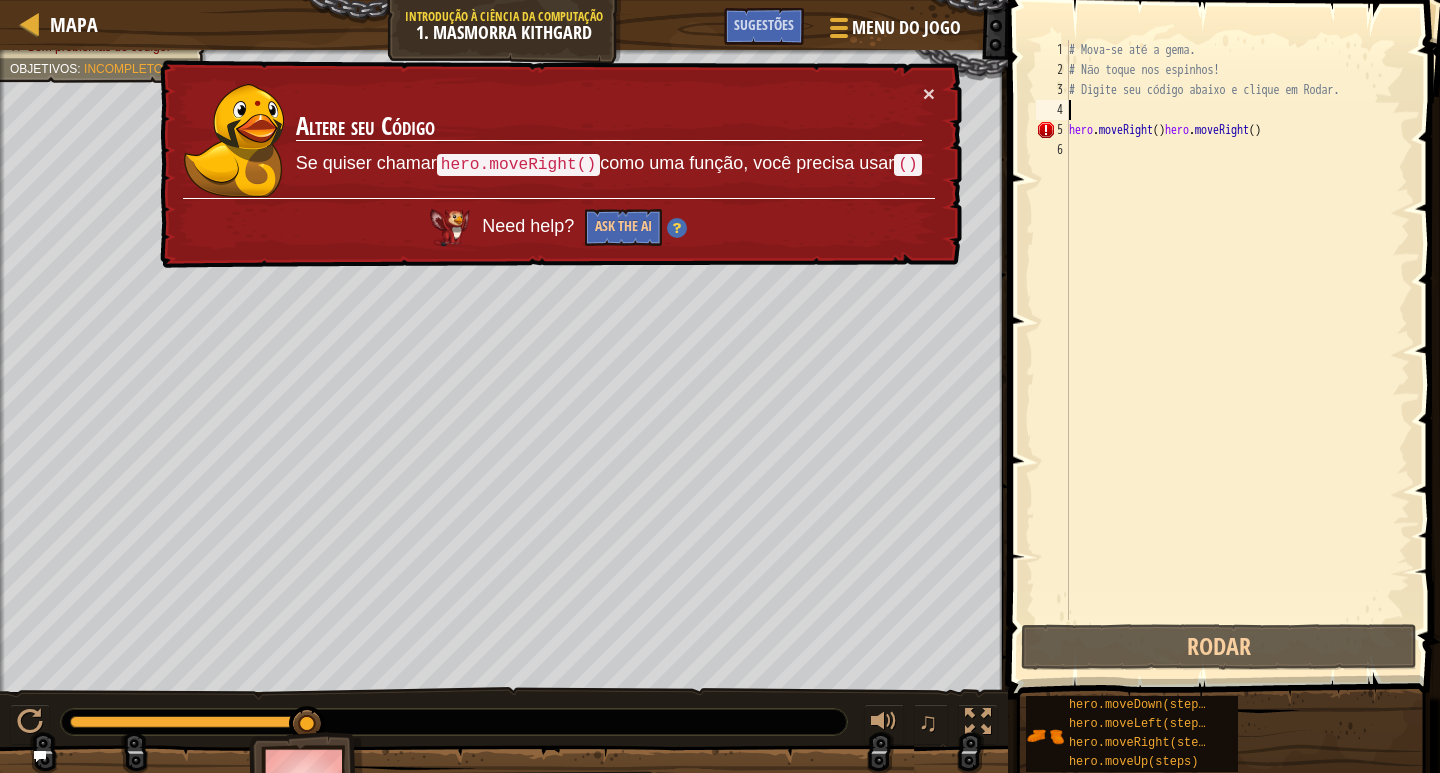 type on "hero.moveRight()hero.moveRight()" 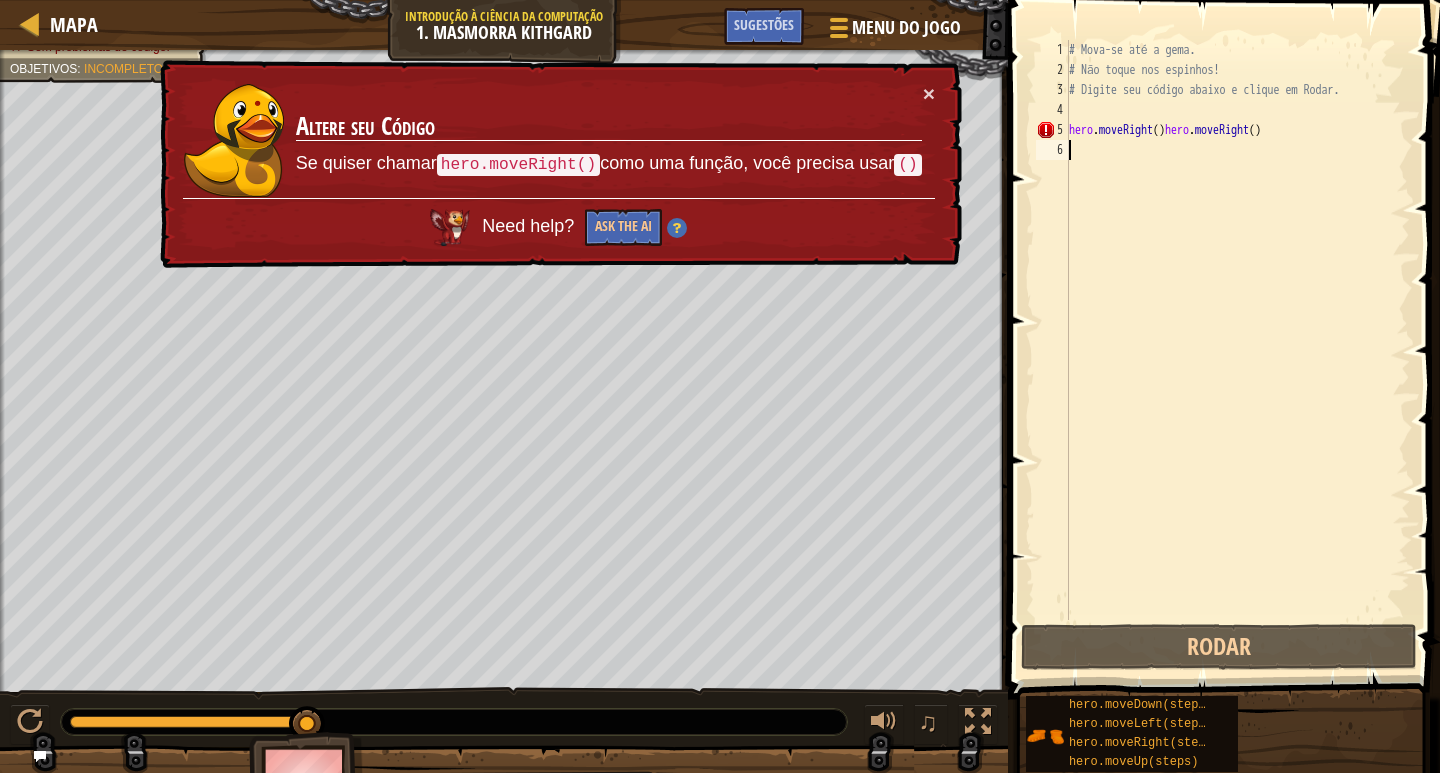 type on "hero.moveRight()hero.moveRight()" 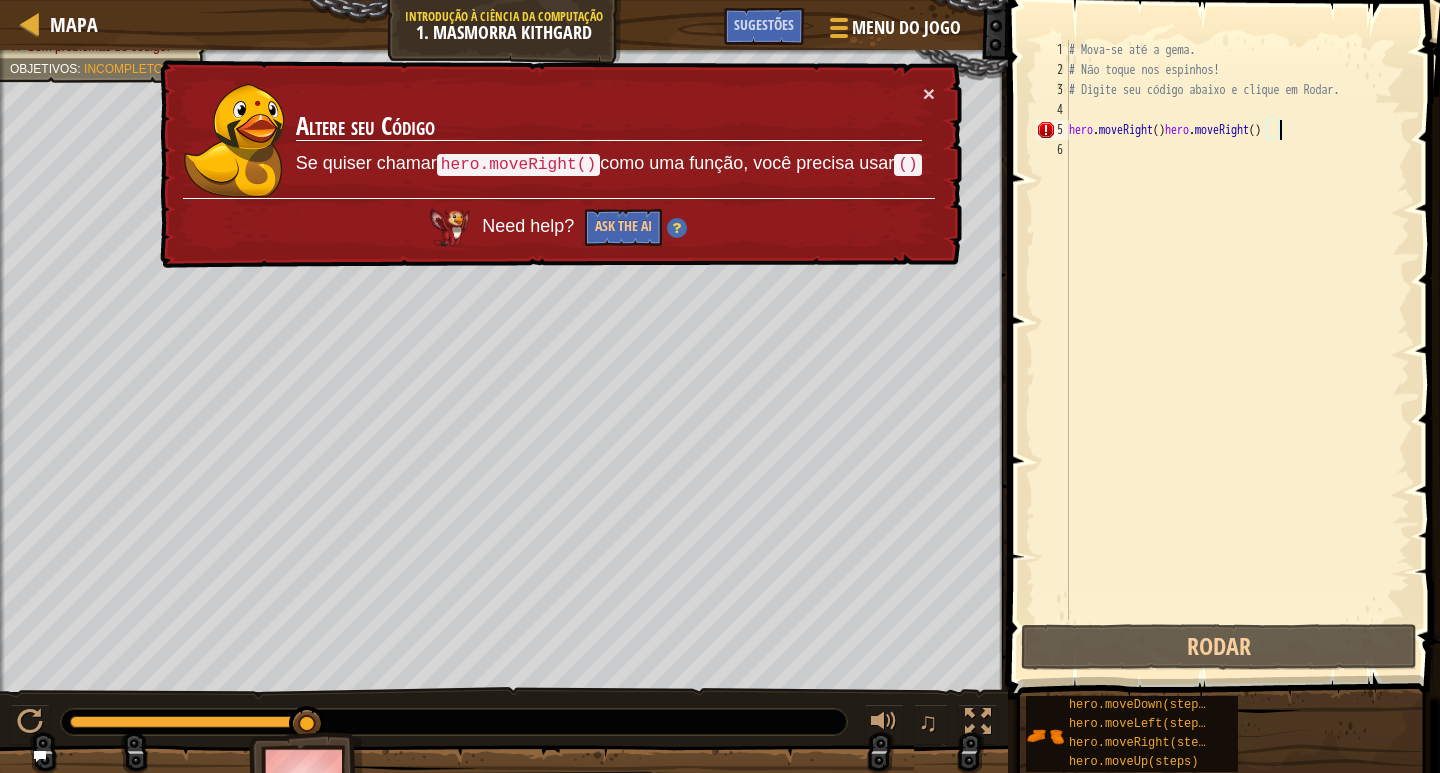 type on "hero.moveRight()hero.moveRight()" 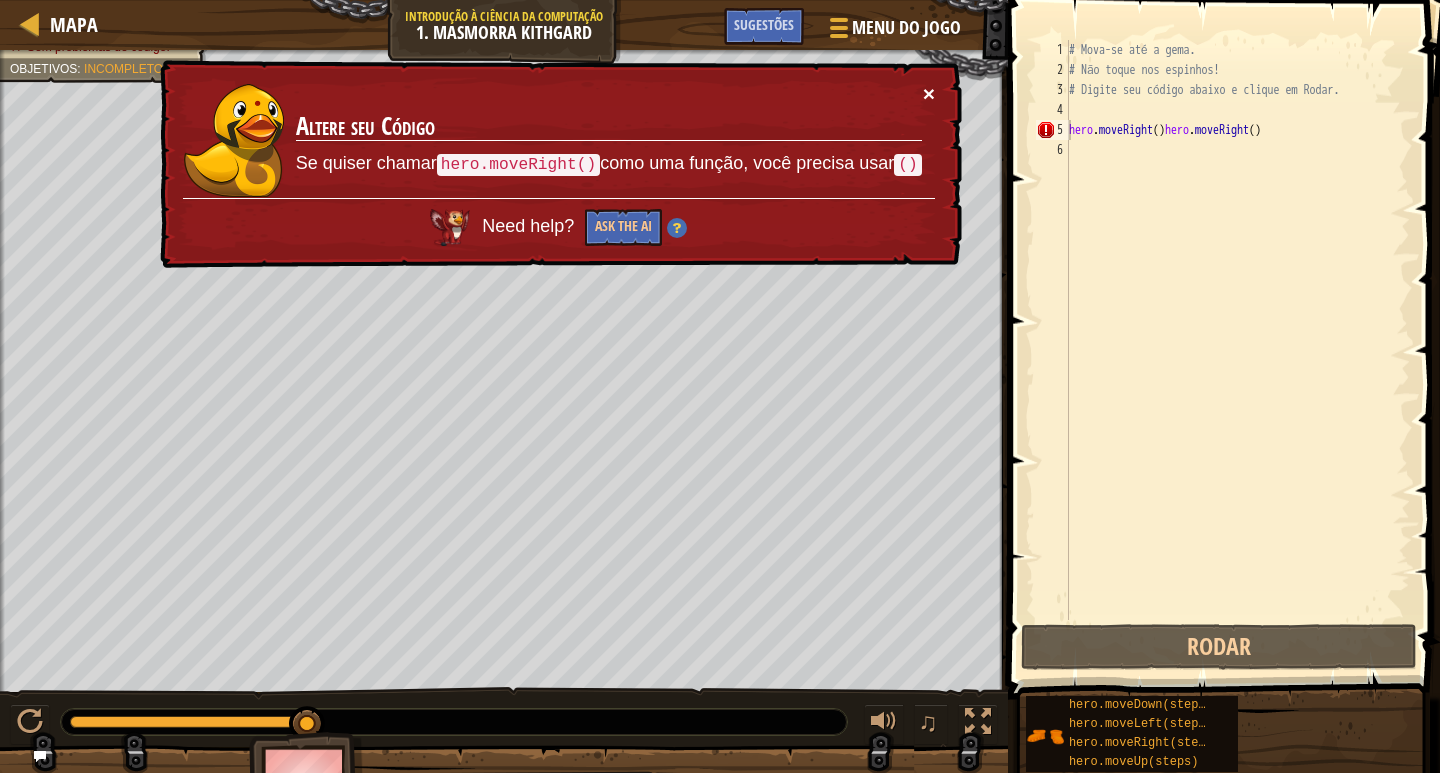 click on "×" at bounding box center [929, 93] 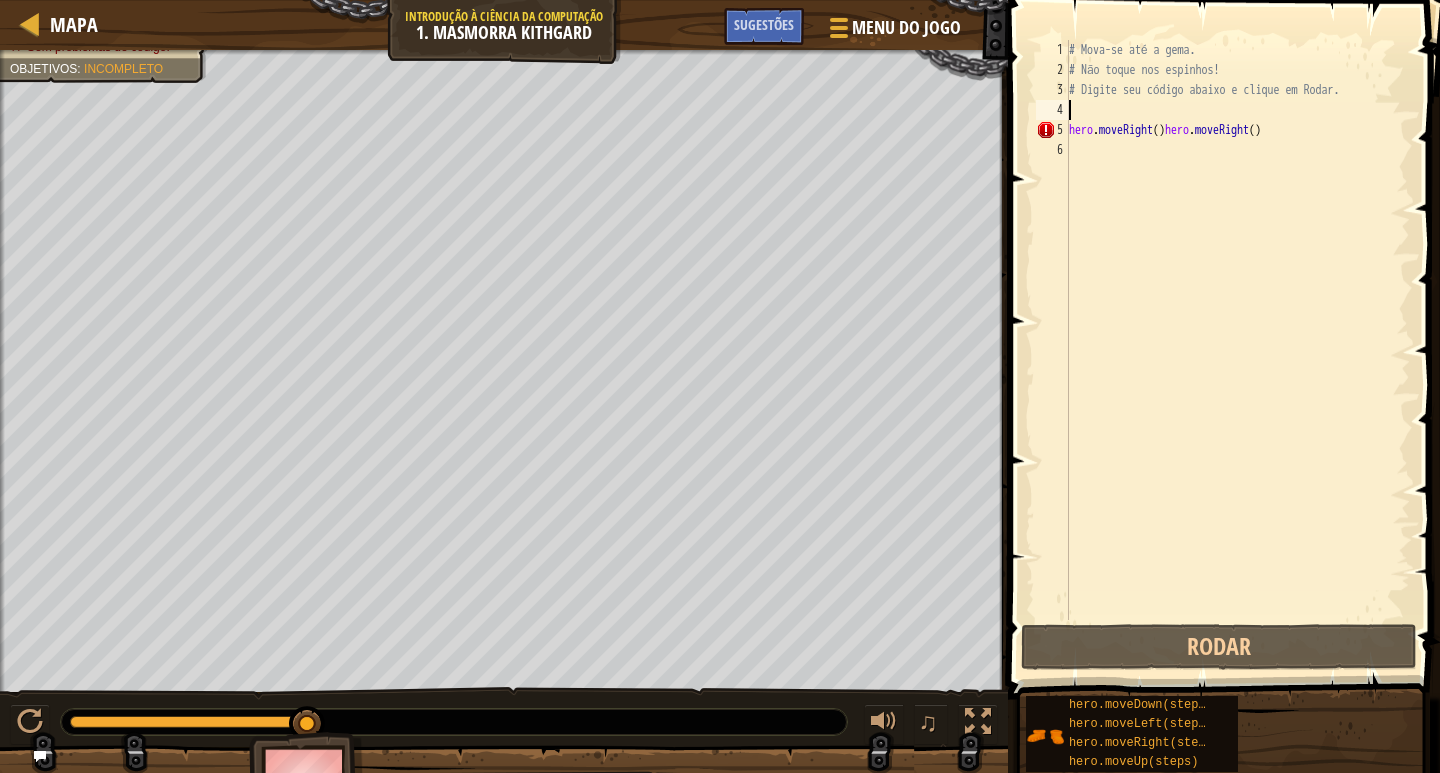 click on "# Mova-se até a gema. # Não toque nos espinhos! # Digite seu código abaixo e clique em Rodar. hero . moveRight ( ) hero . moveRight ( )" at bounding box center (1237, 350) 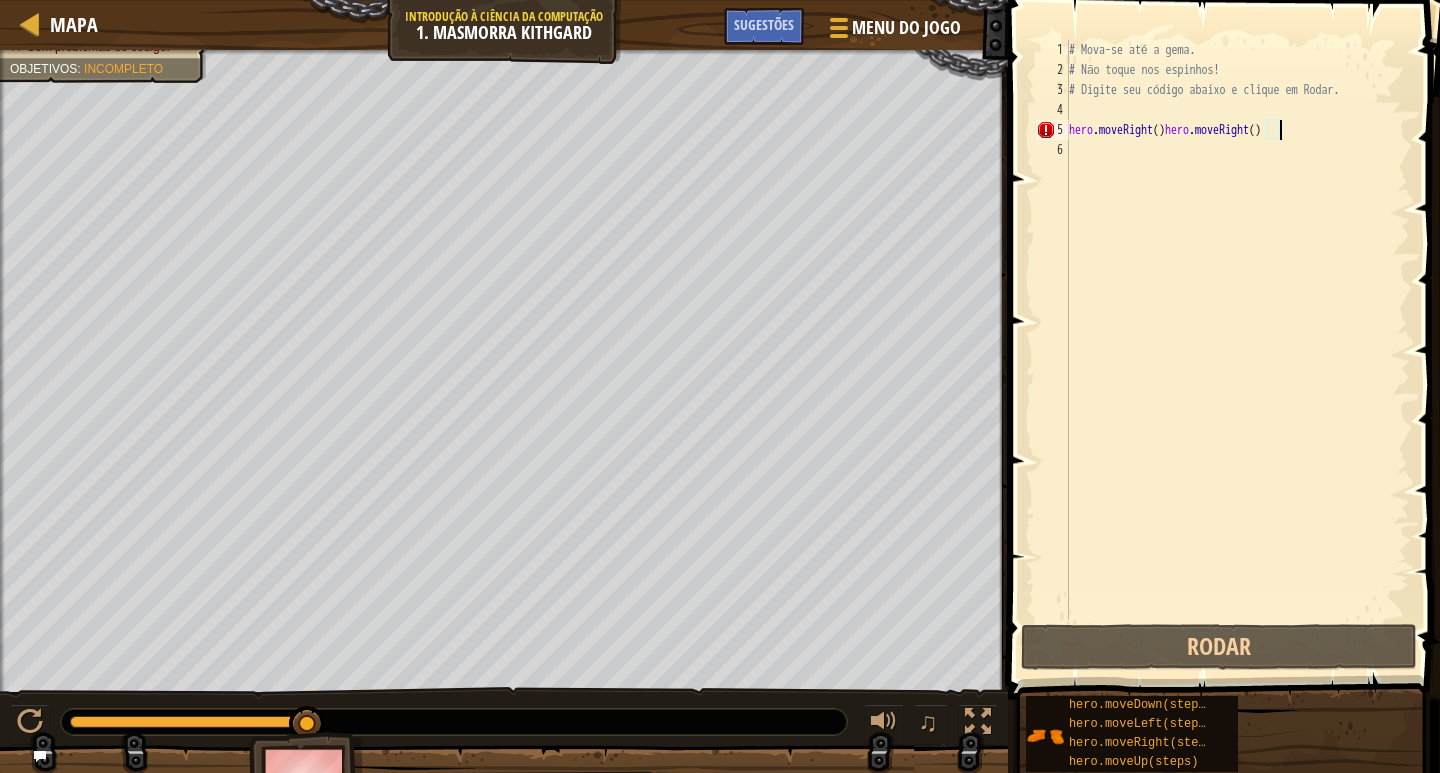 click on "# Mova-se até a gema. # Não toque nos espinhos! # Digite seu código abaixo e clique em Rodar. hero . moveRight ( ) hero . moveRight ( )" at bounding box center (1237, 350) 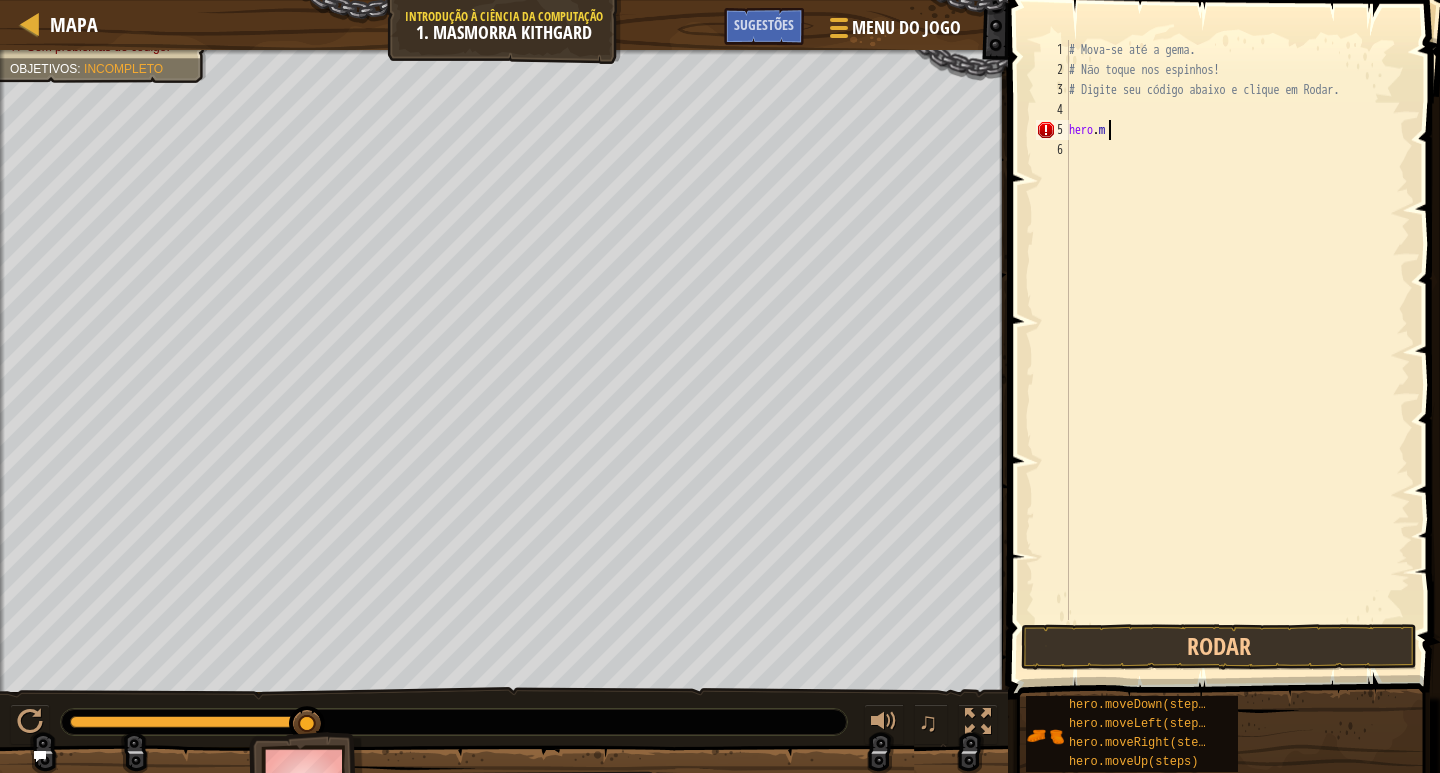 type on "h" 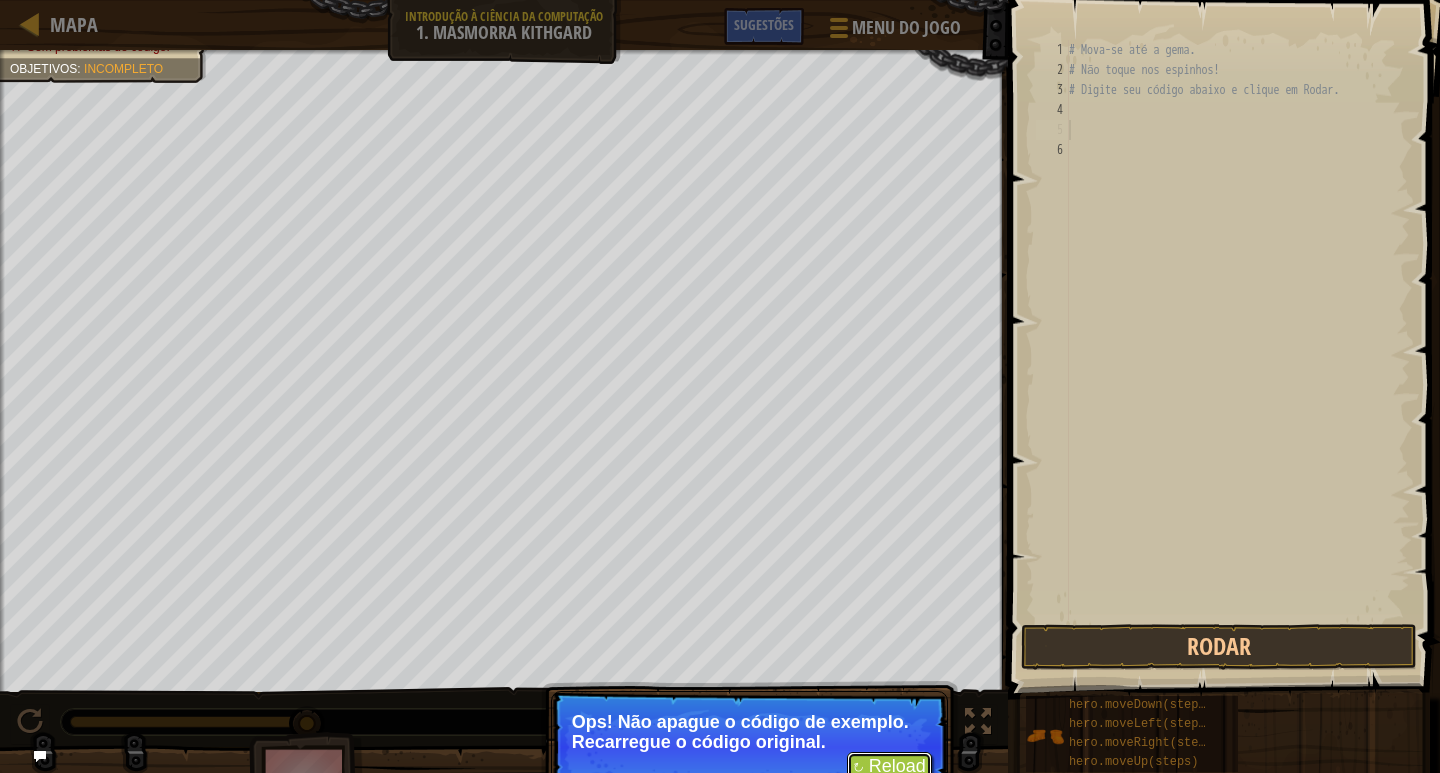 click on "↻ Reload" at bounding box center [889, 767] 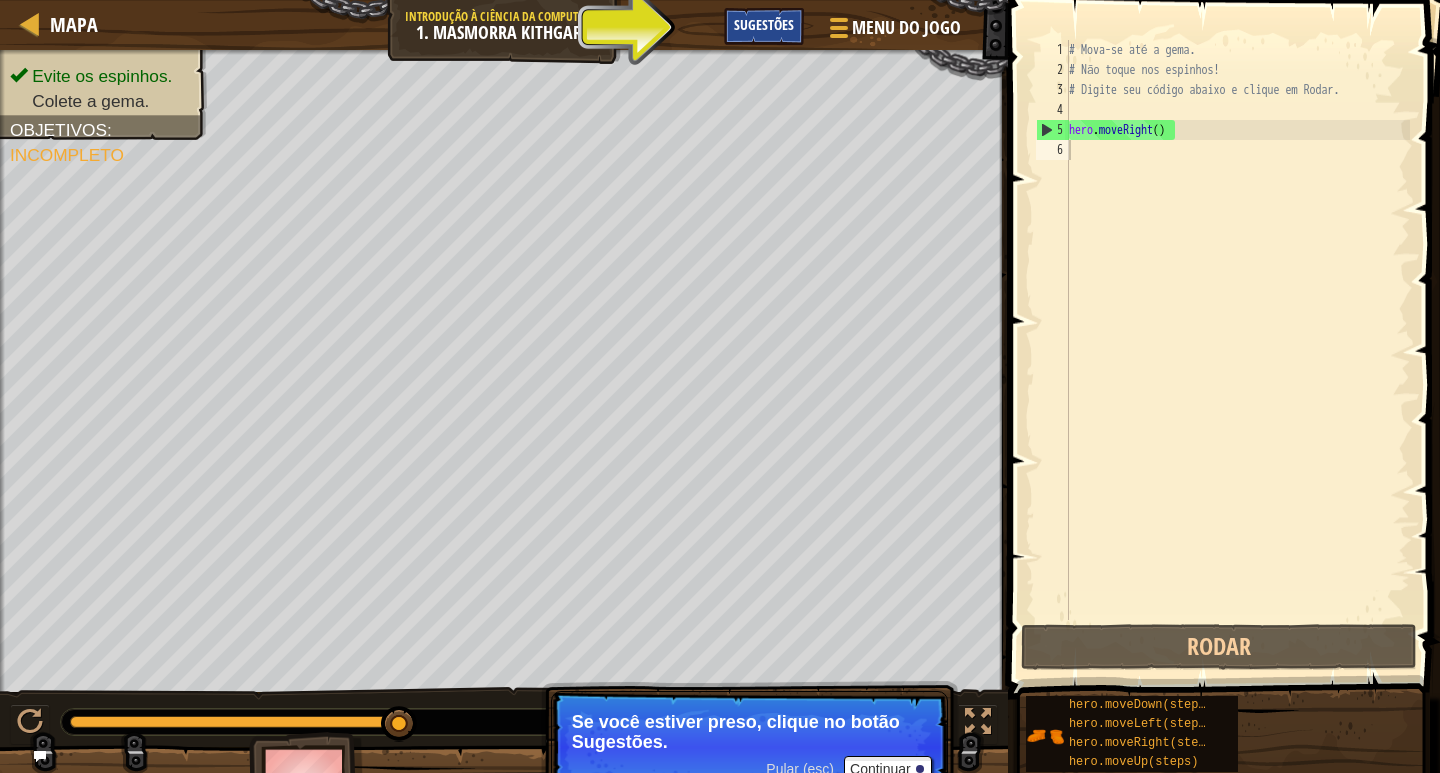 click on "Sugestões" at bounding box center [764, 24] 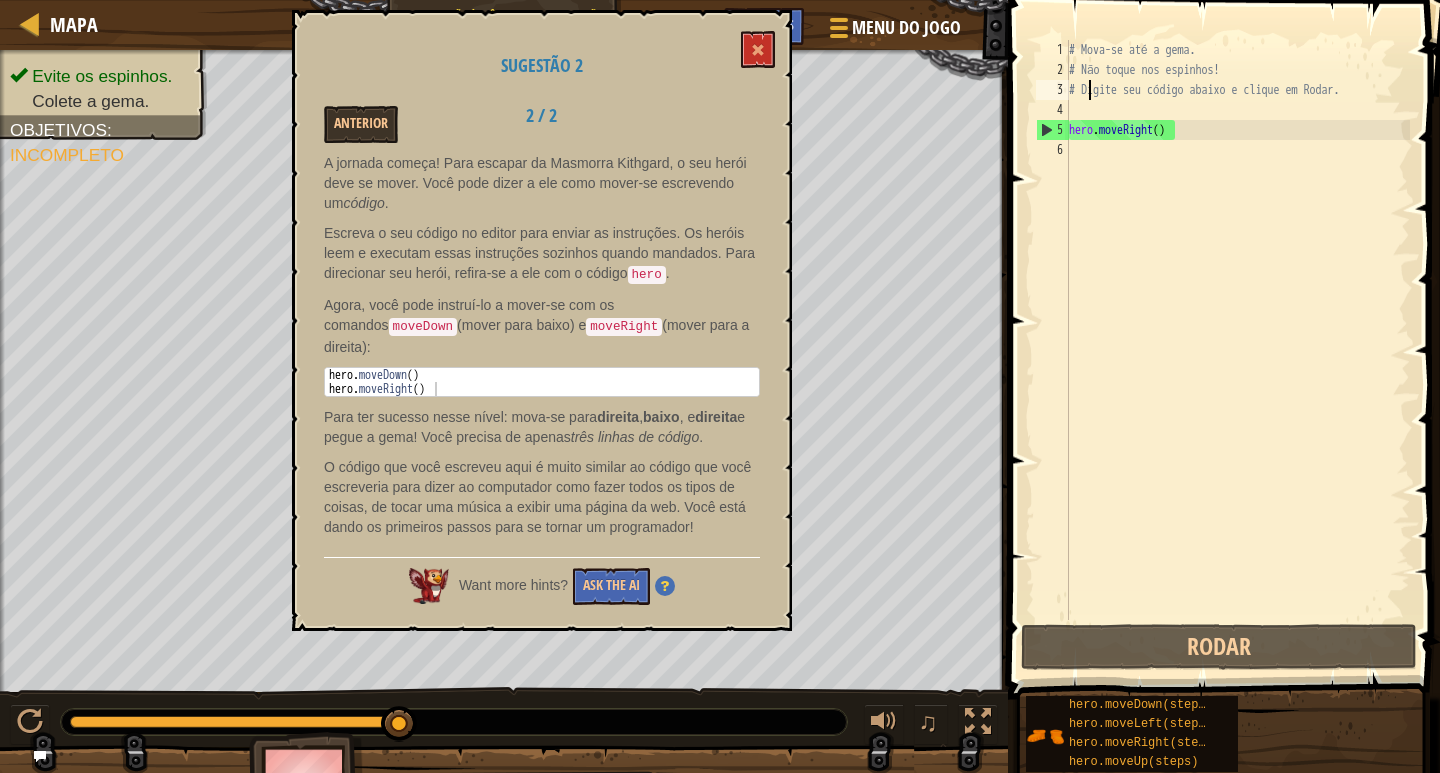 click on "# Mova-se até a gema. # Não toque nos espinhos! # Digite seu código abaixo e clique em Rodar. hero . moveRight ( )" at bounding box center (1237, 350) 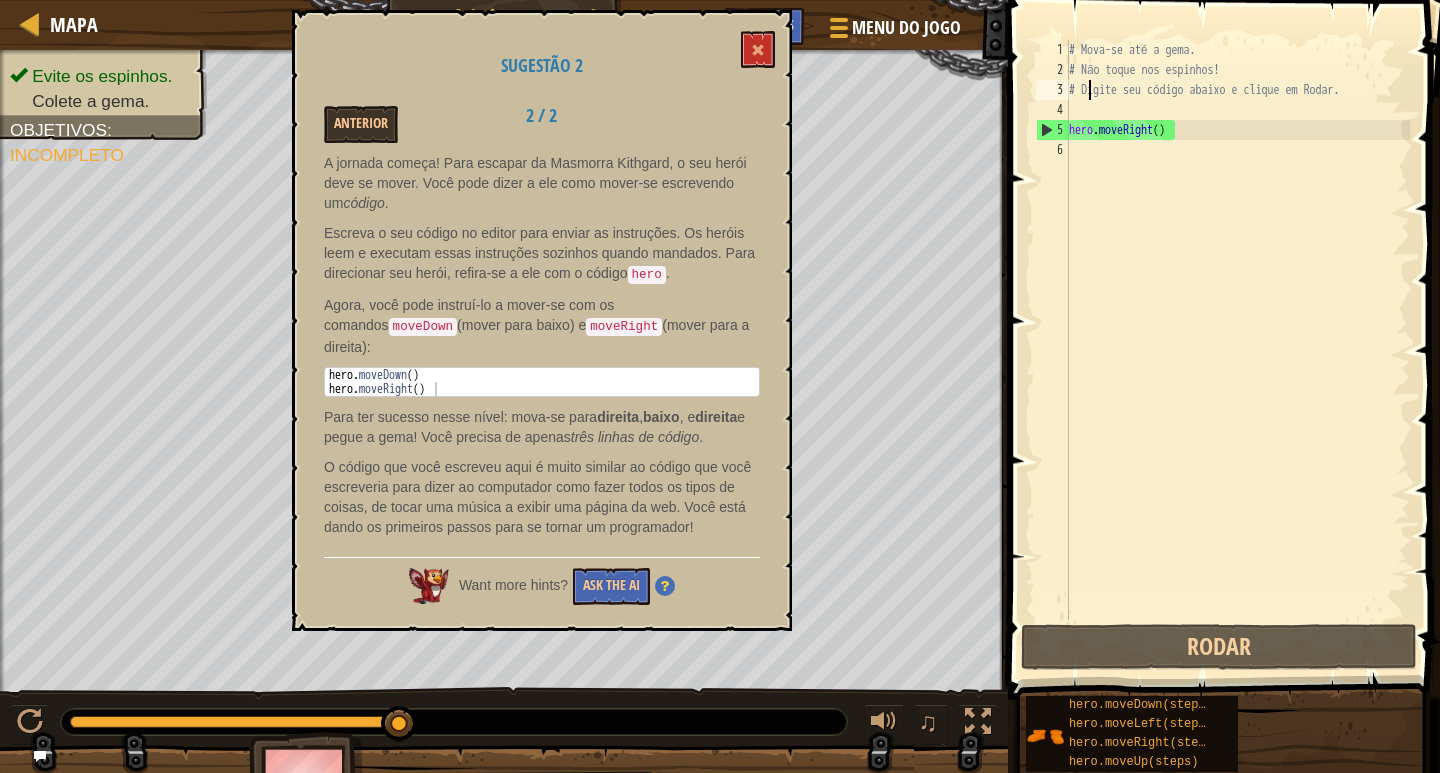 type on "# Digite seu código abaixo e clique em Rodar." 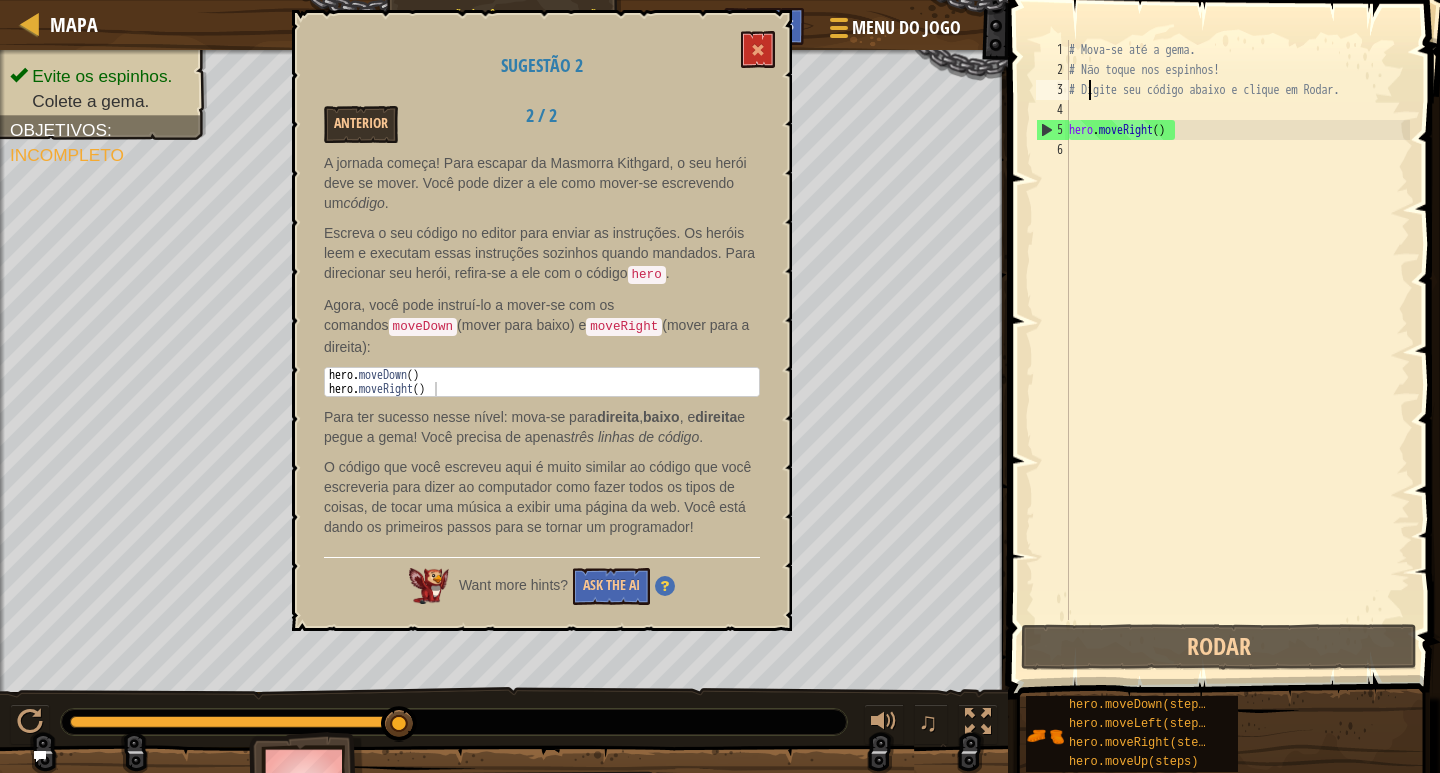 click on "# Mova-se até a gema. # Não toque nos espinhos! # Digite seu código abaixo e clique em Rodar. hero . moveRight ( )" at bounding box center [1237, 350] 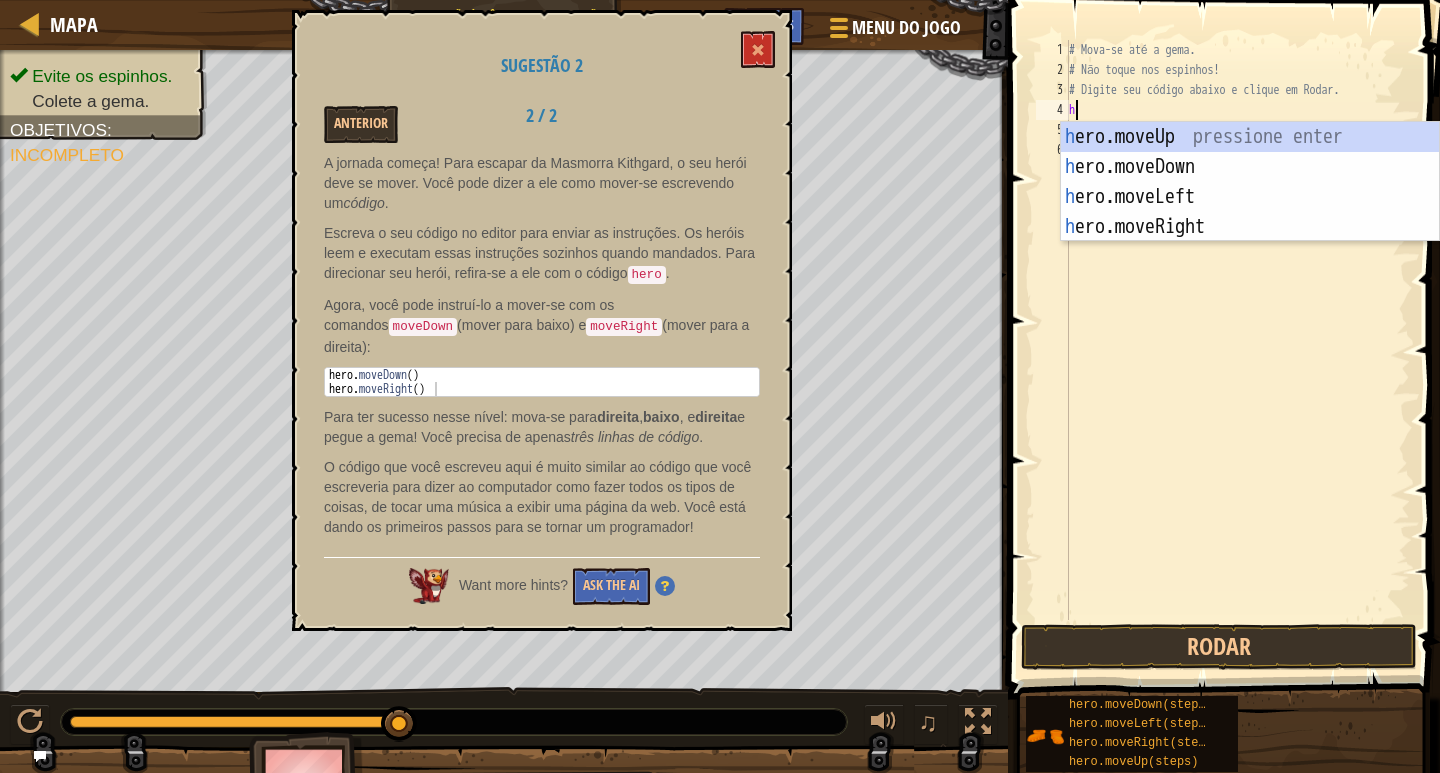 type on "he" 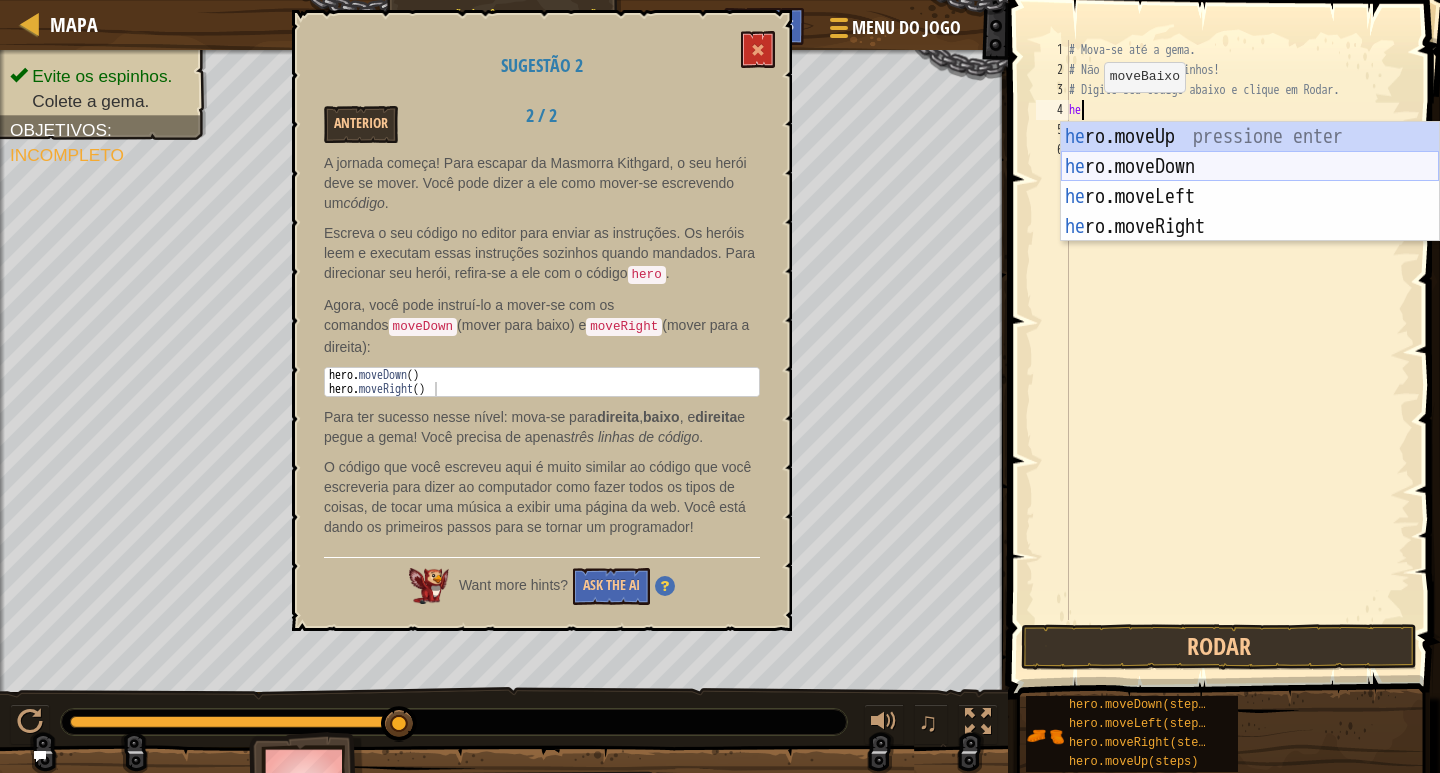 click on "he ro.moveUp pressione enter he ro.moveDown pressione enter he ro.moveLeft pressione enter he ro.moveRight pressione enter" at bounding box center (1250, 212) 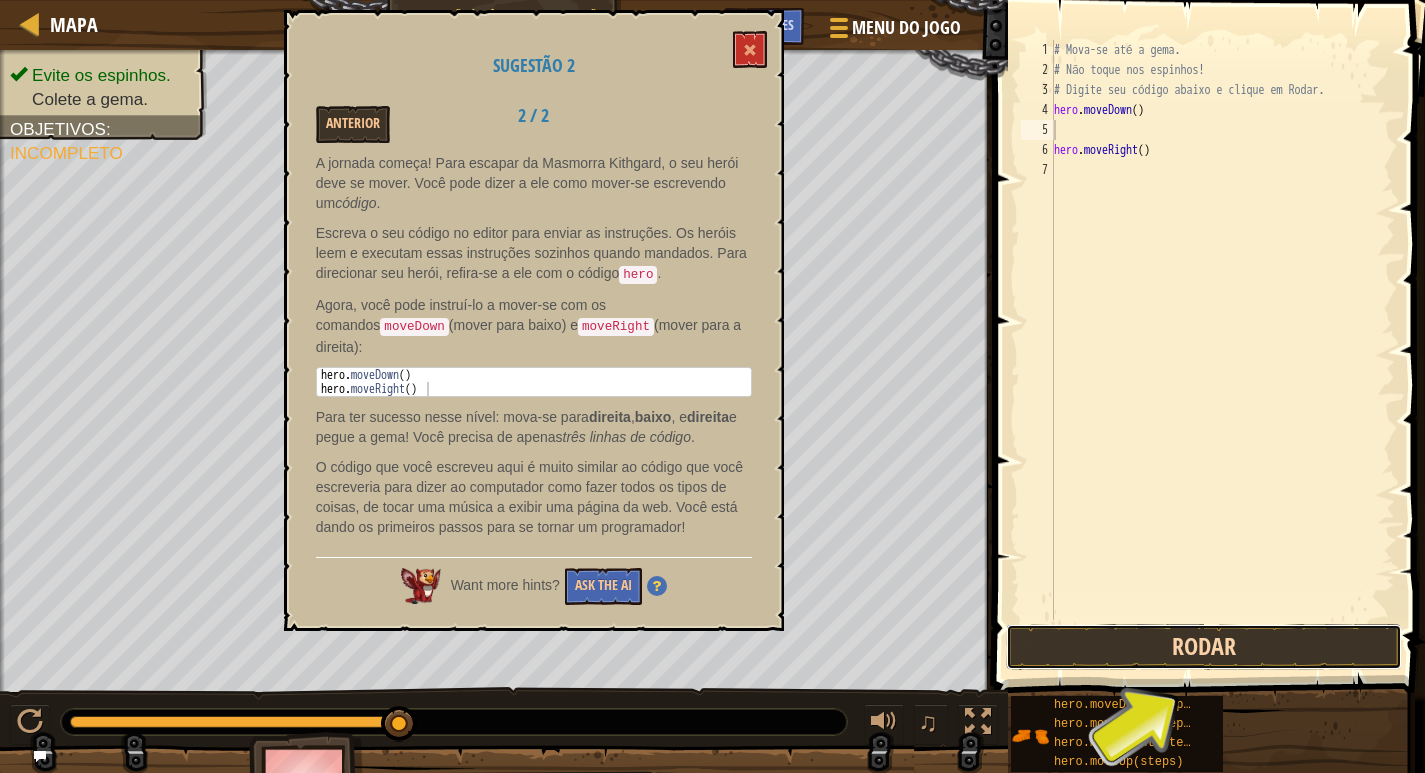 click on "Rodar" at bounding box center (1204, 647) 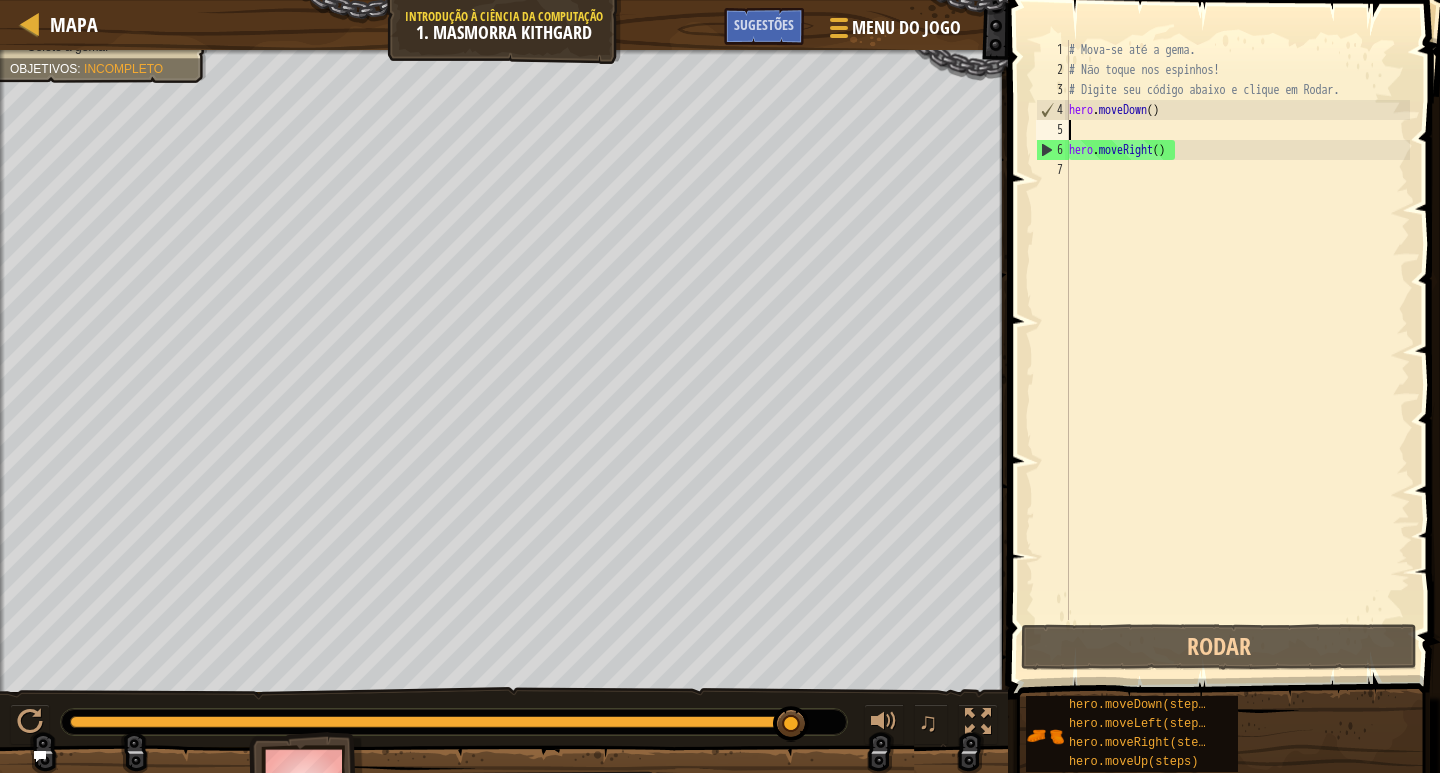 click on "# Mova-se até a gema. # Não toque nos espinhos! # Digite seu código abaixo e clique em Rodar. hero . moveDown ( ) hero . moveRight ( )" at bounding box center (1237, 350) 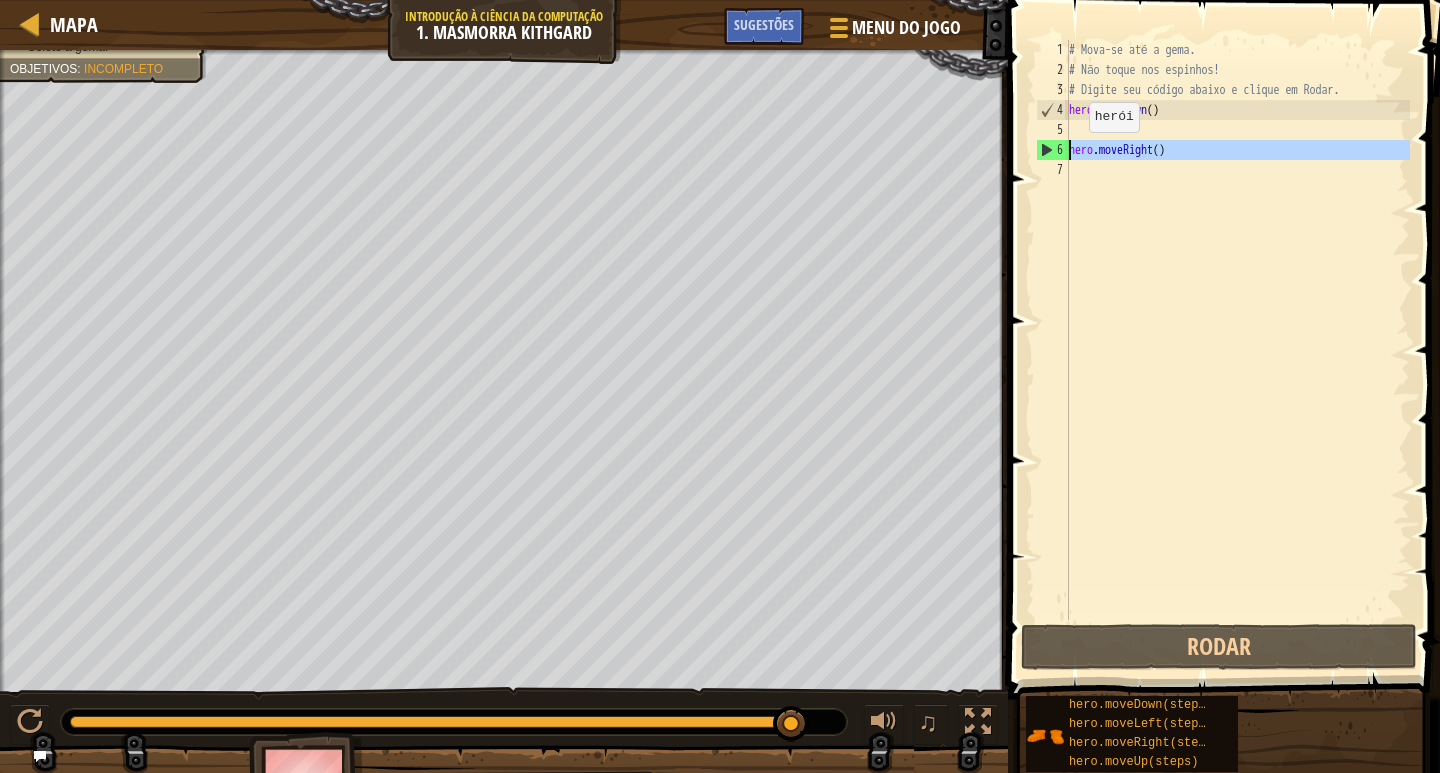 click on "6" at bounding box center (1053, 150) 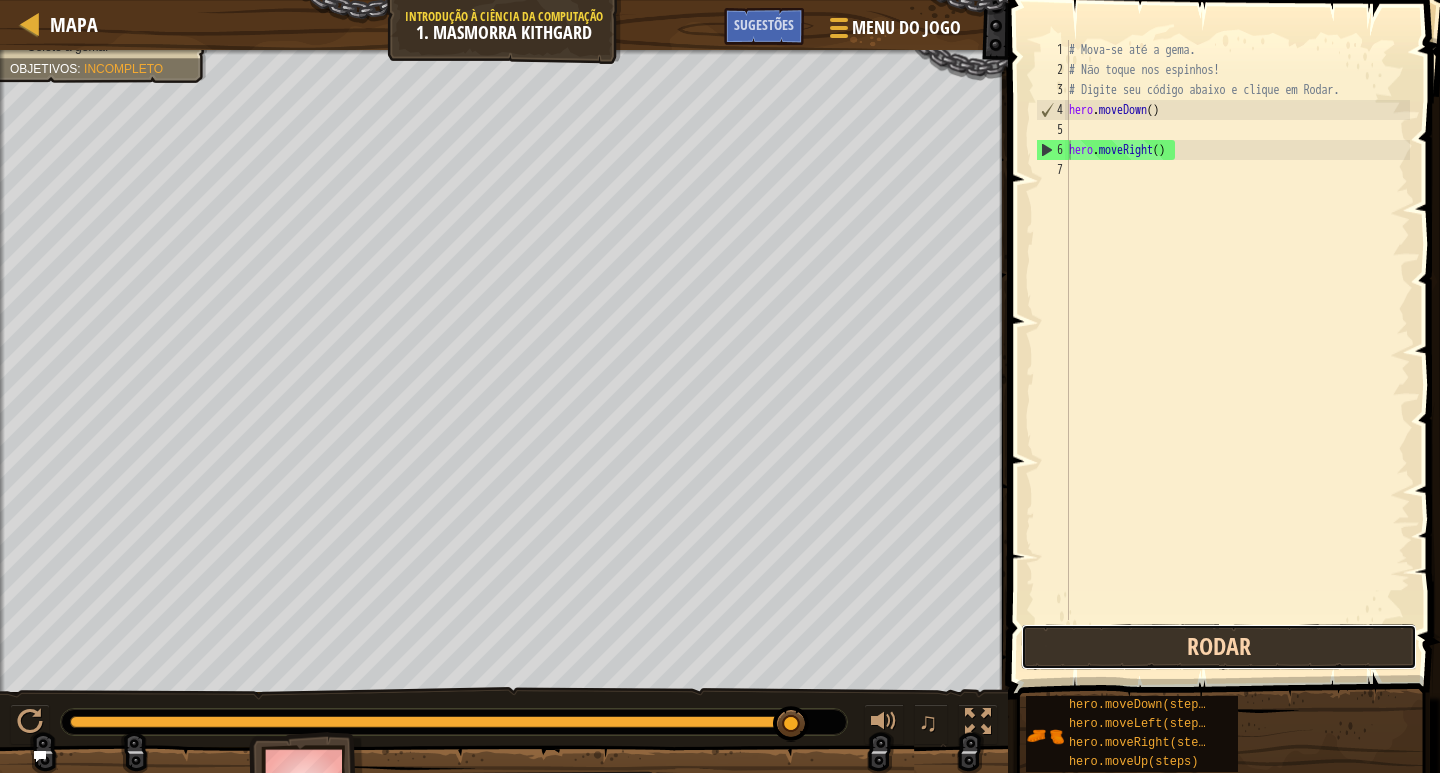 click on "Rodar" at bounding box center (1219, 647) 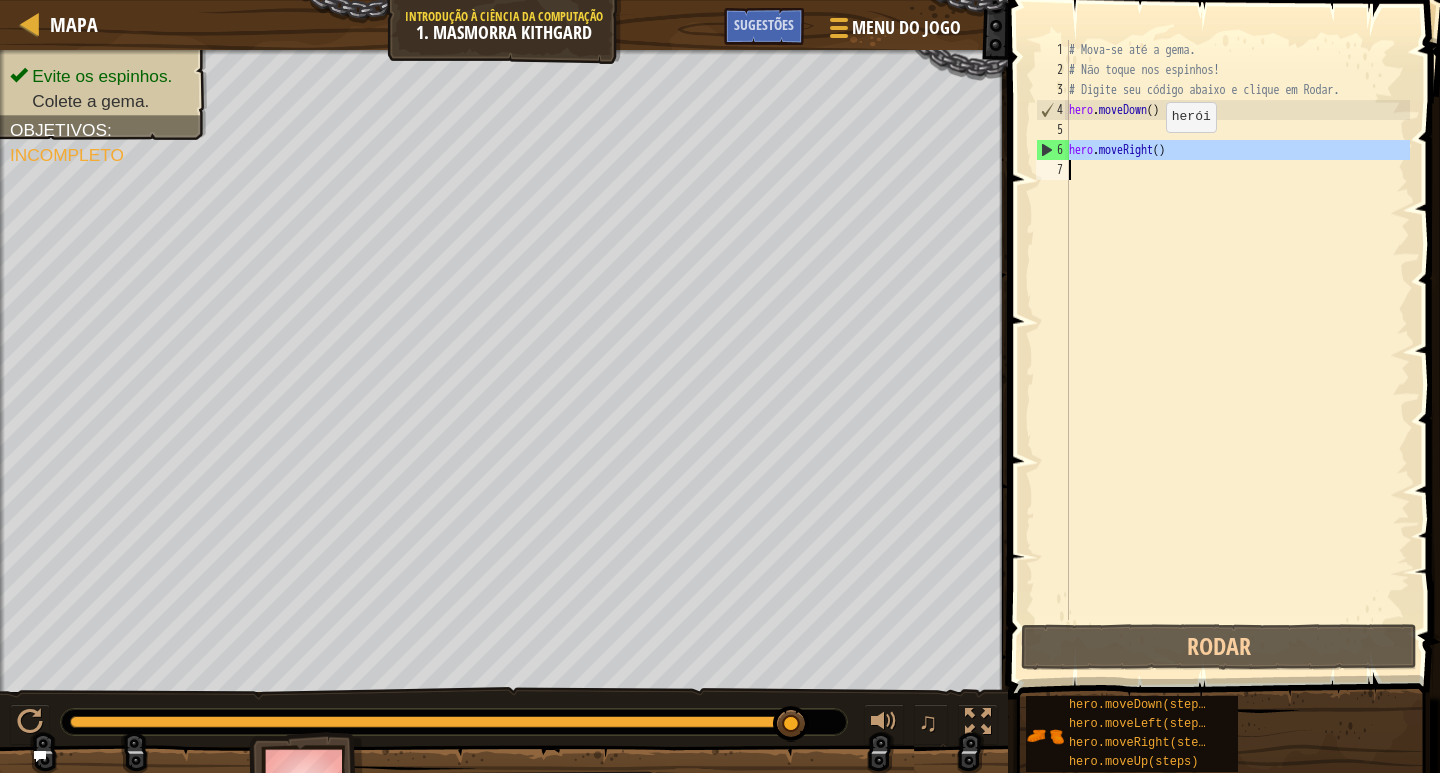 drag, startPoint x: 1051, startPoint y: 152, endPoint x: 1149, endPoint y: 152, distance: 98 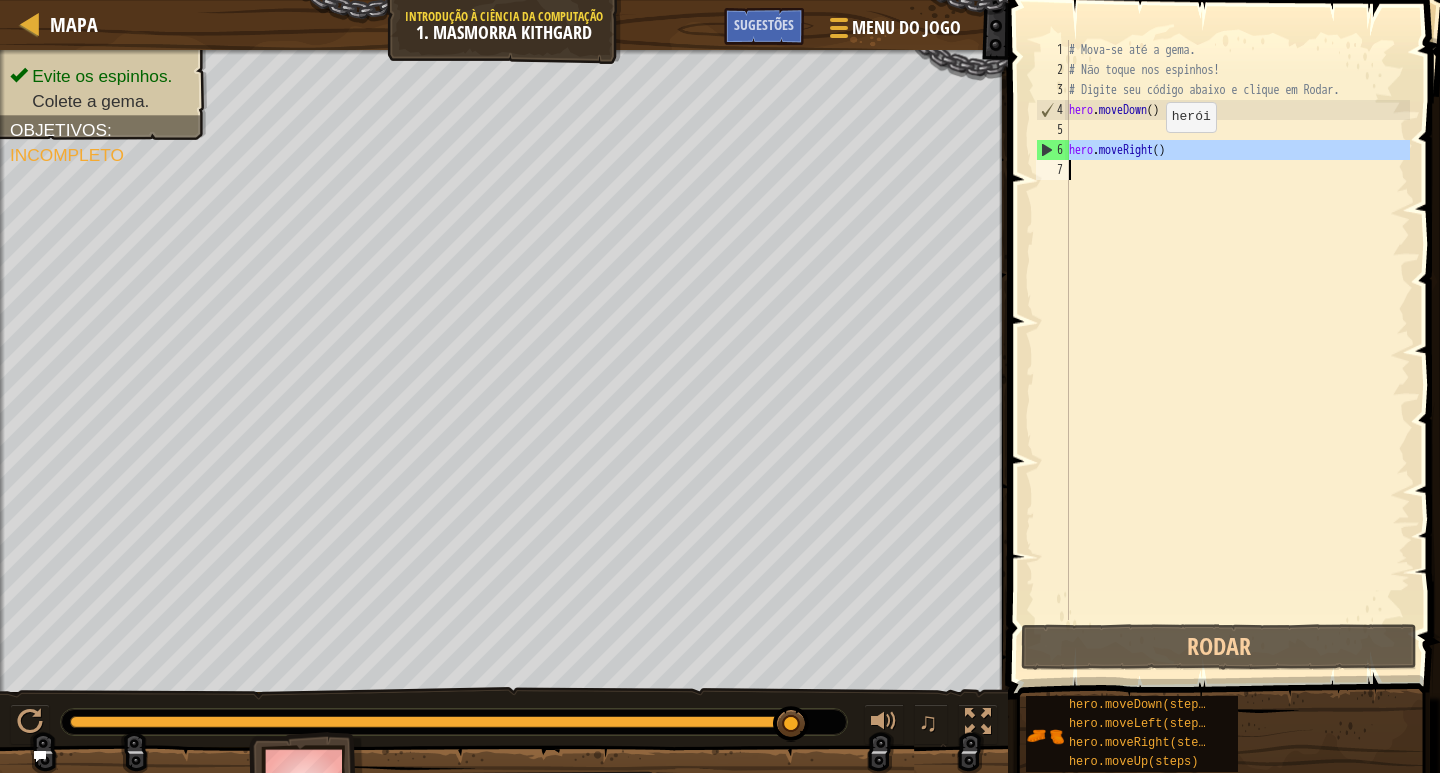 click on "hero.moveRight() 1 2 3 4 5 6 7 # Mova-se até a gema. # Não toque nos espinhos! # Digite seu código abaixo e clique em Rodar. hero . moveDown ( ) hero . moveRight ( )     הההההההההההההההההההההההההההההההההההההההההההההההההההההההההההההההההההההההההההההההההההההההההההההההההההההההההההההההההההההההההההההההההההההההההההההההההההההההההההההההההההההההההההההההההההההההההההההההההההההההההההההההההההההההההההההההההההההההההההההההההההההההההההההההה XXXXXXXXXXXXXXXXXXXXXXXXXXXXXXXXXXXXXXXXXXXXXXXXXXXXXXXXXXXXXXXXXXXXXXXXXXXXXXXXXXXXXXXXXXXXXXXXXXXXXXXXXXXXXXXXXXXXXXXXXXXXXXXXXXXXXXXXXXXXXXXXXXXXXXXXXXXXXXXXXXXXXXXXXXXXXXXXXXXXXXXXXXXXXXXXXXXXXXXXXXXXXXXXXXXXXXXXXXXXXXXXXXXXXXXXXXXXXXXXXXXXXXXXXXXXXXXX" at bounding box center (1221, 330) 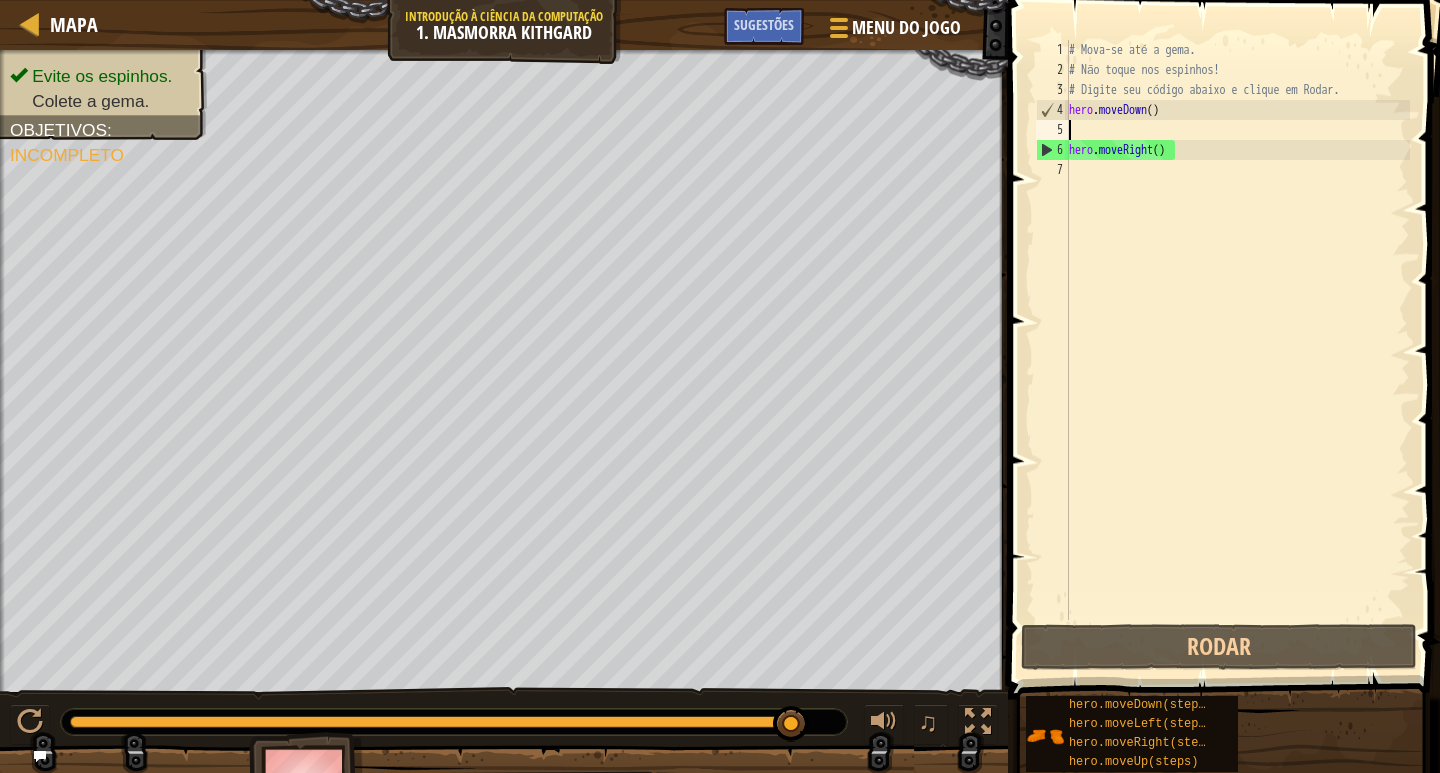 click on "# Mova-se até a gema. # Não toque nos espinhos! # Digite seu código abaixo e clique em Rodar. hero . moveDown ( ) hero . moveRight ( )" at bounding box center [1237, 350] 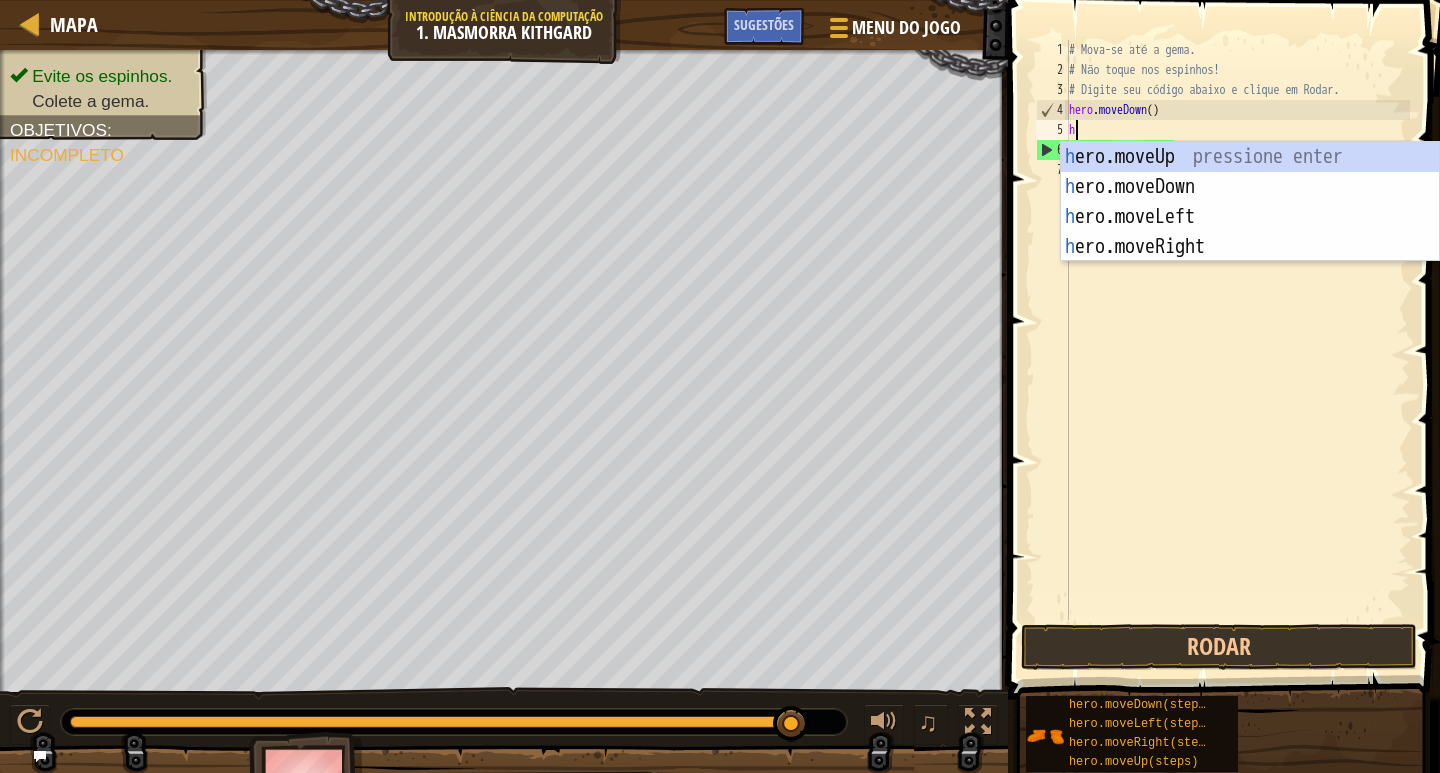 type on "he" 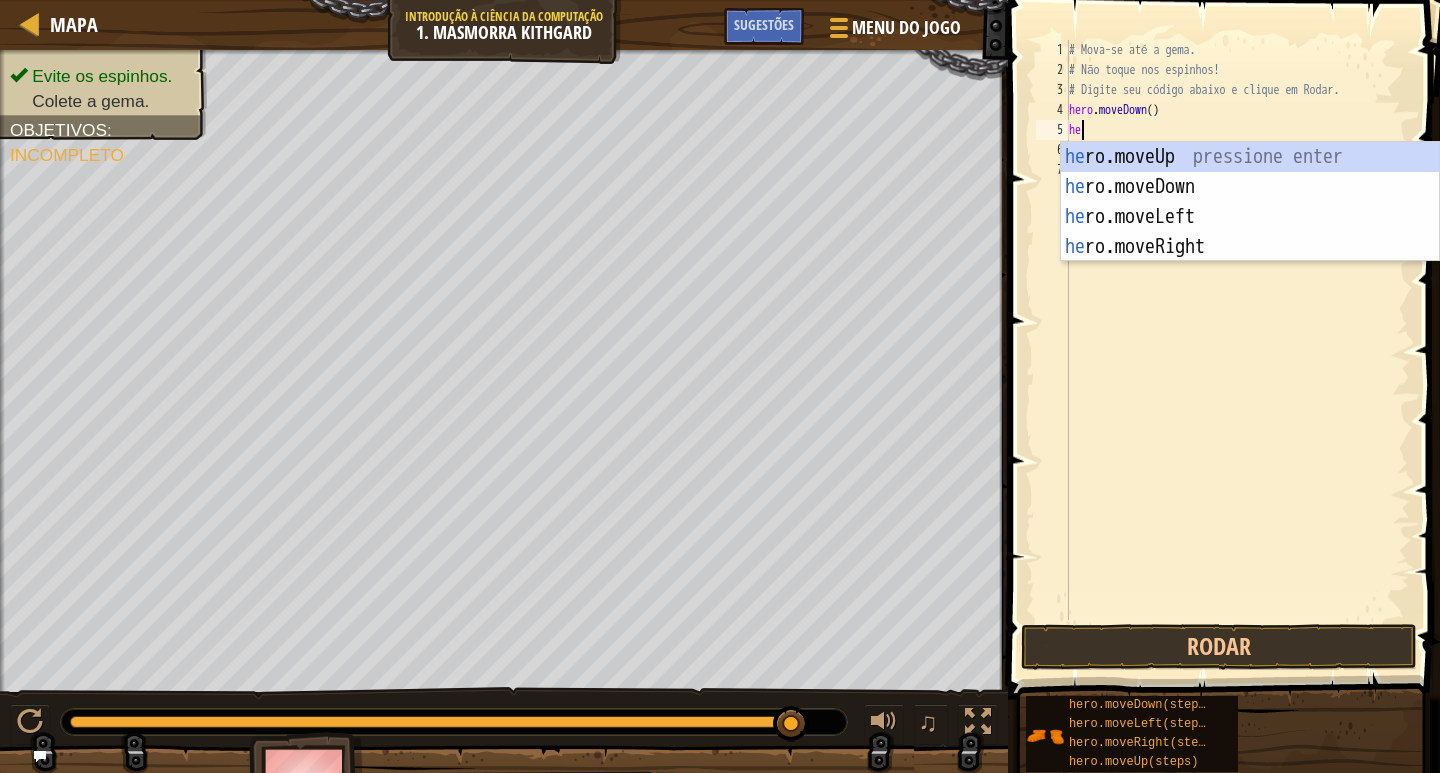 click on "# Mova-se até a gema. # Não toque nos espinhos! # Digite seu código abaixo e clique em Rodar. hero . moveDown ( ) he hero . moveRight ( )" at bounding box center [1237, 350] 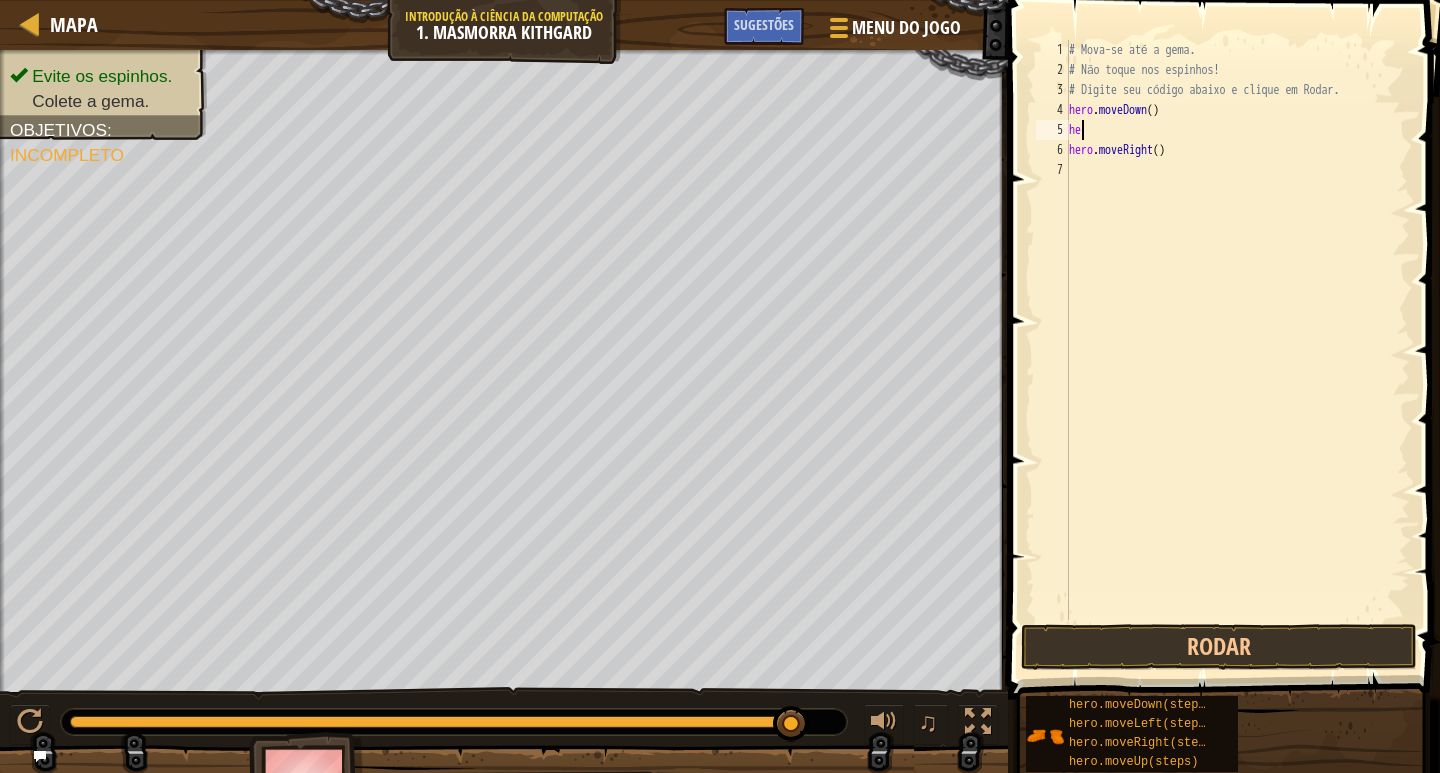 click on "# Mova-se até a gema. # Não toque nos espinhos! # Digite seu código abaixo e clique em Rodar. hero . moveDown ( ) he hero . moveRight ( )" at bounding box center [1237, 350] 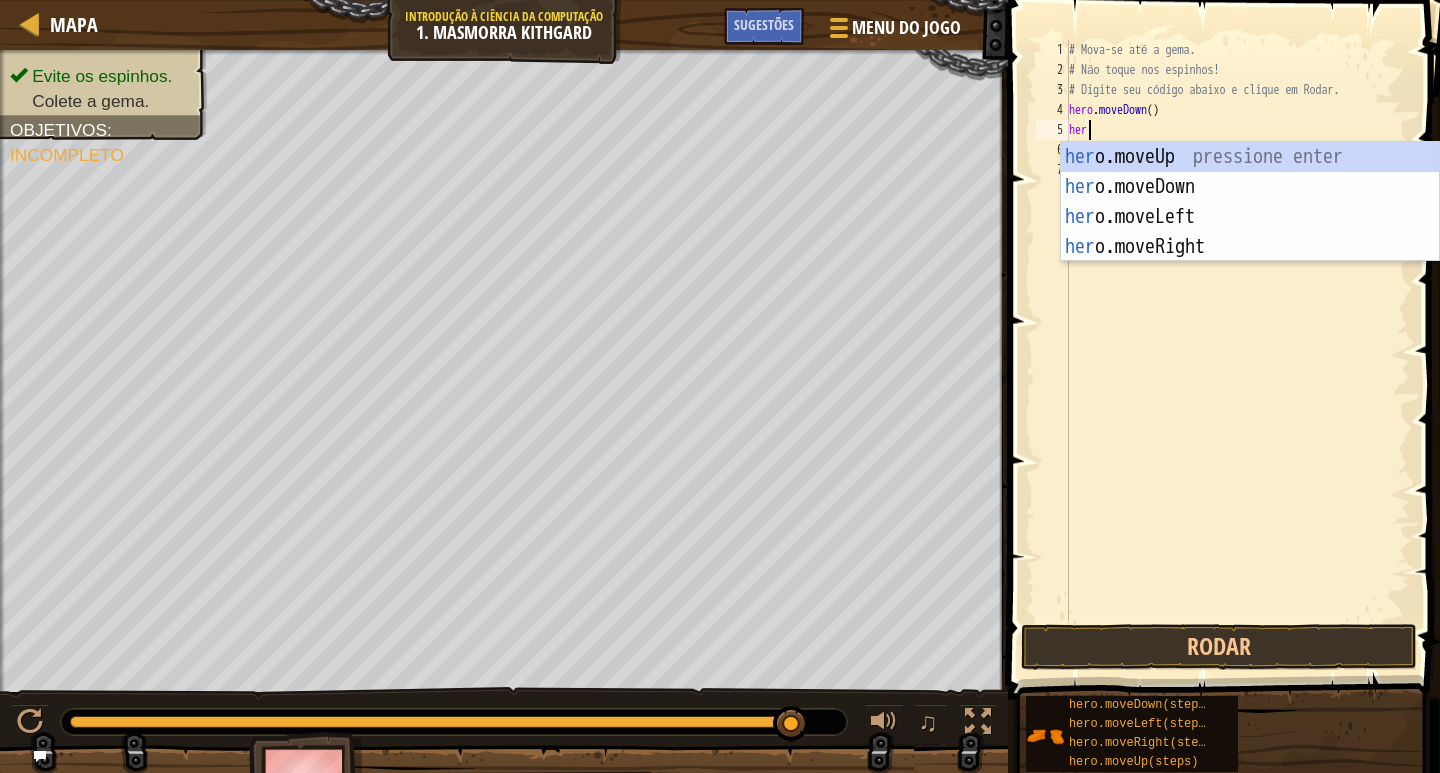type on "hero" 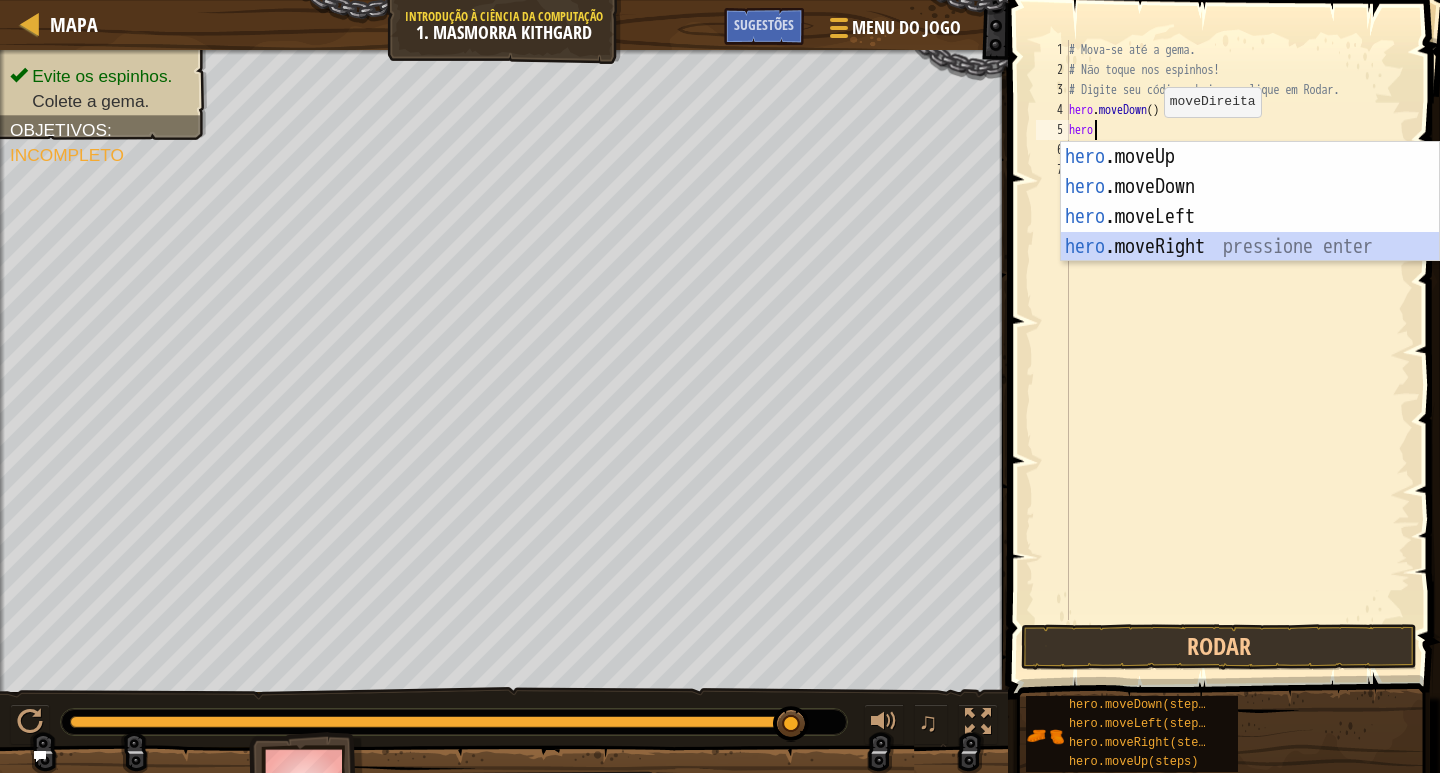 click on "hero .moveUp pressione enter hero .moveDown pressione enter hero .moveLeft pressione enter hero .moveRight pressione enter" at bounding box center (1250, 232) 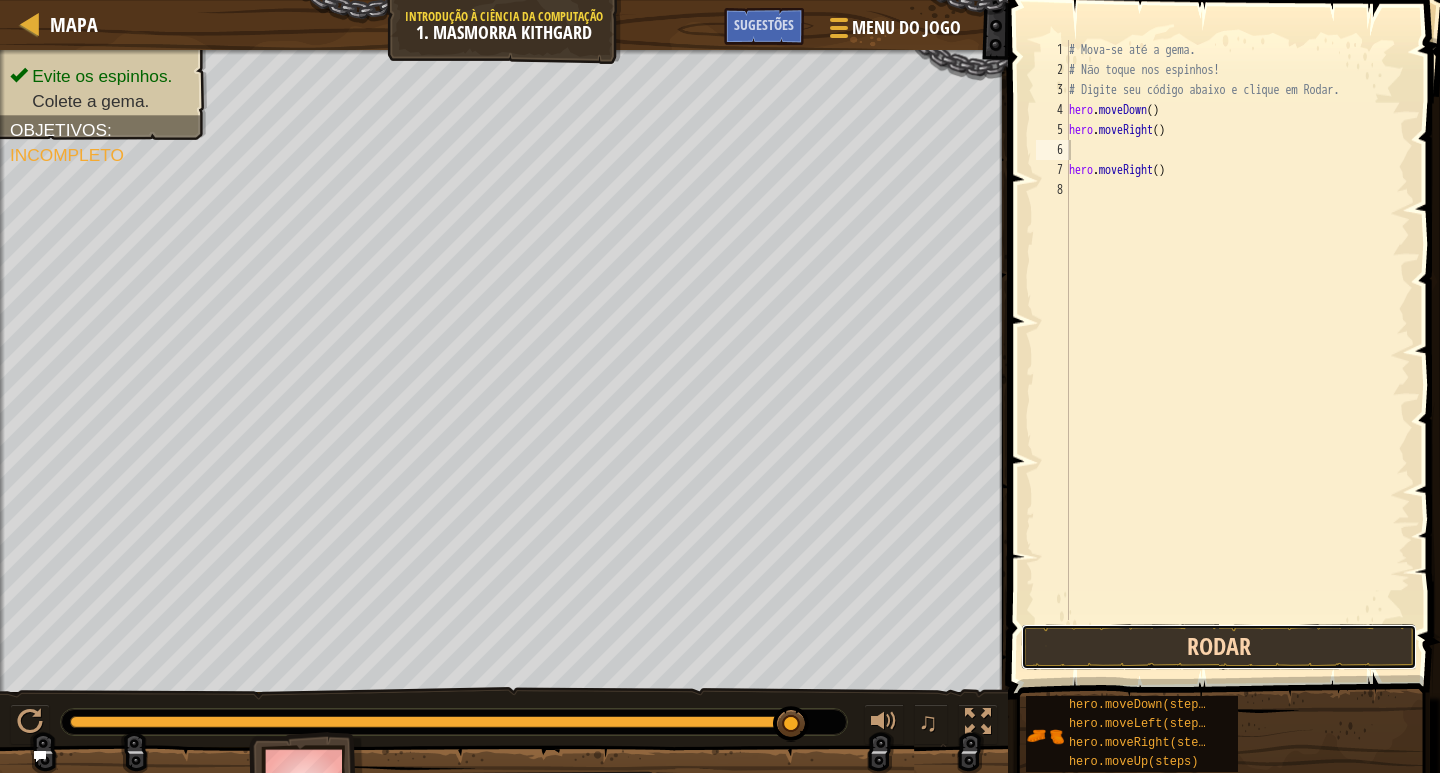 drag, startPoint x: 1187, startPoint y: 659, endPoint x: 1190, endPoint y: 649, distance: 10.440307 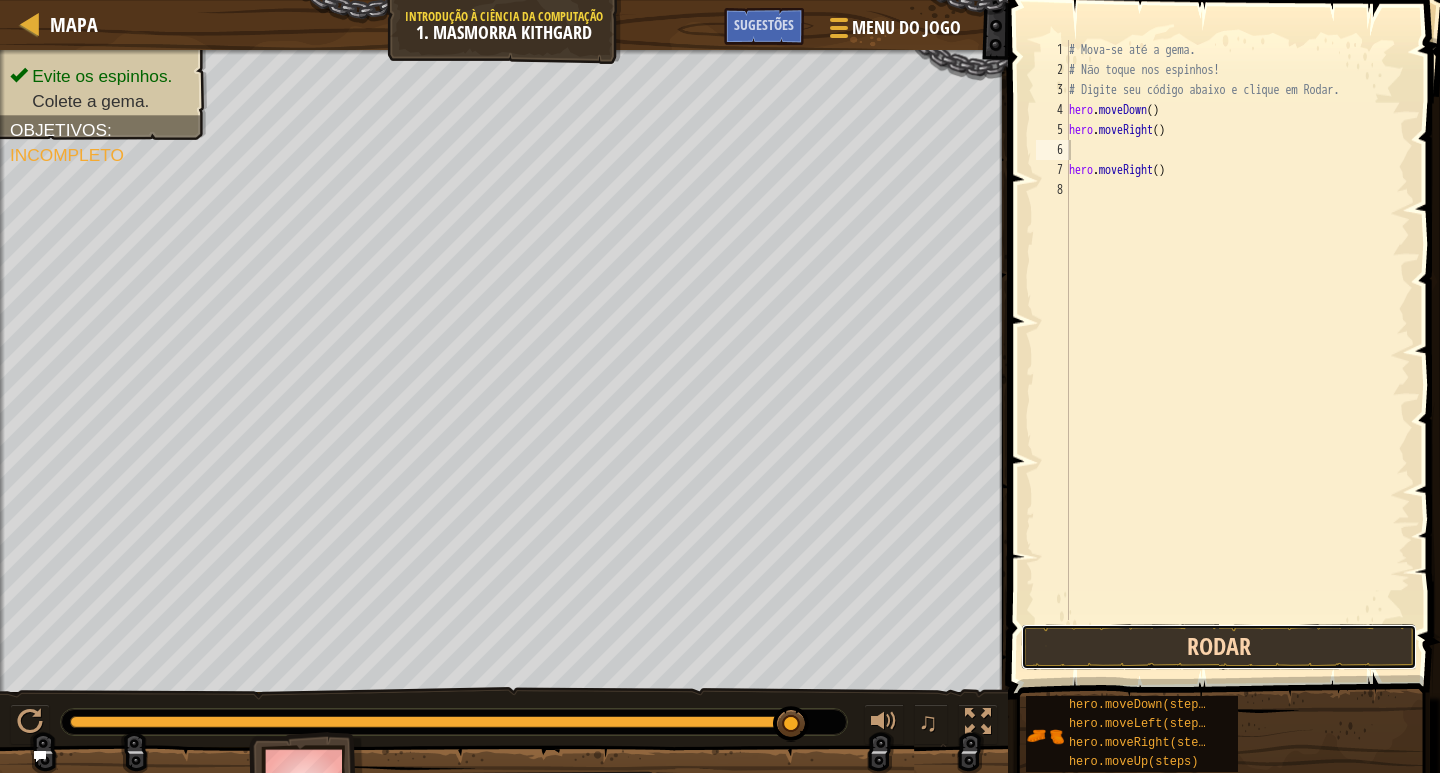 click on "Rodar" at bounding box center (1219, 647) 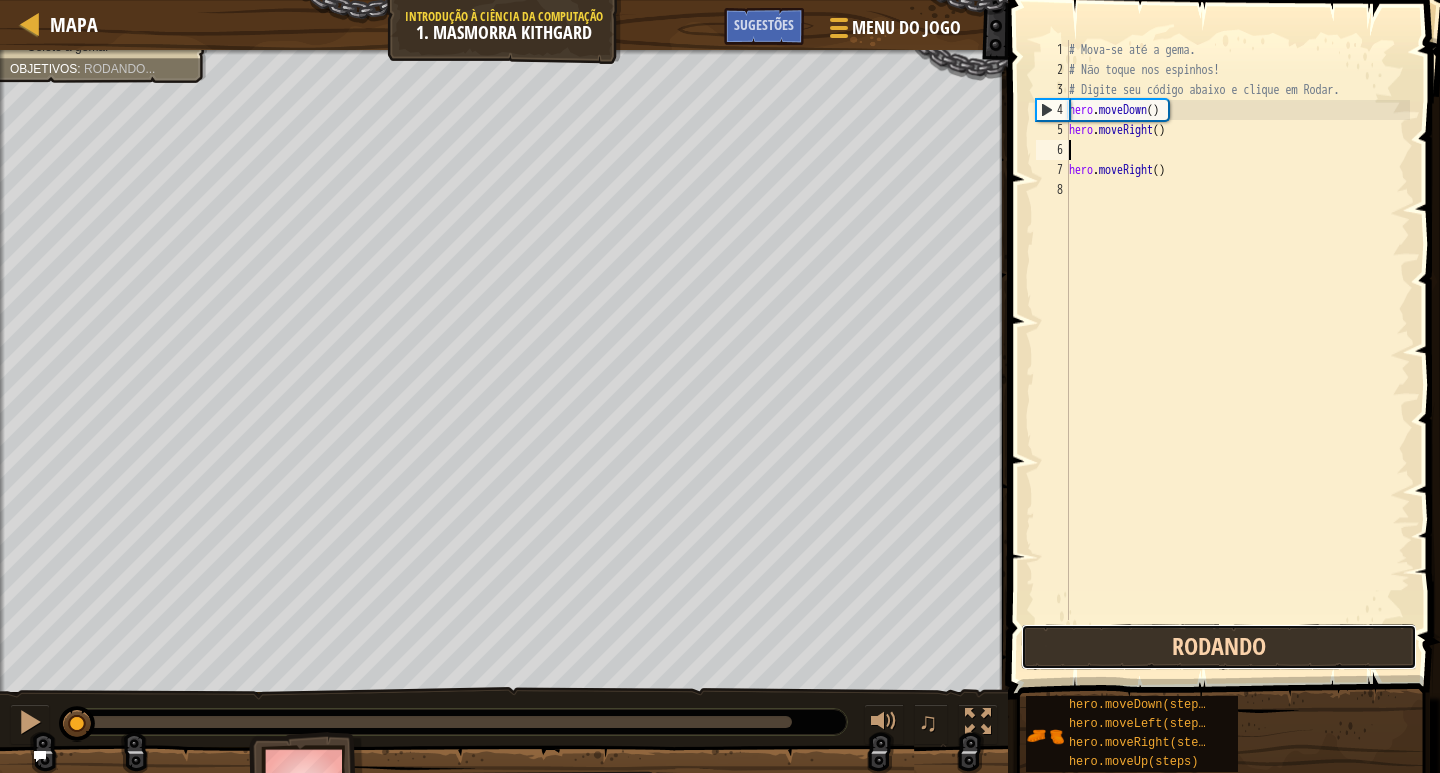 click on "Rodando" at bounding box center (1219, 647) 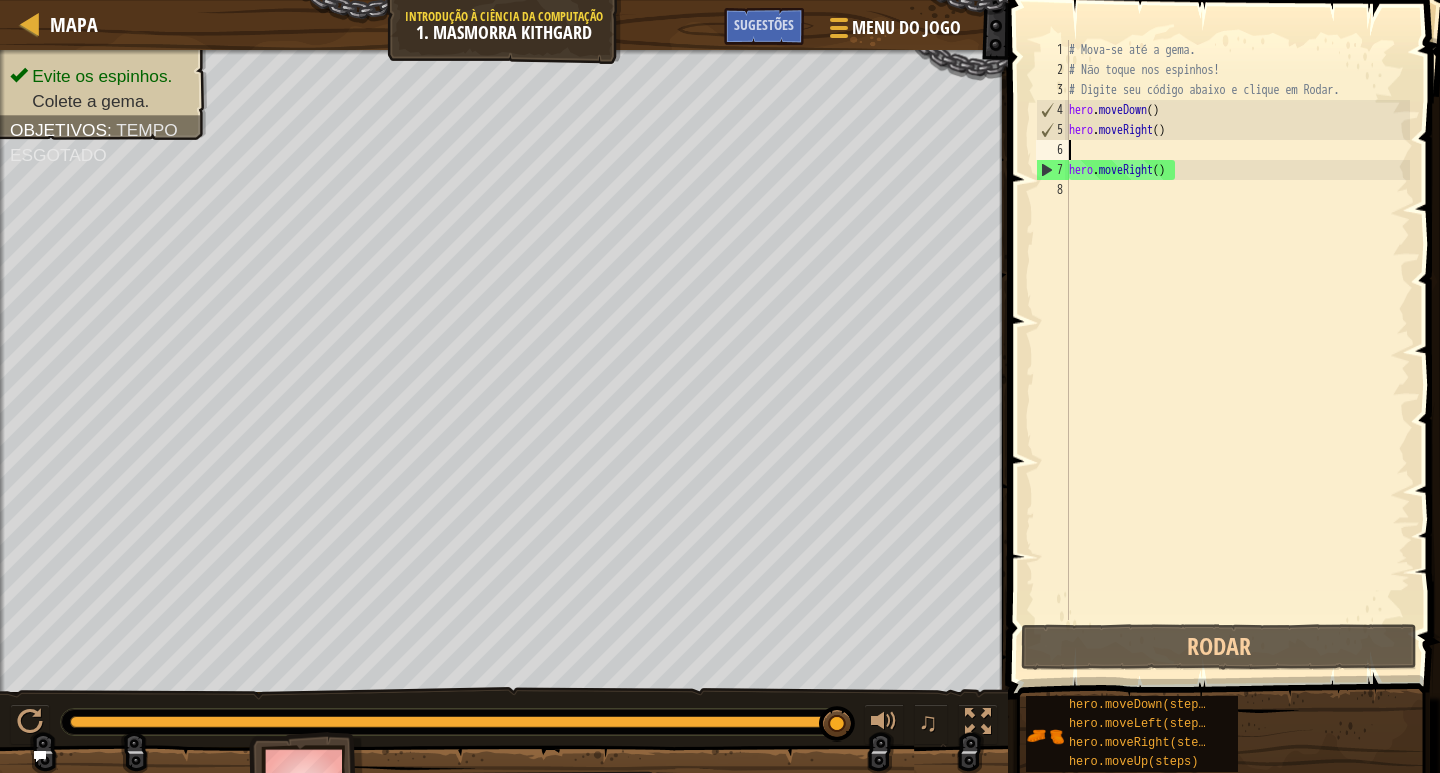 click on "# Mova-se até a gema. # Não toque nos espinhos! # Digite seu código abaixo e clique em Rodar. hero . moveDown ( ) hero . moveRight ( ) hero . moveRight ( )" at bounding box center [1237, 350] 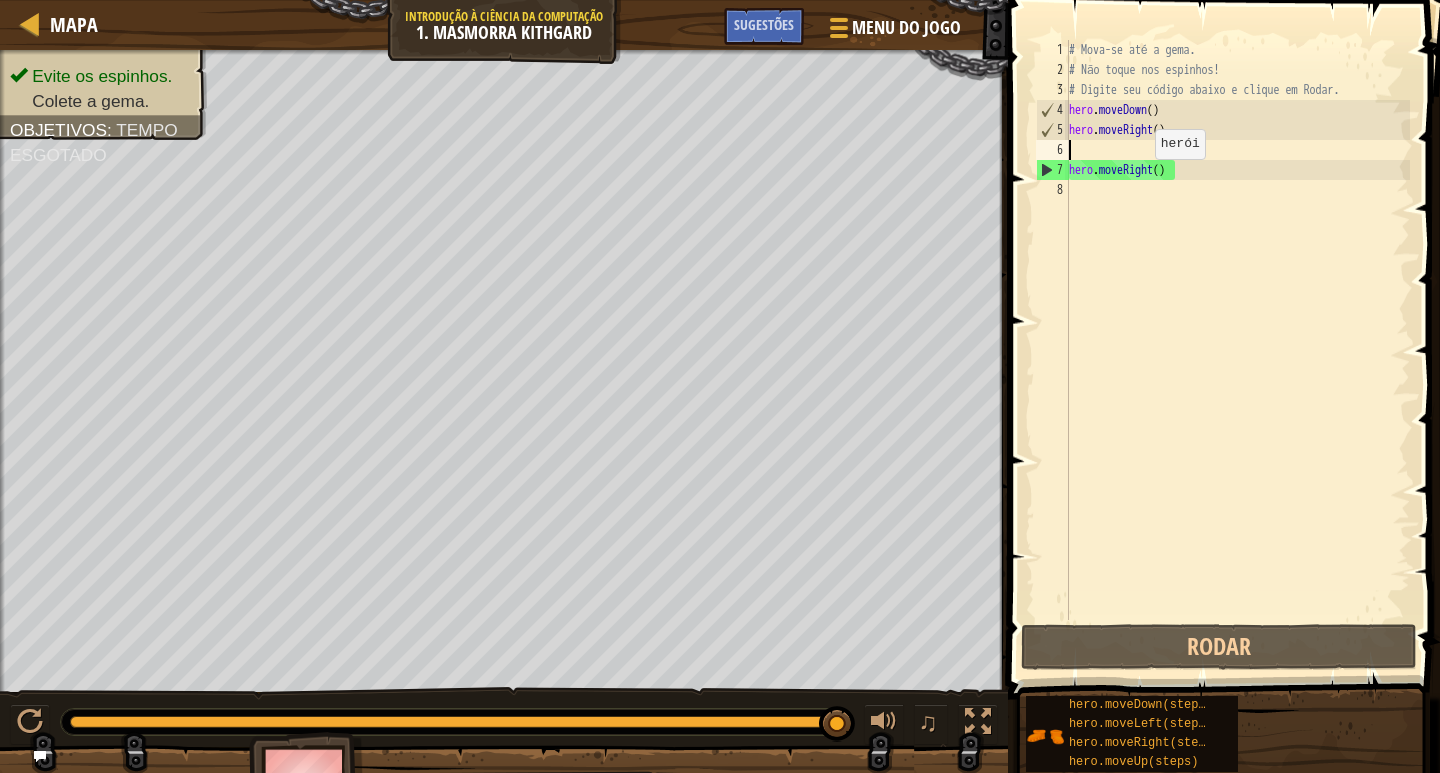 click on "# Mova-se até a gema. # Não toque nos espinhos! # Digite seu código abaixo e clique em Rodar. hero . moveDown ( ) hero . moveRight ( ) hero . moveRight ( )" at bounding box center (1237, 350) 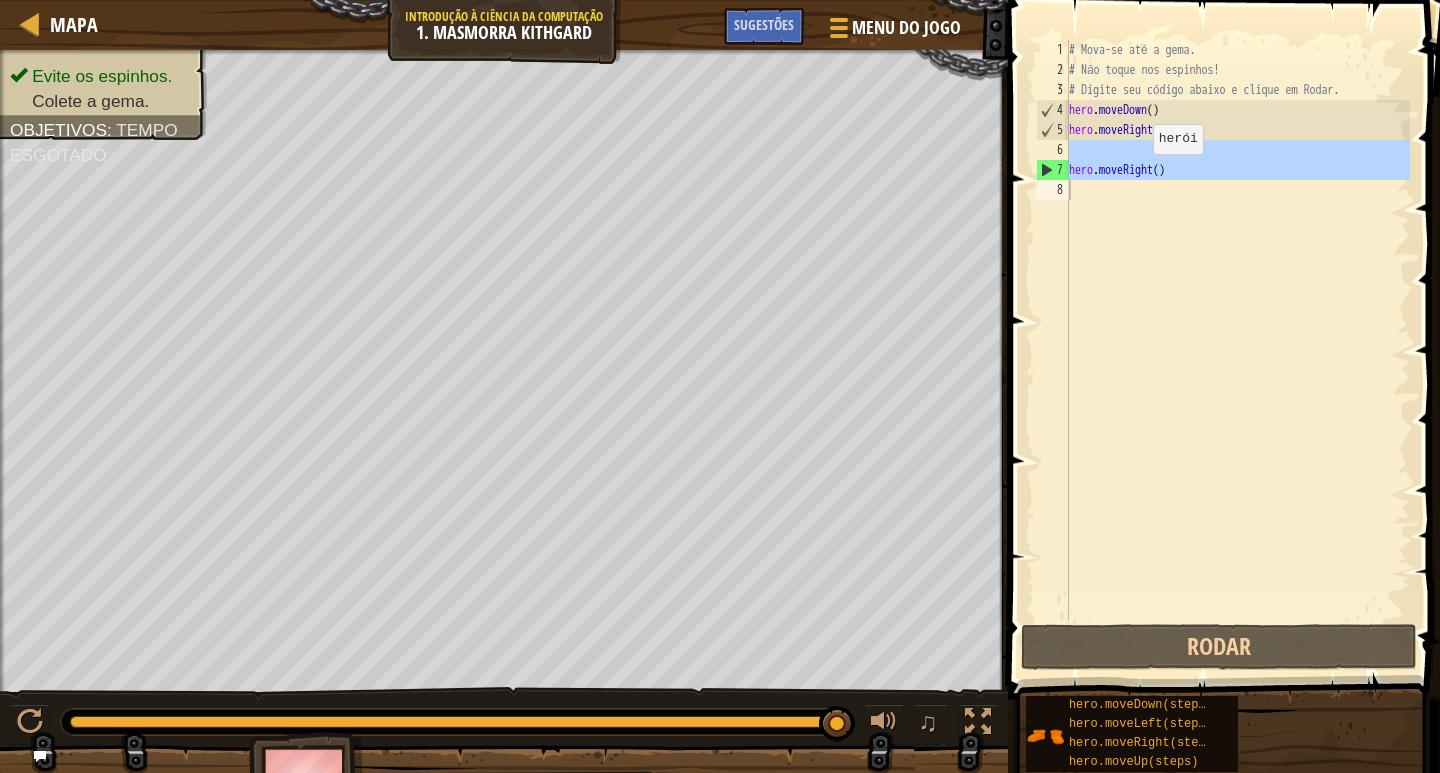 click on "# Mova-se até a gema. # Não toque nos espinhos! # Digite seu código abaixo e clique em Rodar. hero . moveDown ( ) hero . moveRight ( ) hero . moveRight ( )" at bounding box center [1237, 330] 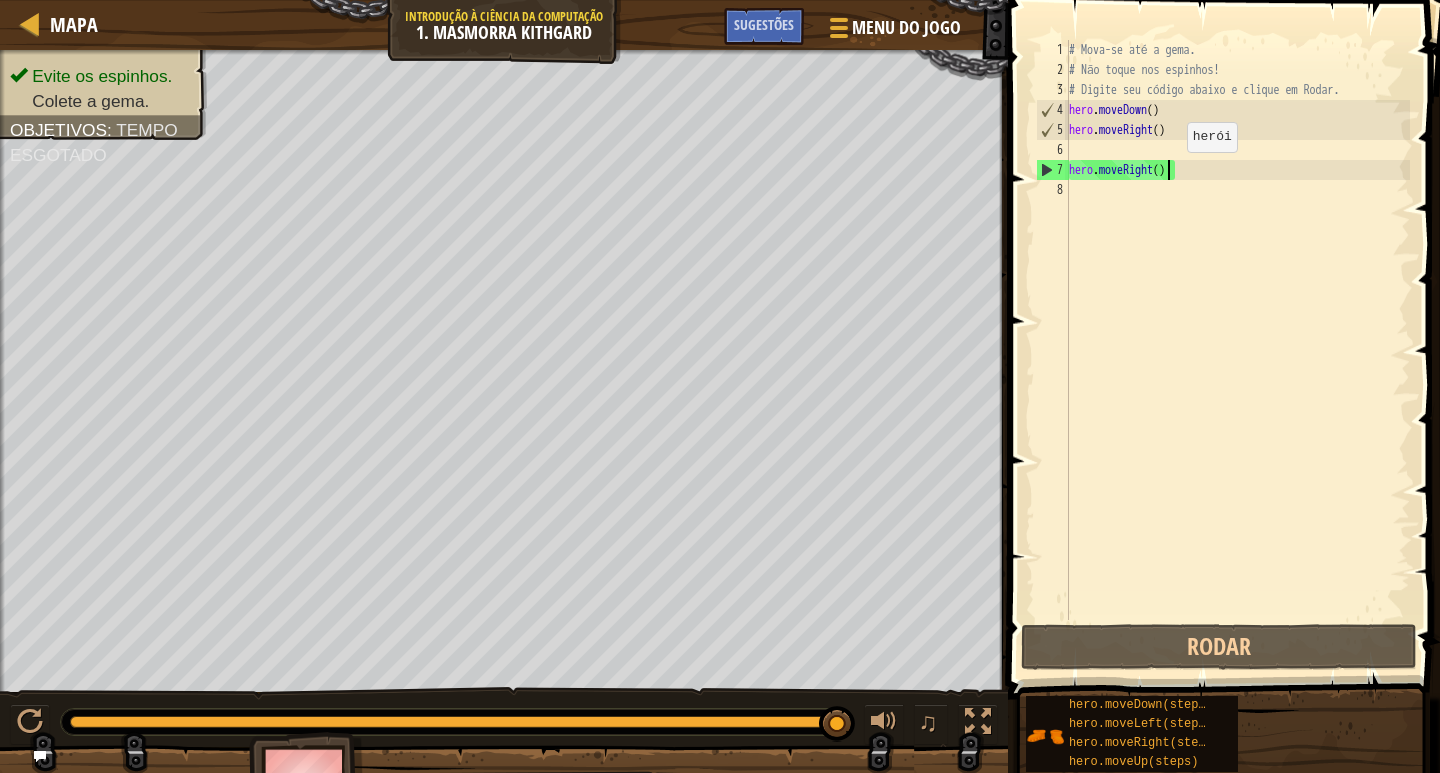 click on "# Mova-se até a gema. # Não toque nos espinhos! # Digite seu código abaixo e clique em Rodar. hero . moveDown ( ) hero . moveRight ( ) hero . moveRight ( )" at bounding box center (1237, 350) 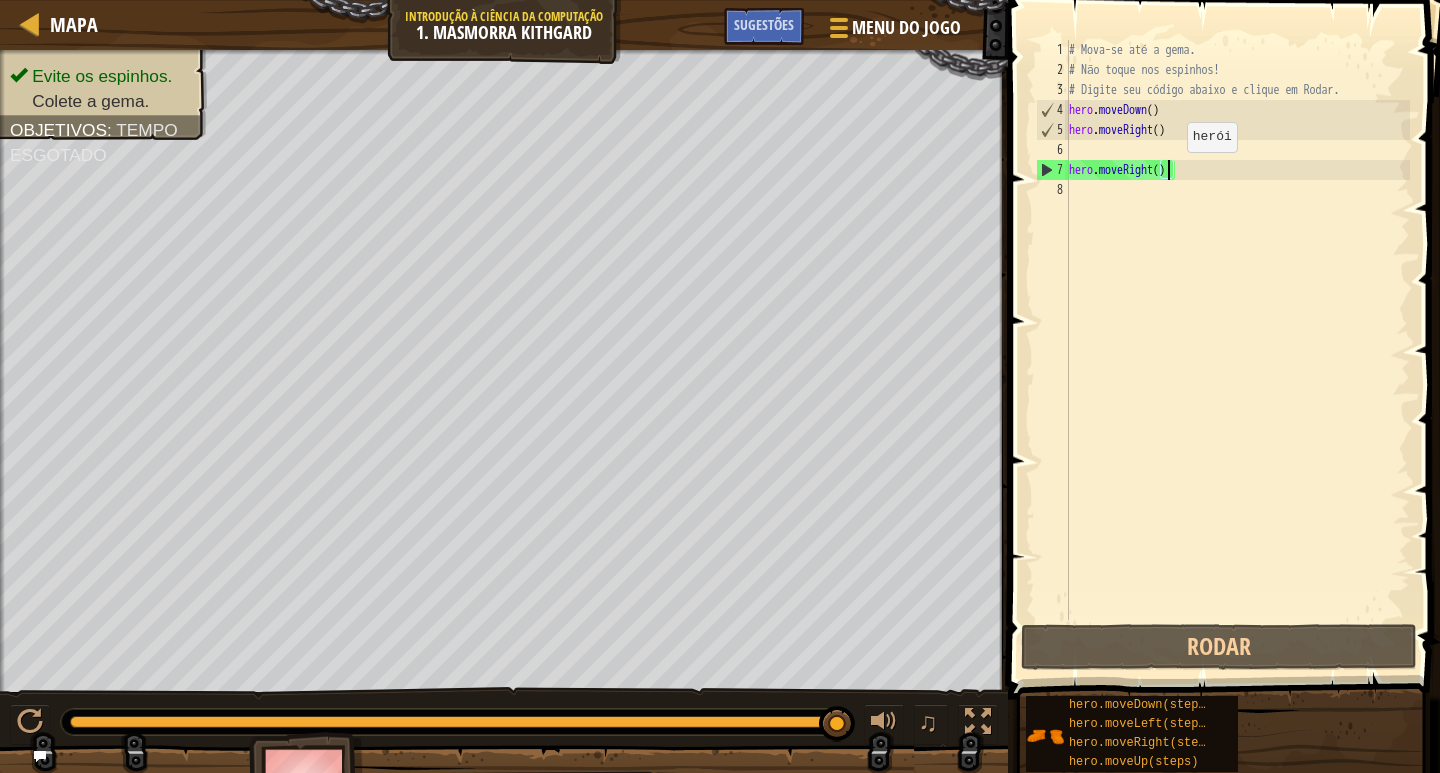drag, startPoint x: 1170, startPoint y: 172, endPoint x: 1170, endPoint y: 161, distance: 11 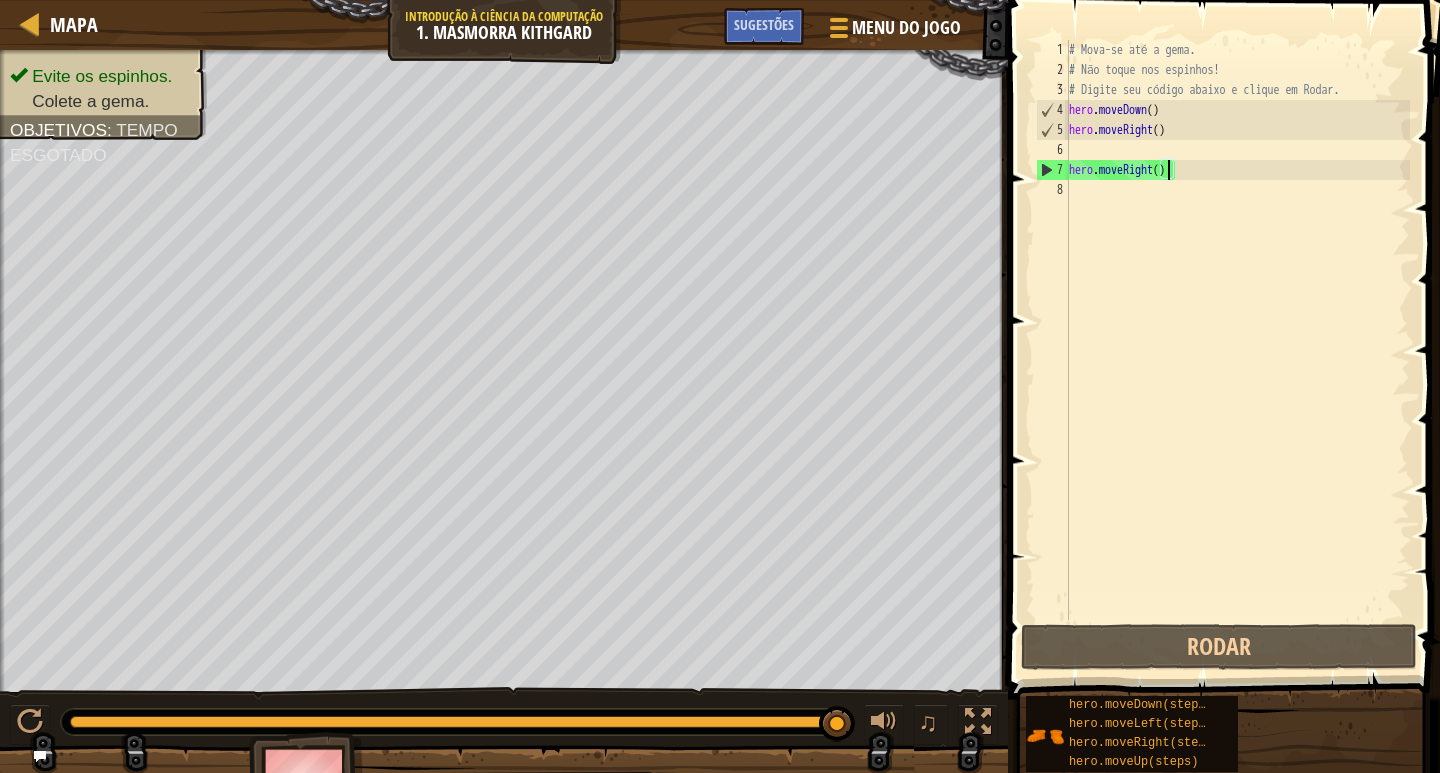 click on "# Mova-se até a gema. # Não toque nos espinhos! # Digite seu código abaixo e clique em Rodar. hero . moveDown ( ) hero . moveRight ( ) hero . moveRight ( )" at bounding box center [1237, 350] 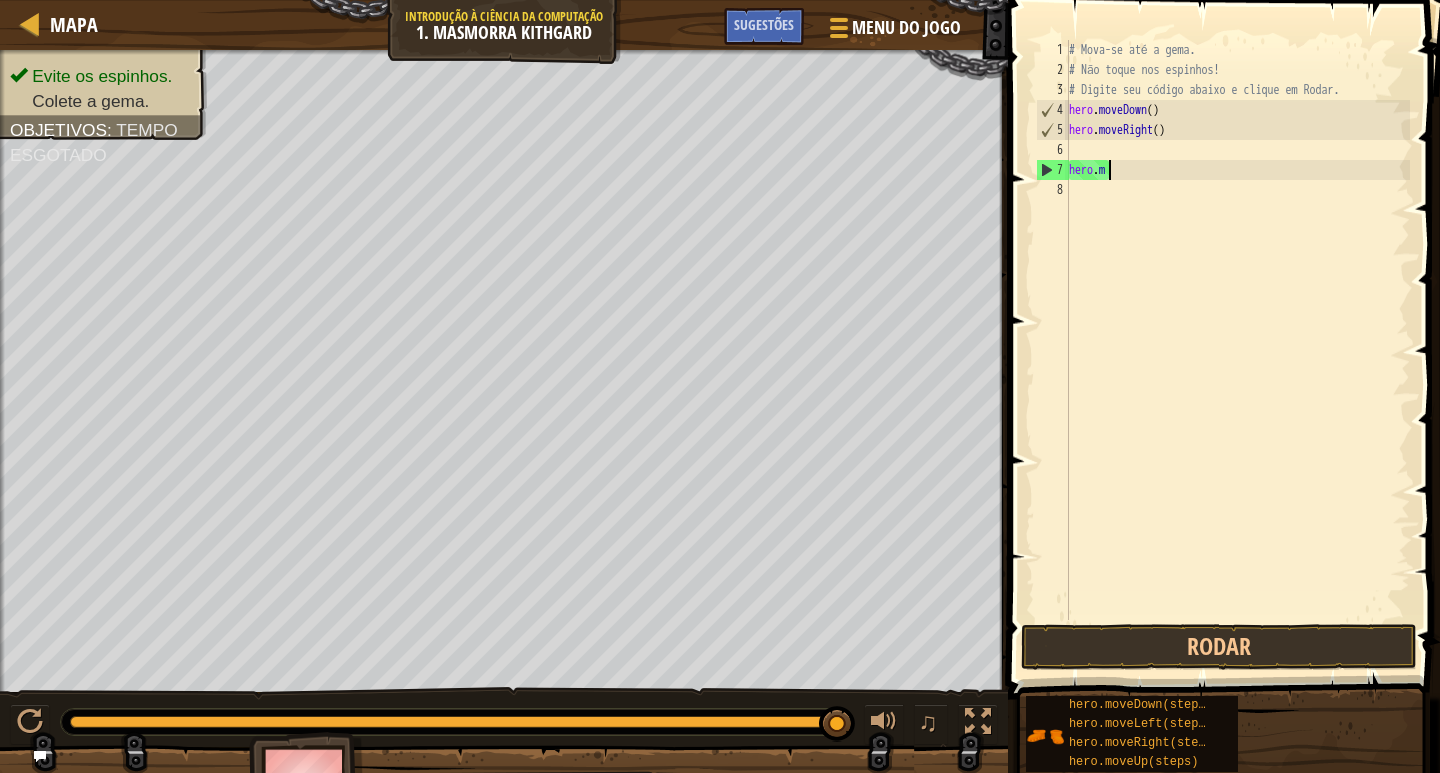 type on "h" 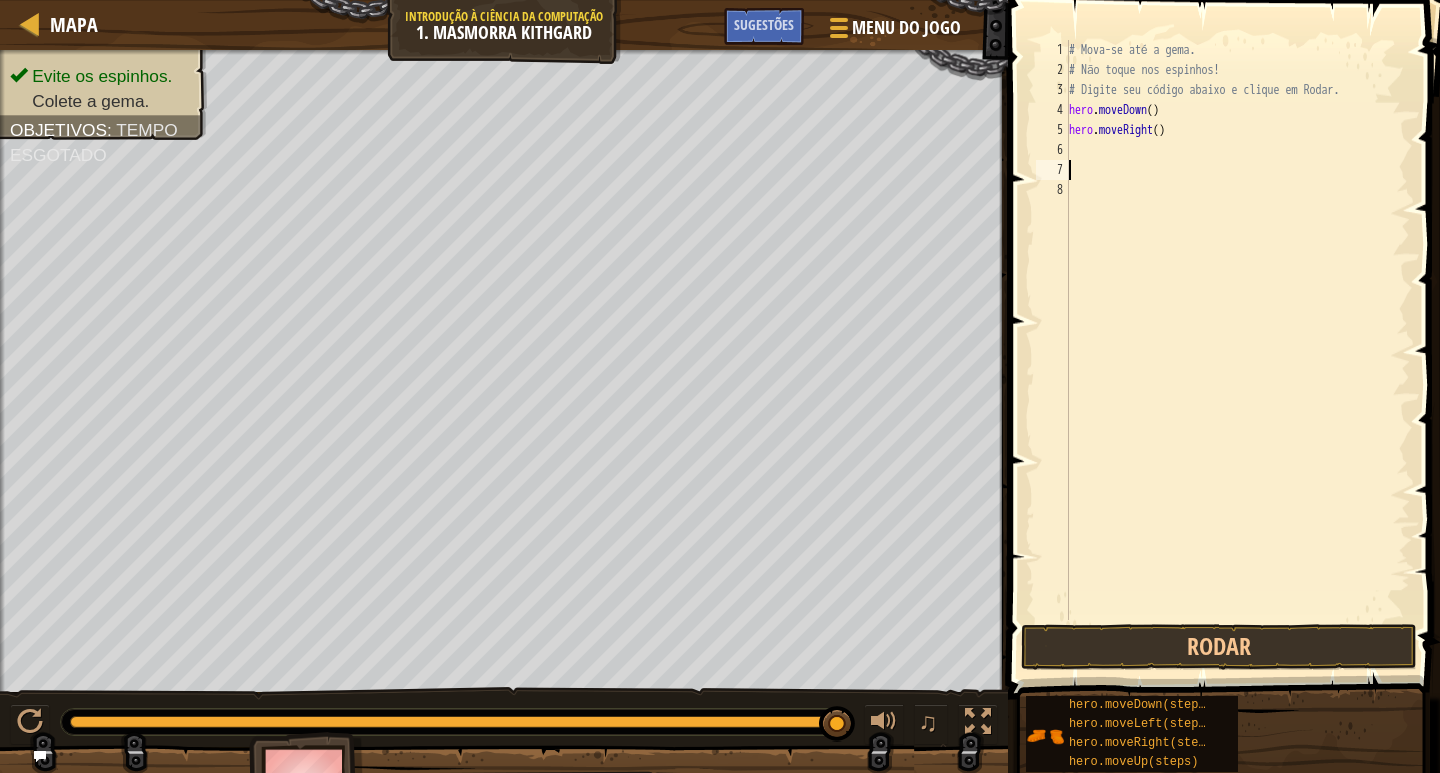 click on "# Mova-se até a gema. # Não toque nos espinhos! # Digite seu código abaixo e clique em Rodar. hero . moveDown ( ) hero . moveRight ( )" at bounding box center [1237, 350] 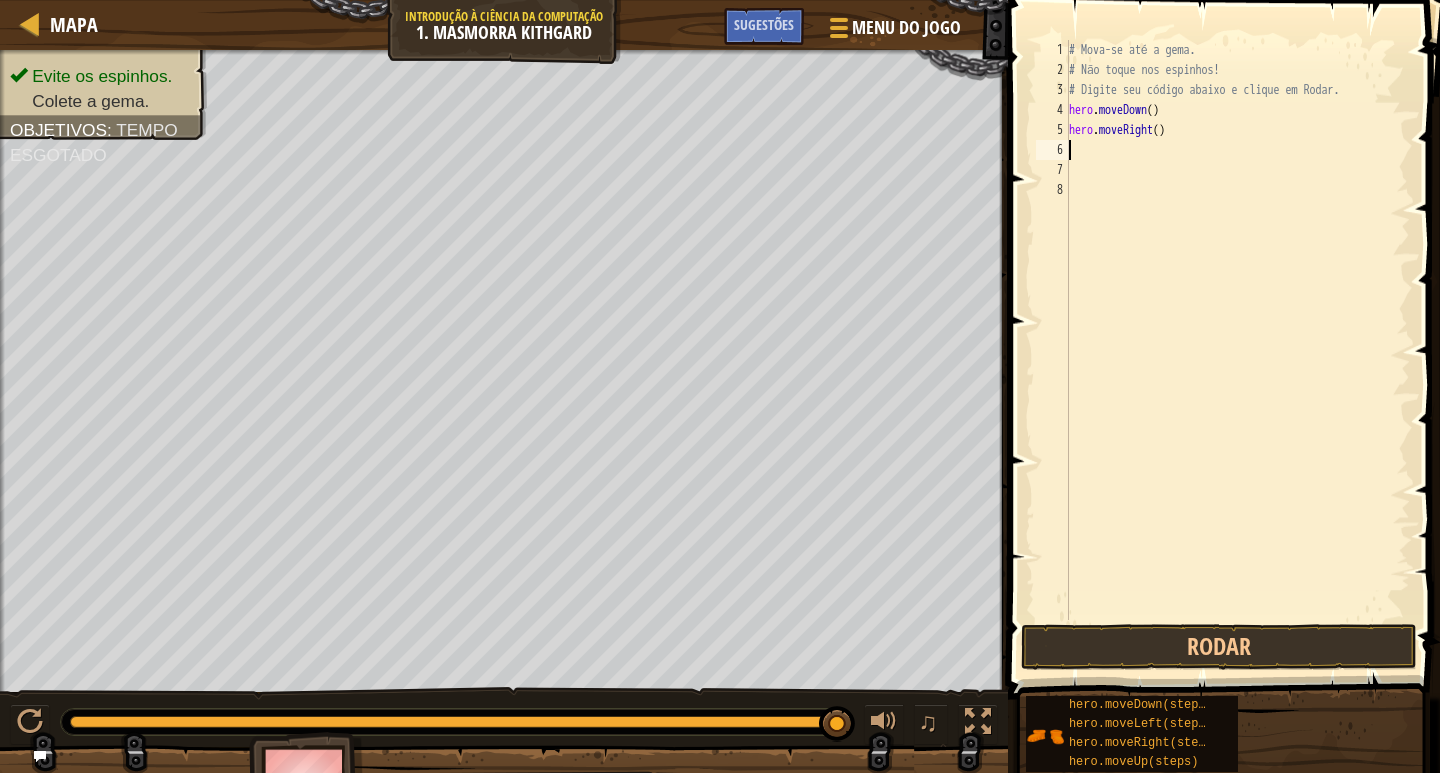 click on "# Mova-se até a gema. # Não toque nos espinhos! # Digite seu código abaixo e clique em Rodar. hero . moveDown ( ) hero . moveRight ( )" at bounding box center (1237, 350) 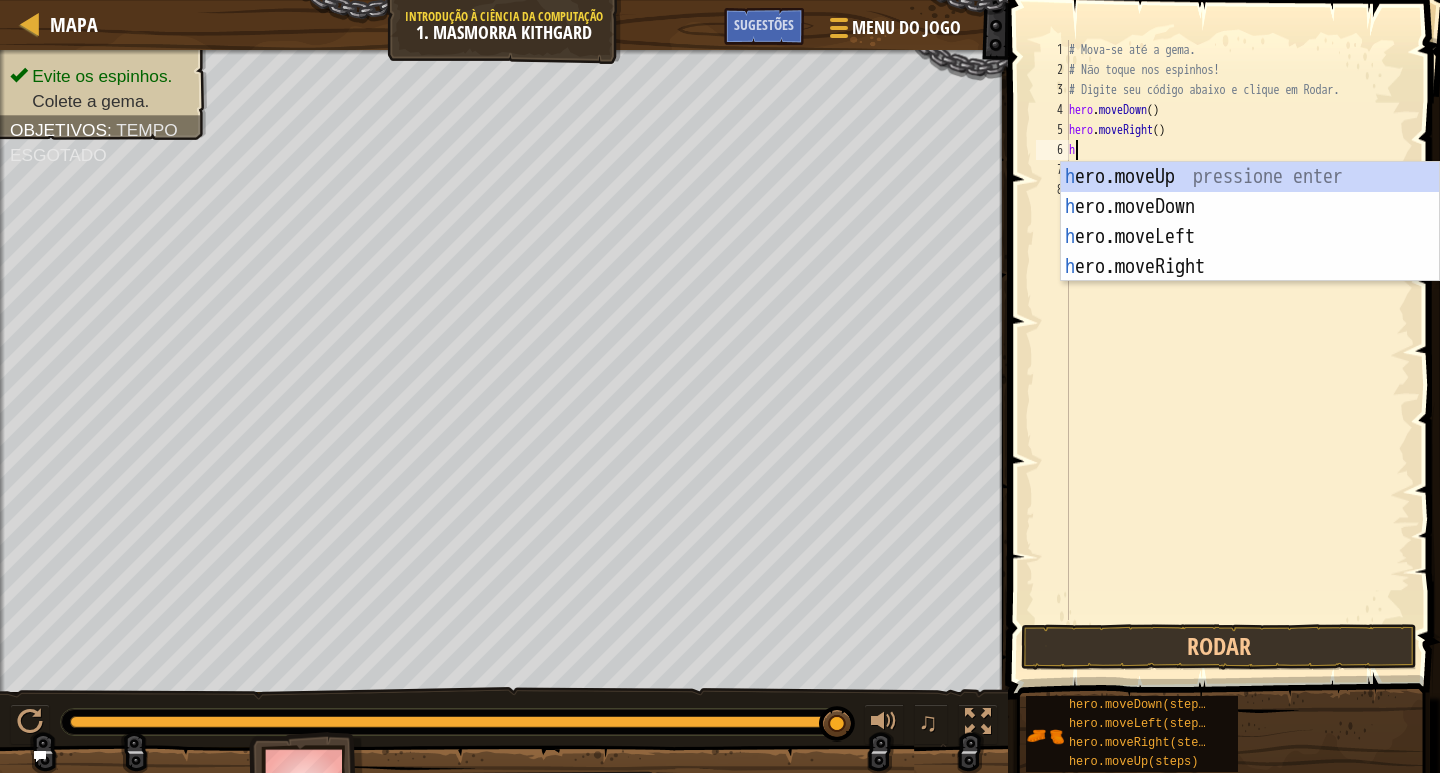 type on "he" 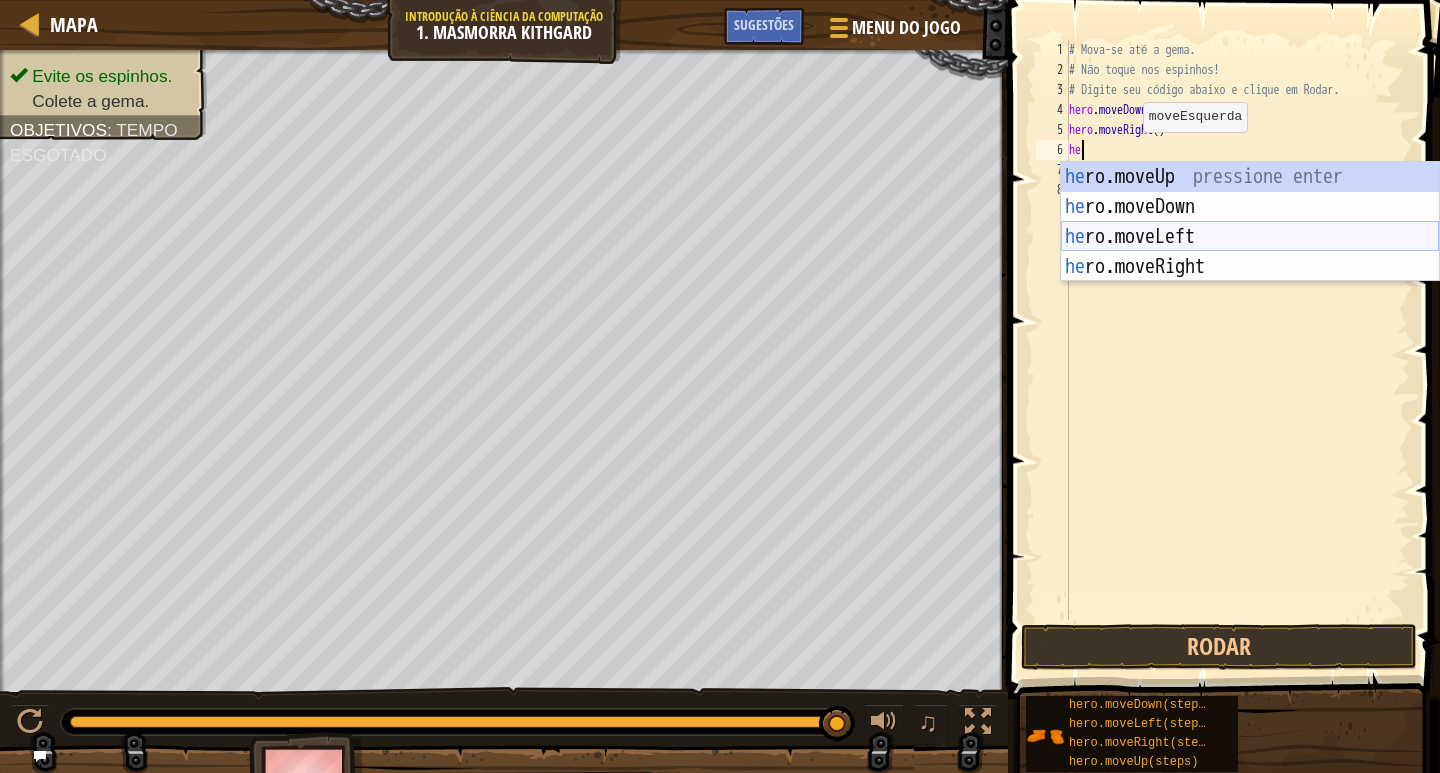 click on "he ro.moveUp pressione enter he ro.moveDown pressione enter he ro.moveLeft pressione enter he ro.moveRight pressione enter" at bounding box center [1250, 252] 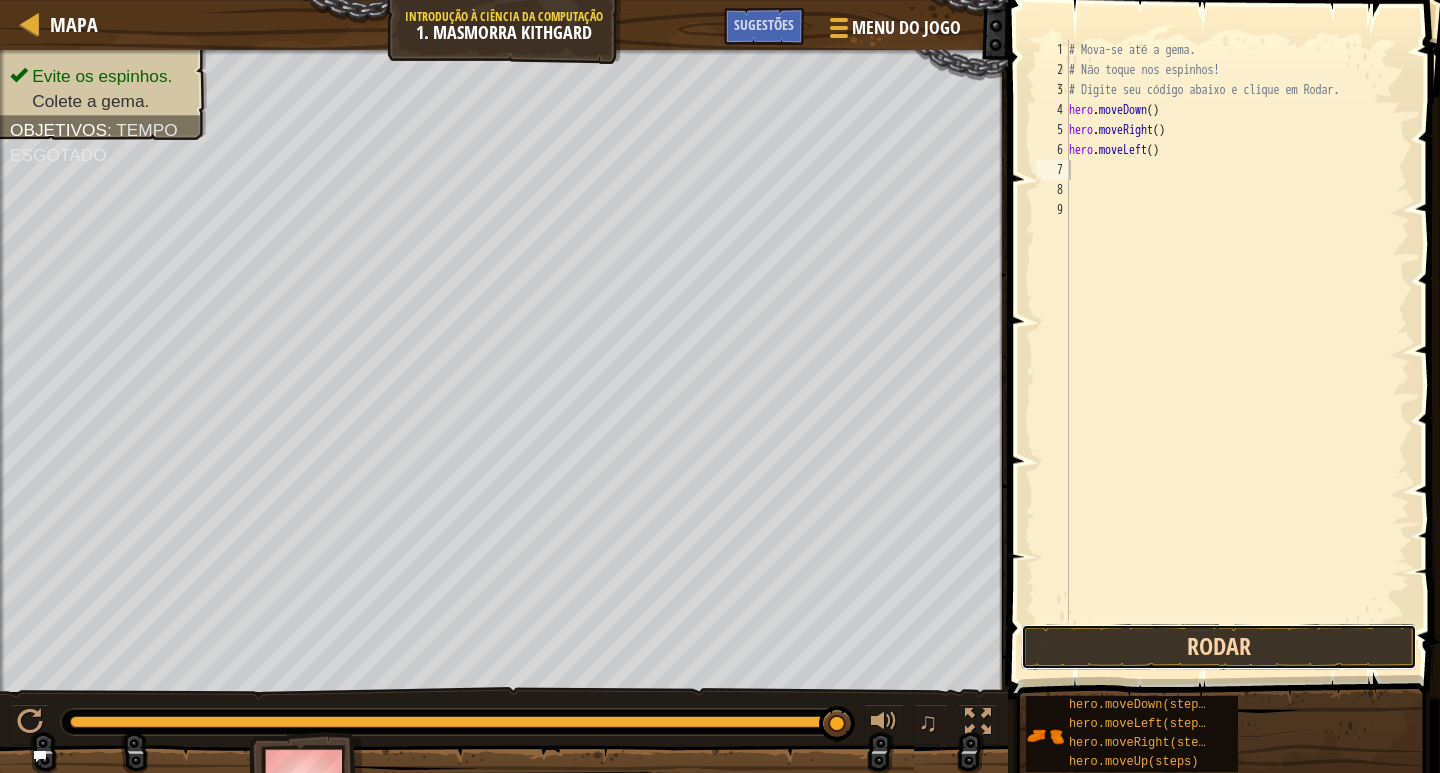 click on "Rodar" at bounding box center [1219, 647] 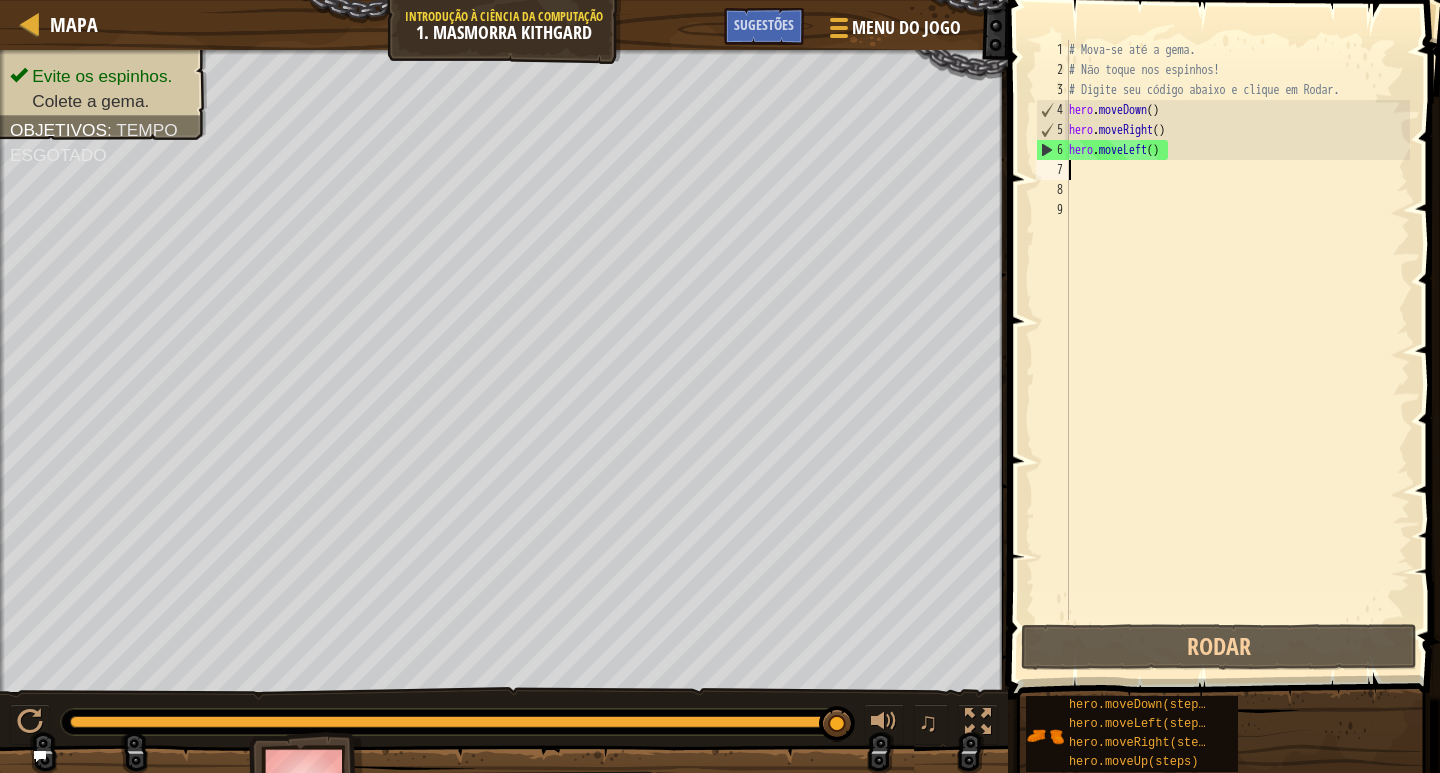 click on "# Mova-se até a gema. # Não toque nos espinhos! # Digite seu código abaixo e clique em Rodar. hero . moveDown ( ) hero . moveRight ( ) hero . moveLeft ( )" at bounding box center [1237, 350] 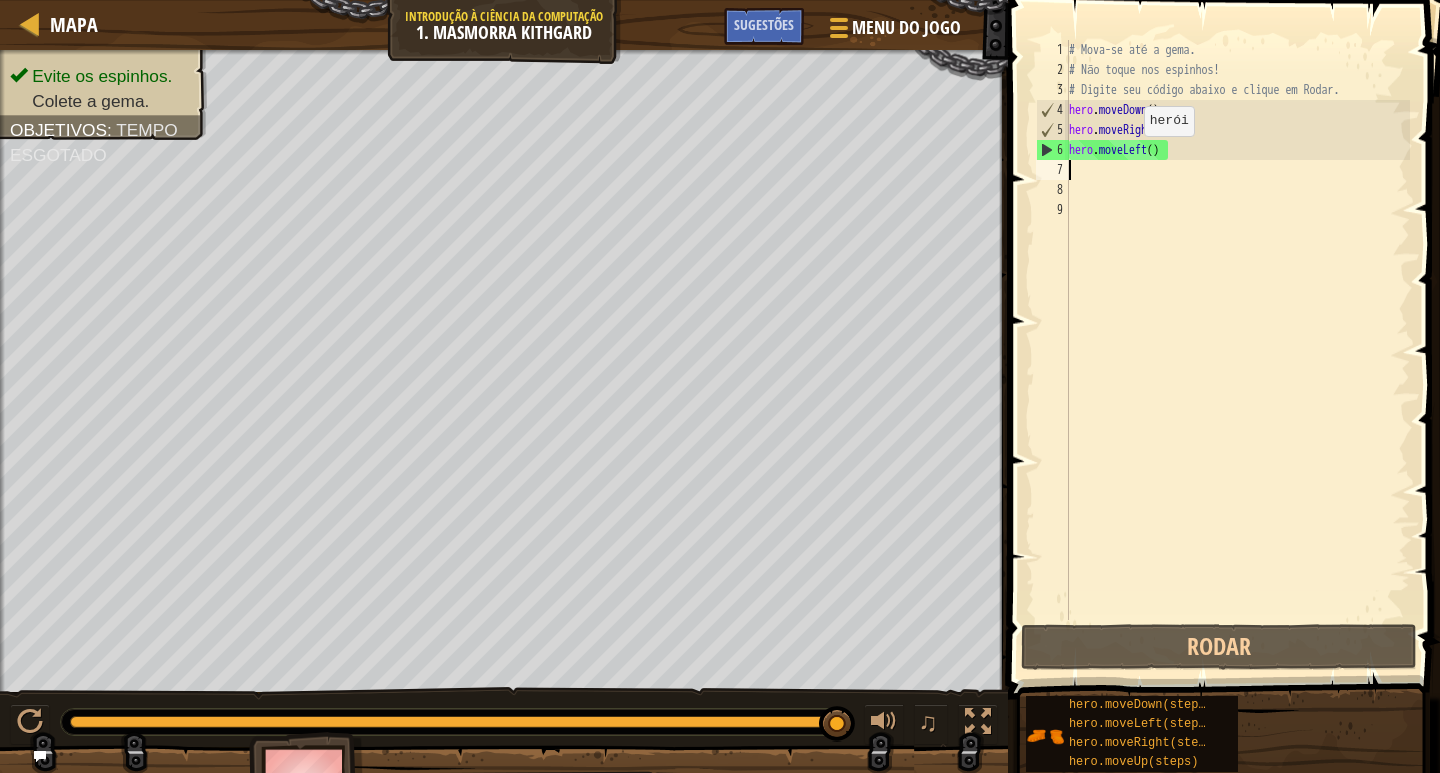 click on "# Mova-se até a gema. # Não toque nos espinhos! # Digite seu código abaixo e clique em Rodar. hero . moveDown ( ) hero . moveRight ( ) hero . moveLeft ( )" at bounding box center (1237, 350) 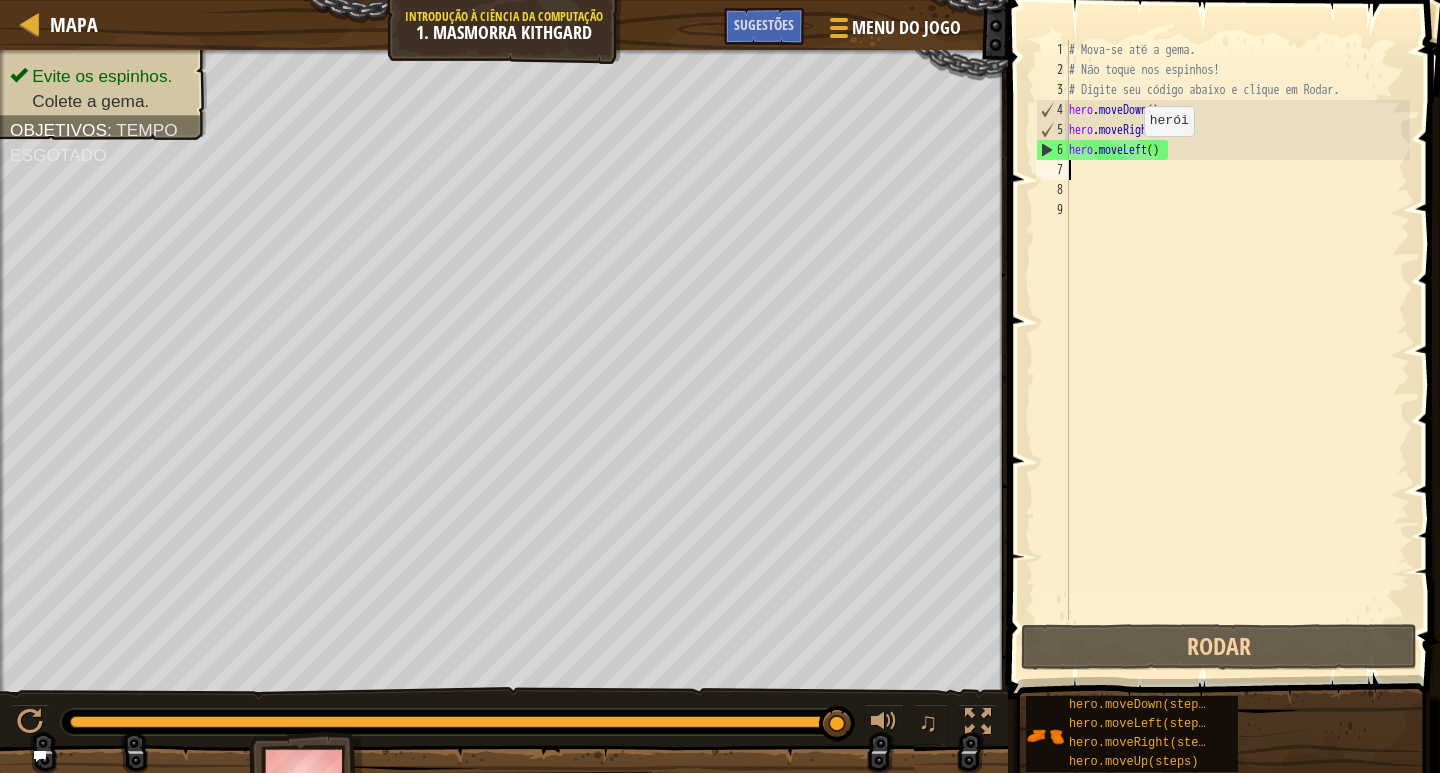 type on "hero.moveLeft()" 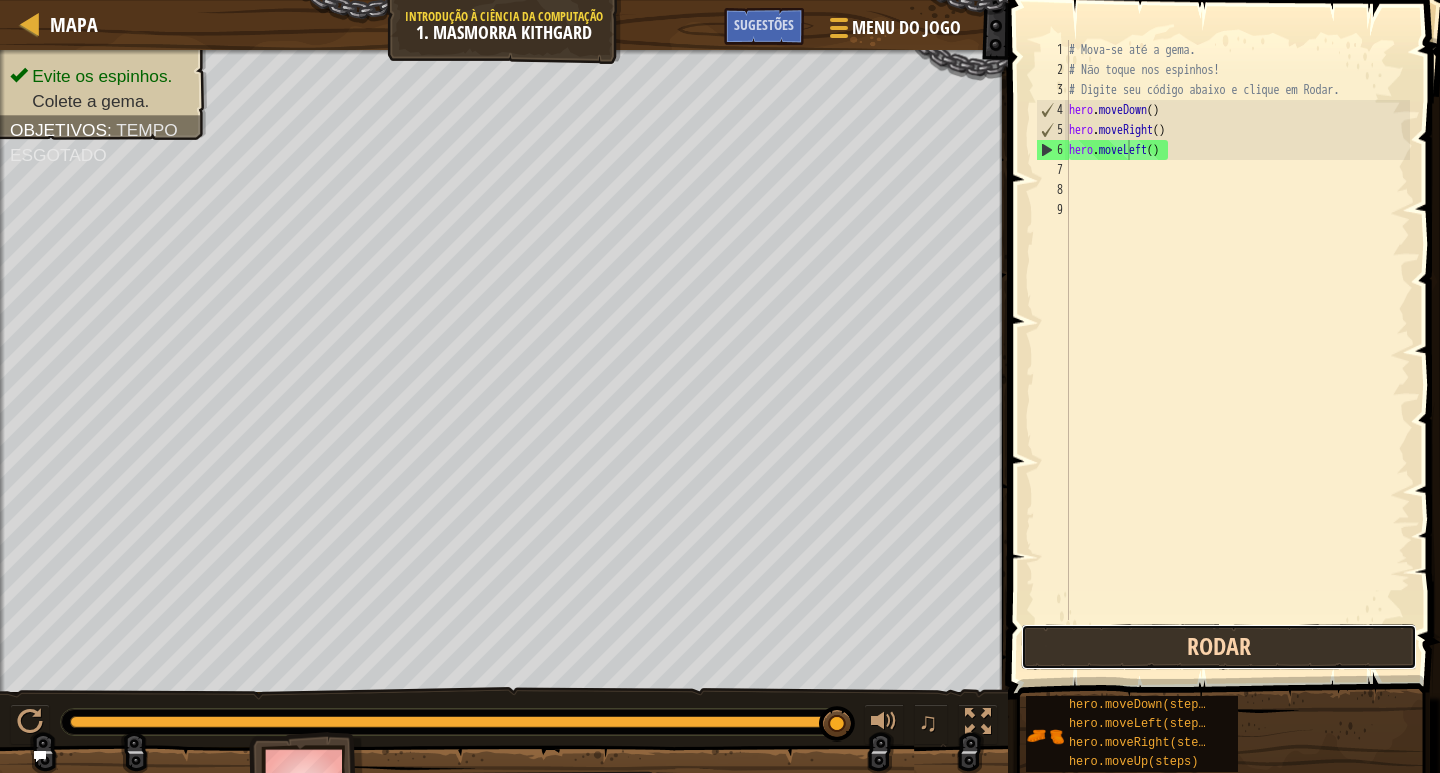 click on "Rodar" at bounding box center [1219, 647] 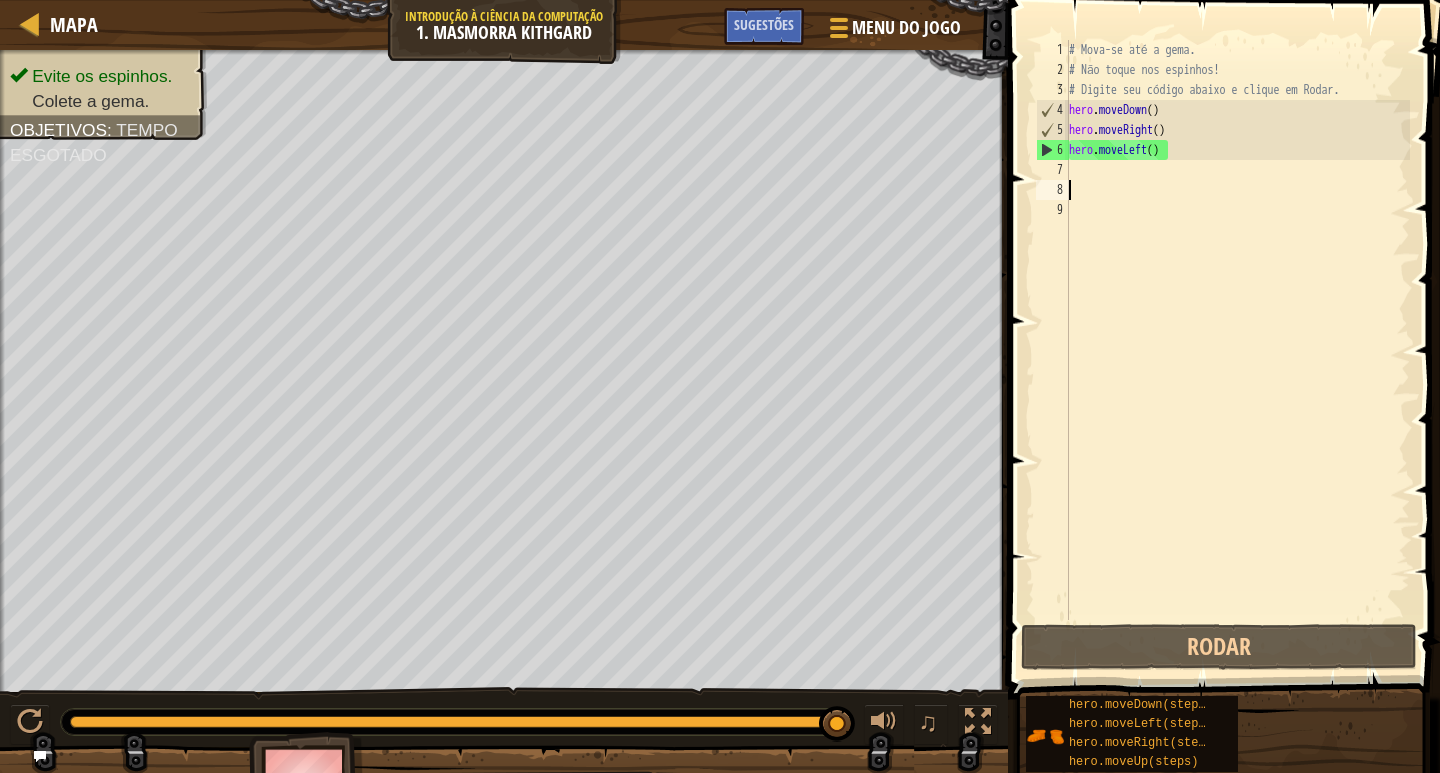 click on "# Mova-se até a gema. # Não toque nos espinhos! # Digite seu código abaixo e clique em Rodar. hero . moveDown ( ) hero . moveRight ( ) hero . moveLeft ( )" at bounding box center (1237, 350) 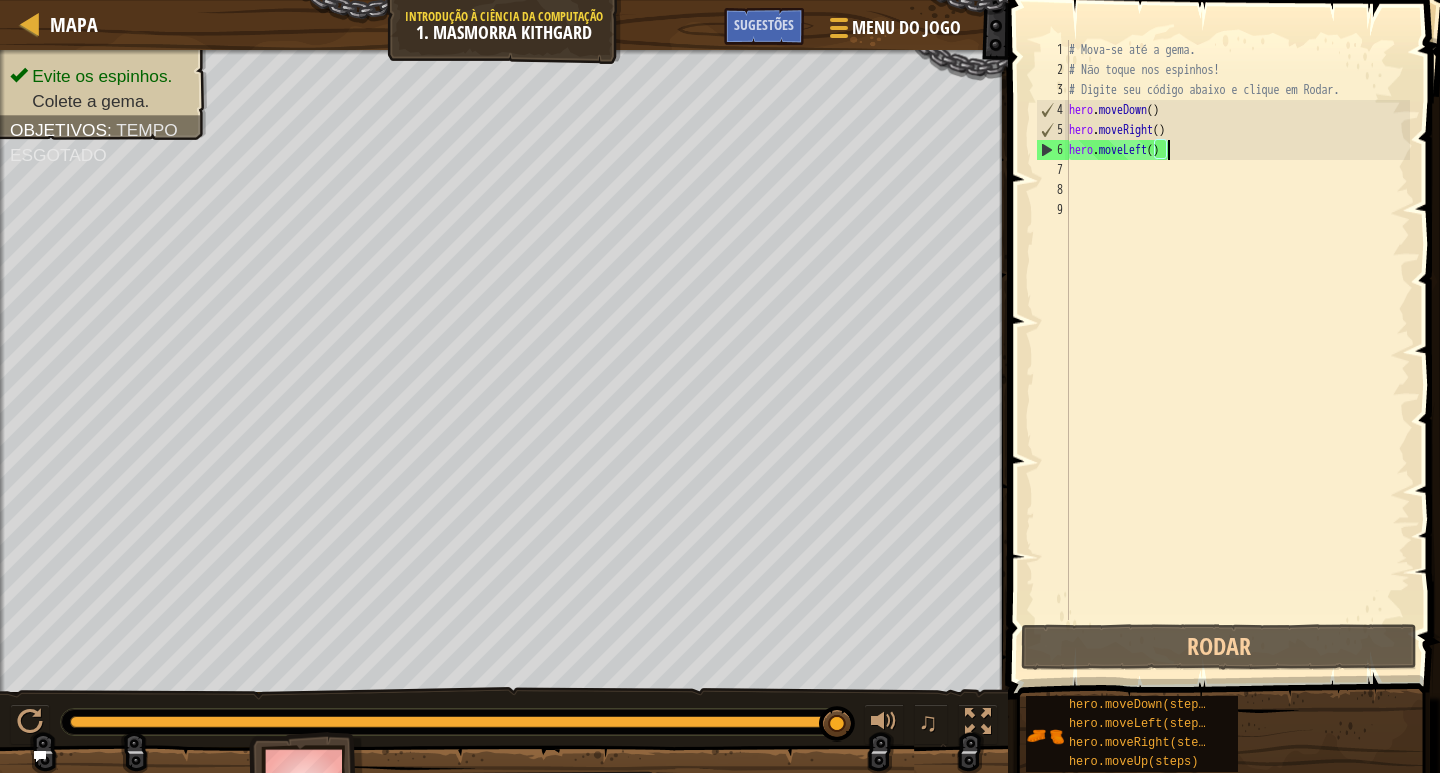 click on "# Mova-se até a gema. # Não toque nos espinhos! # Digite seu código abaixo e clique em Rodar. hero . moveDown ( ) hero . moveRight ( ) hero . moveLeft ( )" at bounding box center (1237, 350) 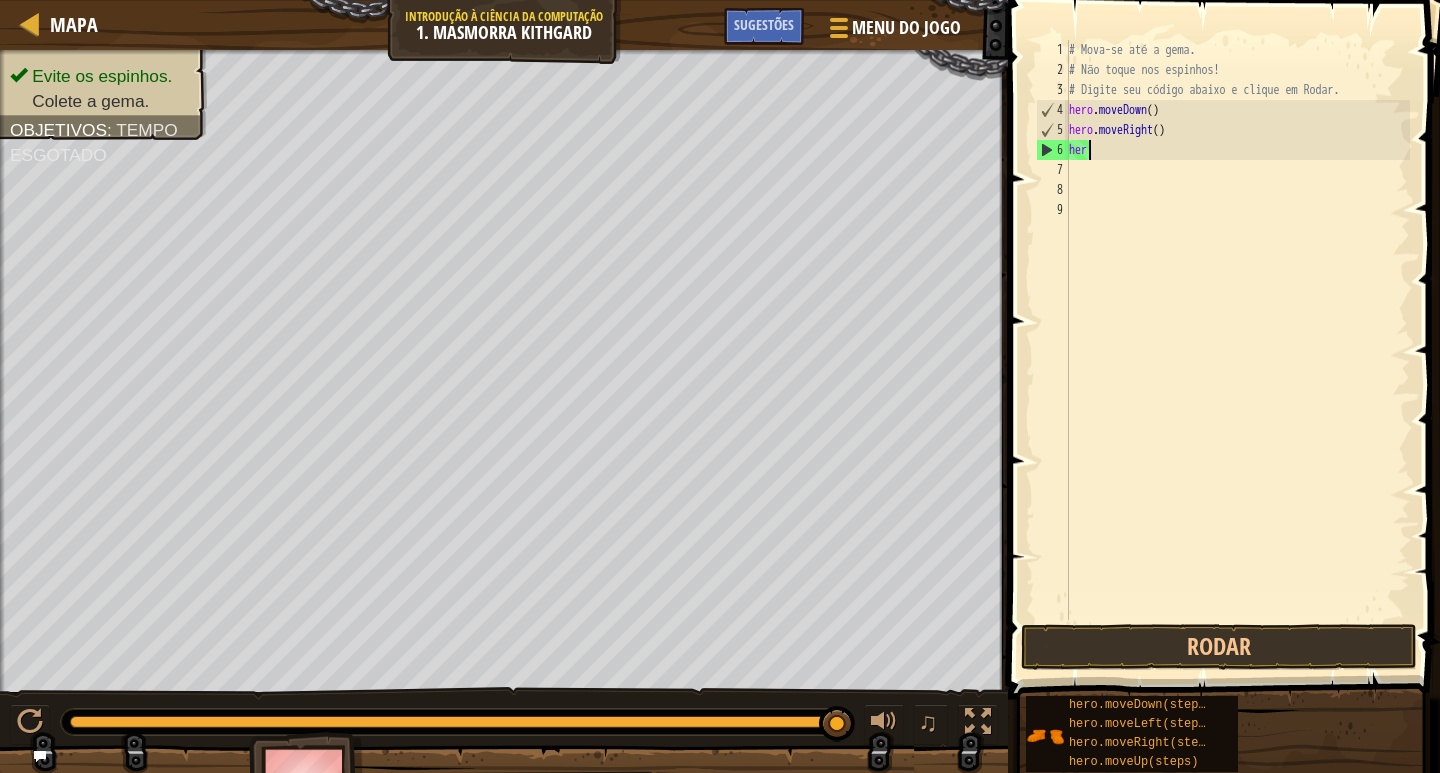 type on "h" 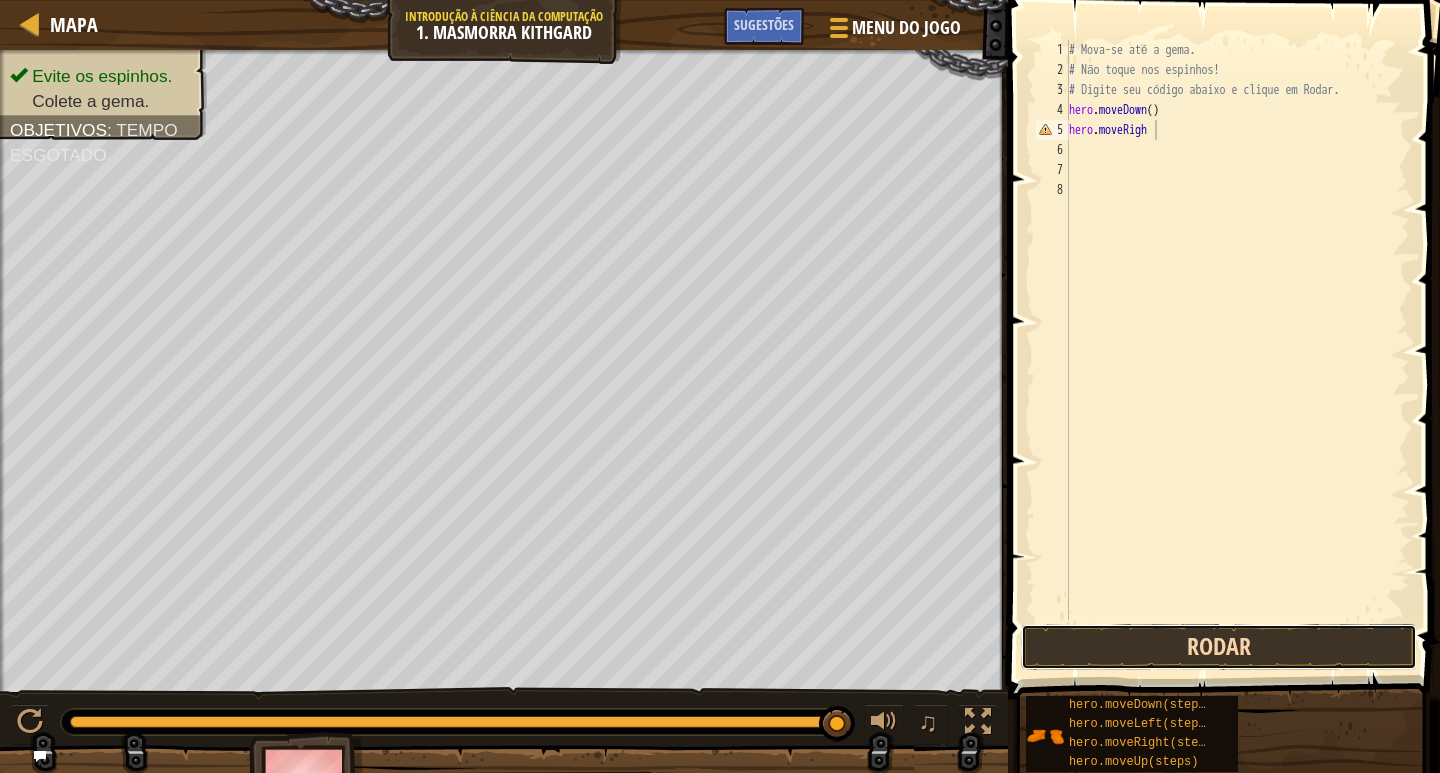 drag, startPoint x: 1311, startPoint y: 656, endPoint x: 1297, endPoint y: 659, distance: 14.3178215 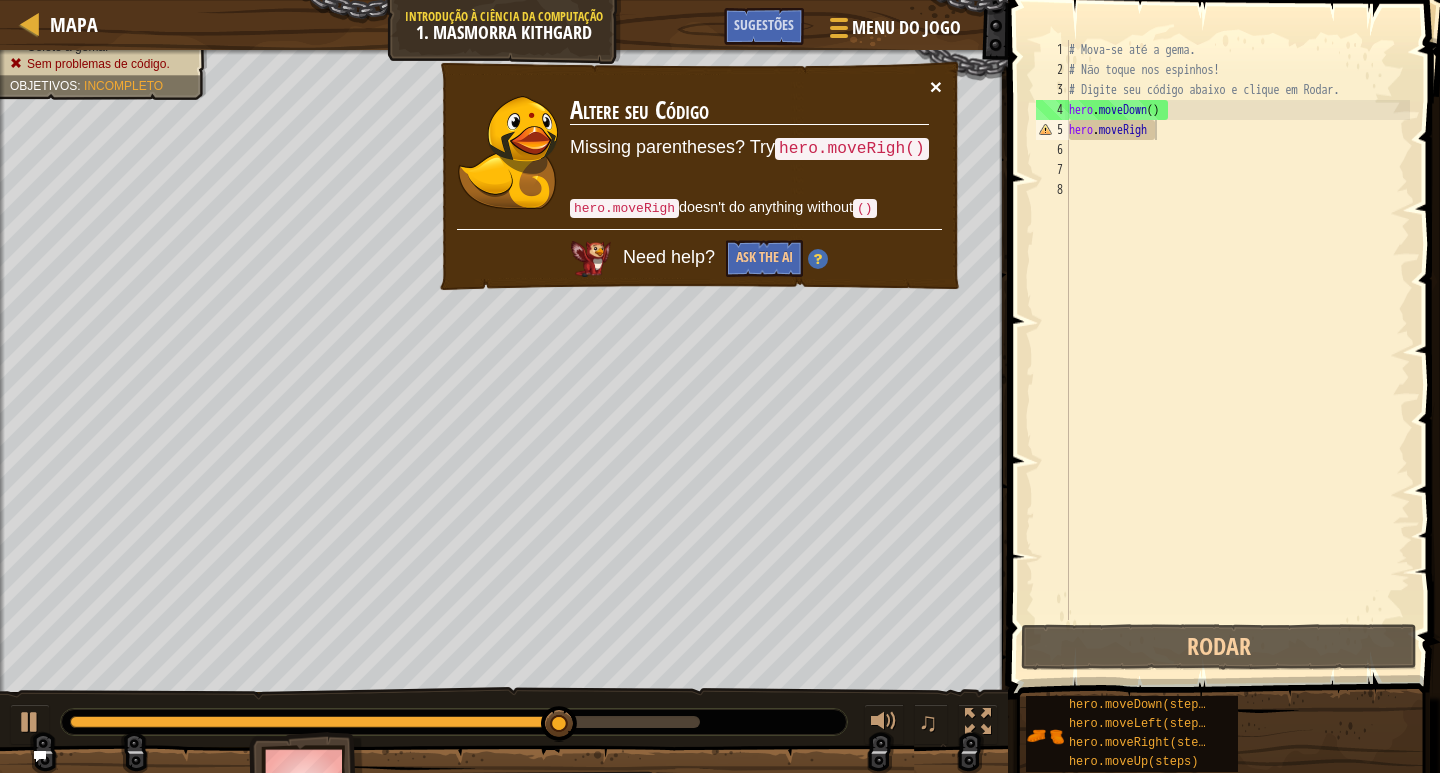 click on "×" at bounding box center [936, 86] 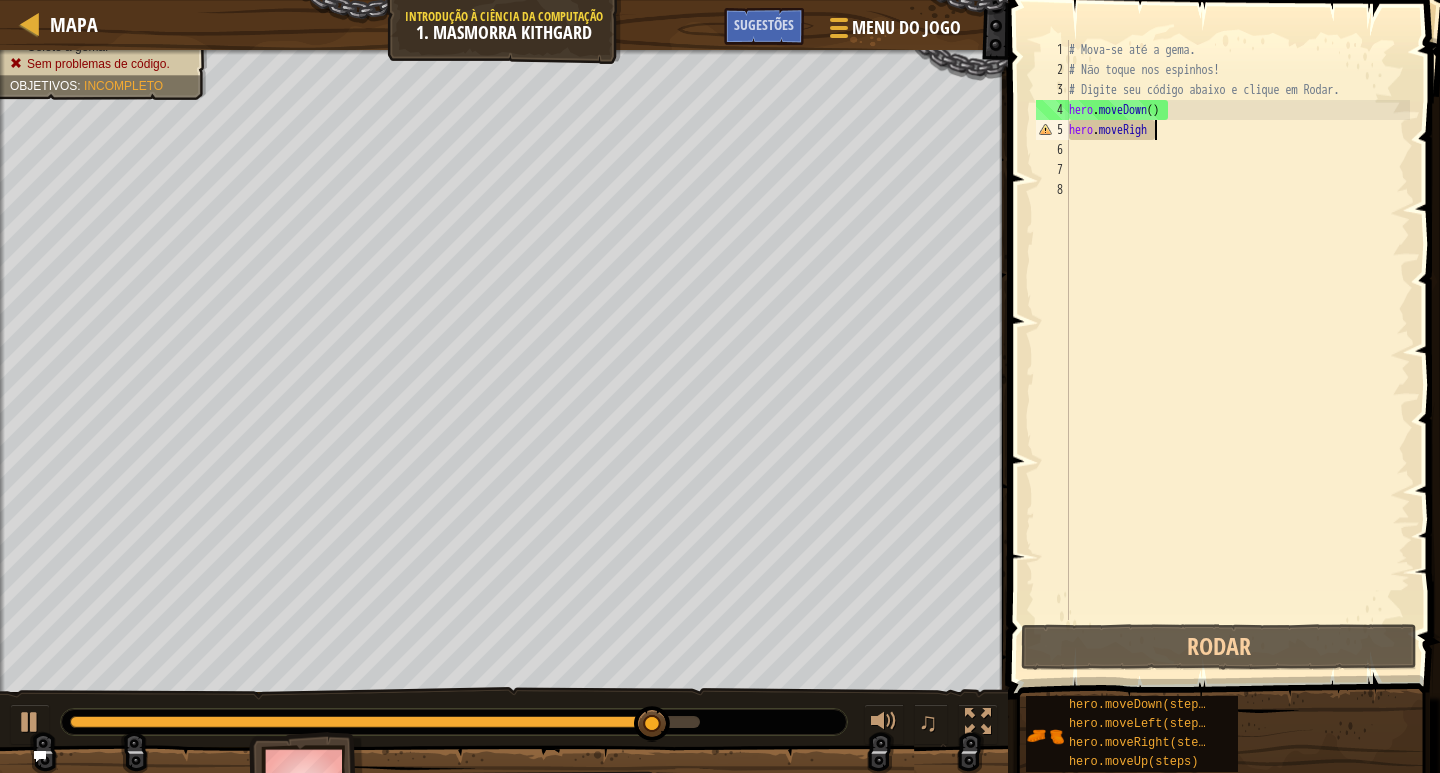click on "# Mova-se até a gema. # Não toque nos espinhos! # Digite seu código abaixo e clique em Rodar. hero . moveDown ( ) hero . moveRigh" at bounding box center [1237, 350] 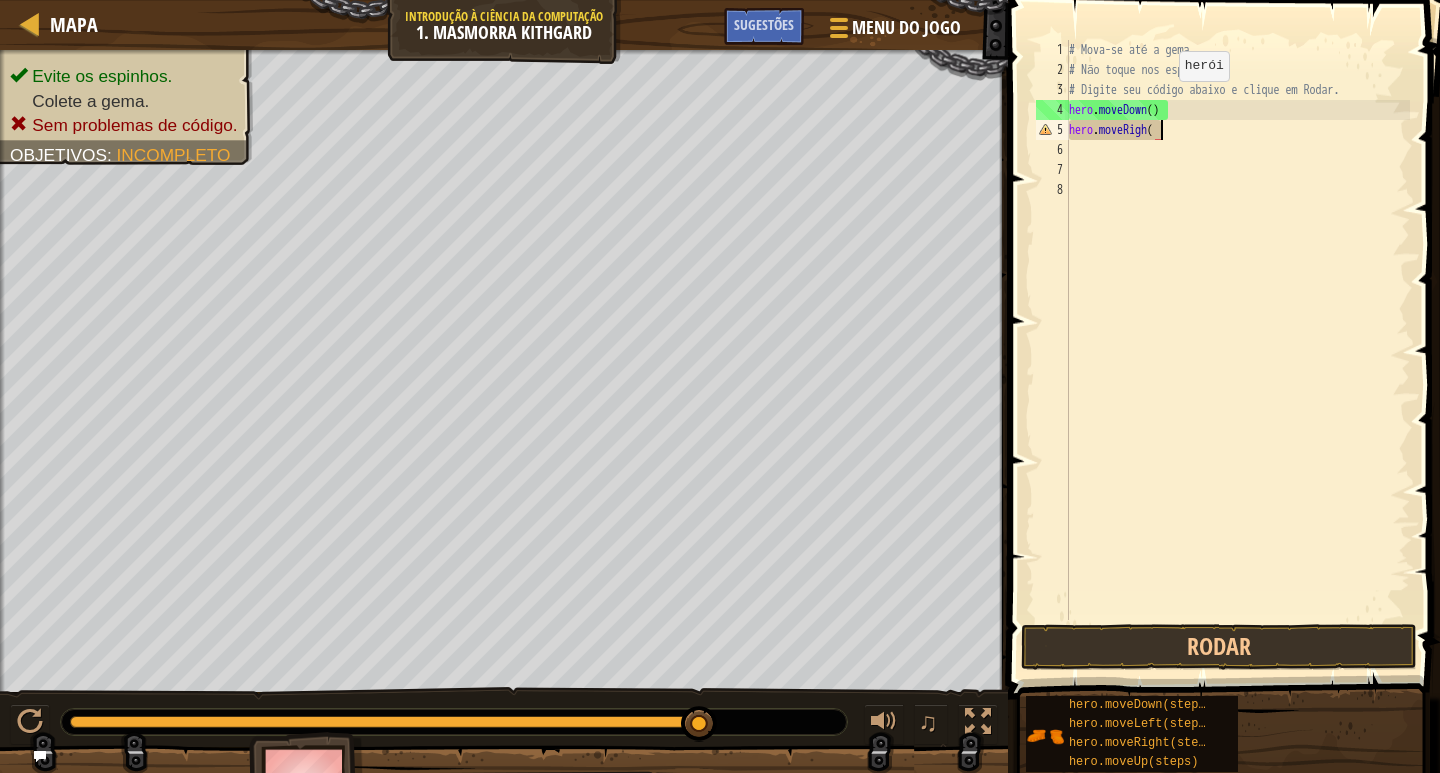 scroll, scrollTop: 9, scrollLeft: 7, axis: both 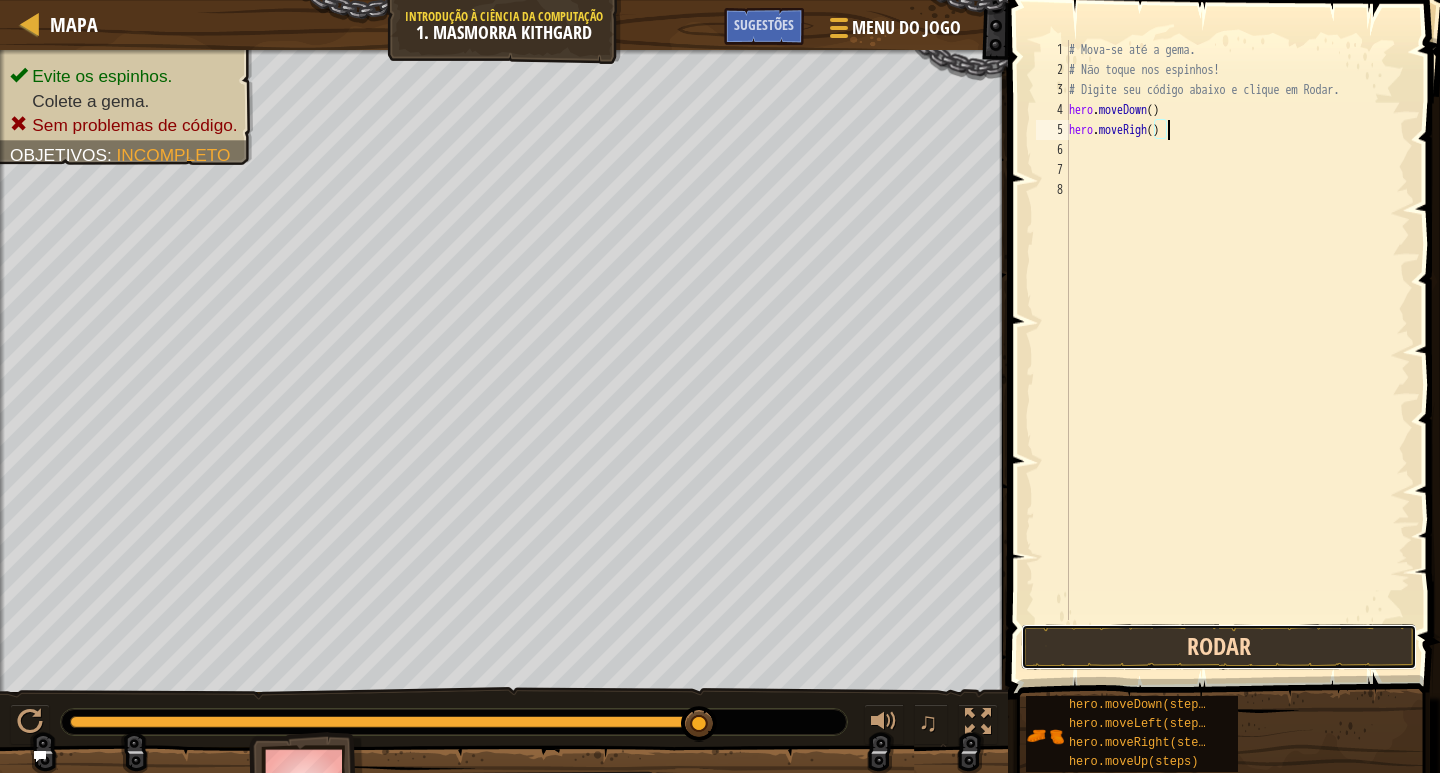drag, startPoint x: 1302, startPoint y: 638, endPoint x: 1297, endPoint y: 656, distance: 18.681541 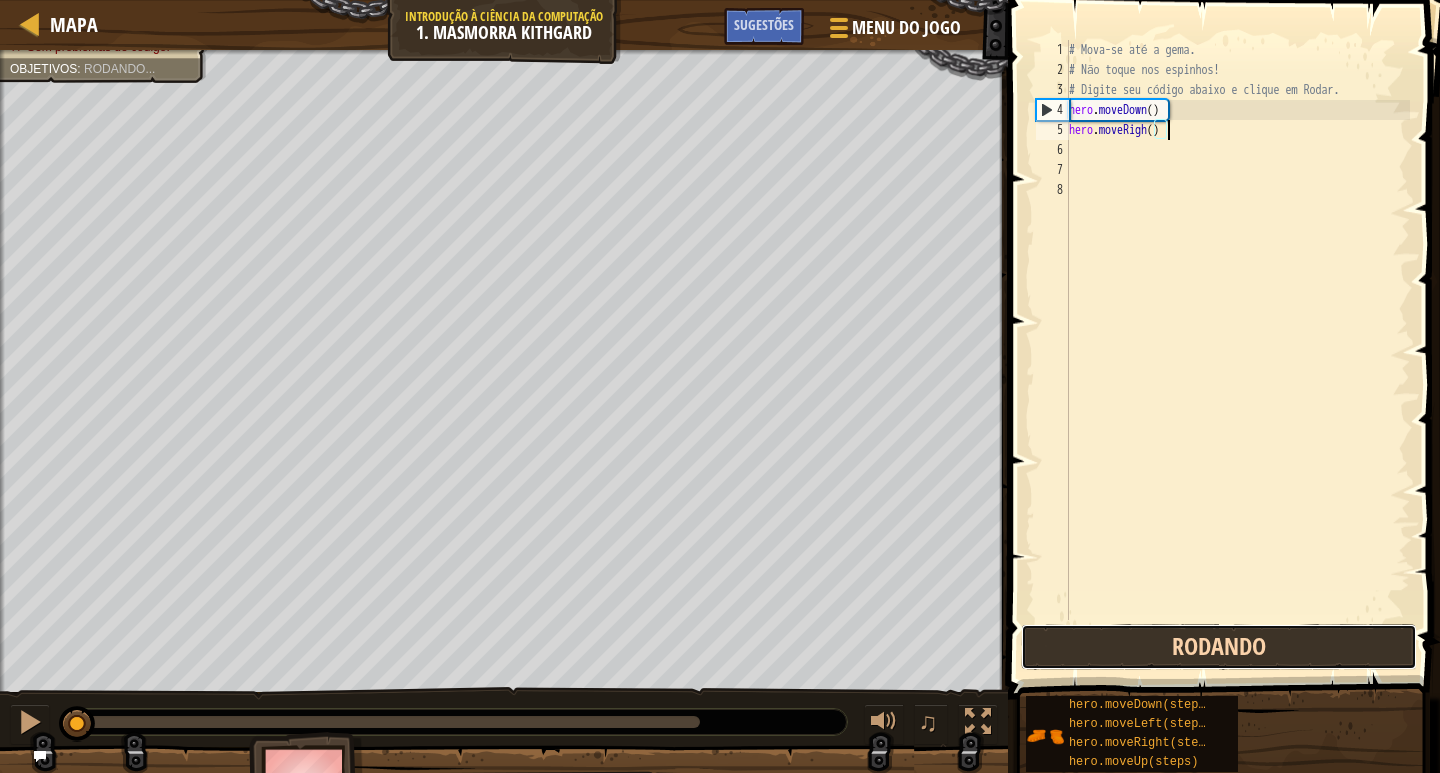 click on "Rodando" at bounding box center [1219, 647] 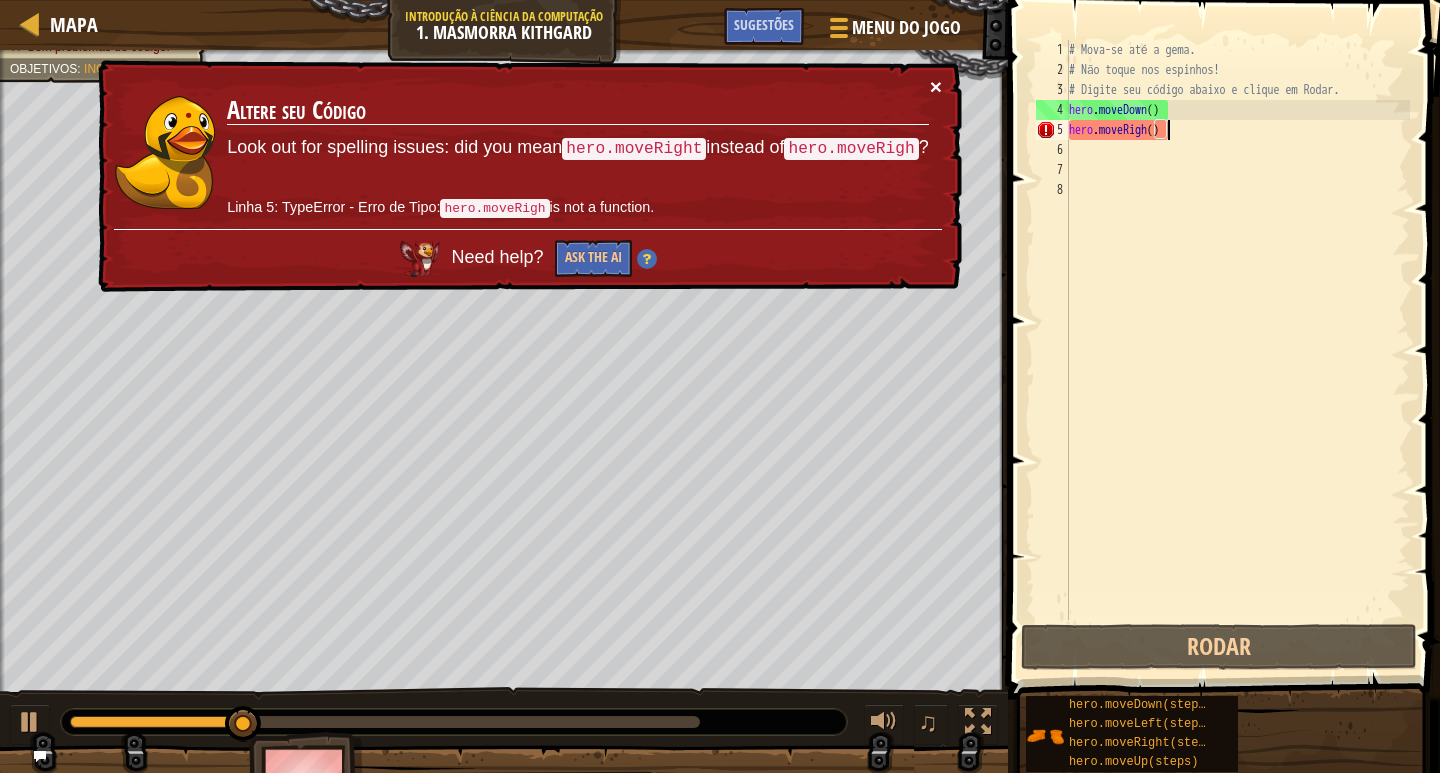 click on "Mapa Introdução à Ciência da Computação 1. Masmorra Kithgard Menu do Jogo Pronto Sugestões 1 2 3 4 5 6 7 # Move towards the gem. # Don’t touch the spikes! # Type your code below and click Run when you’re       done. hero . moveRight ( ) hero . moveDown ( )     הההההההההההההההההההההההההההההההההההההההההההההההההההההההההההההההההההההההההההההההההההההההההההההההההההההההההההההההההההההההההההההההההההההההההההההההההההההההההההההההההההההההההההההההההההההההההההההההההההההההההההההההההההההההההההההההההההההההההההההההההההההההההההההההה Solução × Sugestões Vídeos hero.moveRigh() 1 2 3 4 5 6 7 8 # Mova-se até a gema. # Não toque nos espinhos! # Digite seu código abaixo e clique em Rodar. hero . moveDown ( ) hero . moveRigh ( )     Código Salvo : Python  /" at bounding box center [720, 386] 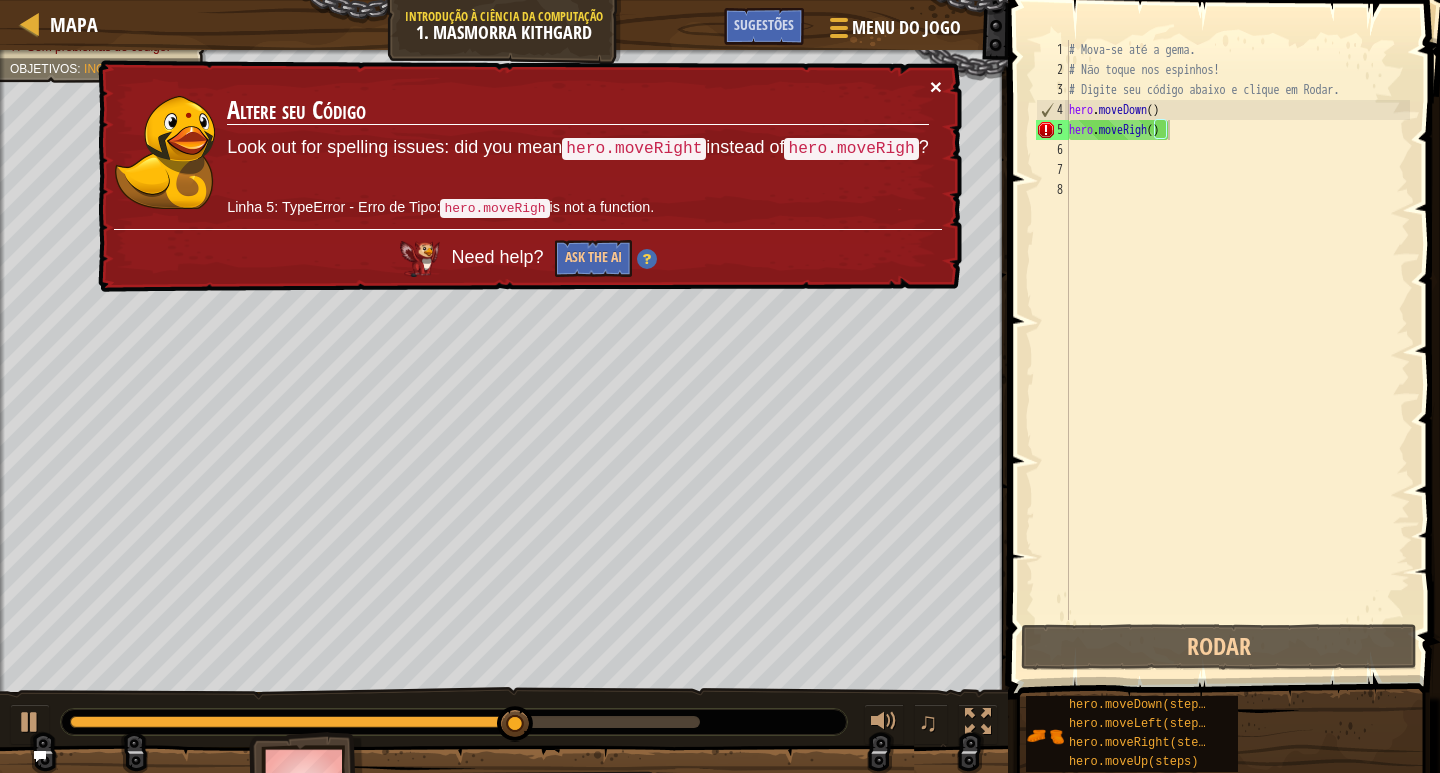 click on "×" at bounding box center [936, 86] 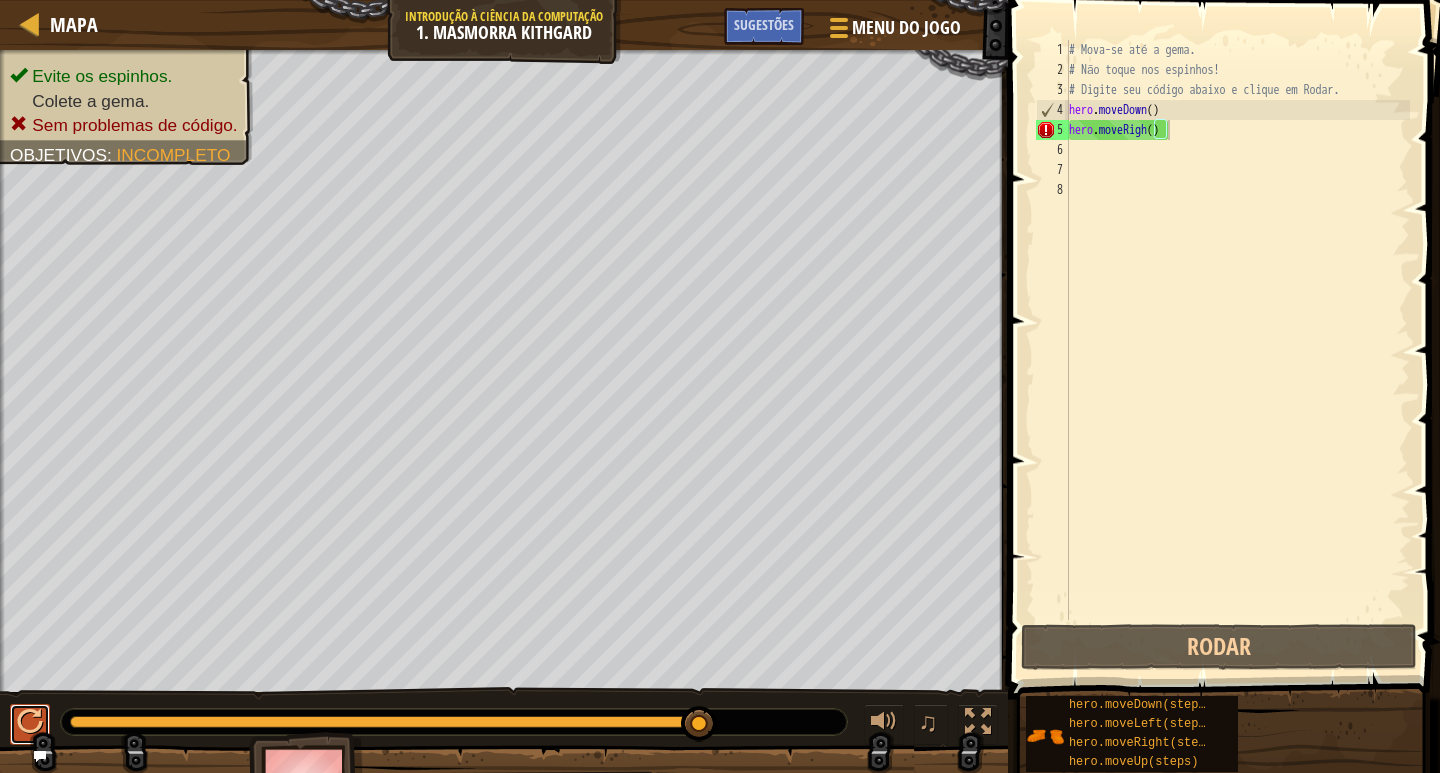 drag, startPoint x: 38, startPoint y: 713, endPoint x: 21, endPoint y: 718, distance: 17.720045 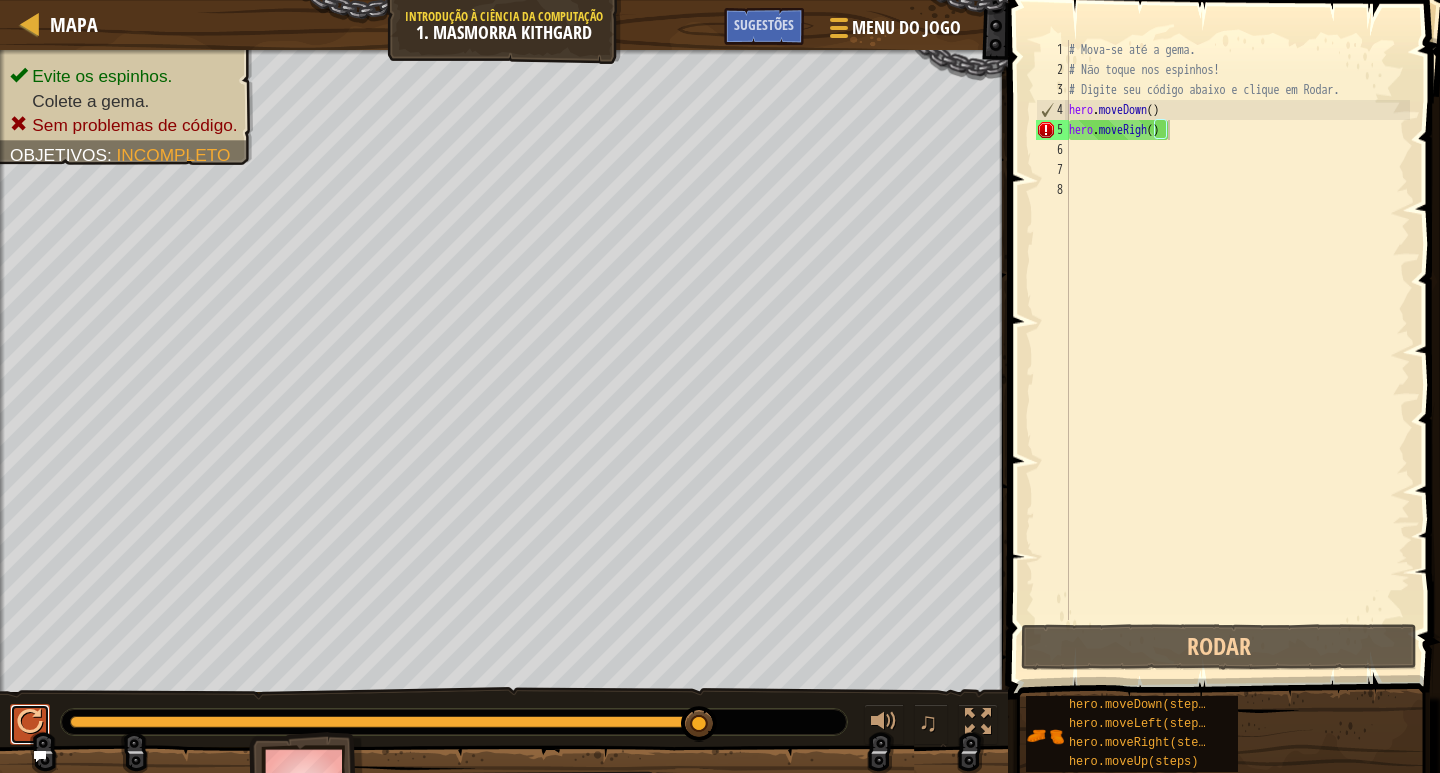 click at bounding box center [30, 722] 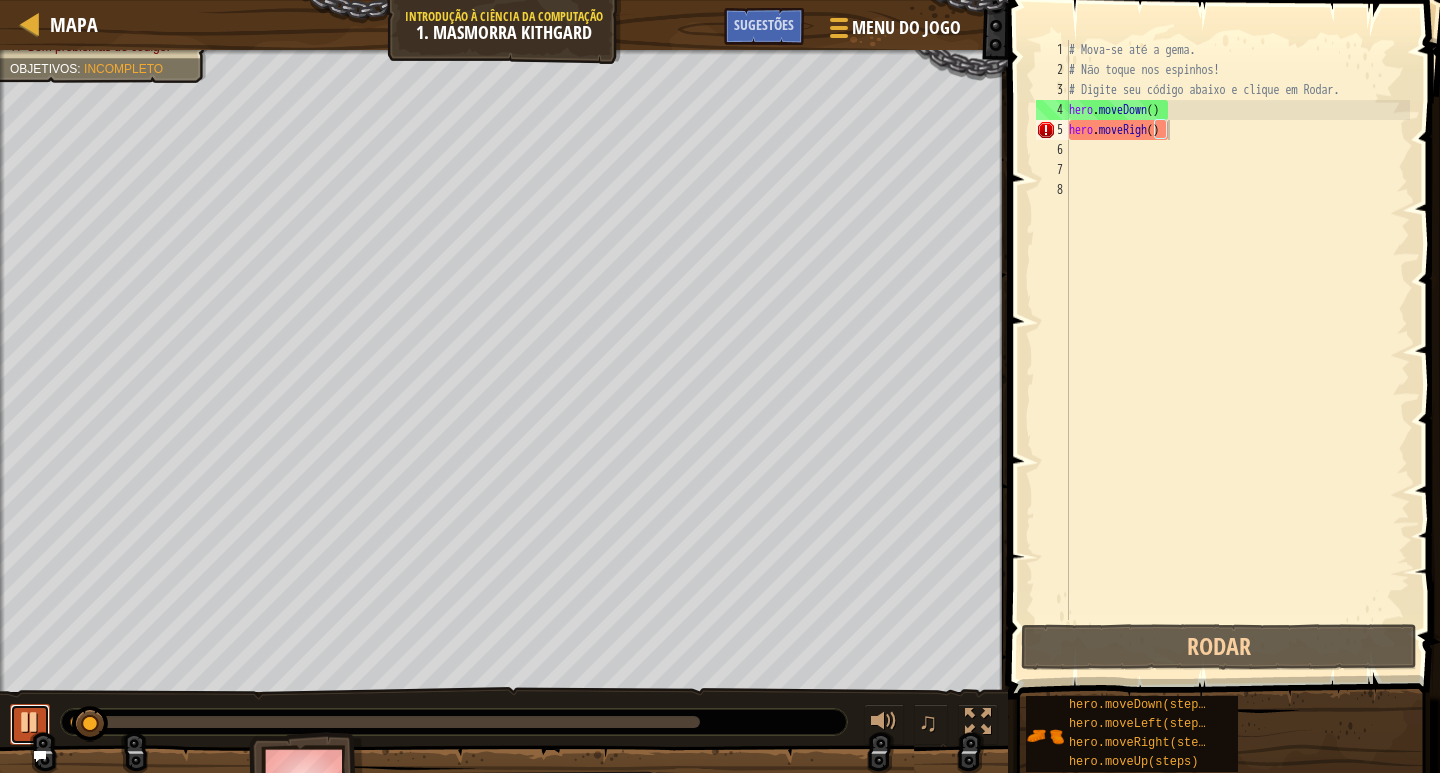 click at bounding box center [30, 722] 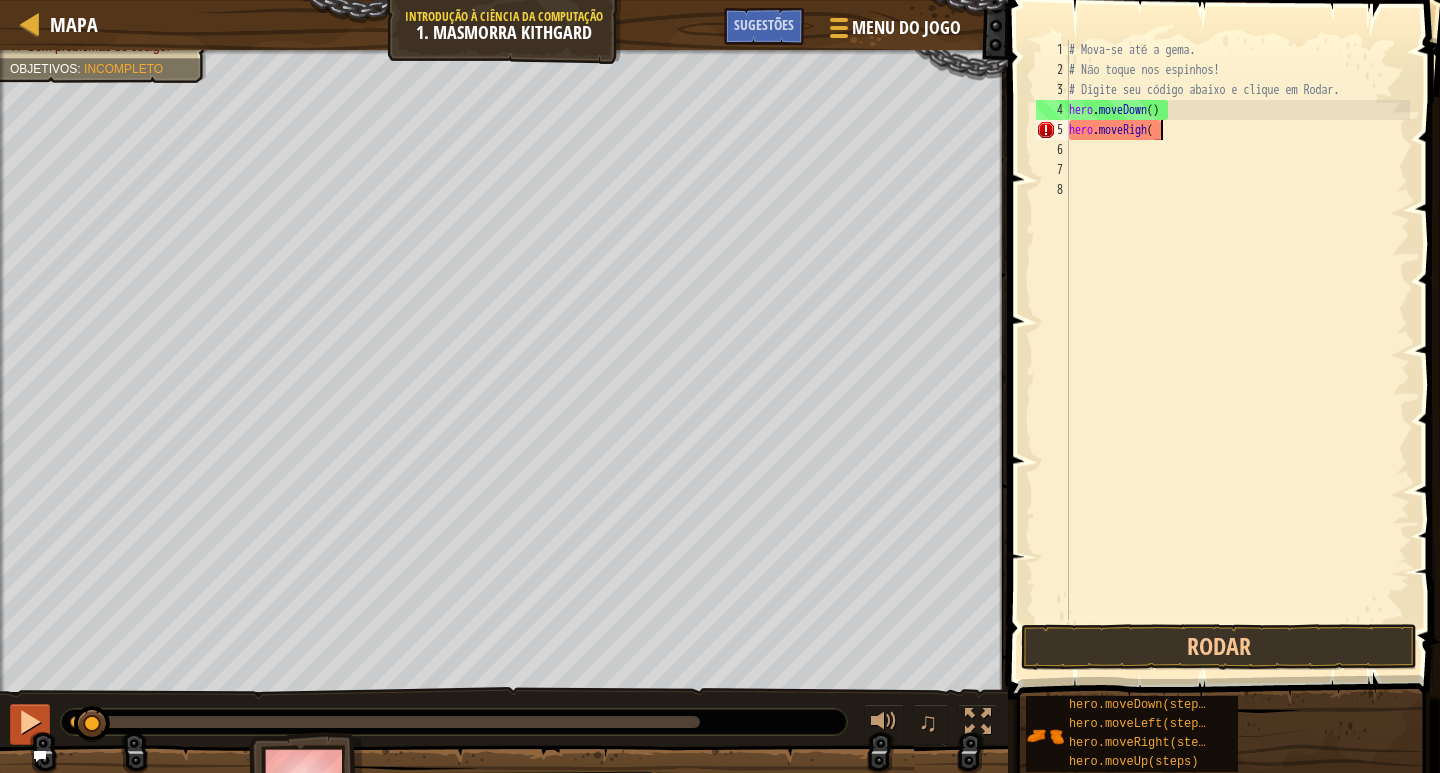 type on "h" 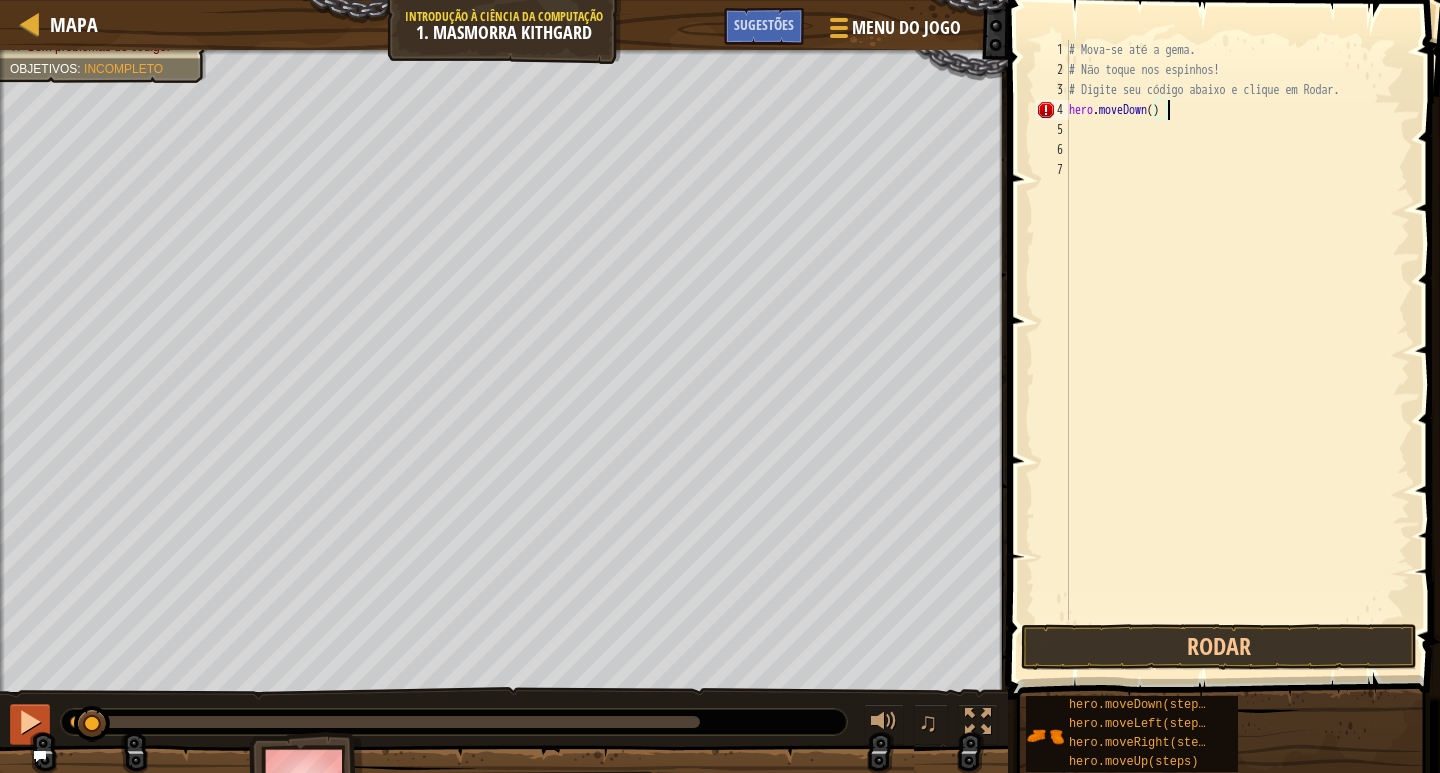 scroll, scrollTop: 9, scrollLeft: 7, axis: both 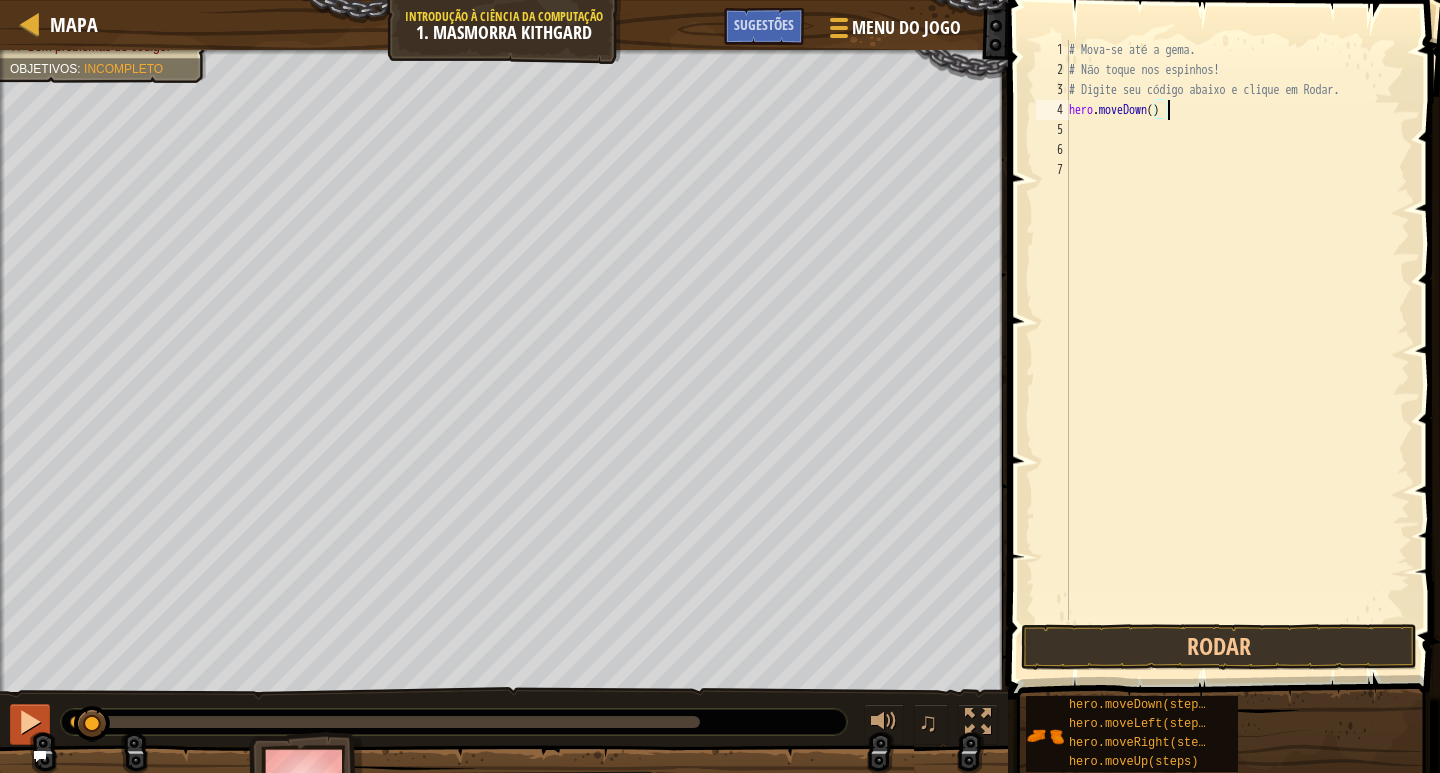 type on "hero.moveDown()" 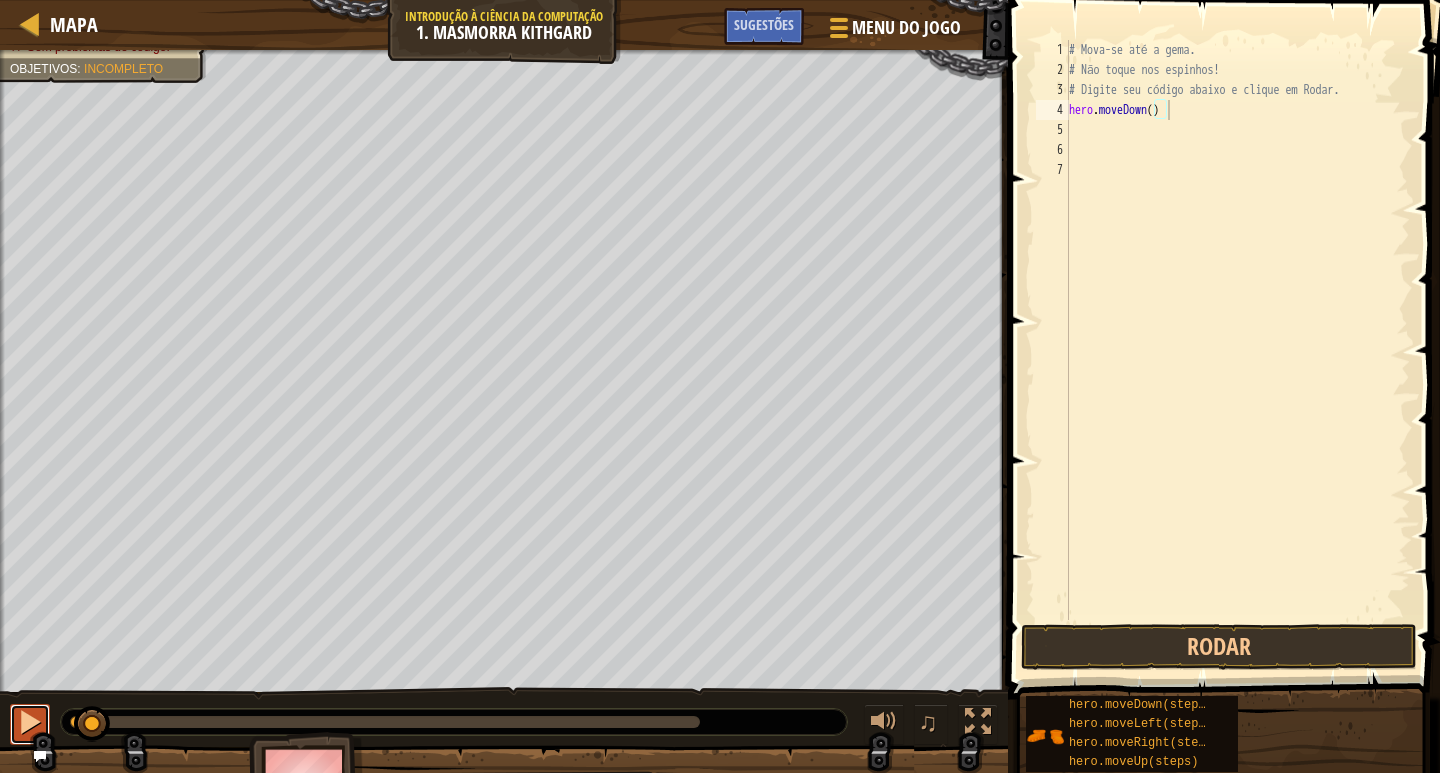 click at bounding box center [30, 722] 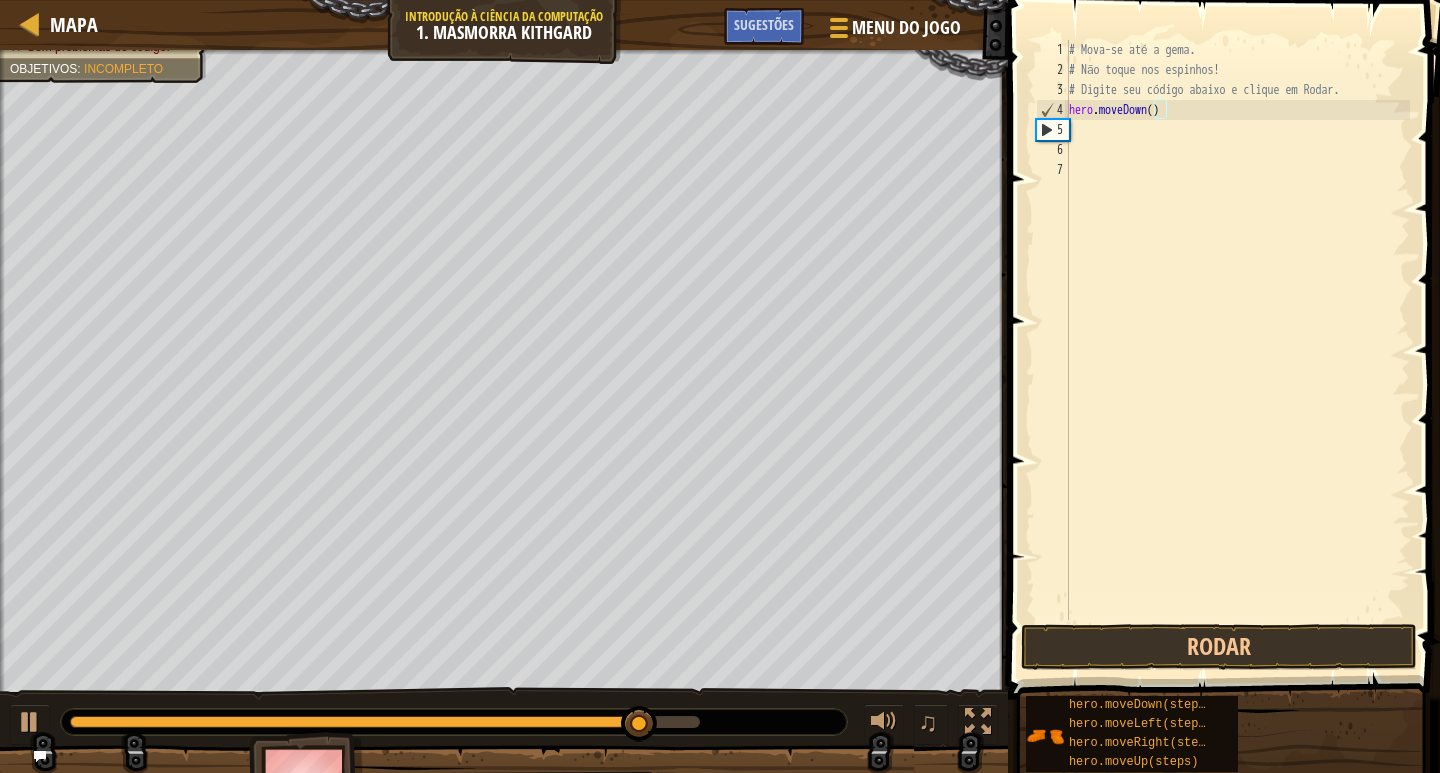 click on "# Mova-se até a gema. # Não toque nos espinhos! # Digite seu código abaixo e clique em Rodar. hero . moveDown ( )" at bounding box center [1237, 350] 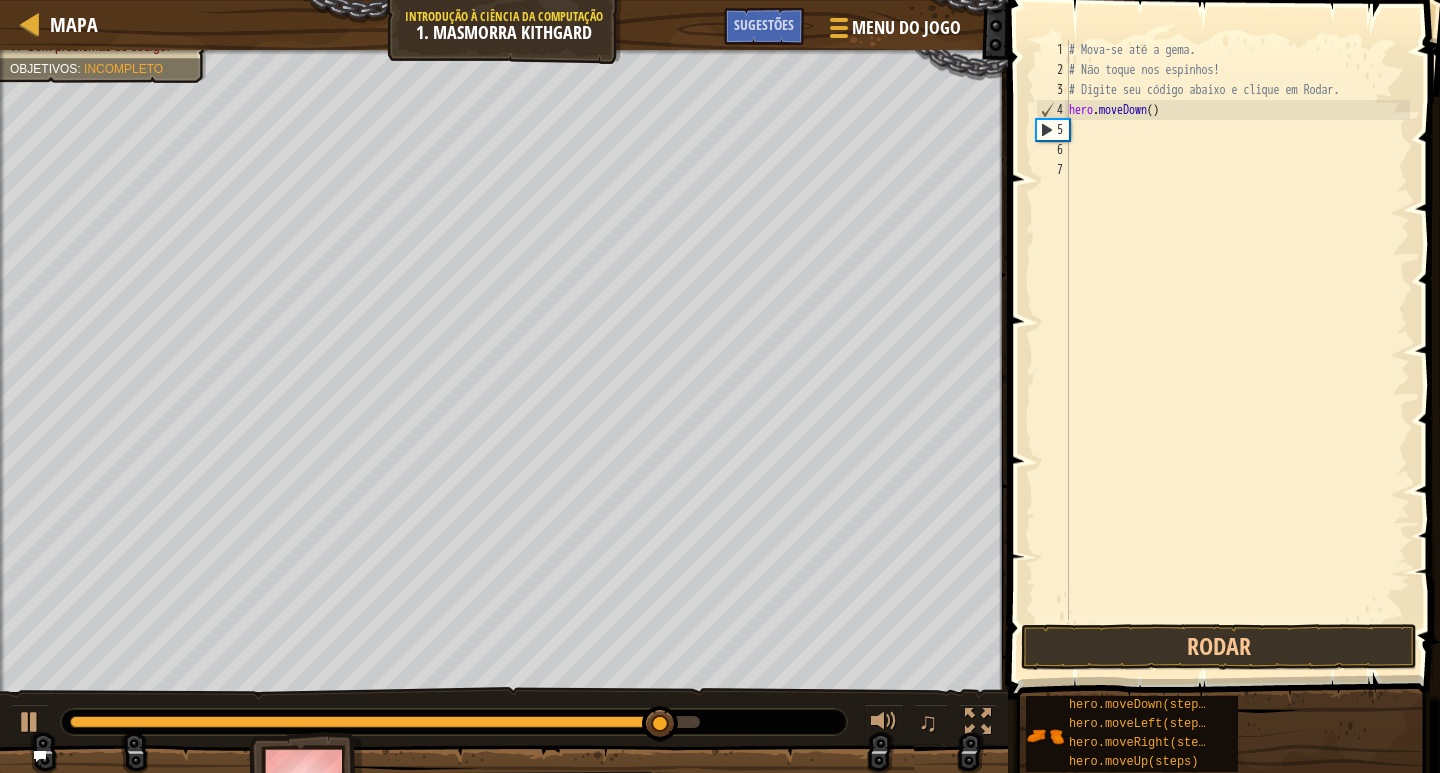 scroll, scrollTop: 9, scrollLeft: 0, axis: vertical 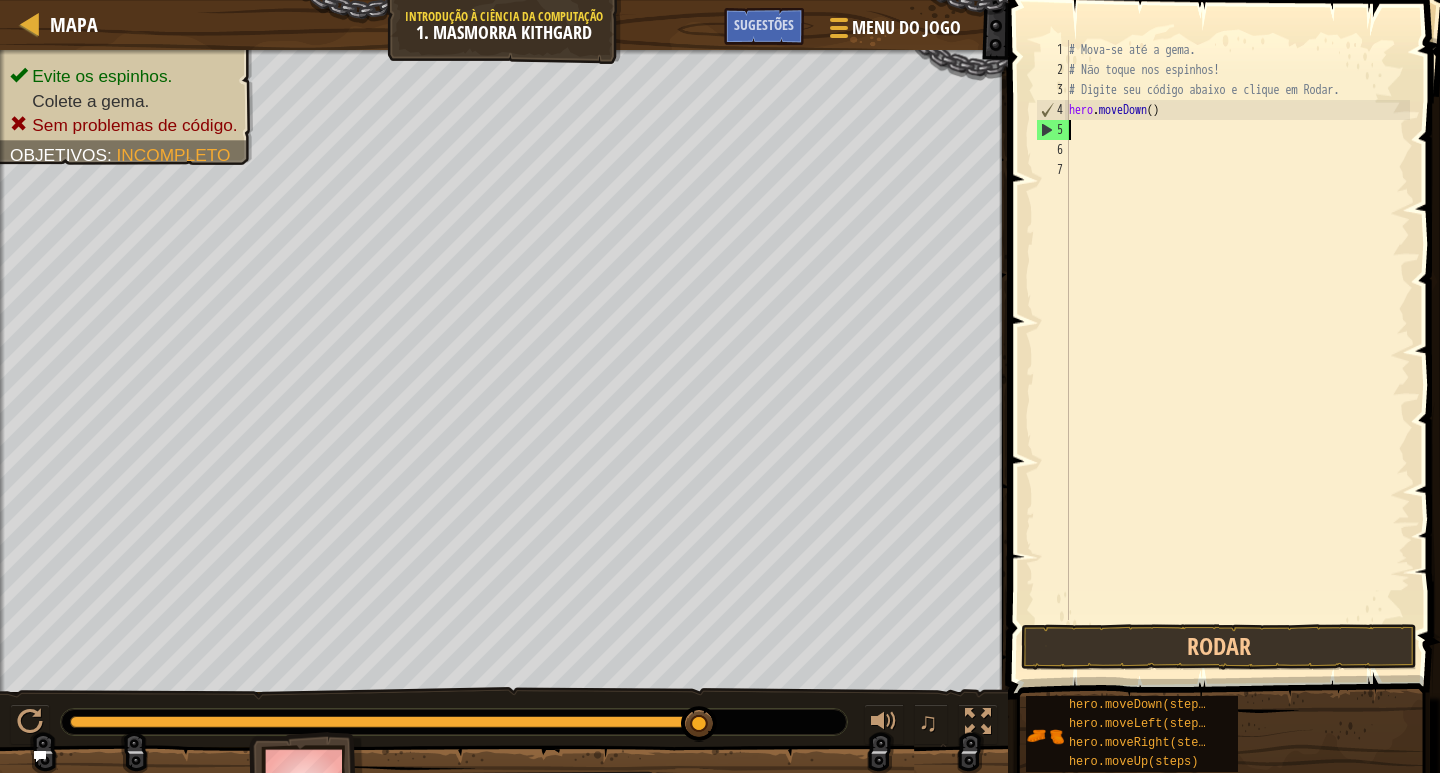 click on "# Mova-se até a gema. # Não toque nos espinhos! # Digite seu código abaixo e clique em Rodar. hero . moveDown ( )" at bounding box center (1237, 350) 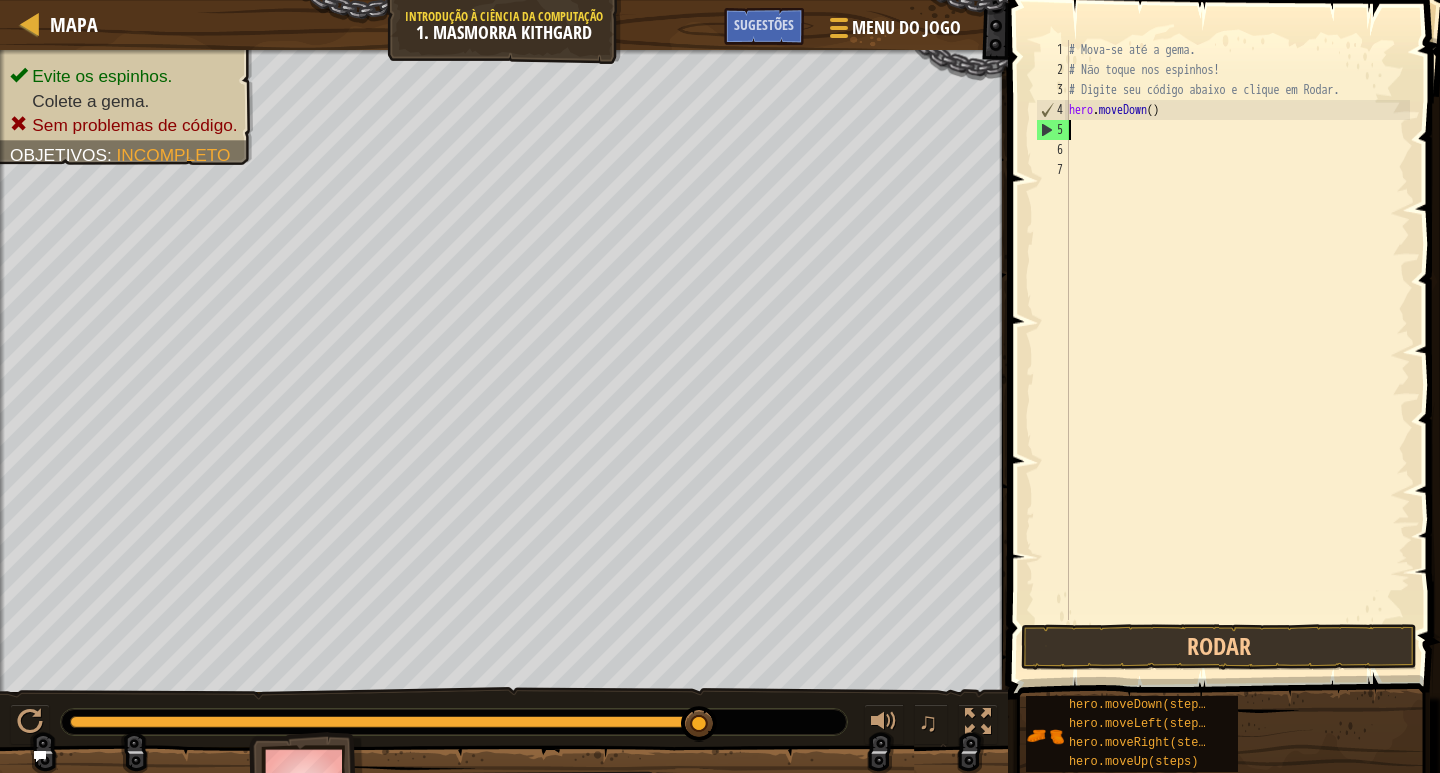 type on "h" 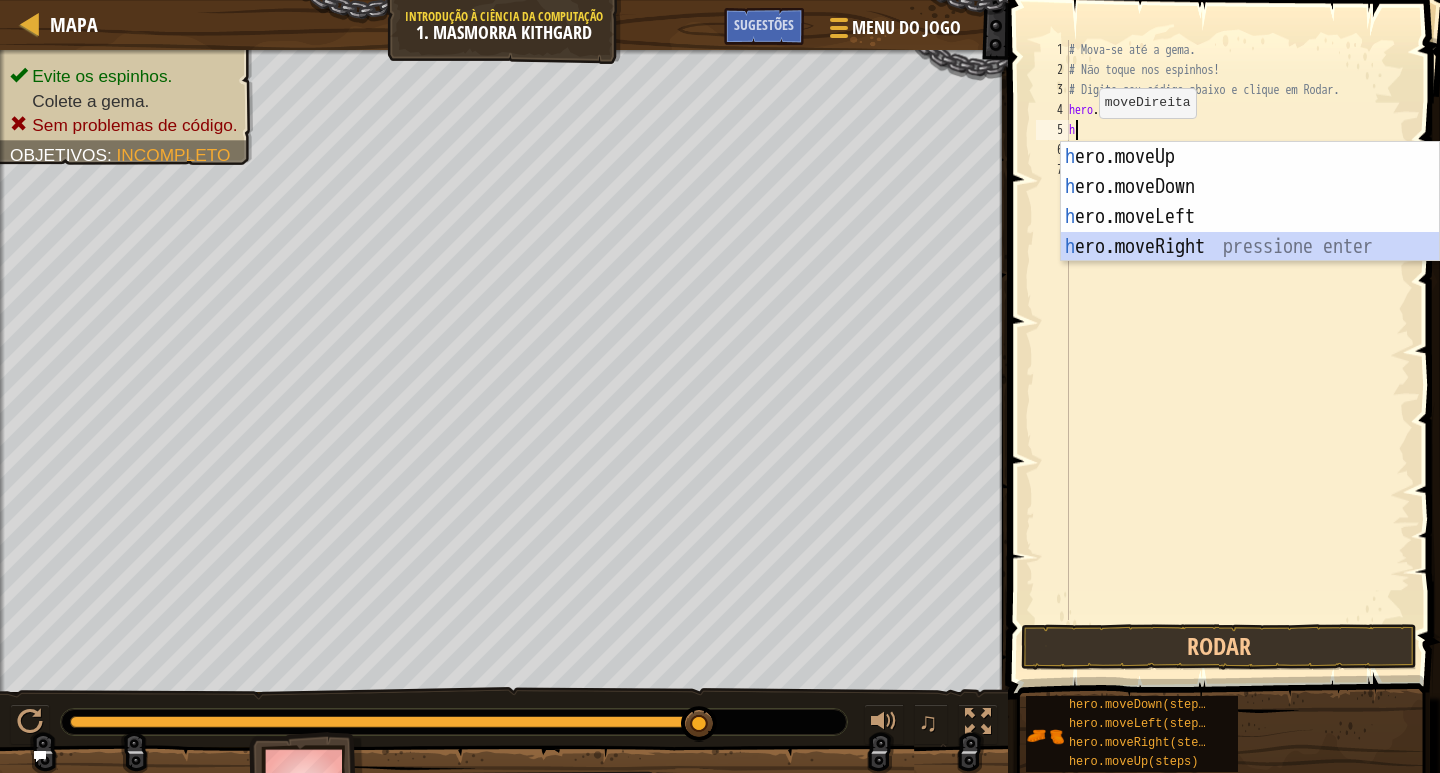 click on "h ero.moveUp pressione enter h ero.moveDown pressione enter h ero.moveLeft pressione enter h ero.moveRight pressione enter" at bounding box center [1250, 232] 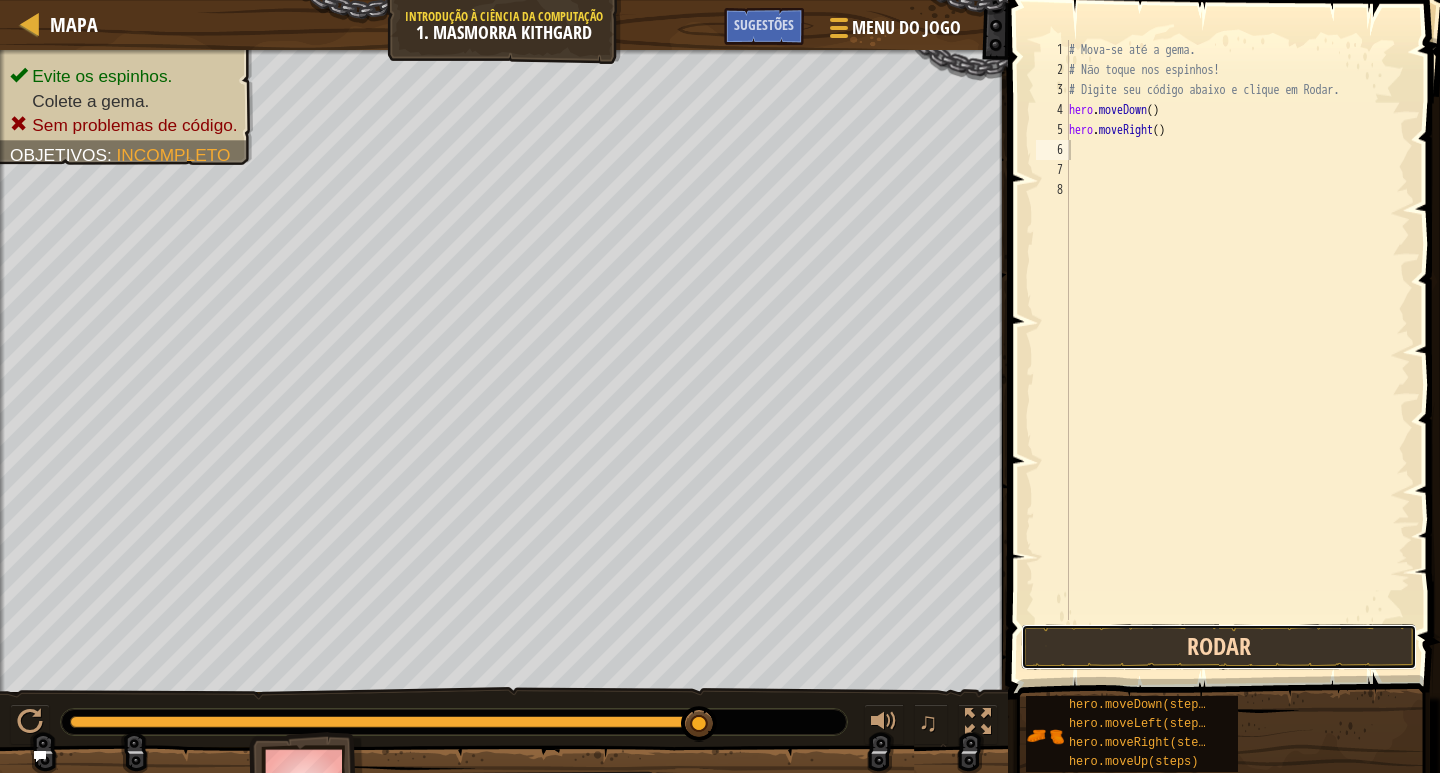 click on "Rodar" at bounding box center [1219, 647] 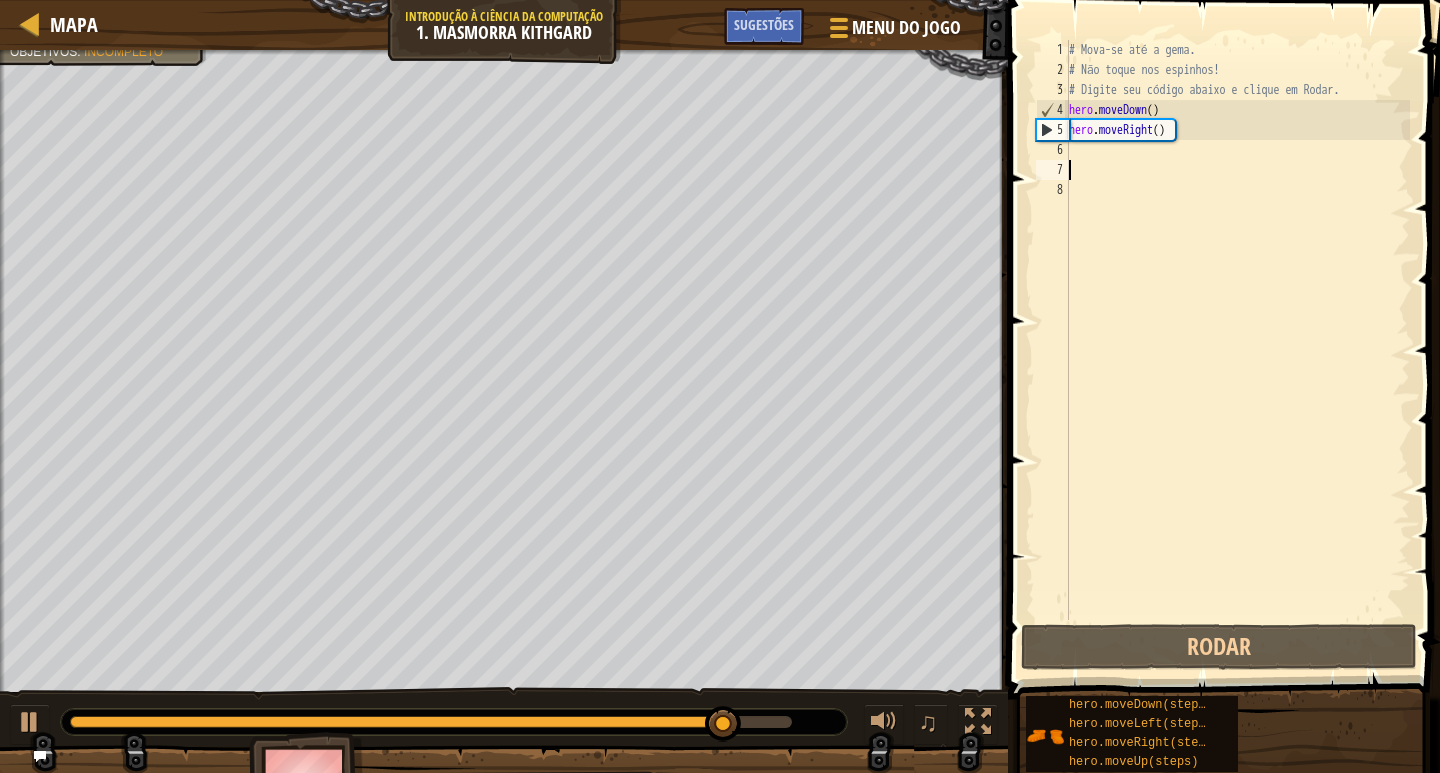 click on "# Mova-se até a gema. # Não toque nos espinhos! # Digite seu código abaixo e clique em Rodar. hero . moveDown ( ) hero . moveRight ( )" at bounding box center [1237, 350] 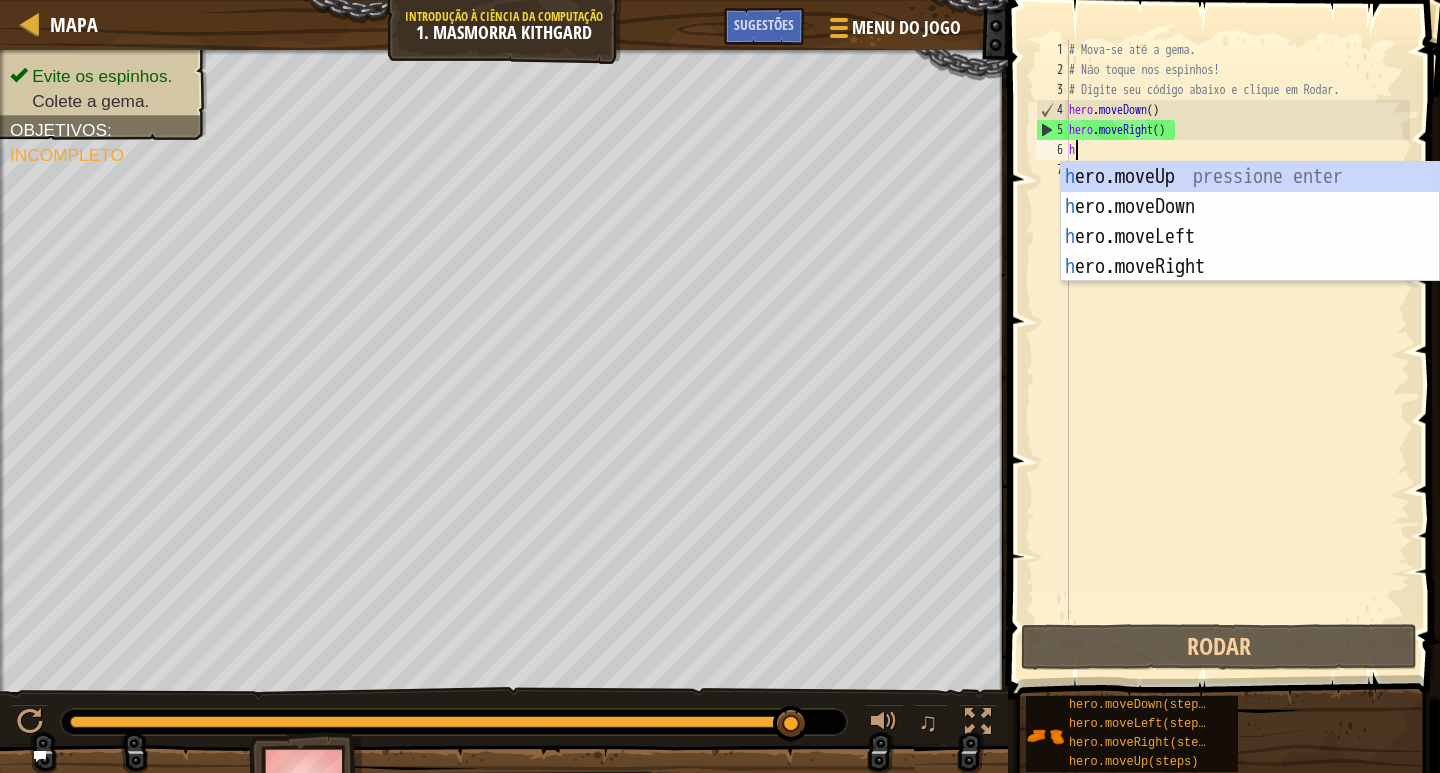 type on "h" 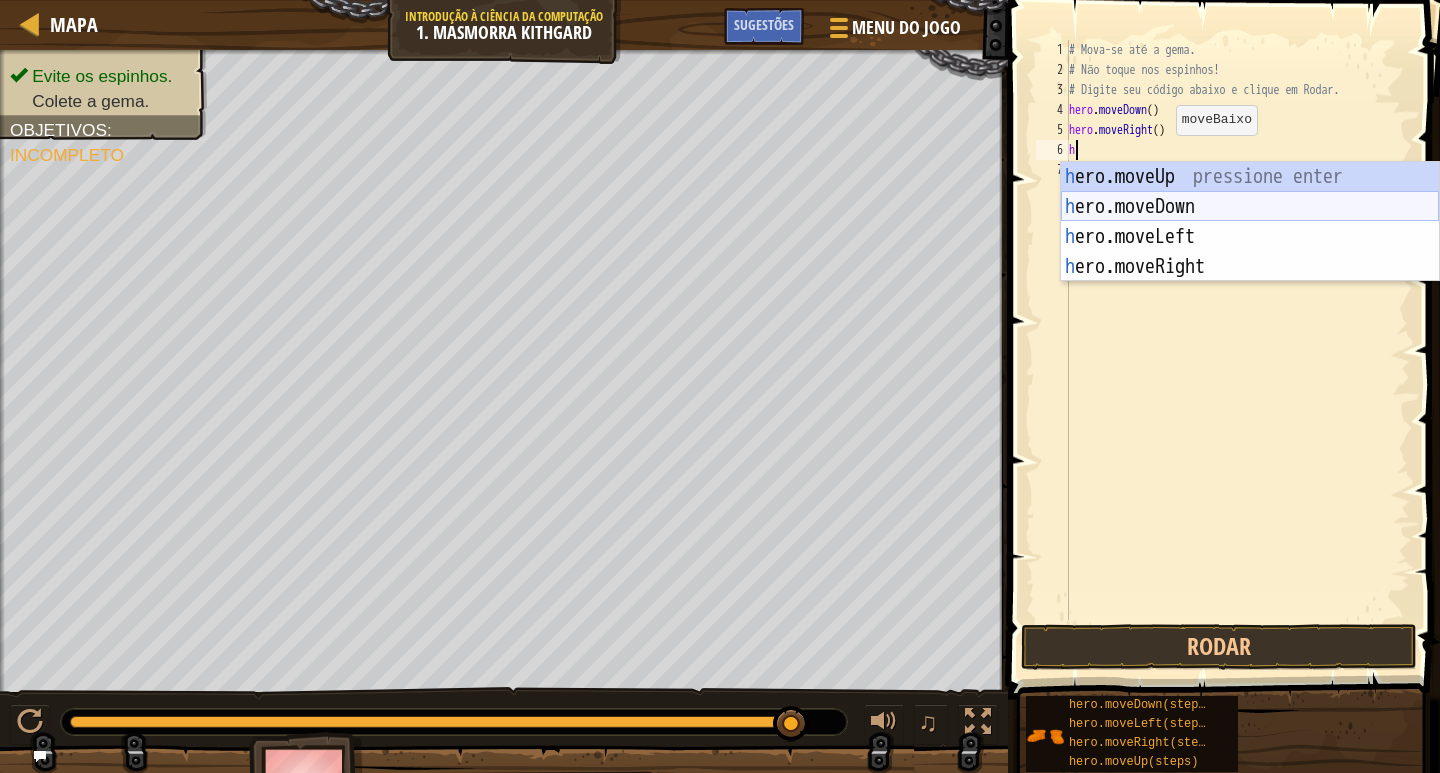 click on "h ero.moveUp pressione enter h ero.moveDown pressione enter h ero.moveLeft pressione enter h ero.moveRight pressione enter" at bounding box center [1250, 252] 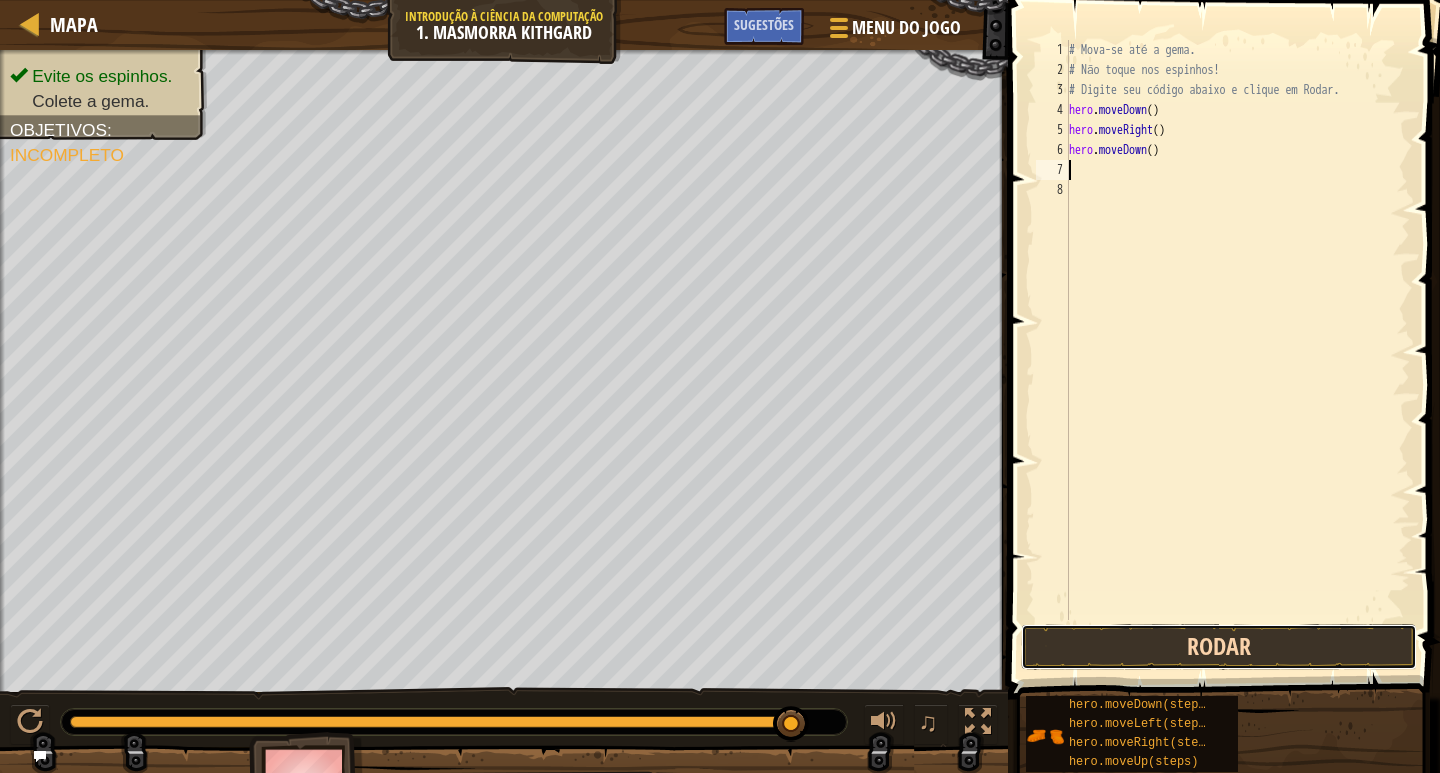 click on "Rodar" at bounding box center [1219, 647] 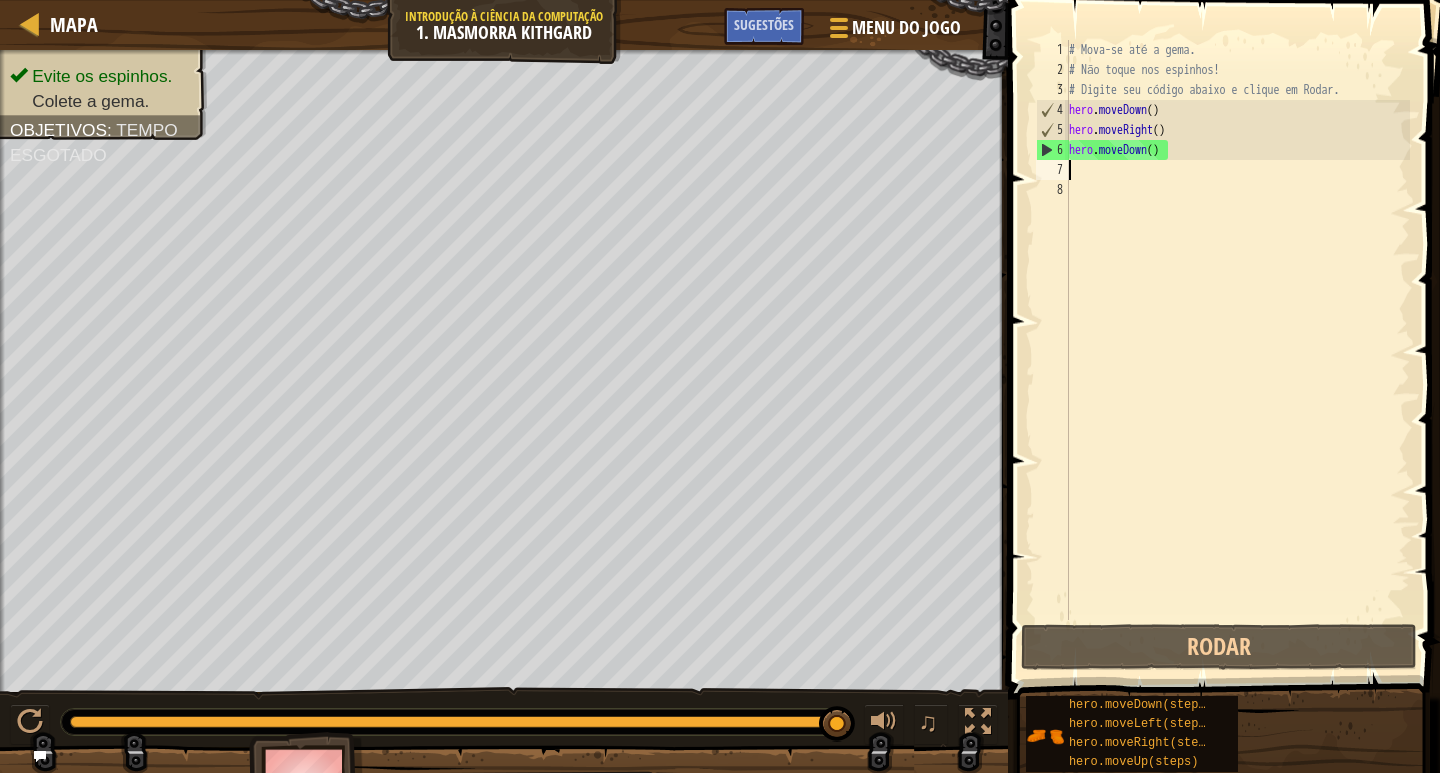 type on "h" 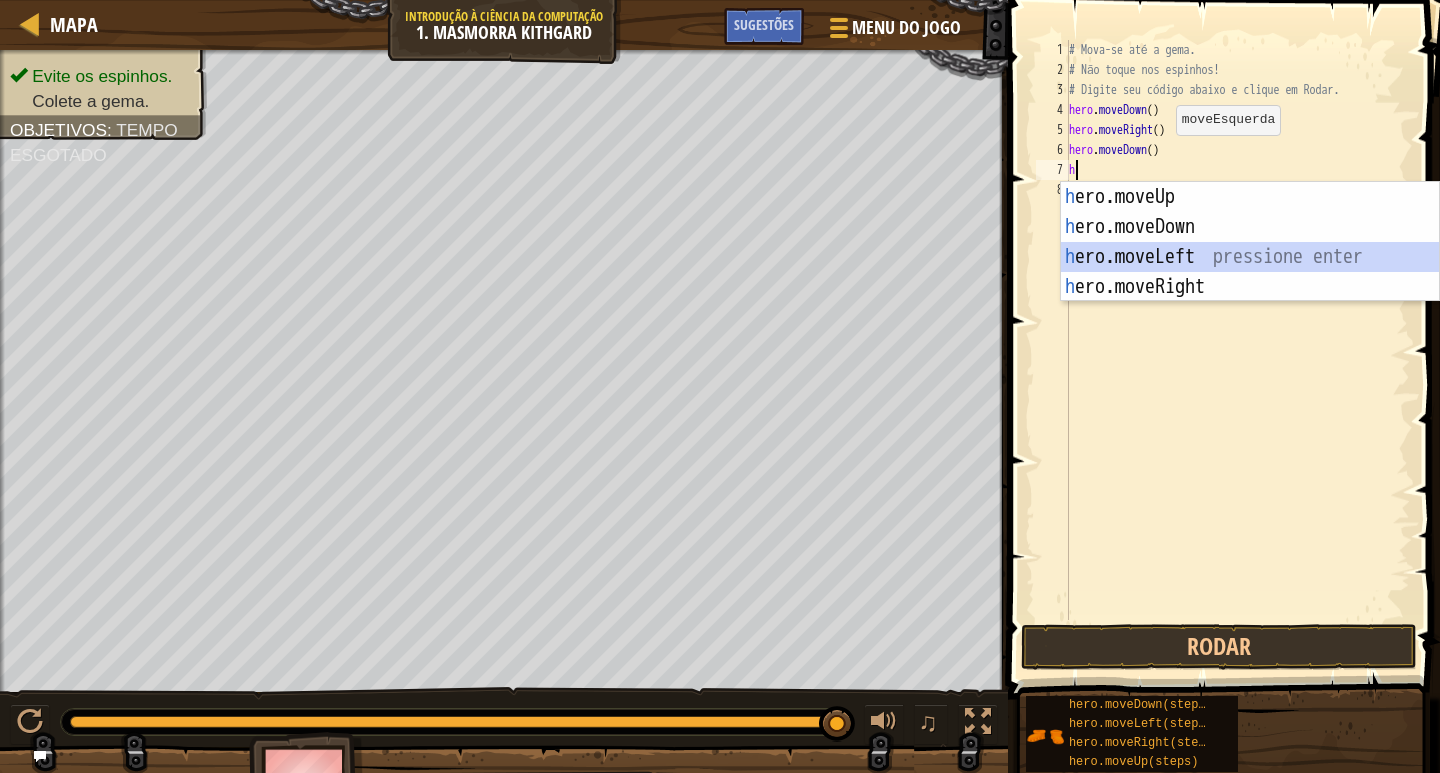 click on "h ero.moveUp pressione enter h ero.moveDown pressione enter h ero.moveLeft pressione enter h ero.moveRight pressione enter" at bounding box center [1250, 272] 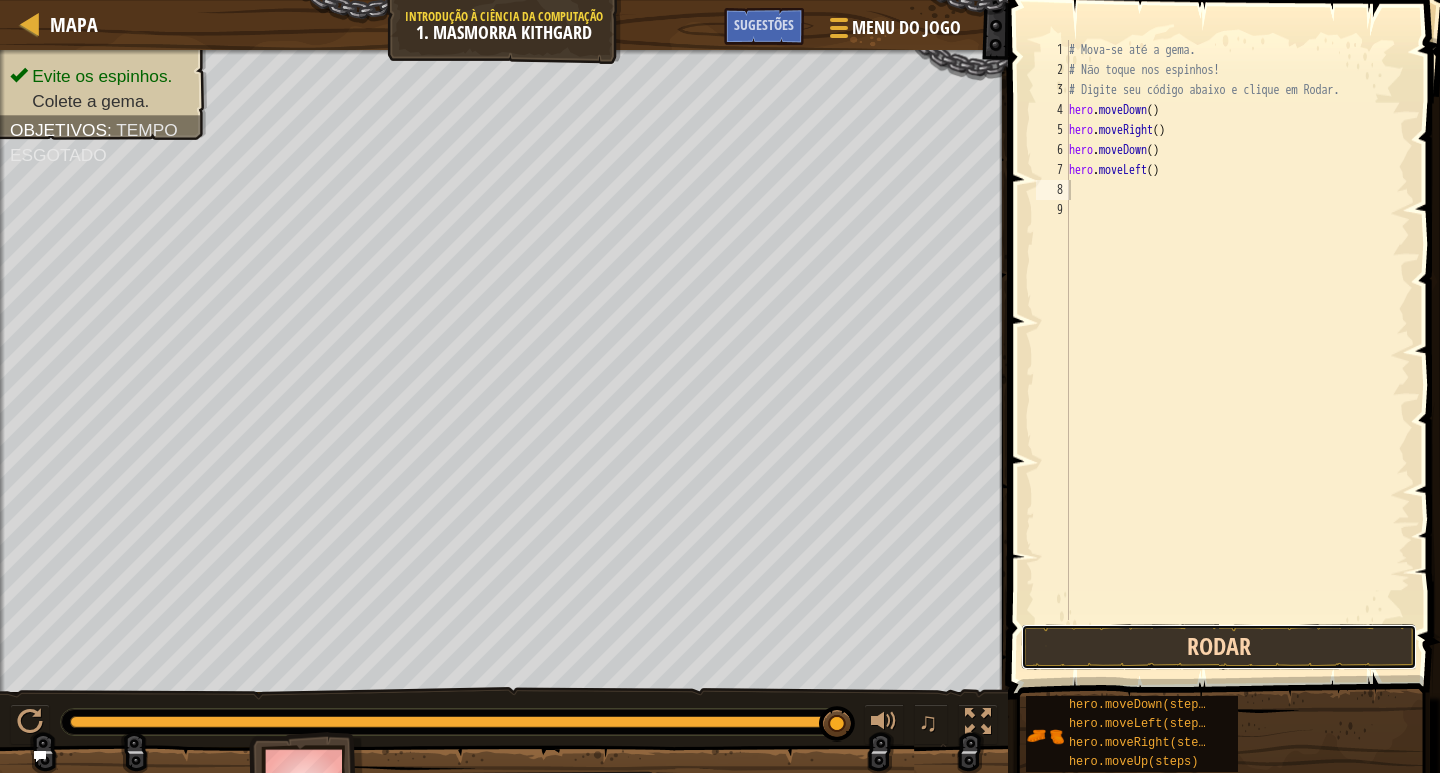 click on "Rodar" at bounding box center (1219, 647) 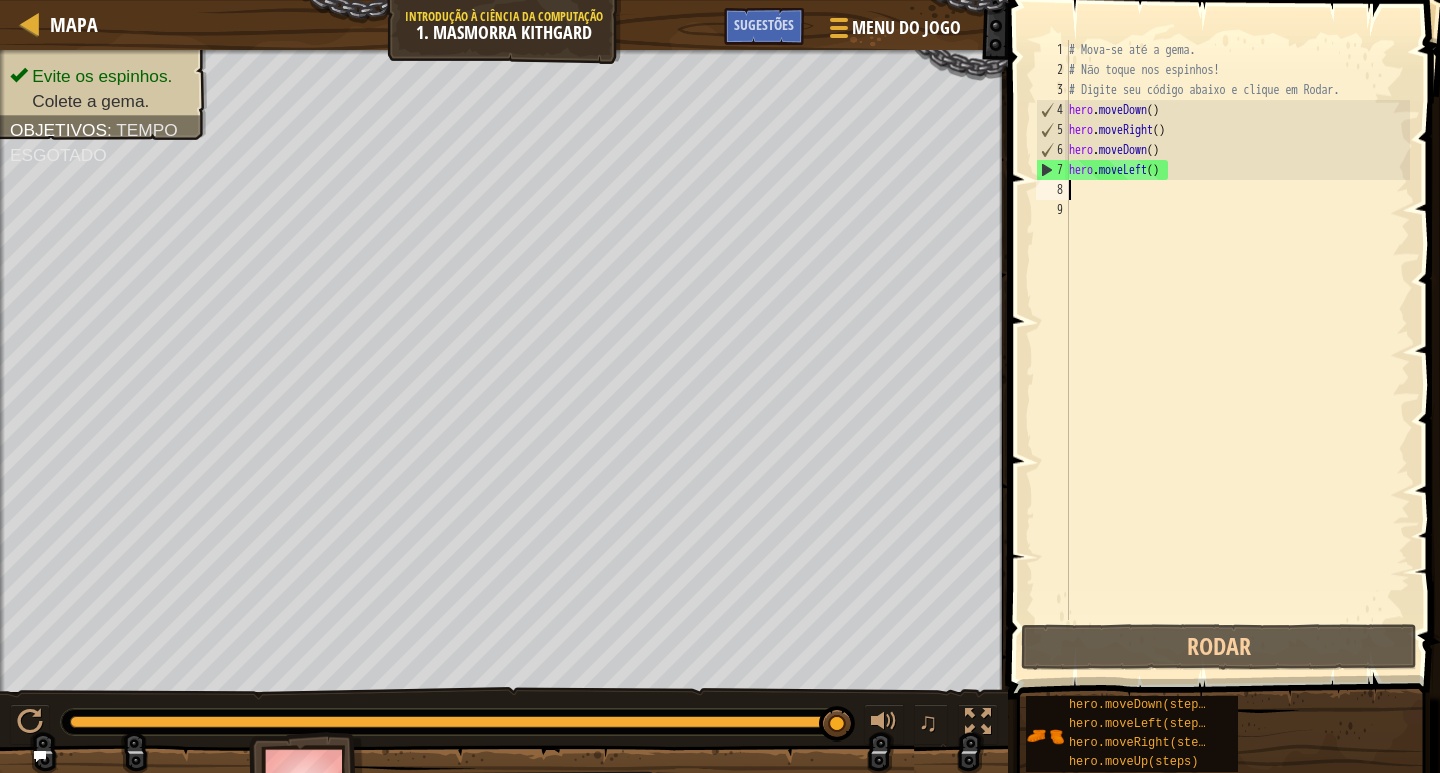 click on "# Mova-se até a gema. # Não toque nos espinhos! # Digite seu código abaixo e clique em Rodar. hero . moveDown ( ) hero . moveRight ( ) hero . moveDown ( ) hero . moveLeft ( )" at bounding box center (1237, 350) 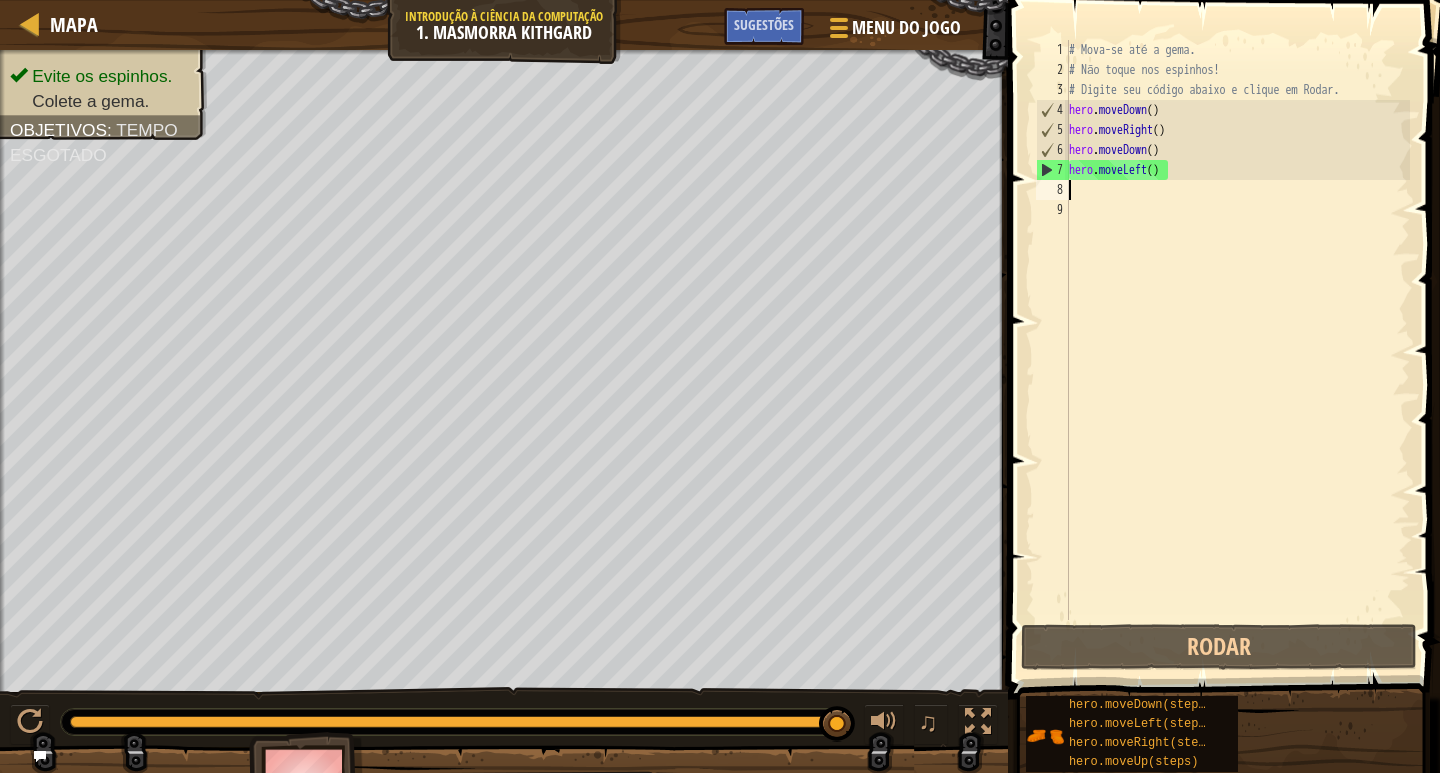 type on "h" 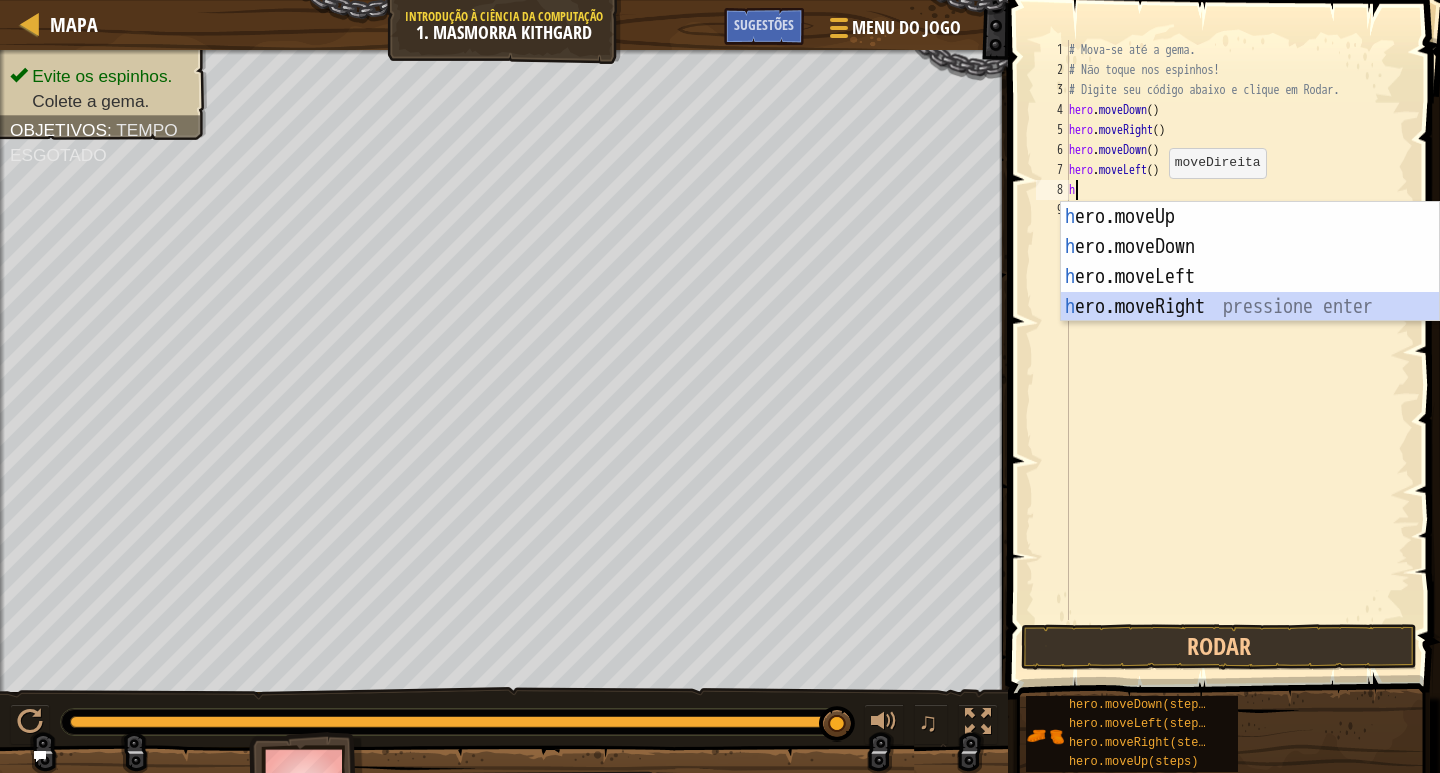 click on "h ero.moveUp pressione enter h ero.moveDown pressione enter h ero.moveLeft pressione enter h ero.moveRight pressione enter" at bounding box center (1250, 292) 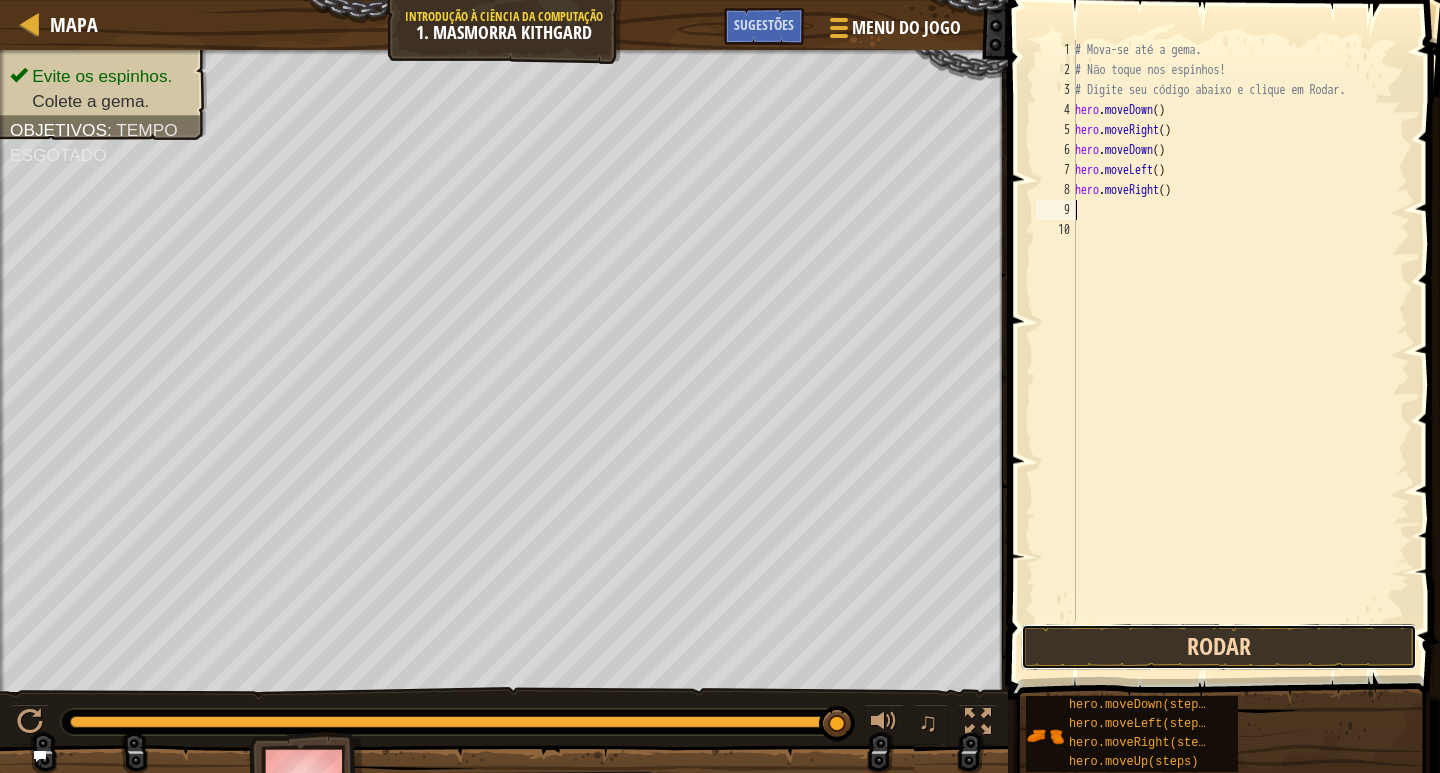 click on "Rodar" at bounding box center (1219, 647) 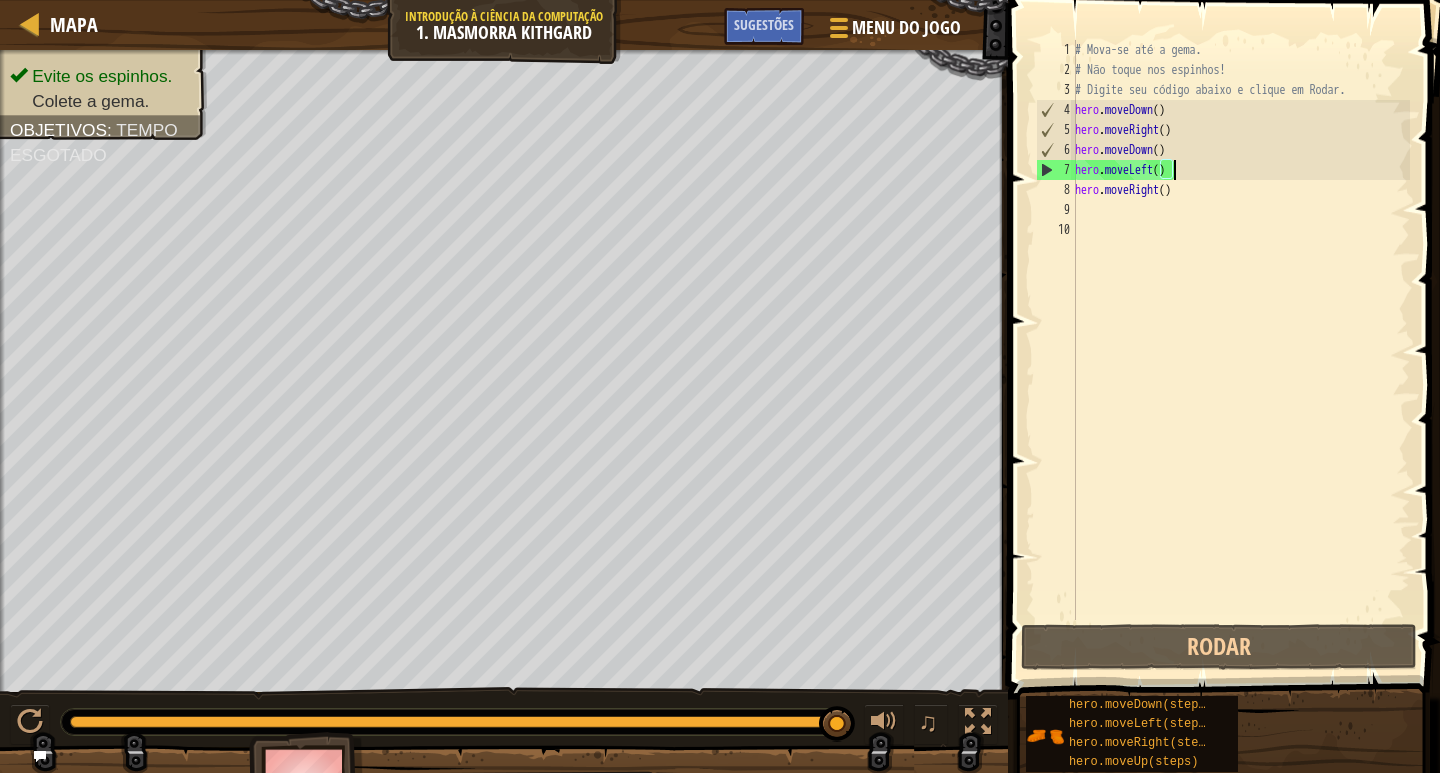 click on "# Mova-se até a gema. # Não toque nos espinhos! # Digite seu código abaixo e clique em Rodar. hero . moveDown ( ) hero . moveRight ( ) hero . moveDown ( ) hero . moveLeft ( ) hero . moveRight ( )" at bounding box center [1240, 350] 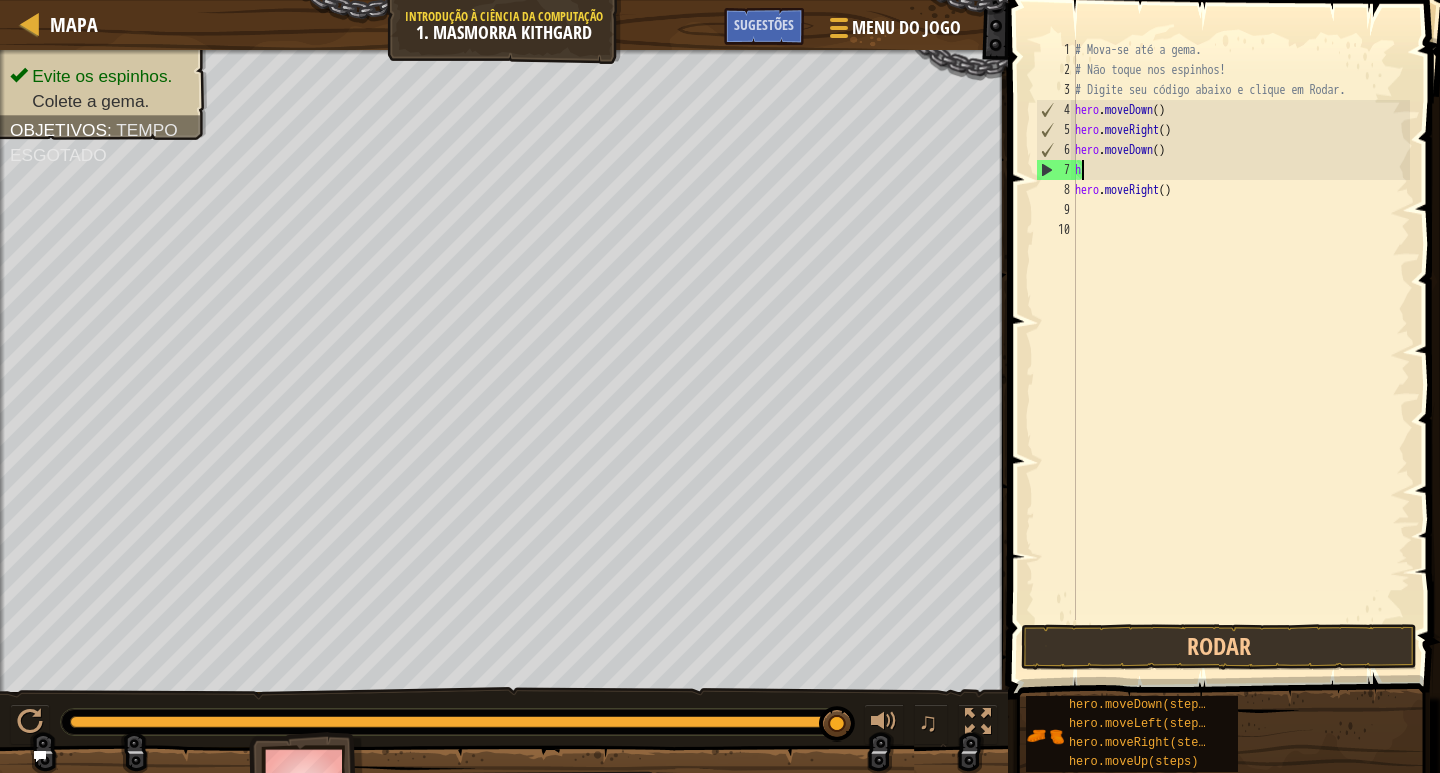 type on "h" 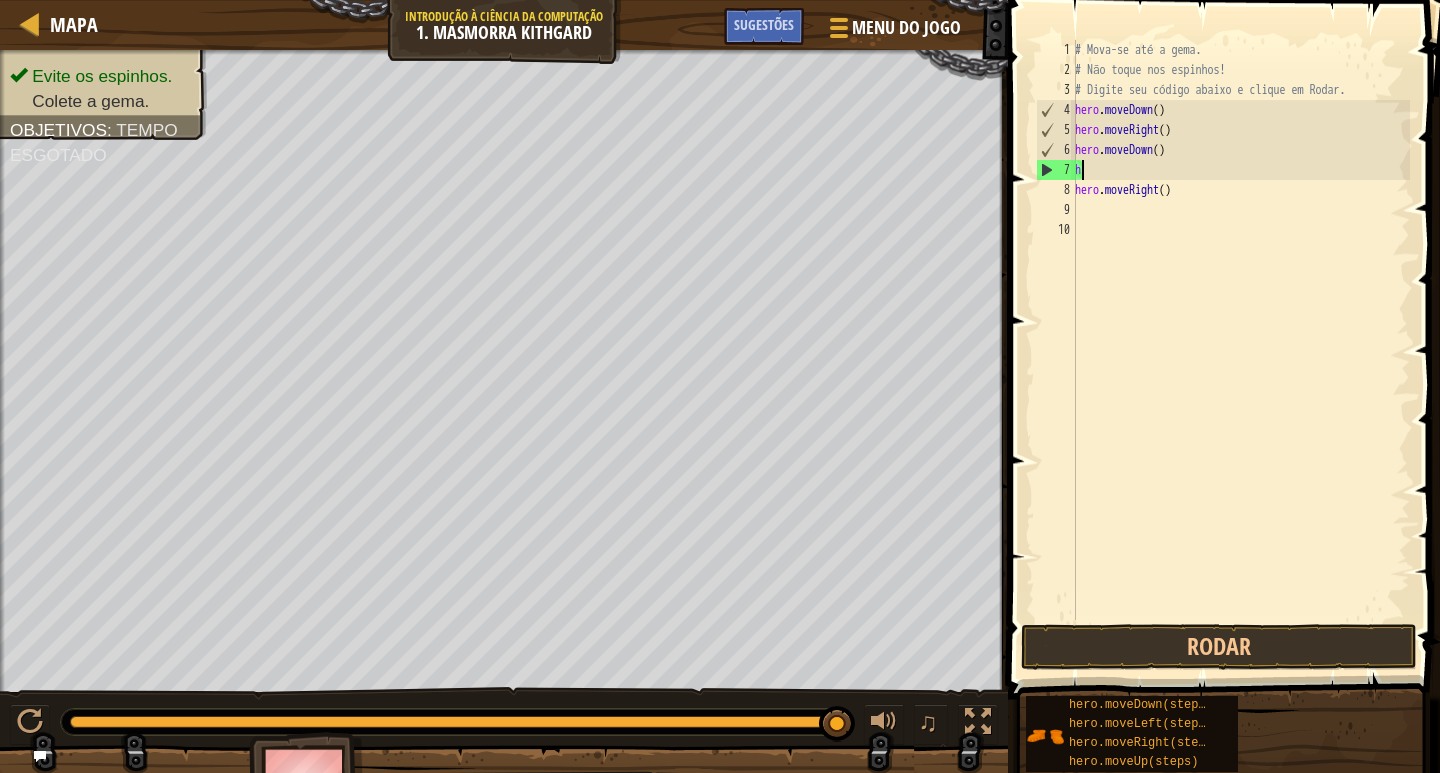 type 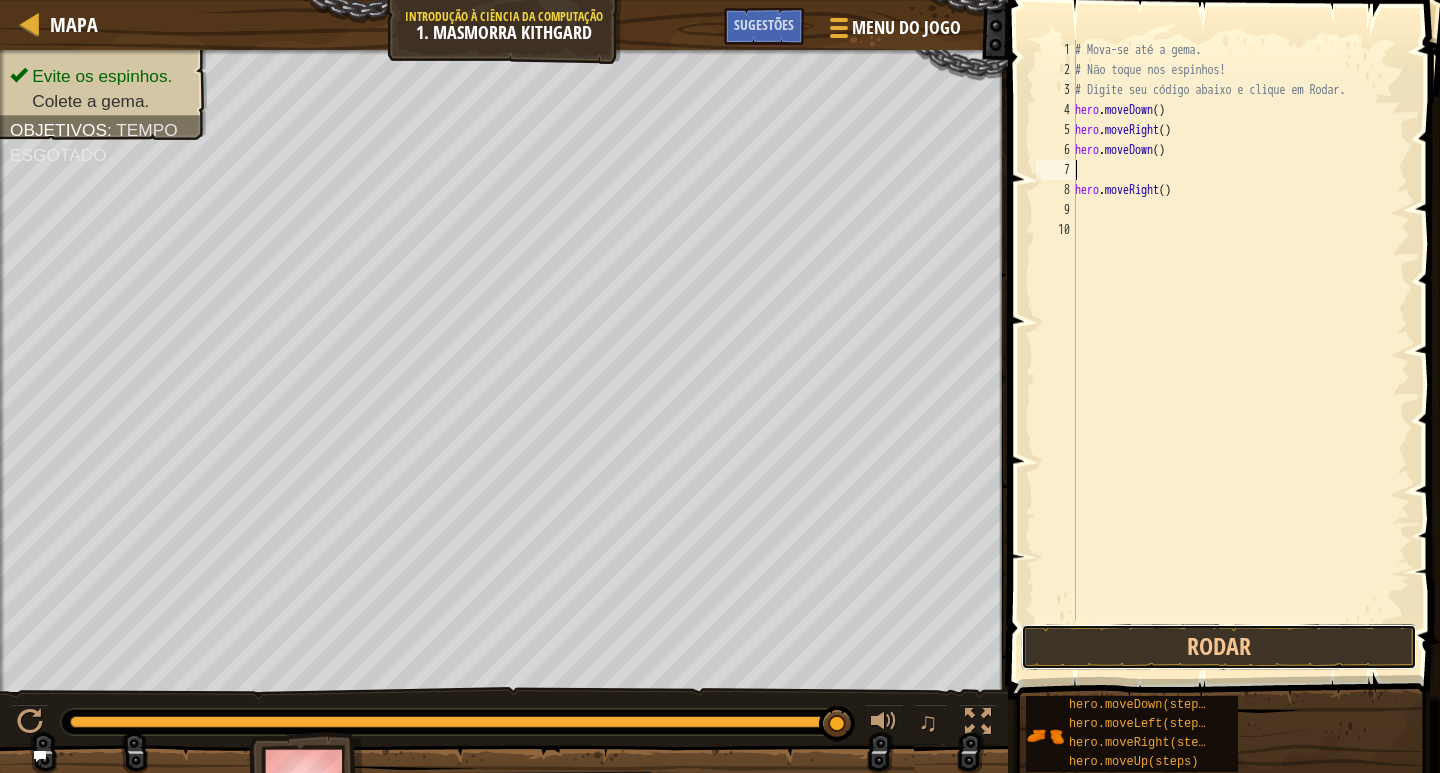 drag, startPoint x: 1275, startPoint y: 660, endPoint x: 1258, endPoint y: 573, distance: 88.64536 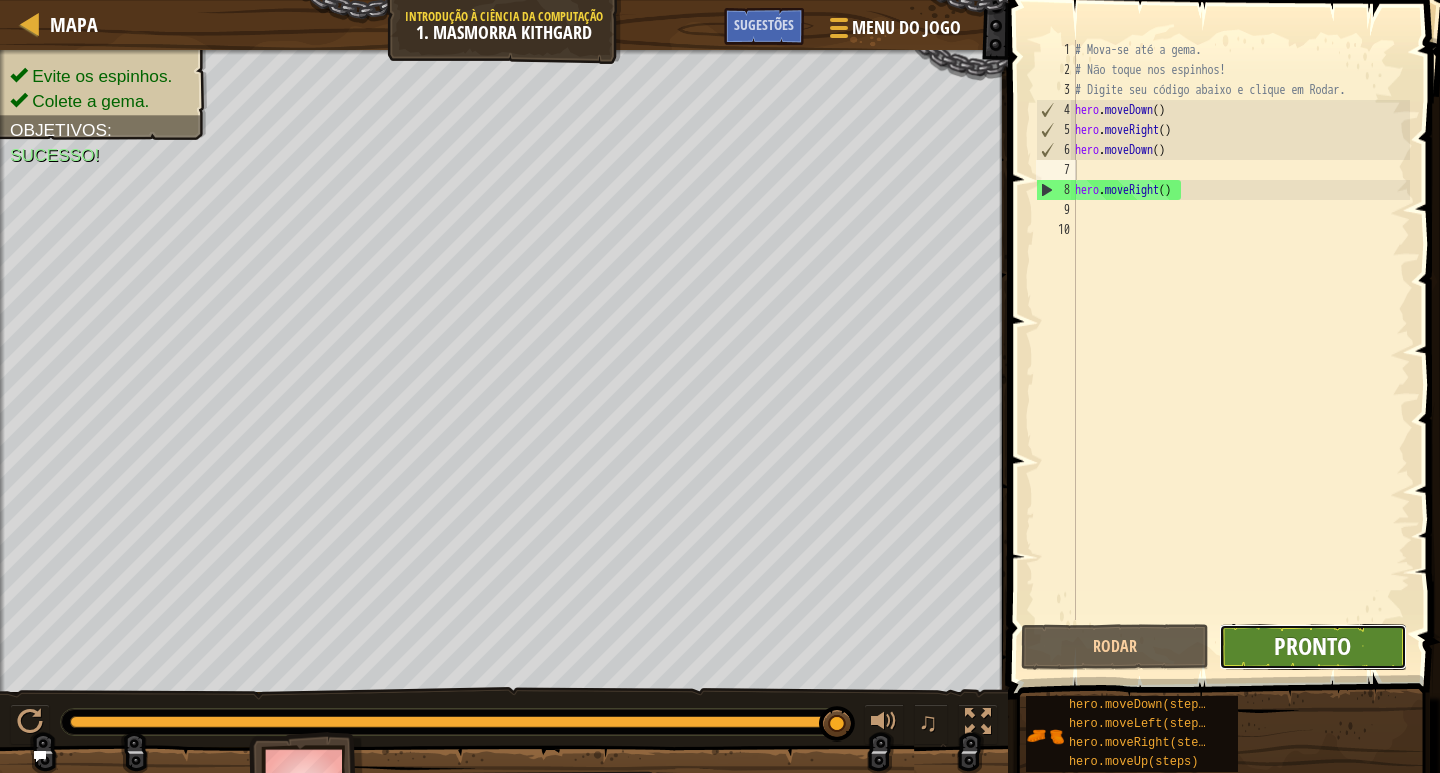 click on "Pronto" at bounding box center (1312, 646) 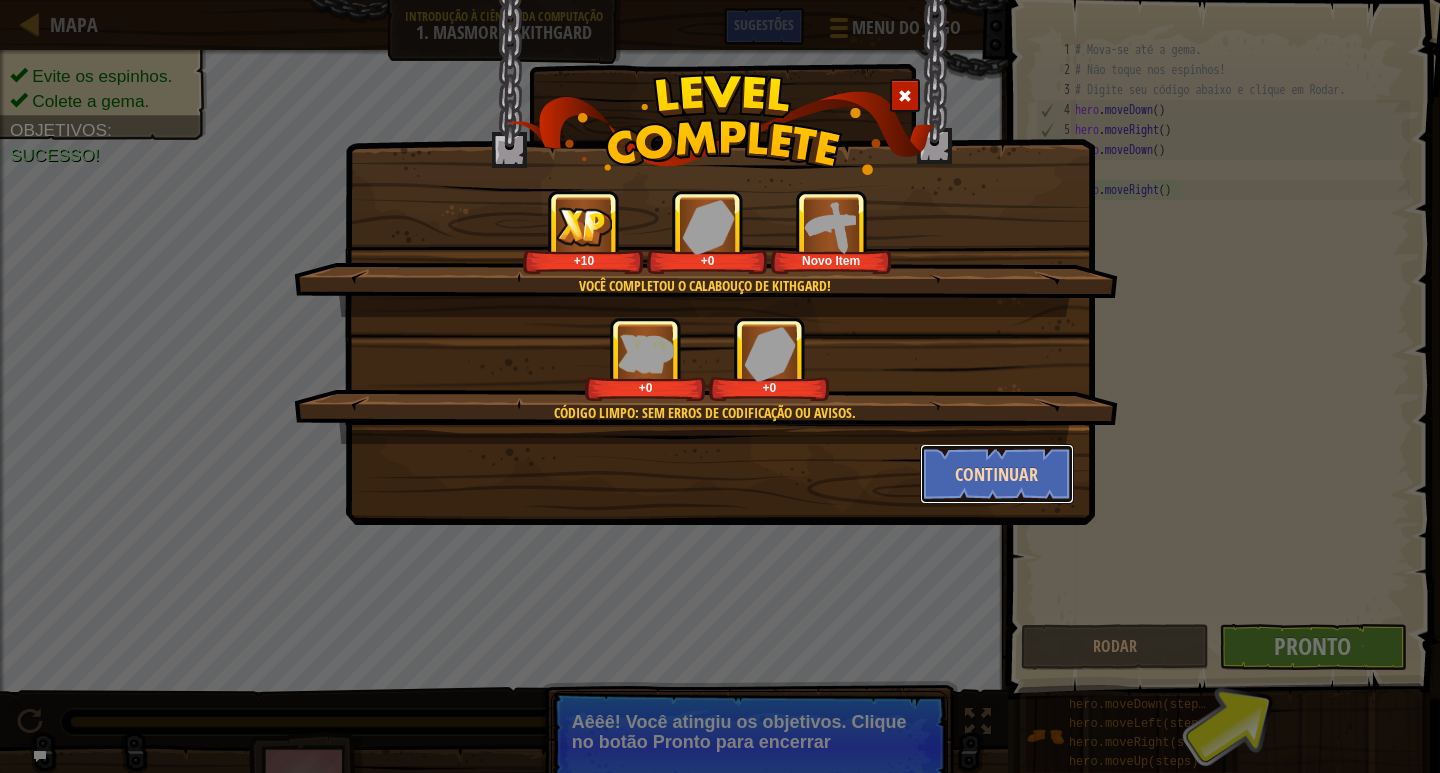 click on "Continuar" at bounding box center (997, 474) 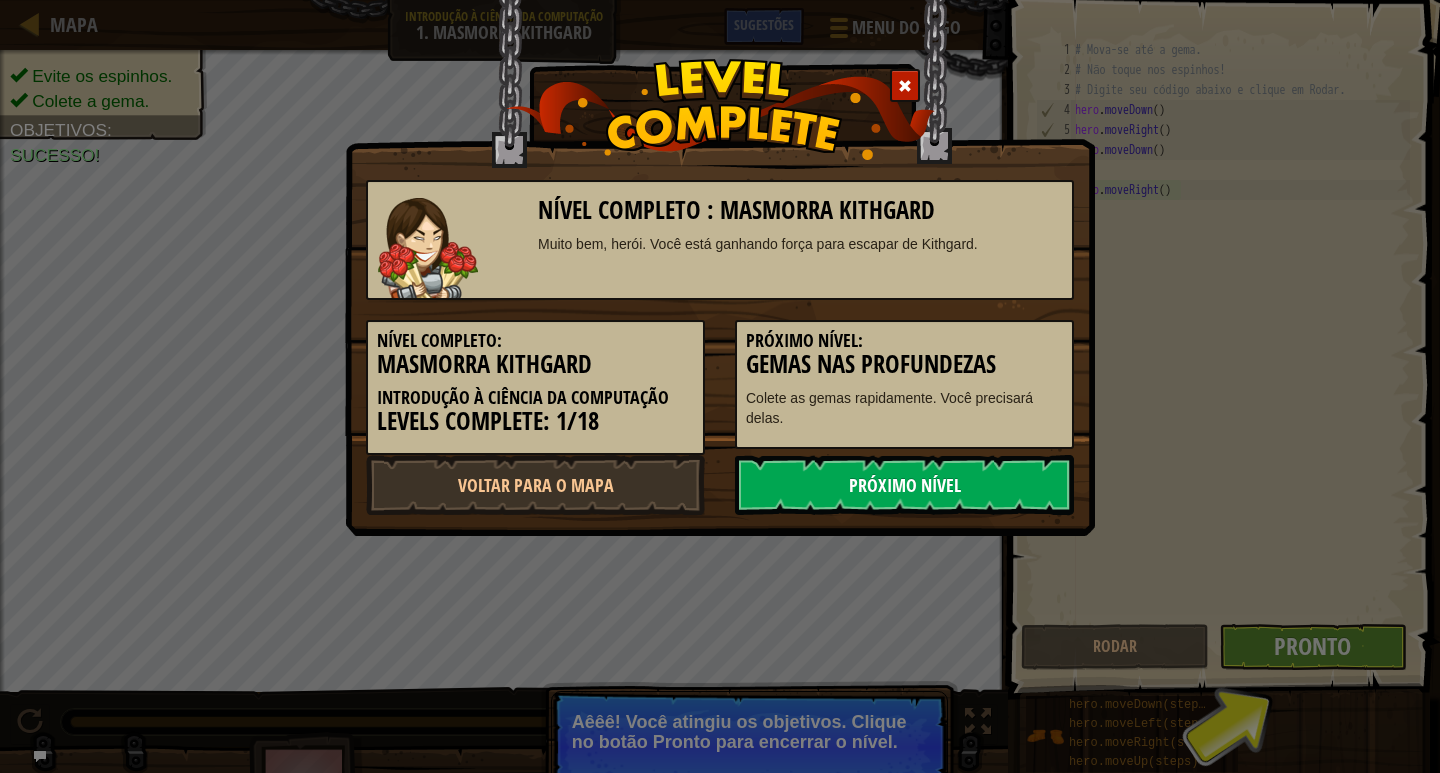 click on "Próximo Nível" at bounding box center (904, 485) 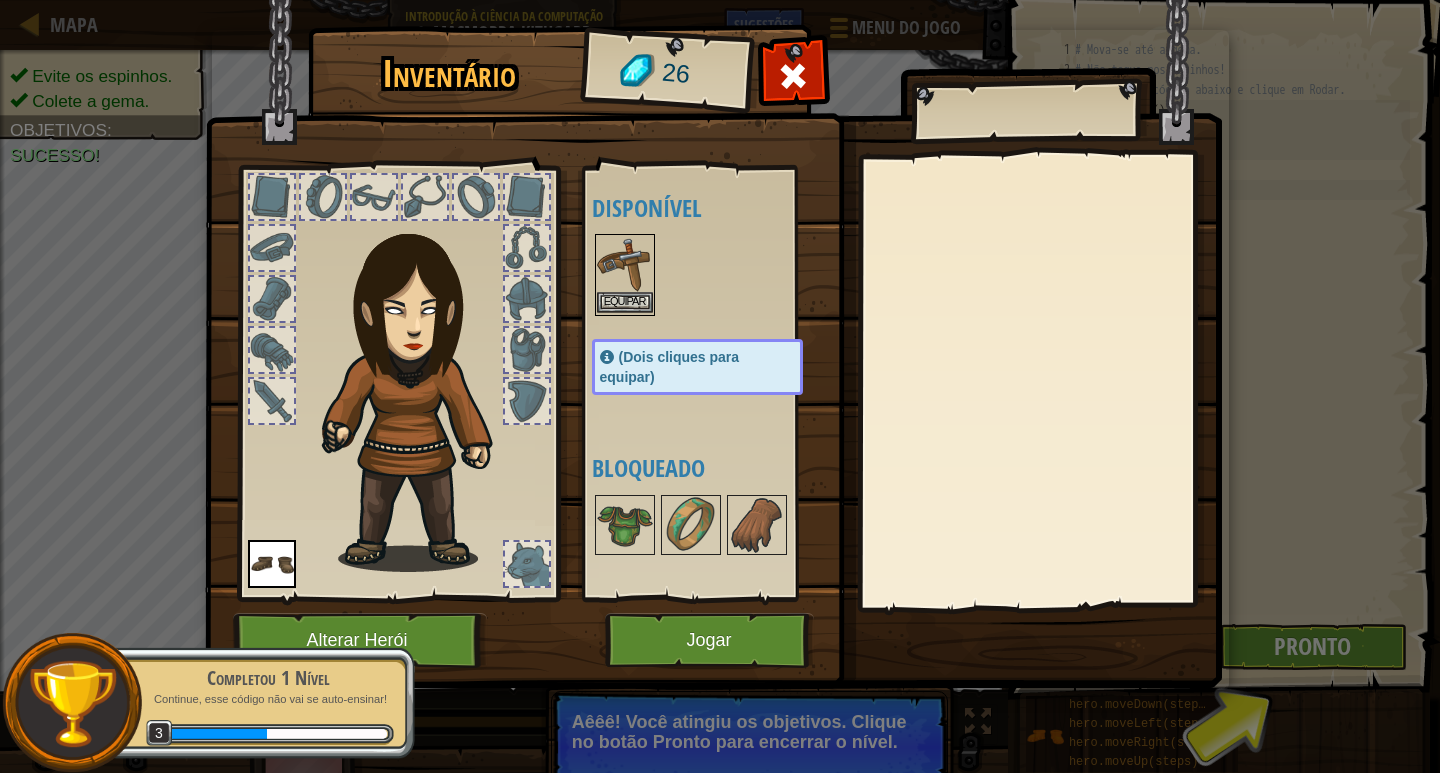 click at bounding box center [625, 264] 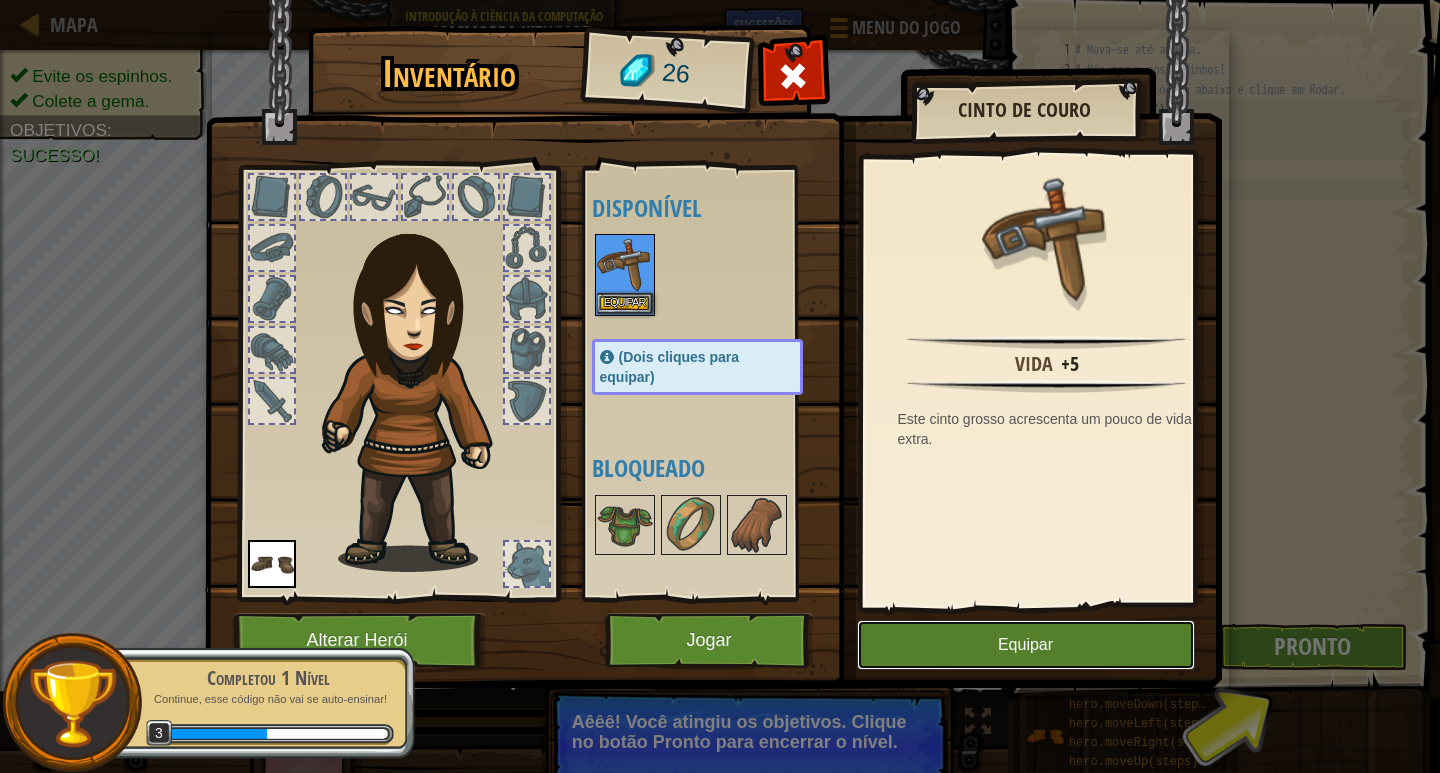 click on "Equipar" at bounding box center [1026, 645] 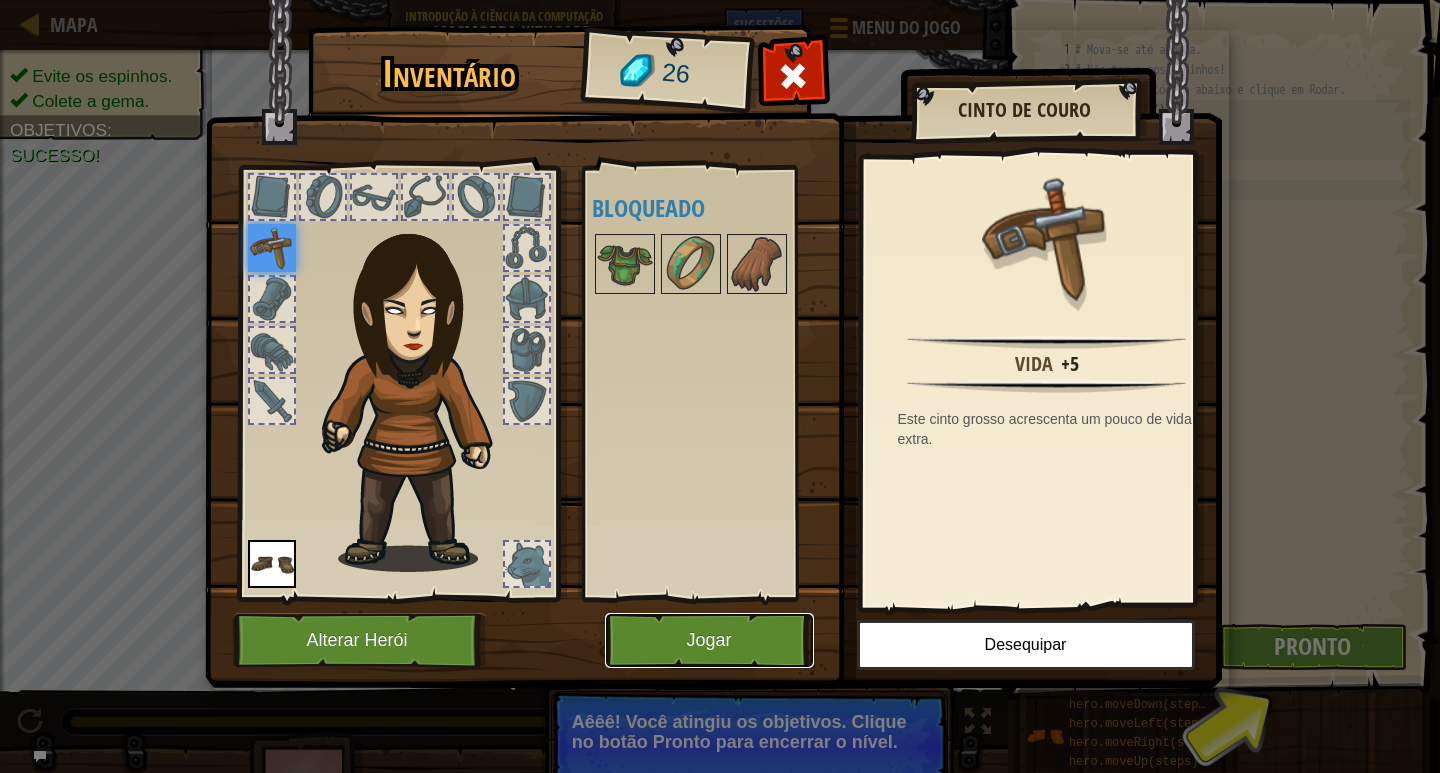 click on "Jogar" at bounding box center (709, 640) 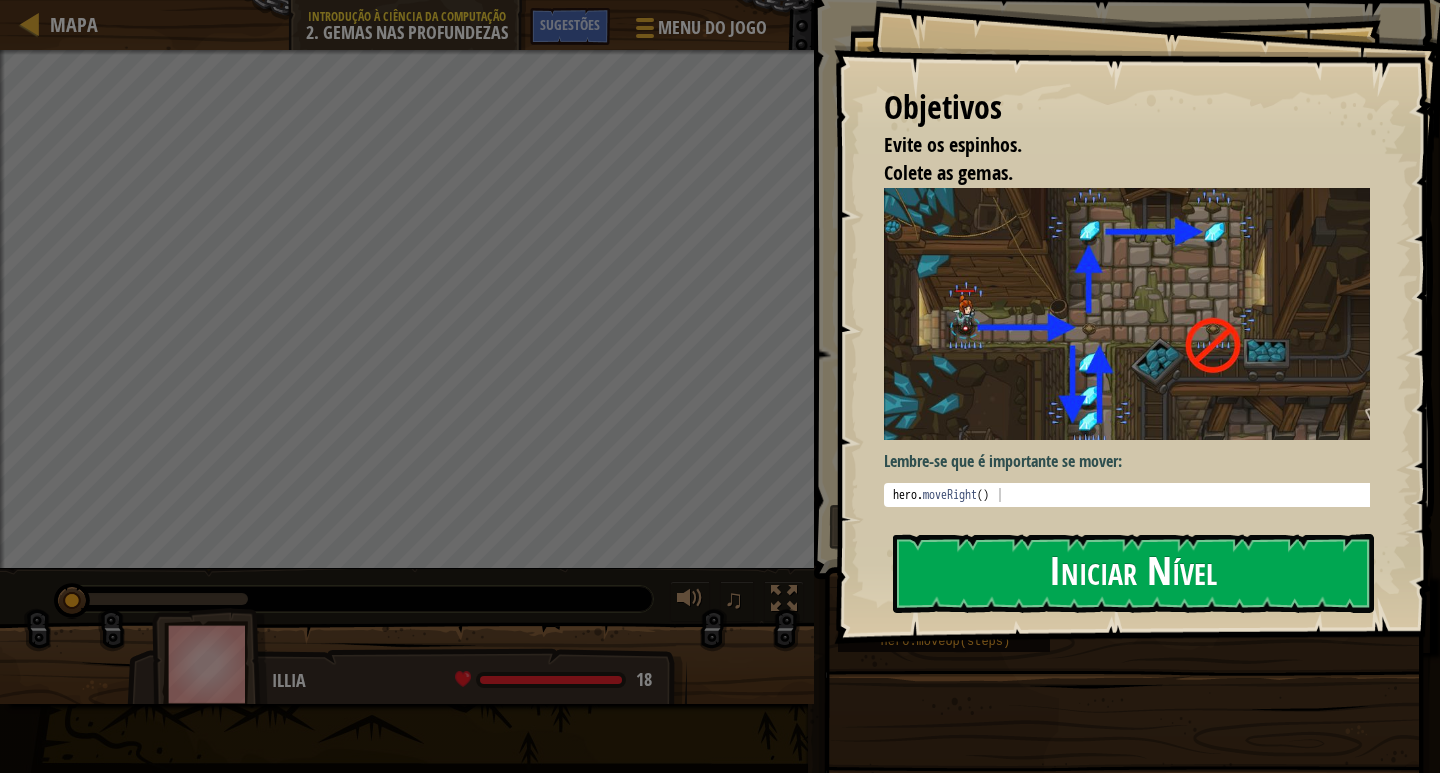 click on "Iniciar Nível" at bounding box center (1133, 573) 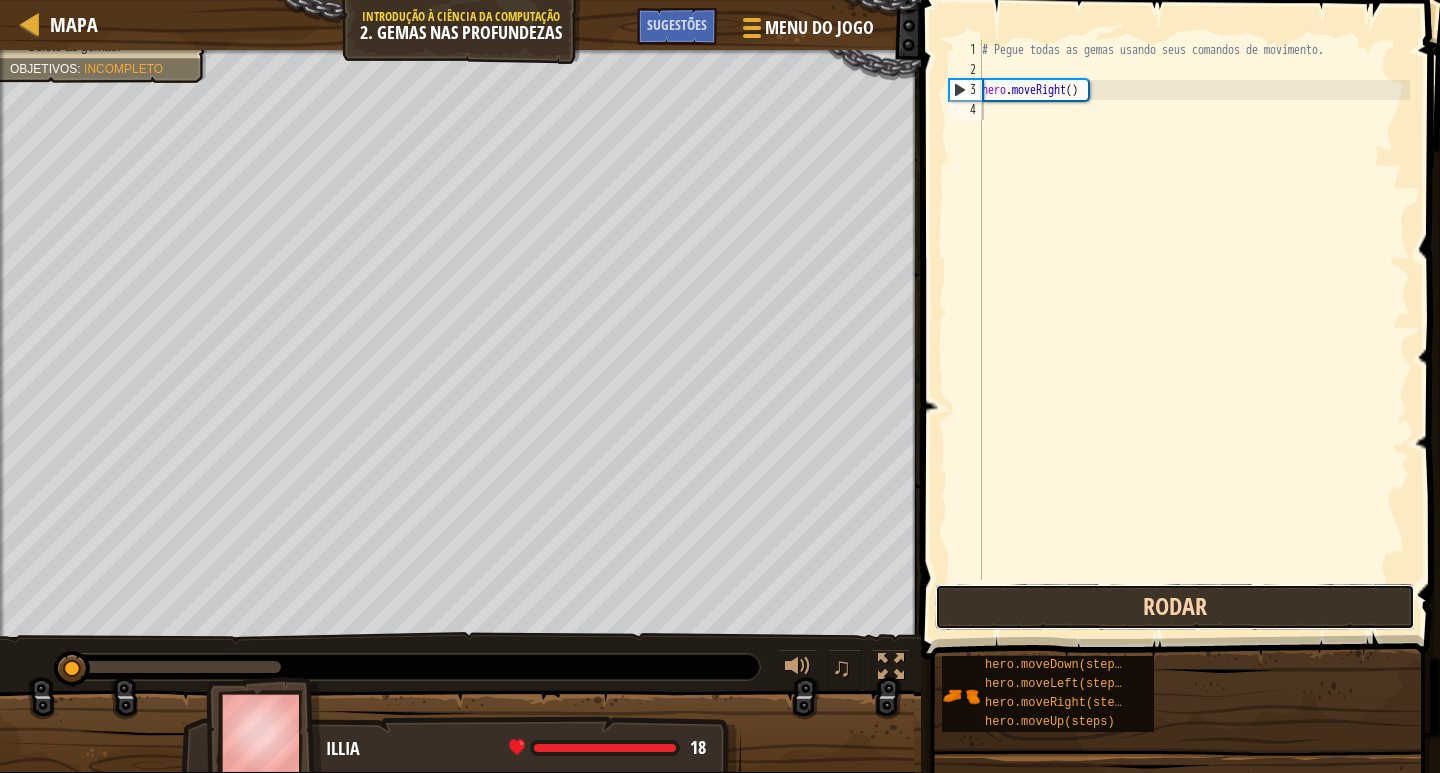 click on "Rodar" at bounding box center [1175, 607] 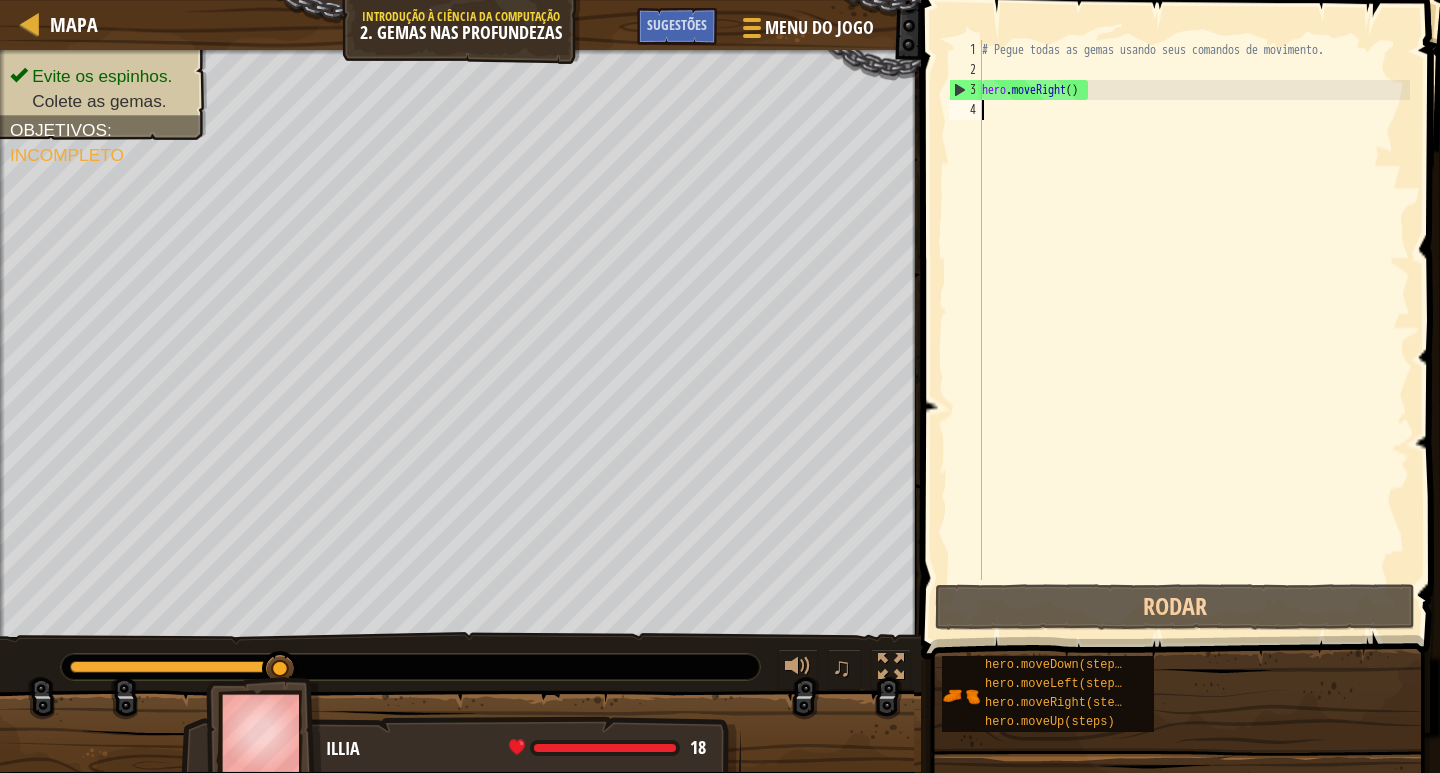 click on "# Pegue todas as gemas usando seus comandos de movimento. hero . moveRight ( )" at bounding box center (1194, 330) 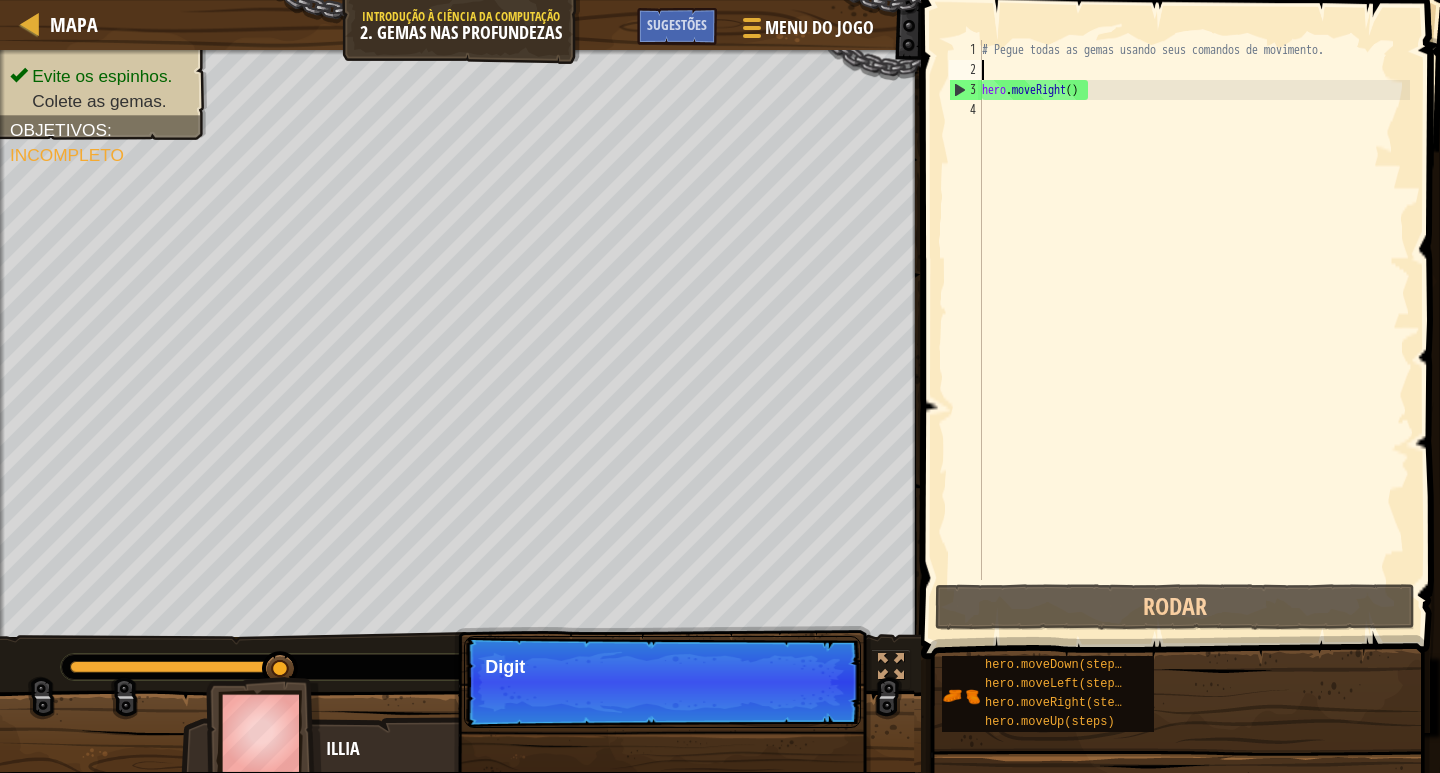 click on "# Pegue todas as gemas usando seus comandos de movimento. hero . moveRight ( )" at bounding box center [1194, 330] 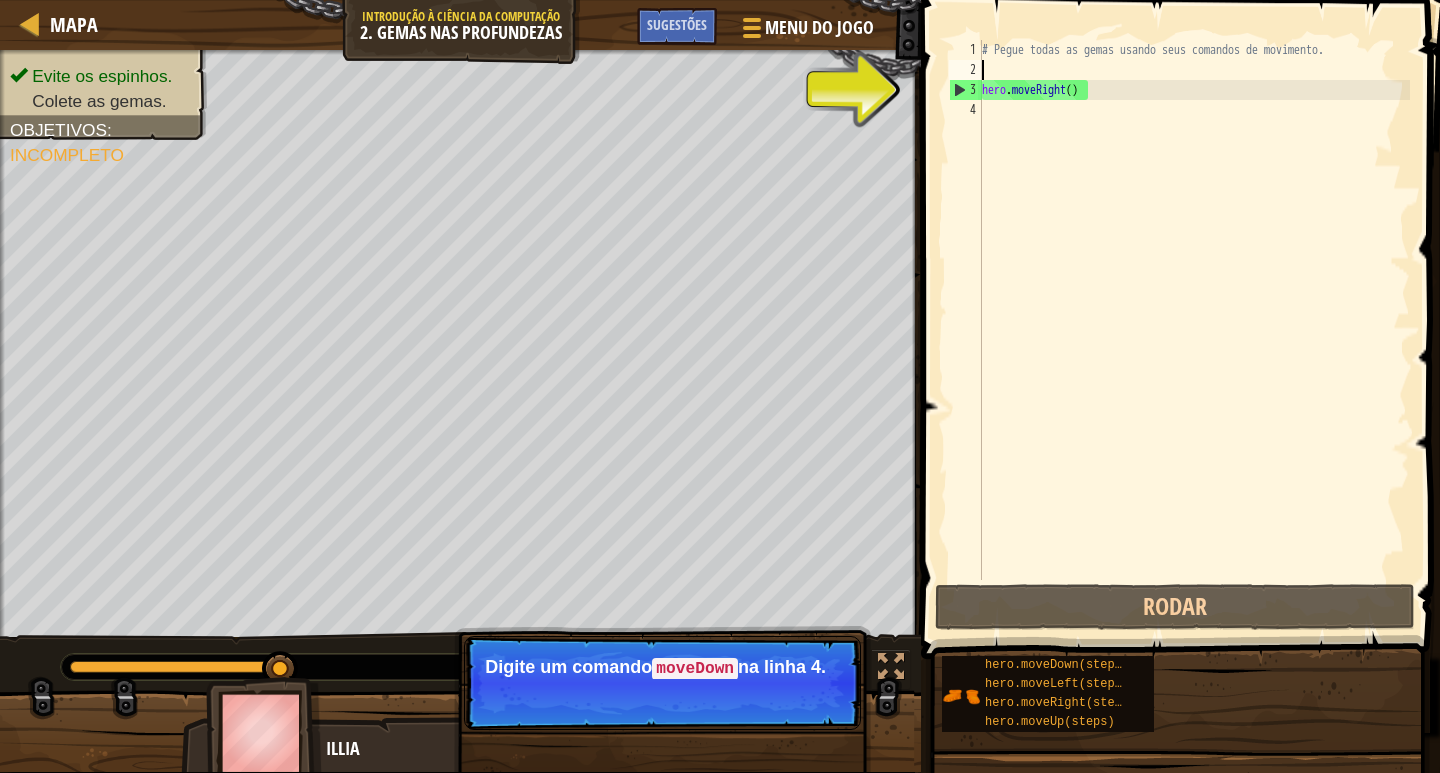 click on "# Pegue todas as gemas usando seus comandos de movimento. hero . moveRight ( )" at bounding box center [1194, 330] 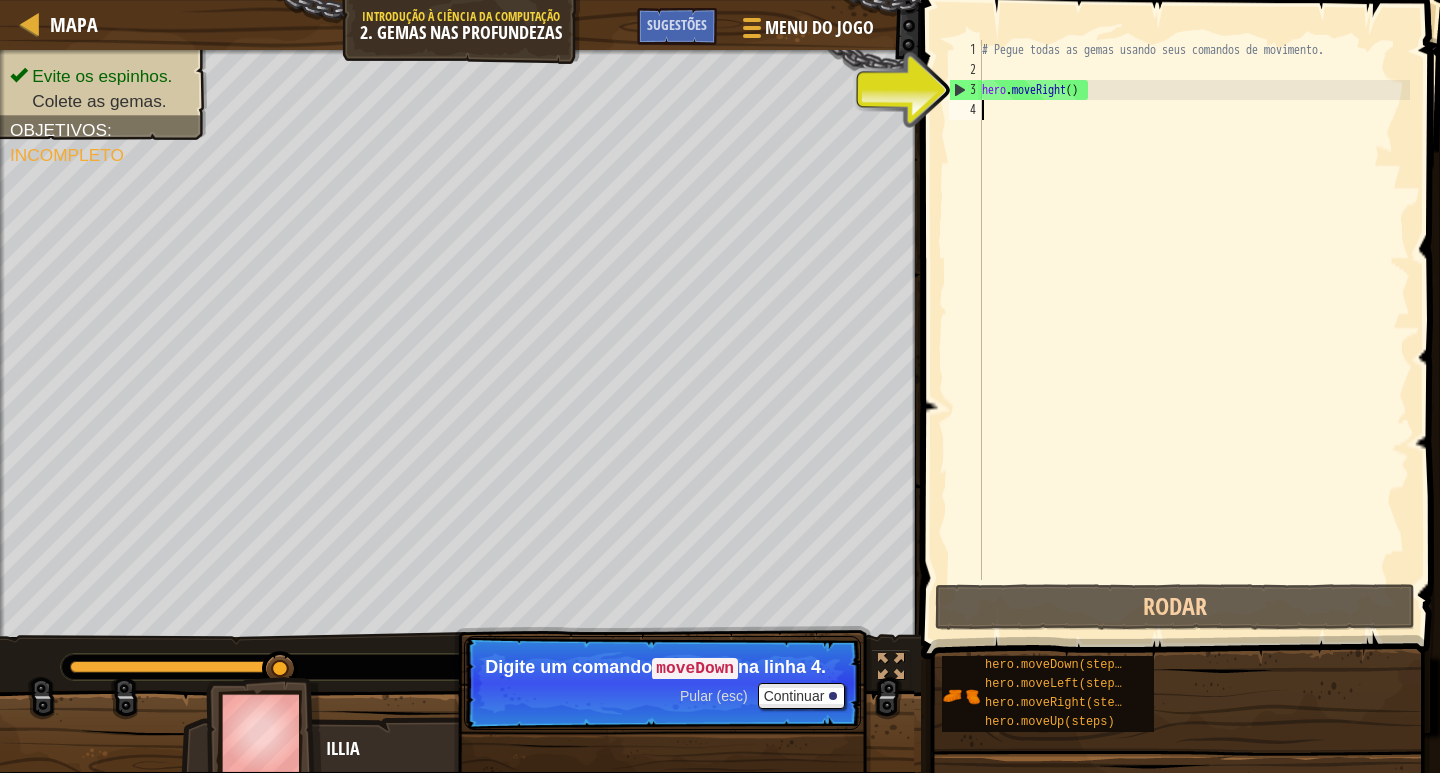 click on "# Pegue todas as gemas usando seus comandos de movimento. hero . moveRight ( )" at bounding box center (1194, 330) 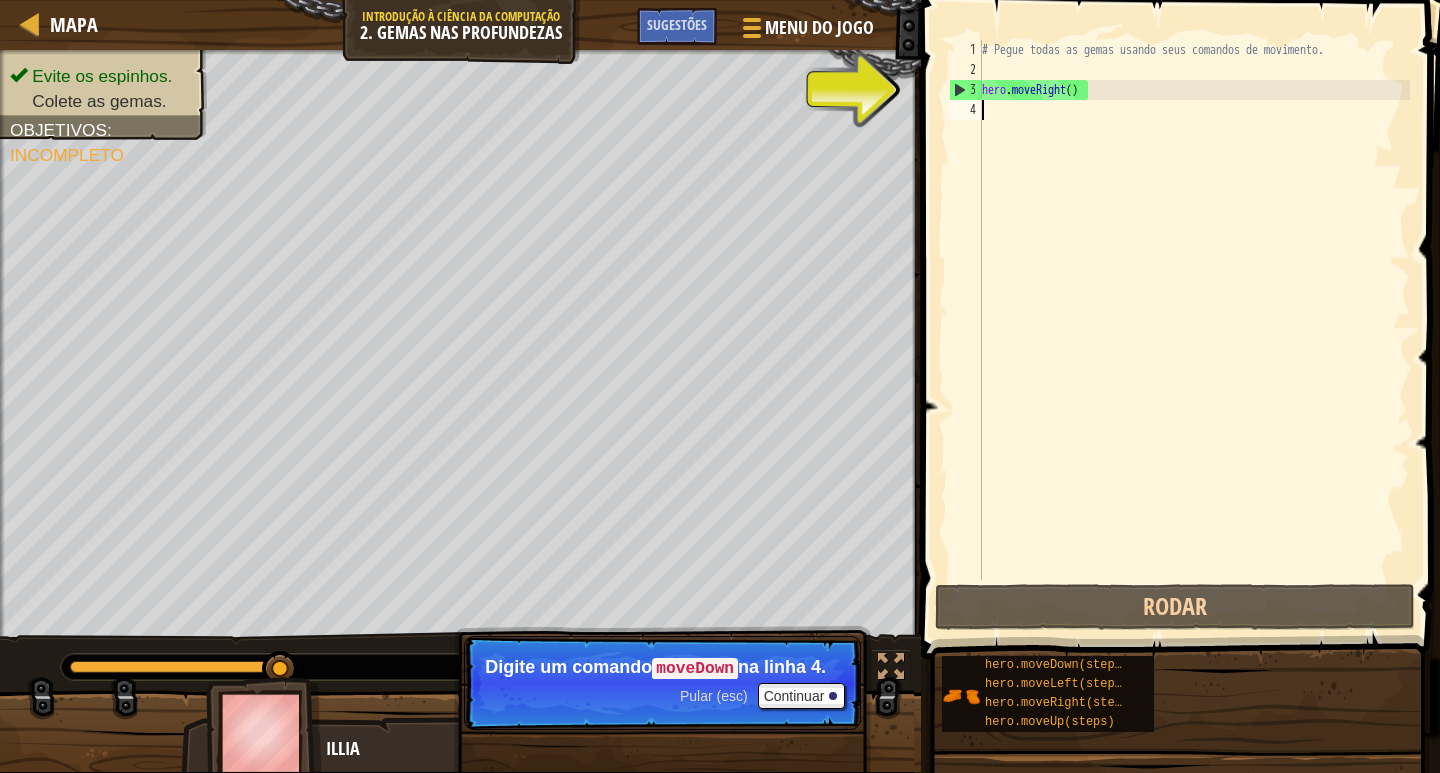 drag, startPoint x: 1119, startPoint y: 105, endPoint x: 1122, endPoint y: 88, distance: 17.262676 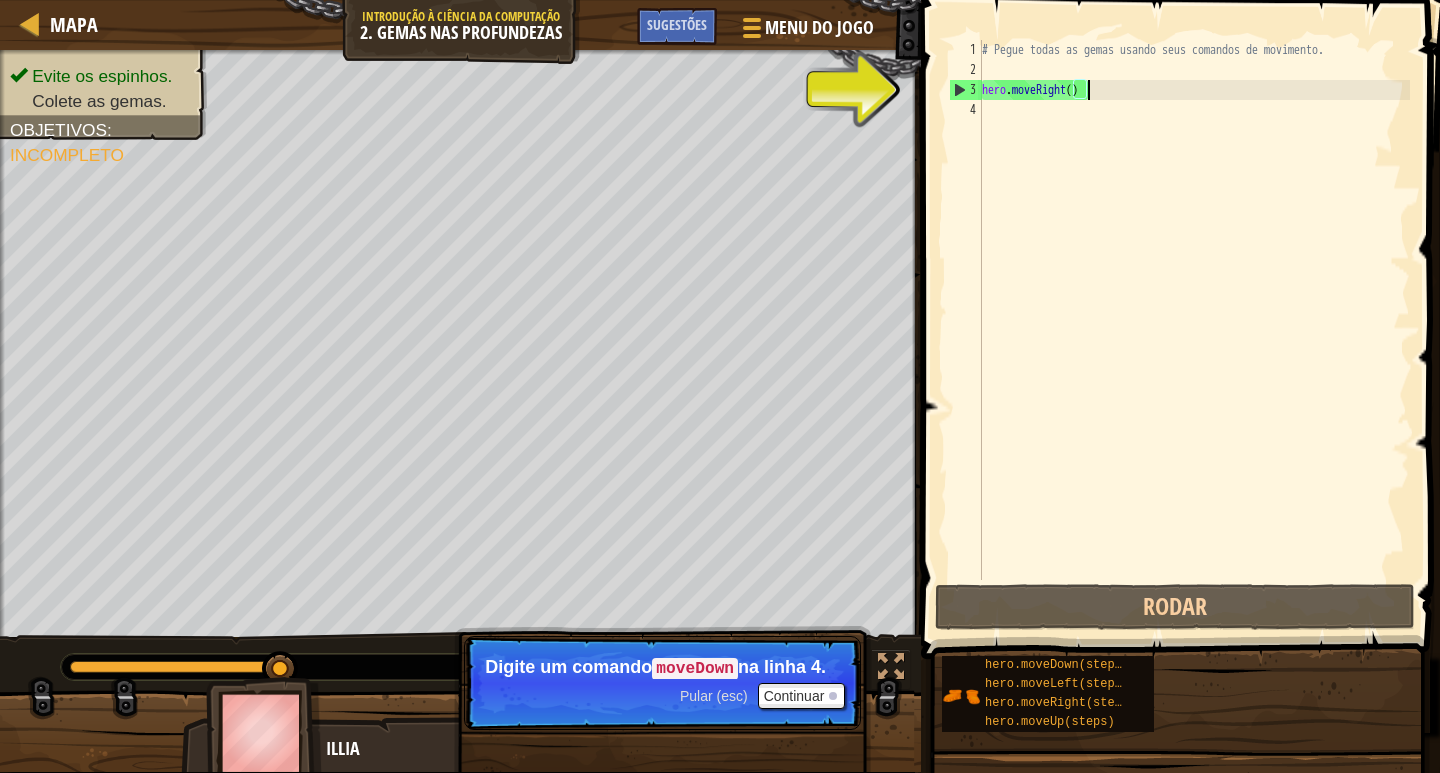 drag, startPoint x: 1121, startPoint y: 83, endPoint x: 1103, endPoint y: 82, distance: 18.027756 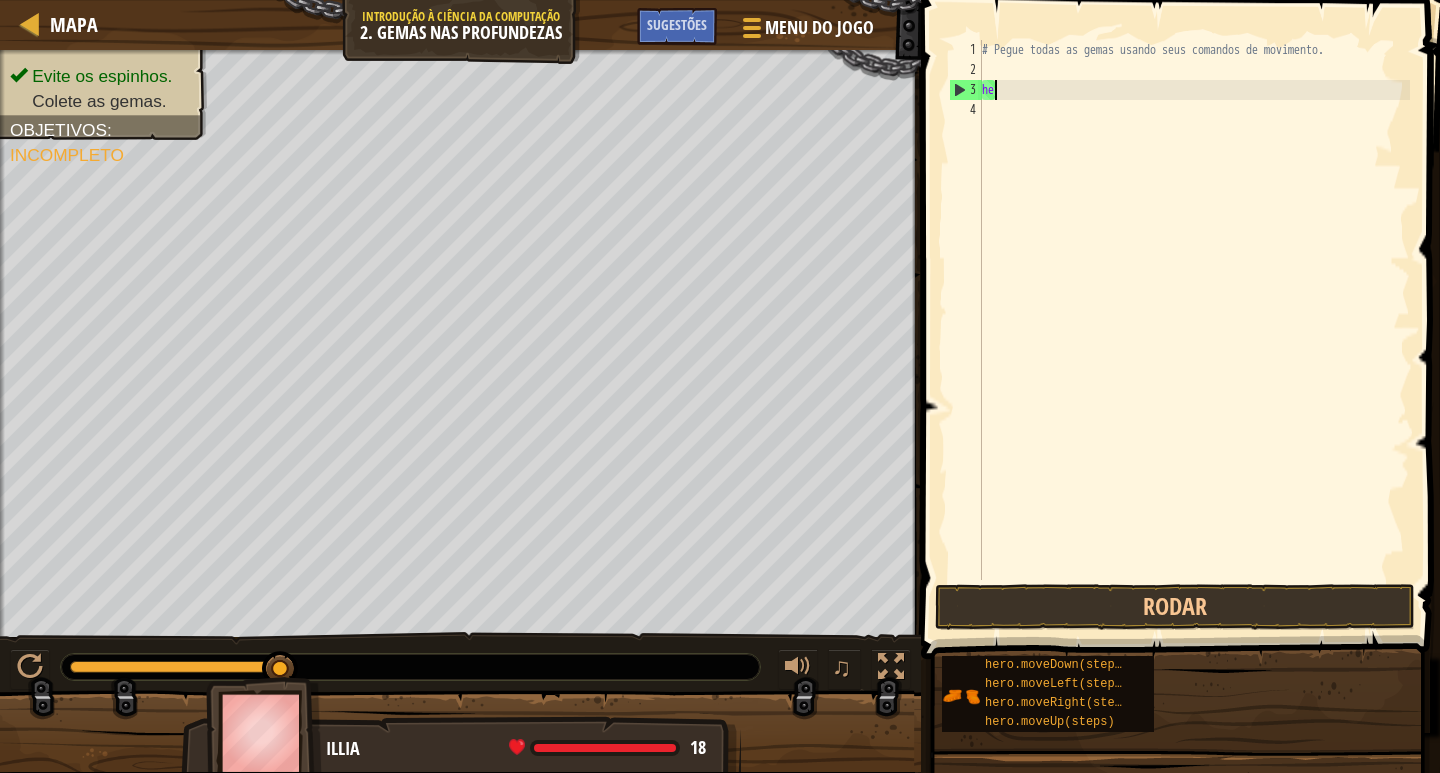 type on "h" 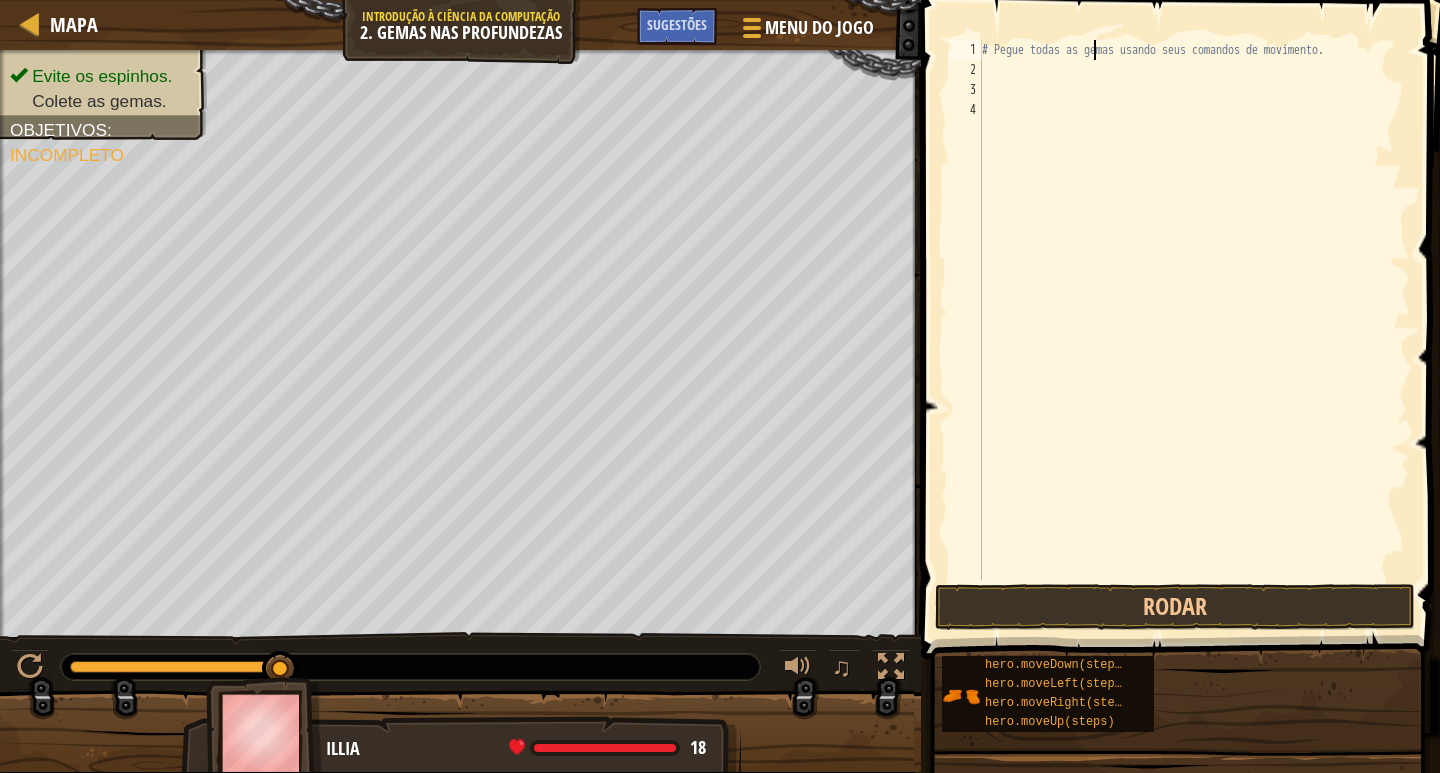 click on "# Pegue todas as gemas usando seus comandos de movimento." at bounding box center (1194, 330) 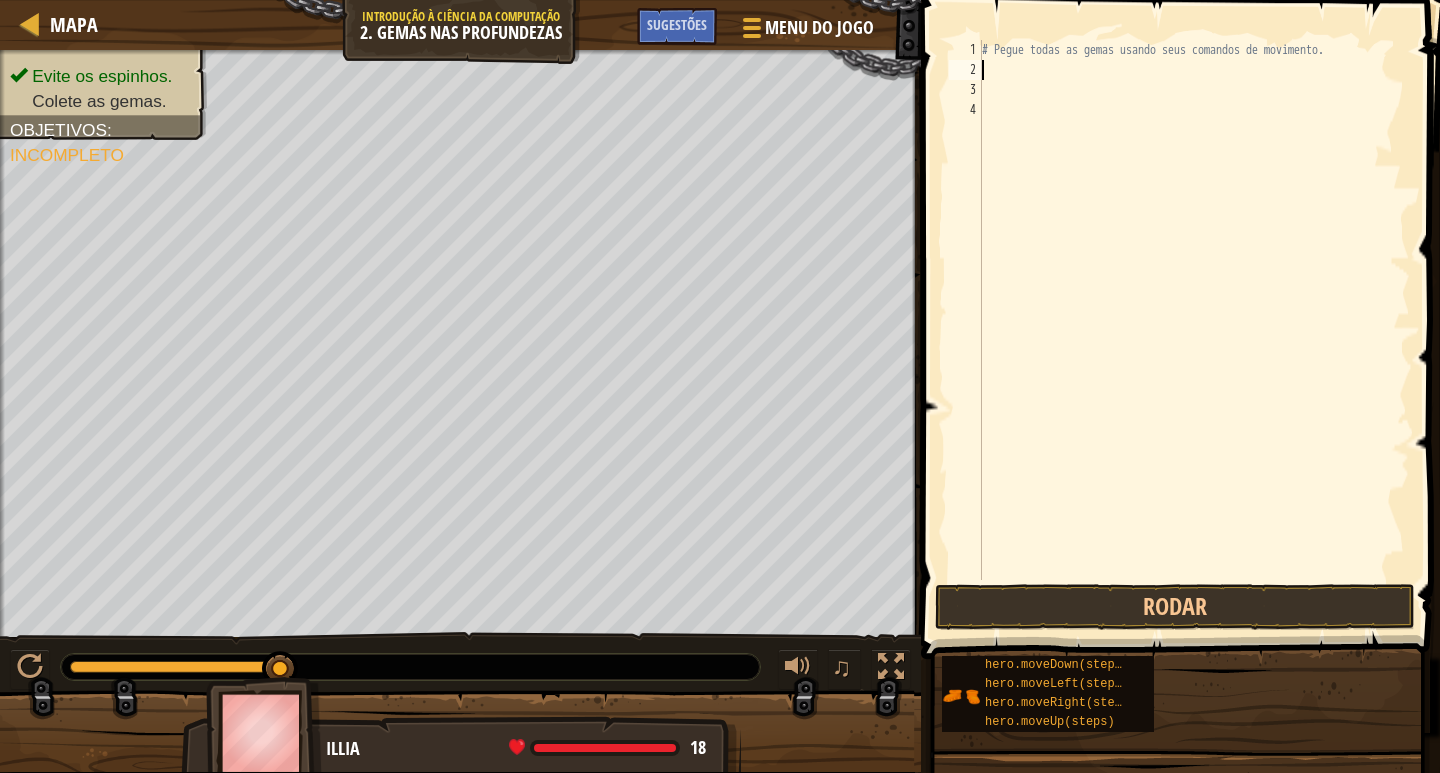 click on "# Pegue todas as gemas usando seus comandos de movimento." at bounding box center [1194, 330] 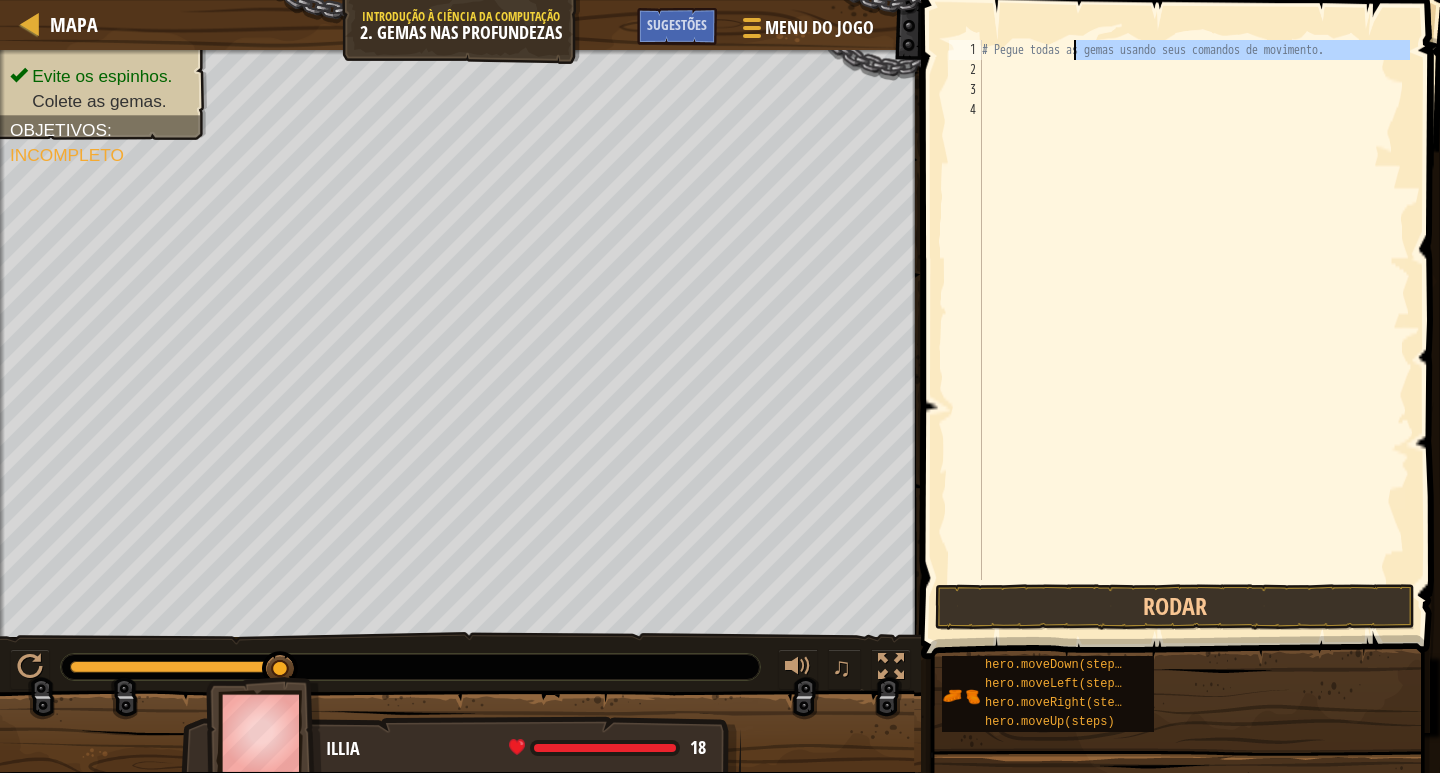 drag, startPoint x: 1378, startPoint y: 67, endPoint x: 1379, endPoint y: 77, distance: 10.049875 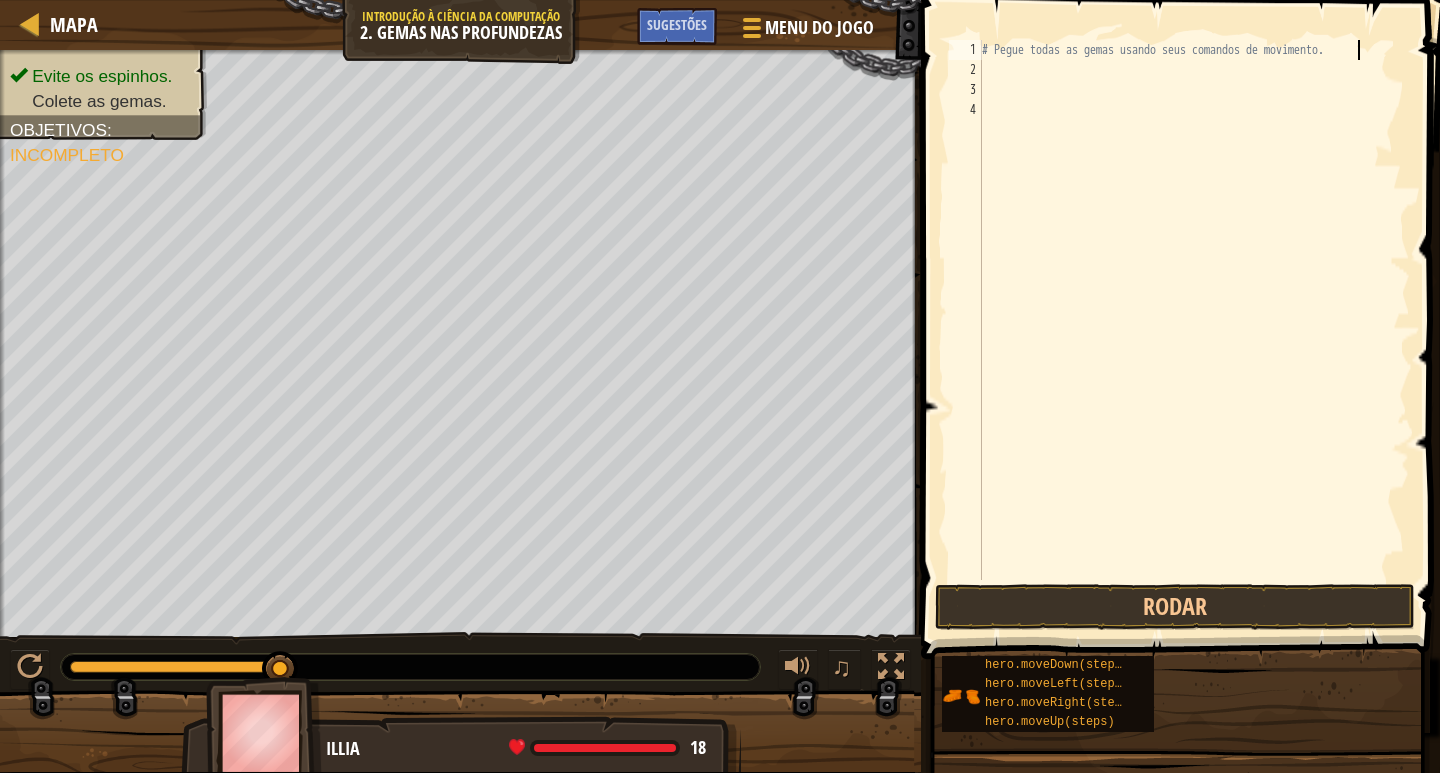 click on "# Pegue todas as gemas usando seus comandos de movimento." at bounding box center (1194, 330) 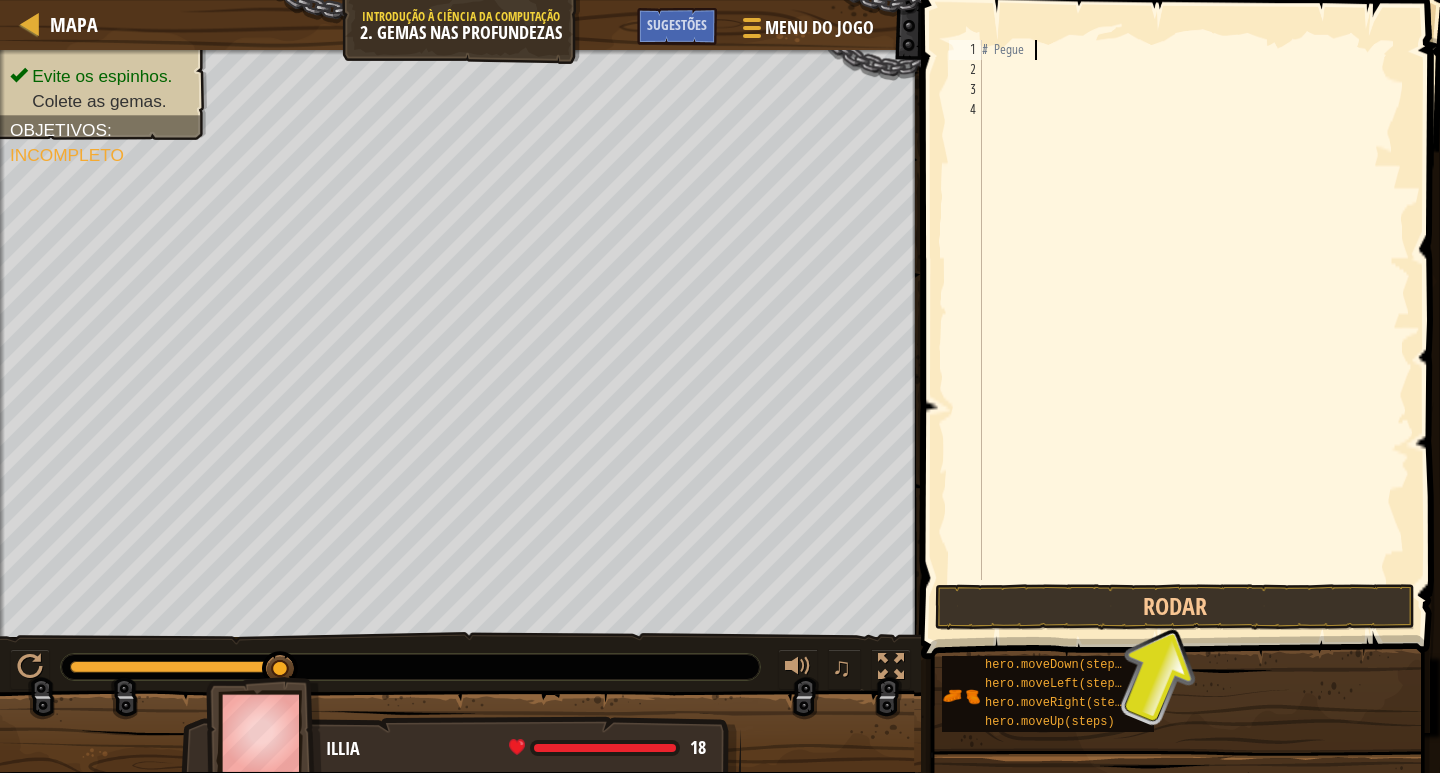 type on "#" 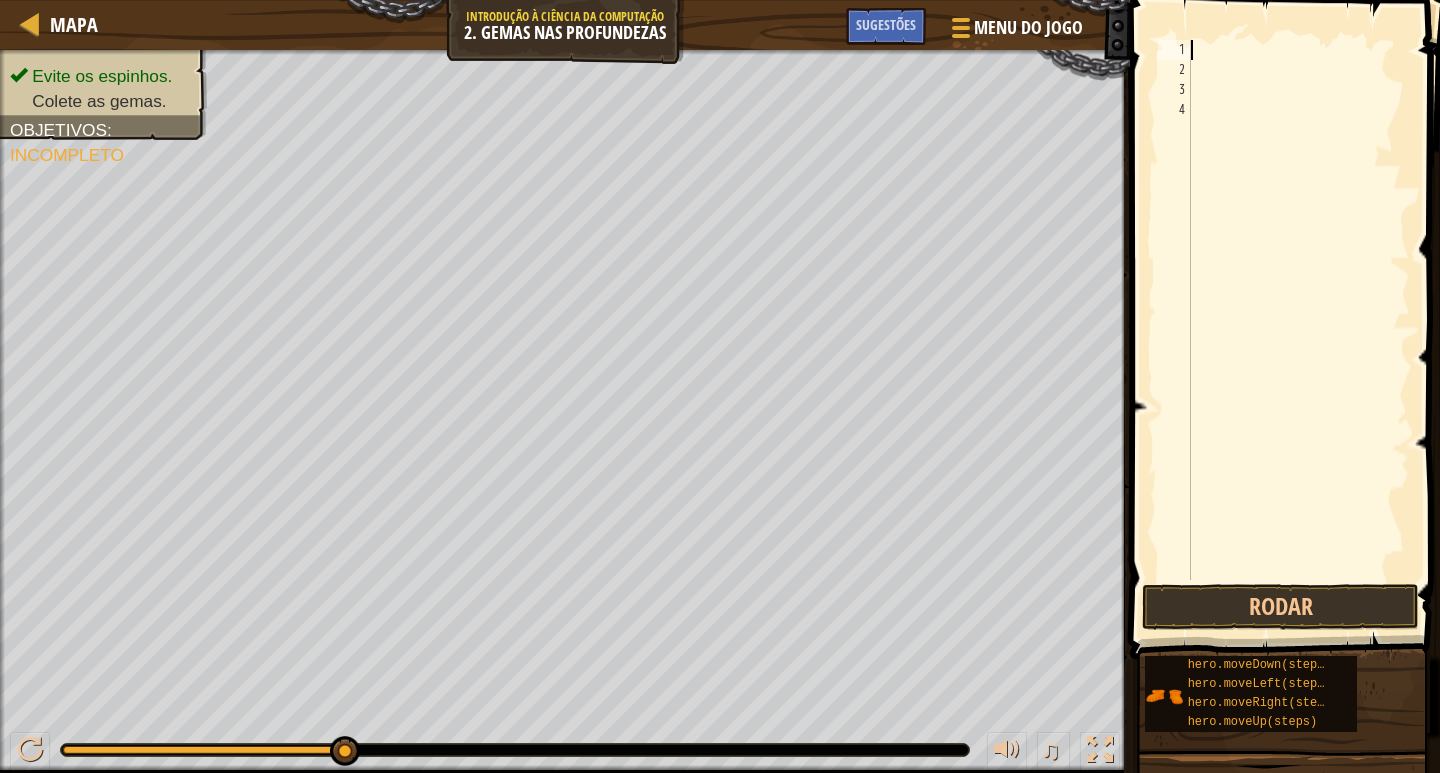 click at bounding box center [1298, 330] 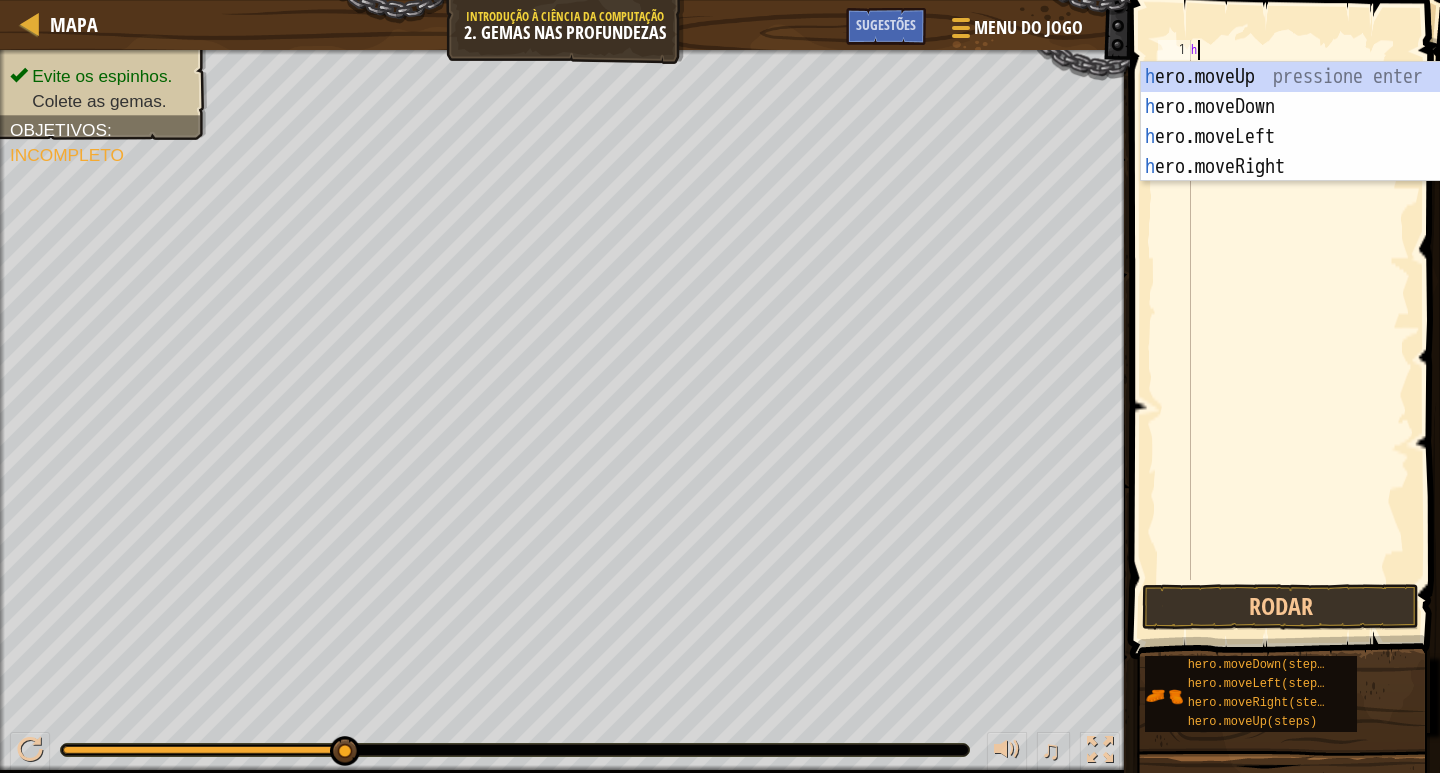 scroll, scrollTop: 9, scrollLeft: 0, axis: vertical 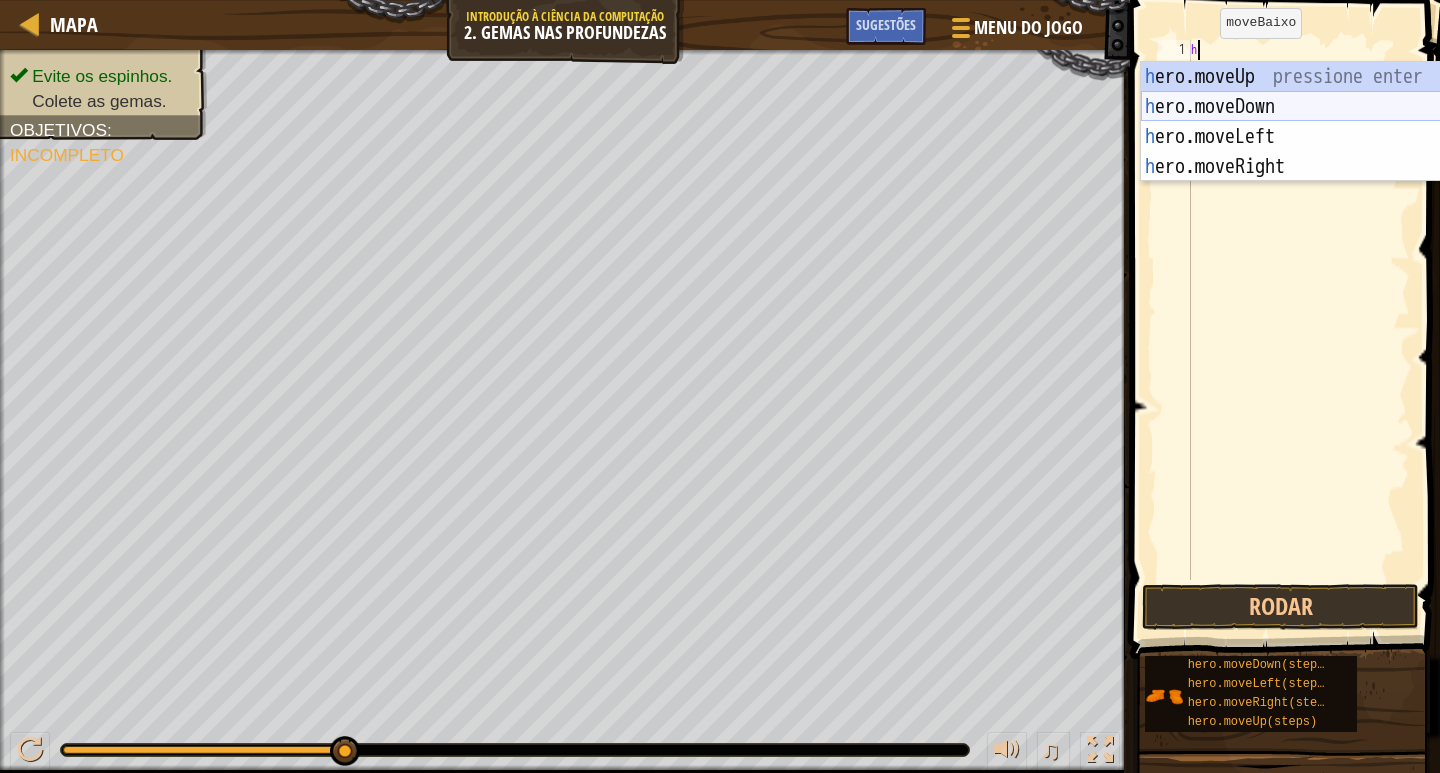 click on "h ero.moveUp pressione enter h ero.moveDown pressione enter h ero.moveLeft pressione enter h ero.moveRight pressione enter" at bounding box center [1330, 152] 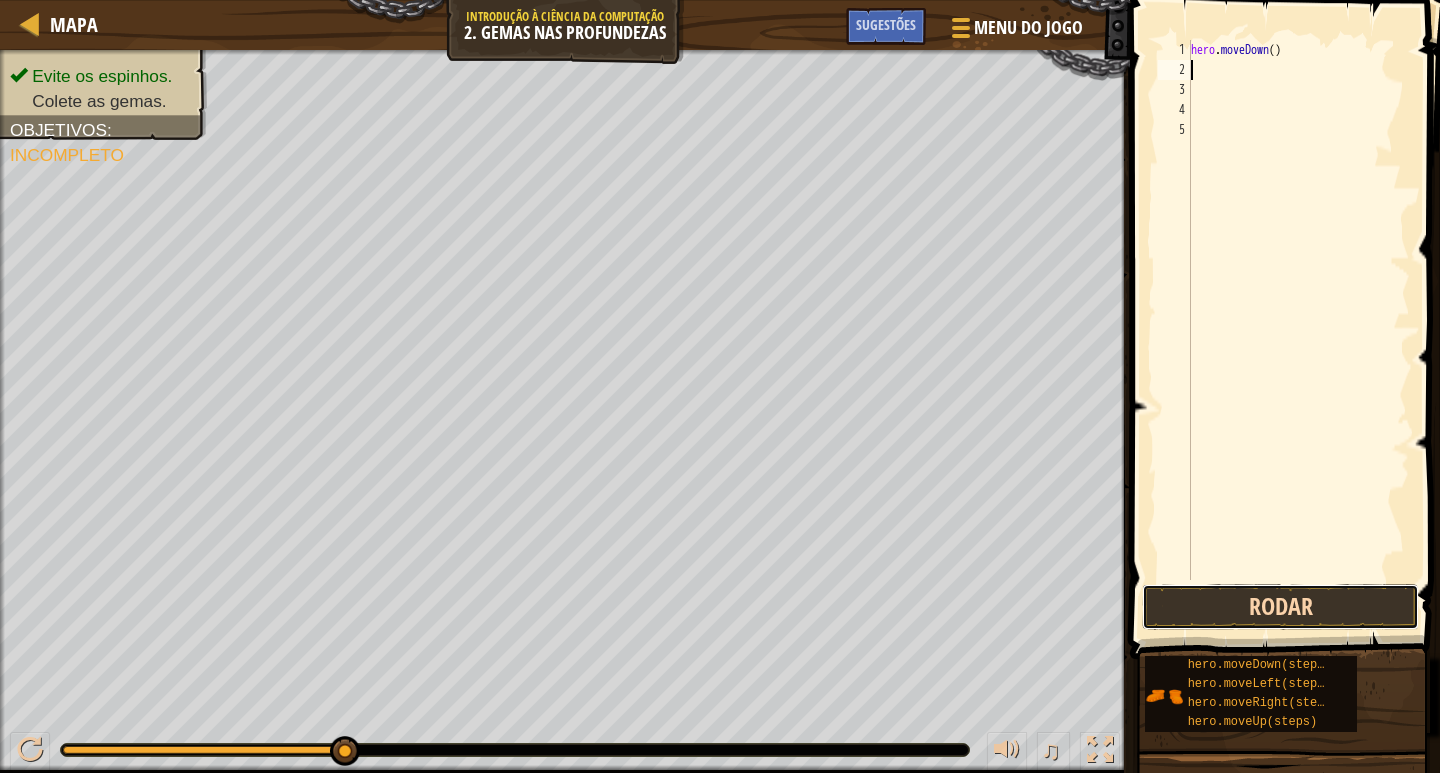 click on "Rodar" at bounding box center [1280, 607] 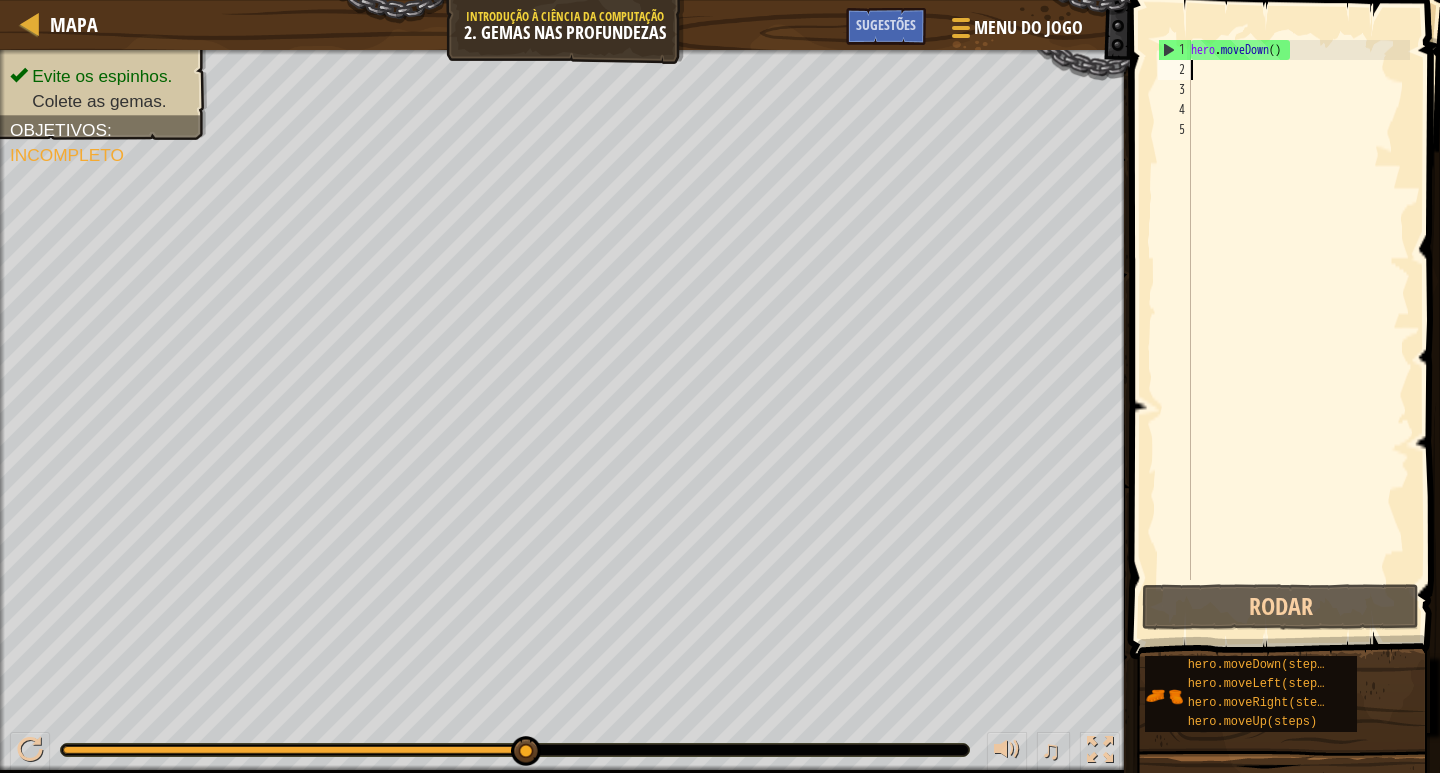 drag, startPoint x: 526, startPoint y: 752, endPoint x: 857, endPoint y: 744, distance: 331.09665 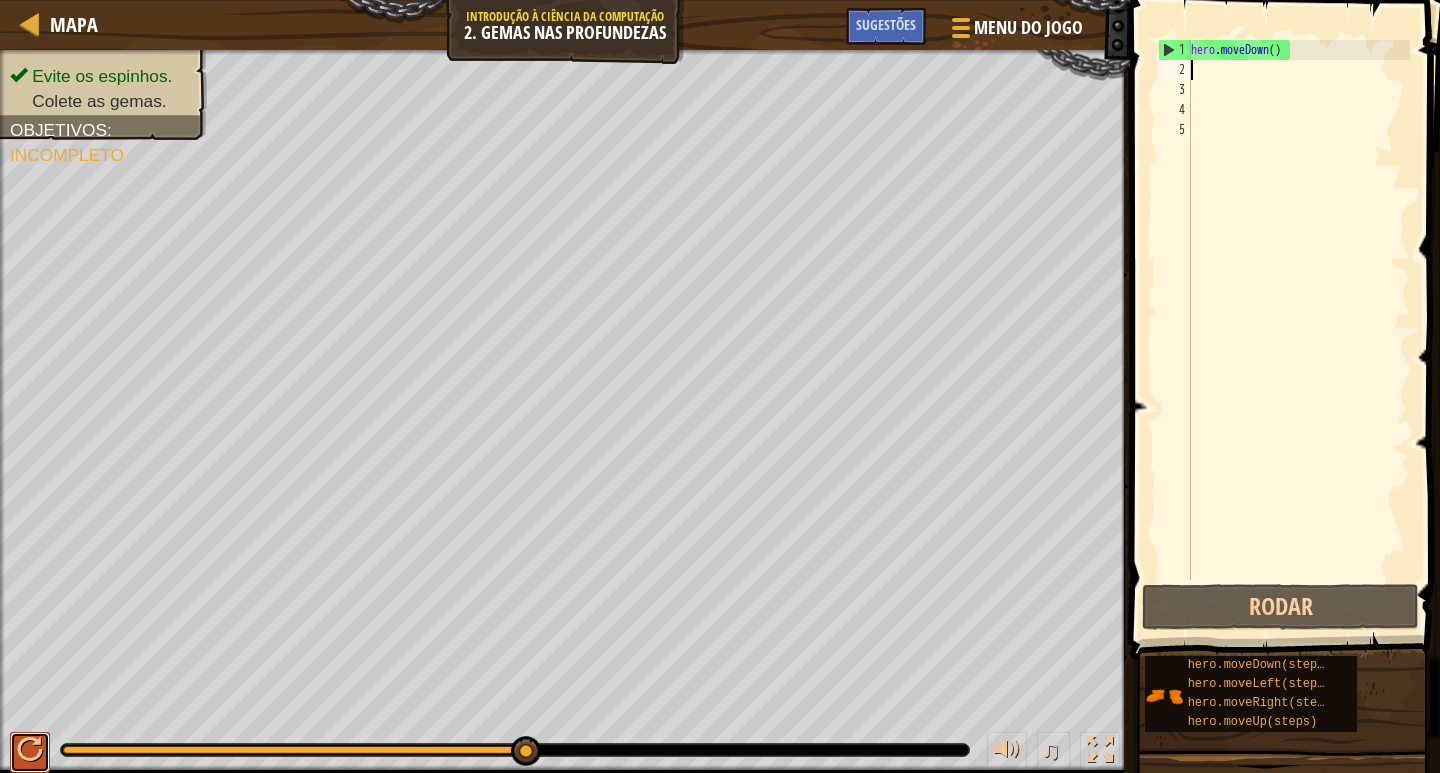 click at bounding box center (30, 750) 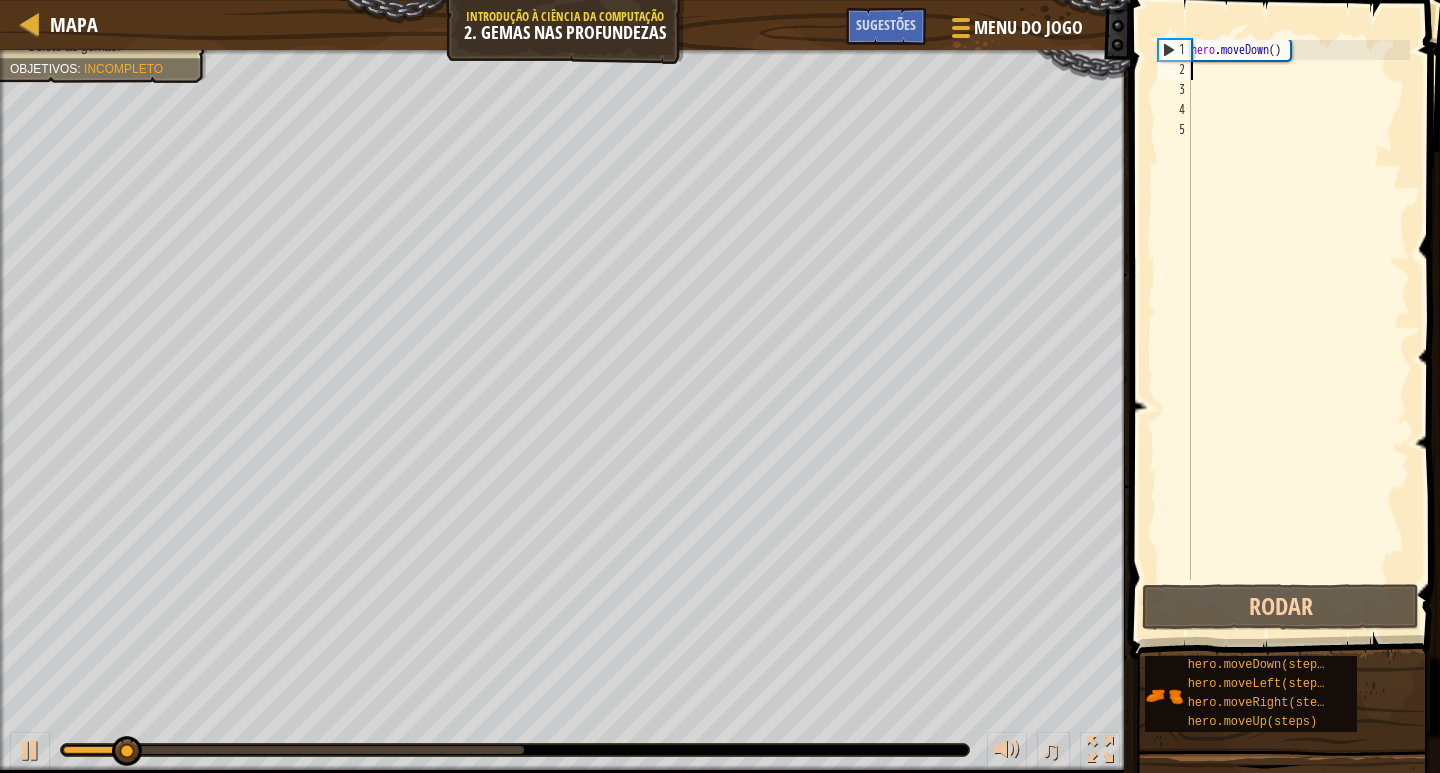 click on "hero . moveDown ( )" at bounding box center [1298, 330] 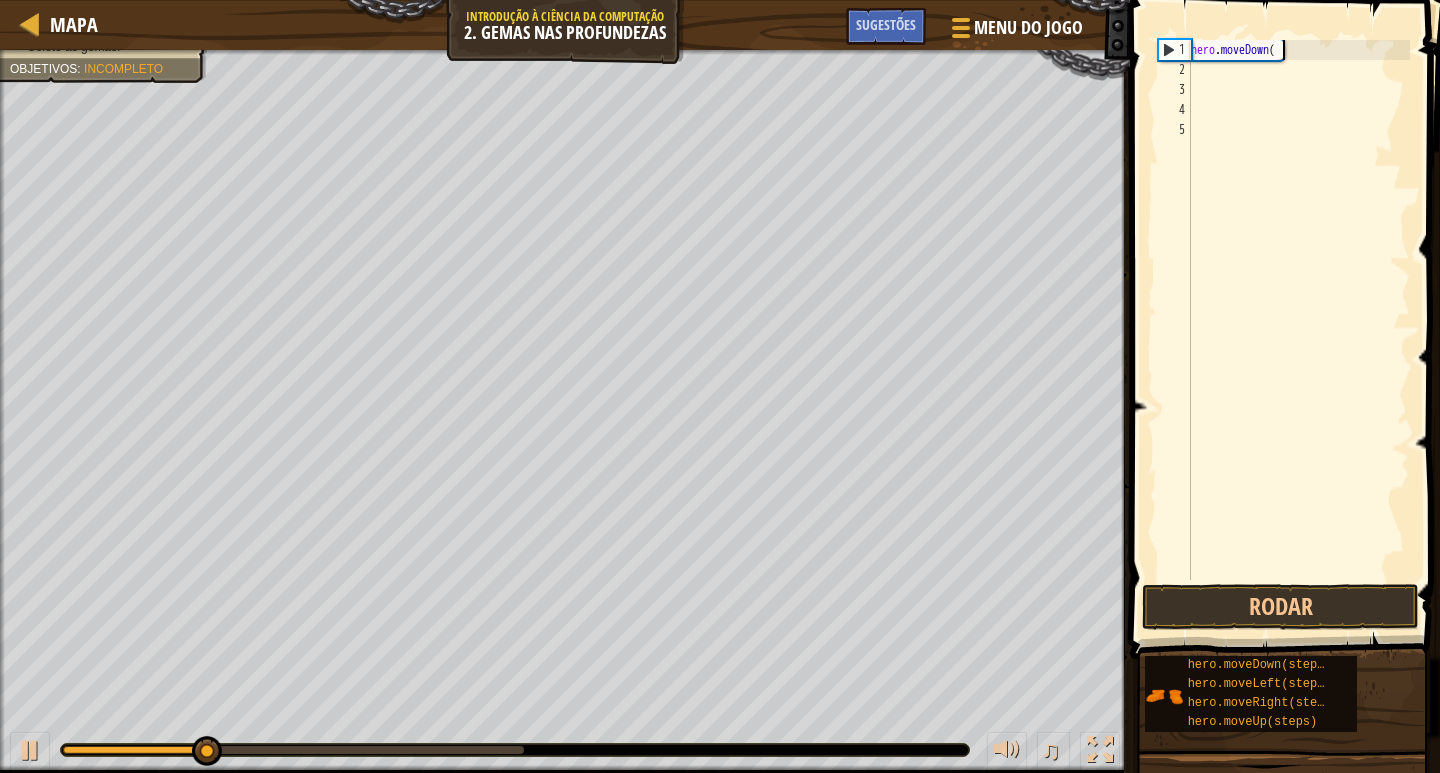type on "h" 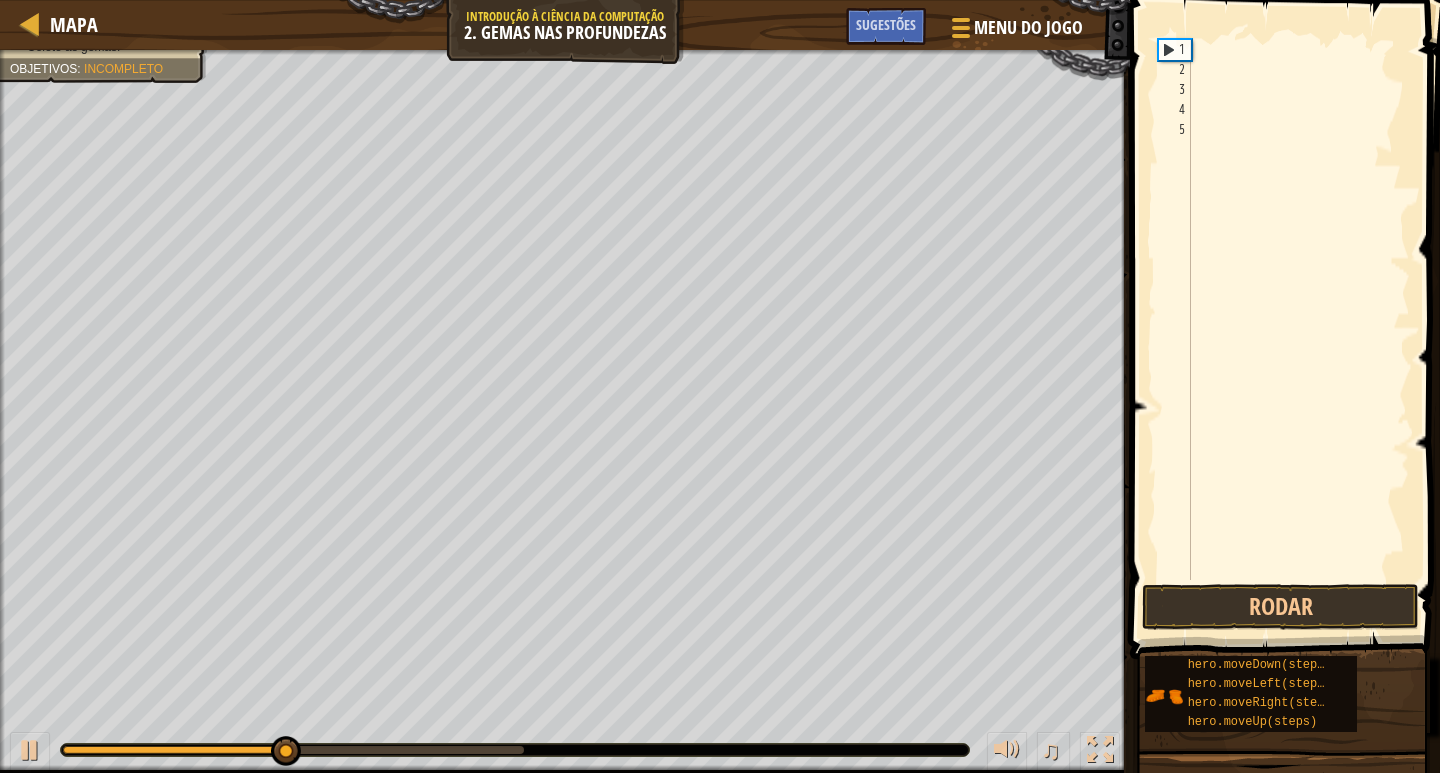type on "h" 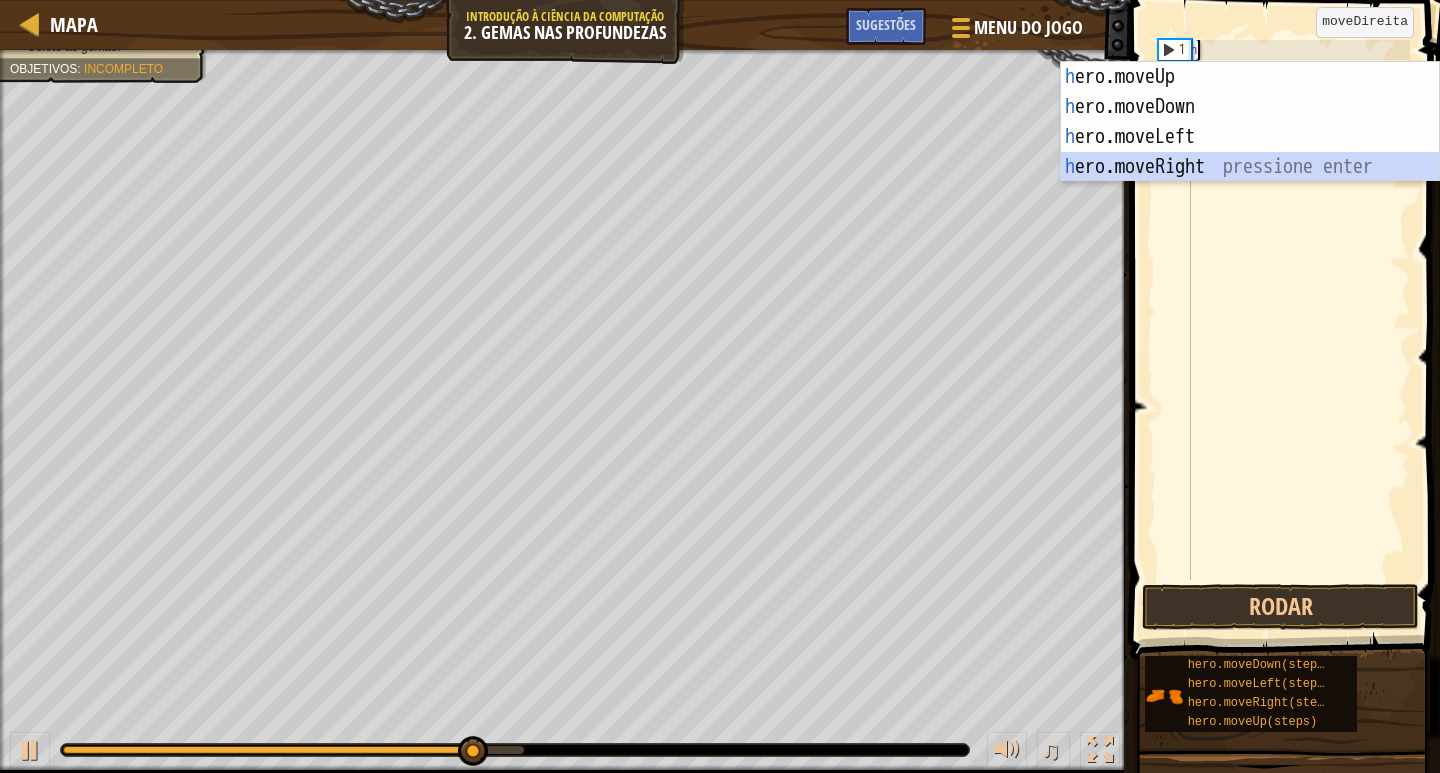 click on "h ero.moveUp pressione enter h ero.moveDown pressione enter h ero.moveLeft pressione enter h ero.moveRight pressione enter" at bounding box center [1250, 152] 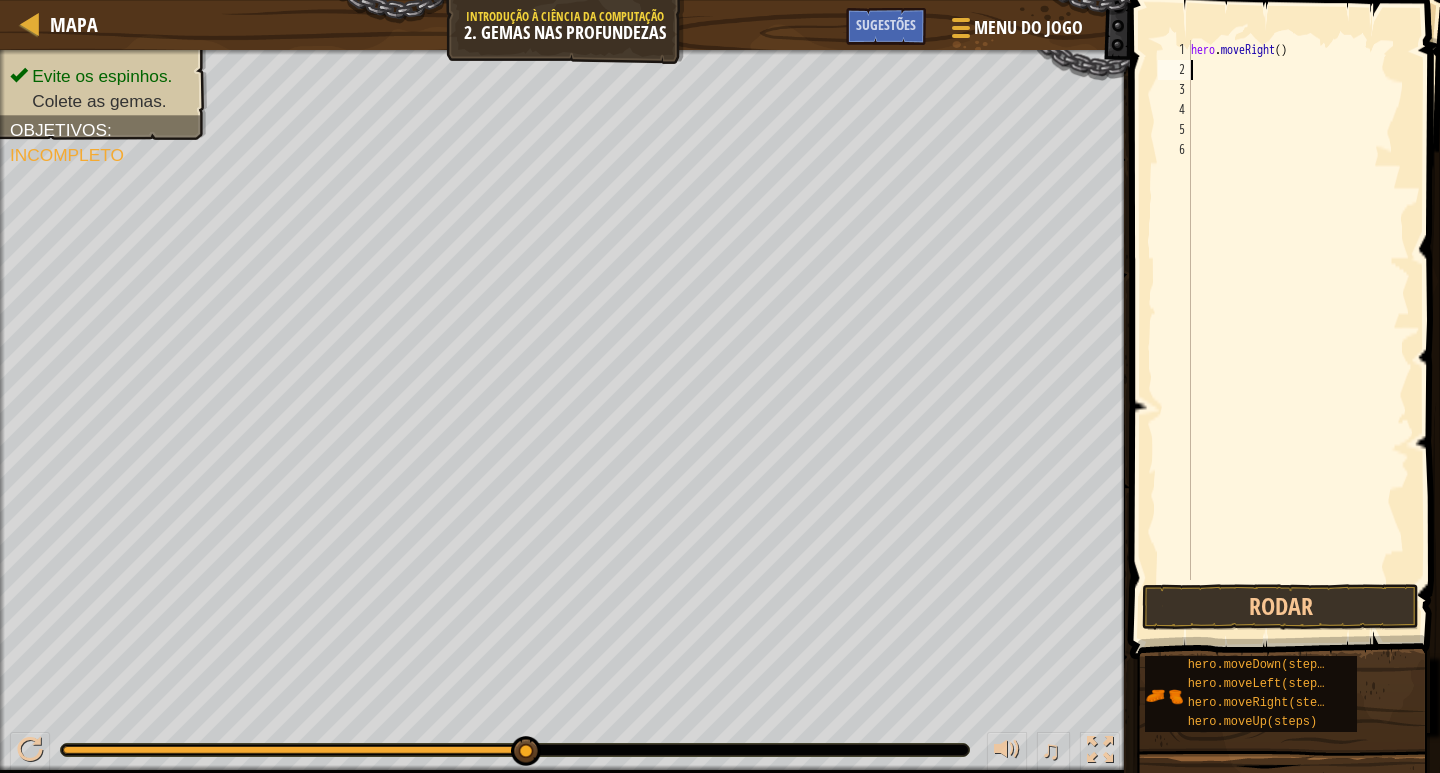 click on "hero . moveRight ( )" at bounding box center [1298, 330] 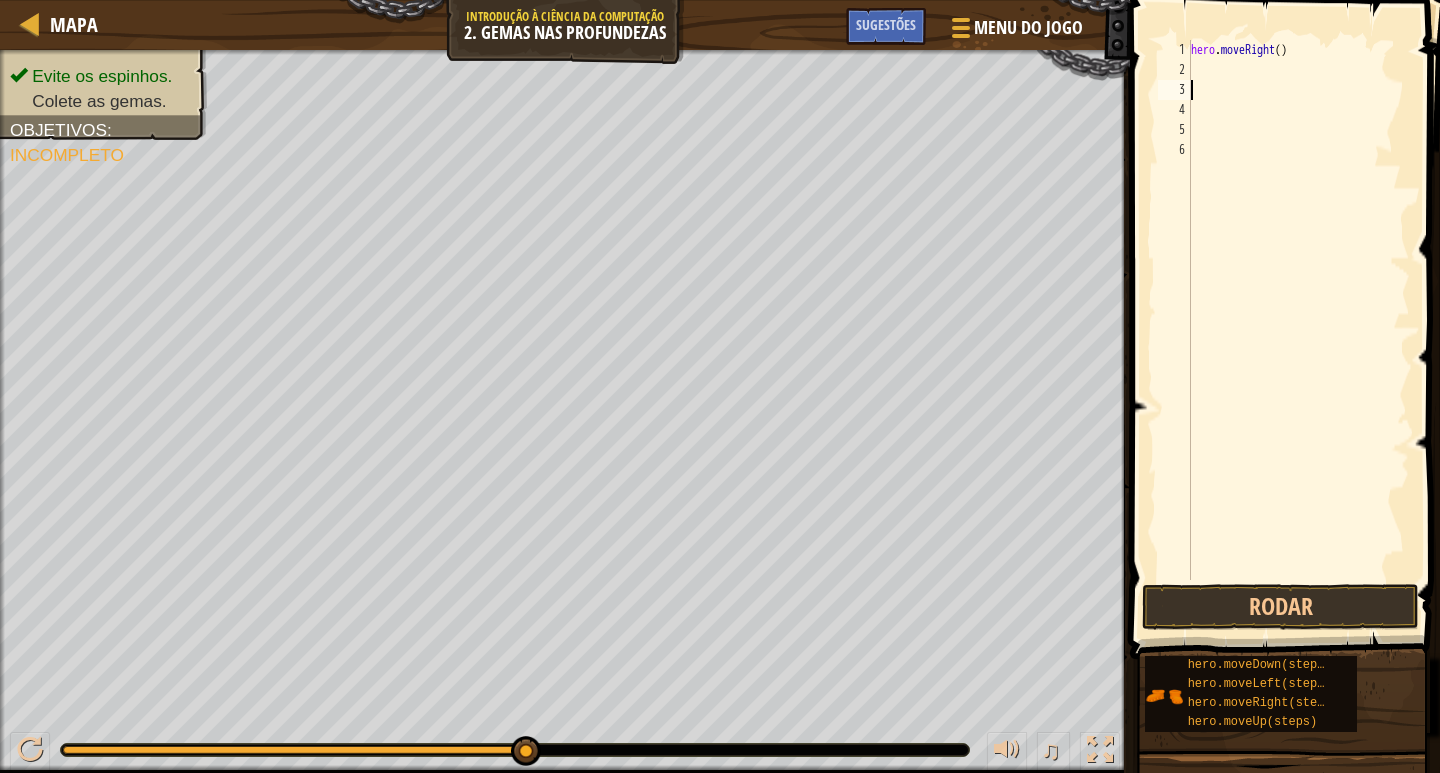 click on "hero . moveRight ( )" at bounding box center (1298, 330) 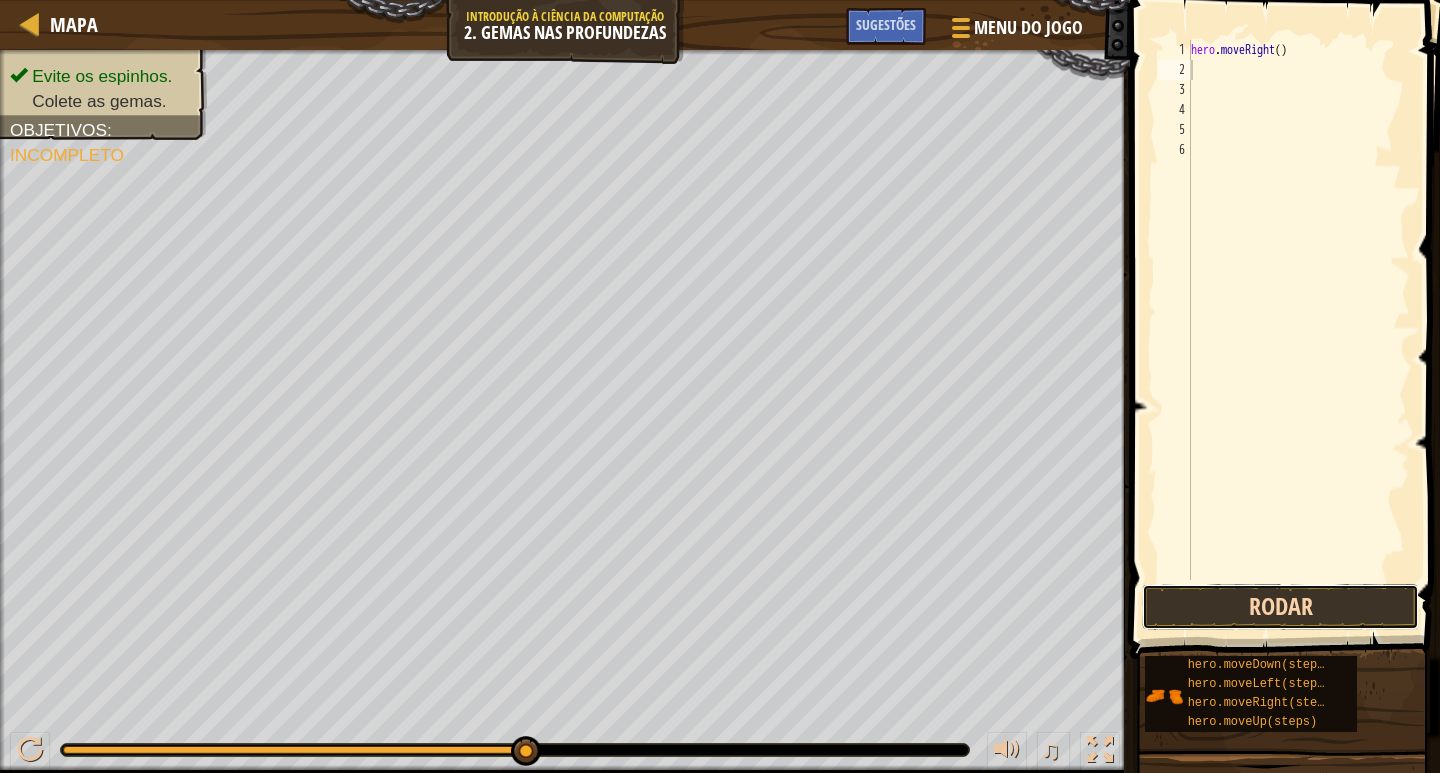 click on "Rodar" at bounding box center [1280, 607] 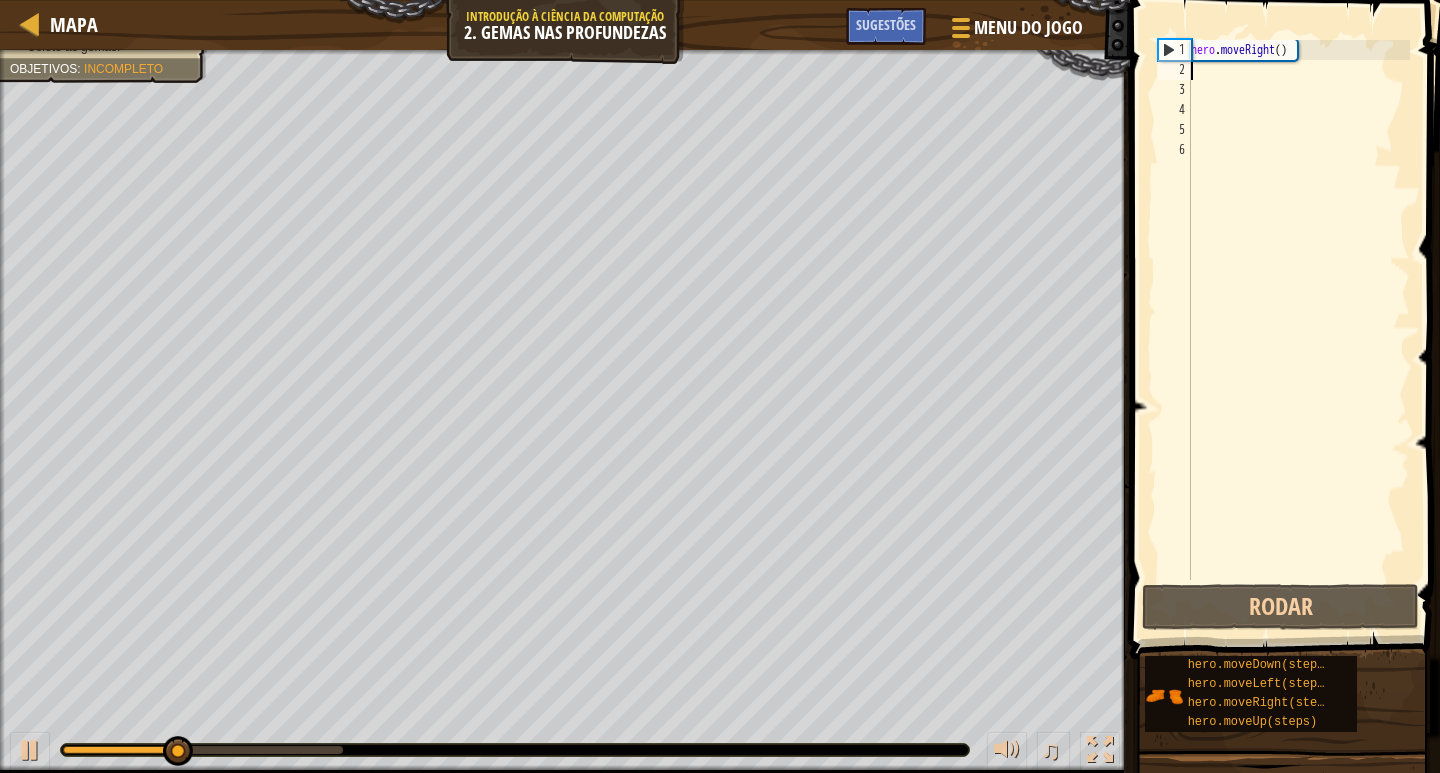 click on "hero . moveRight ( )" at bounding box center [1298, 330] 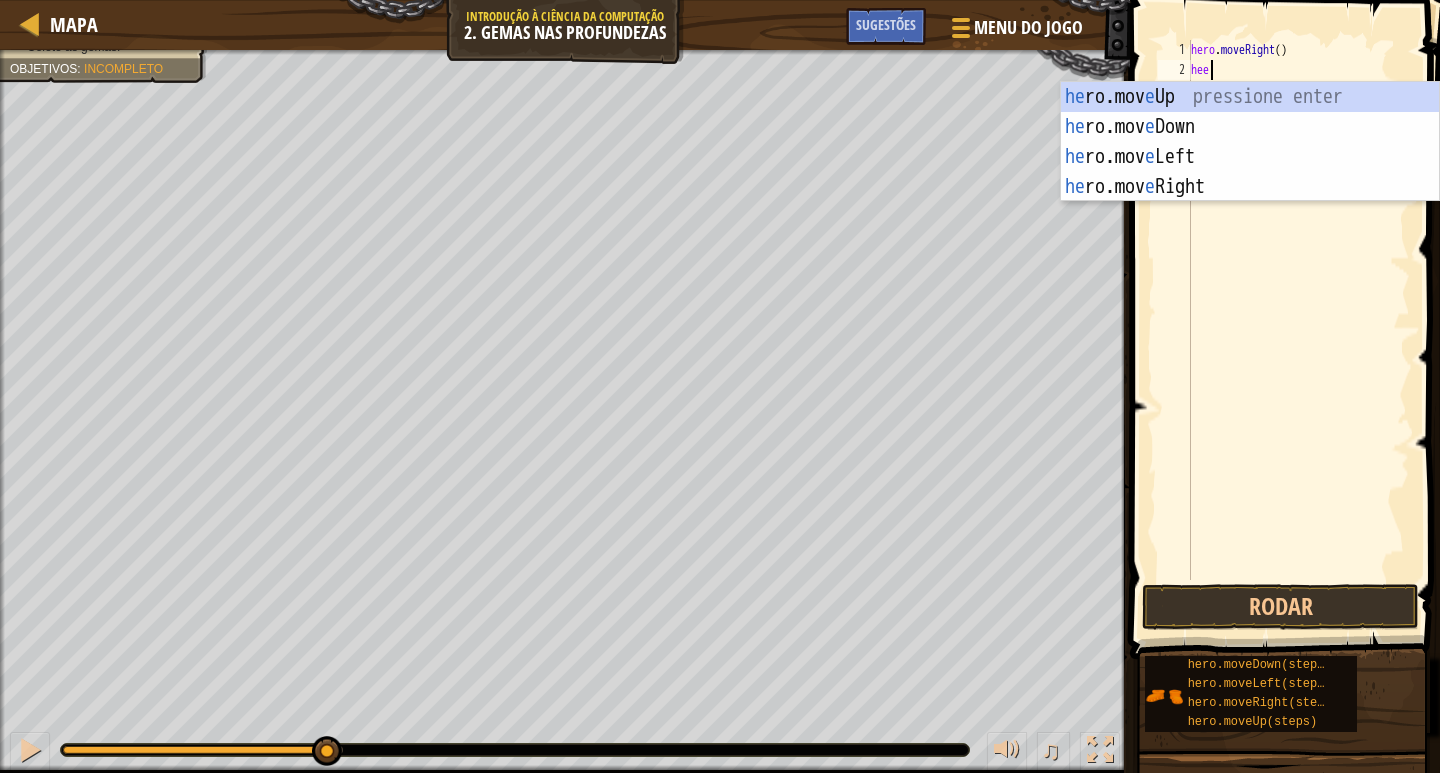 scroll, scrollTop: 9, scrollLeft: 1, axis: both 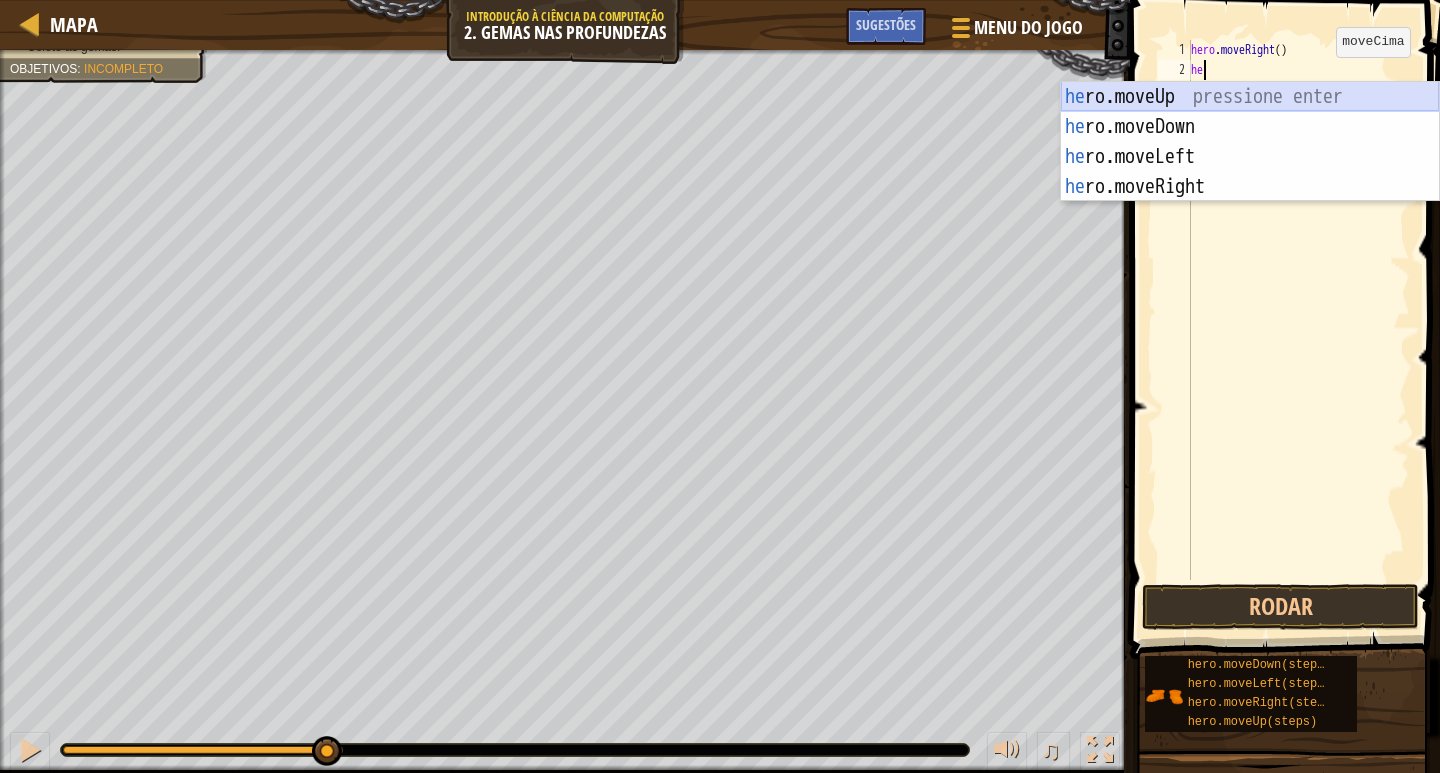 click on "he ro.moveUp pressione enter he ro.moveDown pressione enter he ro.moveLeft pressione enter he ro.moveRight pressione enter" at bounding box center [1250, 172] 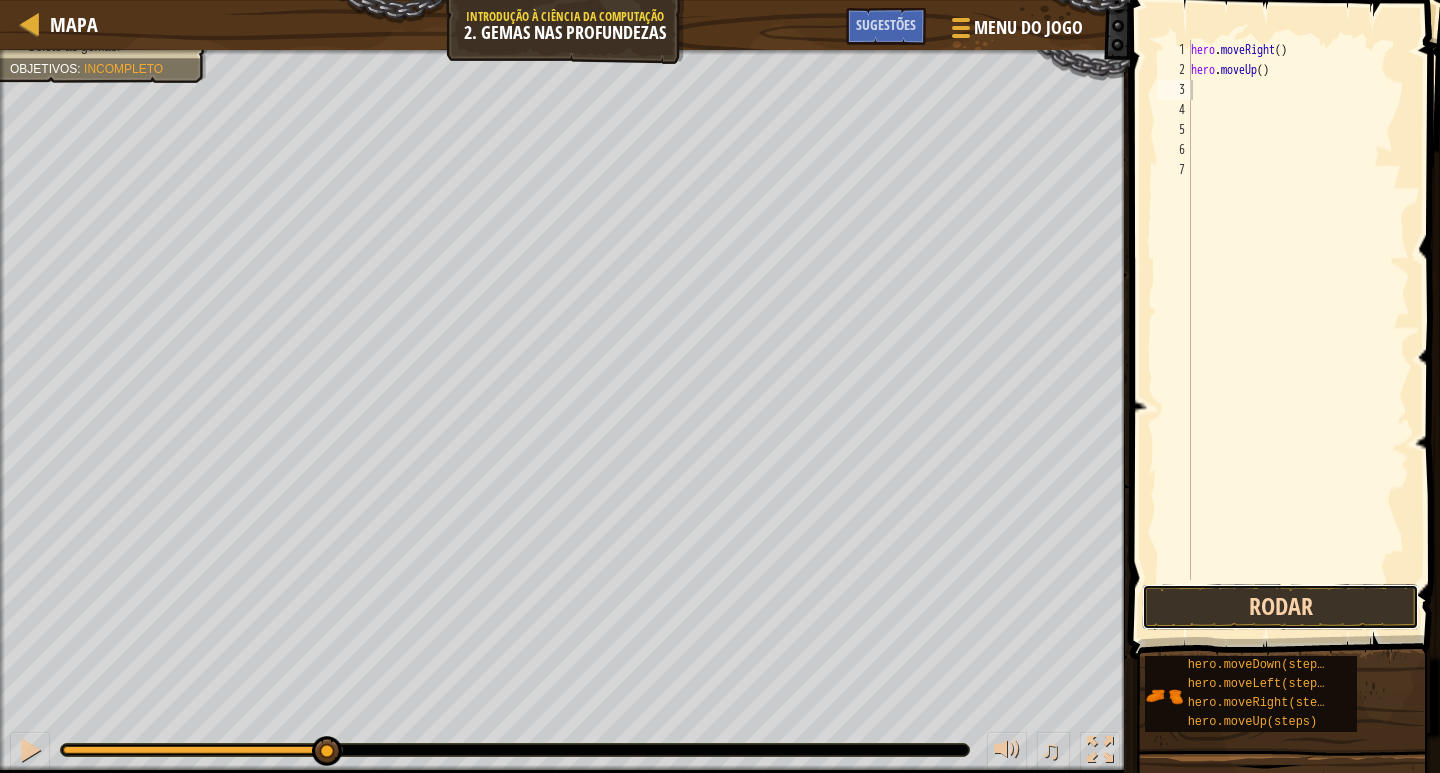click on "Rodar" at bounding box center (1280, 607) 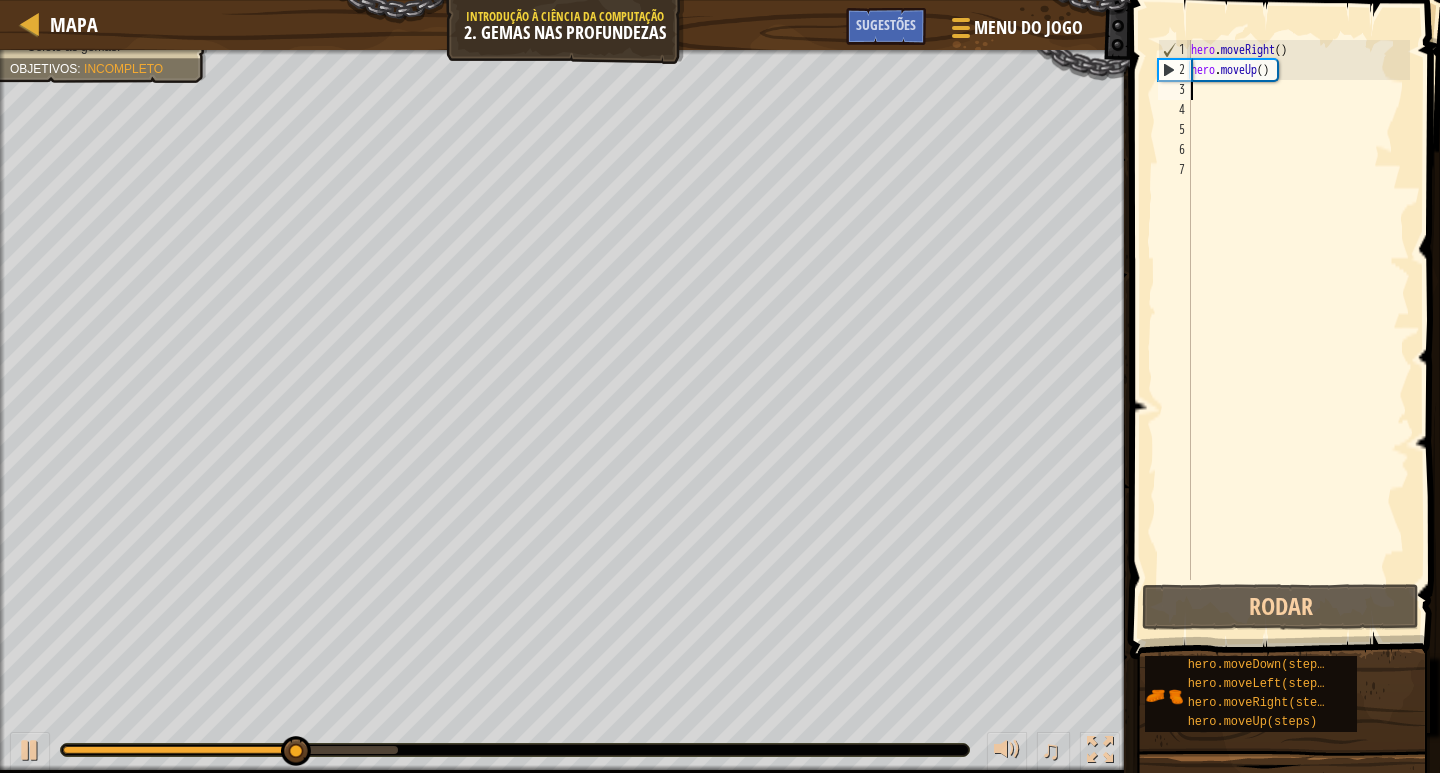click on "hero . moveRight ( ) hero . moveUp ( )" at bounding box center [1298, 330] 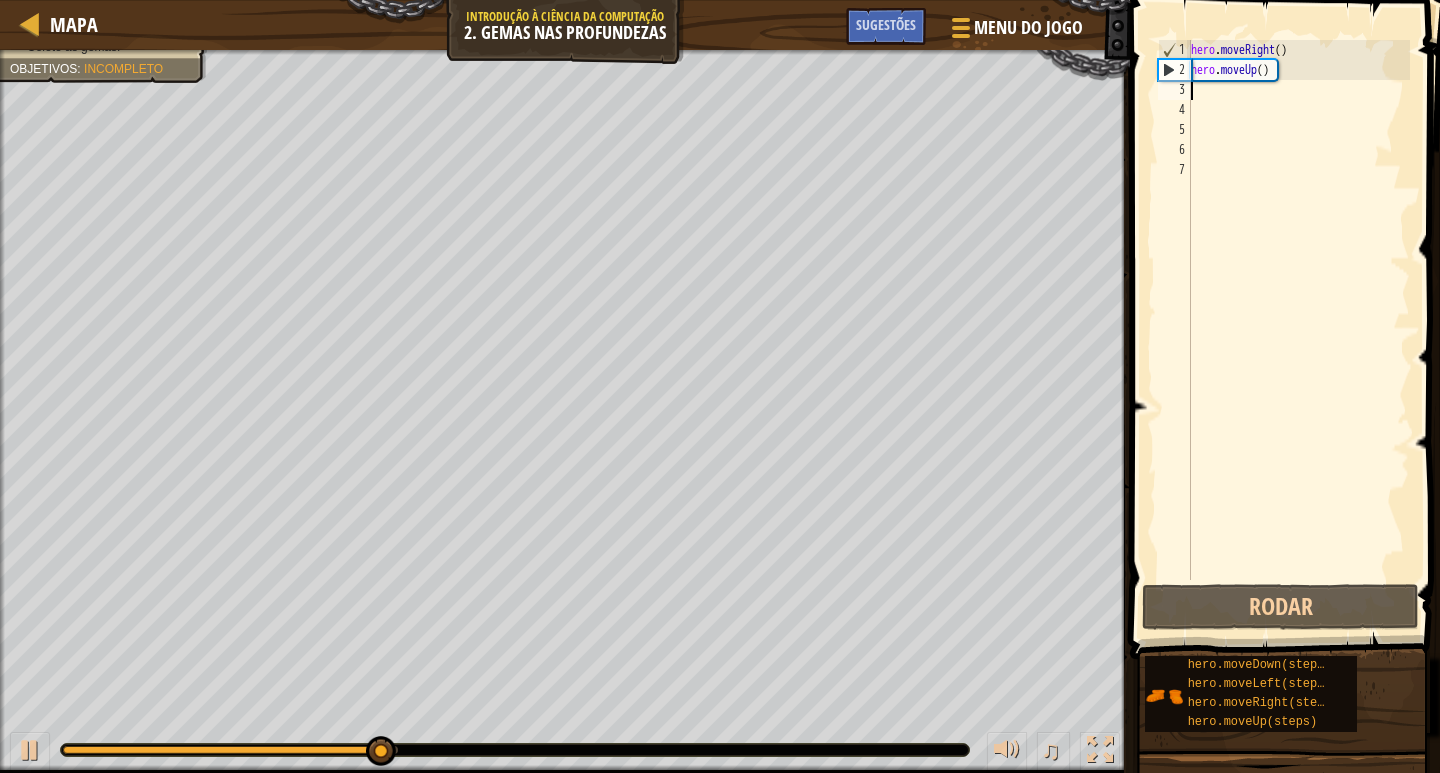click on "hero . moveRight ( ) hero . moveUp ( )" at bounding box center (1298, 330) 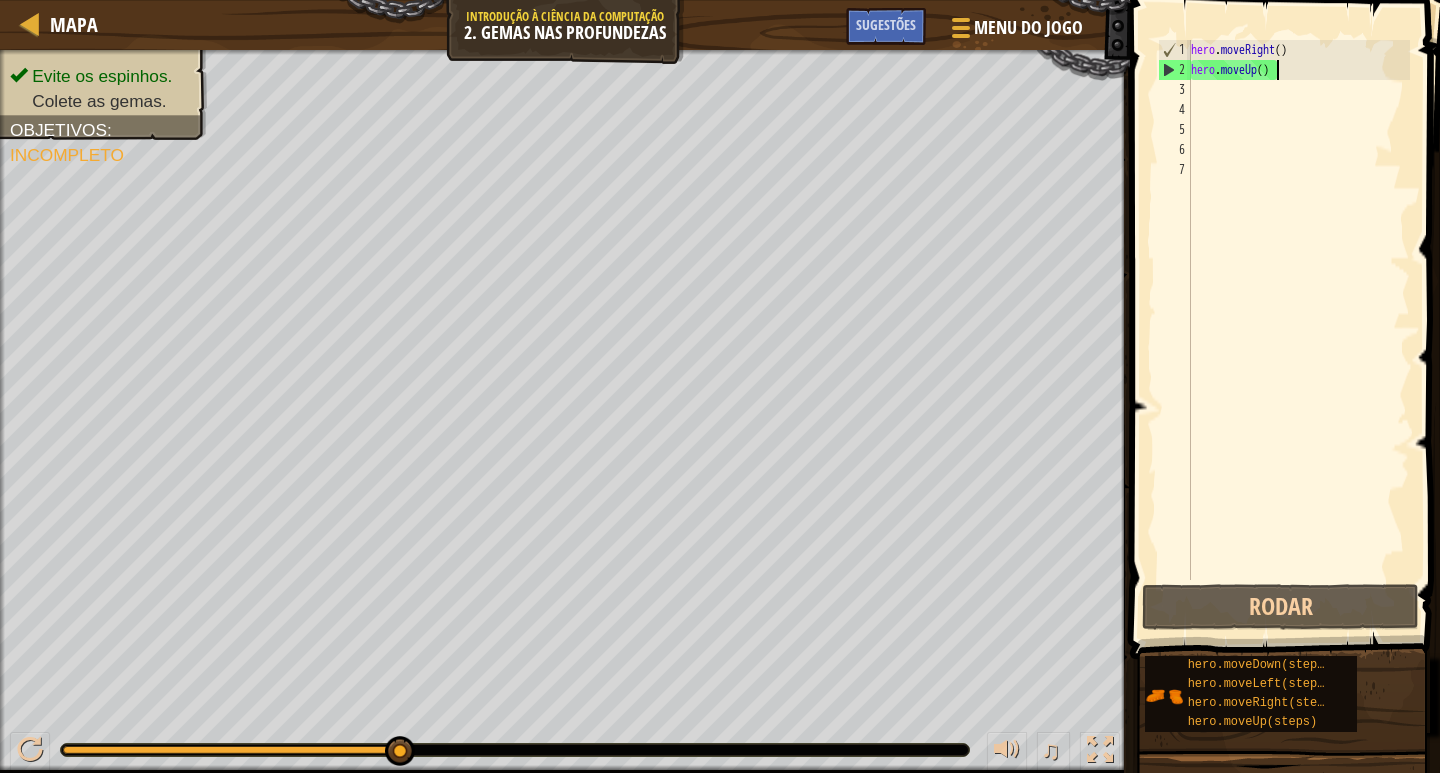click on "hero . moveRight ( ) hero . moveUp ( )" at bounding box center (1298, 330) 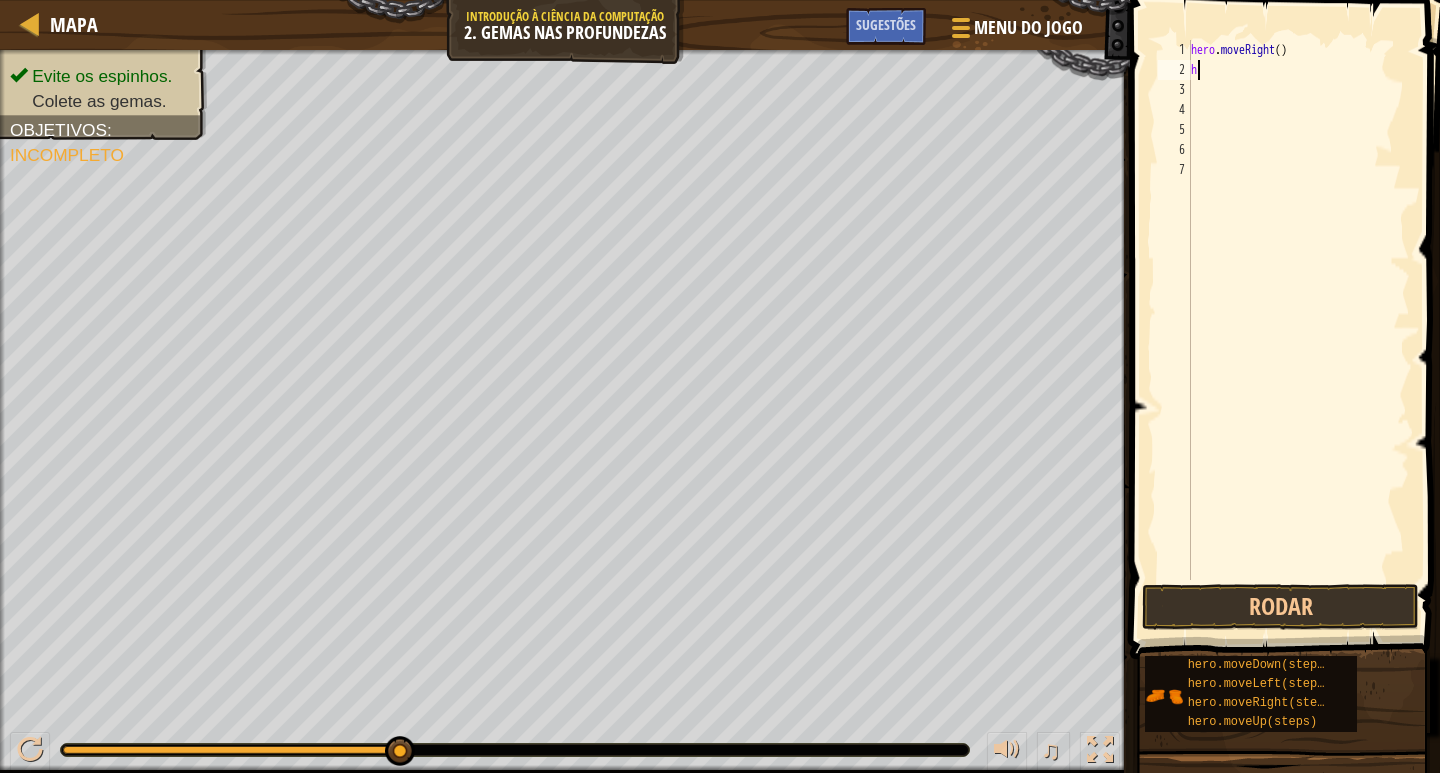 type on "he" 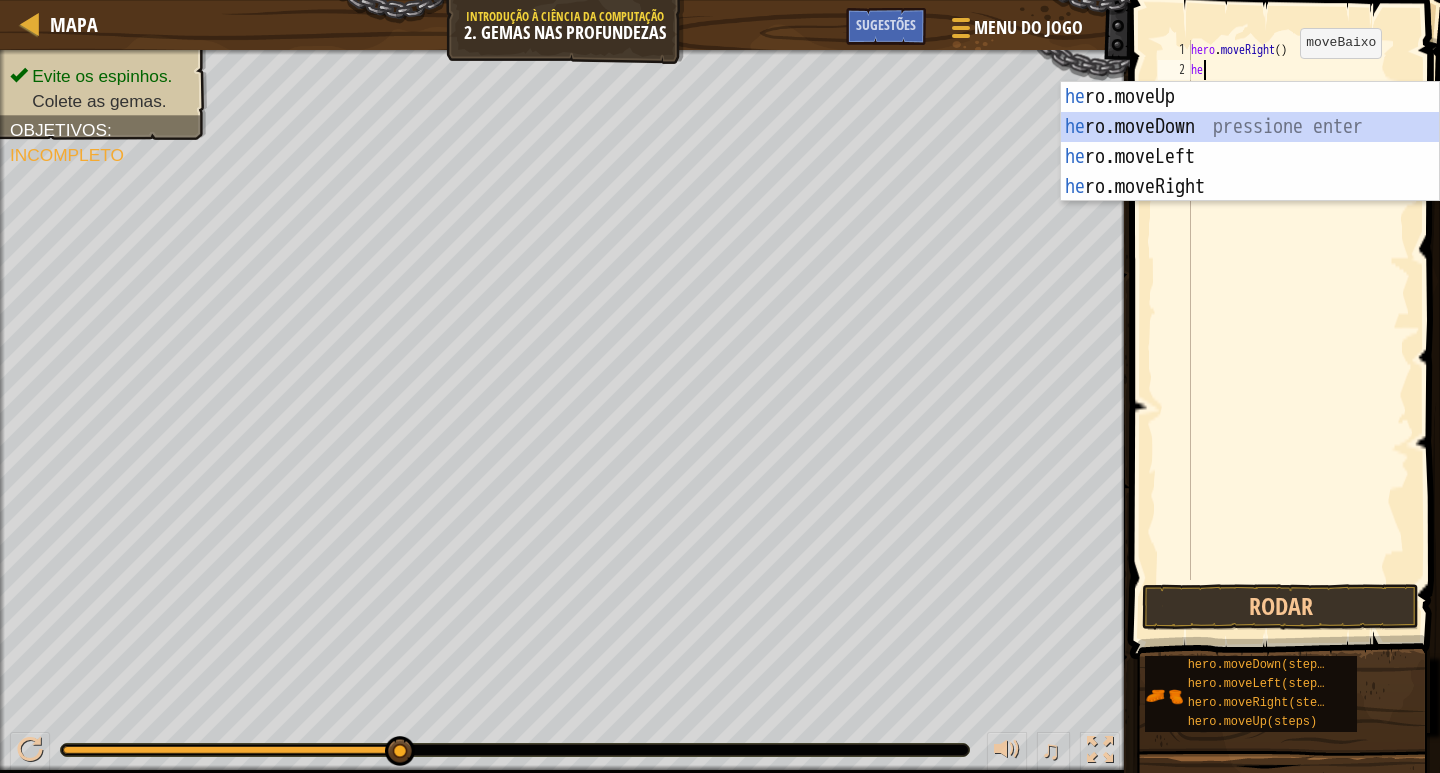 click on "he ro.moveUp pressione enter he ro.moveDown pressione enter he ro.moveLeft pressione enter he ro.moveRight pressione enter" at bounding box center [1250, 172] 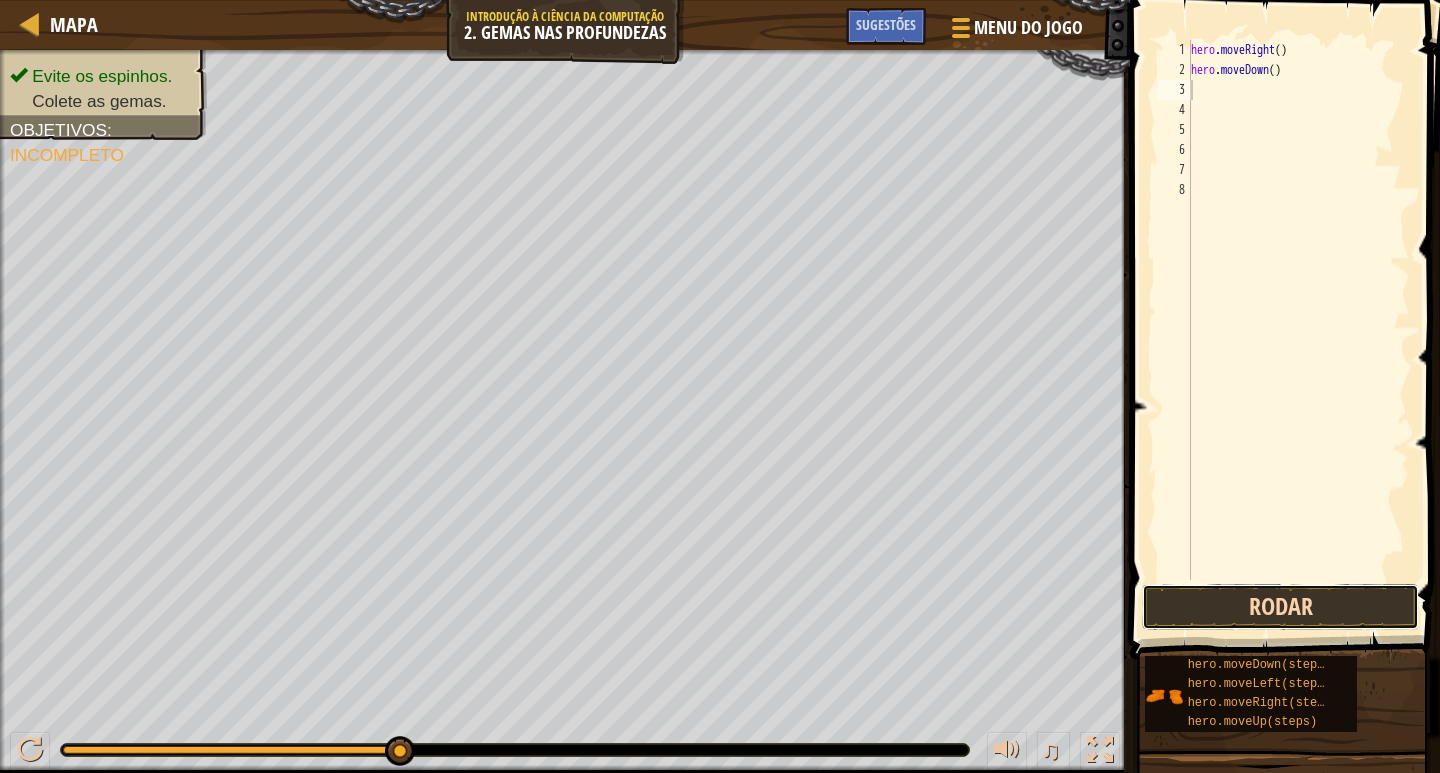 click on "Rodar" at bounding box center (1280, 607) 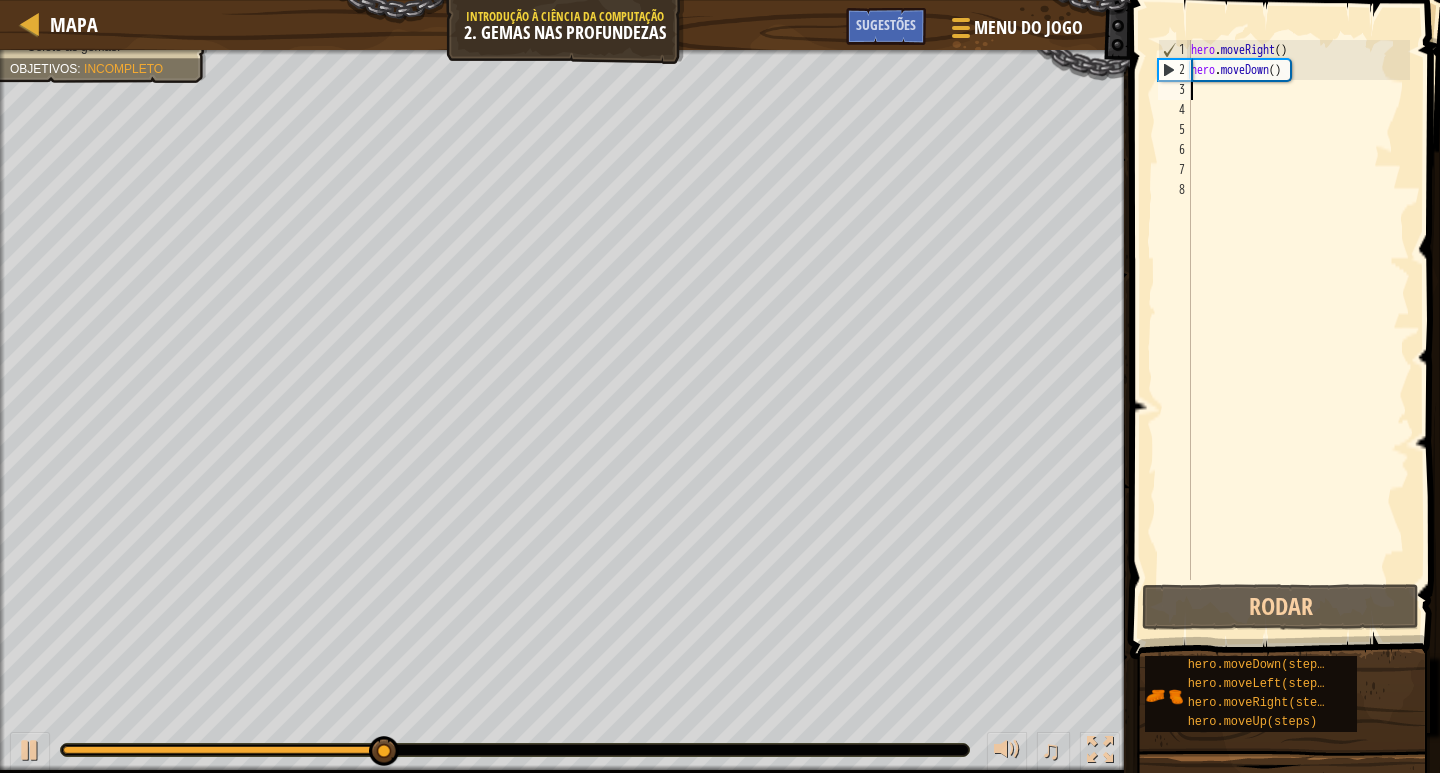 click on "hero . moveRight ( ) hero . moveDown ( )" at bounding box center [1298, 330] 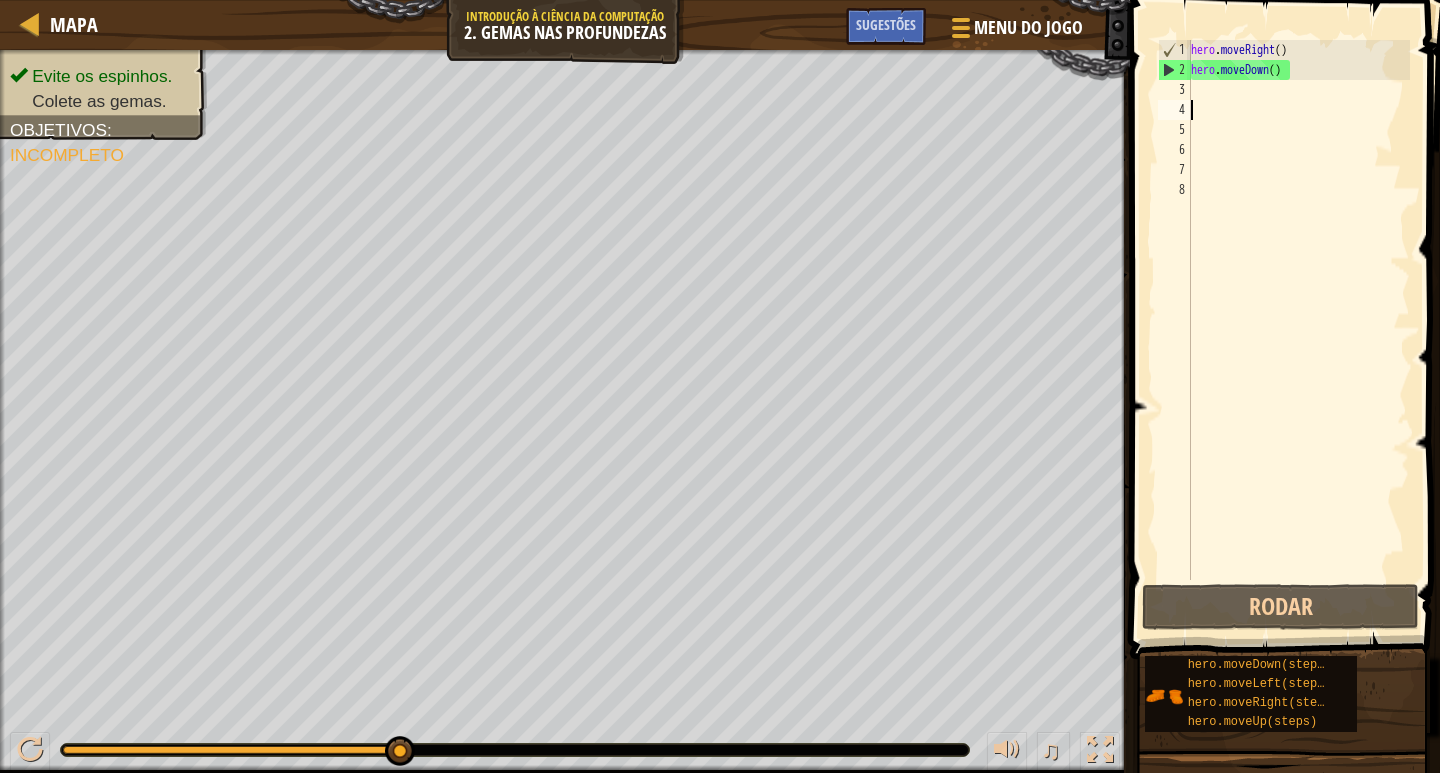 click on "hero . moveRight ( ) hero . moveDown ( )" at bounding box center [1298, 330] 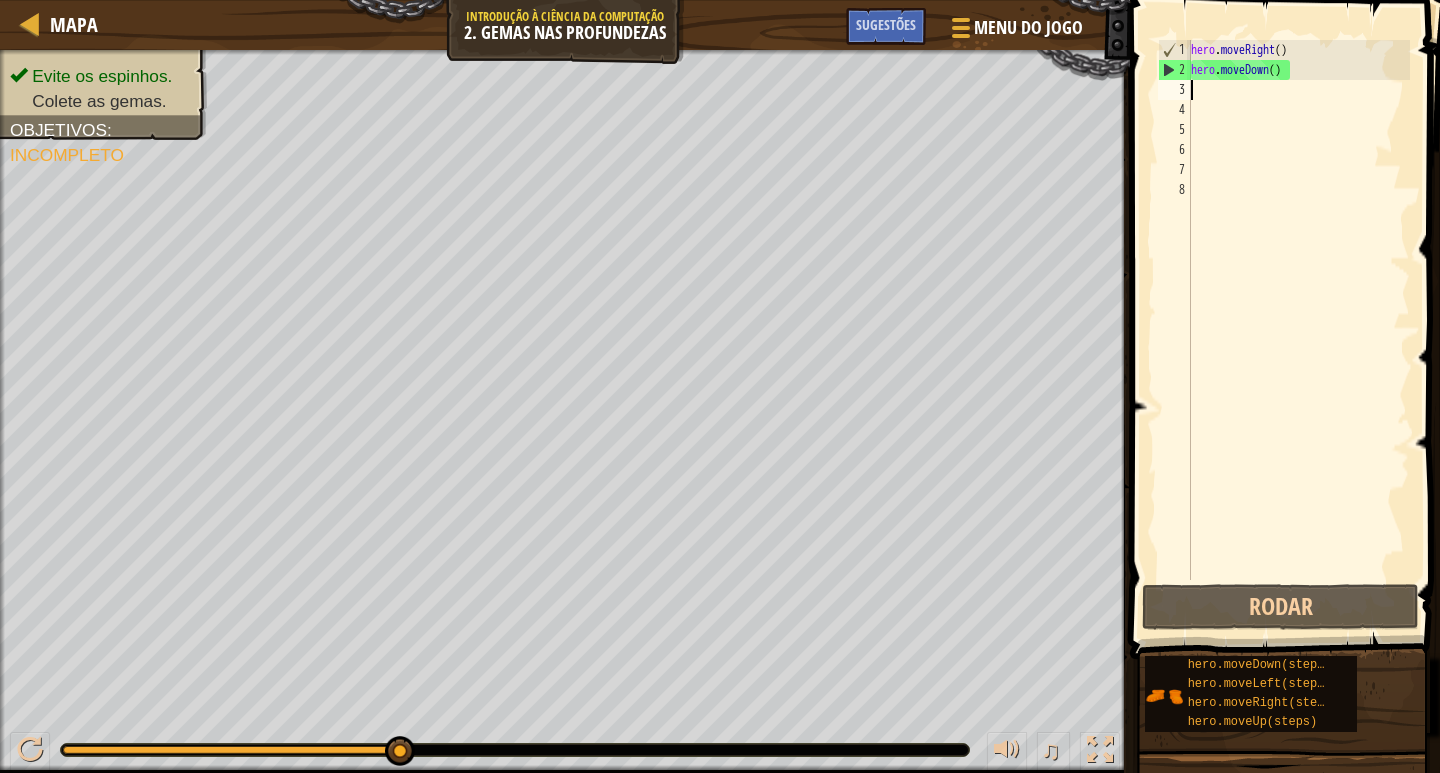 type on "h" 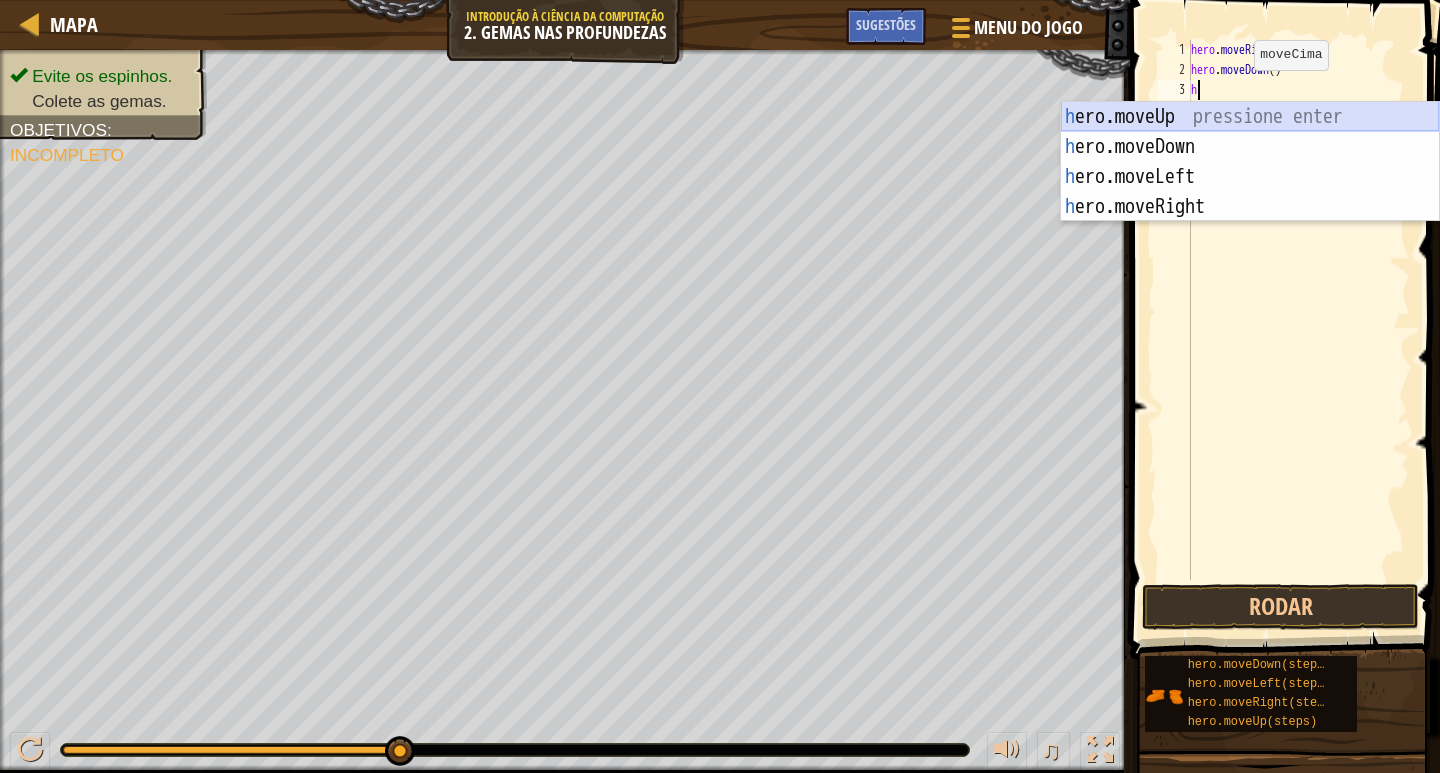 click on "h ero.moveUp pressione enter h ero.moveDown pressione enter h ero.moveLeft pressione enter h ero.moveRight pressione enter" at bounding box center (1250, 192) 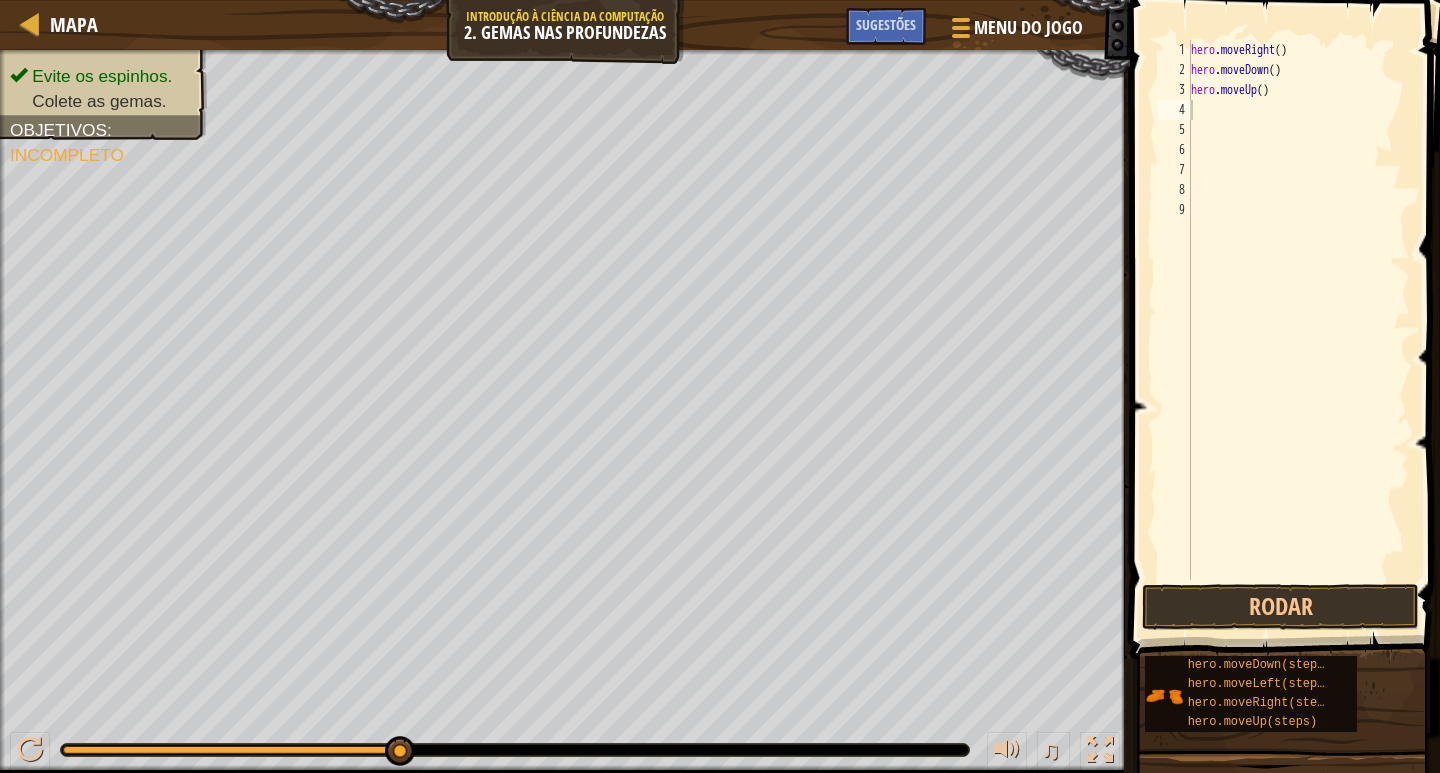 click at bounding box center [1287, 301] 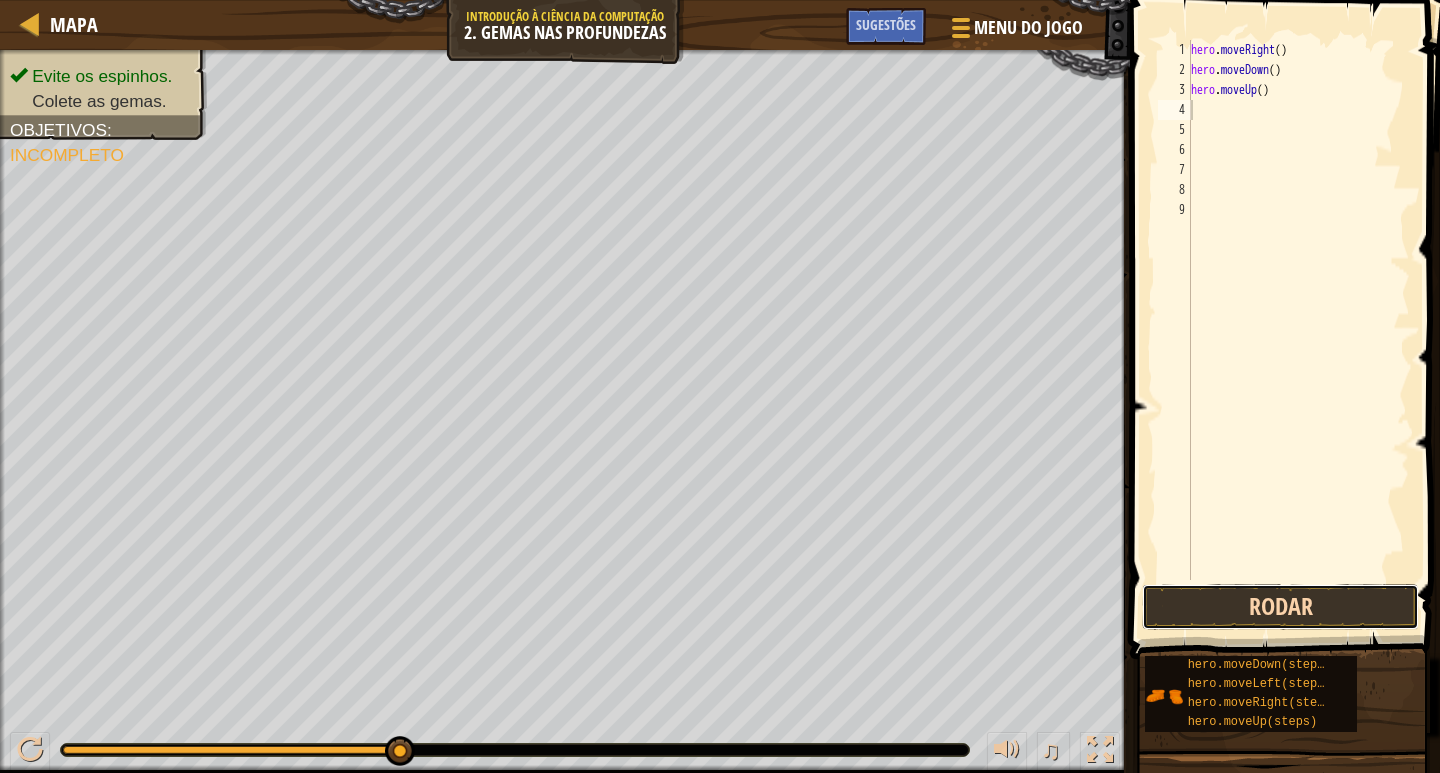 click on "Rodar" at bounding box center (1280, 607) 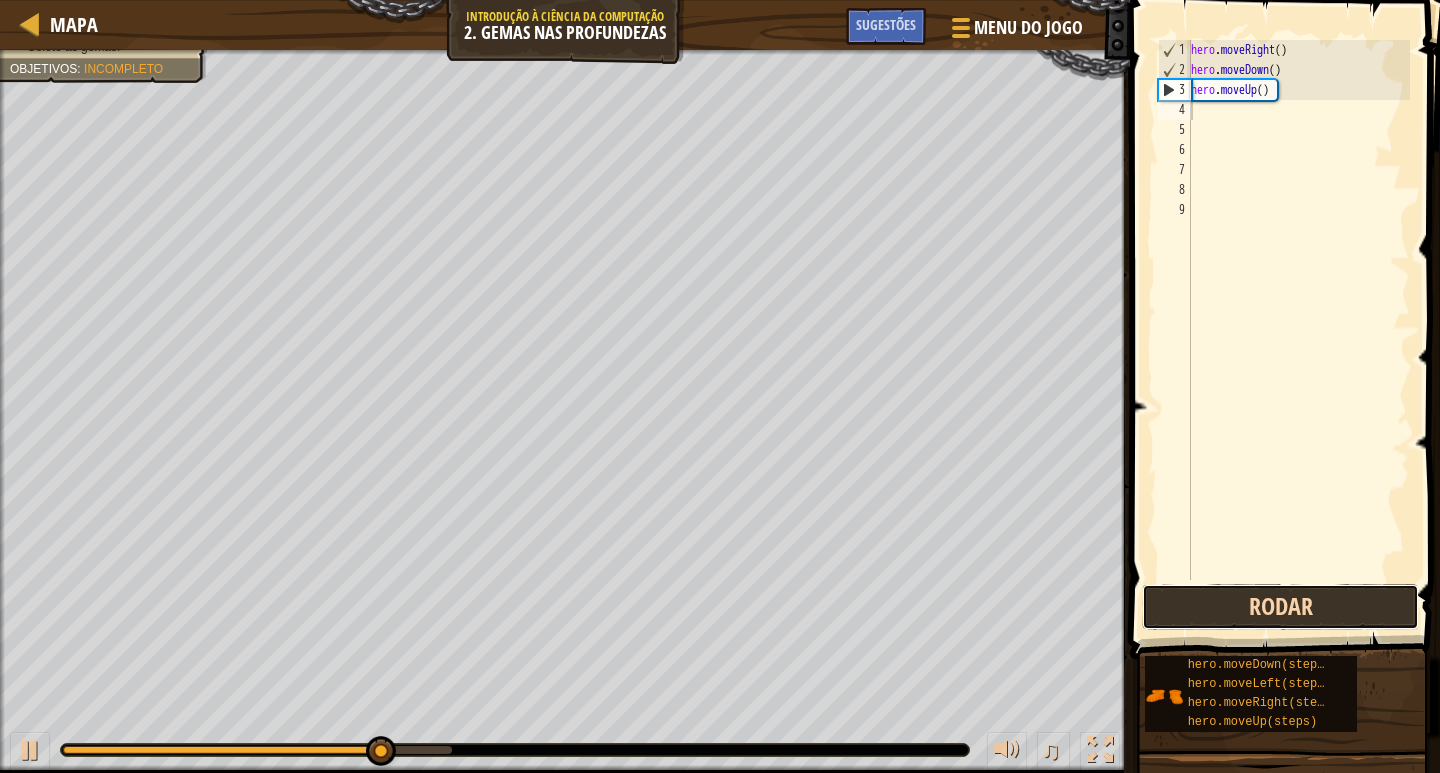 click on "Rodar" at bounding box center [1280, 607] 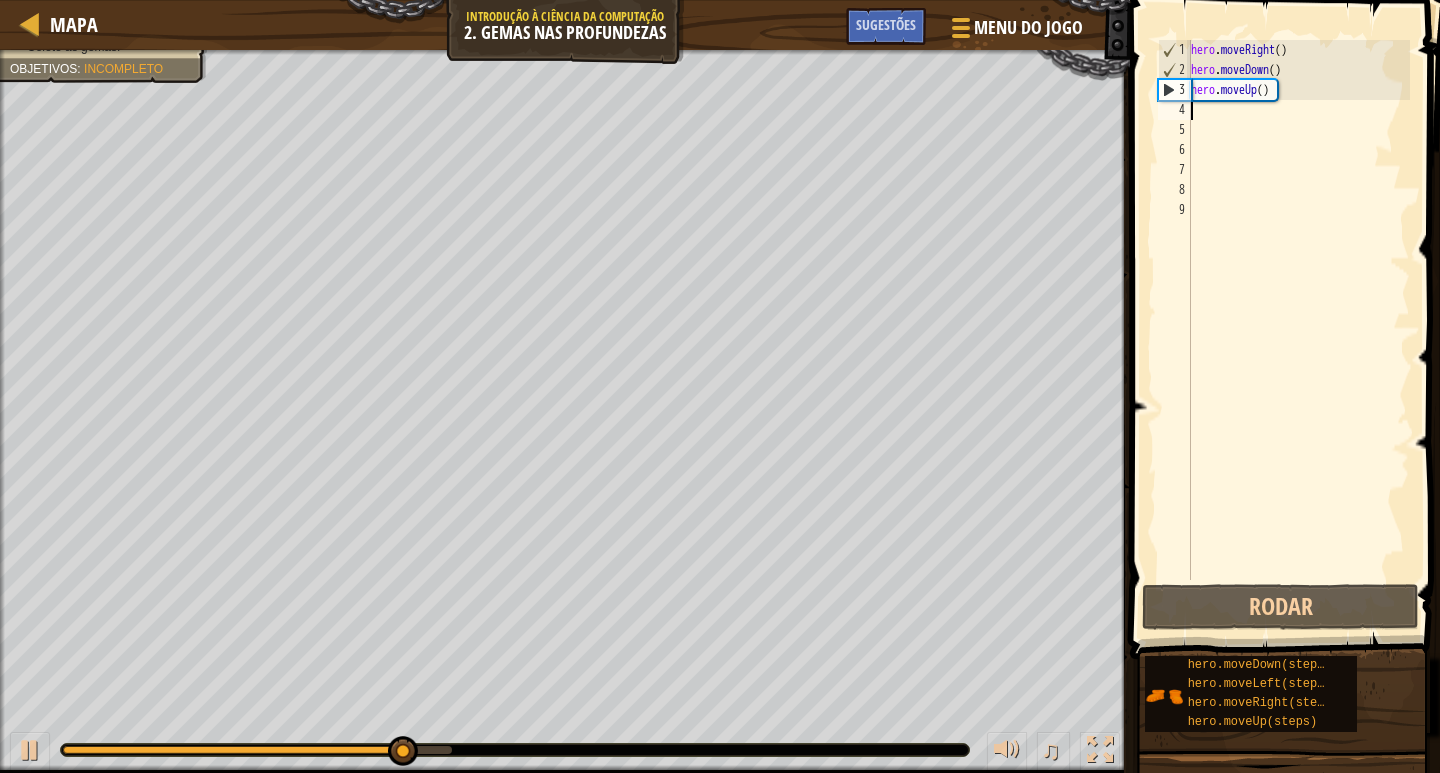 click on "hero . moveRight ( ) hero . moveDown ( ) hero . moveUp ( )" at bounding box center (1298, 330) 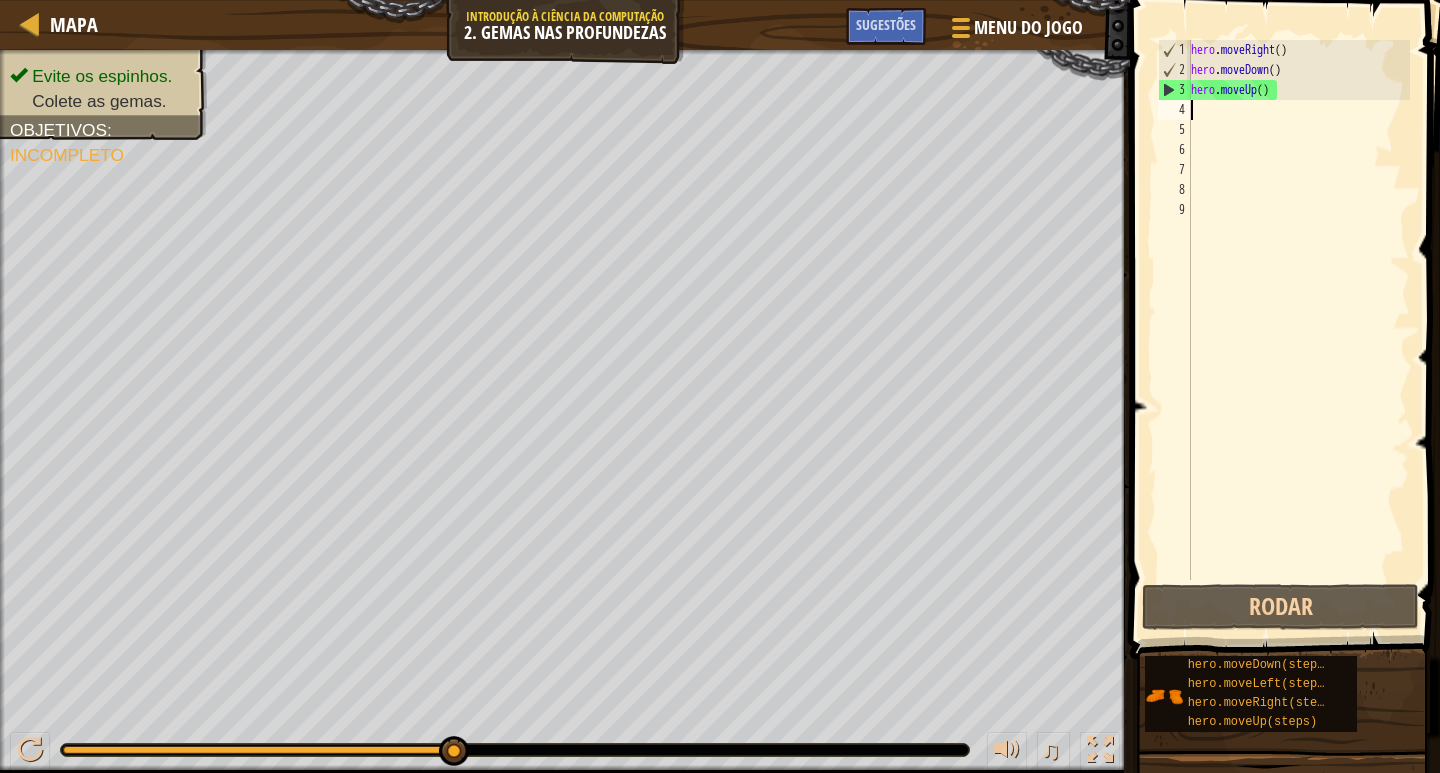 type on "h" 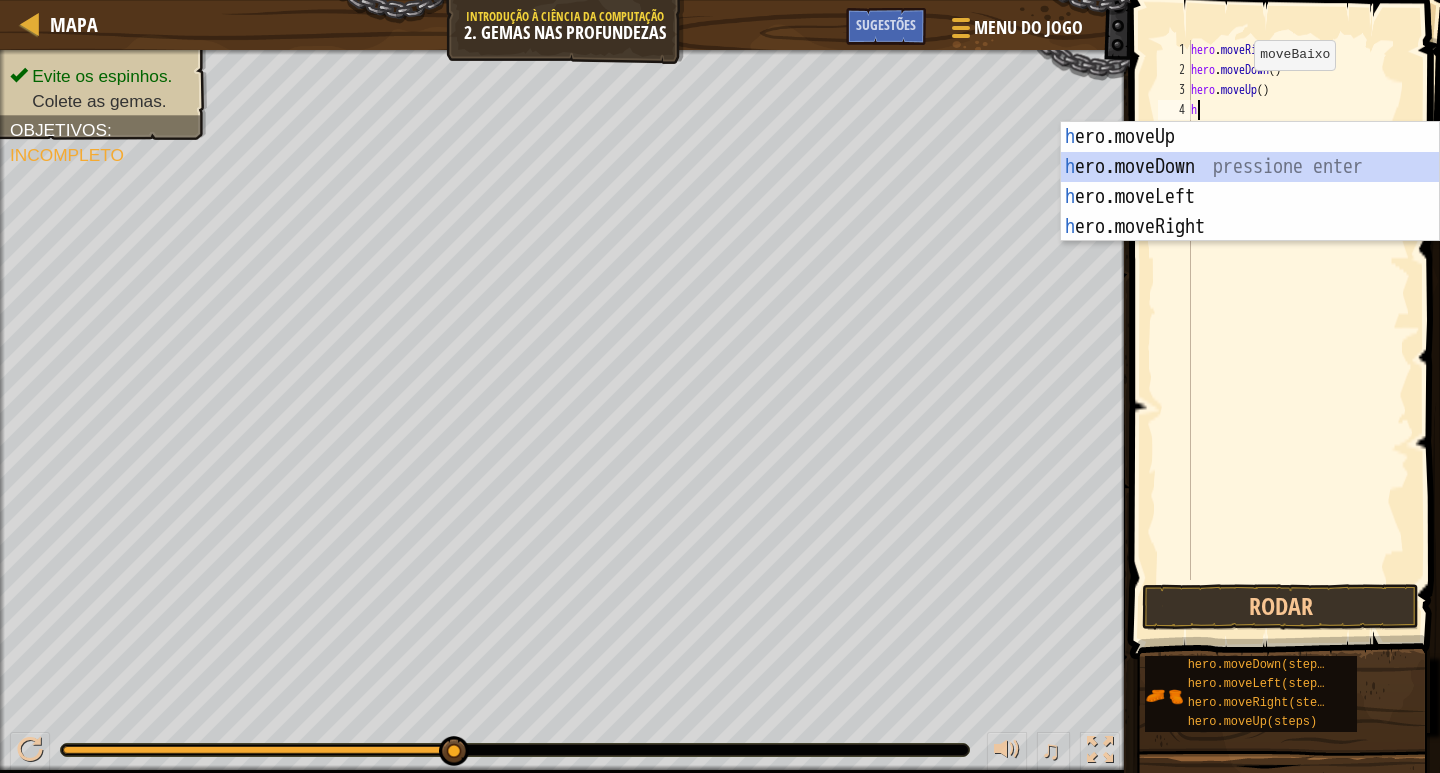 click on "h ero.moveUp pressione enter h ero.moveDown pressione enter h ero.moveLeft pressione enter h ero.moveRight pressione enter" at bounding box center (1250, 212) 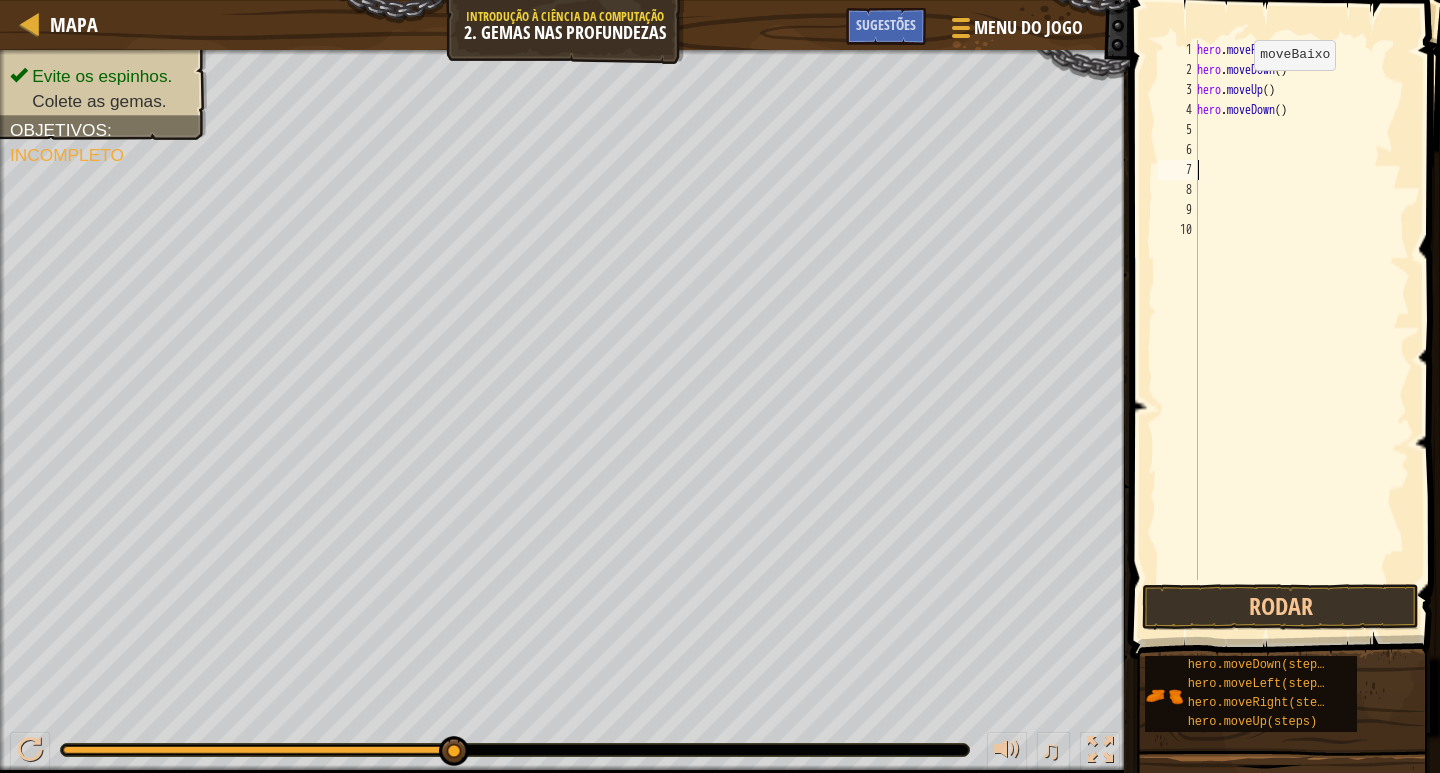 click on "hero . moveRight ( ) hero . moveDown ( ) hero . moveUp ( ) hero . moveDown ( )" at bounding box center (1301, 330) 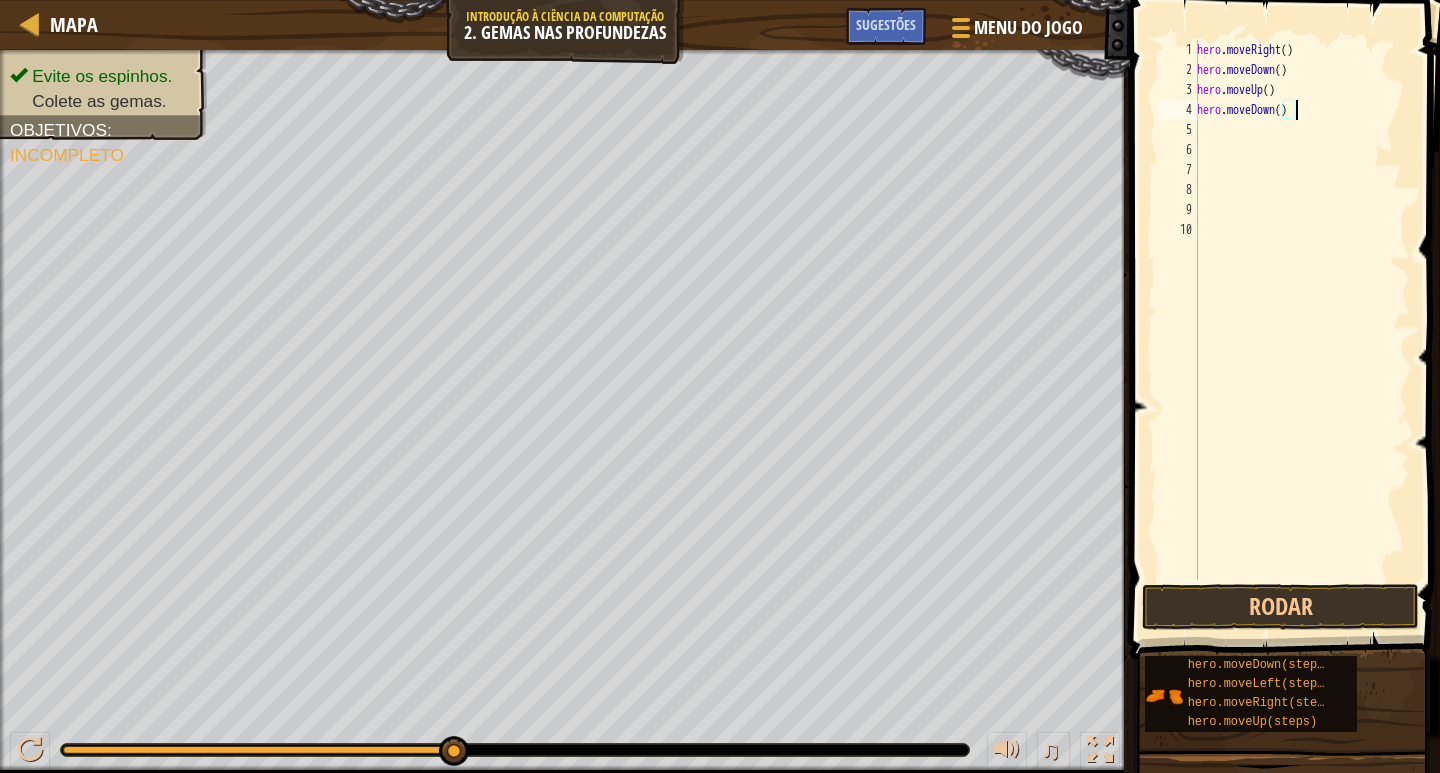 click on "hero . moveRight ( ) hero . moveDown ( ) hero . moveUp ( ) hero . moveDown ( )" at bounding box center [1301, 330] 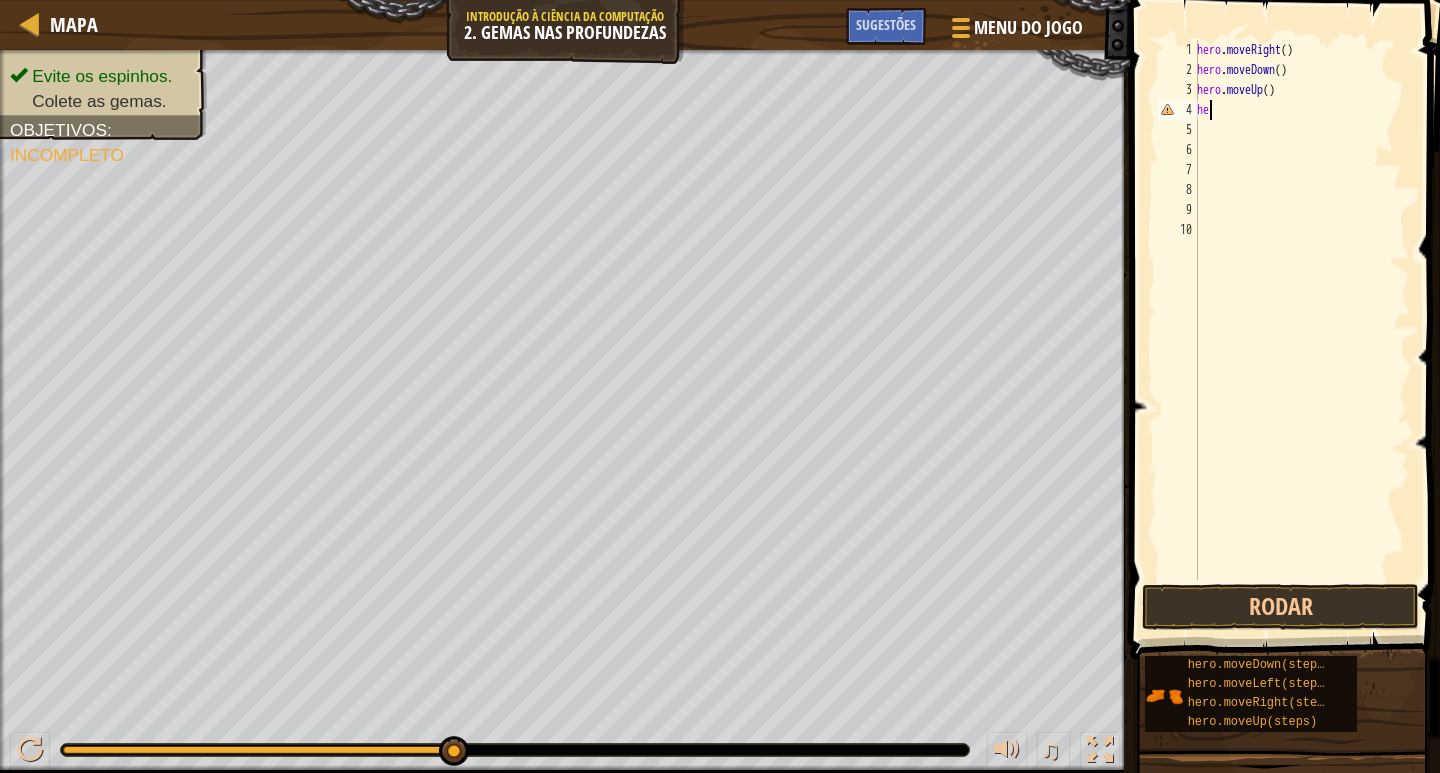 type on "h" 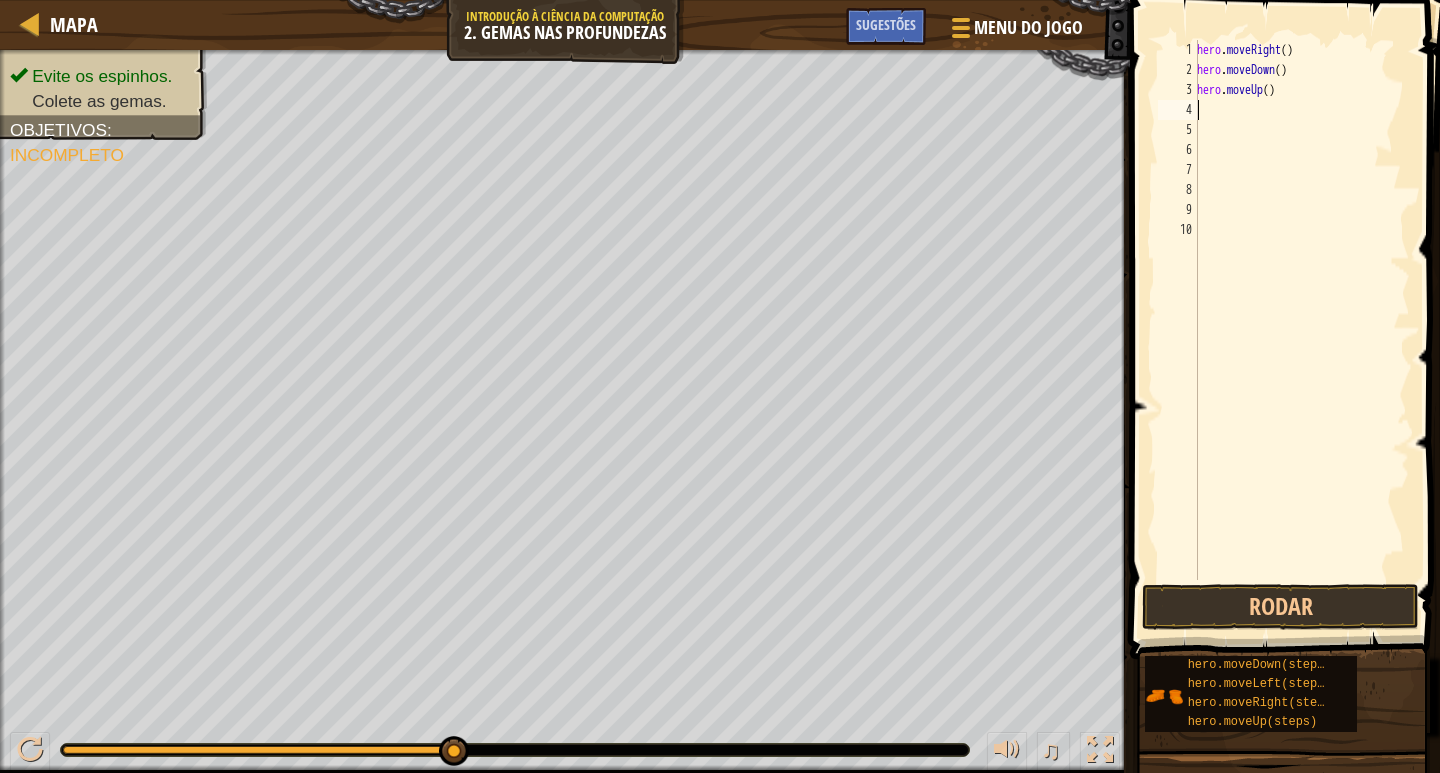type on "h" 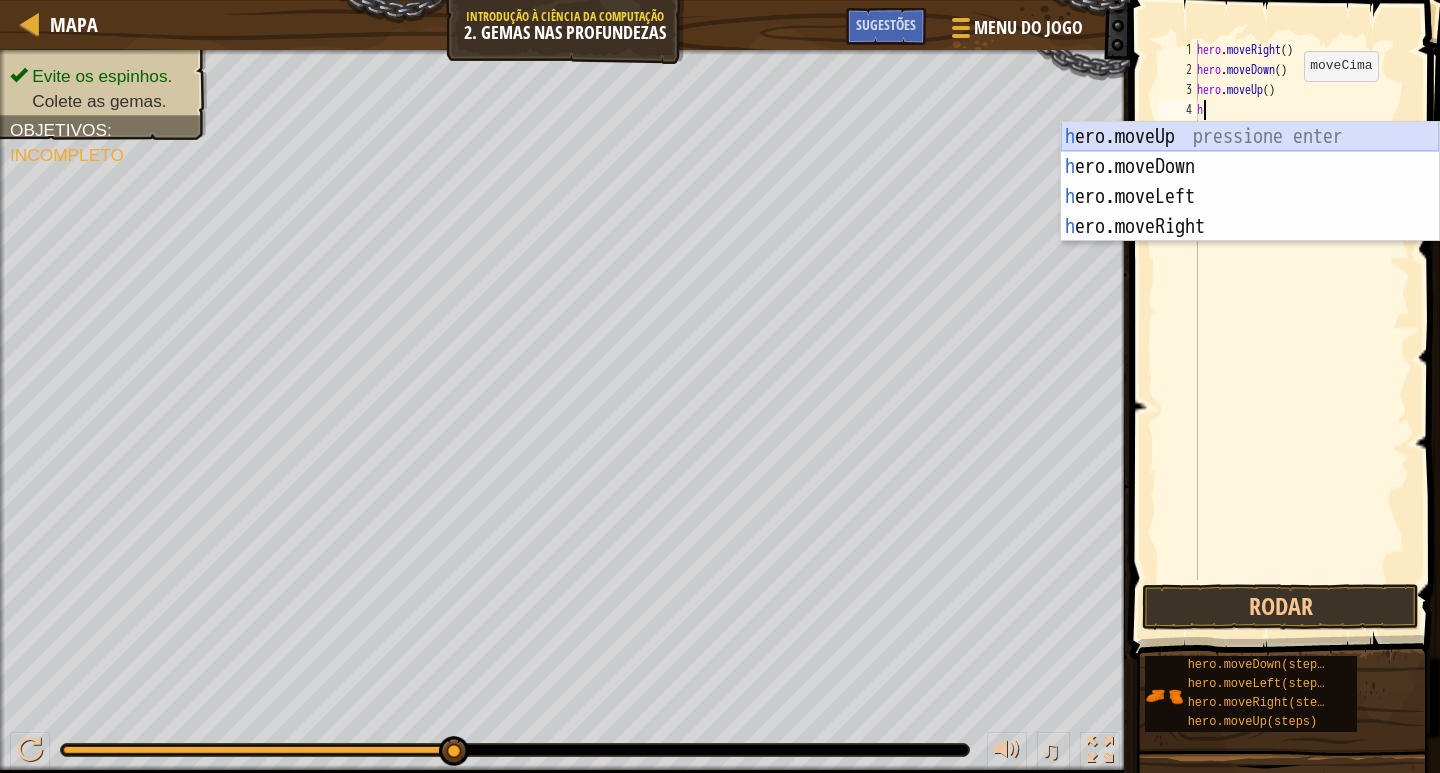 click on "h ero.moveUp pressione enter h ero.moveDown pressione enter h ero.moveLeft pressione enter h ero.moveRight pressione enter" at bounding box center (1250, 212) 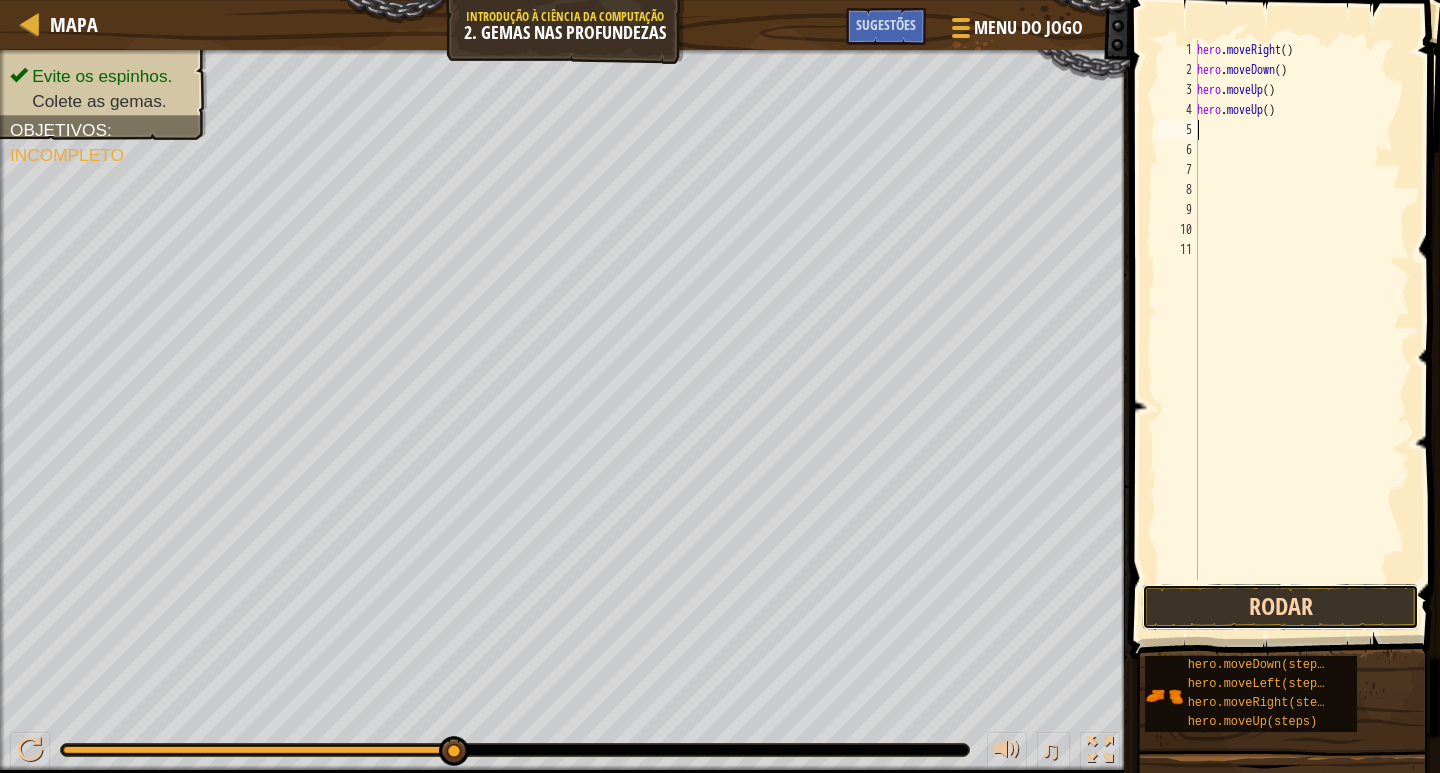 click on "Rodar" at bounding box center [1280, 607] 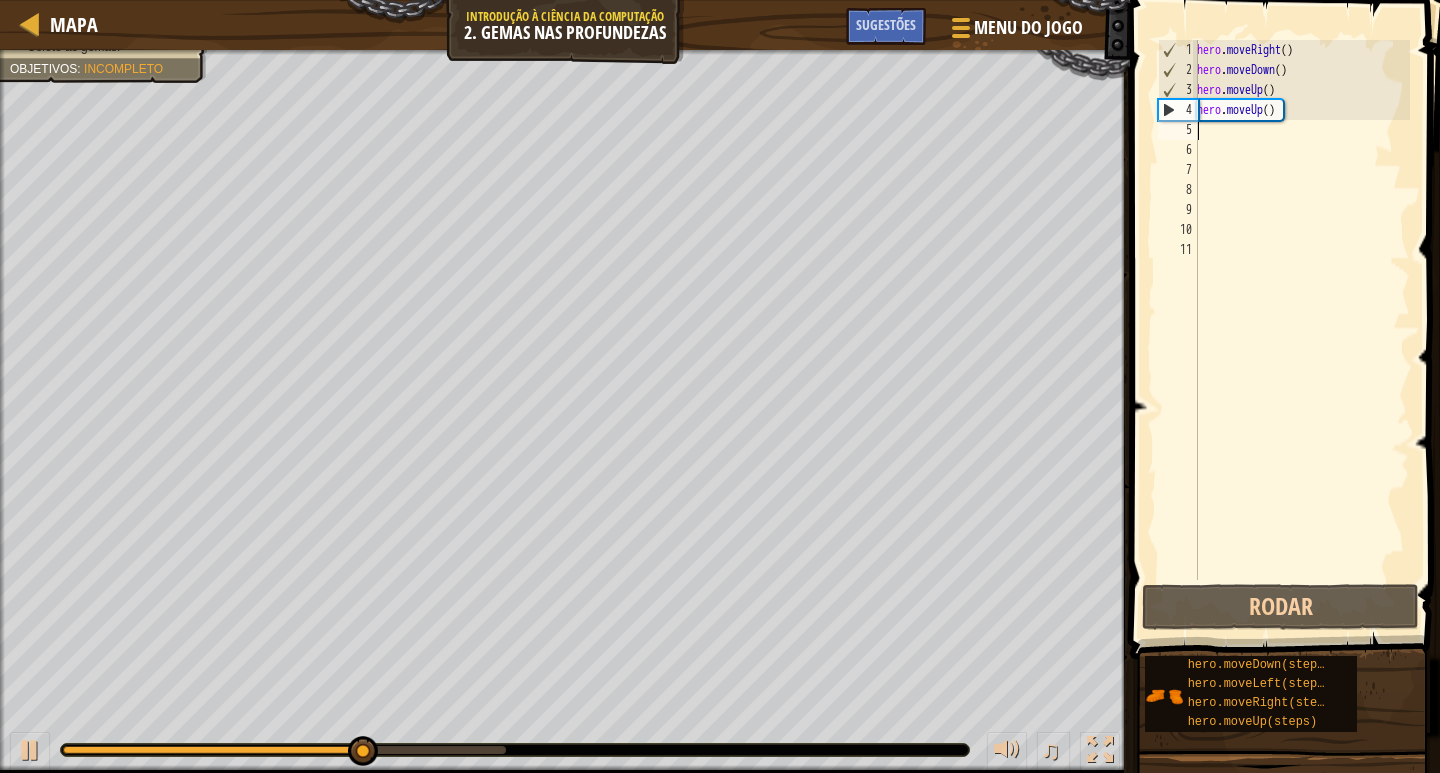 click on "hero . moveRight ( ) hero . moveDown ( ) hero . moveUp ( ) hero . moveUp ( )" at bounding box center (1301, 330) 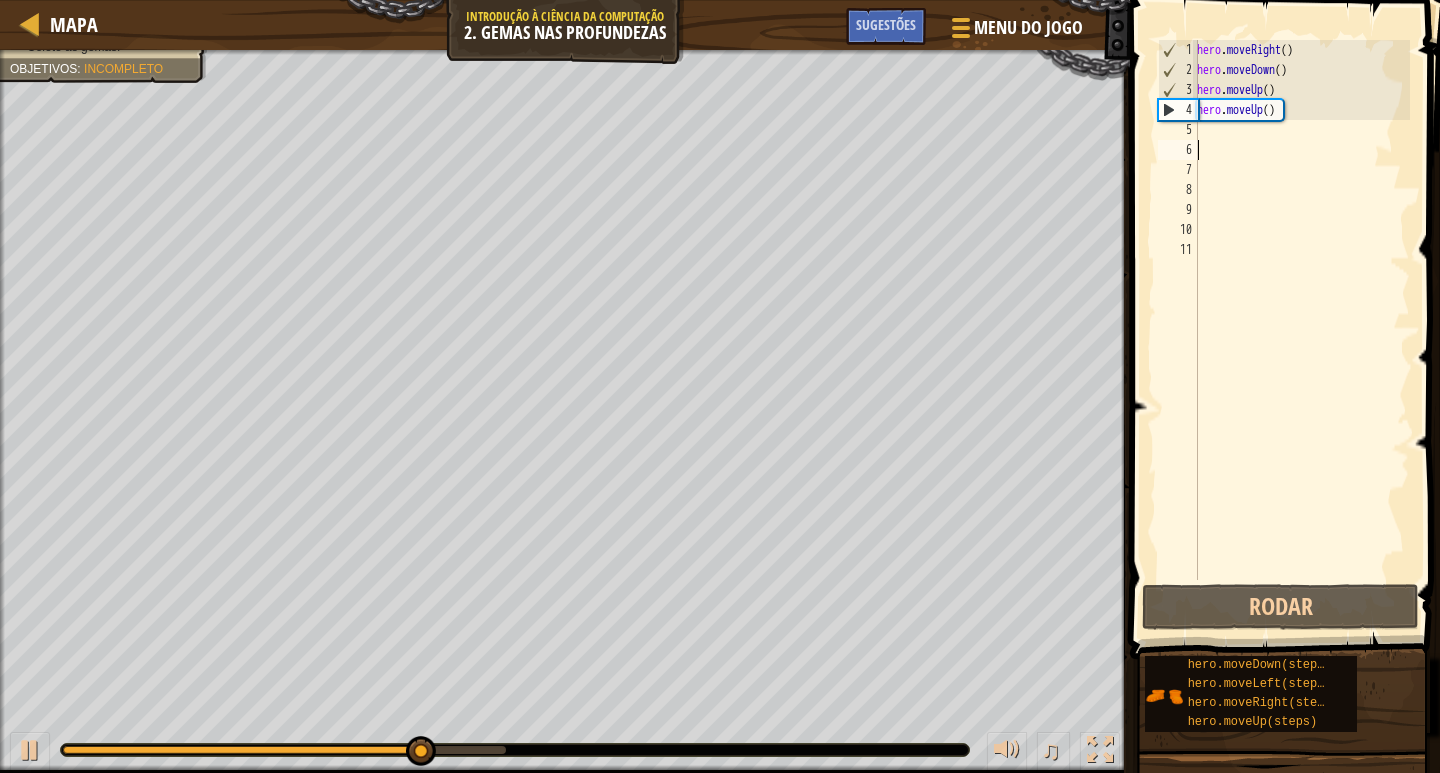 click on "hero . moveRight ( ) hero . moveDown ( ) hero . moveUp ( ) hero . moveUp ( )" at bounding box center (1301, 330) 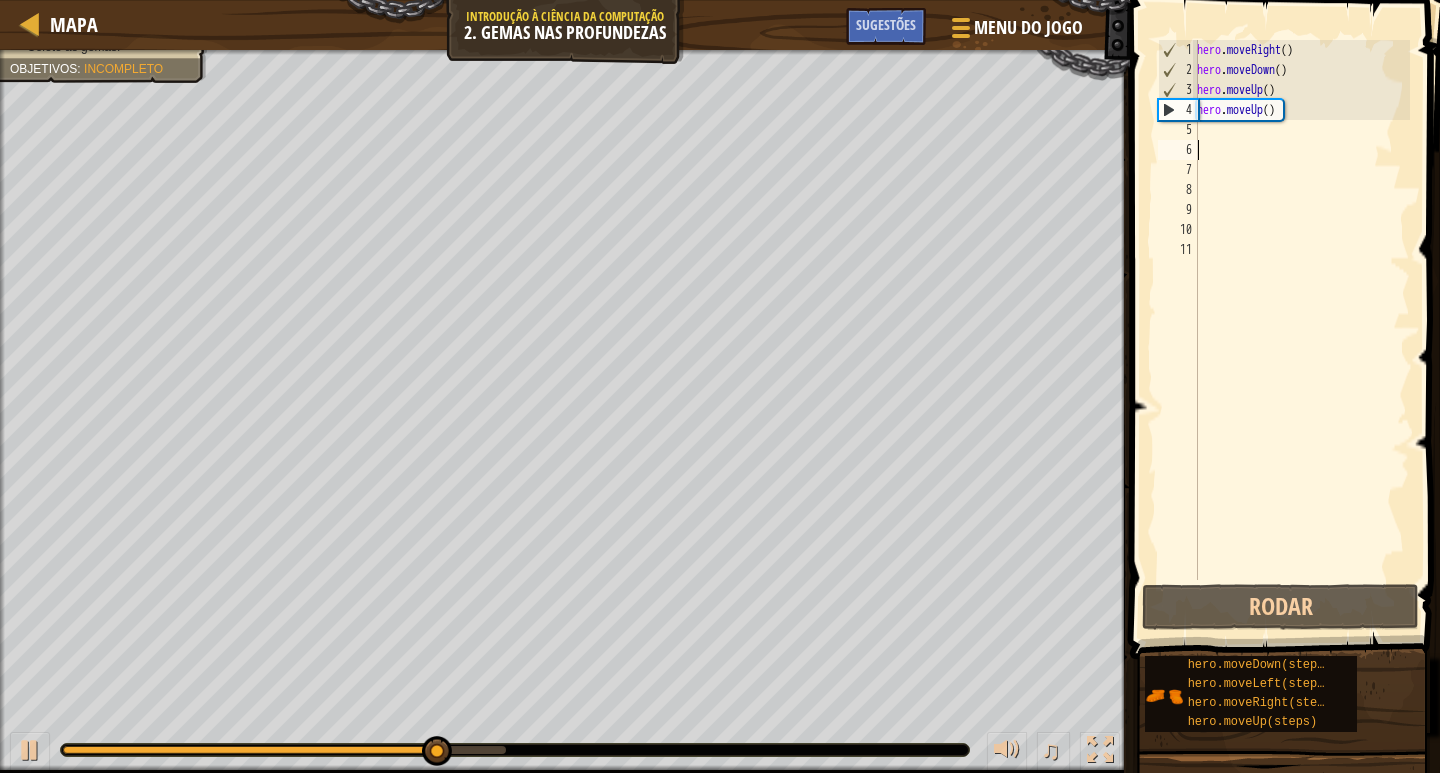 click on "hero . moveRight ( ) hero . moveDown ( ) hero . moveUp ( ) hero . moveUp ( )" at bounding box center (1301, 330) 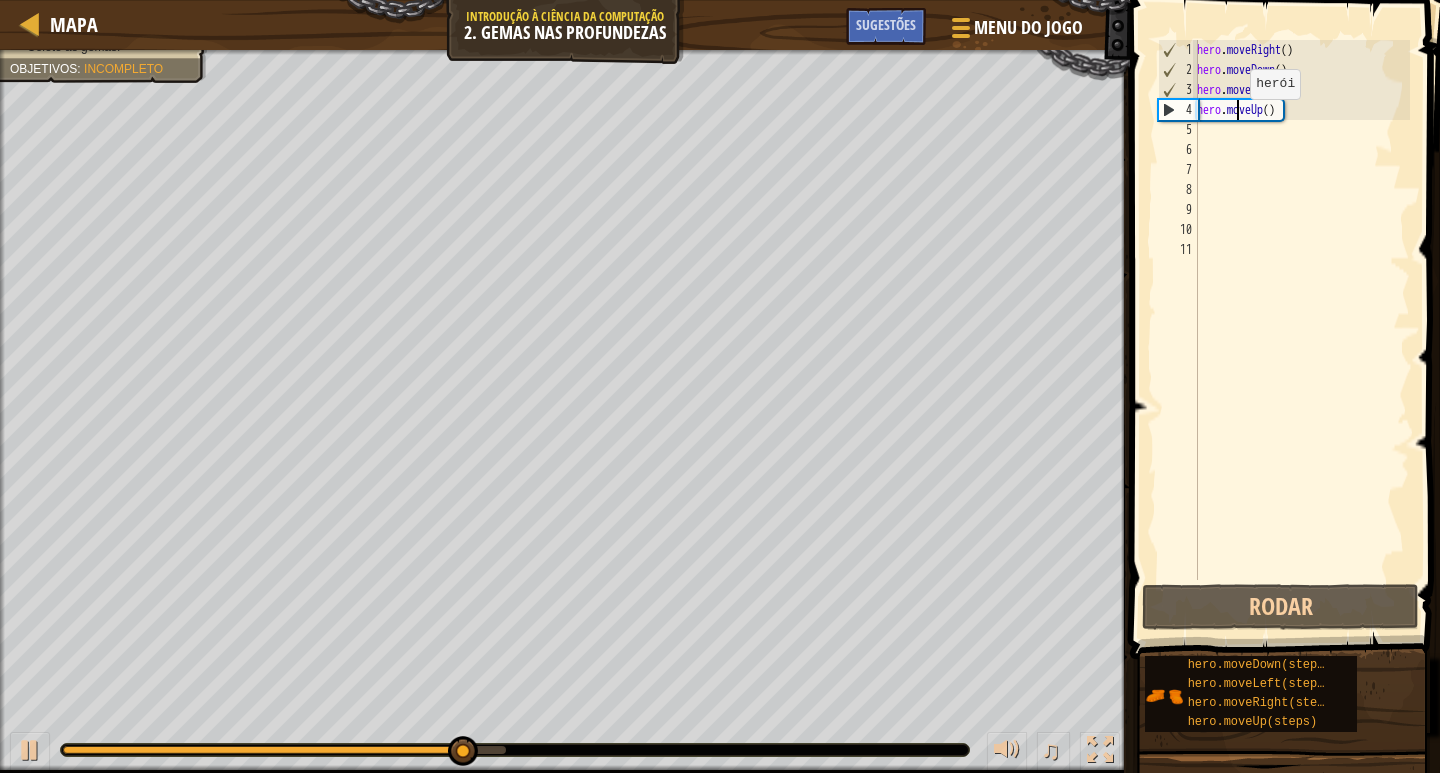 type on "hero.moveUp()" 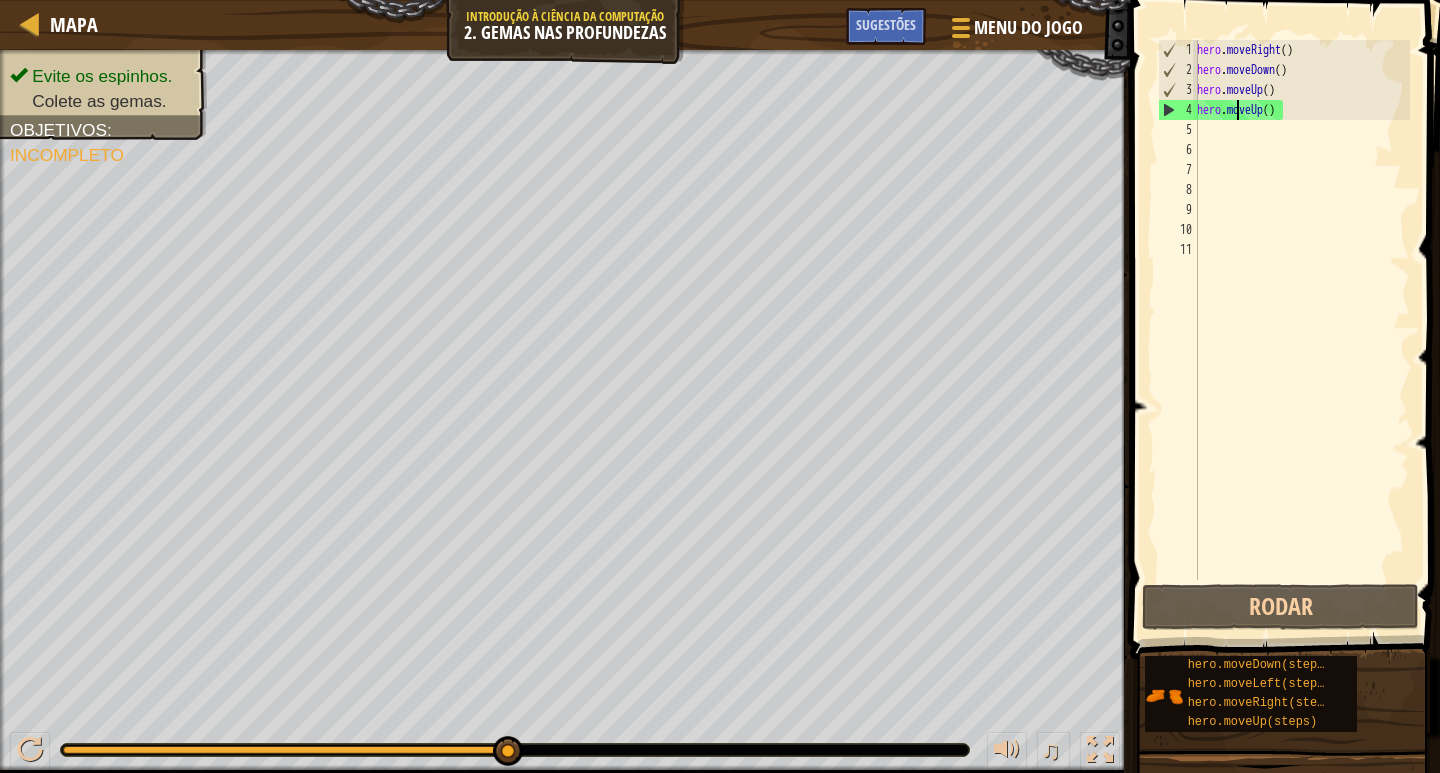 click on "hero . moveRight ( ) hero . moveDown ( ) hero . moveUp ( ) hero . moveUp ( )" at bounding box center (1301, 330) 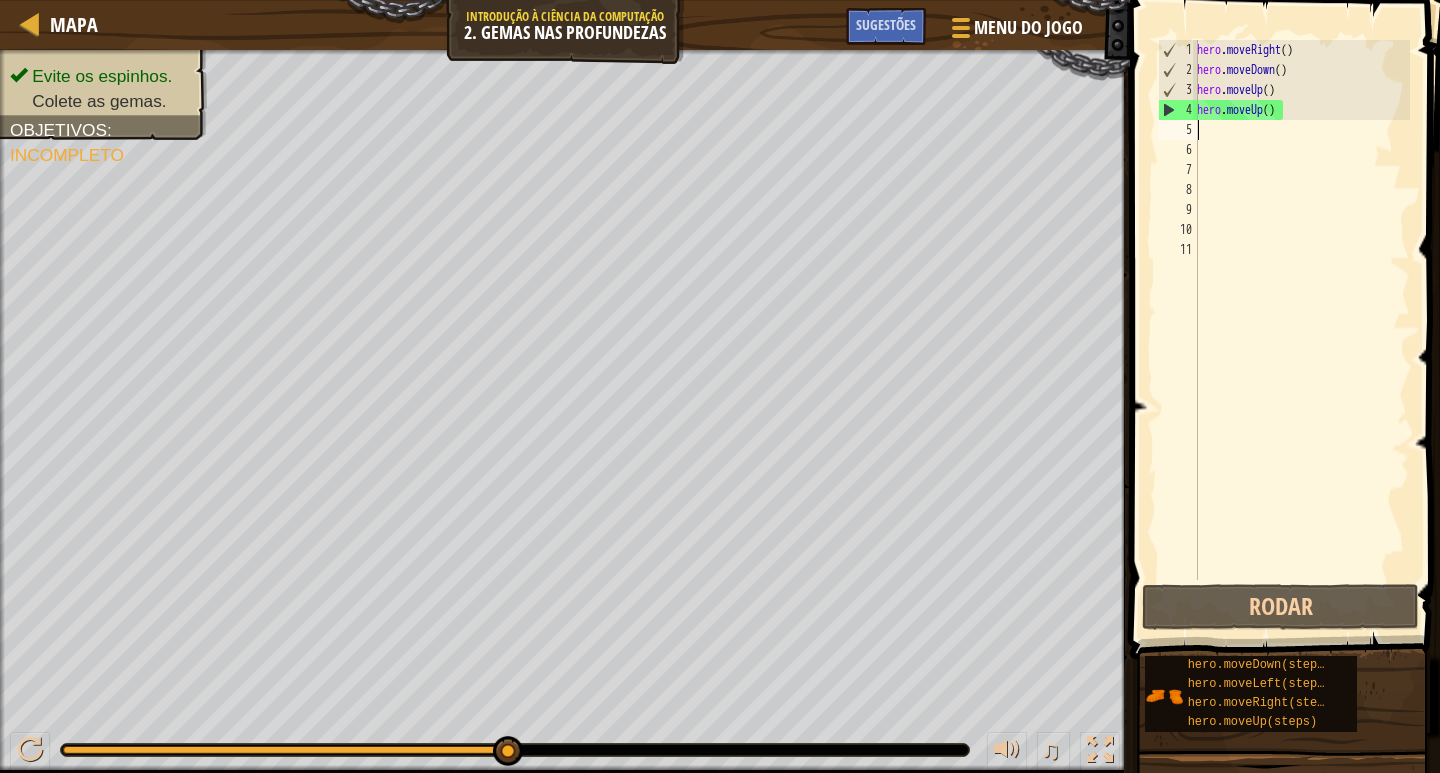 click on "hero . moveRight ( ) hero . moveDown ( ) hero . moveUp ( ) hero . moveUp ( )" at bounding box center [1301, 330] 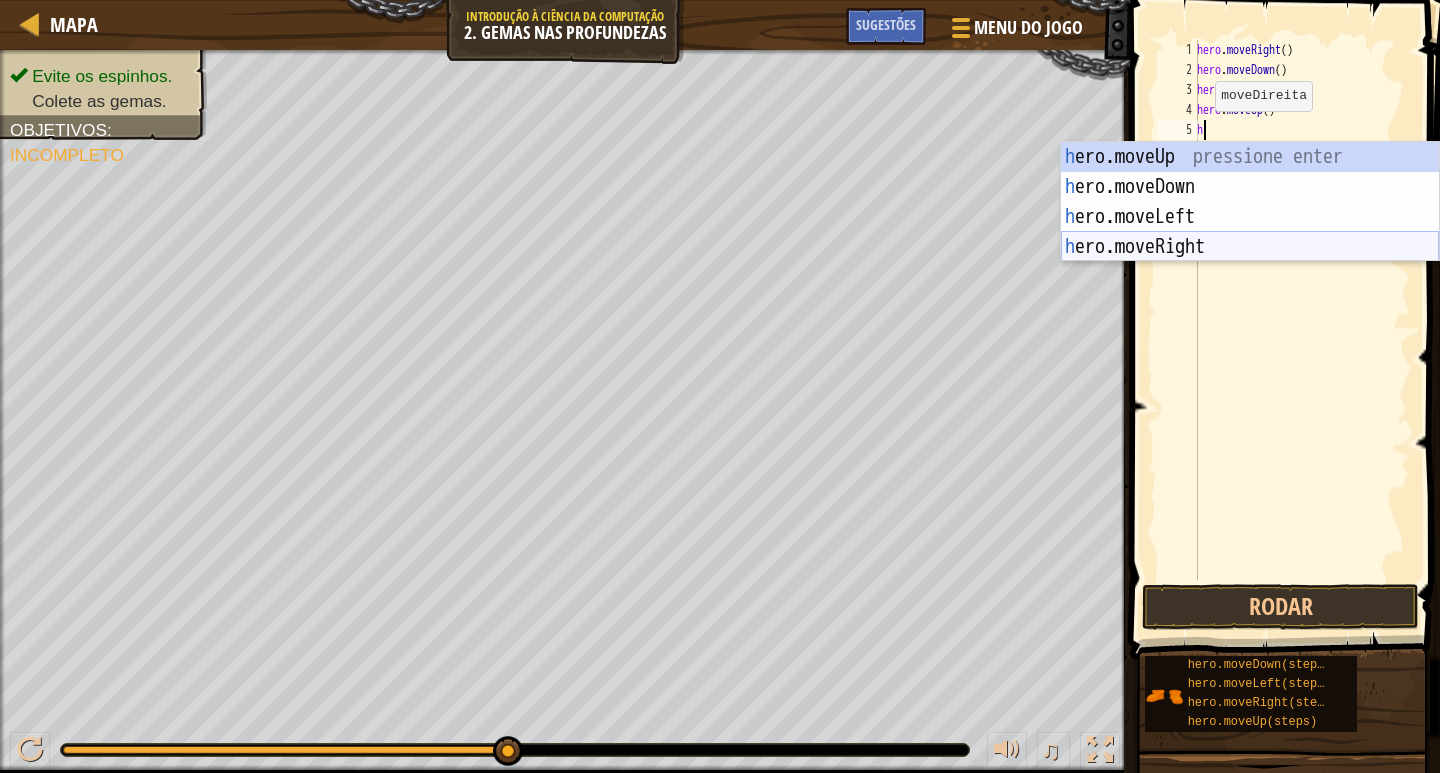 click on "h ero.moveUp pressione enter h ero.moveDown pressione enter h ero.moveLeft pressione enter h ero.moveRight pressione enter" at bounding box center (1250, 232) 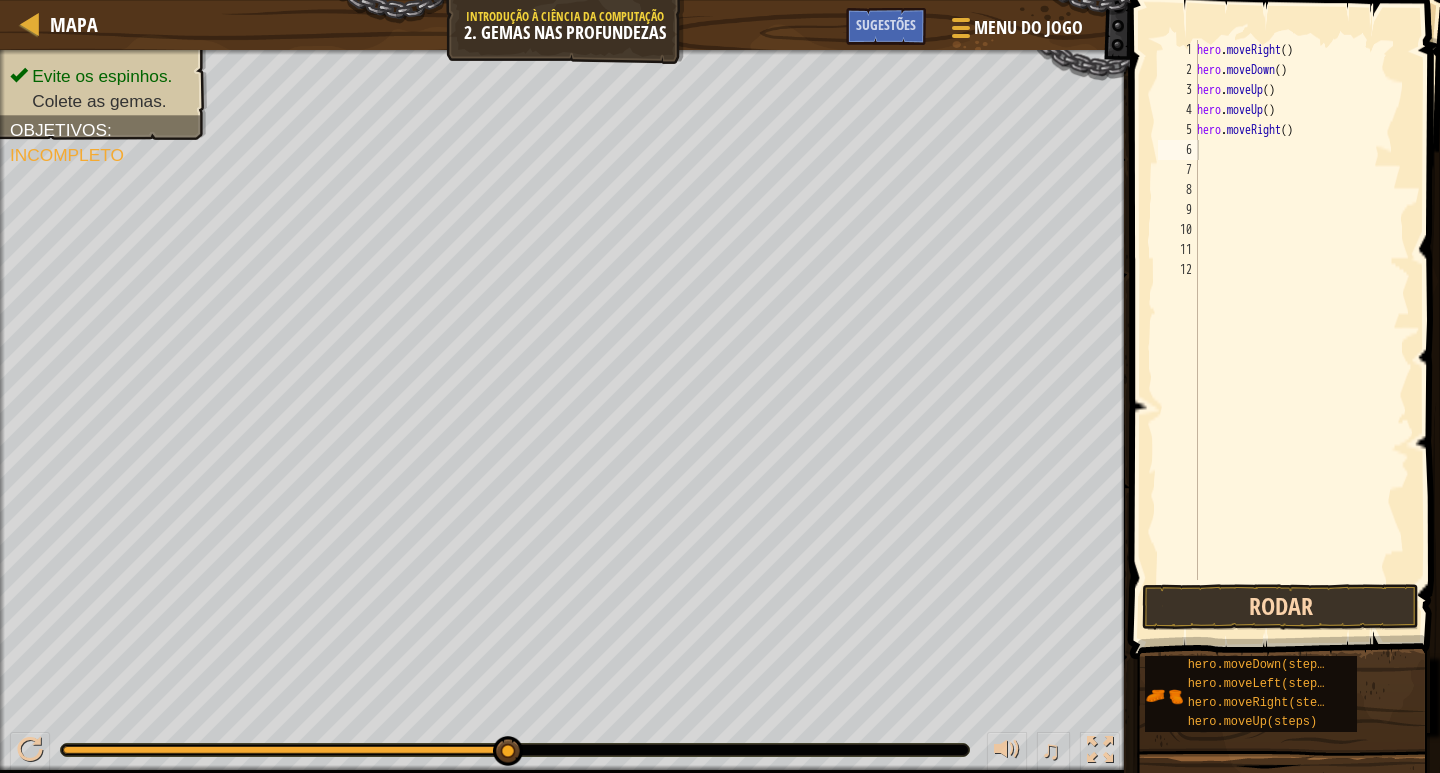click on "1 2 3 4 5 6 7 8 9 10 11 12 hero . moveRight ( ) hero . moveDown ( ) hero . moveUp ( ) hero . moveUp ( ) hero . moveRight ( )     הההההההההההההההההההההההההההההההההההההההההההההההההההההההההההההההההההההההההההההההההההההההההההההההההההההההההההההההההההההההההההההההההההההההההההההההההההההההההההההההההההההההההההההההההההההההההההההההההההההההההההההההההההההההההההההההההההההההההההההההההההההההההההההההה XXXXXXXXXXXXXXXXXXXXXXXXXXXXXXXXXXXXXXXXXXXXXXXXXXXXXXXXXXXXXXXXXXXXXXXXXXXXXXXXXXXXXXXXXXXXXXXXXXXXXXXXXXXXXXXXXXXXXXXXXXXXXXXXXXXXXXXXXXXXXXXXXXXXXXXXXXXXXXXXXXXXXXXXXXXXXXXXXXXXXXXXXXXXXXXXXXXXXXXXXXXXXXXXXXXXXXXXXXXXXXXXXXXXXXXXXXXXXXXXXXXXXXXXXXXXXXXX Código Salvo Linguagem de programação : Python Rodar Enviar Pronto Statement   /  Call   /  moveDireita" at bounding box center [1282, 369] 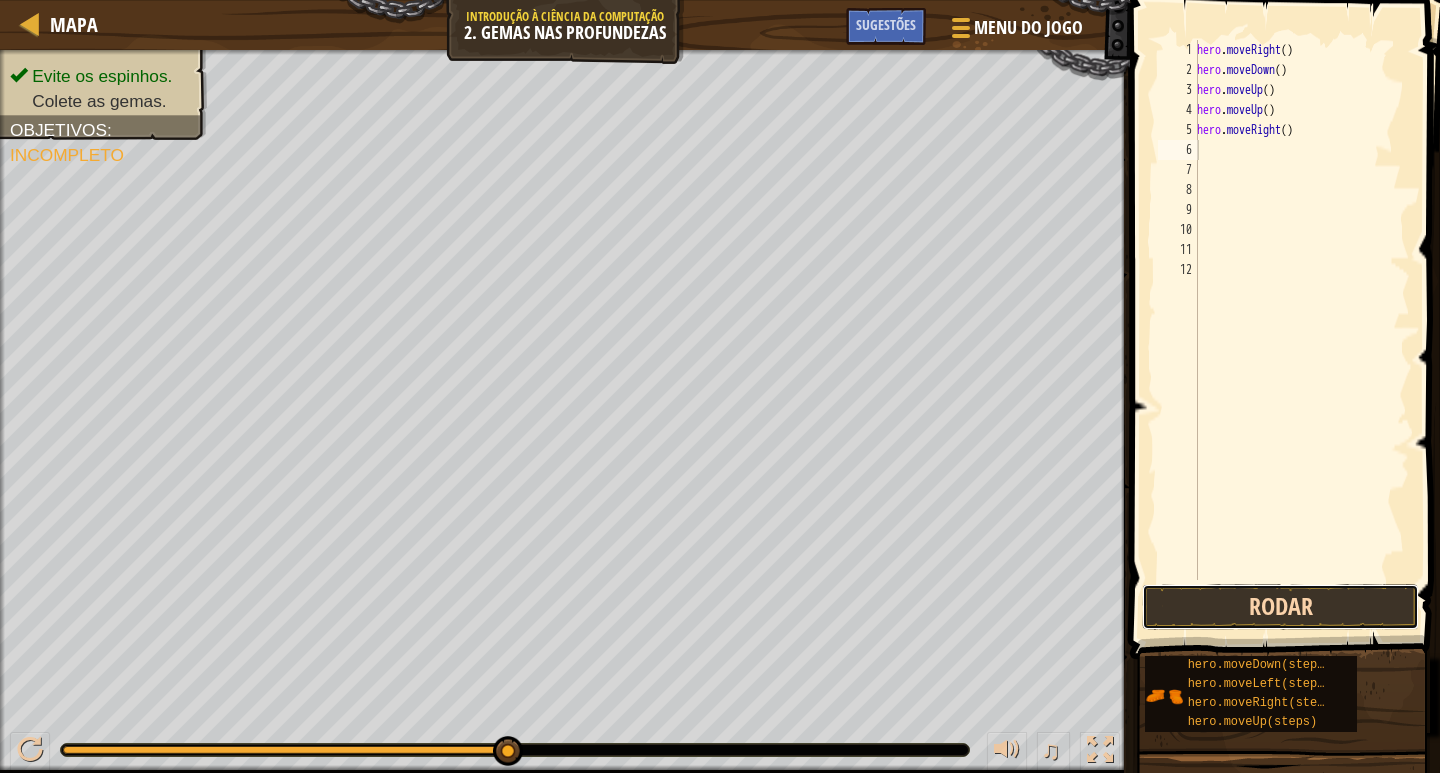 click on "Rodar" at bounding box center [1280, 607] 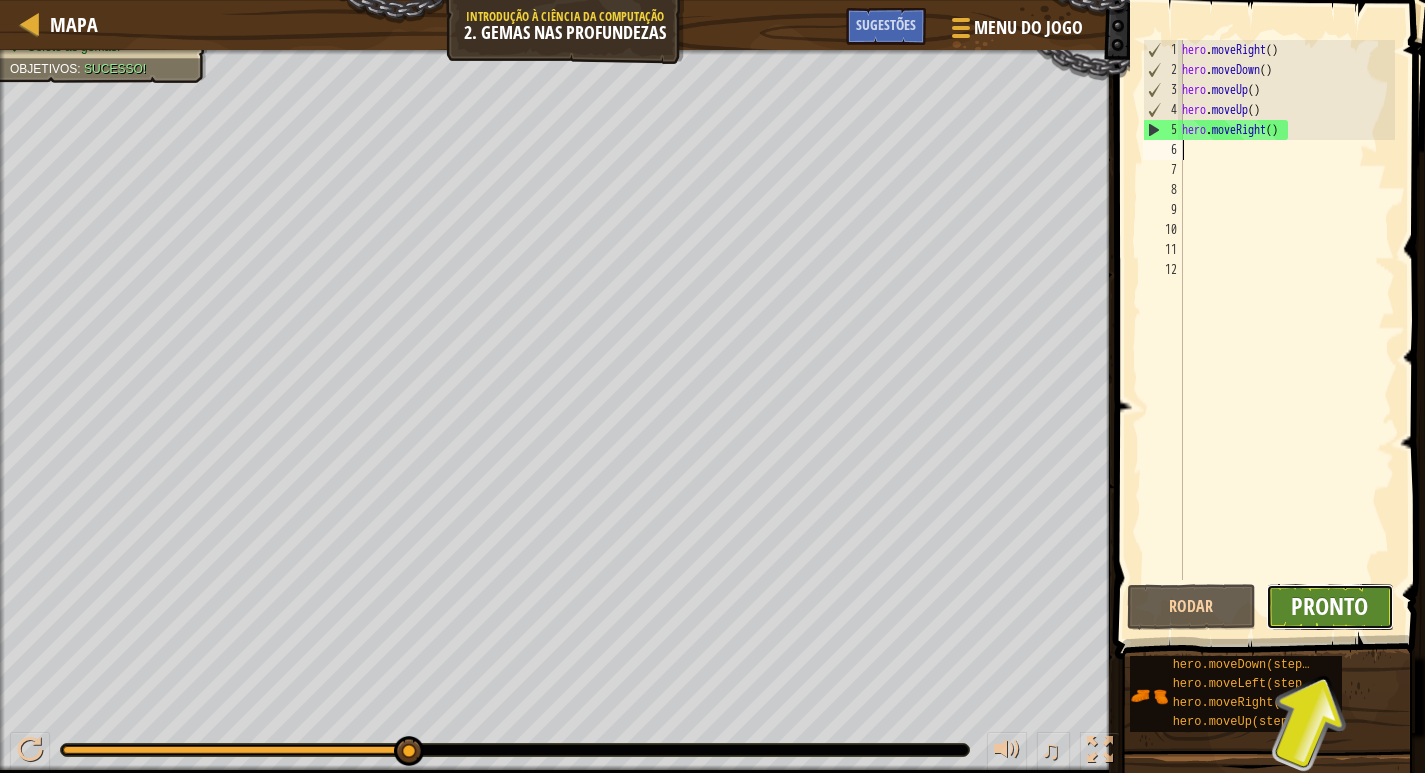 click on "Pronto" at bounding box center [1329, 606] 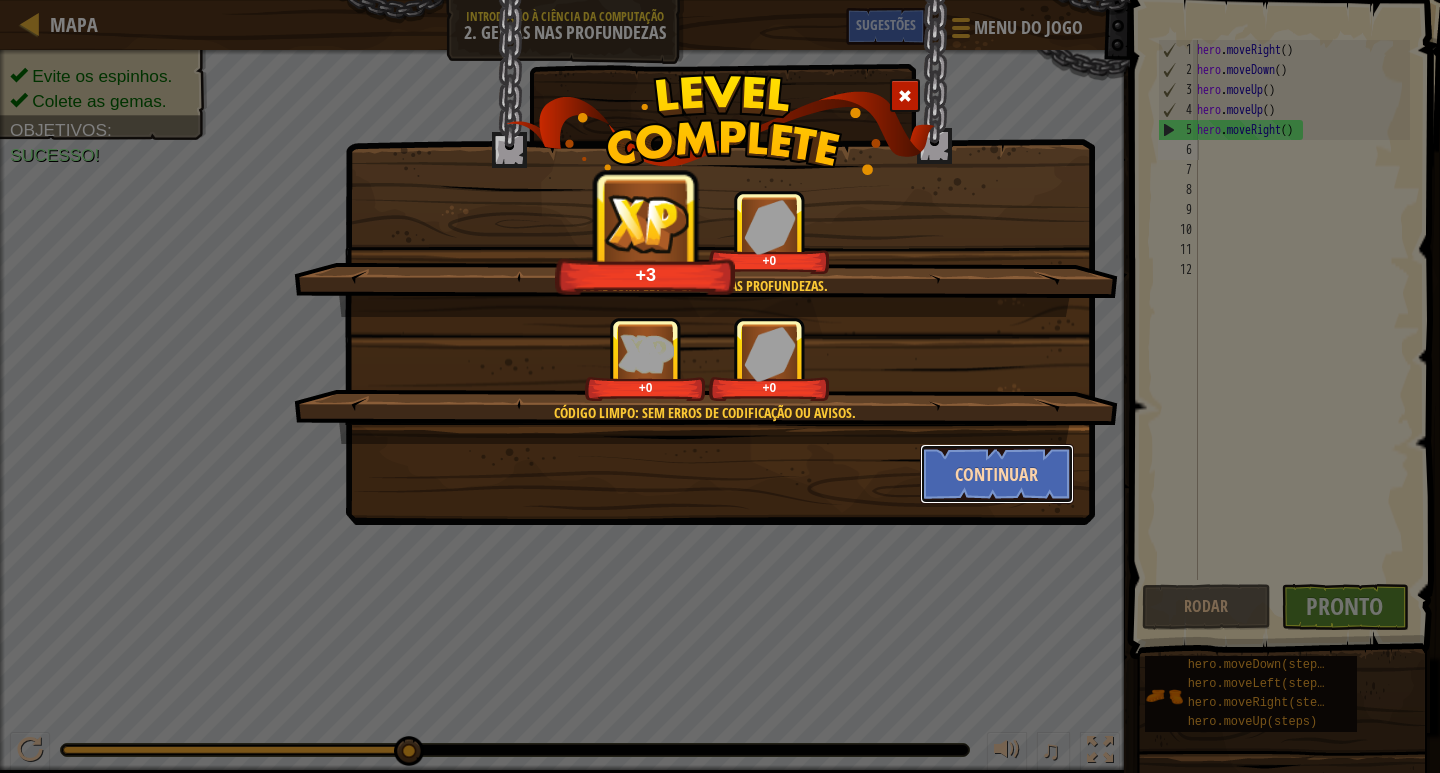 click on "Continuar" at bounding box center (997, 474) 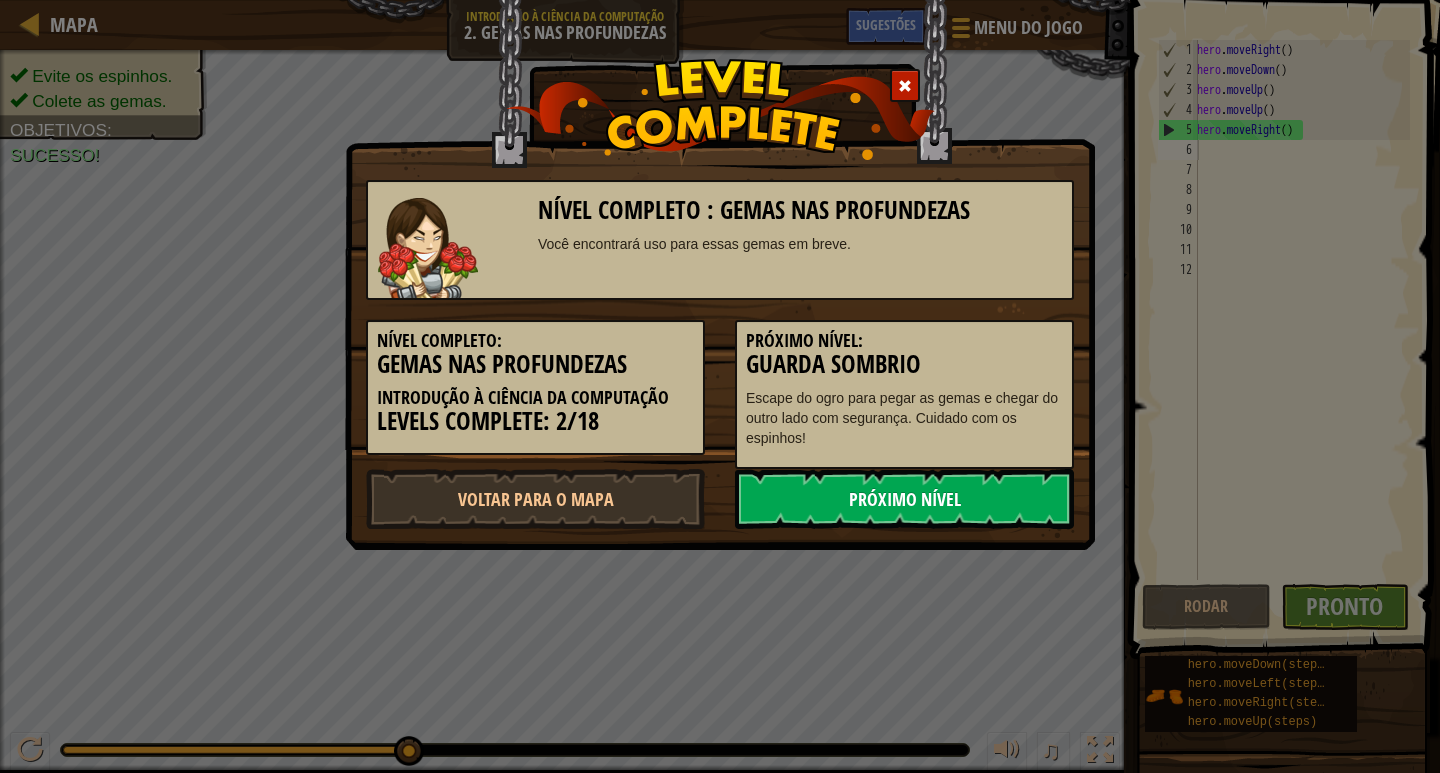 click on "Próximo Nível" at bounding box center (904, 499) 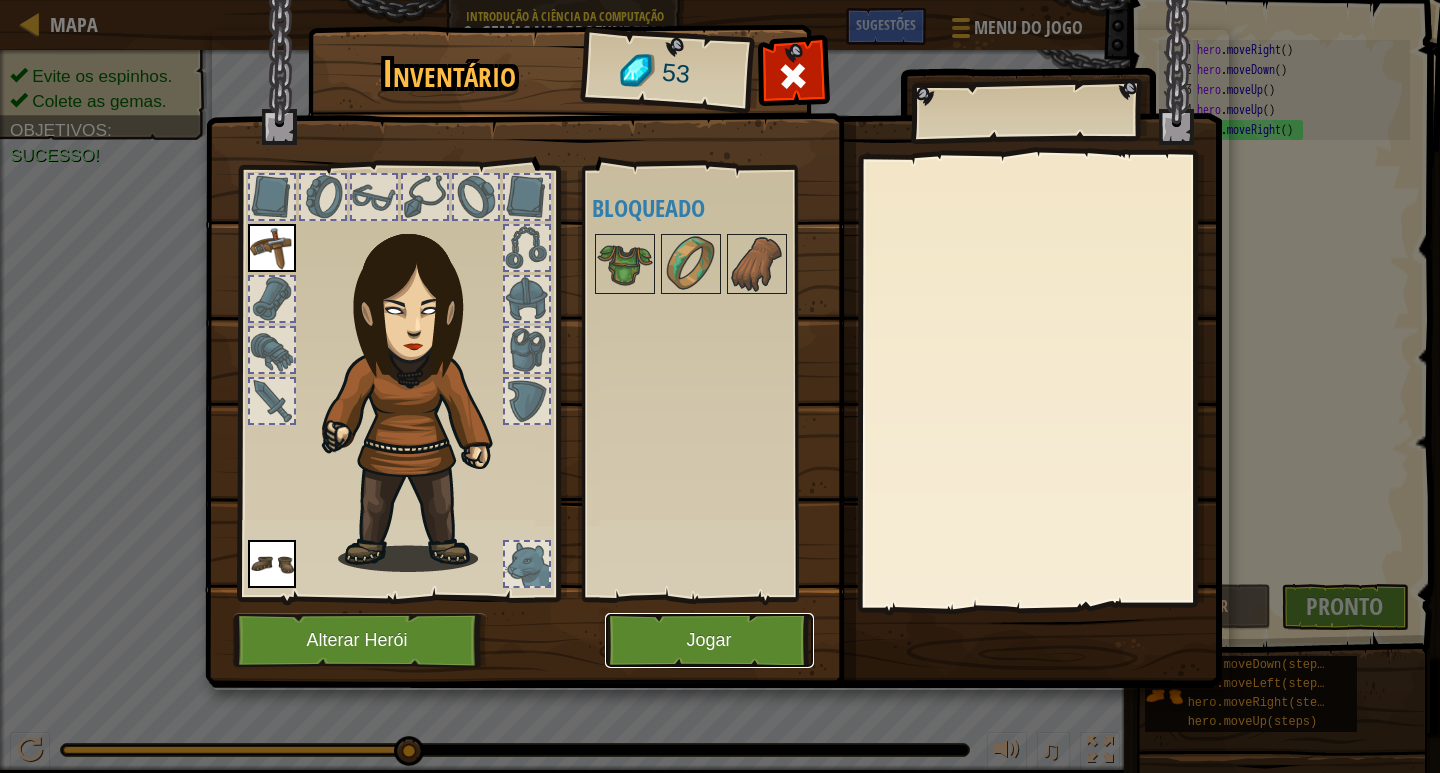 click on "Jogar" at bounding box center [709, 640] 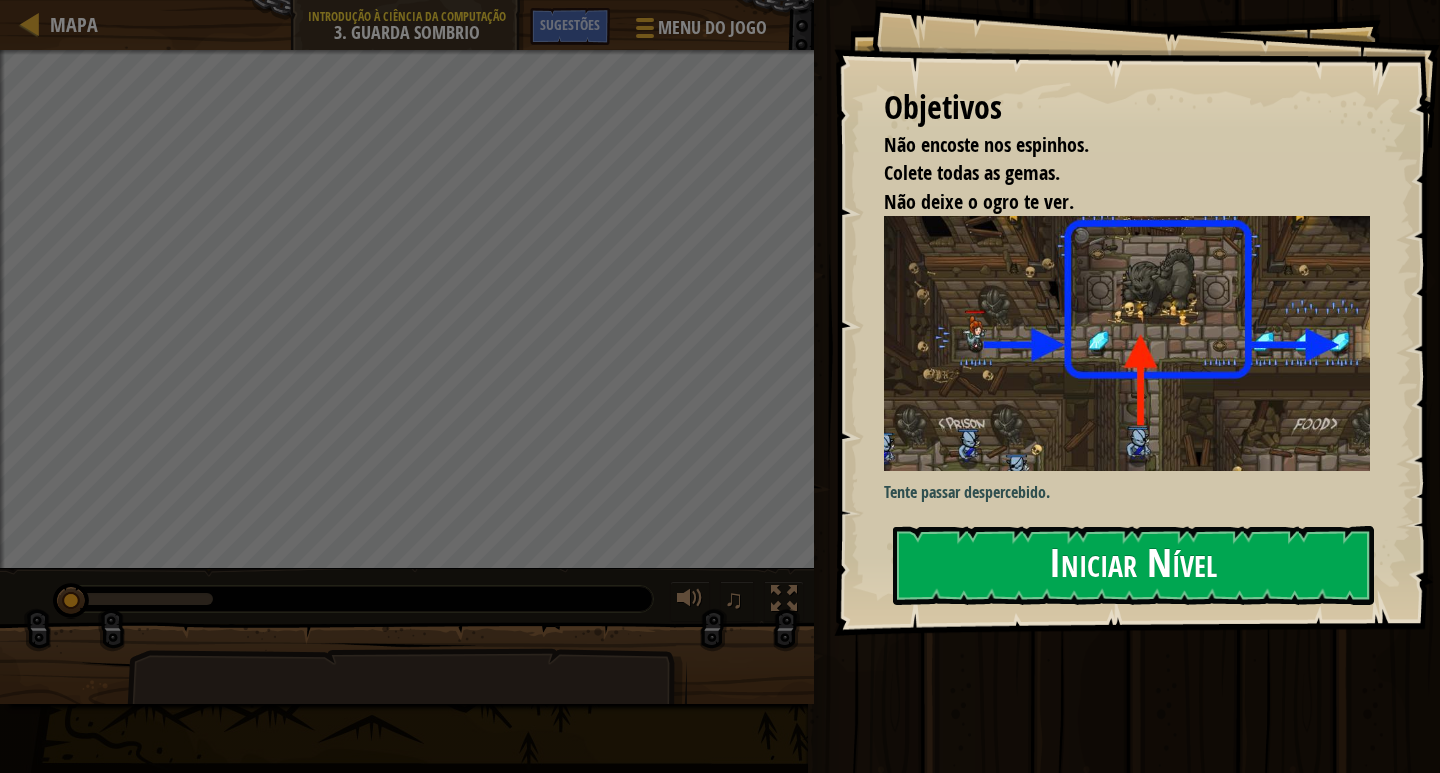 click on "Iniciar Nível" at bounding box center (1133, 565) 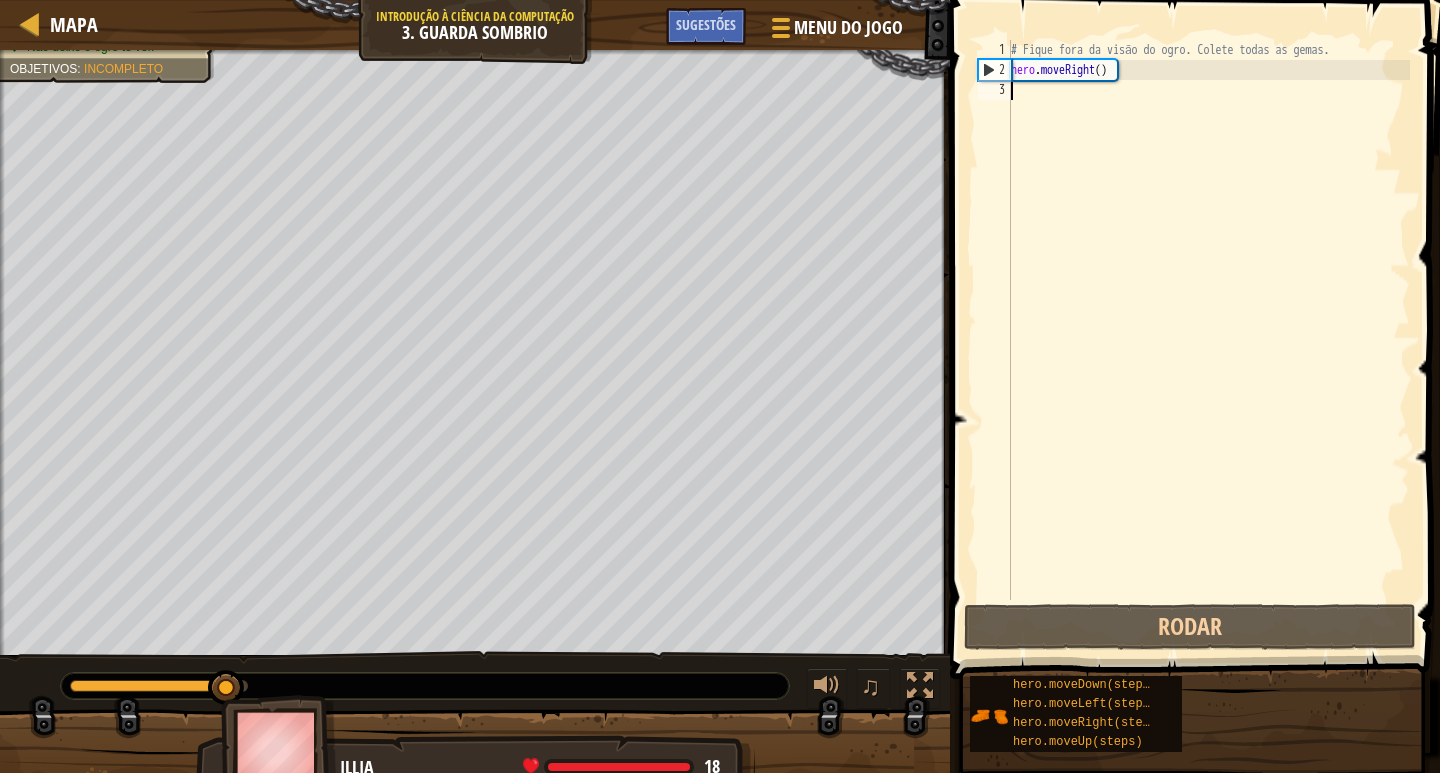 click on "# Fique fora da visão do ogro. Colete todas as gemas. hero . moveRight ( )" at bounding box center (1208, 340) 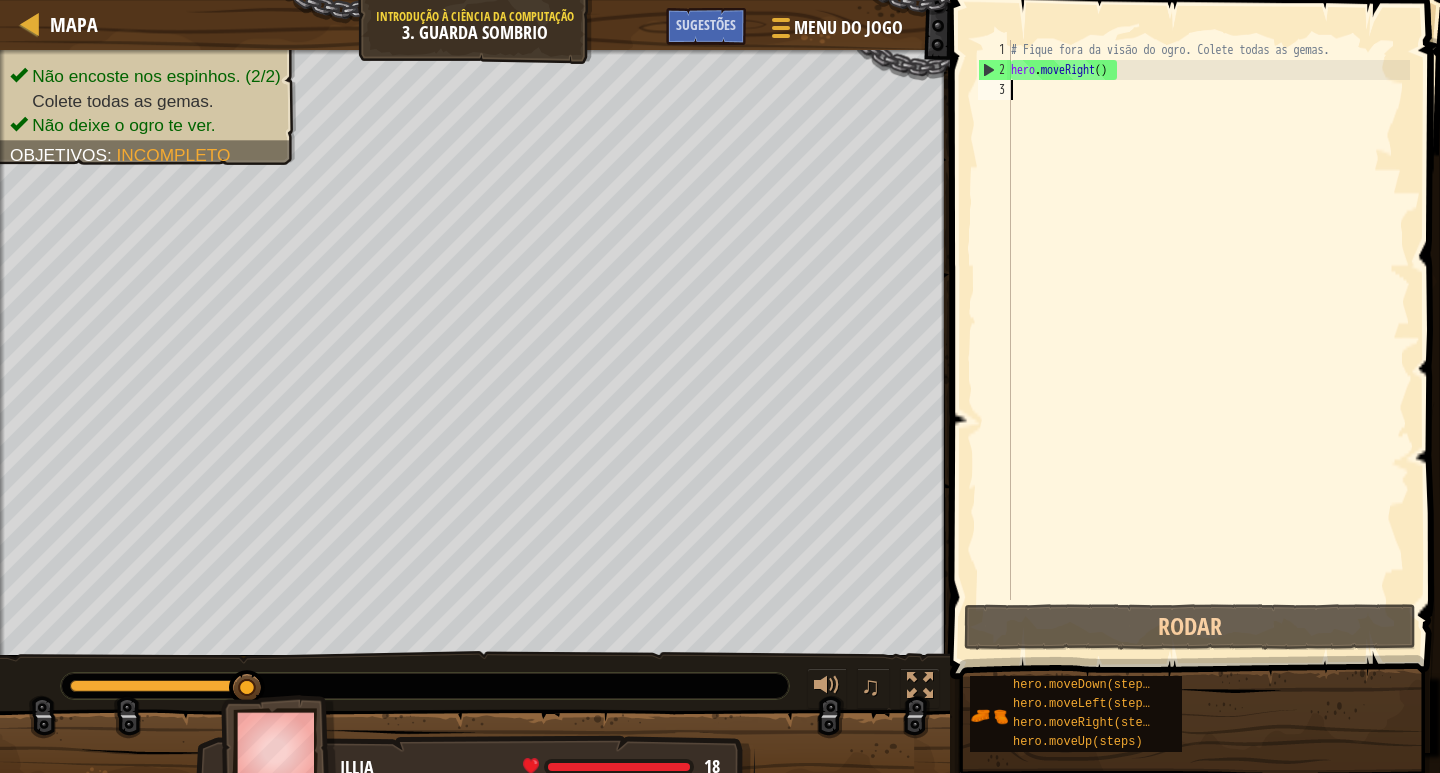 type on "h" 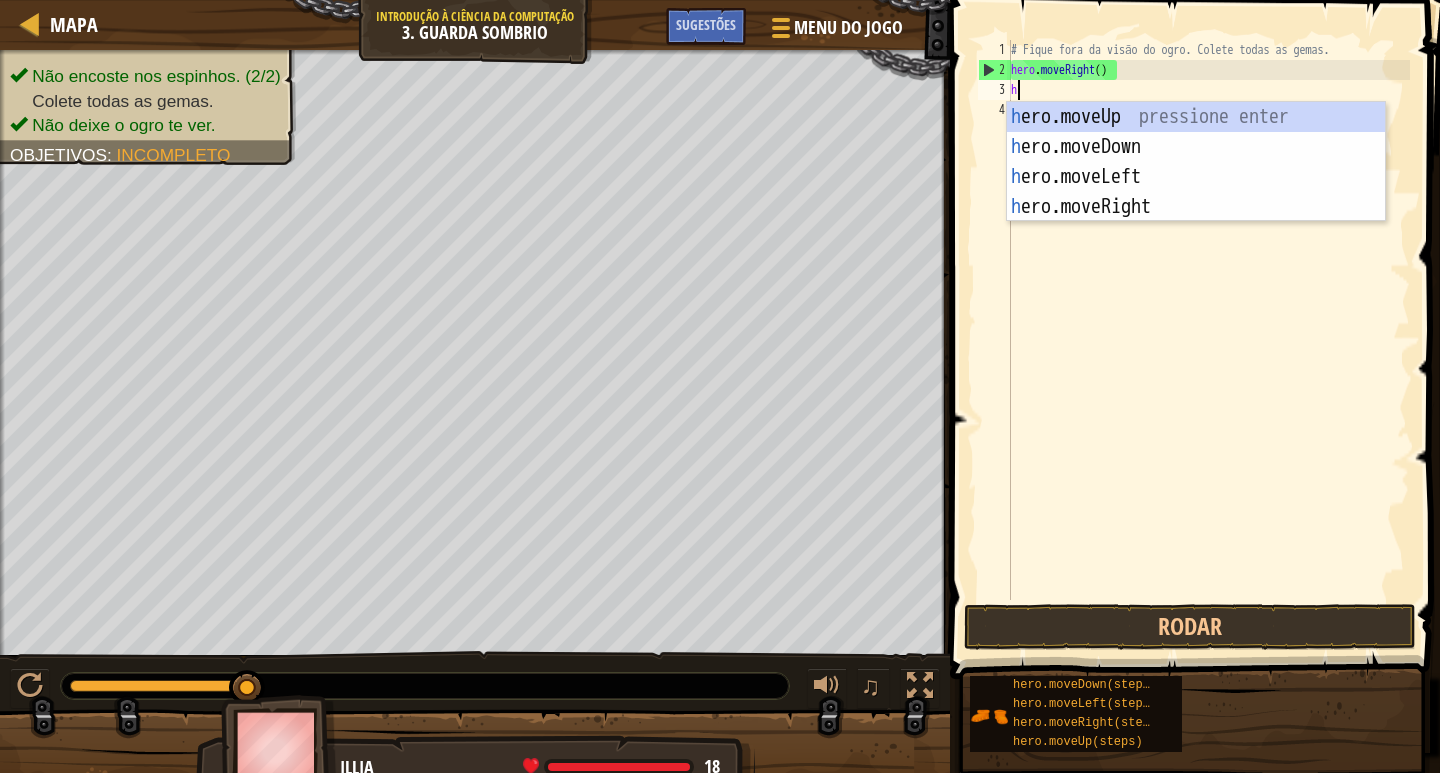 scroll, scrollTop: 9, scrollLeft: 0, axis: vertical 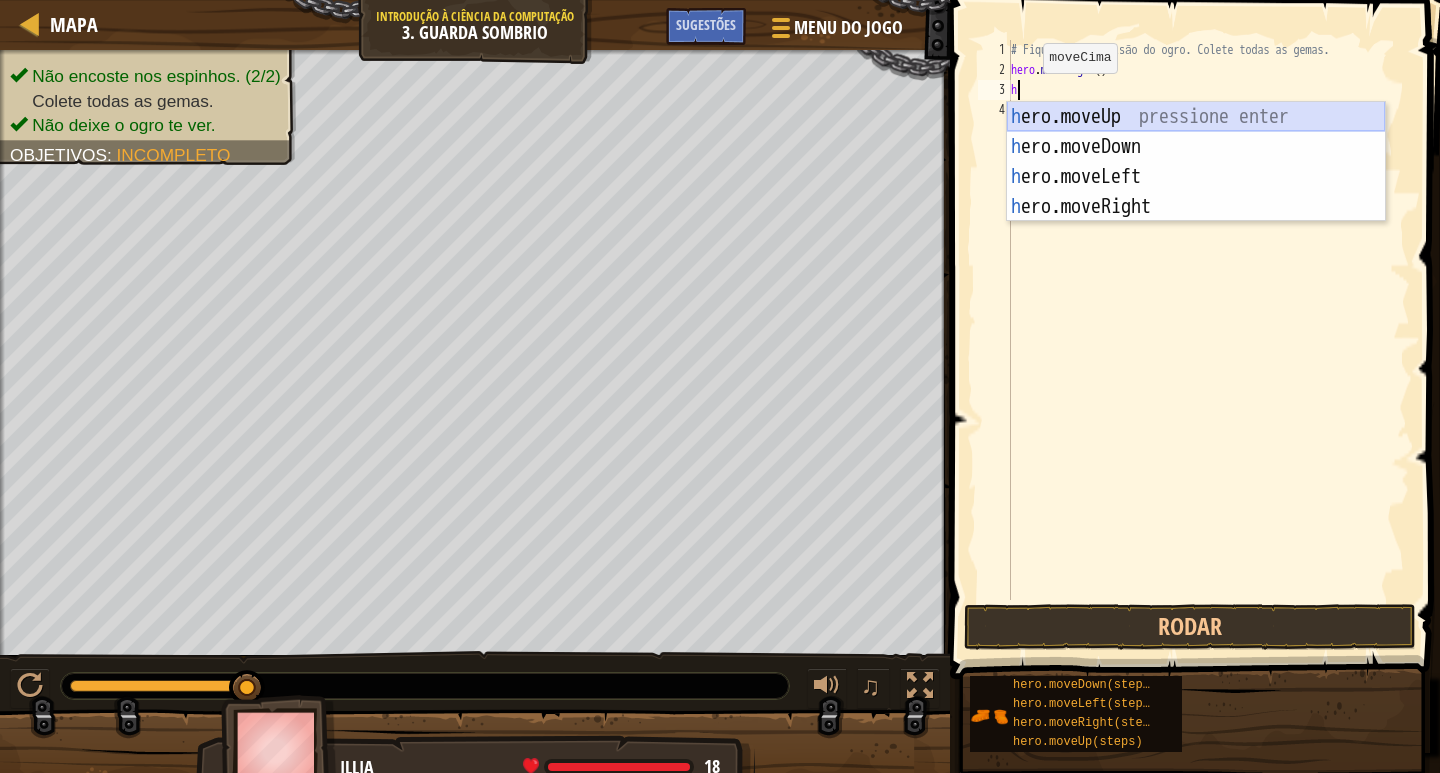 click on "h ero.moveUp pressione enter h ero.moveDown pressione enter h ero.moveLeft pressione enter h ero.moveRight pressione enter" at bounding box center [1196, 192] 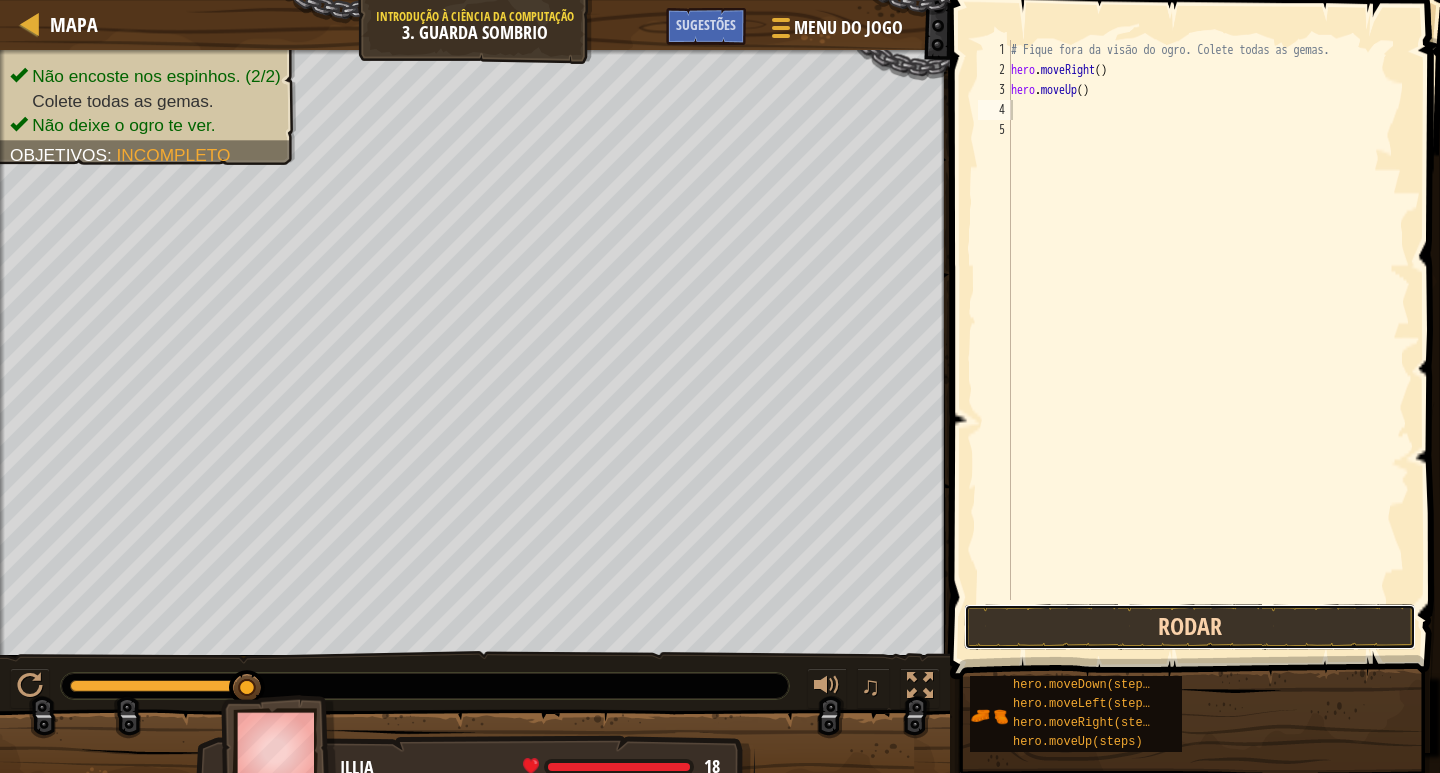 click on "Rodar" at bounding box center (1190, 627) 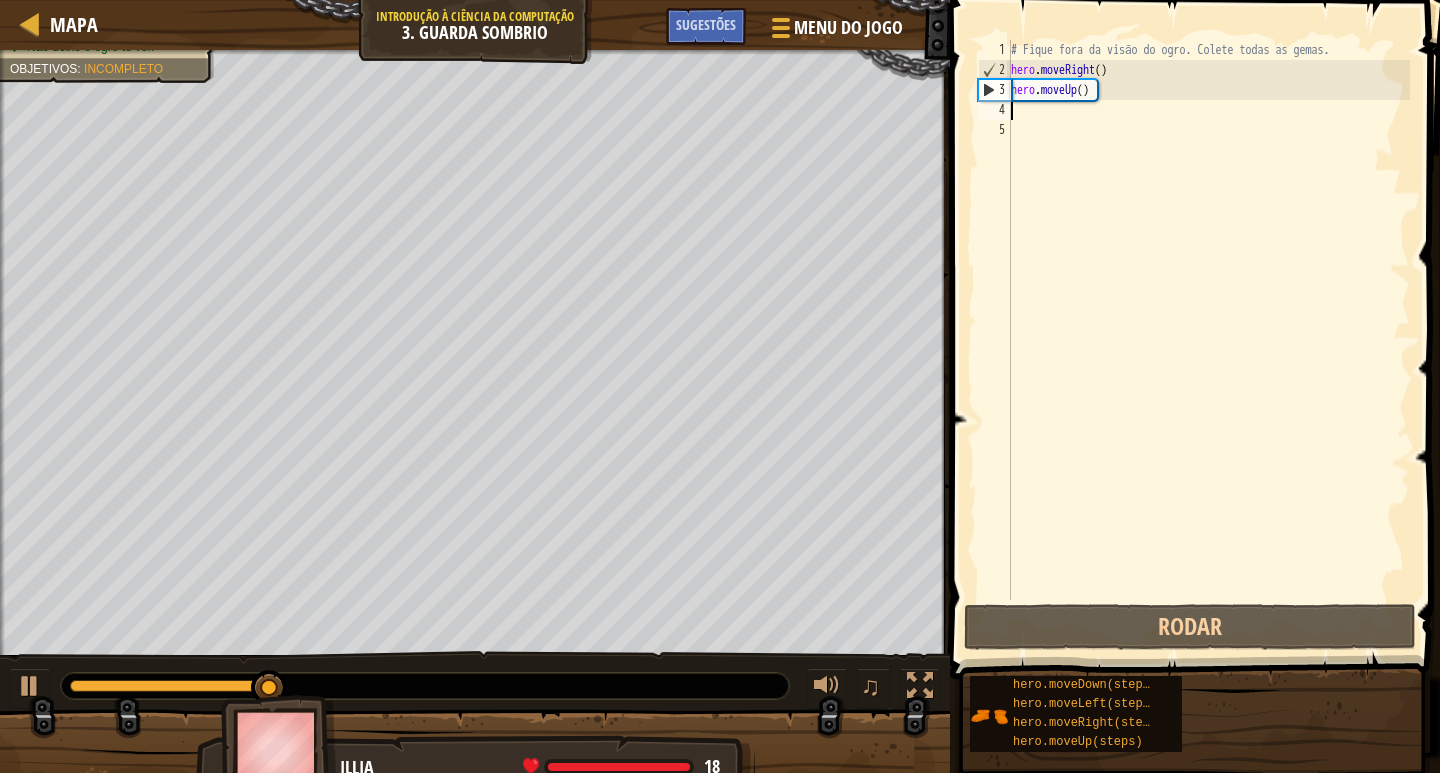 click on "# Fique fora da visão do ogro. Colete todas as gemas. hero . moveRight ( ) hero . moveUp ( )" at bounding box center [1208, 340] 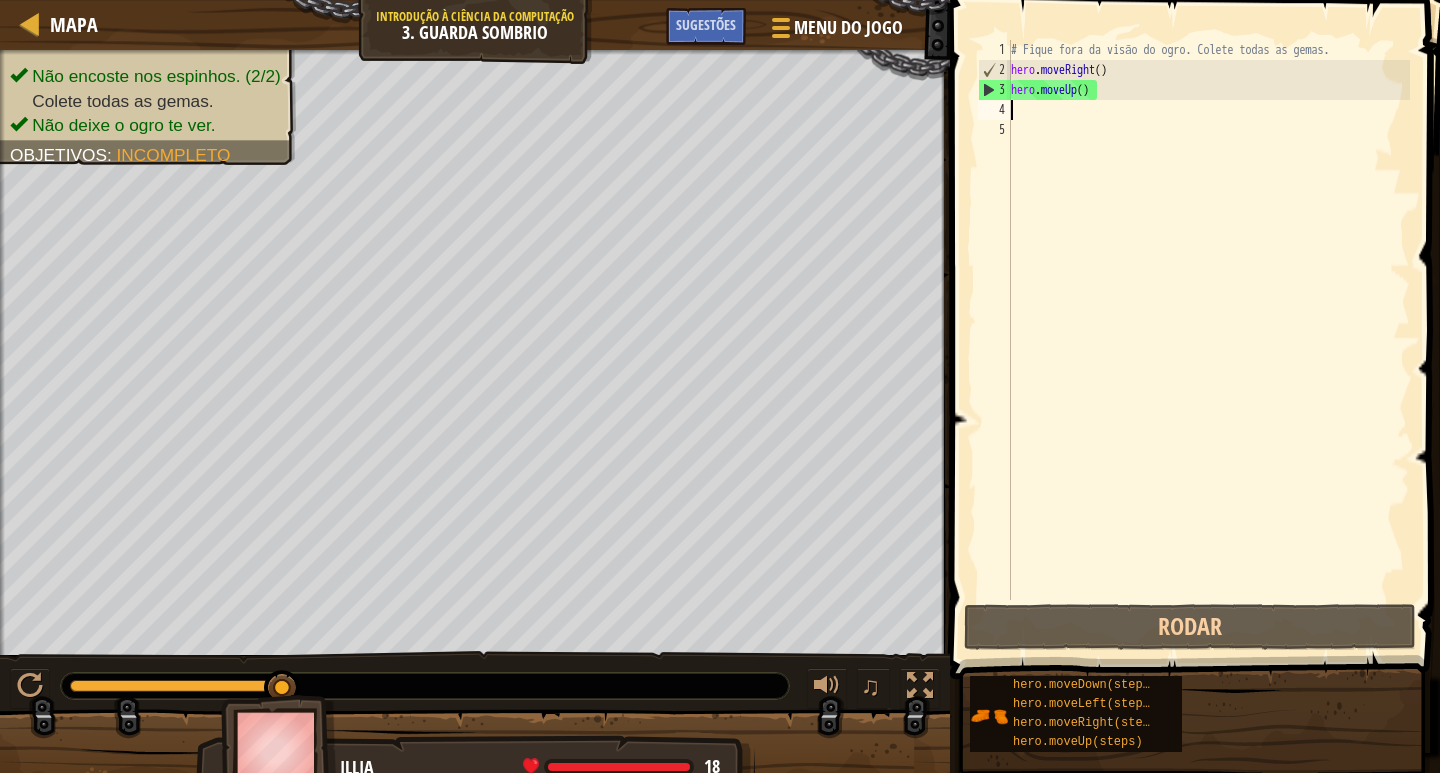 type on "h" 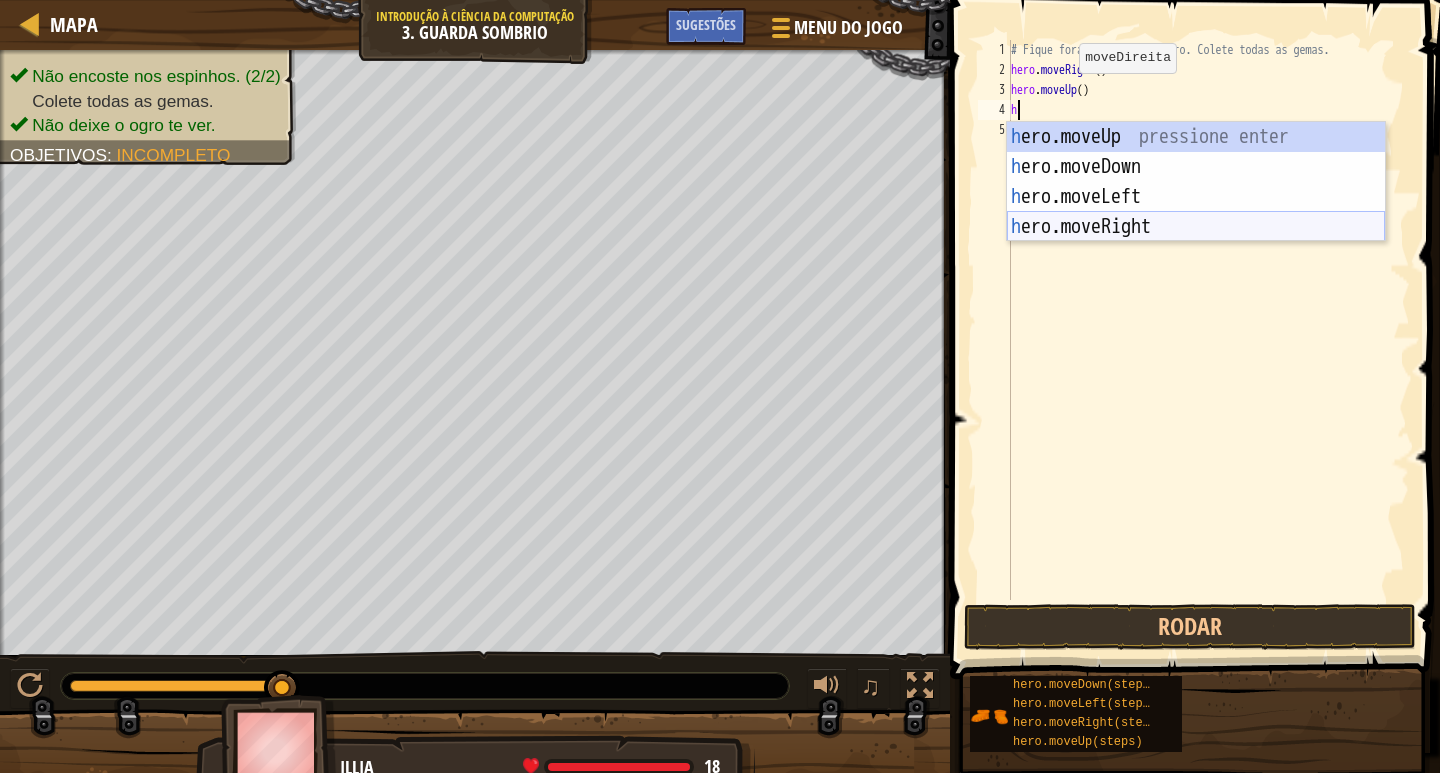 click on "h ero.moveUp pressione enter h ero.moveDown pressione enter h ero.moveLeft pressione enter h ero.moveRight pressione enter" at bounding box center (1196, 212) 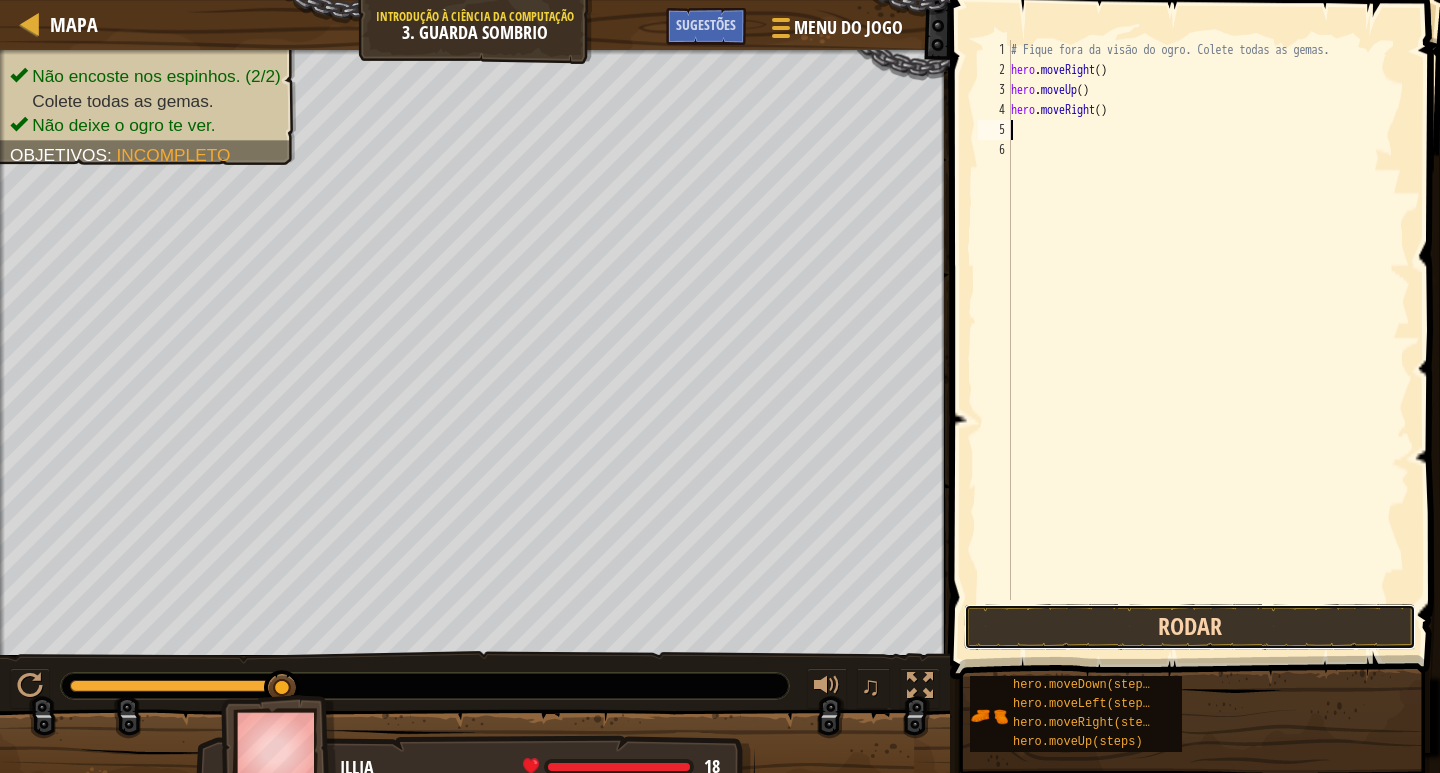 click on "Rodar" at bounding box center [1190, 627] 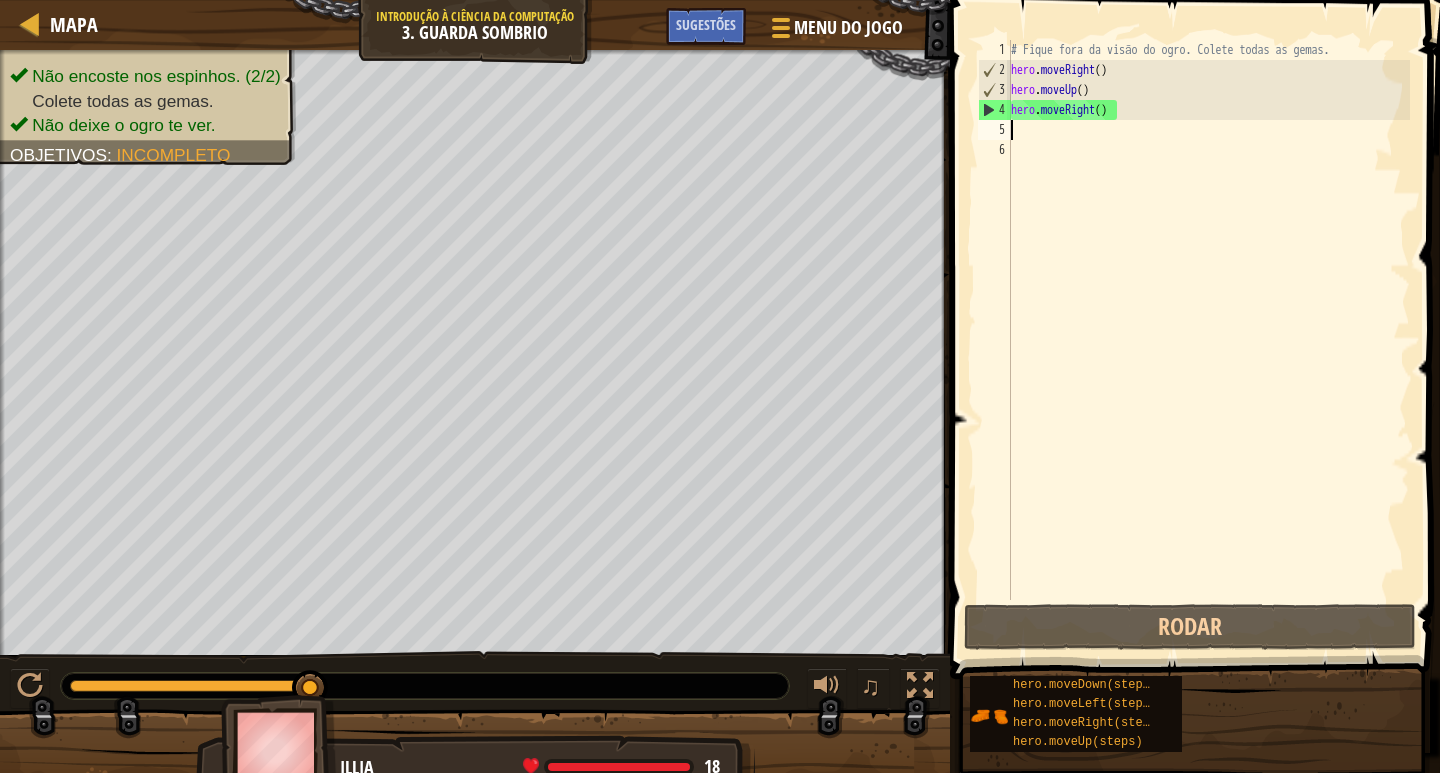 type on "h" 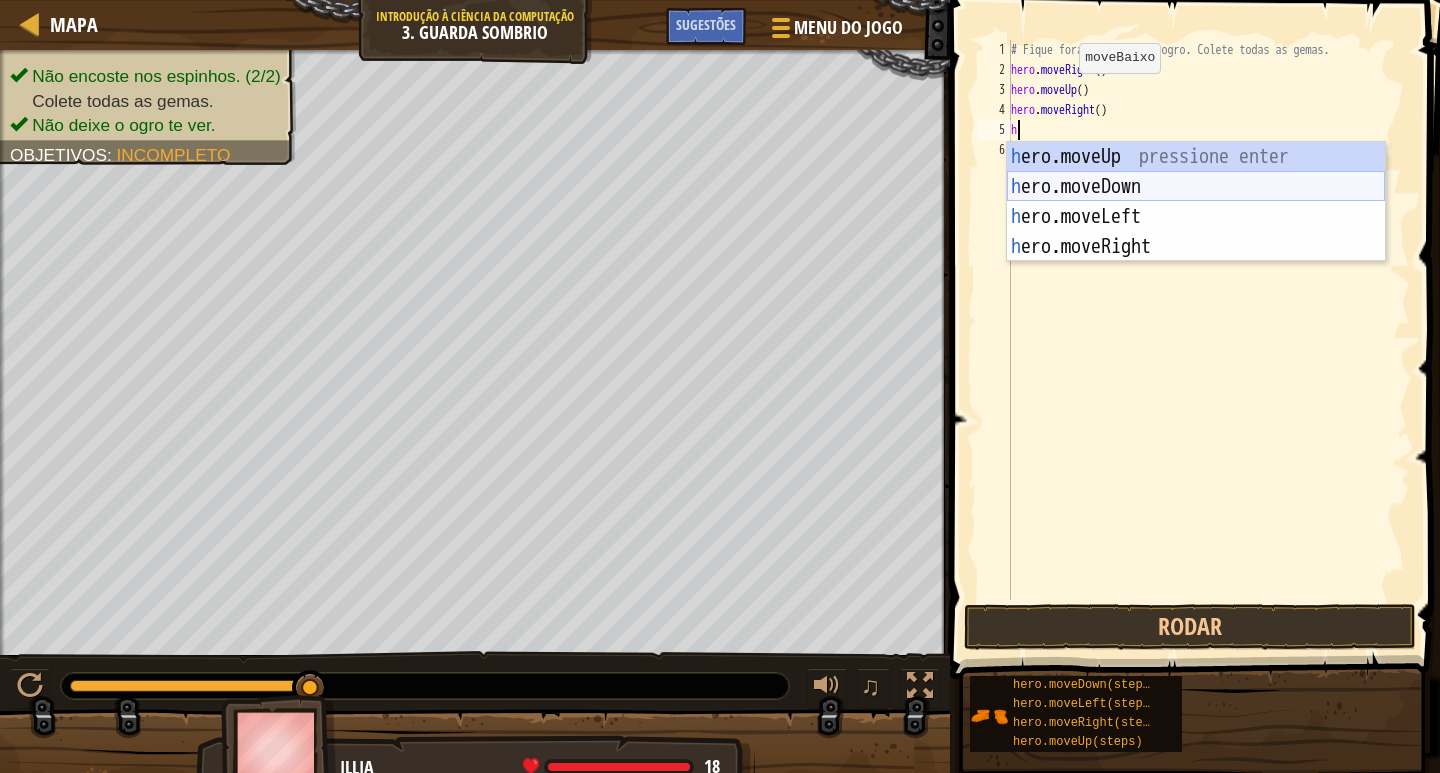 click on "h ero.moveUp pressione enter h ero.moveDown pressione enter h ero.moveLeft pressione enter h ero.moveRight pressione enter" at bounding box center [1196, 232] 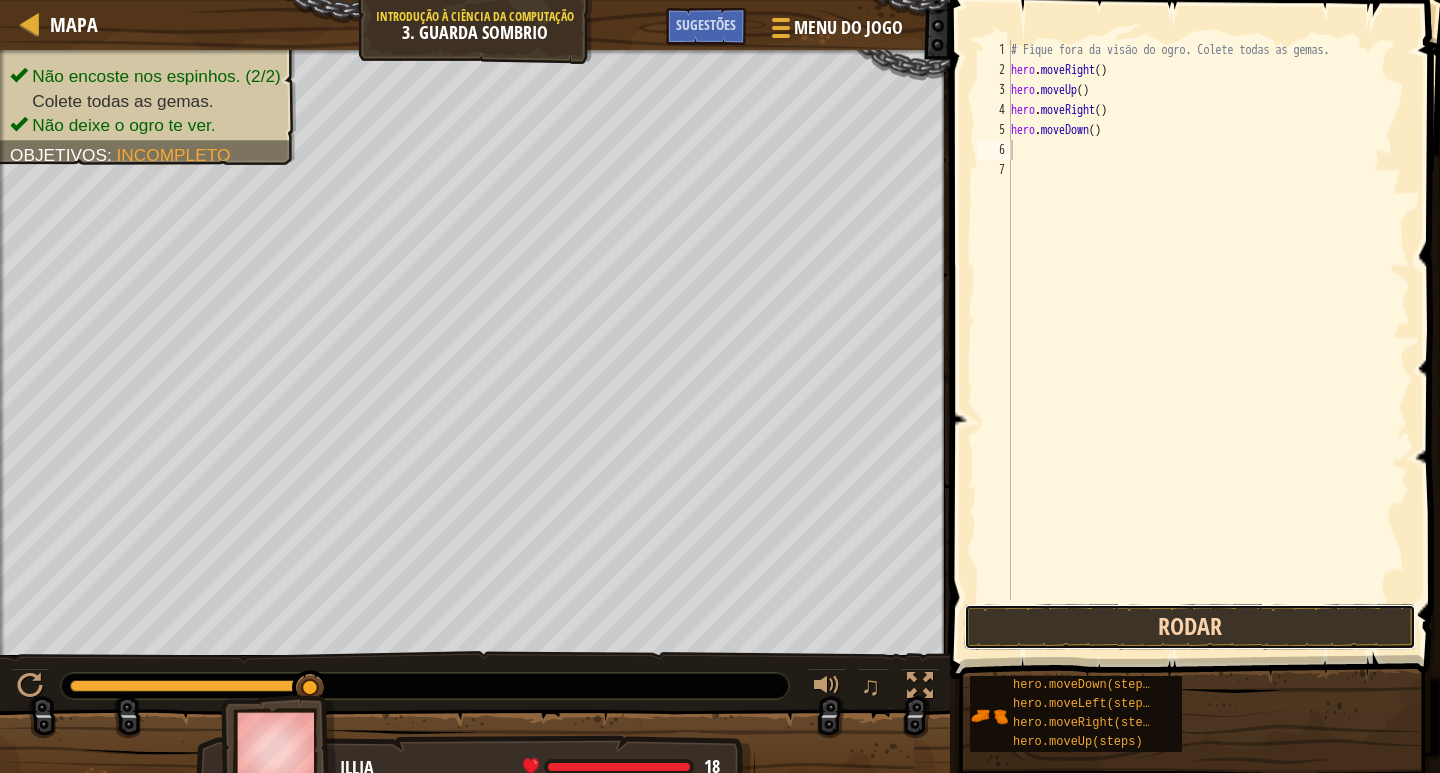 click on "Rodar" at bounding box center [1190, 627] 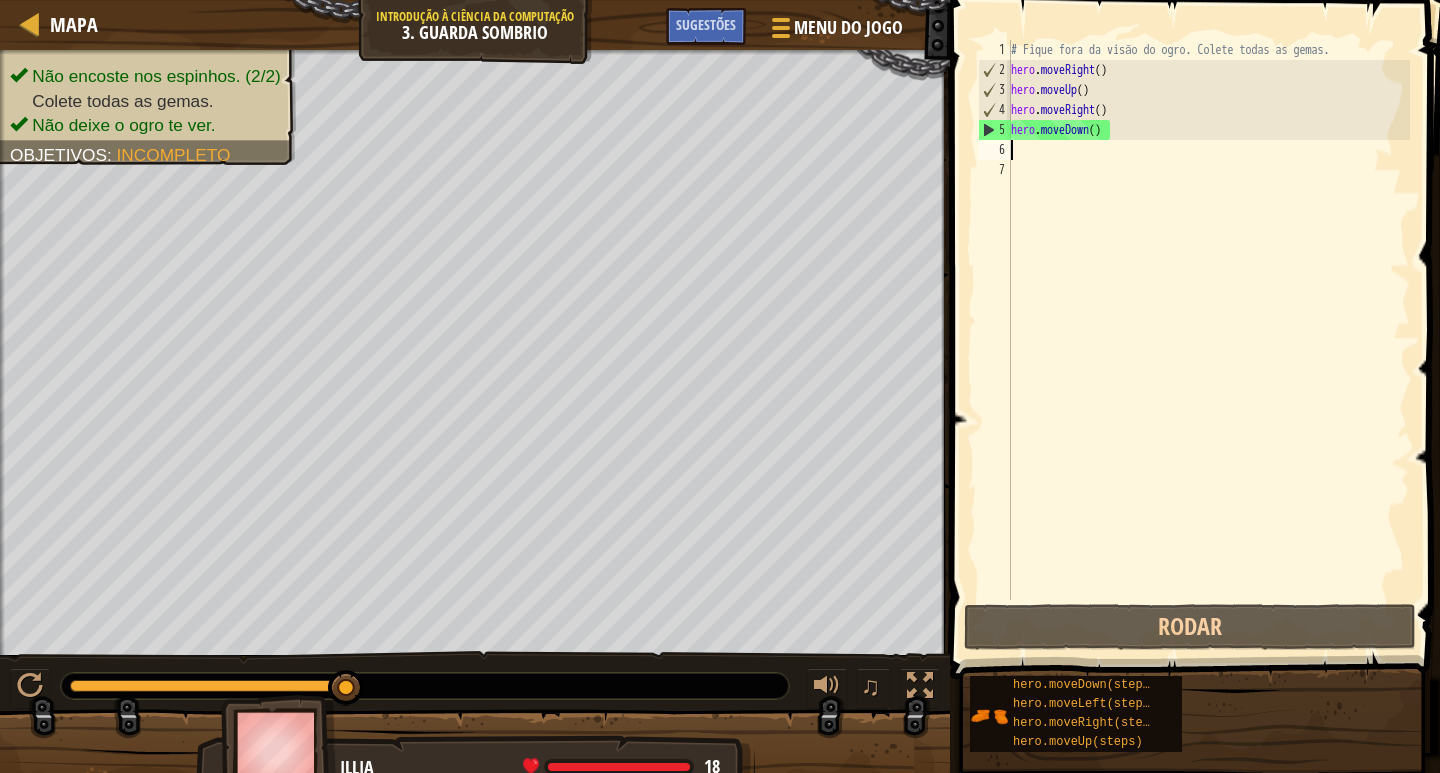 type on "h" 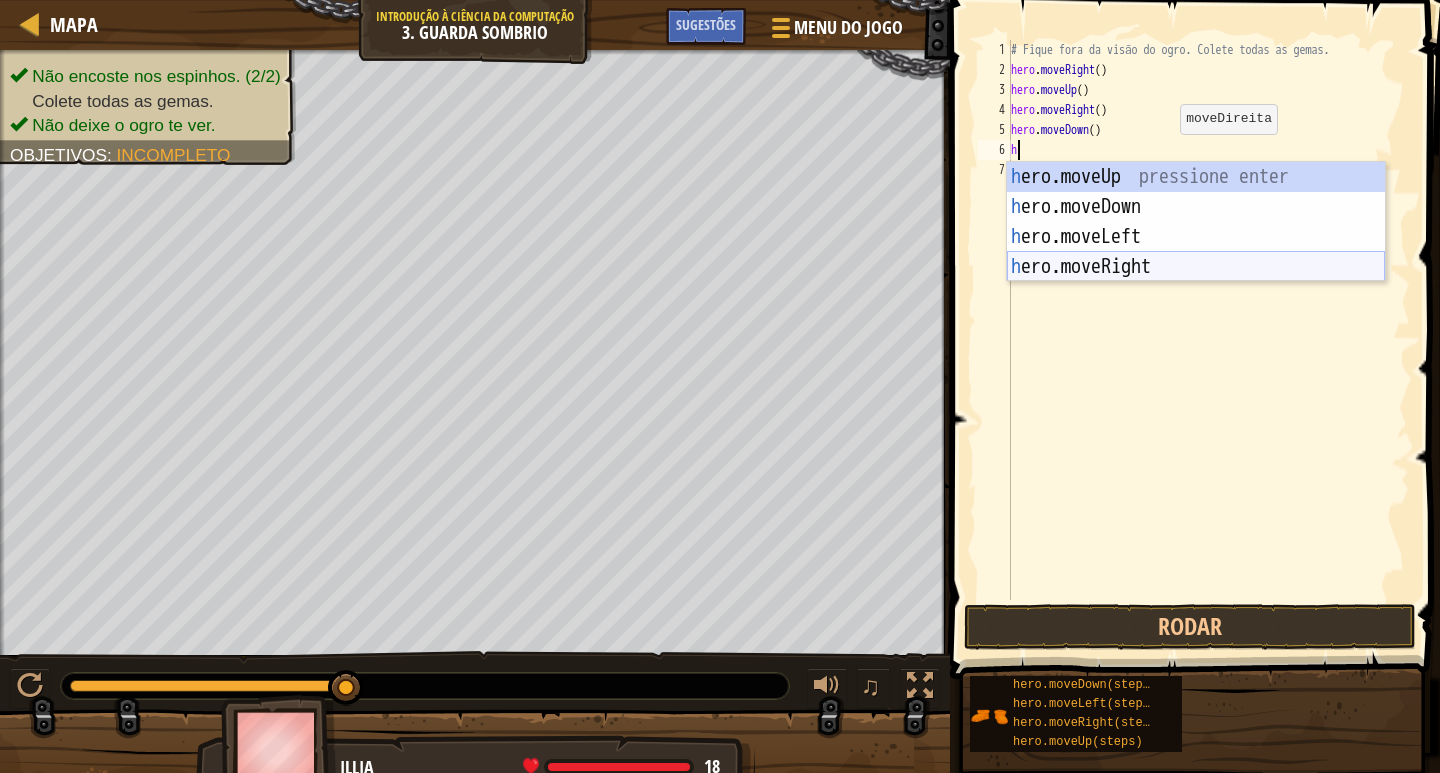 click on "h ero.moveUp pressione enter h ero.moveDown pressione enter h ero.moveLeft pressione enter h ero.moveRight pressione enter" at bounding box center (1196, 252) 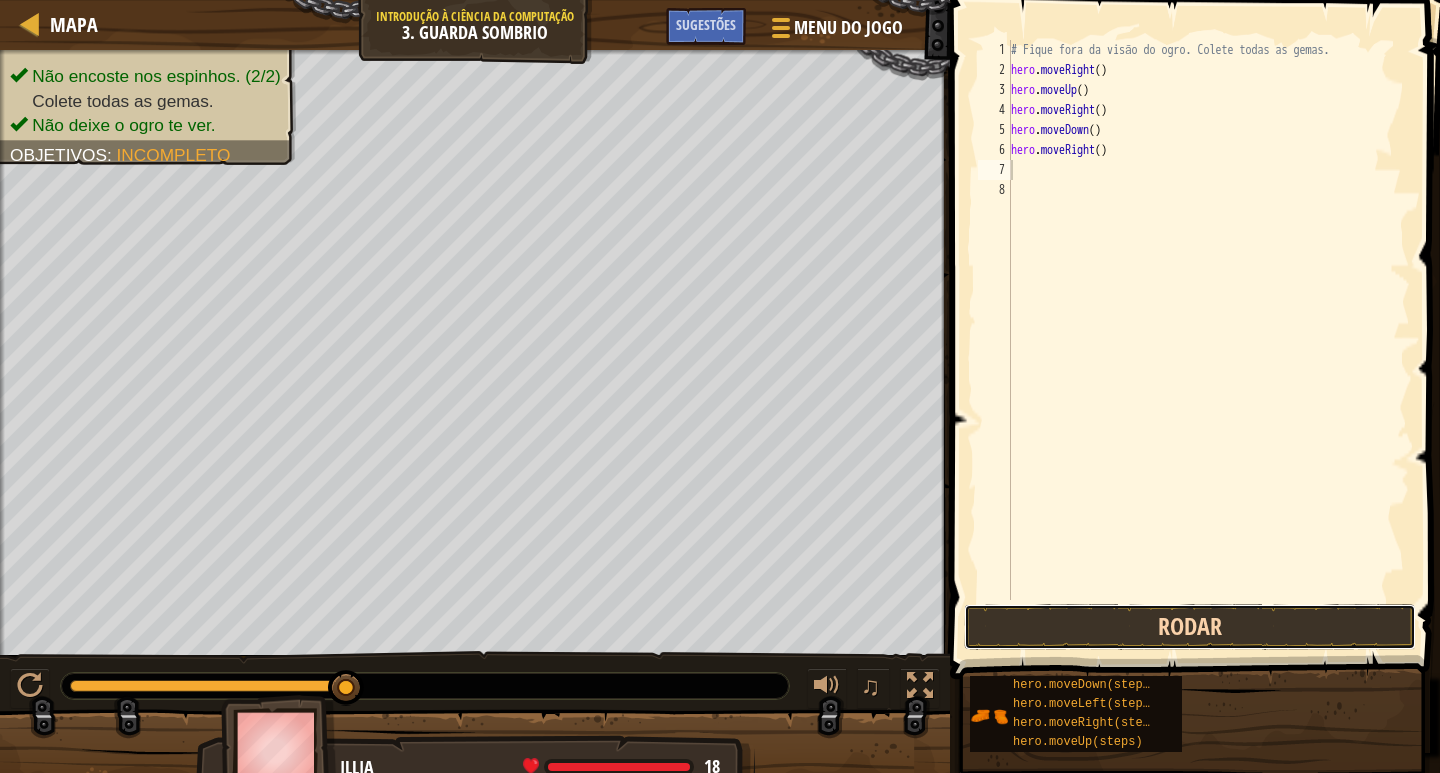 click on "Rodar" at bounding box center [1190, 627] 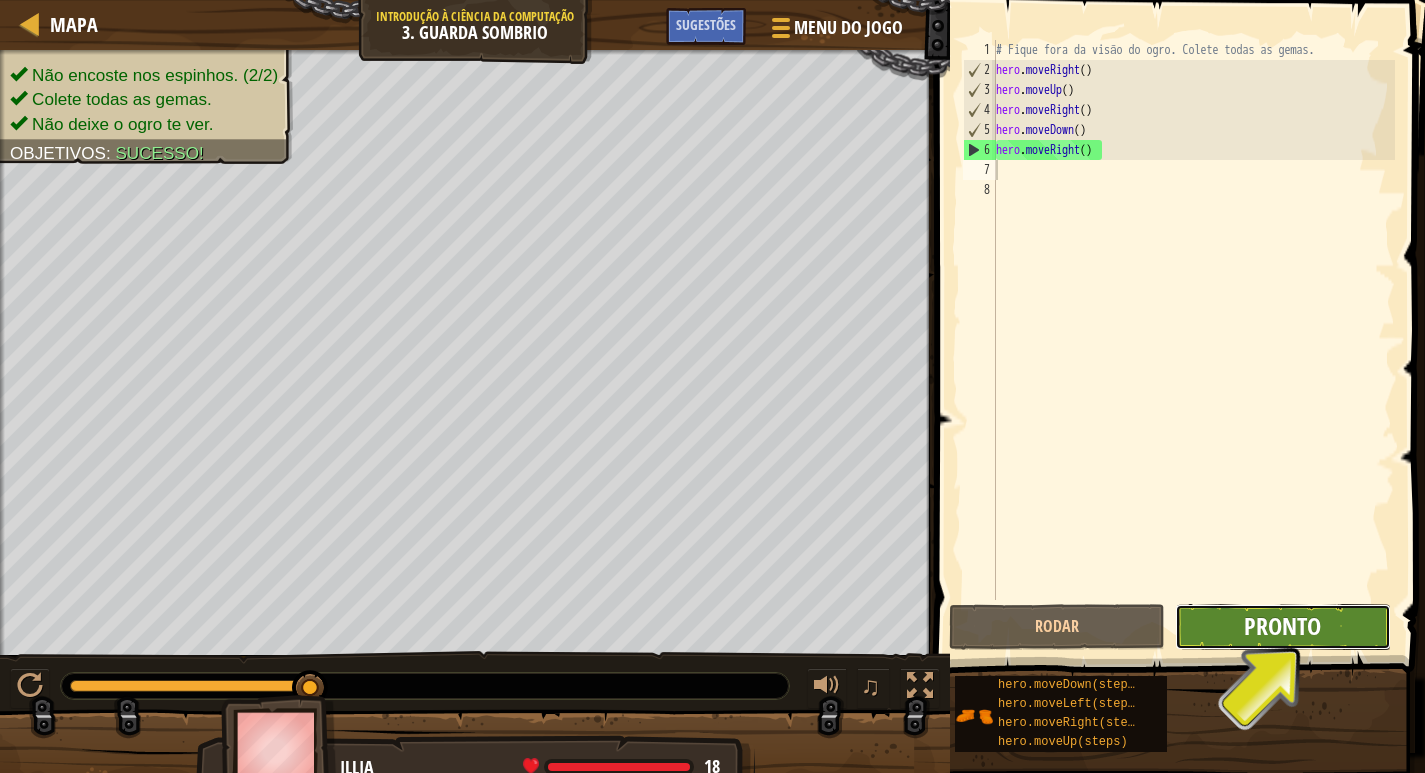 click on "Pronto" at bounding box center [1282, 626] 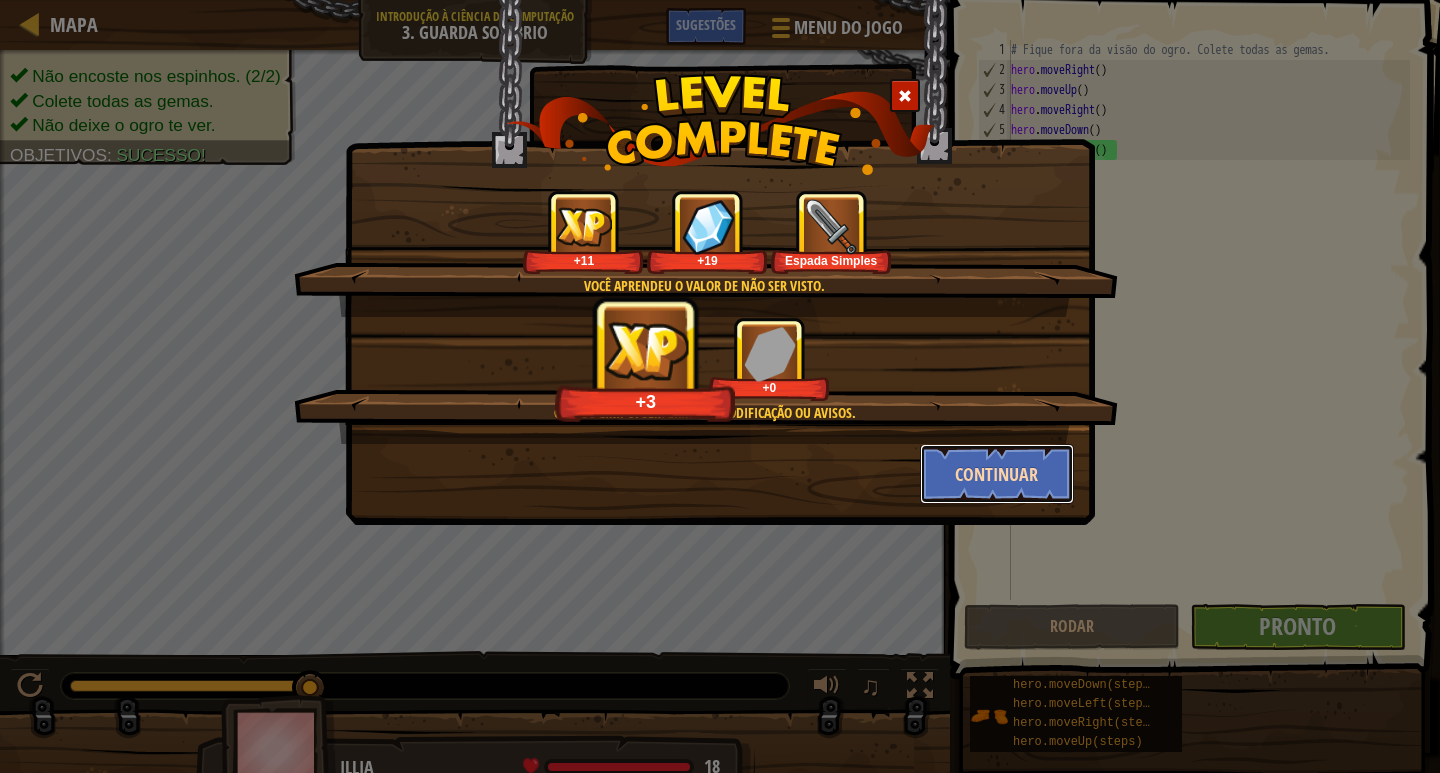 click on "Continuar" at bounding box center (997, 474) 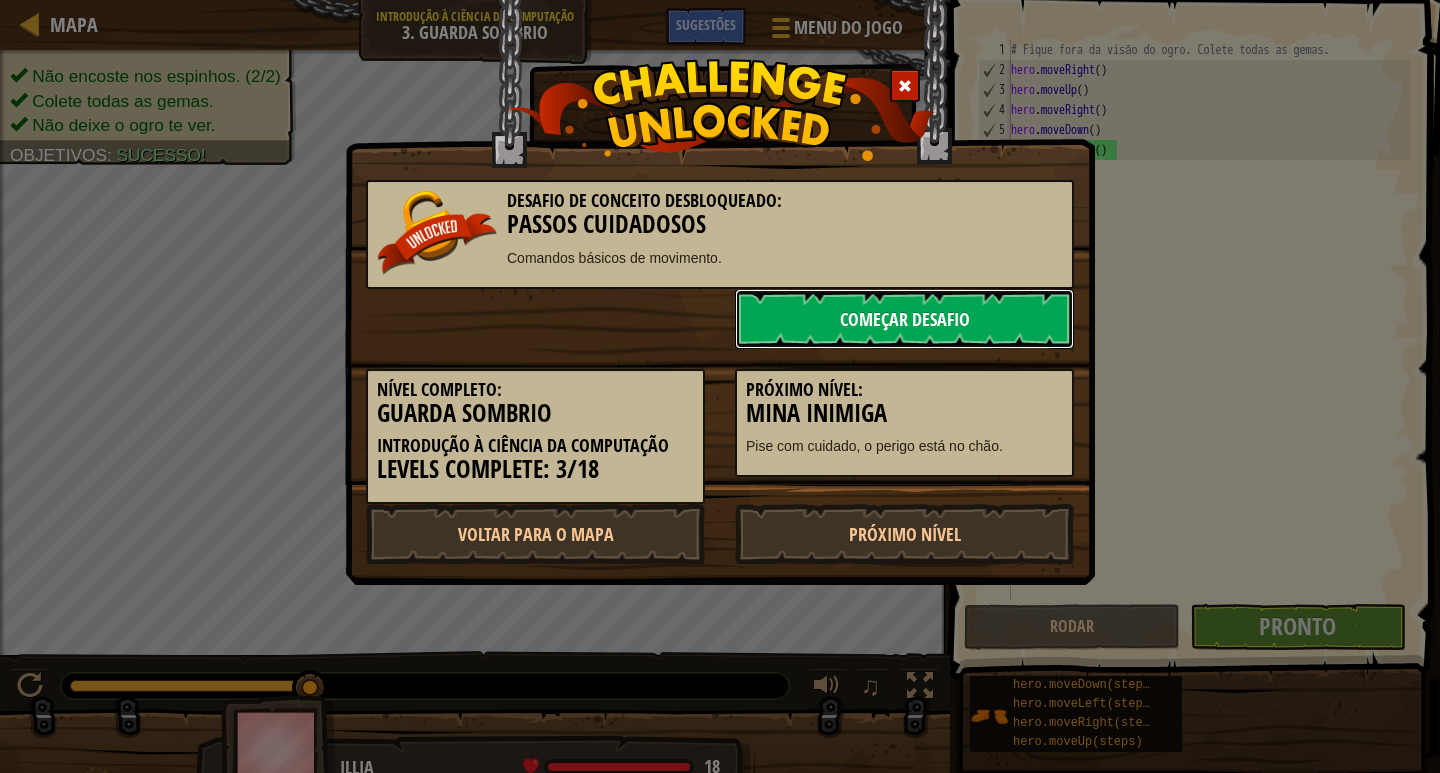 click on "Começar Desafio" at bounding box center [904, 319] 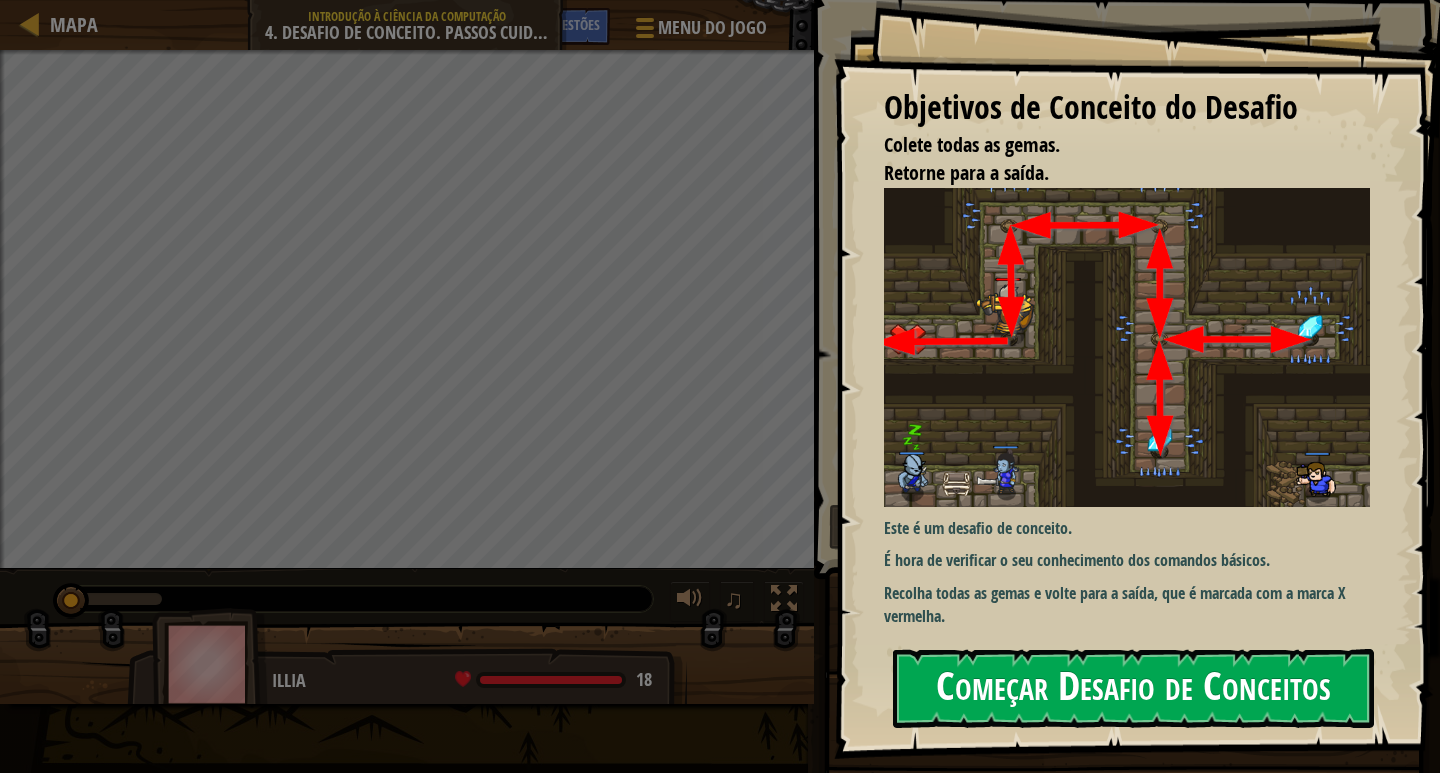 click on "Começar Desafio de Conceitos" at bounding box center (1133, 688) 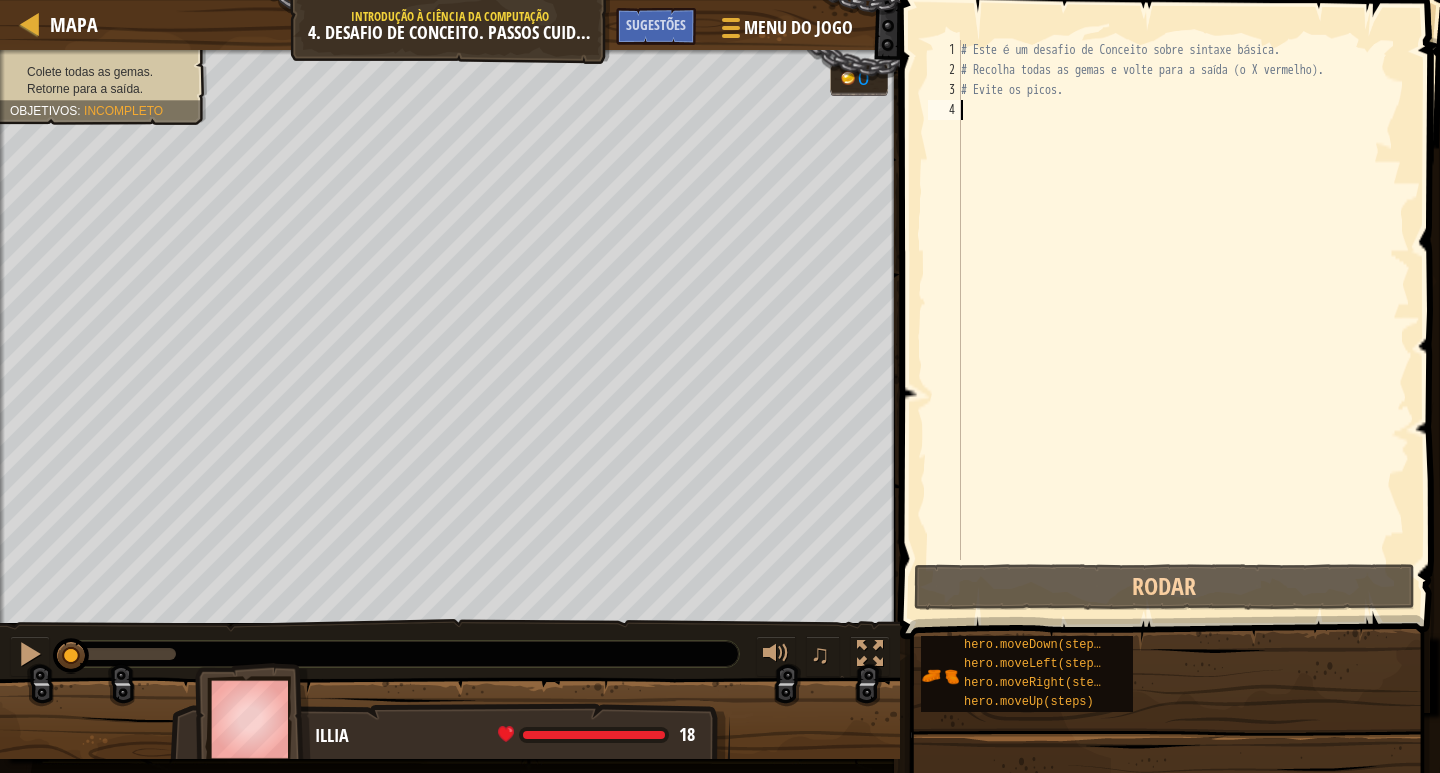 click on "# Este é um desafio de Conceito sobre sintaxe básica. # Recolha todas as gemas e volte para a saída (o X vermelho). # Evite os picos." at bounding box center (1183, 320) 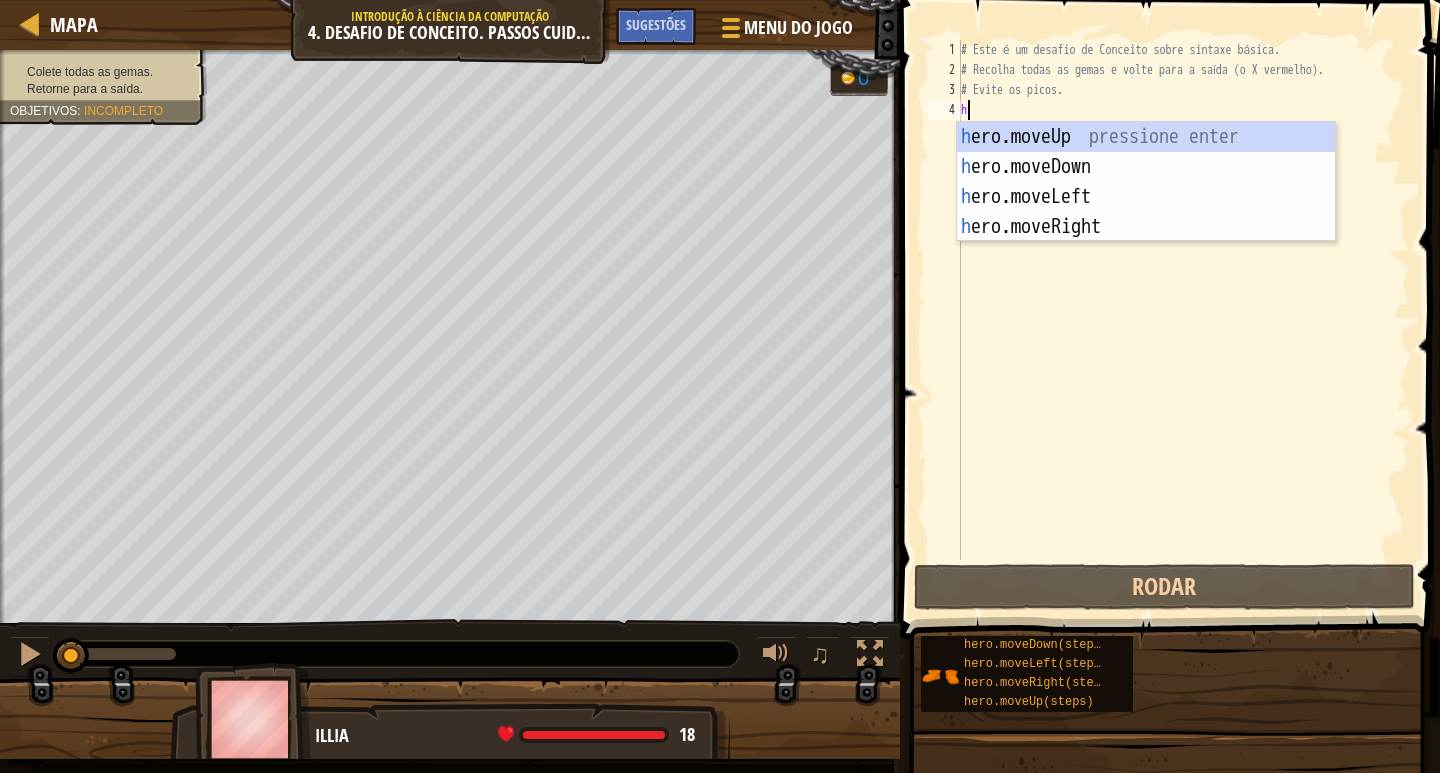 type on "h" 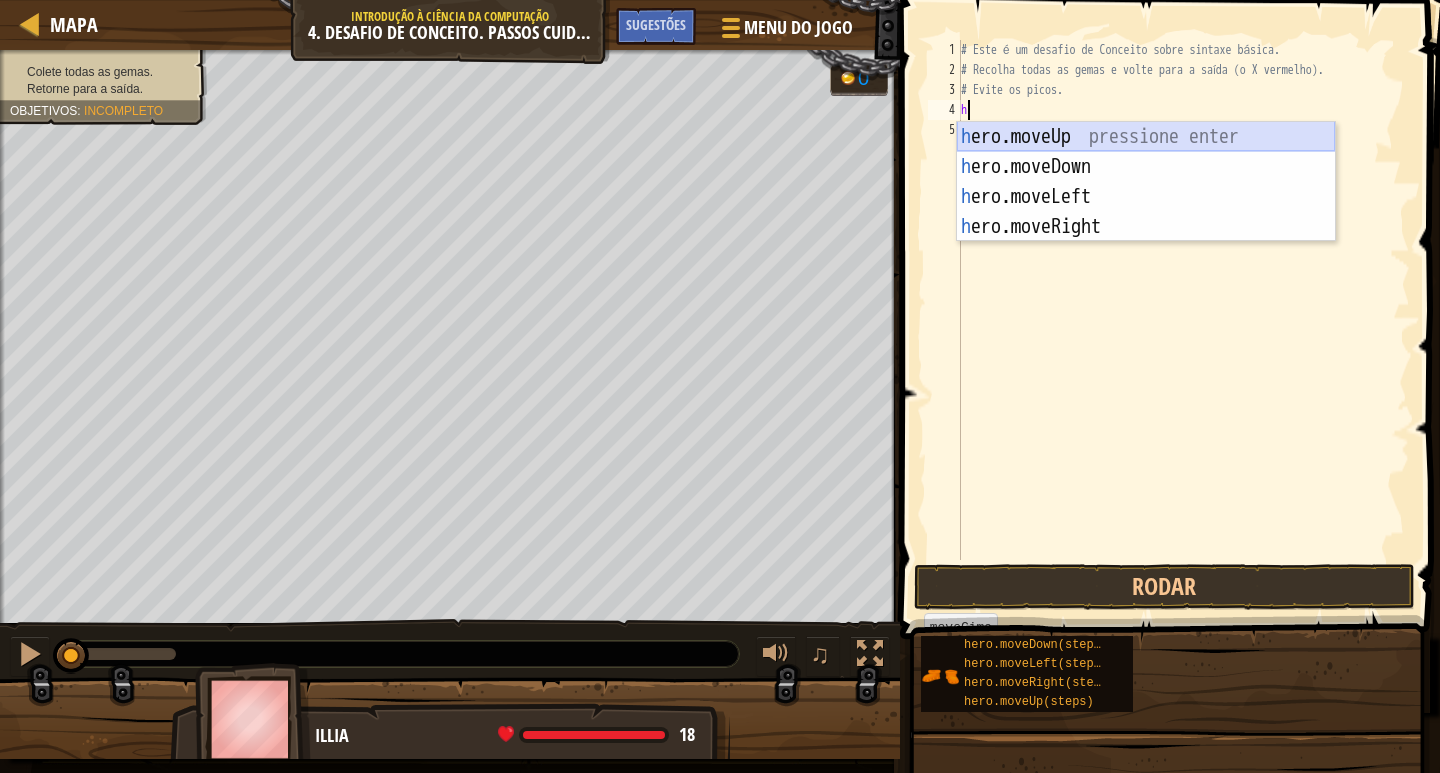 click on "h ero.moveUp pressione enter h ero.moveDown pressione enter h ero.moveLeft pressione enter h ero.moveRight pressione enter" at bounding box center (1146, 212) 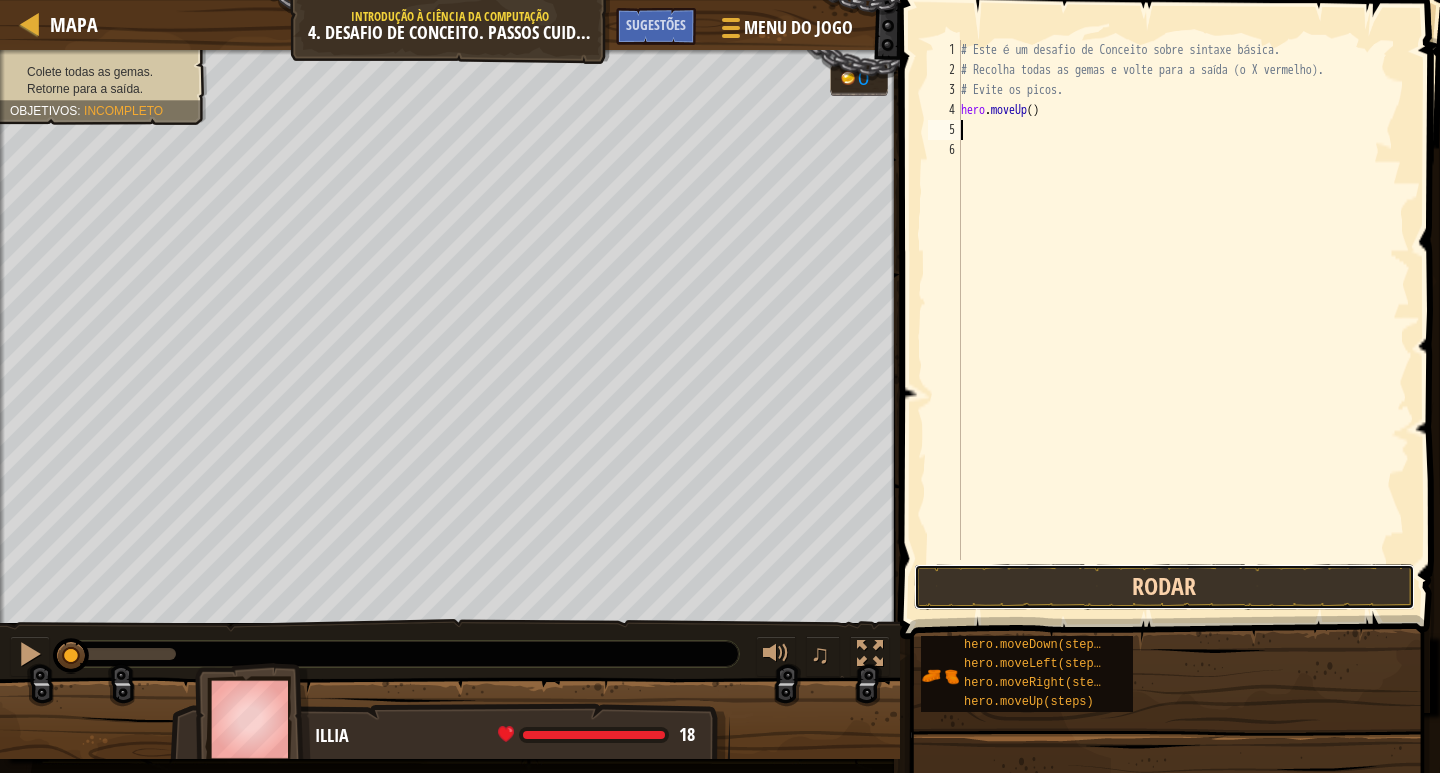 drag, startPoint x: 1226, startPoint y: 601, endPoint x: 1240, endPoint y: 584, distance: 22.022715 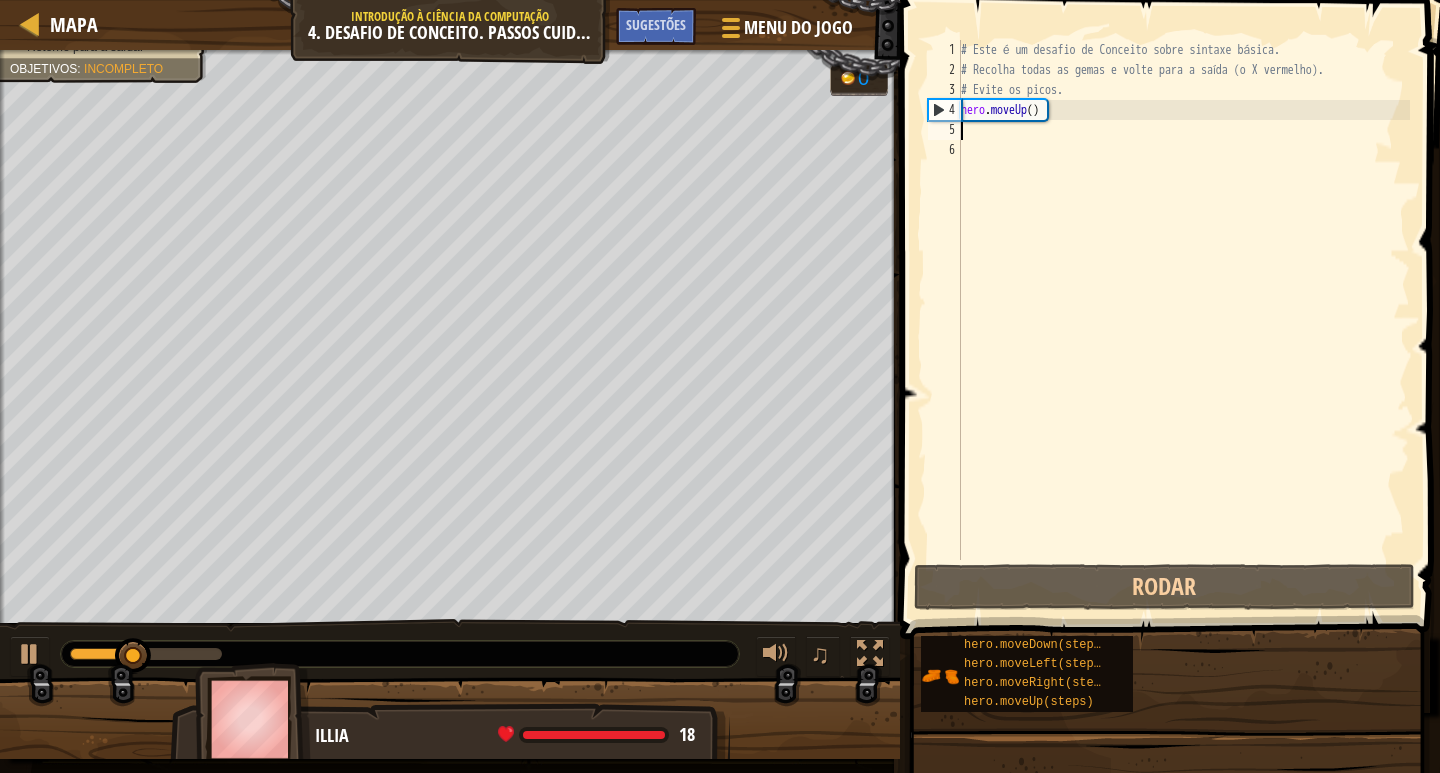click on "# Este é um desafio de Conceito sobre sintaxe básica. # Recolha todas as gemas e volte para a saída (o X vermelho). # Evite os picos. hero . moveUp ( )" at bounding box center [1183, 320] 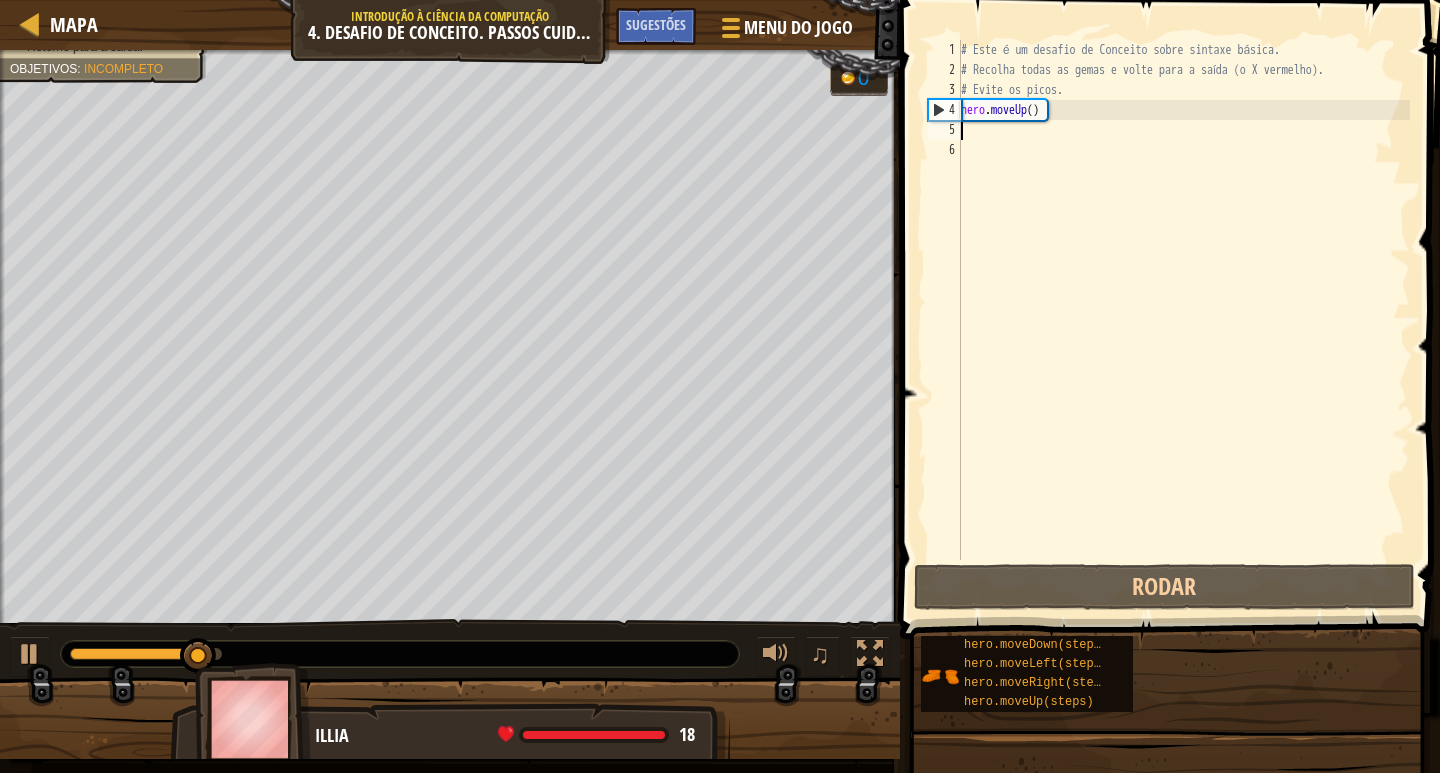 type on "h" 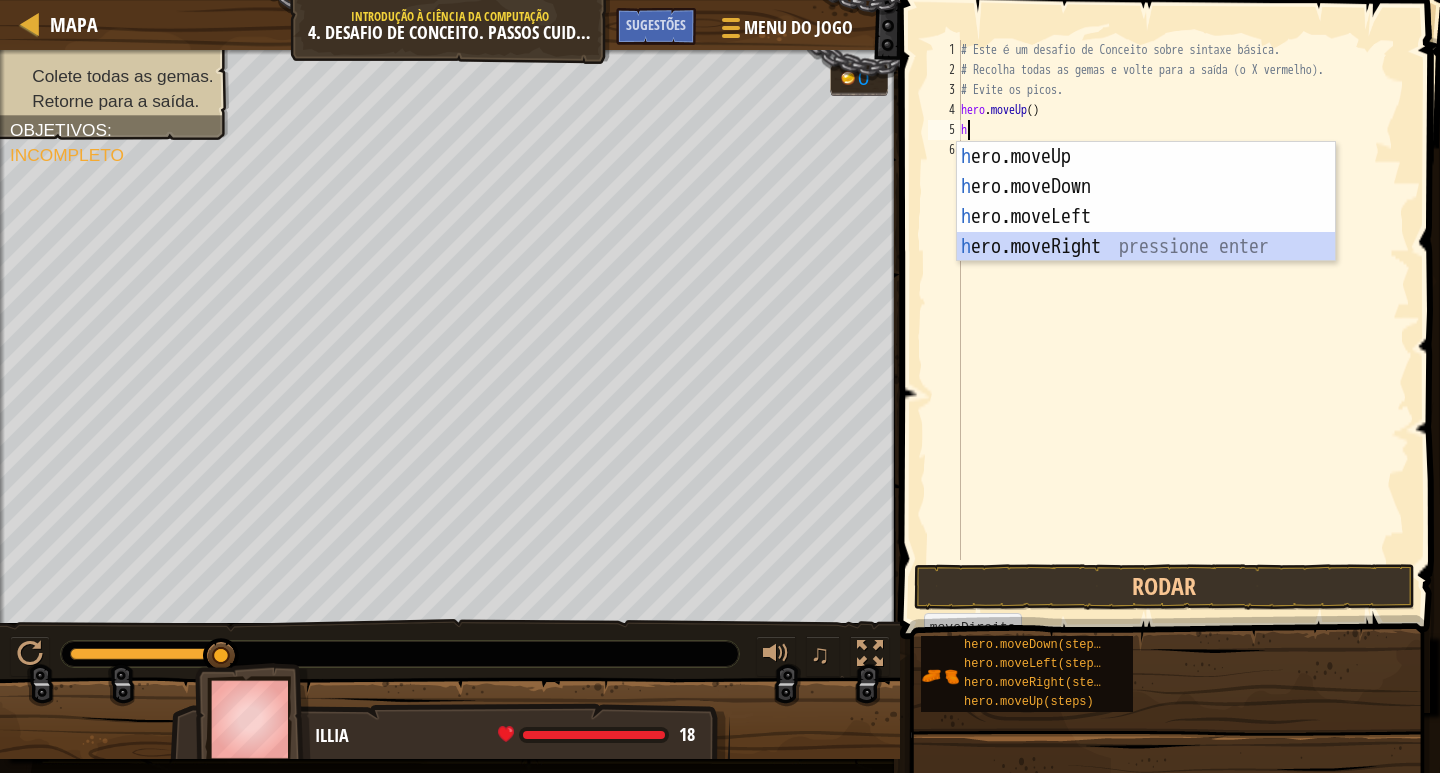 click on "h ero.moveUp pressione enter h ero.moveDown pressione enter h ero.moveLeft pressione enter h ero.moveRight pressione enter" at bounding box center [1146, 232] 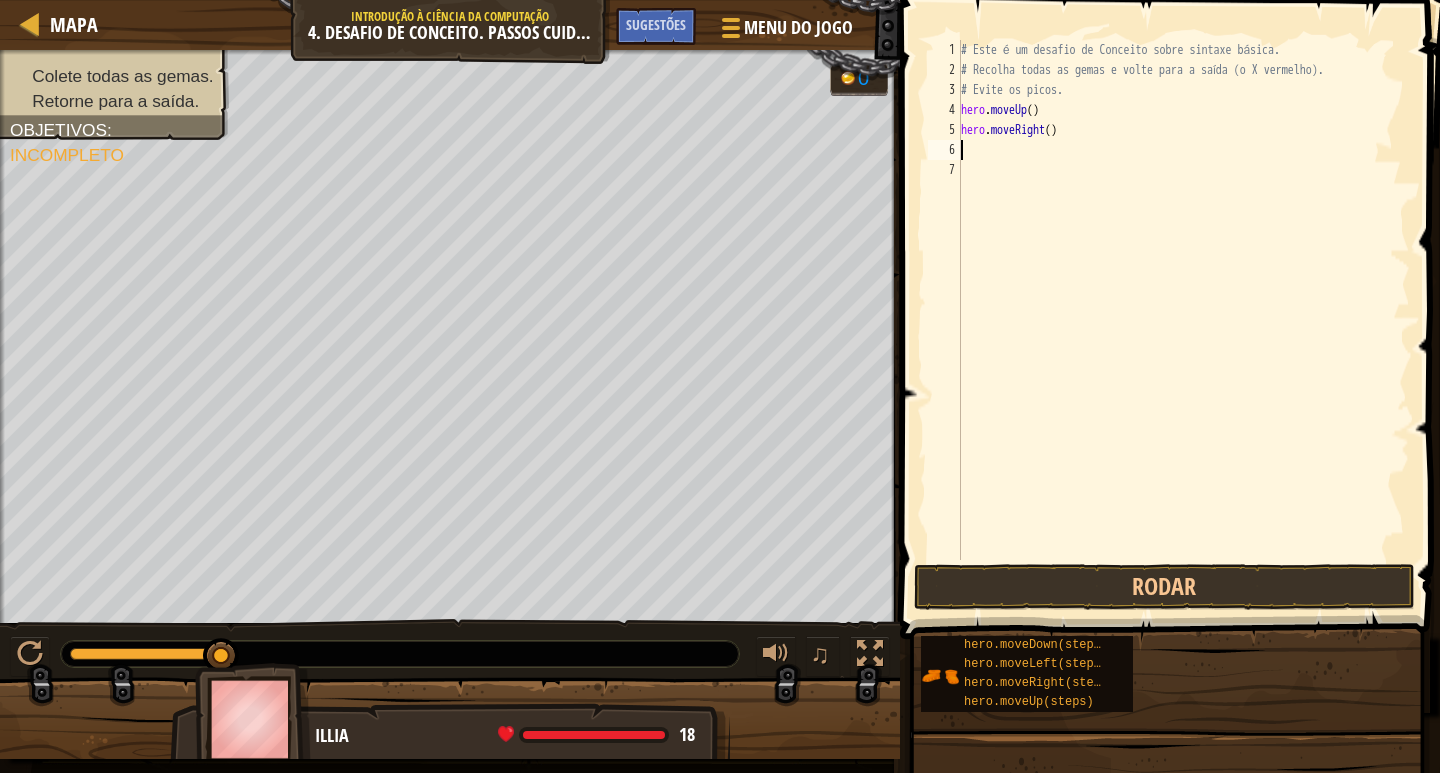 click on "# Este é um desafio de Conceito sobre sintaxe básica. # Recolha todas as gemas e volte para a saída (o X vermelho). # Evite os picos. hero . moveUp ( ) hero . moveRight ( )" at bounding box center (1183, 320) 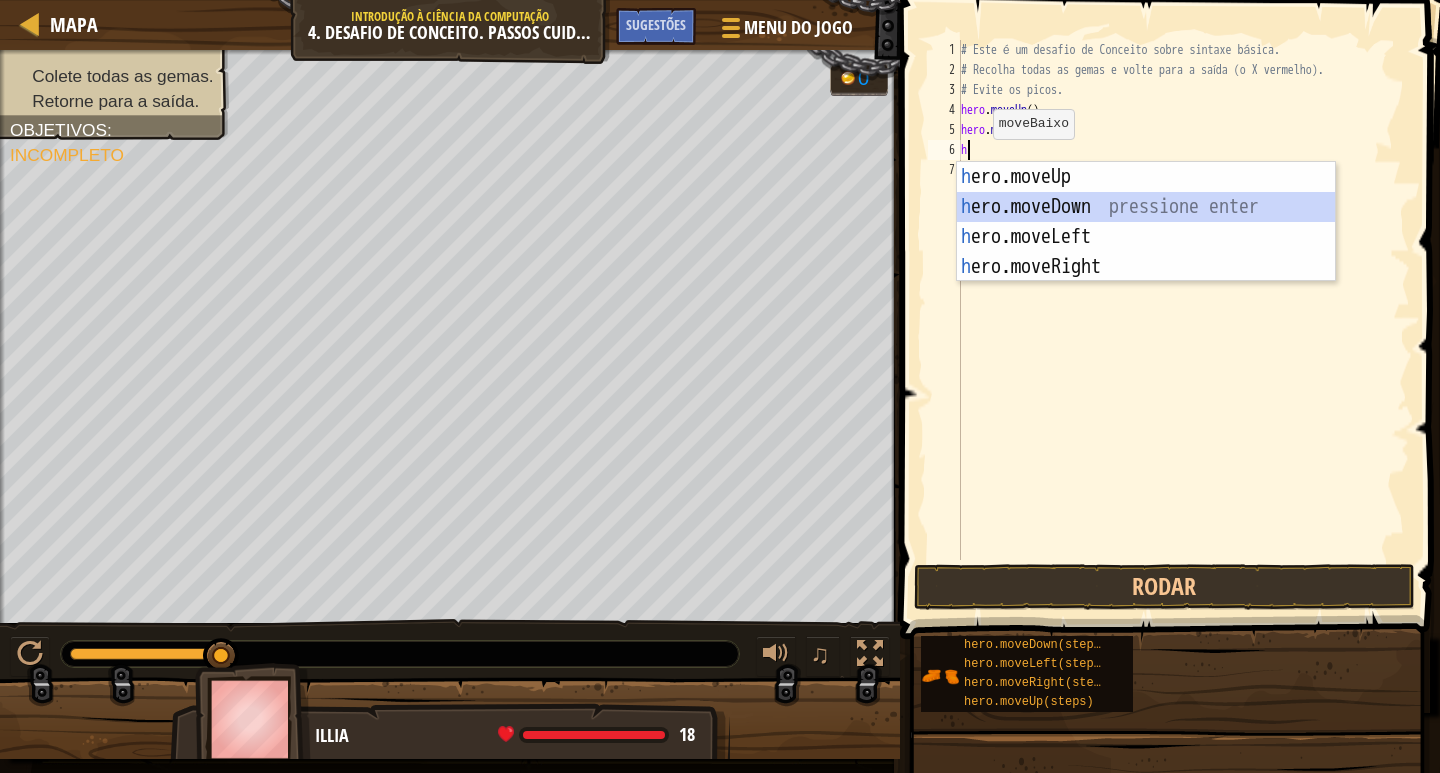 click on "h ero.moveUp pressione enter h ero.moveDown pressione enter h ero.moveLeft pressione enter h ero.moveRight pressione enter" at bounding box center [1146, 252] 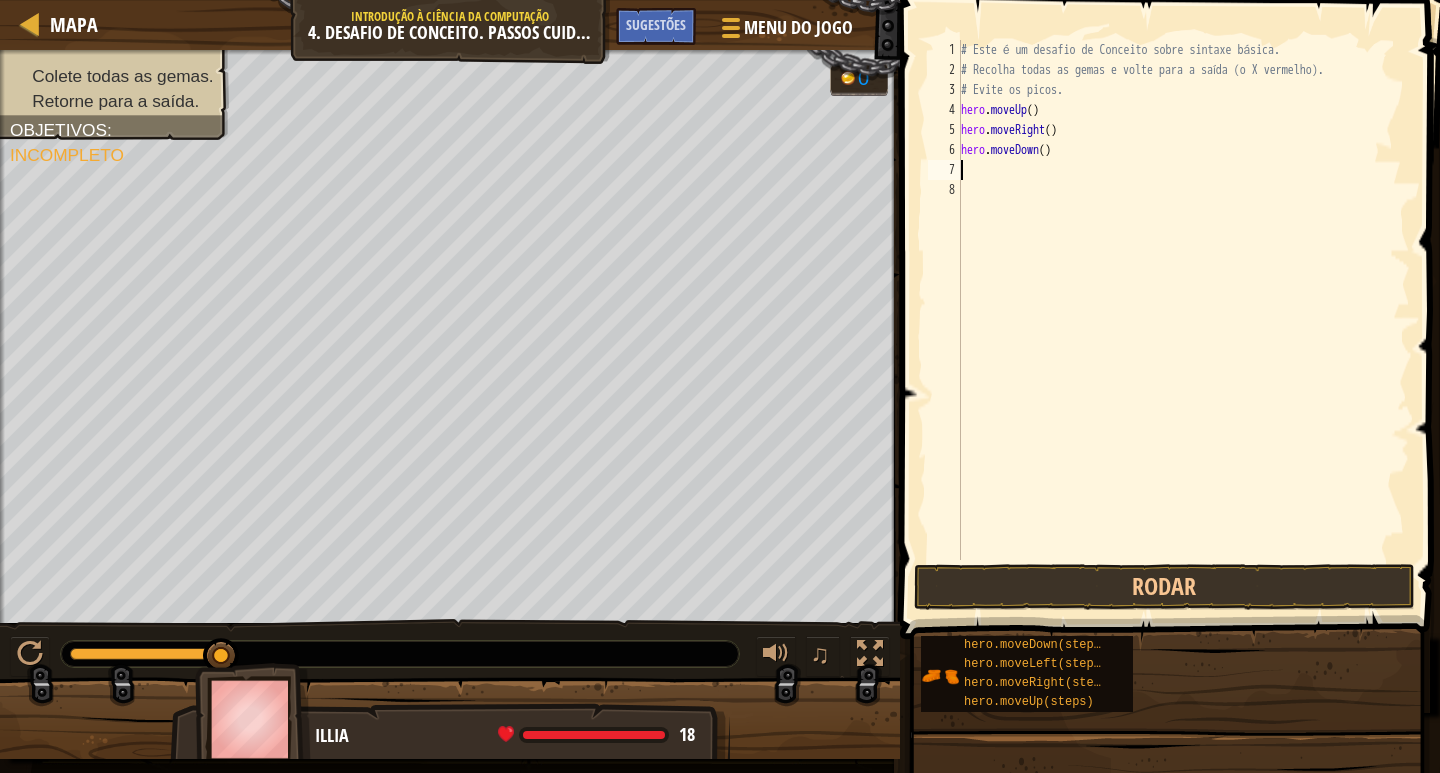 click on "# Este é um desafio de Conceito sobre sintaxe básica. # Recolha todas as gemas e volte para a saída (o X vermelho). # Evite os picos. hero . moveUp ( ) hero . moveRight ( ) hero . moveDown ( )" at bounding box center [1183, 320] 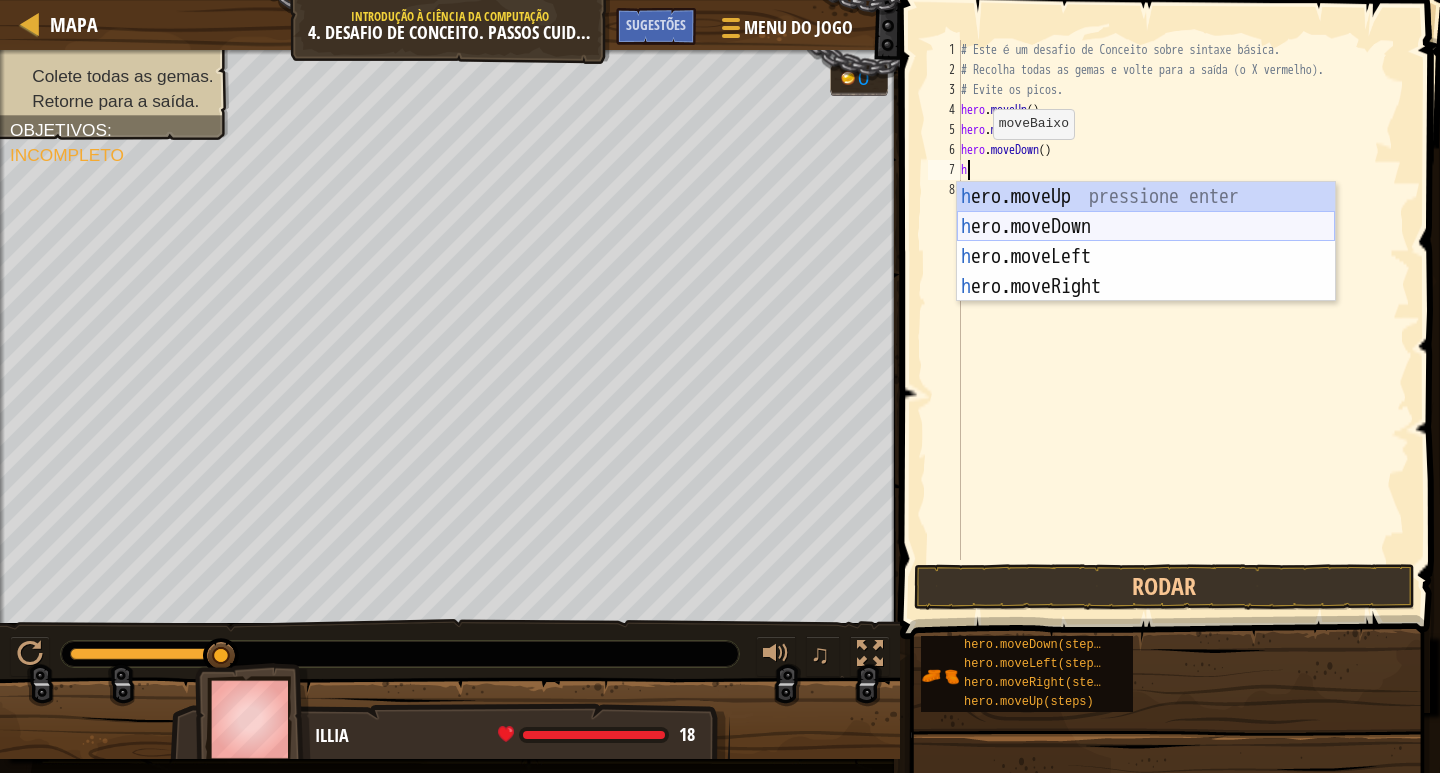 click on "h ero.moveUp pressione enter h ero.moveDown pressione enter h ero.moveLeft pressione enter h ero.moveRight pressione enter" at bounding box center [1146, 272] 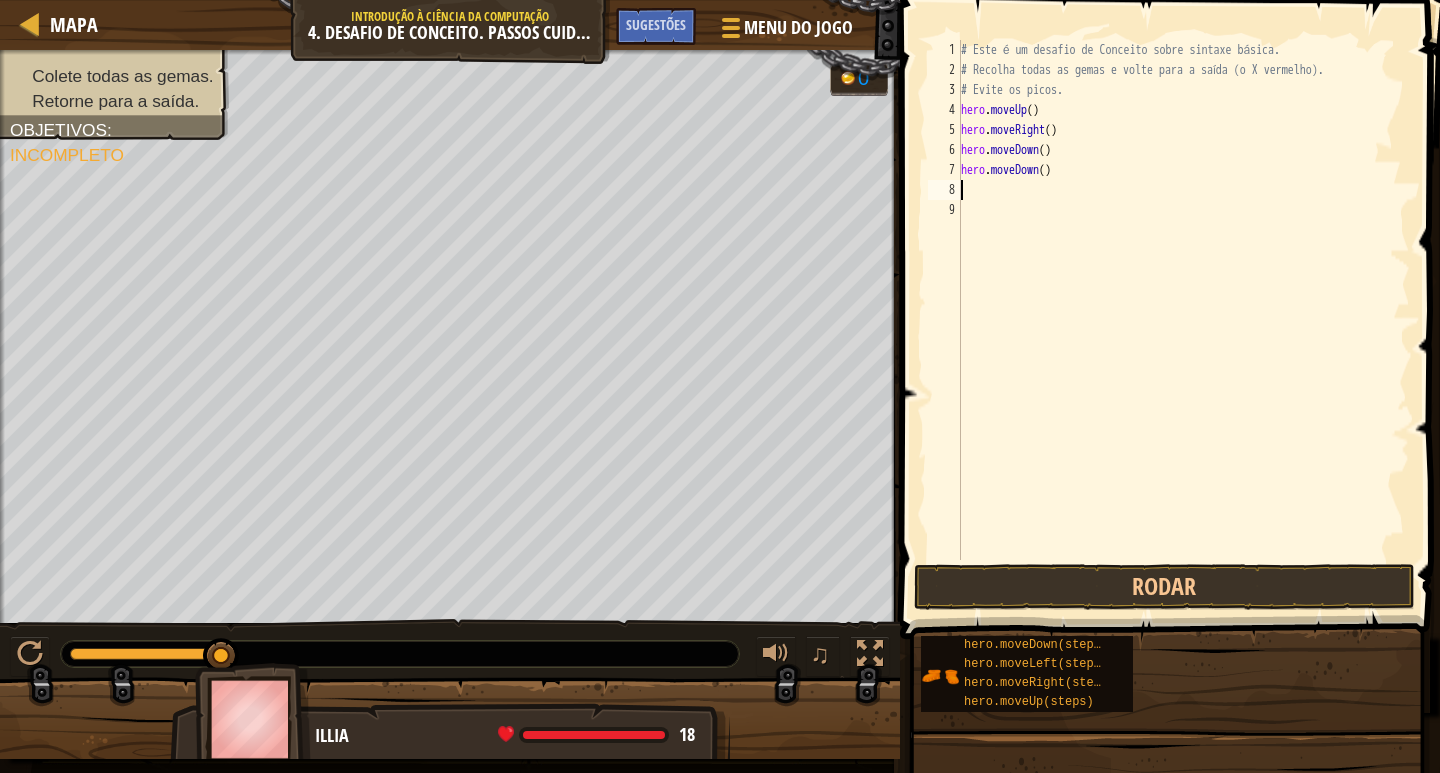click on "# Este é um desafio de Conceito sobre sintaxe básica. # Recolha todas as gemas e volte para a saída (o X vermelho). # Evite os picos. hero . moveUp ( ) hero . moveRight ( ) hero . moveDown ( ) hero . moveDown ( )" at bounding box center (1183, 320) 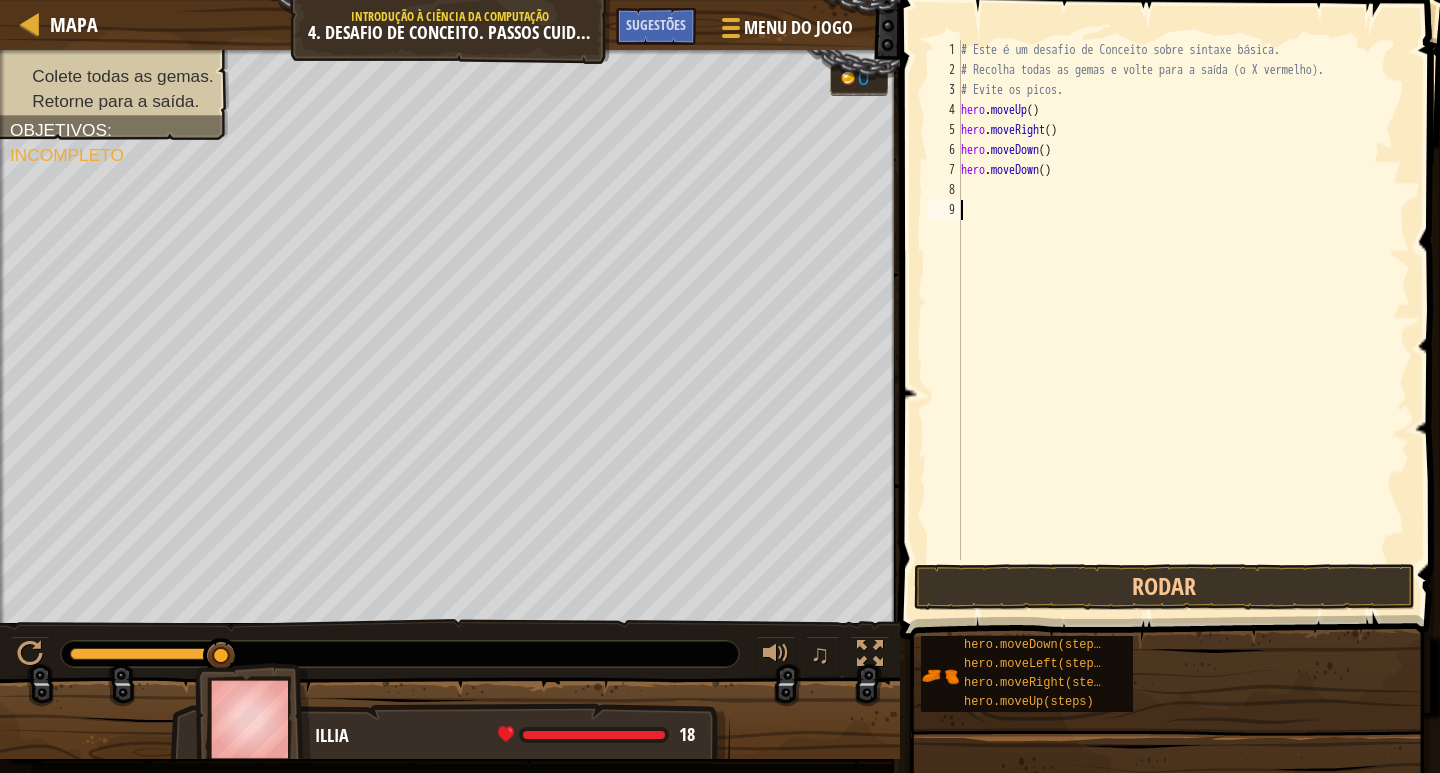 click on "# Este é um desafio de Conceito sobre sintaxe básica. # Recolha todas as gemas e volte para a saída (o X vermelho). # Evite os picos. hero . moveUp ( ) hero . moveRight ( ) hero . moveDown ( ) hero . moveDown ( )" at bounding box center (1183, 320) 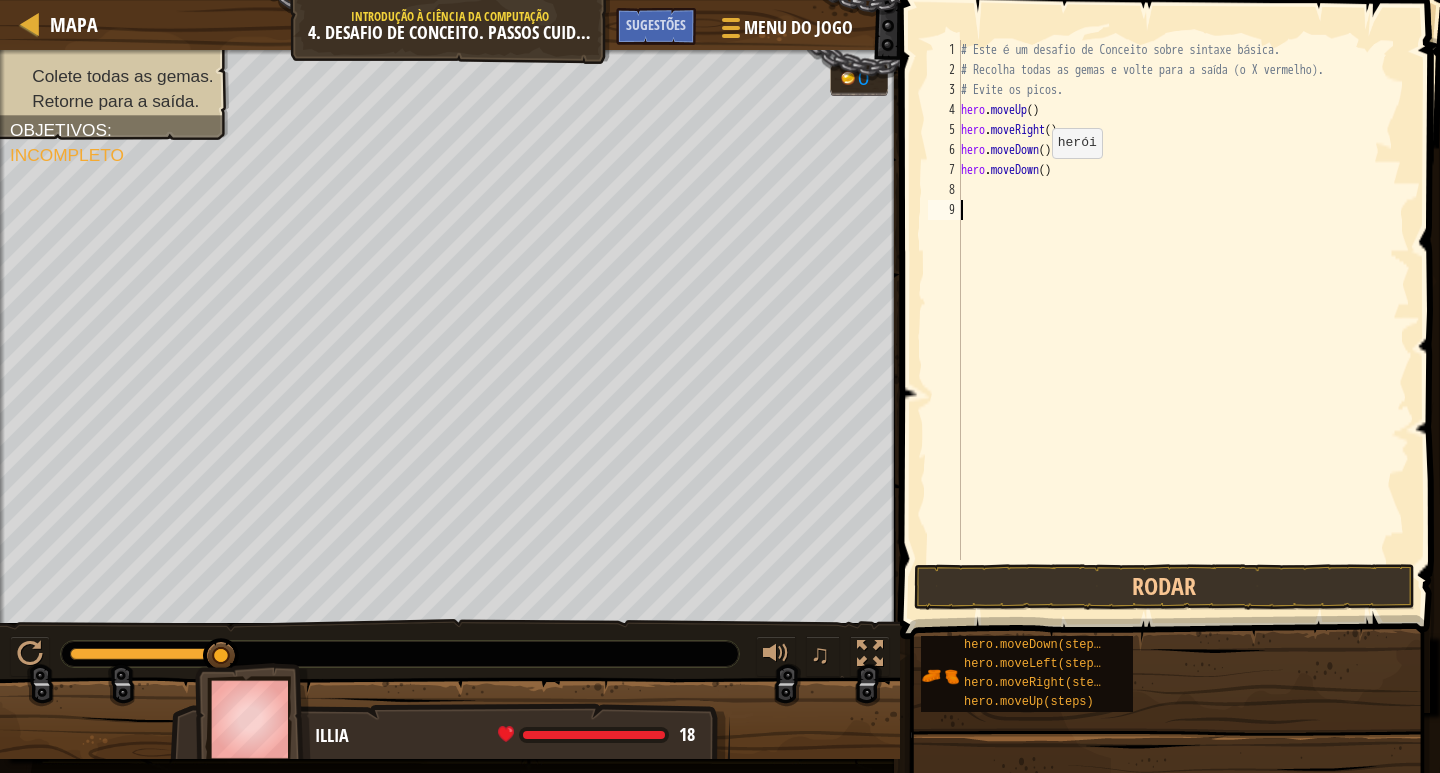 click on "# Este é um desafio de Conceito sobre sintaxe básica. # Recolha todas as gemas e volte para a saída (o X vermelho). # Evite os picos. hero . moveUp ( ) hero . moveRight ( ) hero . moveDown ( ) hero . moveDown ( )" at bounding box center (1183, 320) 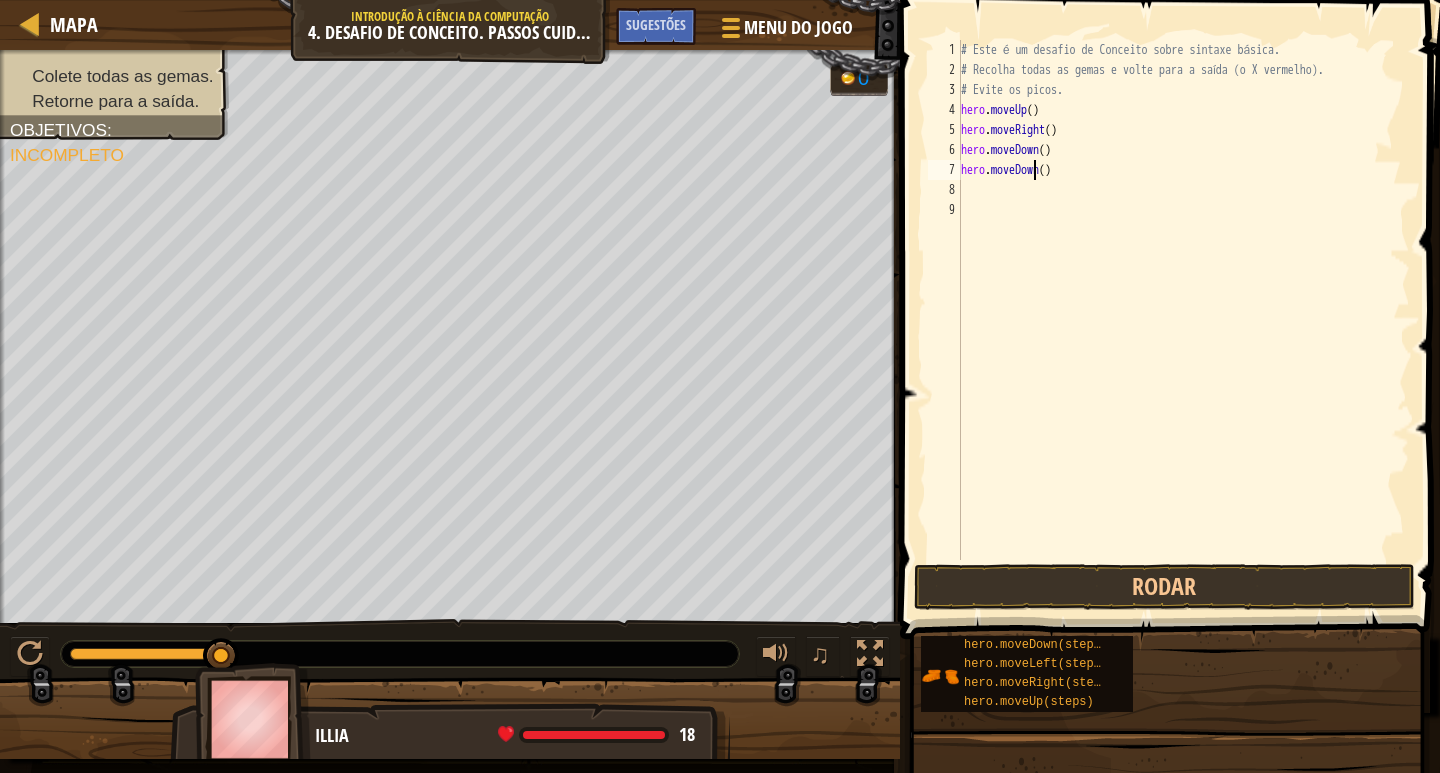click on "# Este é um desafio de Conceito sobre sintaxe básica. # Recolha todas as gemas e volte para a saída (o X vermelho). # Evite os picos. hero . moveUp ( ) hero . moveRight ( ) hero . moveDown ( ) hero . moveDown ( )" at bounding box center [1183, 320] 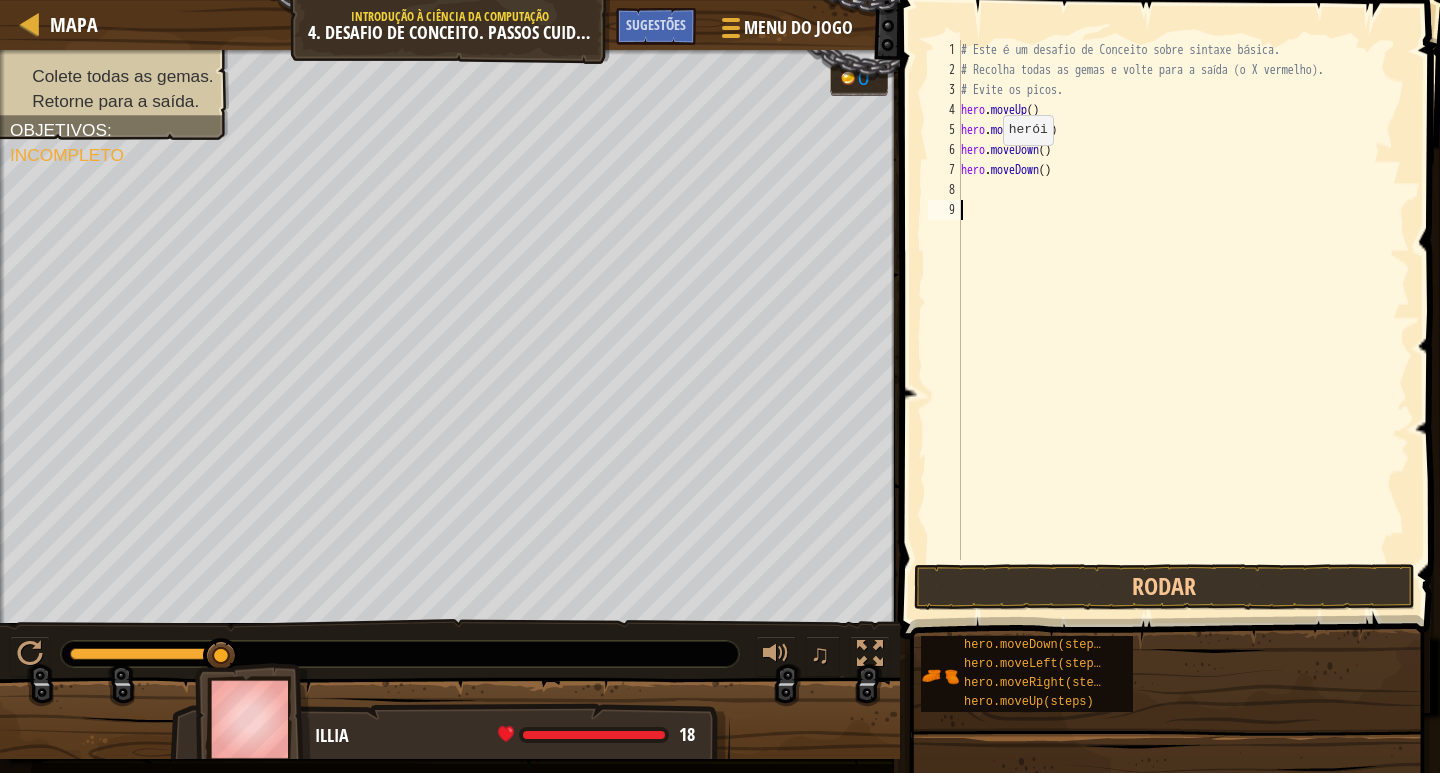 click on "8" at bounding box center [944, 190] 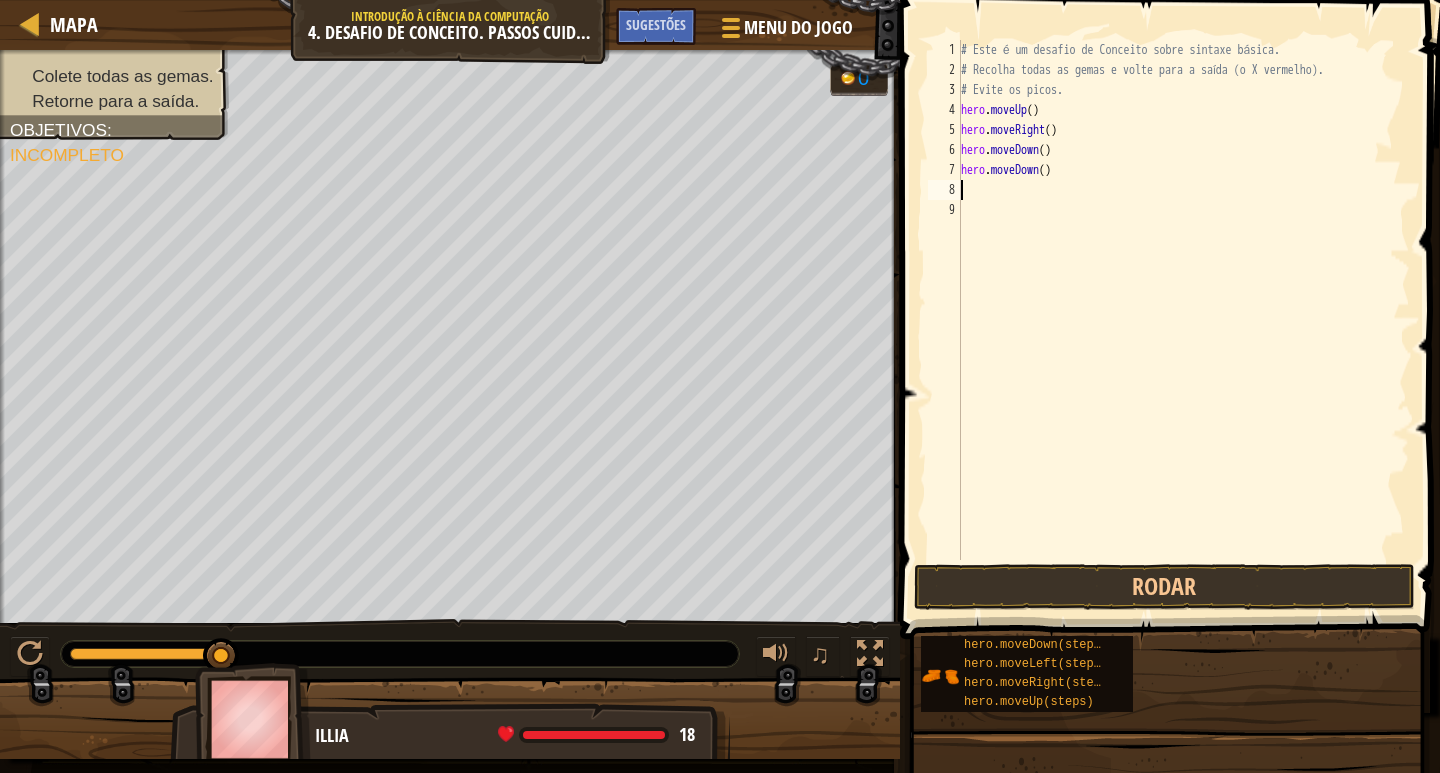 type on "h" 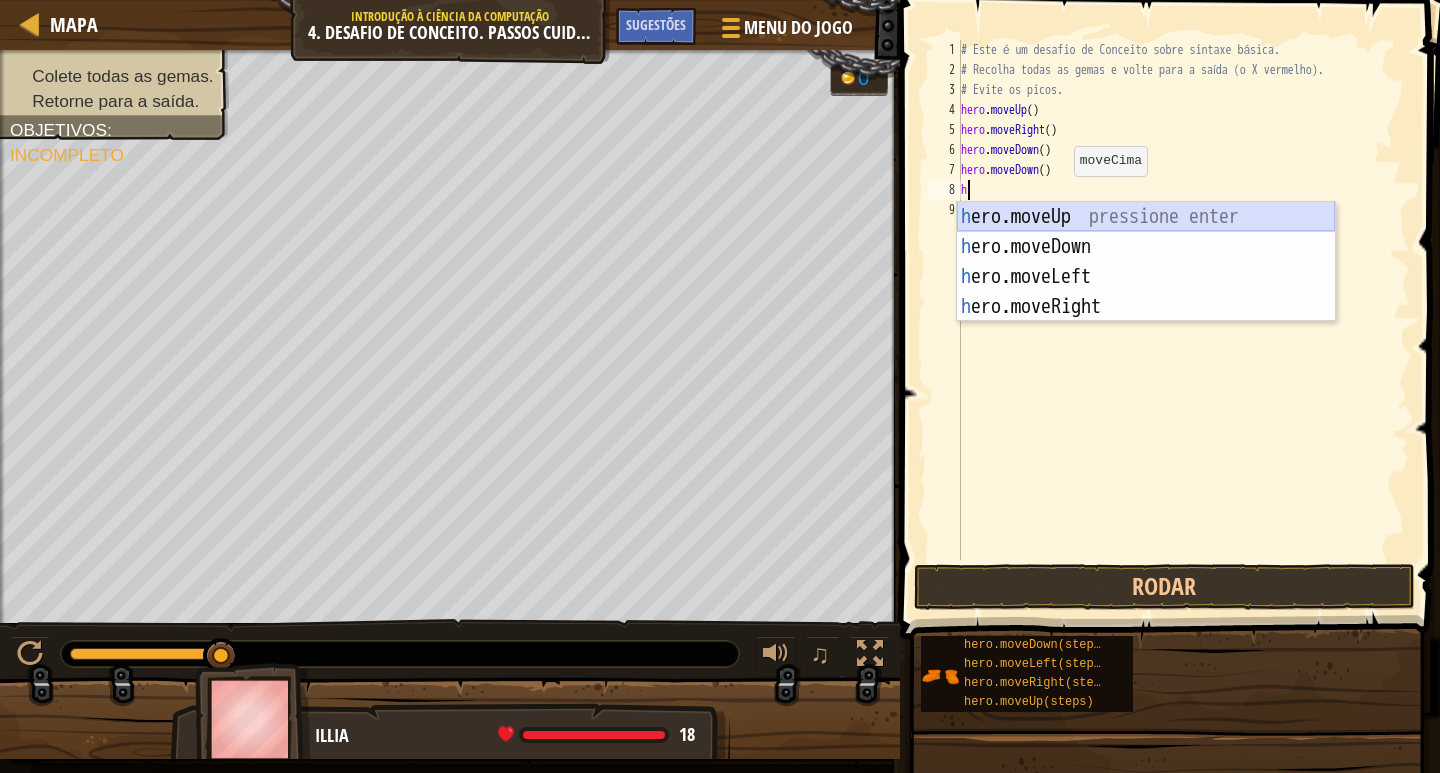 click on "h ero.moveUp pressione enter h ero.moveDown pressione enter h ero.moveLeft pressione enter h ero.moveRight pressione enter" at bounding box center [1146, 292] 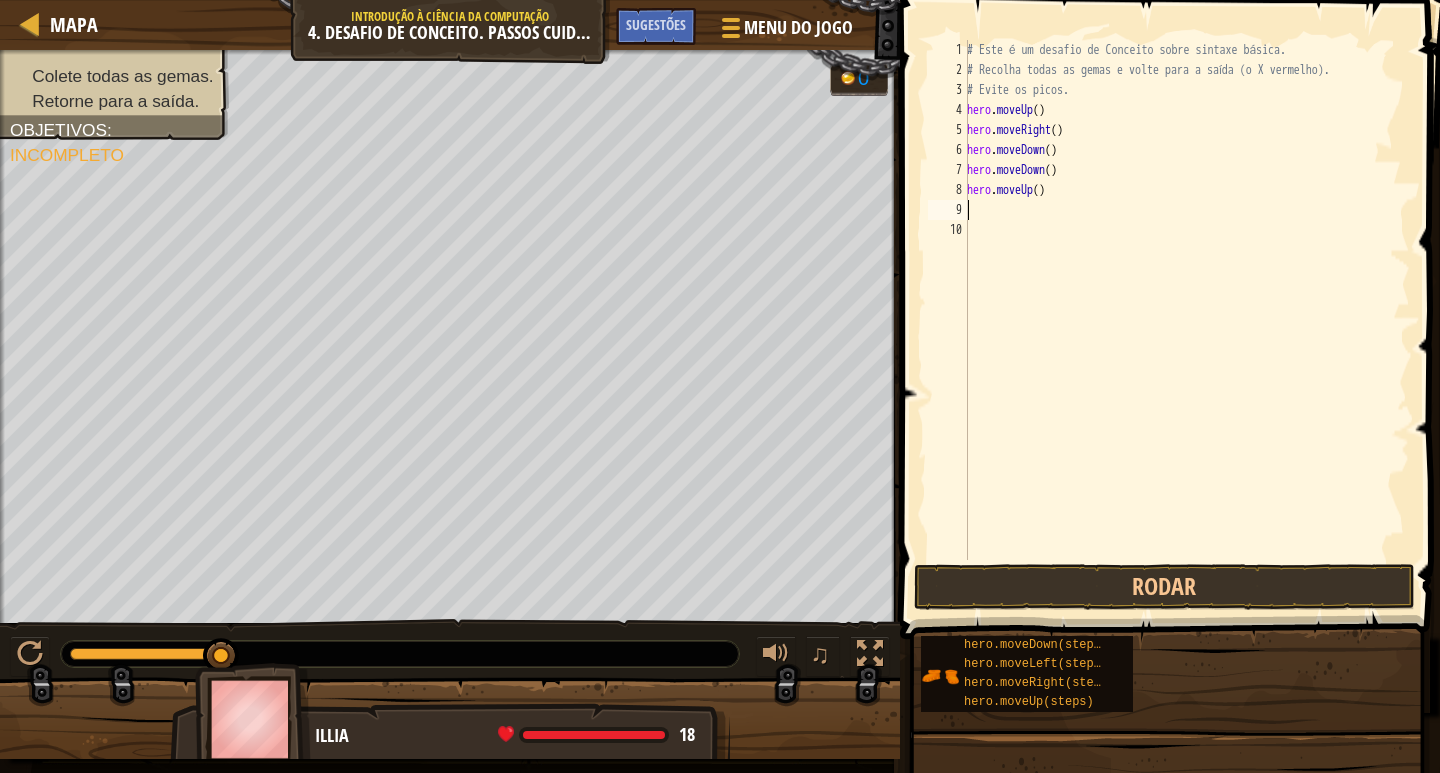 click on "# Este é um desafio de Conceito sobre sintaxe básica. # Recolha todas as gemas e volte para a saída (o X vermelho). # Evite os picos. hero . moveUp ( ) hero . moveRight ( ) hero . moveDown ( ) hero . moveDown ( ) hero . moveUp ( )" at bounding box center (1186, 320) 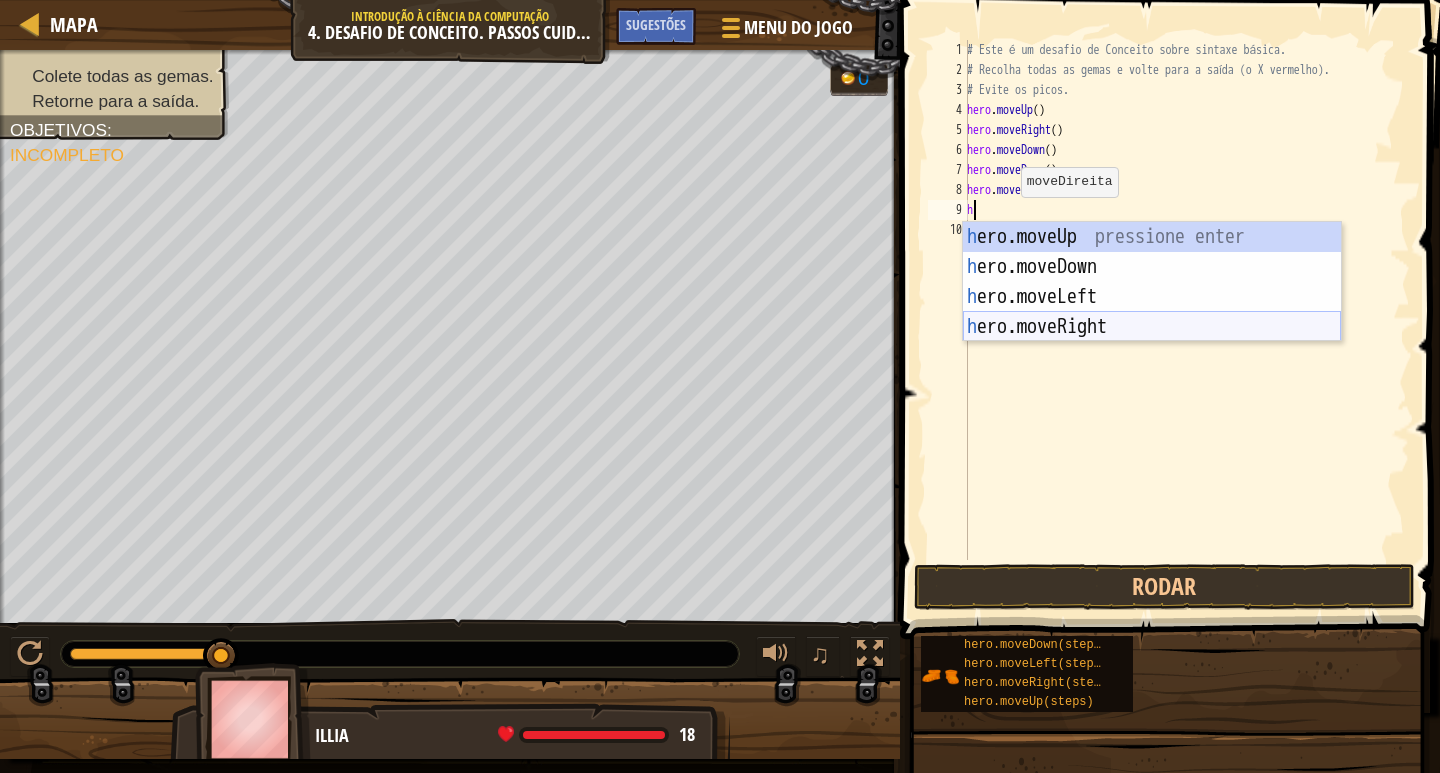 drag, startPoint x: 1107, startPoint y: 329, endPoint x: 1097, endPoint y: 376, distance: 48.052055 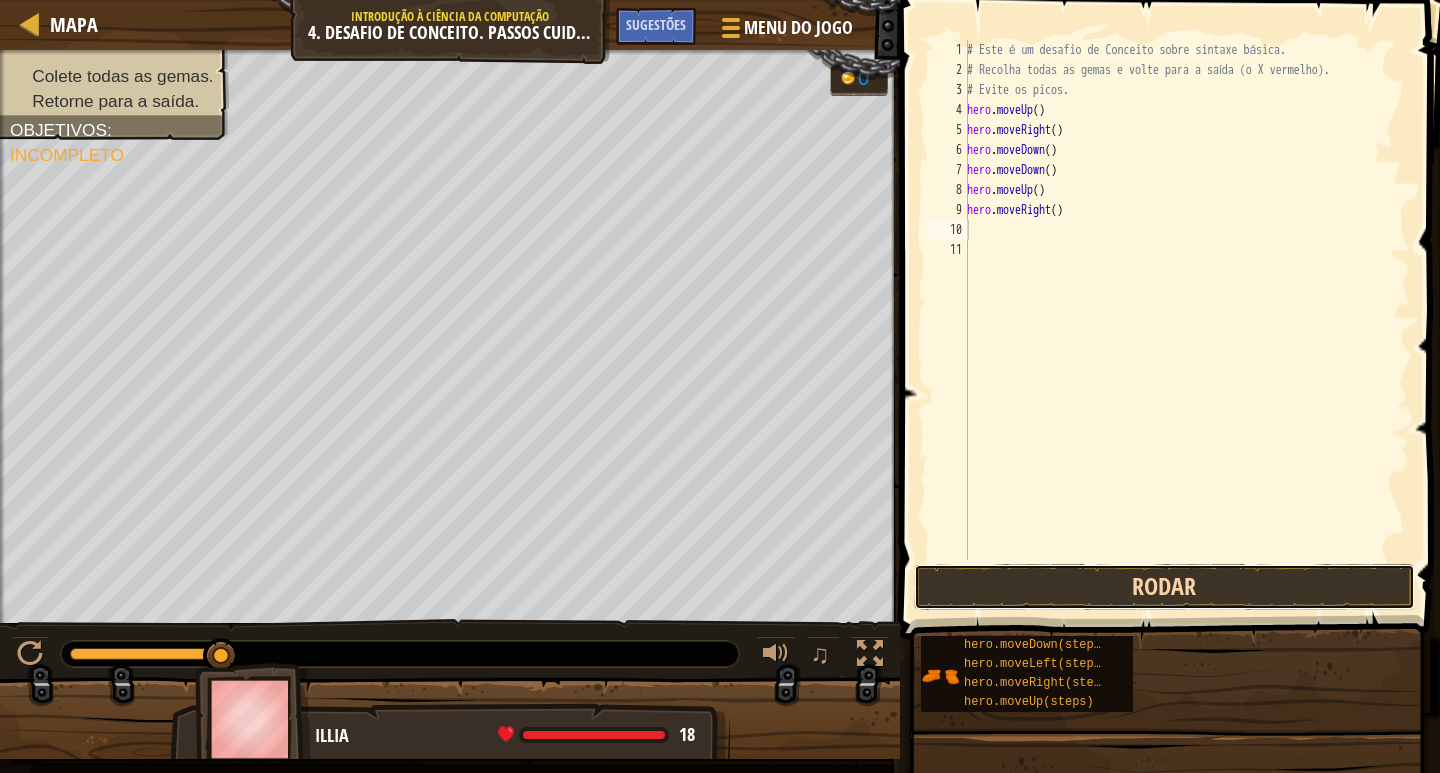click on "Rodar" at bounding box center [1164, 587] 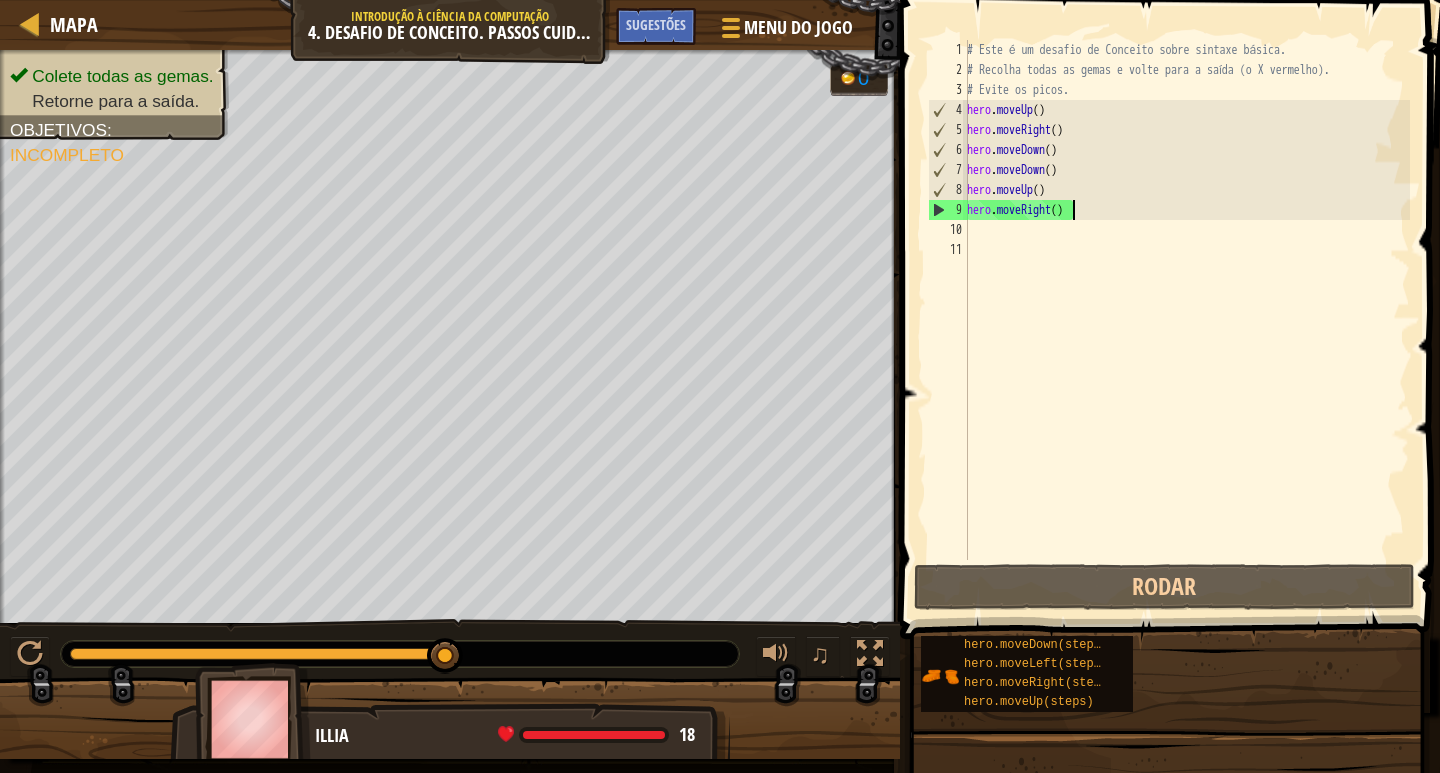 click on "# Este é um desafio de Conceito sobre sintaxe básica. # Recolha todas as gemas e volte para a saída (o X vermelho). # Evite os picos. hero . moveUp ( ) hero . moveRight ( ) hero . moveDown ( ) hero . moveDown ( ) hero . moveUp ( ) hero . moveRight ( )" at bounding box center (1186, 320) 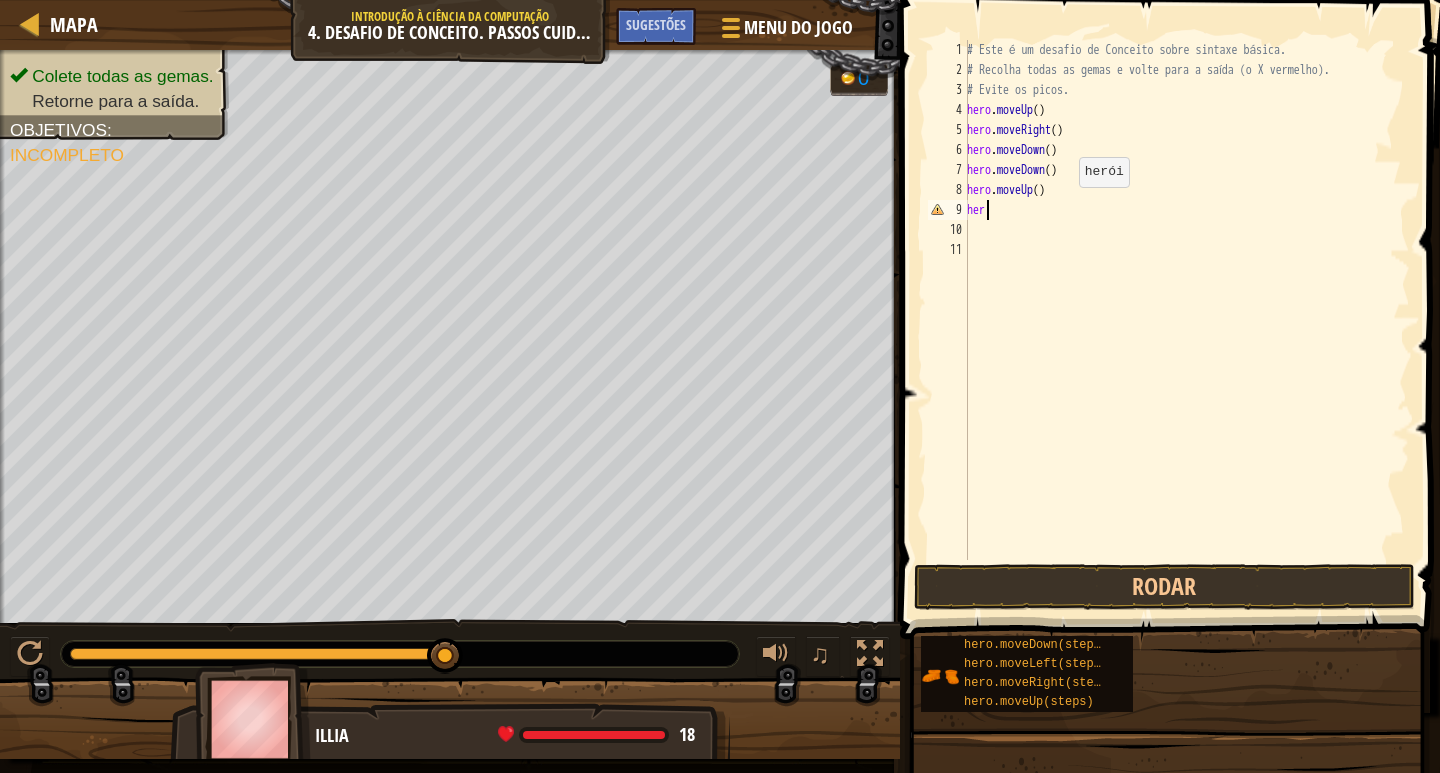 type on "h" 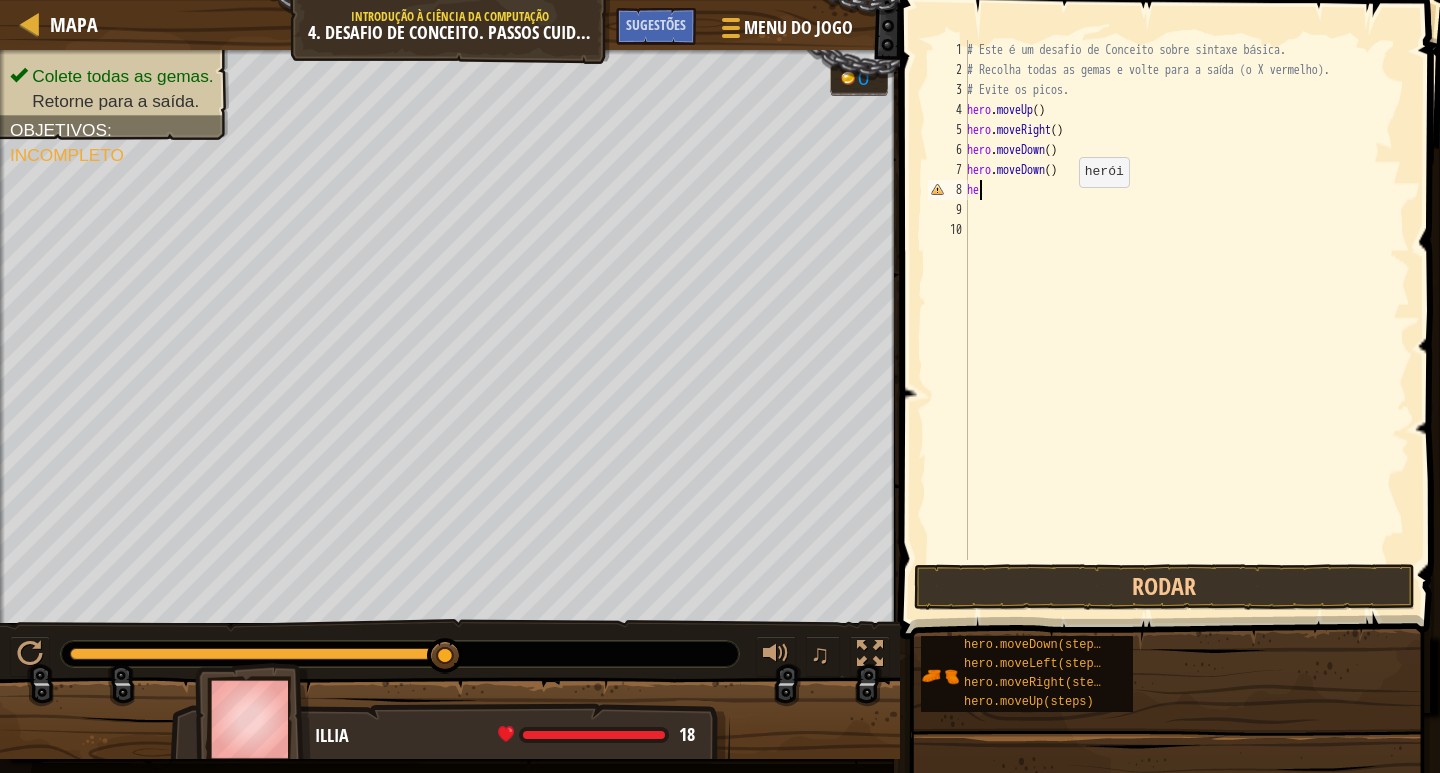 type on "h" 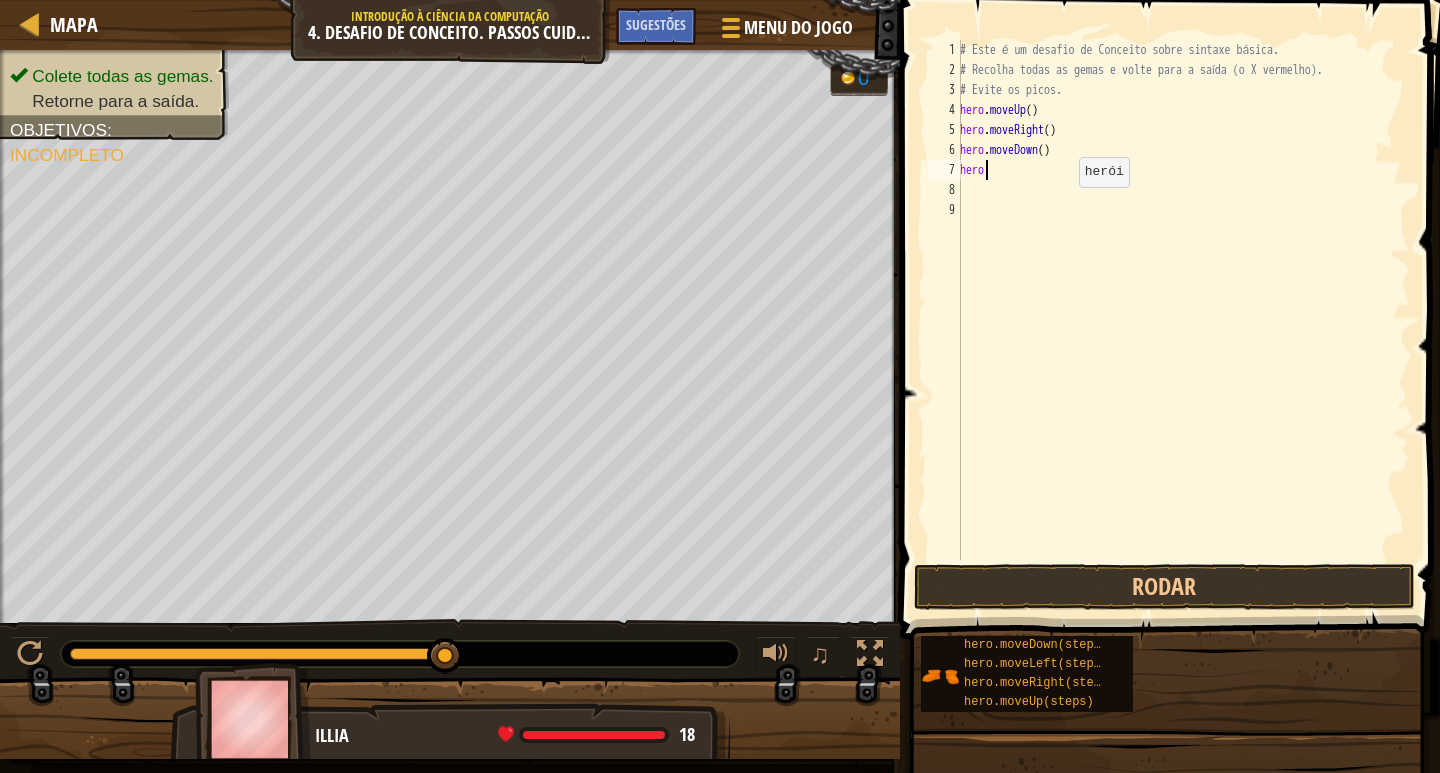 type on "h" 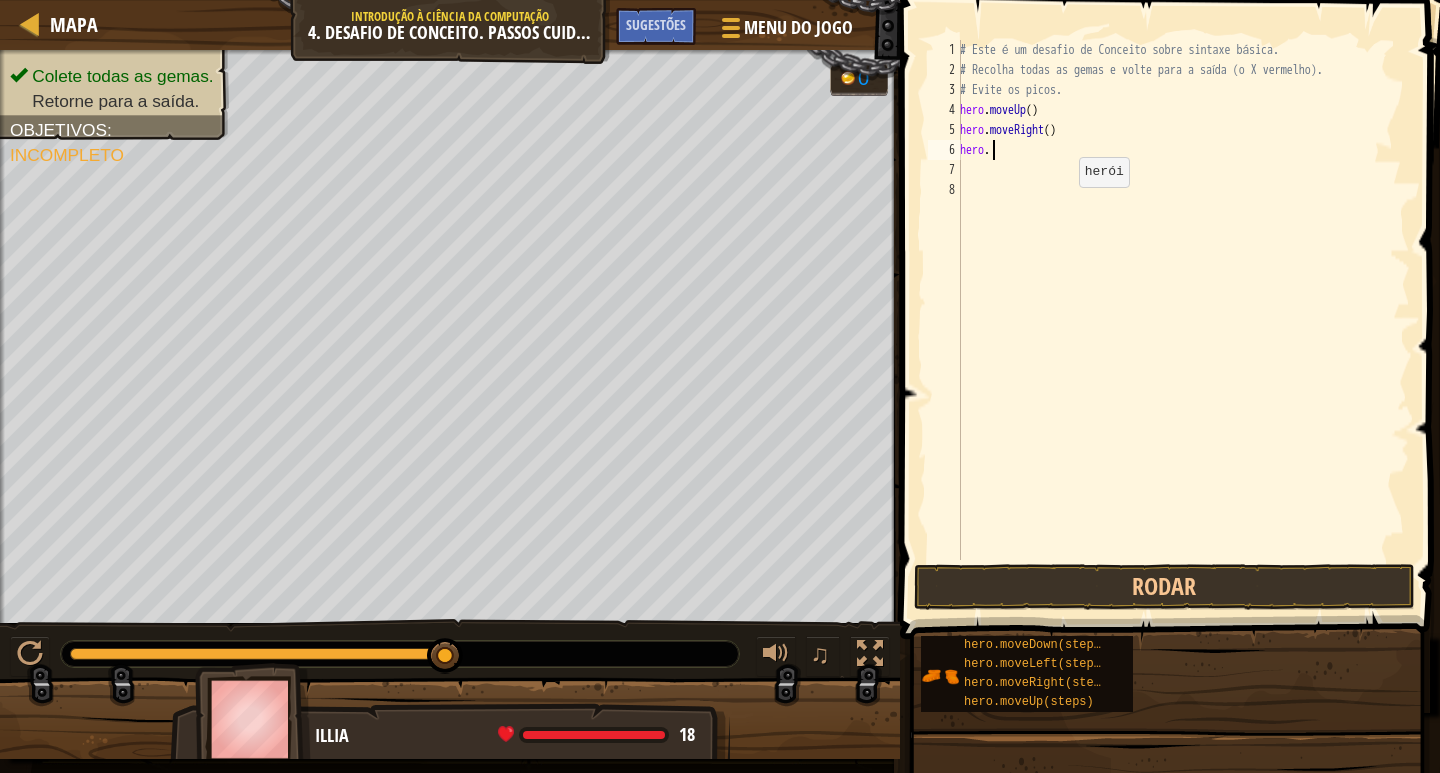 type on "h" 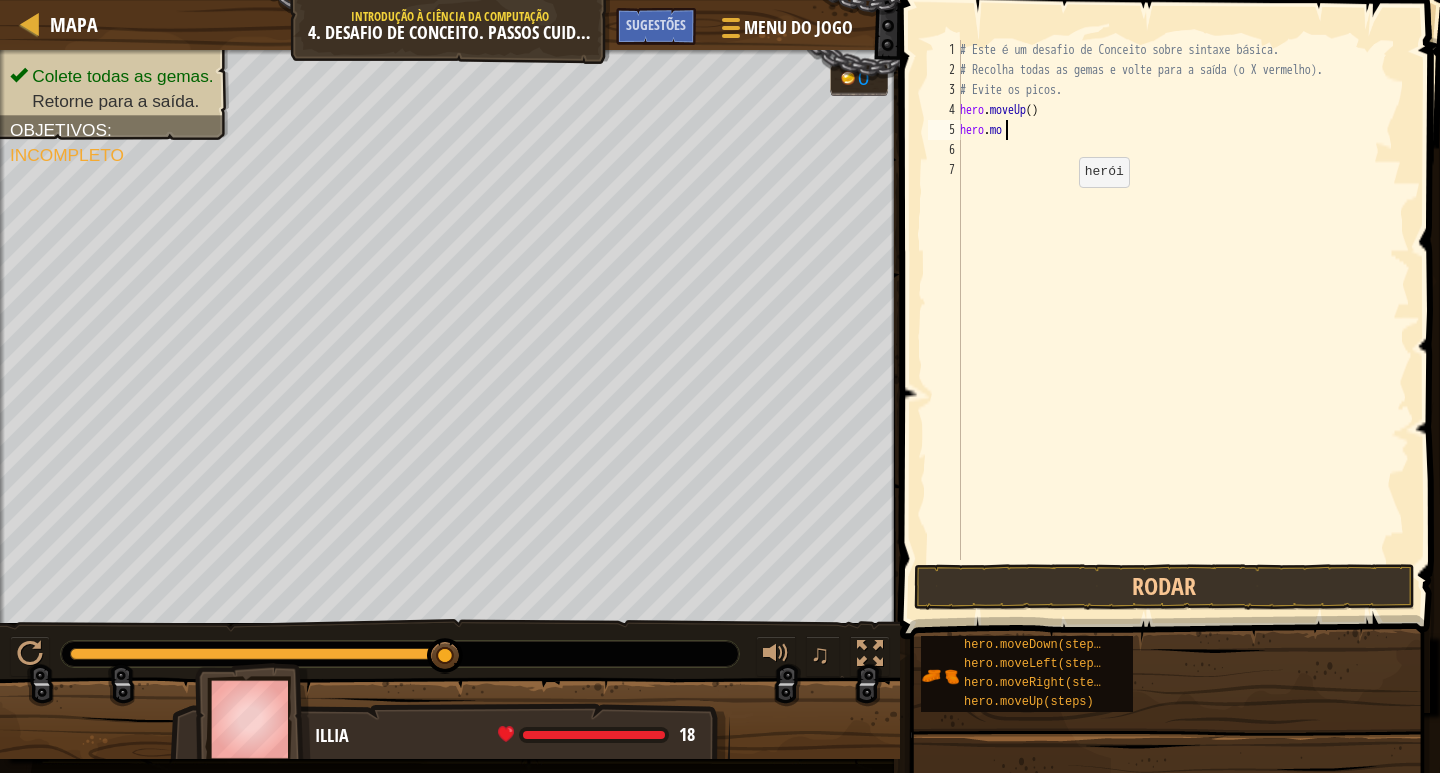 type on "h" 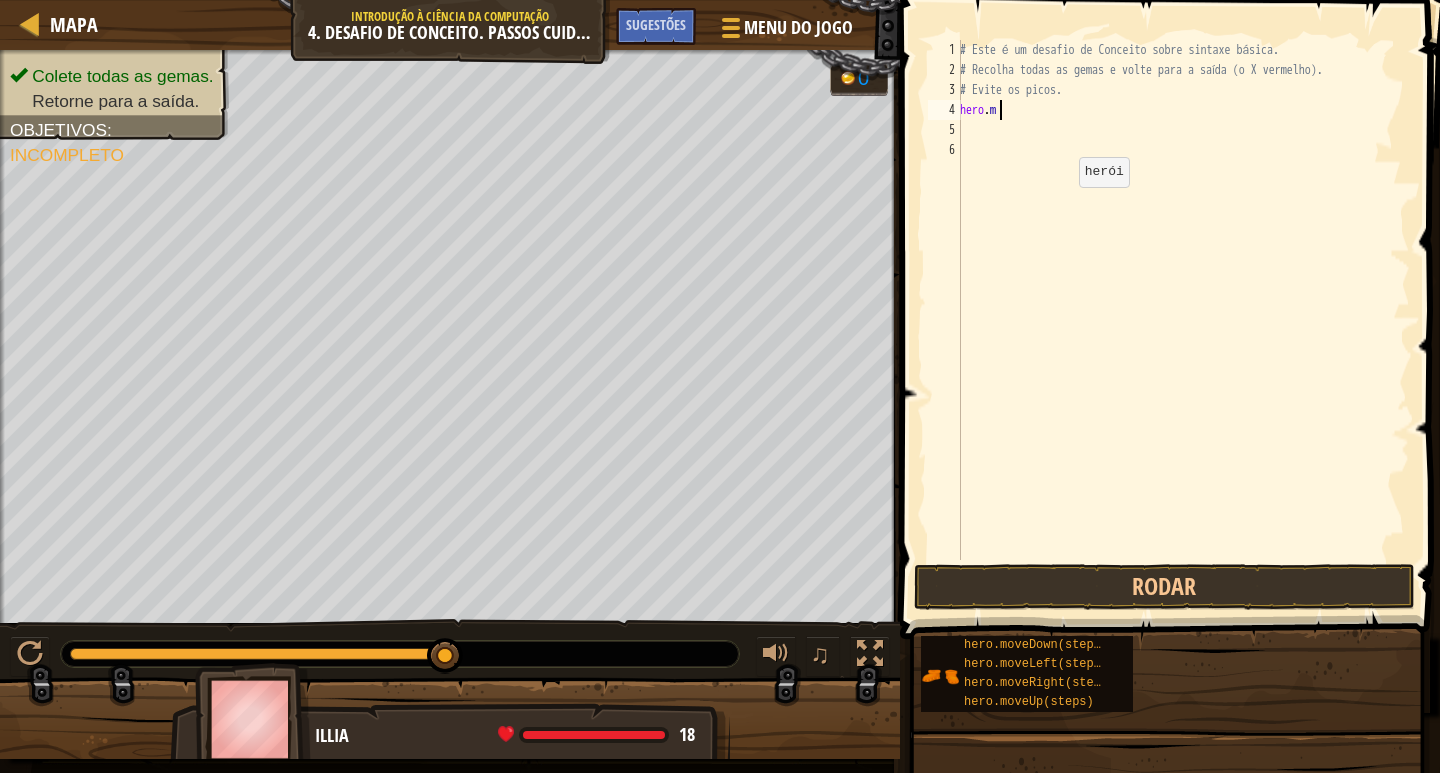 type on "h" 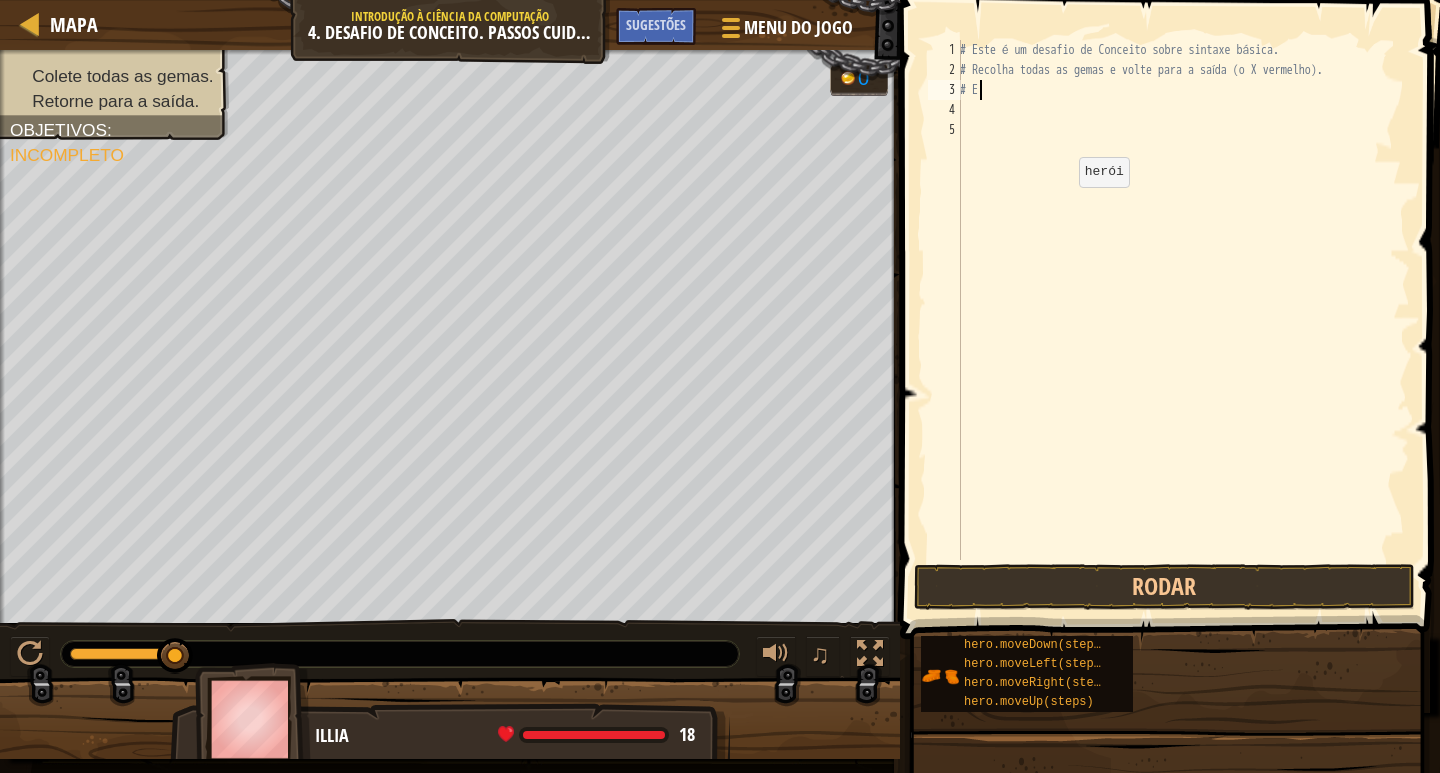 type on "#" 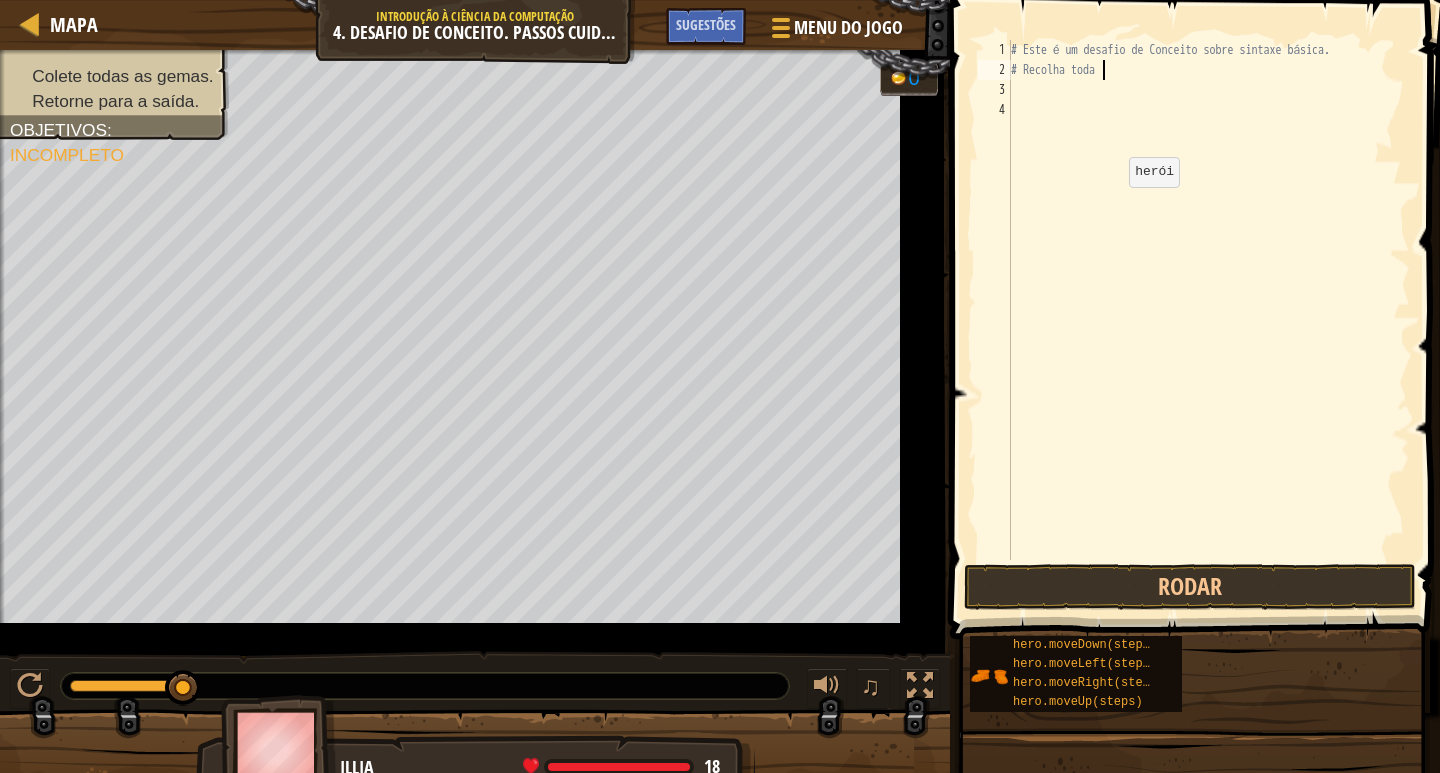 type on "#" 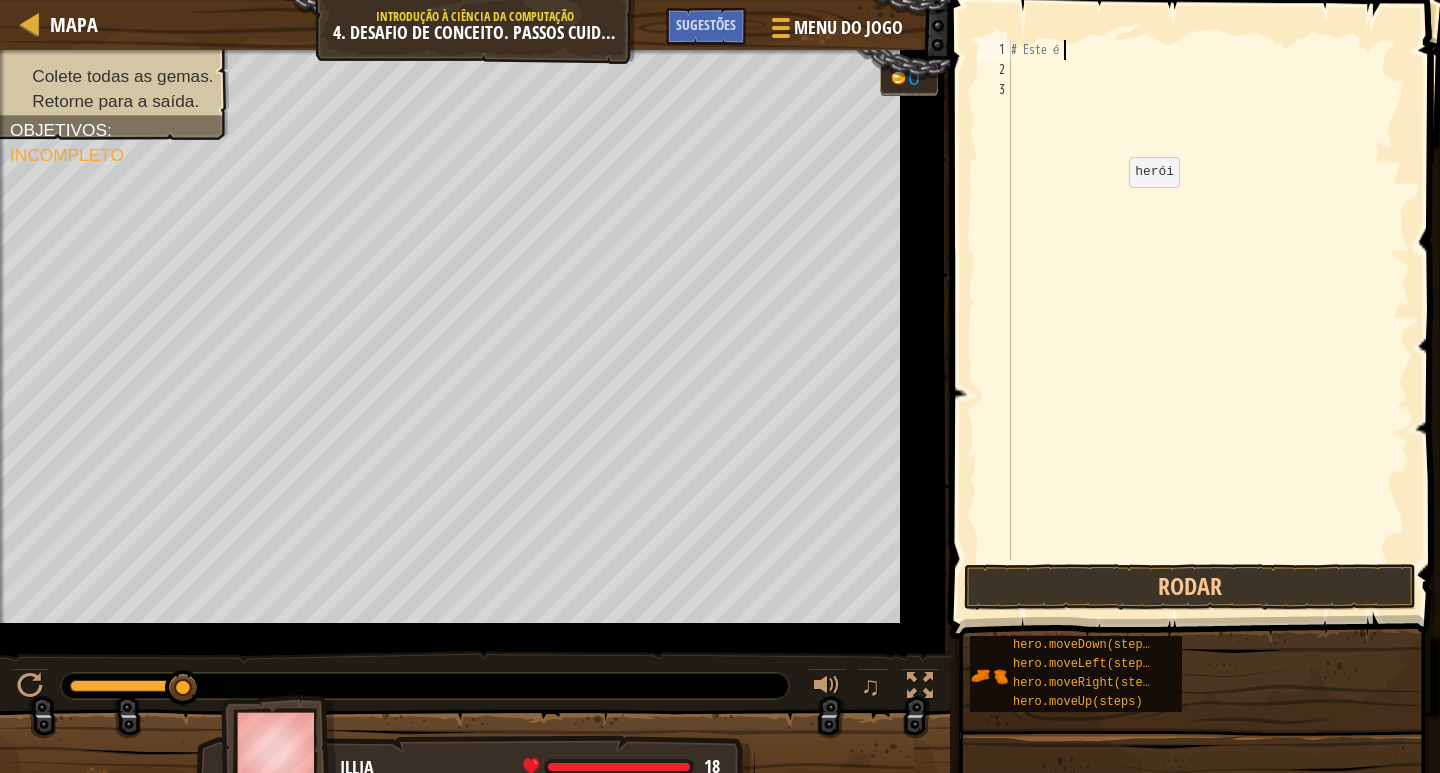 type on "#" 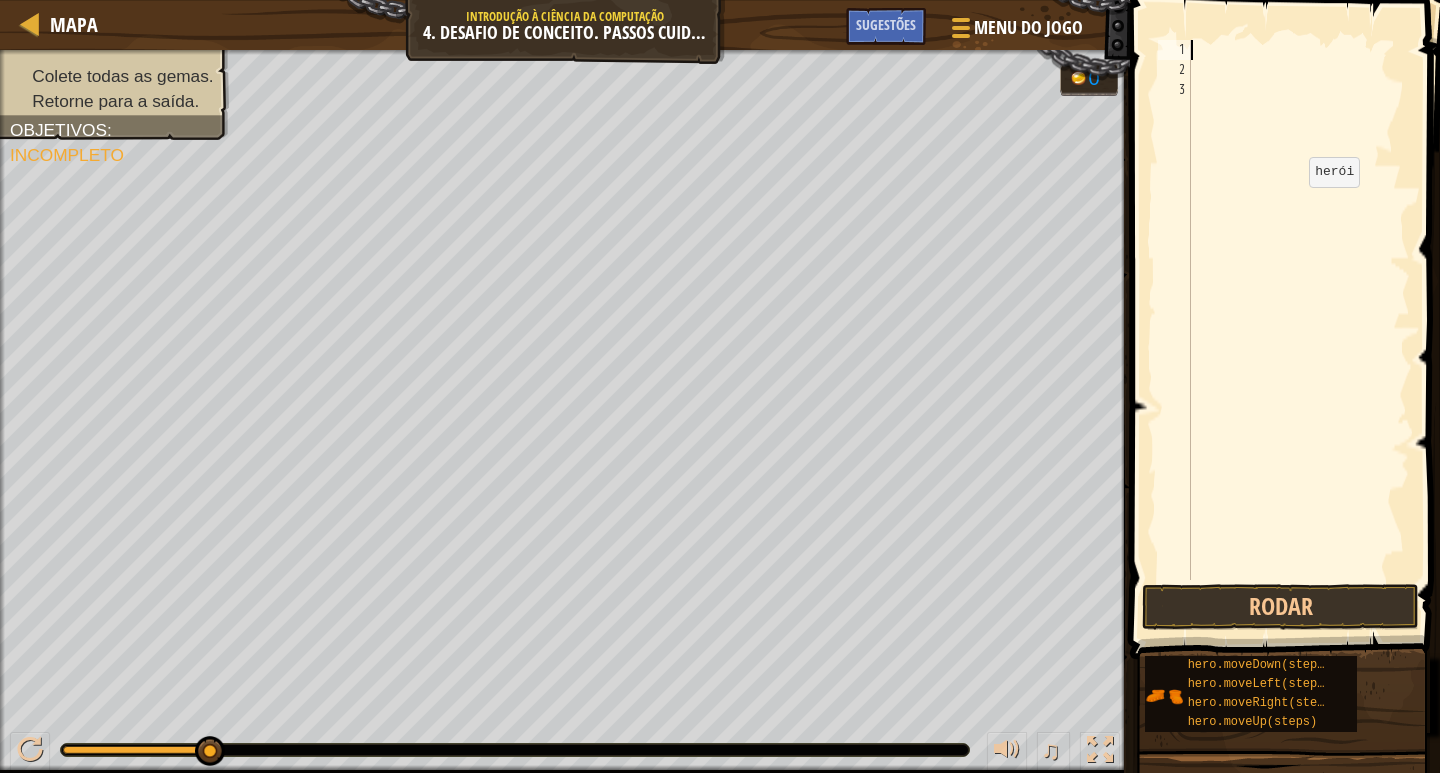 type on "h" 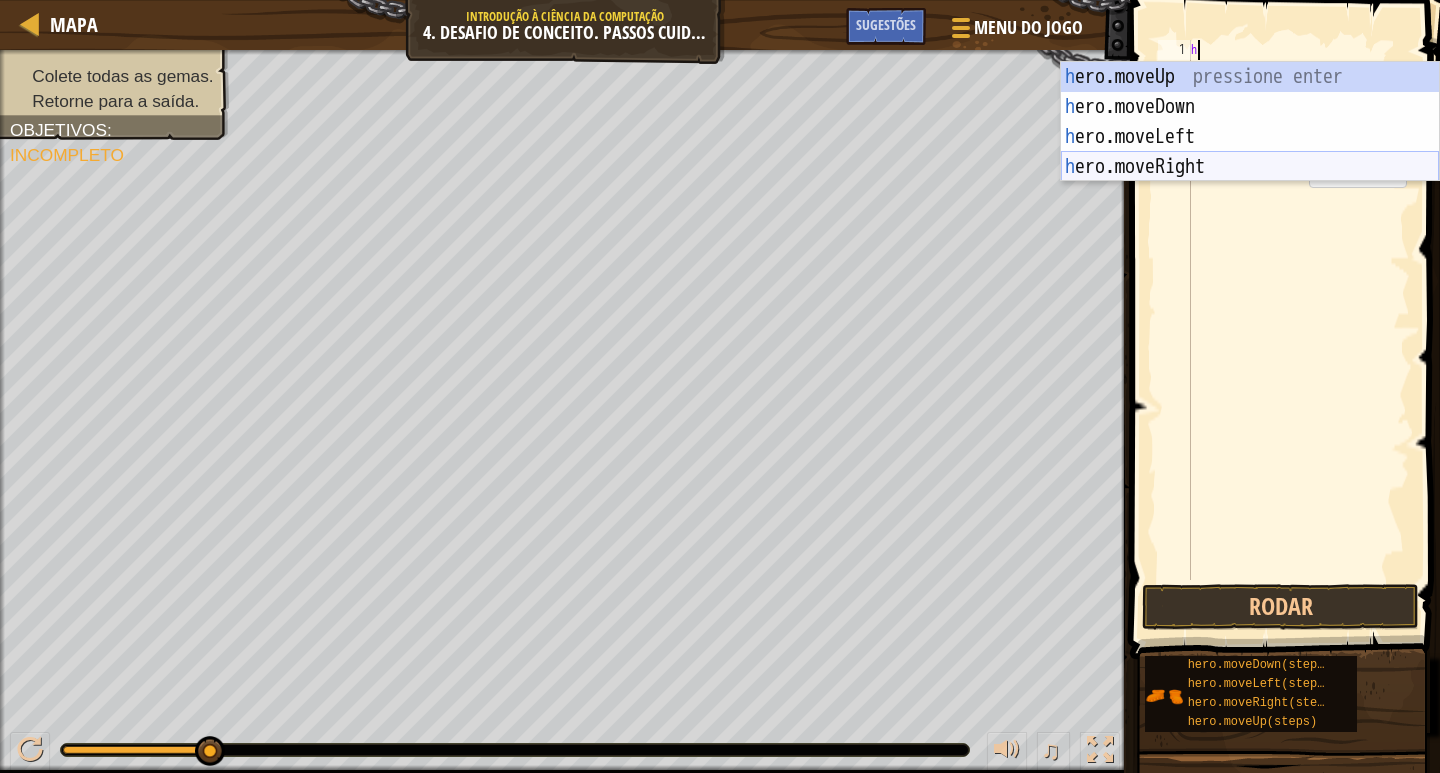 click on "h ero.moveUp pressione enter h ero.moveDown pressione enter h ero.moveLeft pressione enter h ero.moveRight pressione enter" at bounding box center (1250, 152) 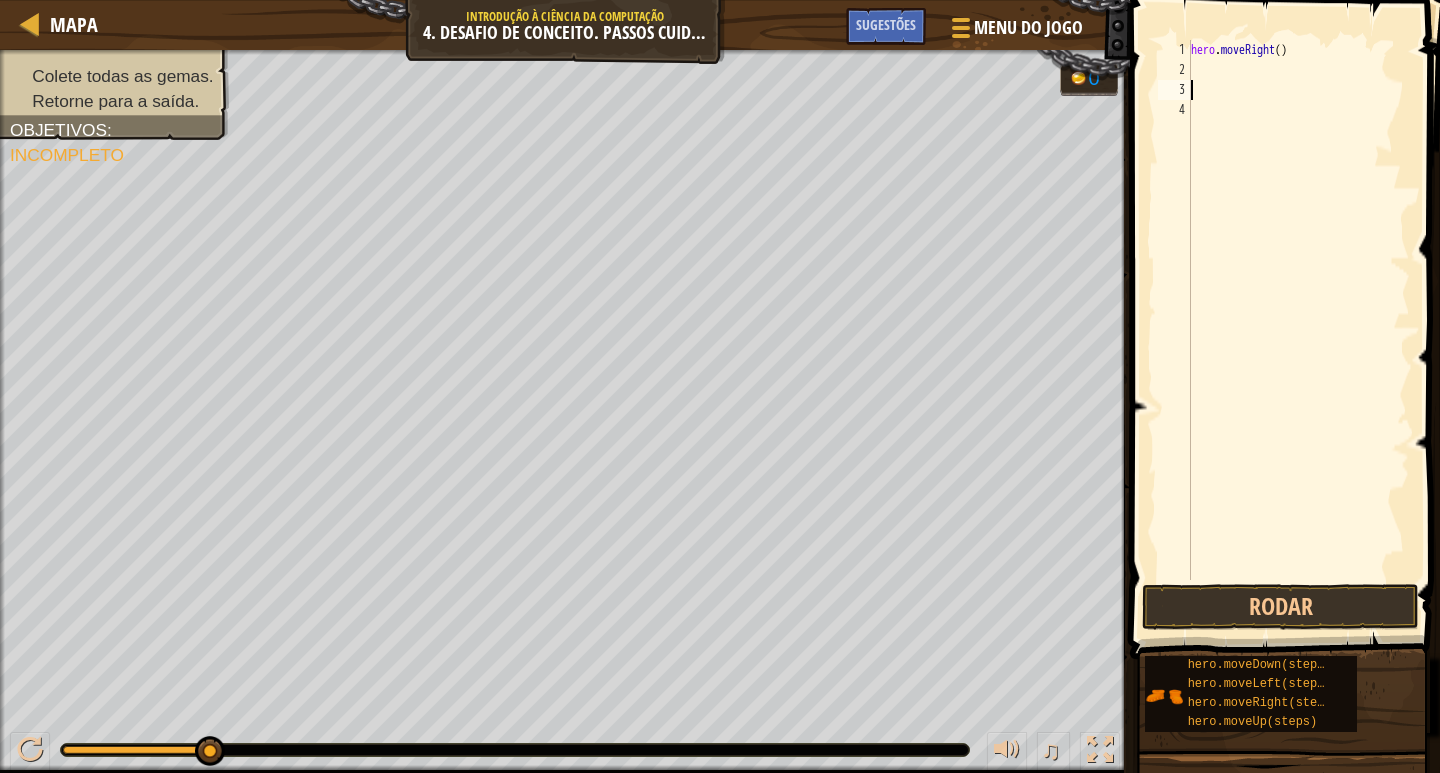 click on "hero . moveRight ( )" at bounding box center [1298, 330] 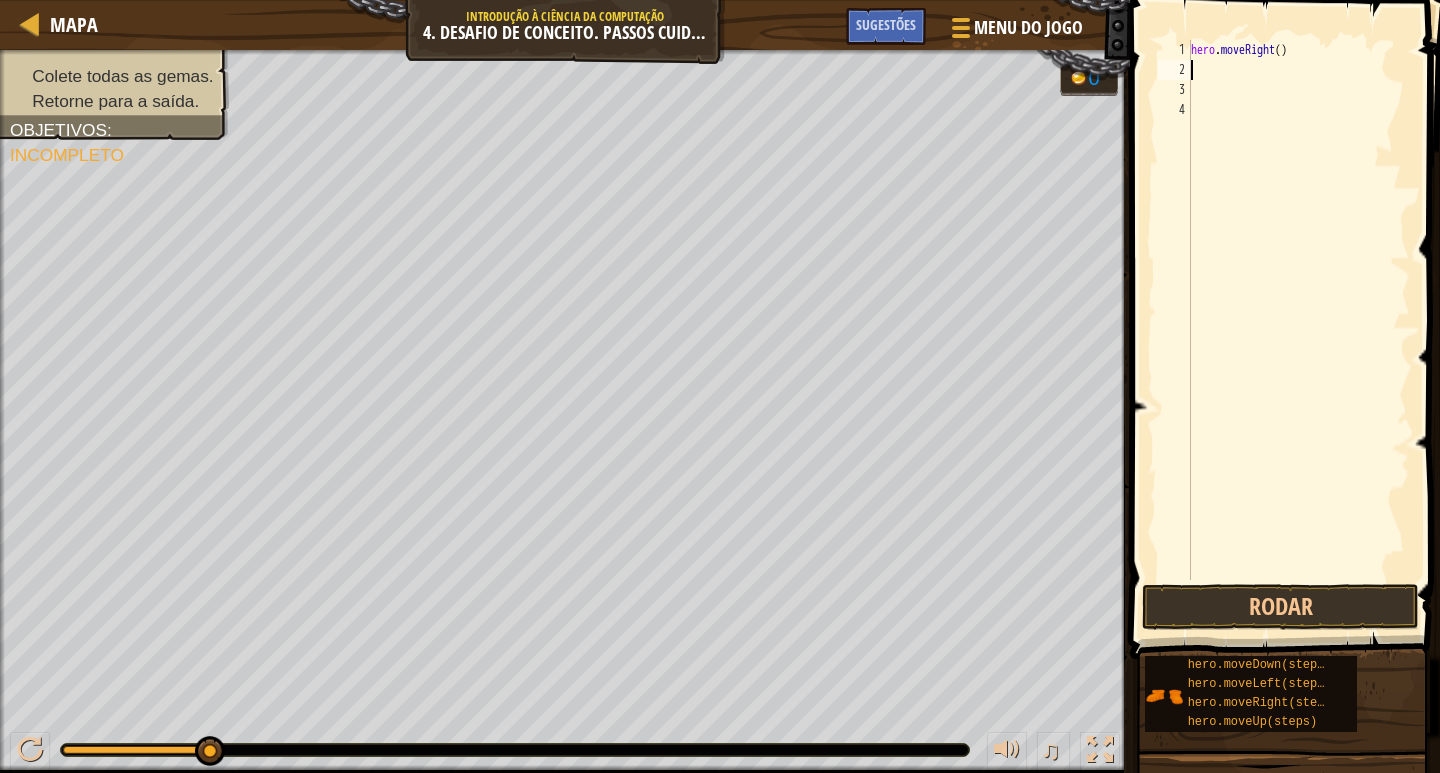 type on "h" 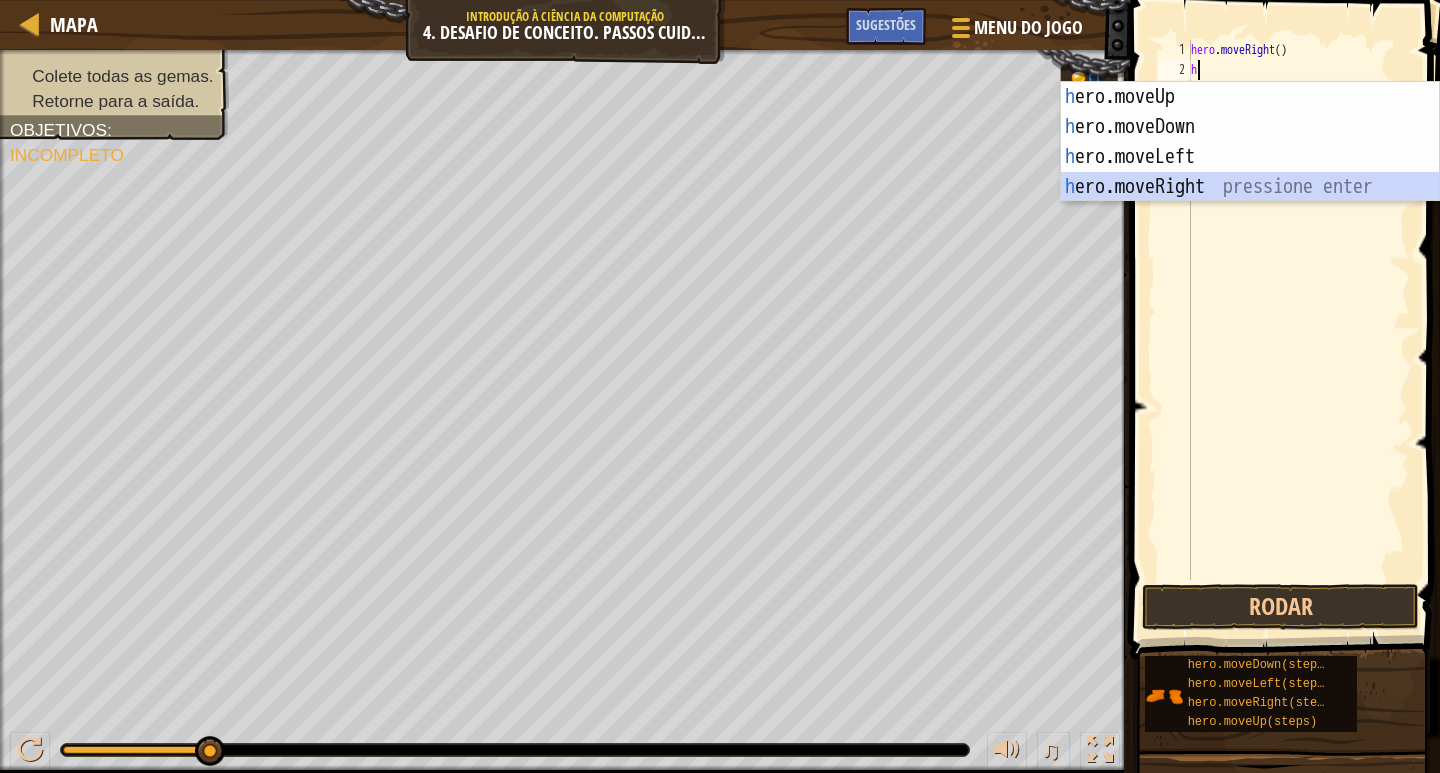 click on "h ero.moveUp pressione enter h ero.moveDown pressione enter h ero.moveLeft pressione enter h ero.moveRight pressione enter" at bounding box center (1250, 172) 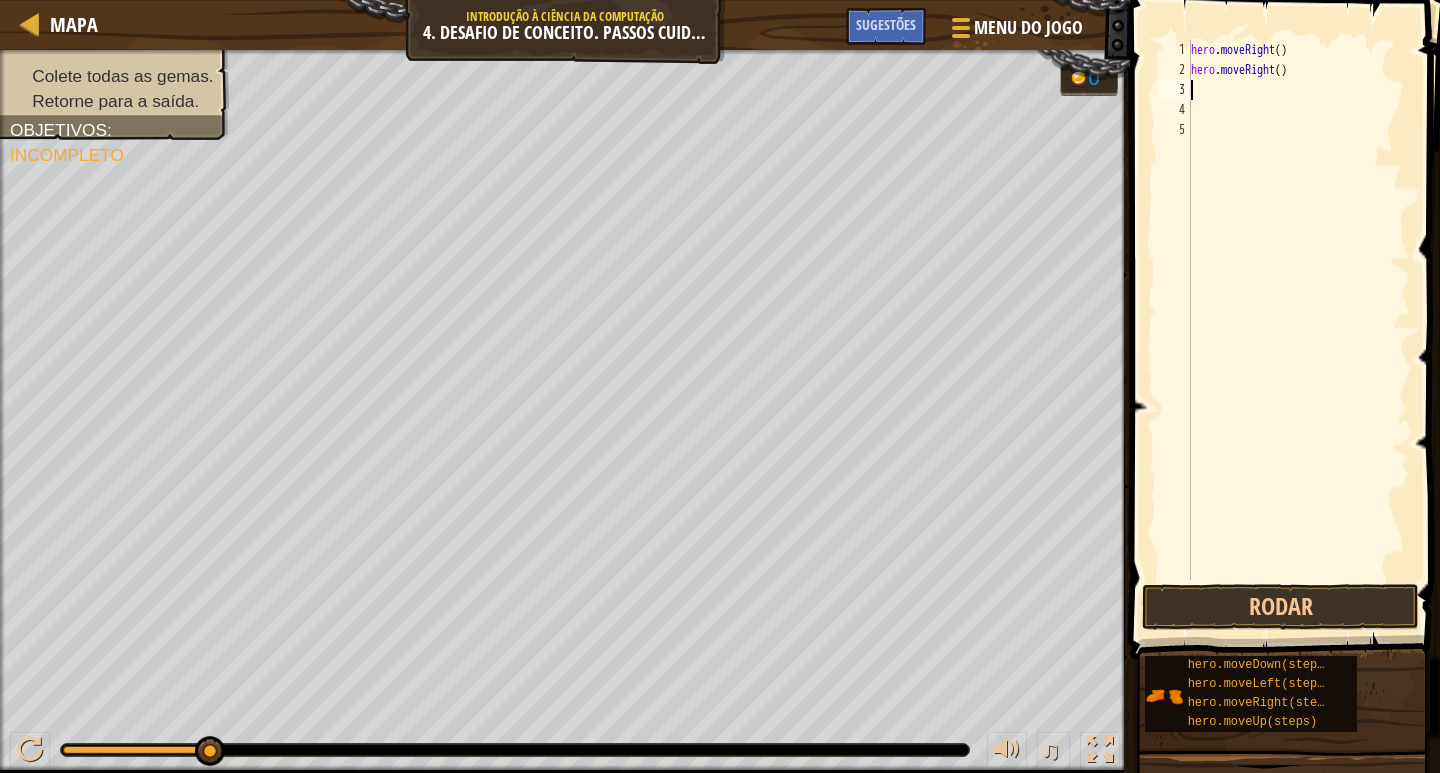 click on "hero . moveRight ( ) hero . moveRight ( )" at bounding box center [1298, 330] 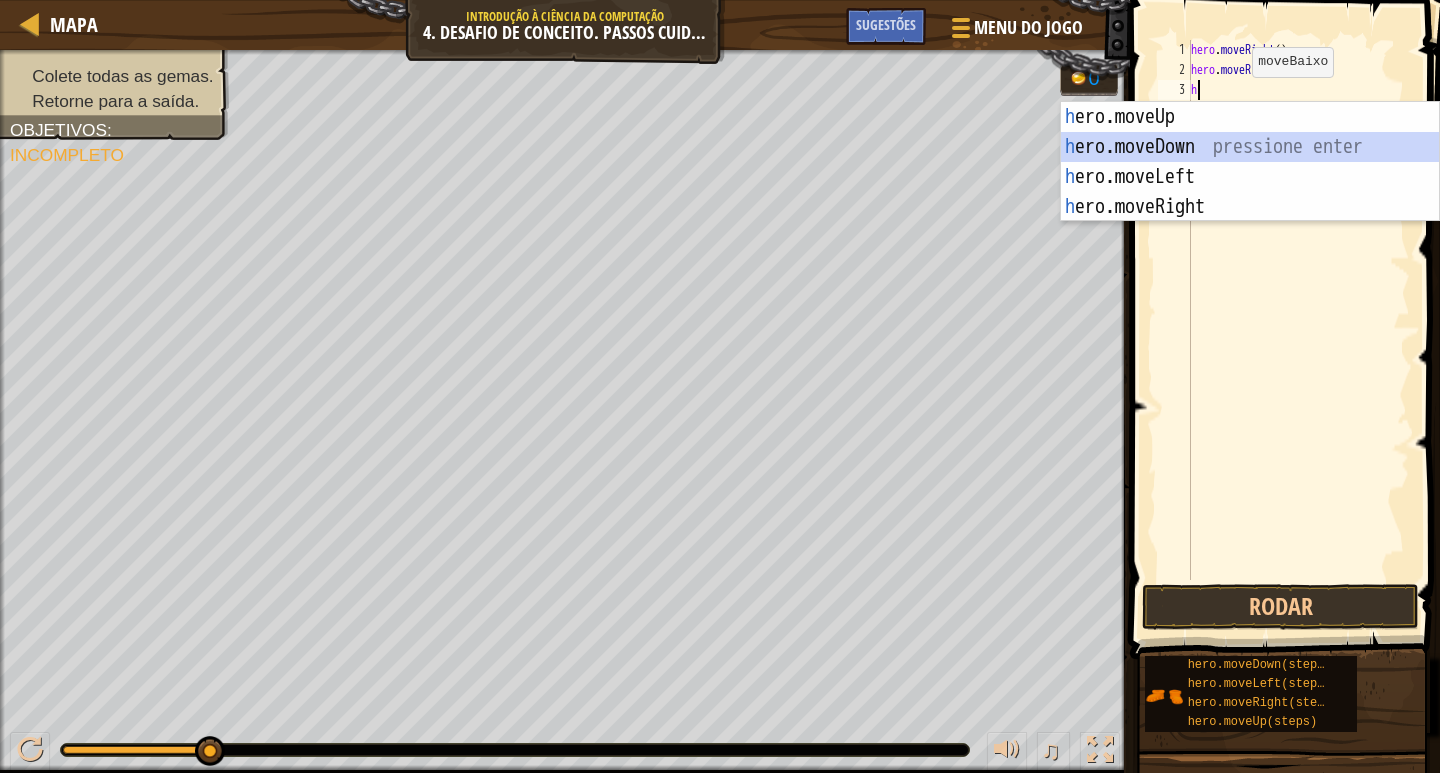 click on "h ero.moveUp pressione enter h ero.moveDown pressione enter h ero.moveLeft pressione enter h ero.moveRight pressione enter" at bounding box center (1250, 192) 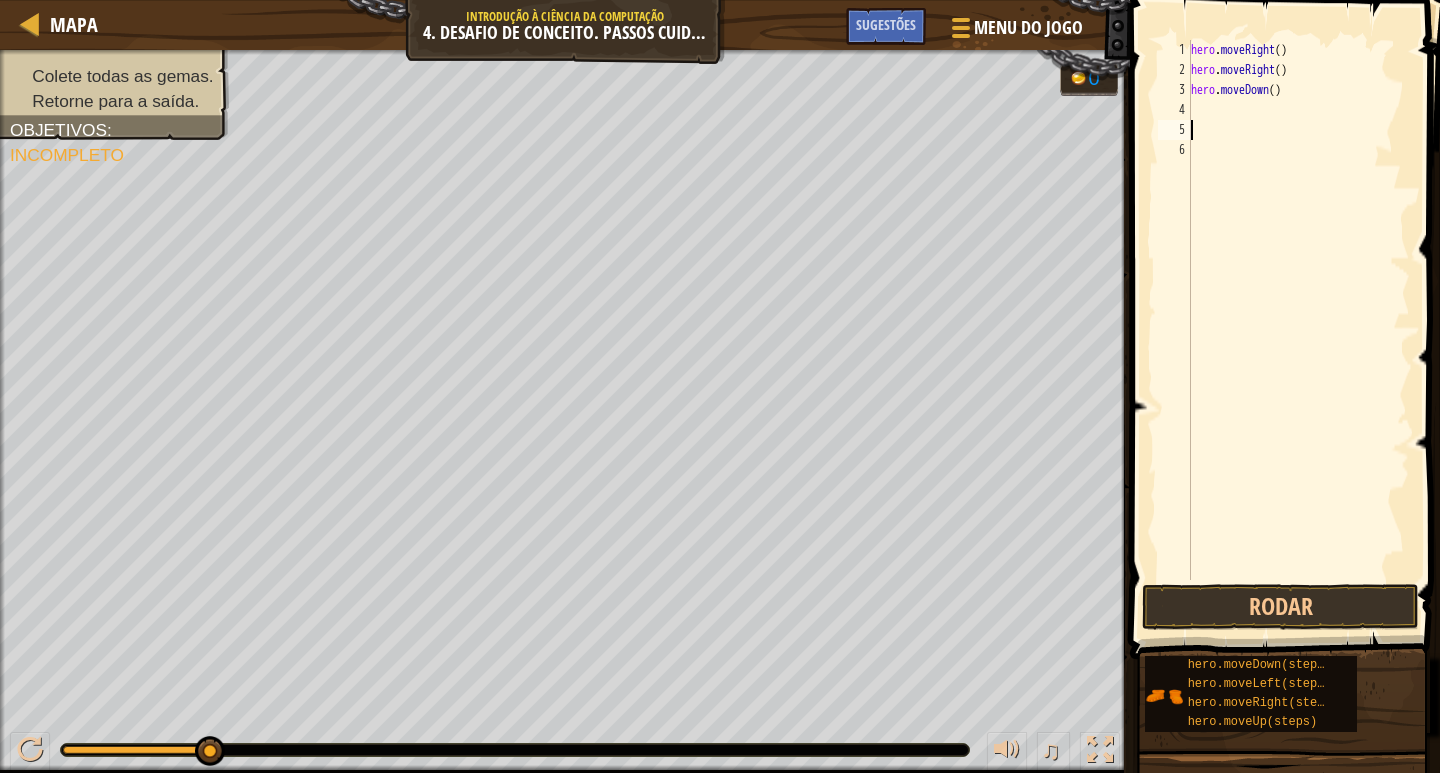 click on "hero . moveRight ( ) hero . moveRight ( ) hero . moveDown ( )" at bounding box center (1298, 330) 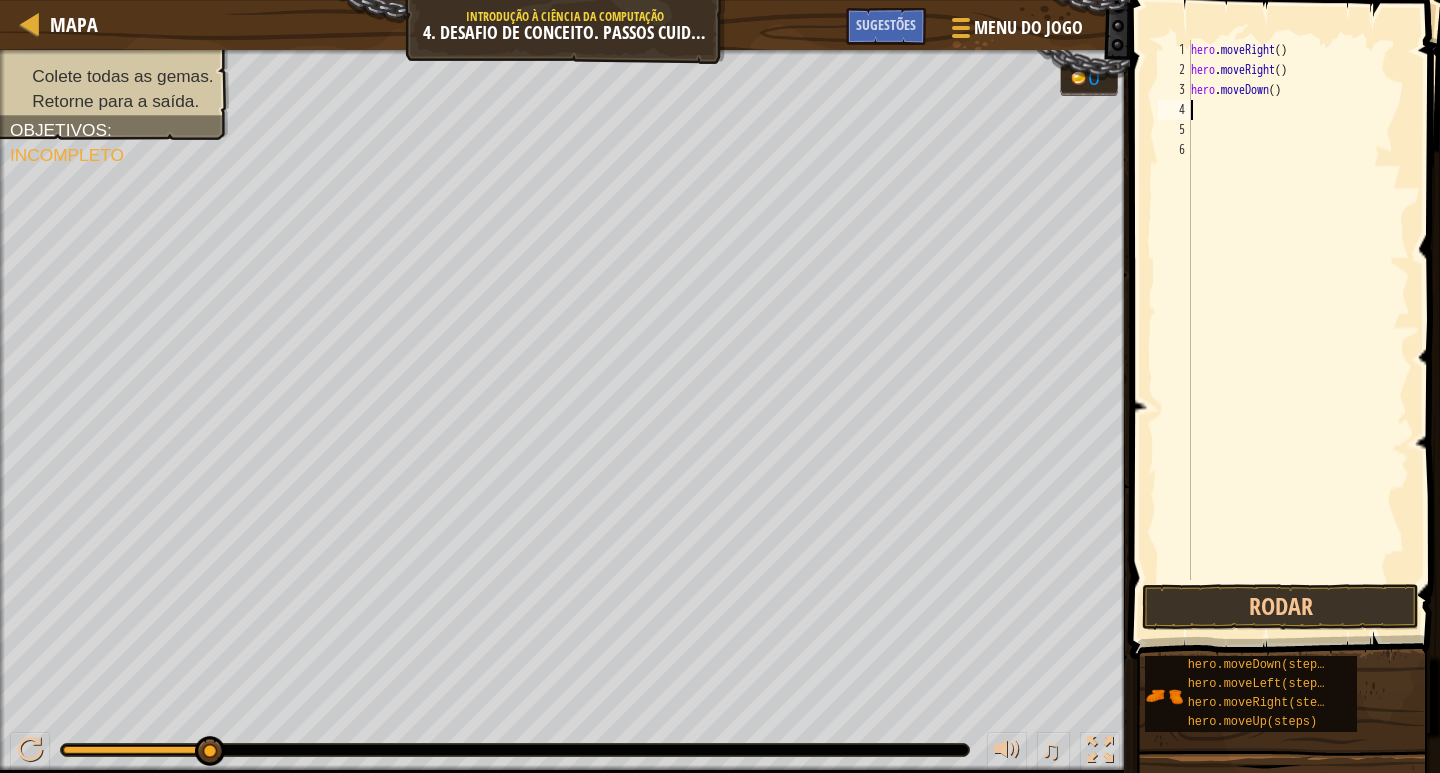 click on "hero . moveRight ( ) hero . moveRight ( ) hero . moveDown ( )" at bounding box center [1298, 330] 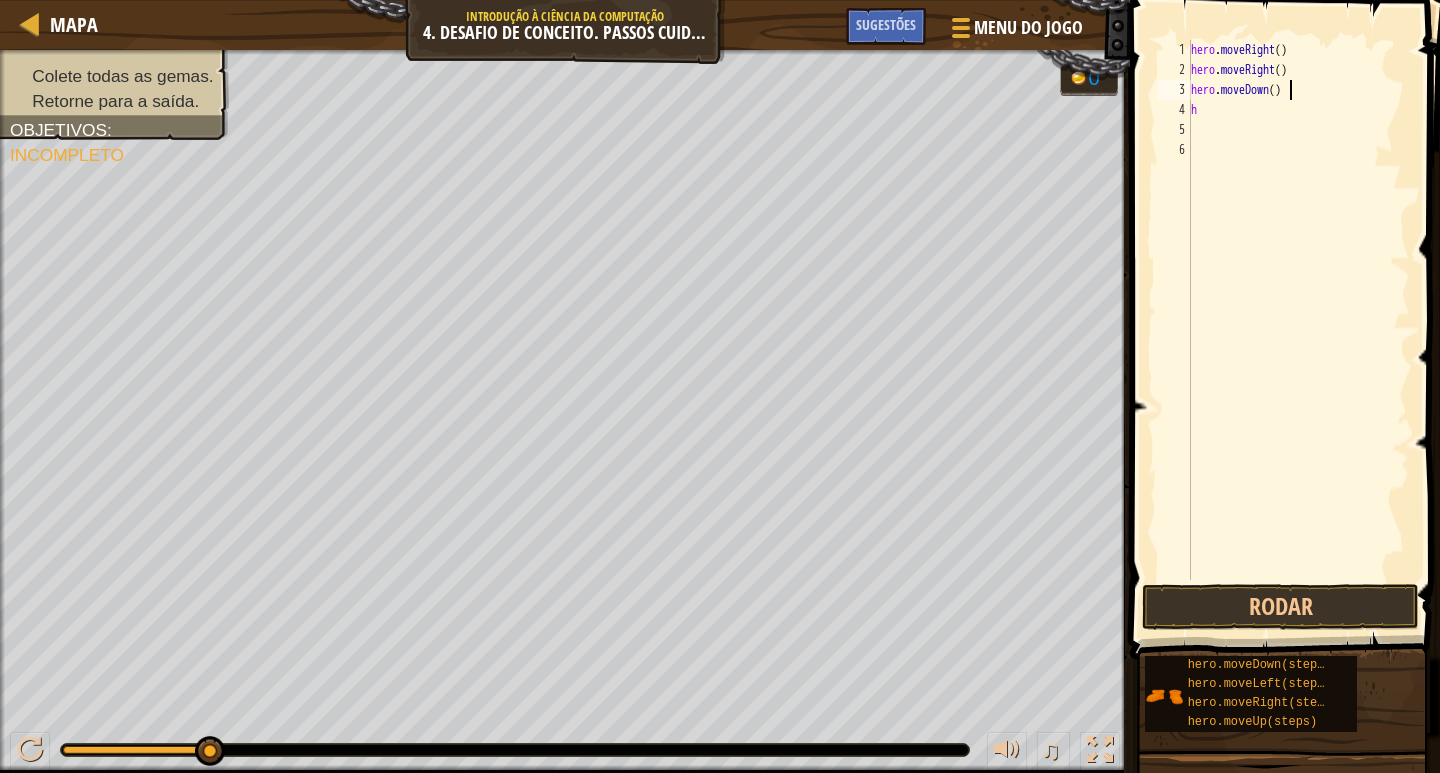 click on "hero . moveRight ( ) hero . moveRight ( ) hero . moveDown ( ) h" at bounding box center (1298, 330) 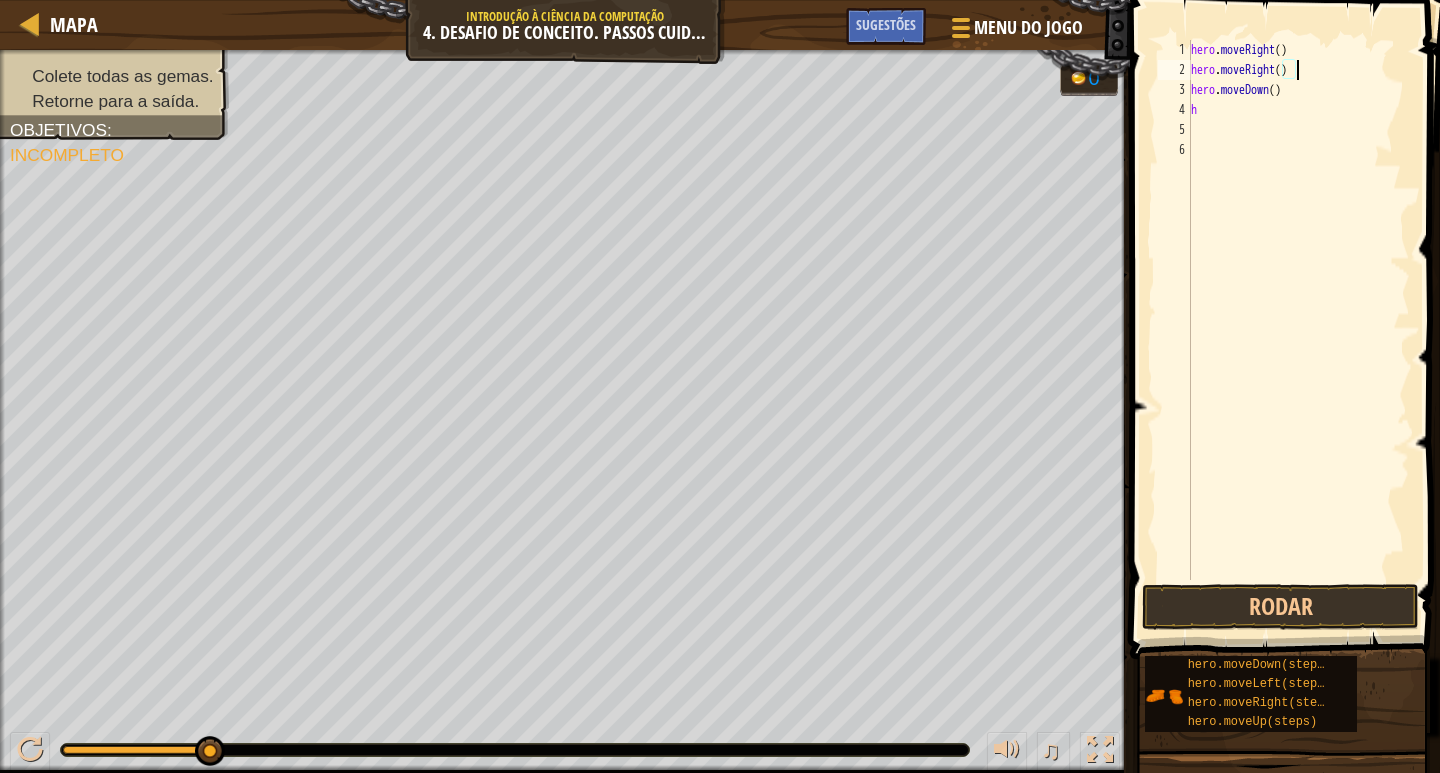 click on "hero . moveRight ( ) hero . moveRight ( ) hero . moveDown ( ) h" at bounding box center (1298, 330) 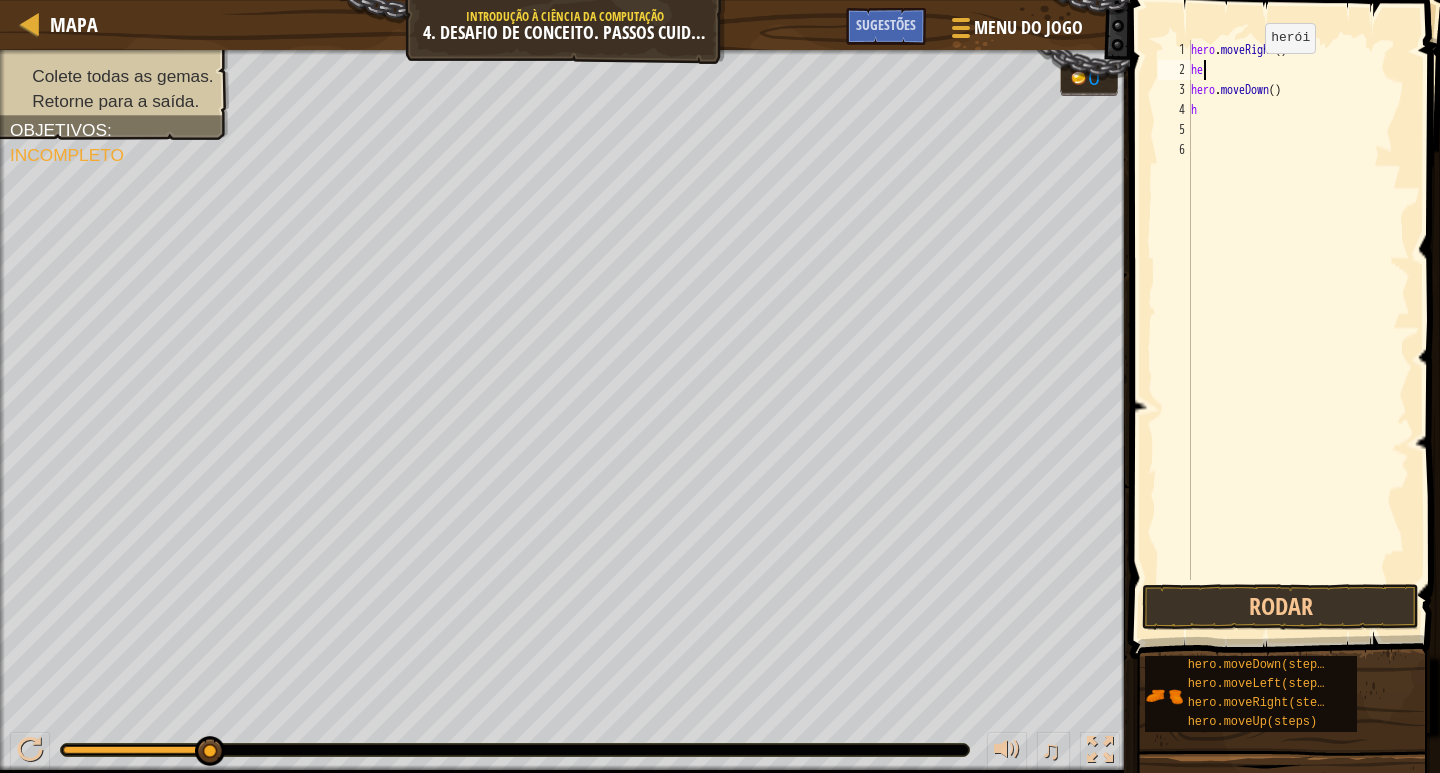 type on "h" 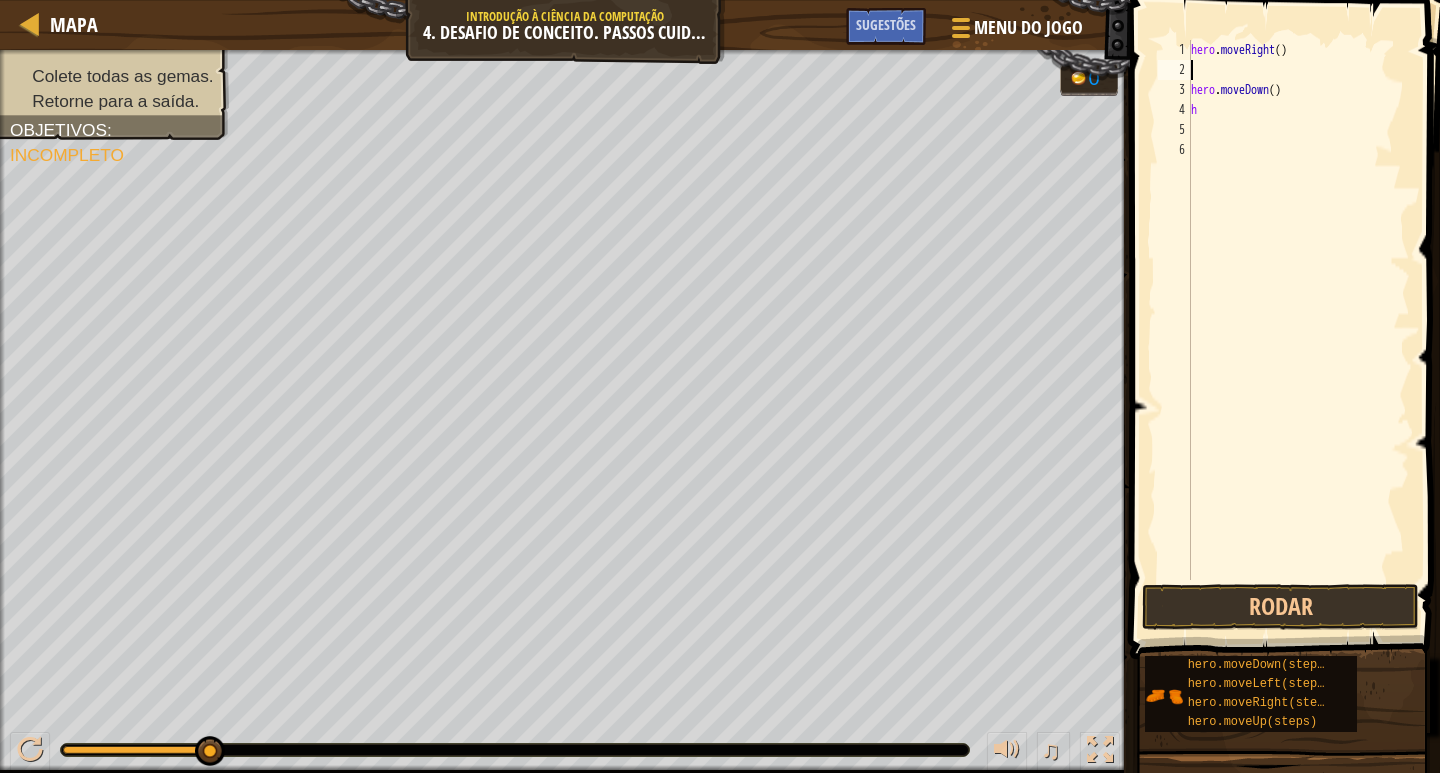 click on "hero . moveRight ( ) hero . moveDown ( ) h" at bounding box center (1298, 330) 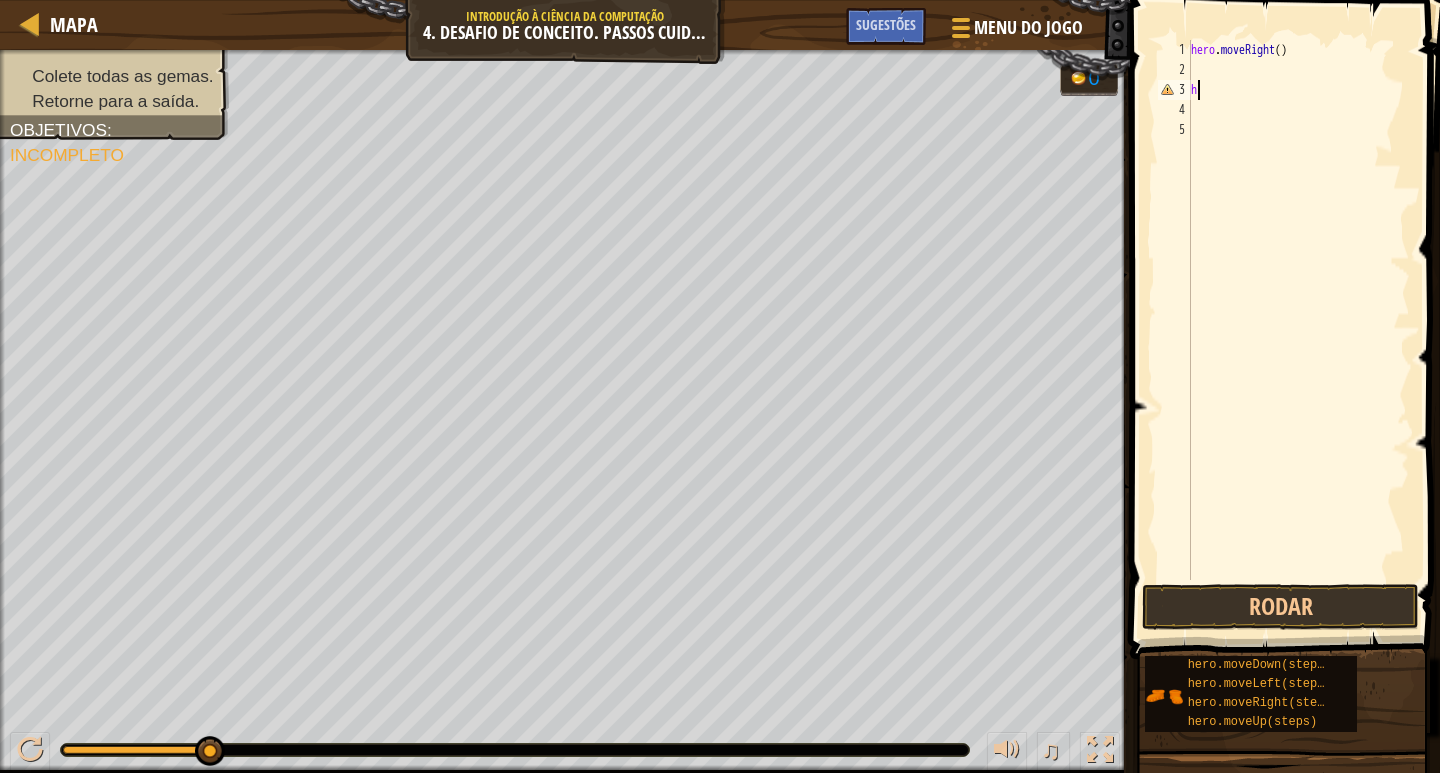 type on "h" 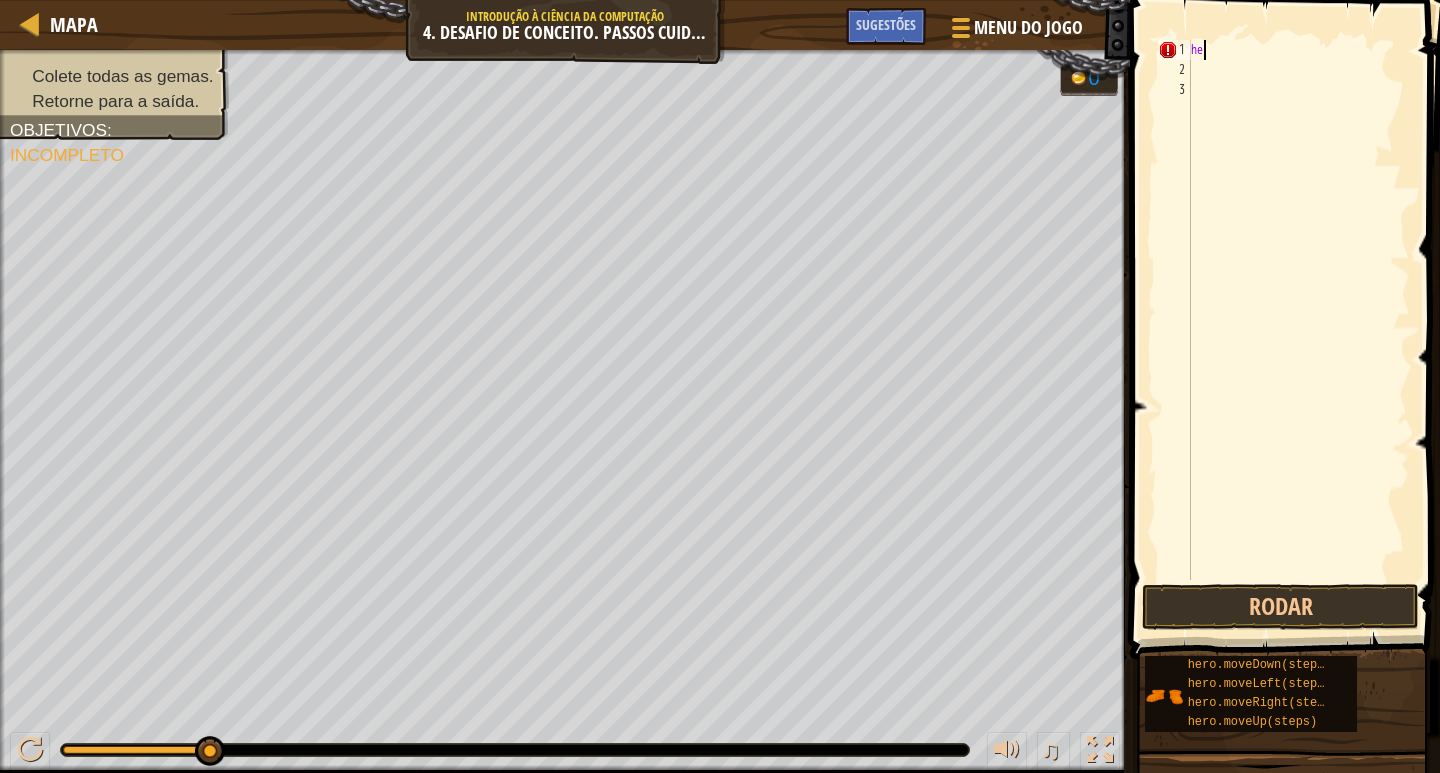 type on "h" 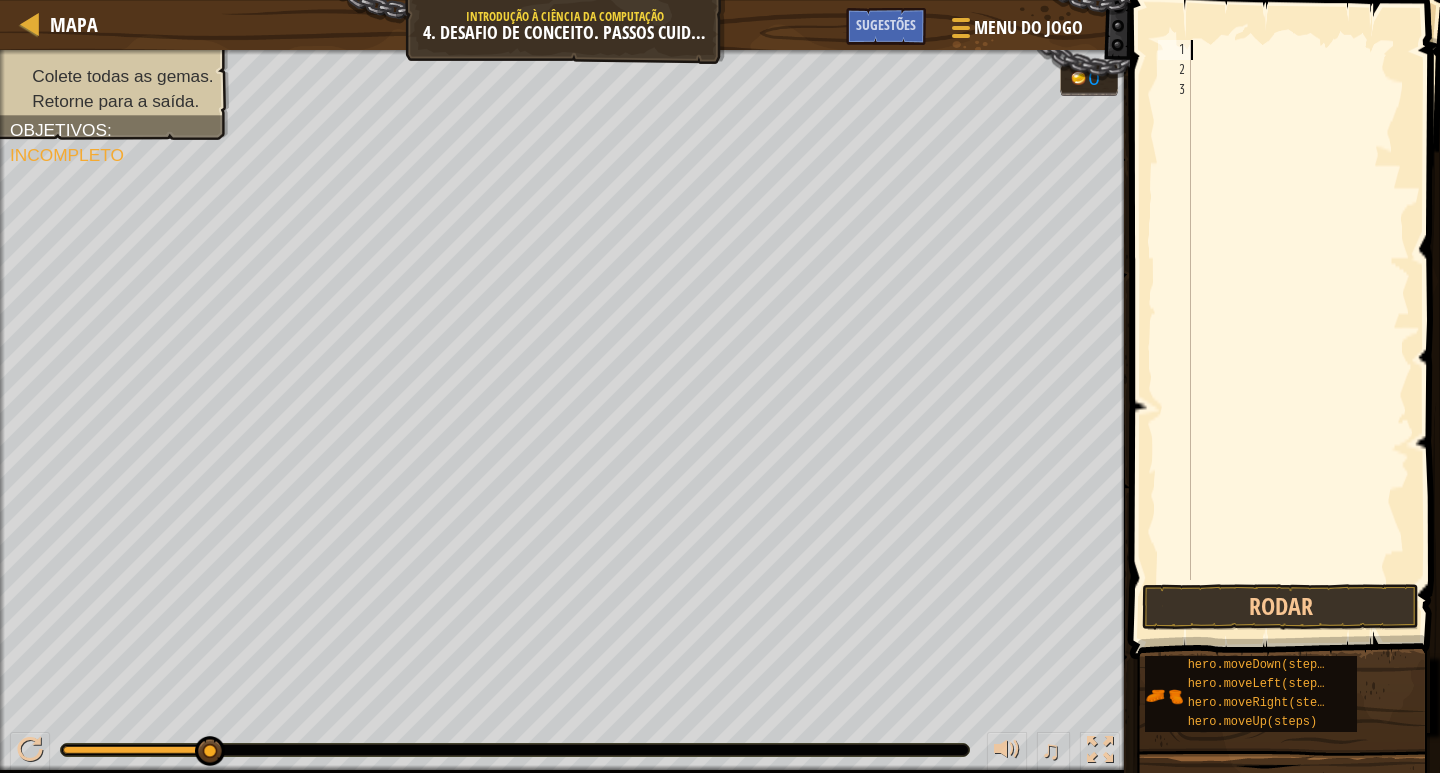 type on "h" 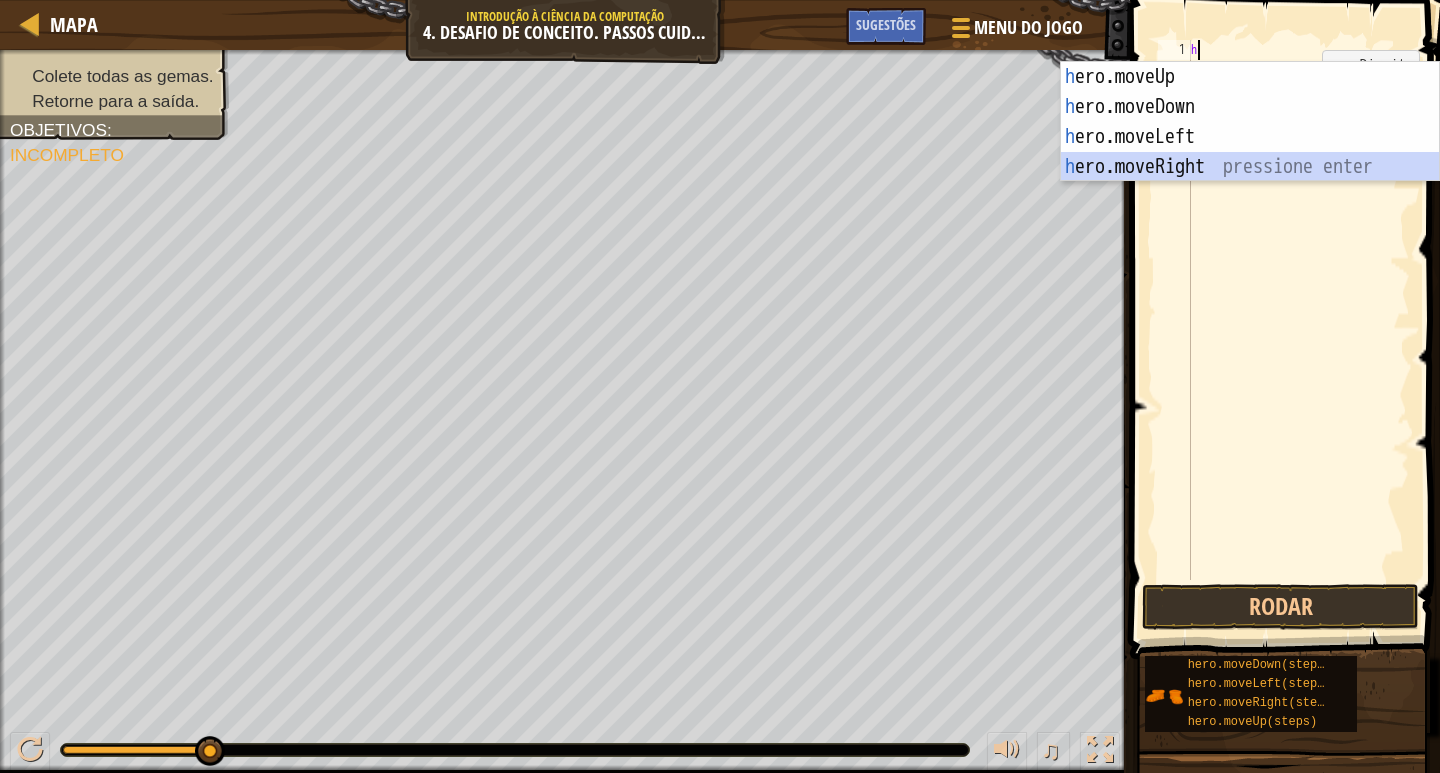 click on "h ero.moveUp pressione enter h ero.moveDown pressione enter h ero.moveLeft pressione enter h ero.moveRight pressione enter" at bounding box center [1250, 152] 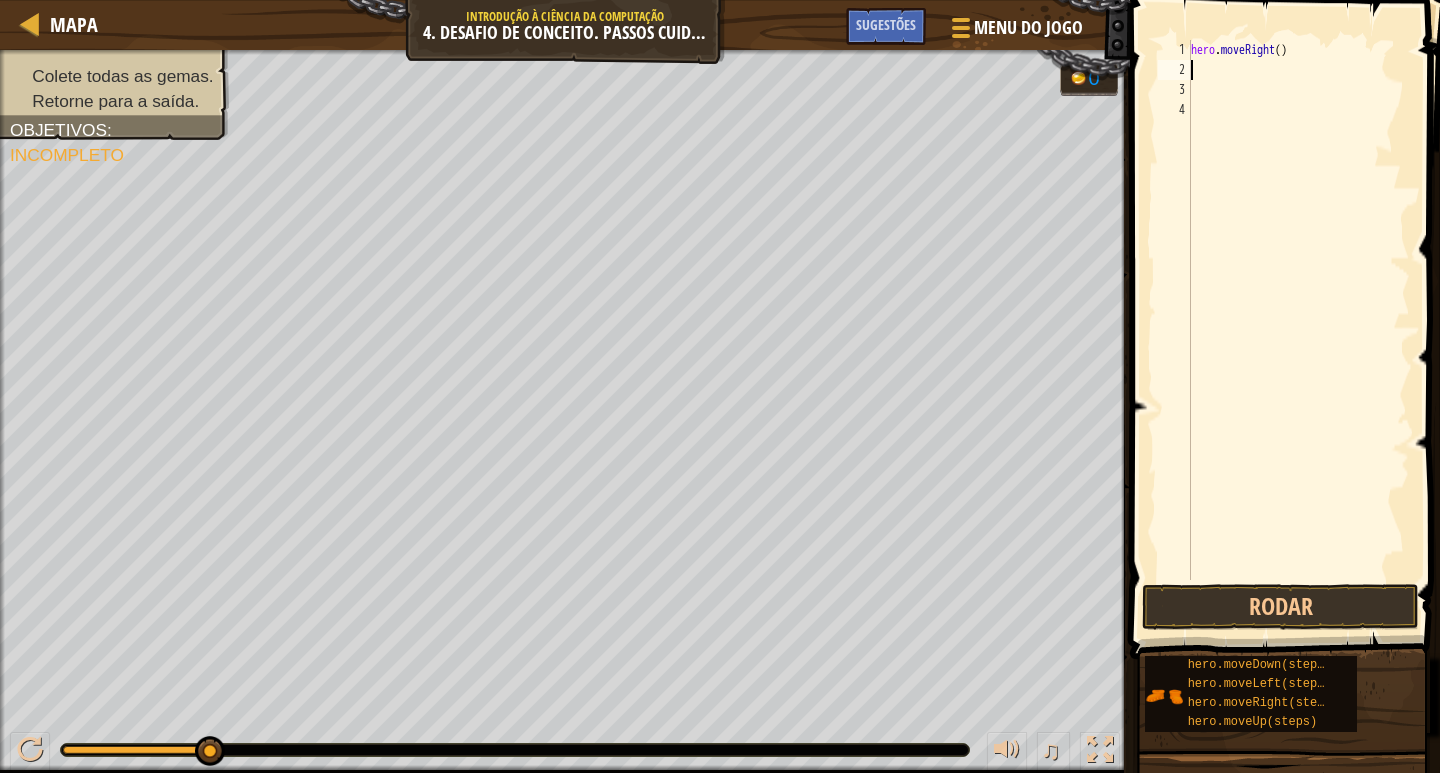 type on "h" 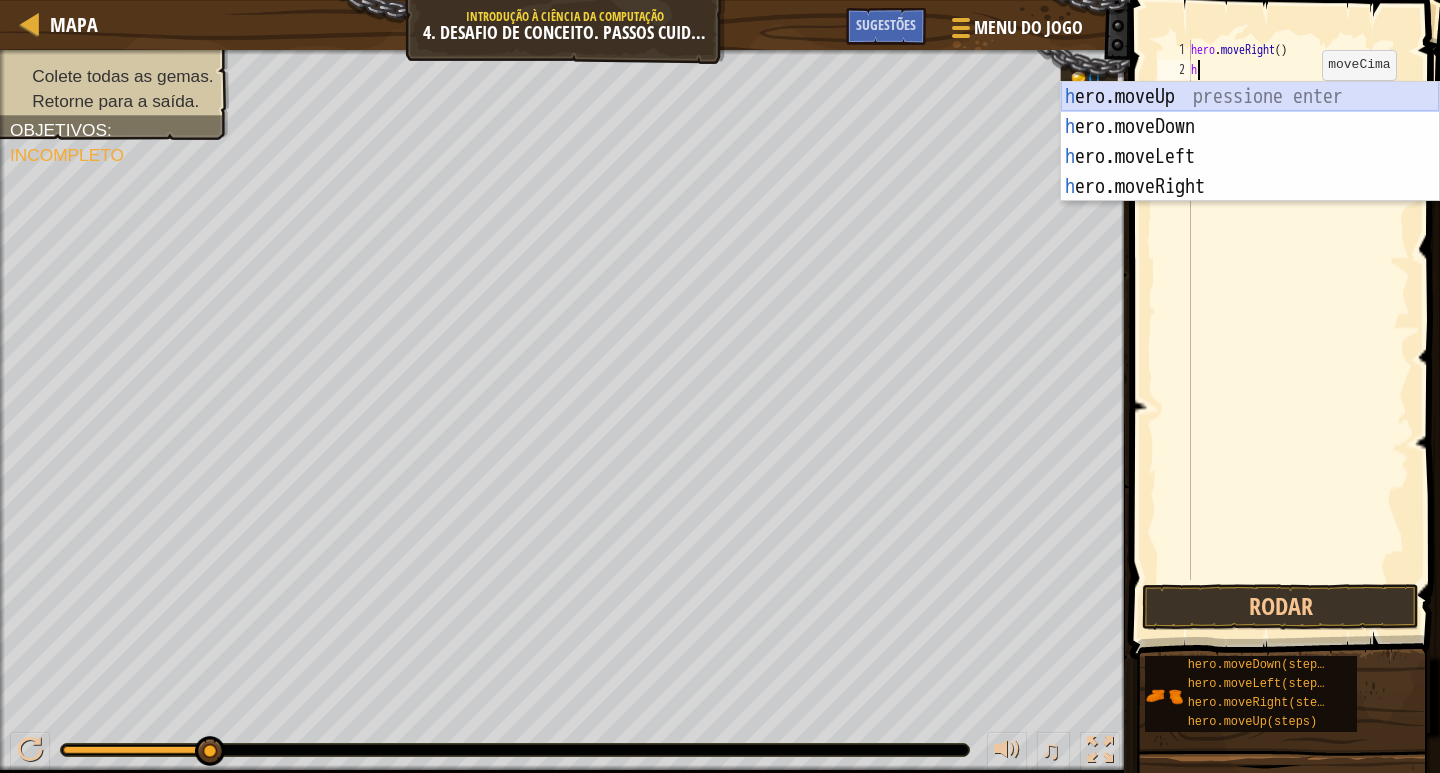 click on "h ero.moveUp pressione enter h ero.moveDown pressione enter h ero.moveLeft pressione enter h ero.moveRight pressione enter" at bounding box center (1250, 172) 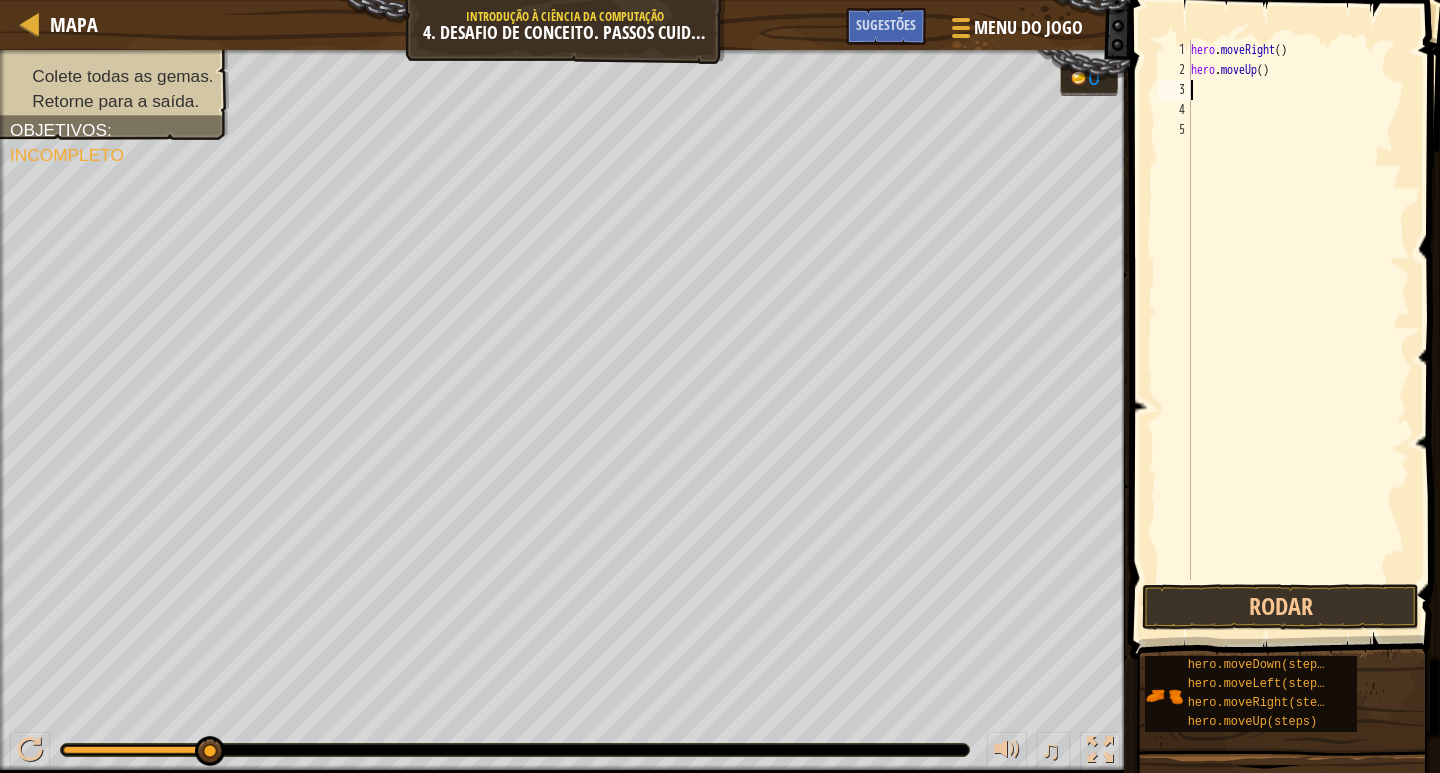 type on "h" 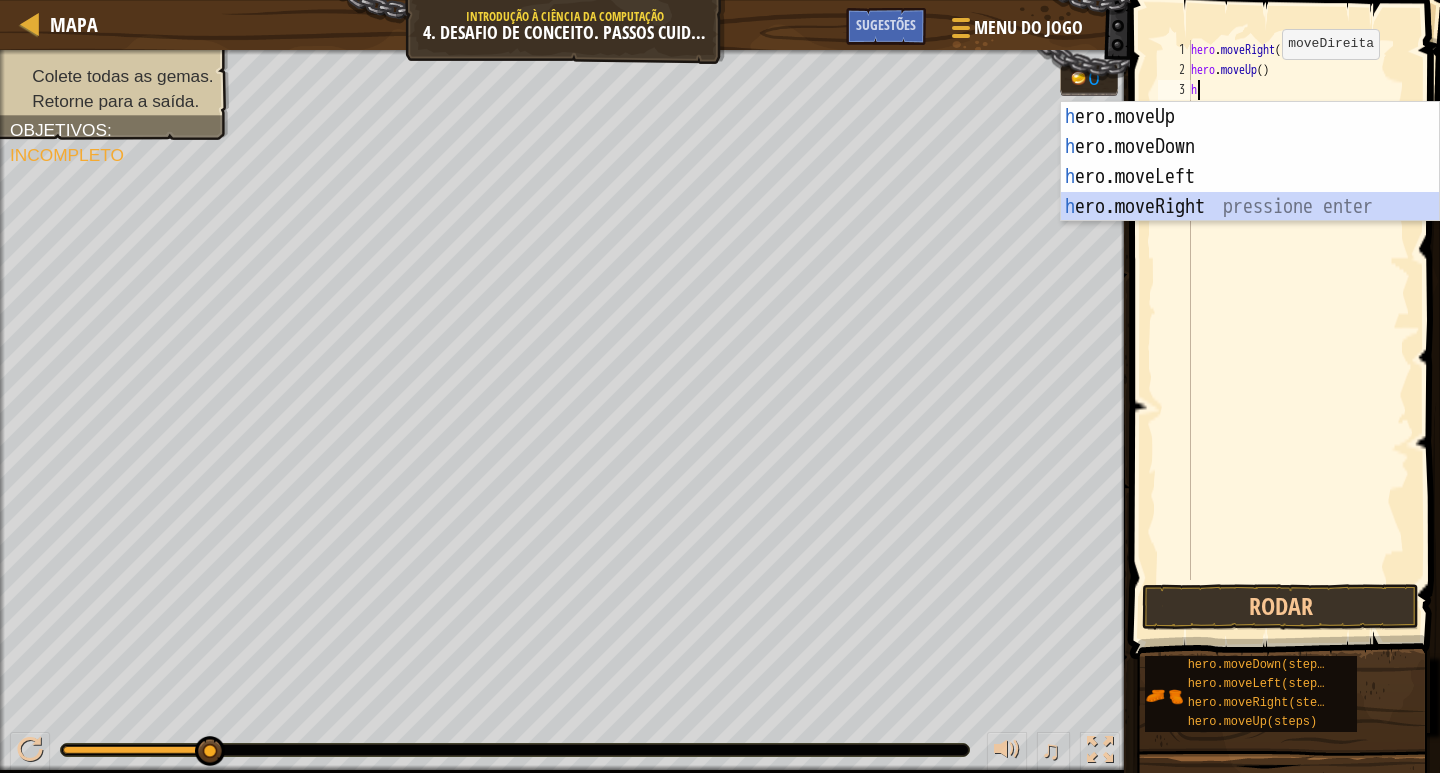 click on "h ero.moveUp pressione enter h ero.moveDown pressione enter h ero.moveLeft pressione enter h ero.moveRight pressione enter" at bounding box center (1250, 192) 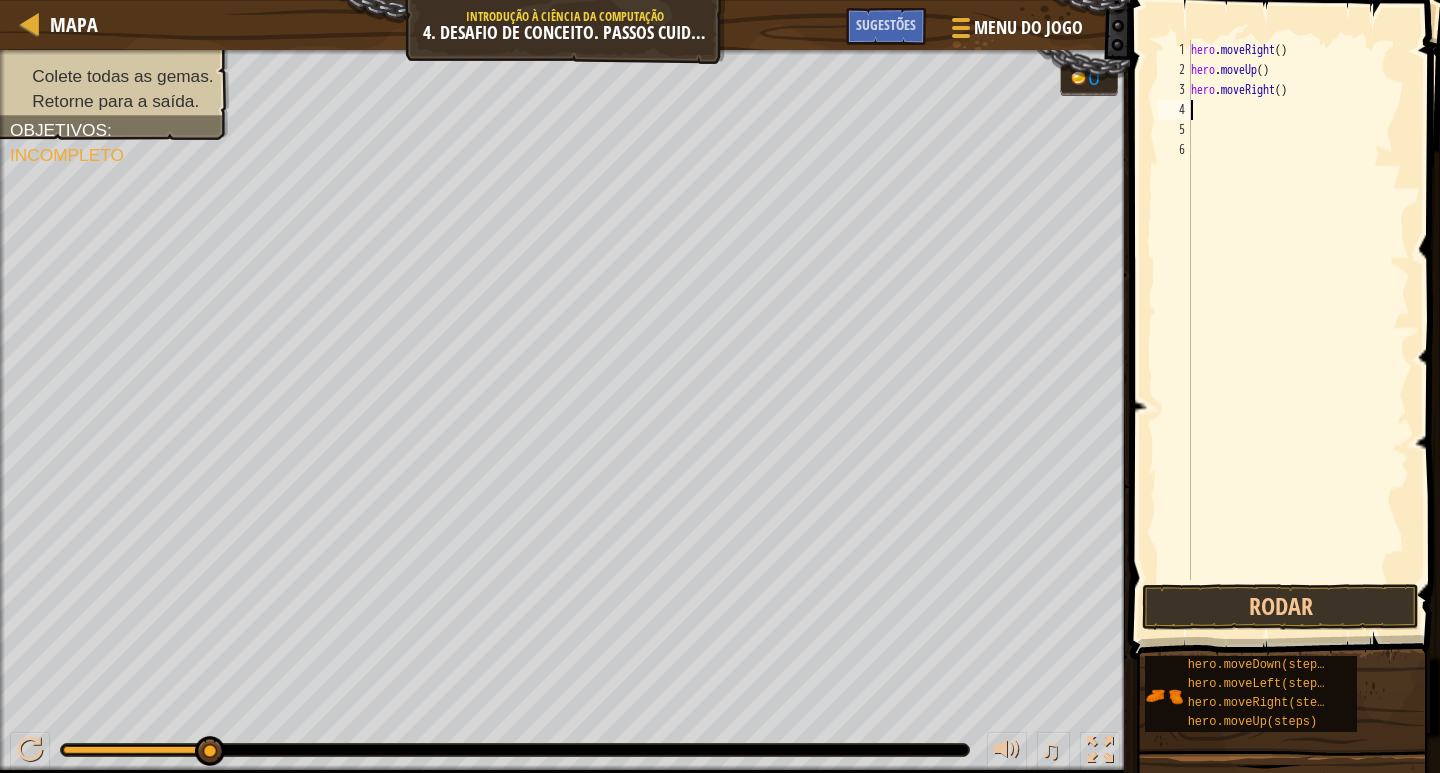 type on "h" 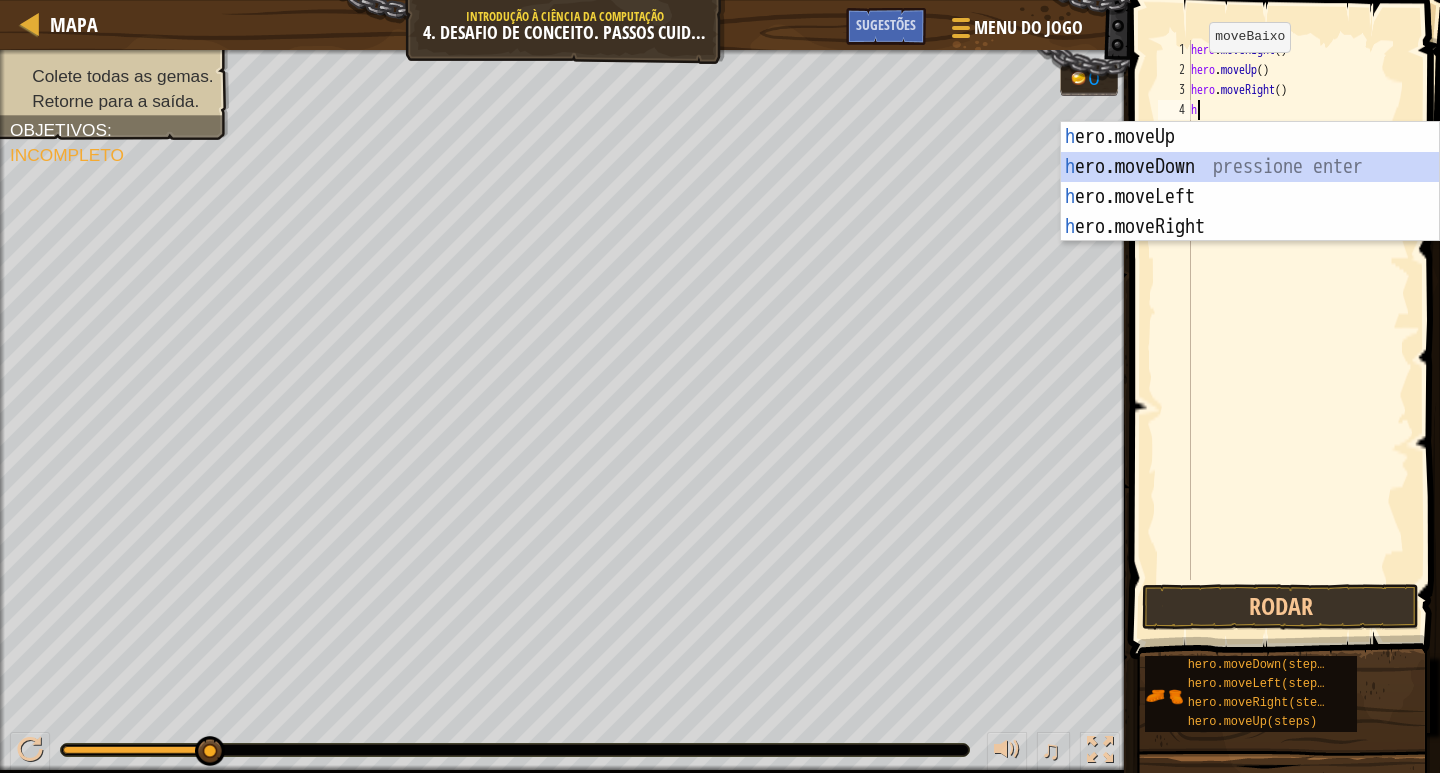 click on "h ero.moveUp pressione enter h ero.moveDown pressione enter h ero.moveLeft pressione enter h ero.moveRight pressione enter" at bounding box center (1250, 212) 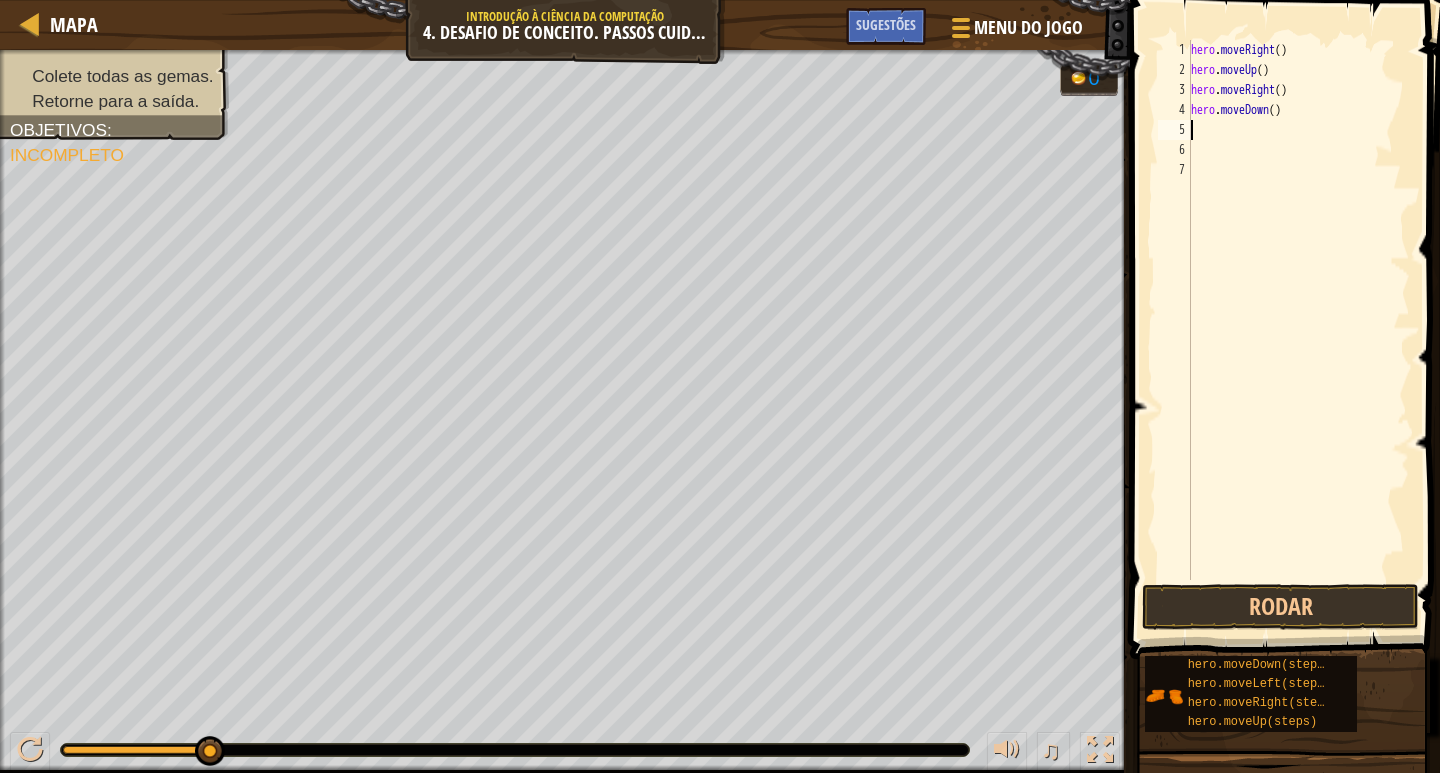 click on "hero . moveRight ( ) hero . moveUp ( ) hero . moveRight ( ) hero . moveDown ( )" at bounding box center (1298, 330) 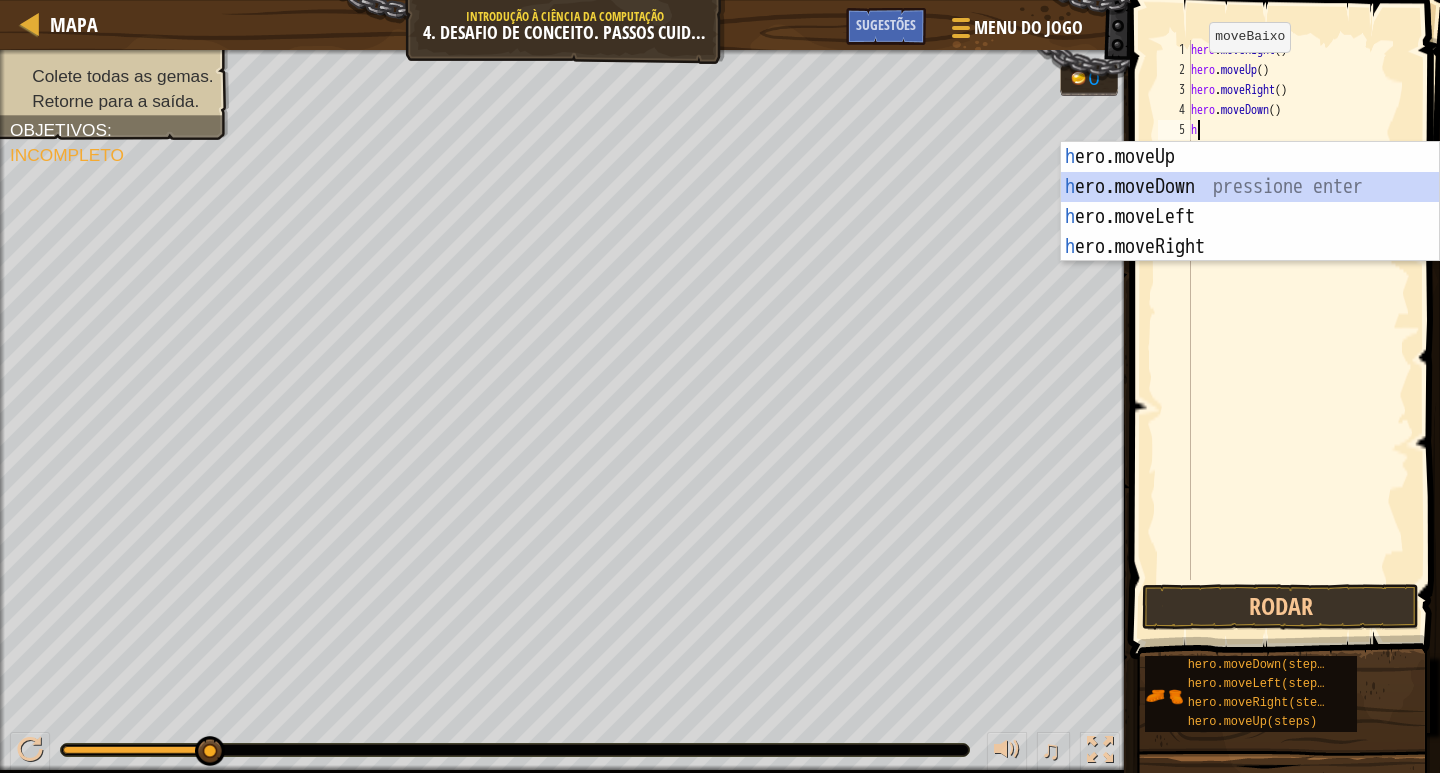 click on "h ero.moveUp pressione enter h ero.moveDown pressione enter h ero.moveLeft pressione enter h ero.moveRight pressione enter" at bounding box center [1250, 232] 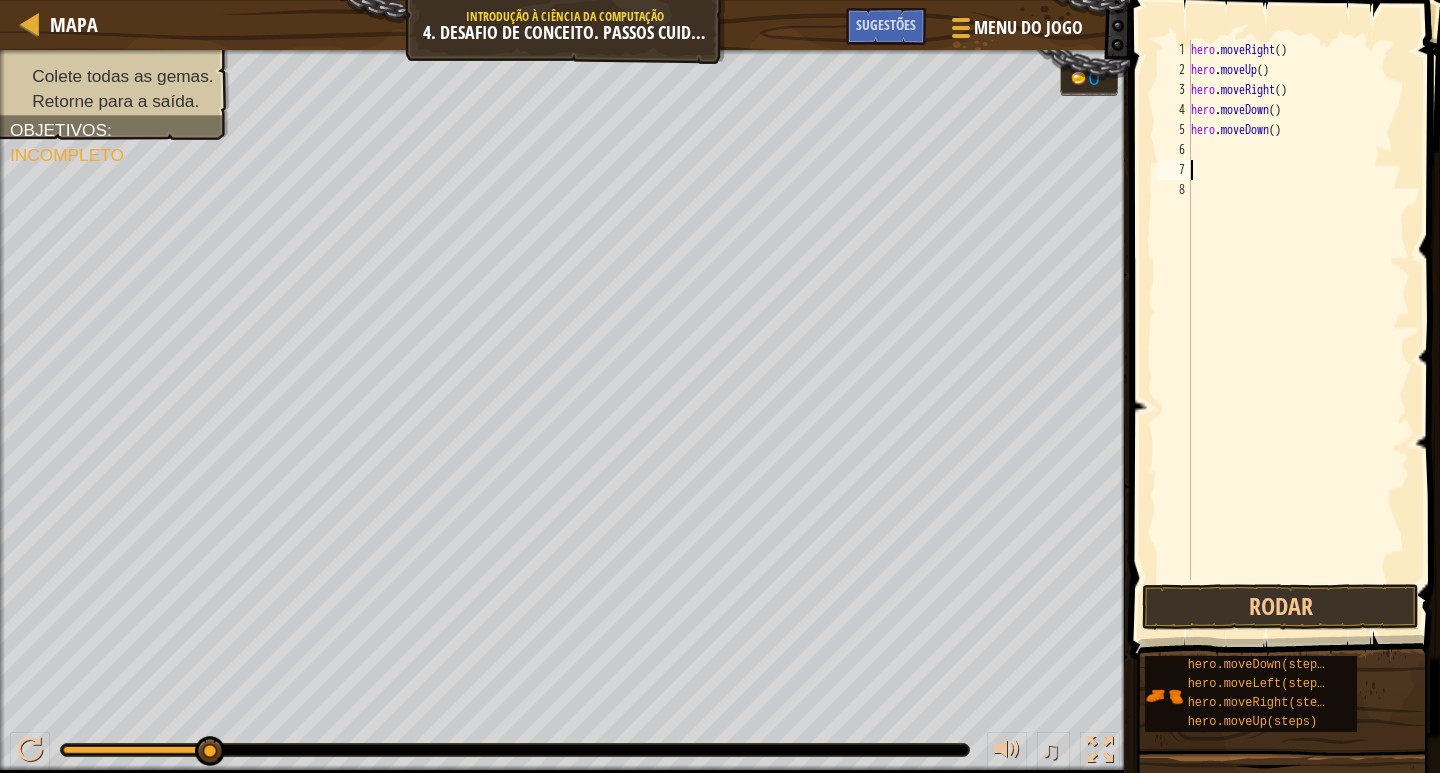 click on "hero . moveRight ( ) hero . moveUp ( ) hero . moveRight ( ) hero . moveDown ( ) hero . moveDown ( )" at bounding box center (1298, 330) 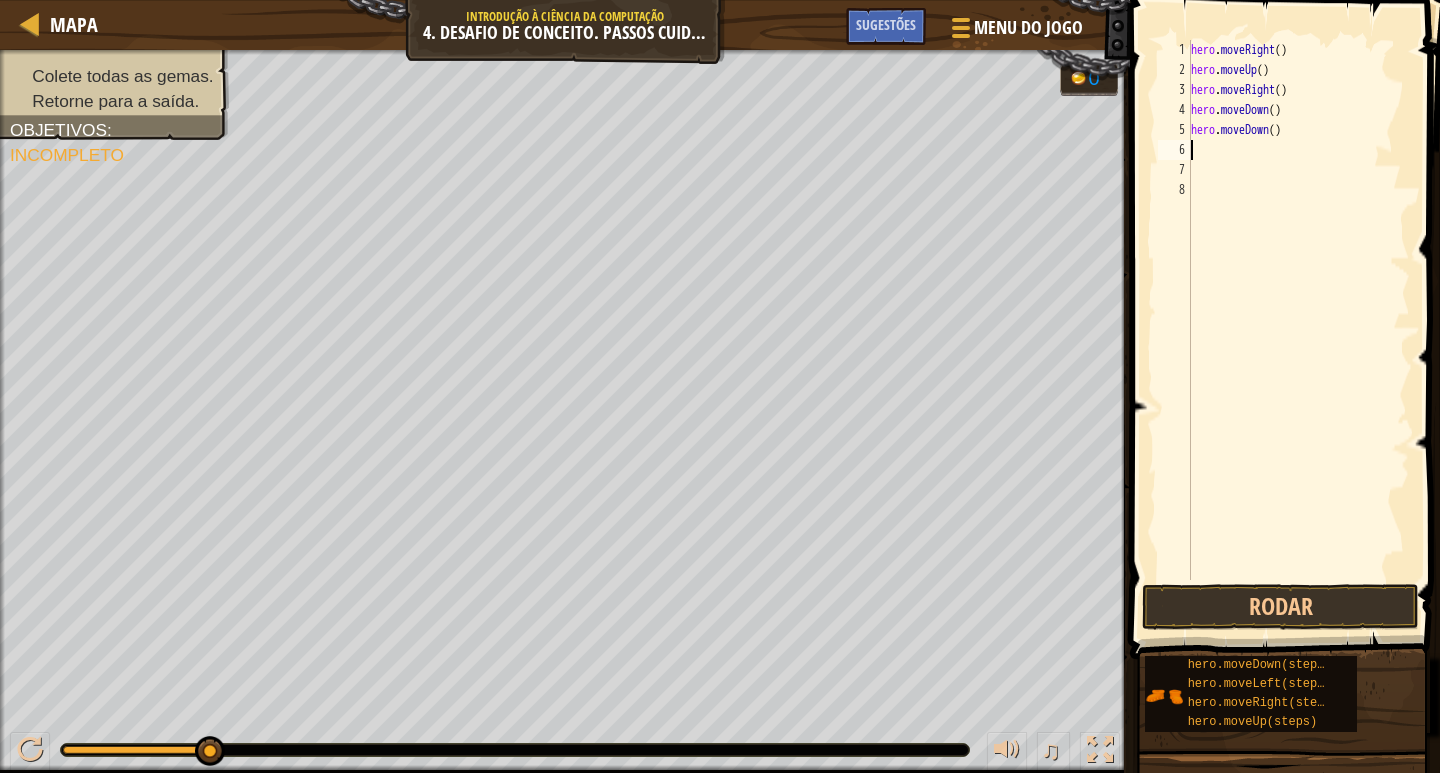 click on "hero . moveRight ( ) hero . moveUp ( ) hero . moveRight ( ) hero . moveDown ( ) hero . moveDown ( )" at bounding box center [1298, 330] 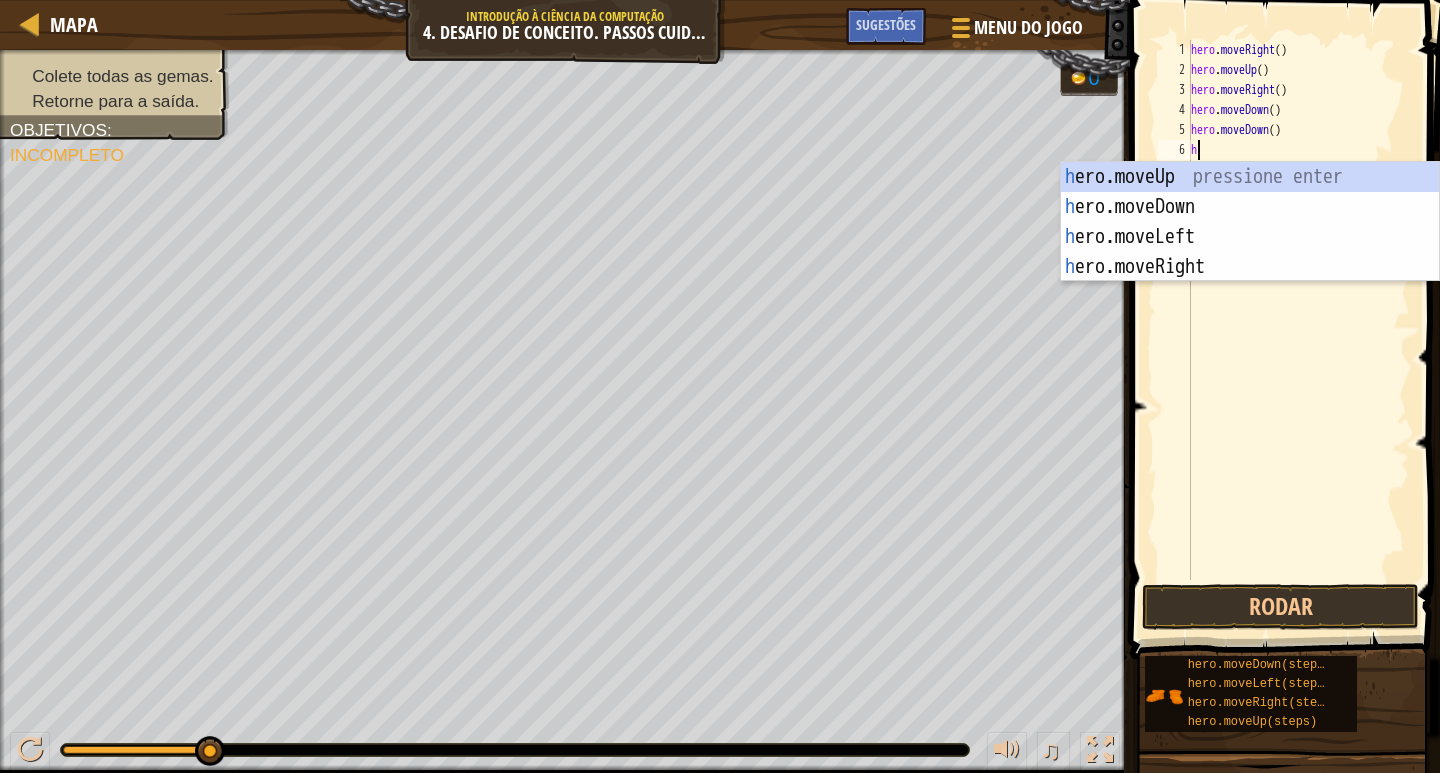 type on "h" 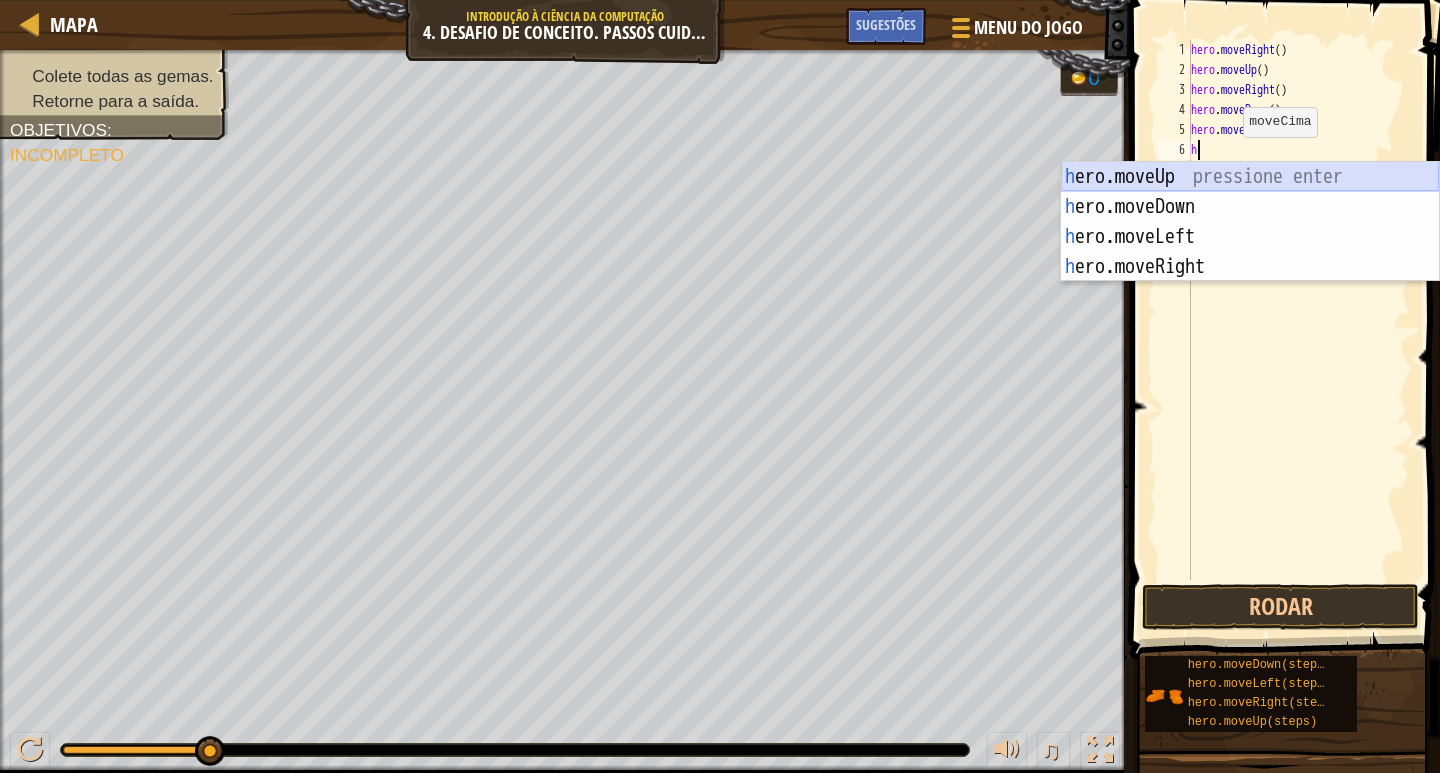 click on "h ero.moveUp pressione enter h ero.moveDown pressione enter h ero.moveLeft pressione enter h ero.moveRight pressione enter" at bounding box center (1250, 252) 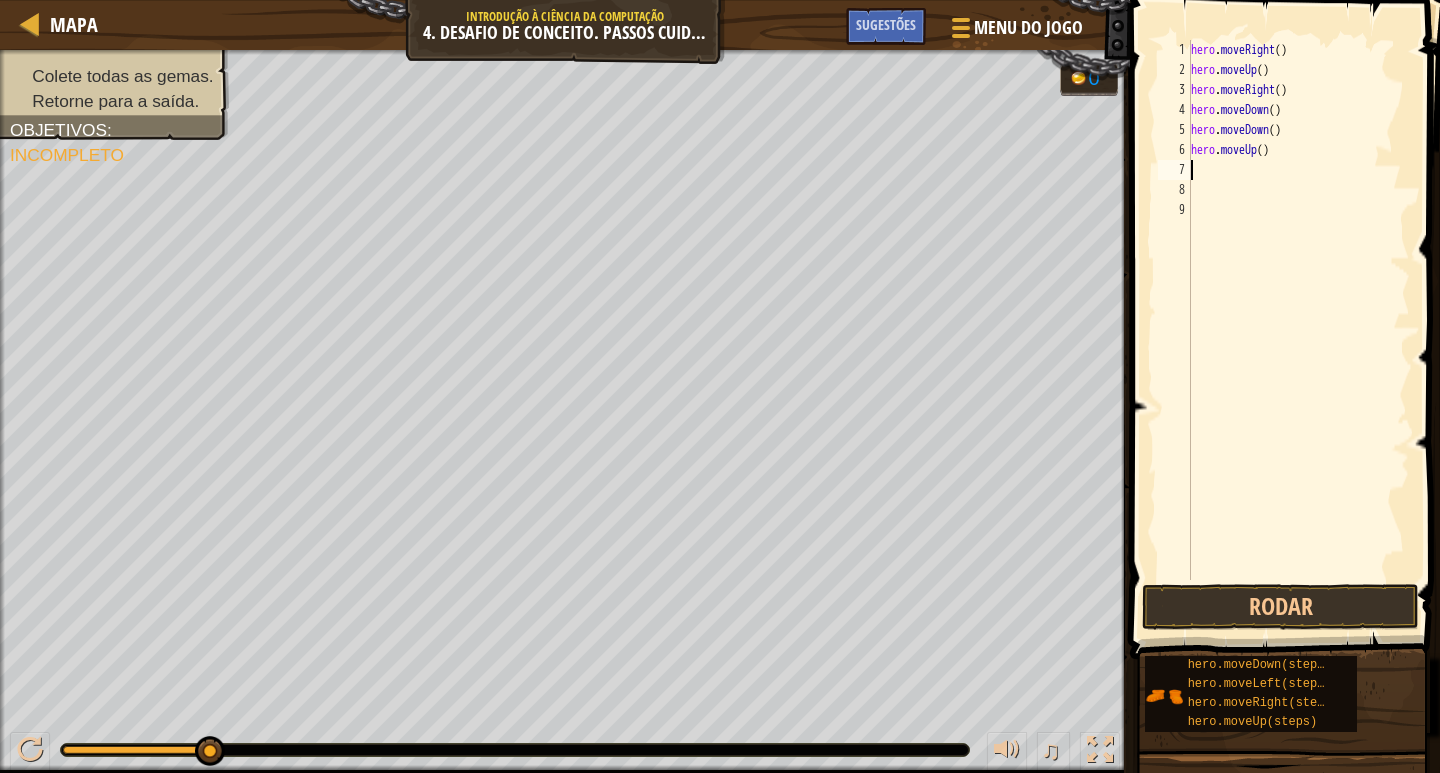 click on "hero . moveRight ( ) hero . moveUp ( ) hero . moveRight ( ) hero . moveDown ( ) hero . moveDown ( ) hero . moveUp ( )" at bounding box center (1298, 330) 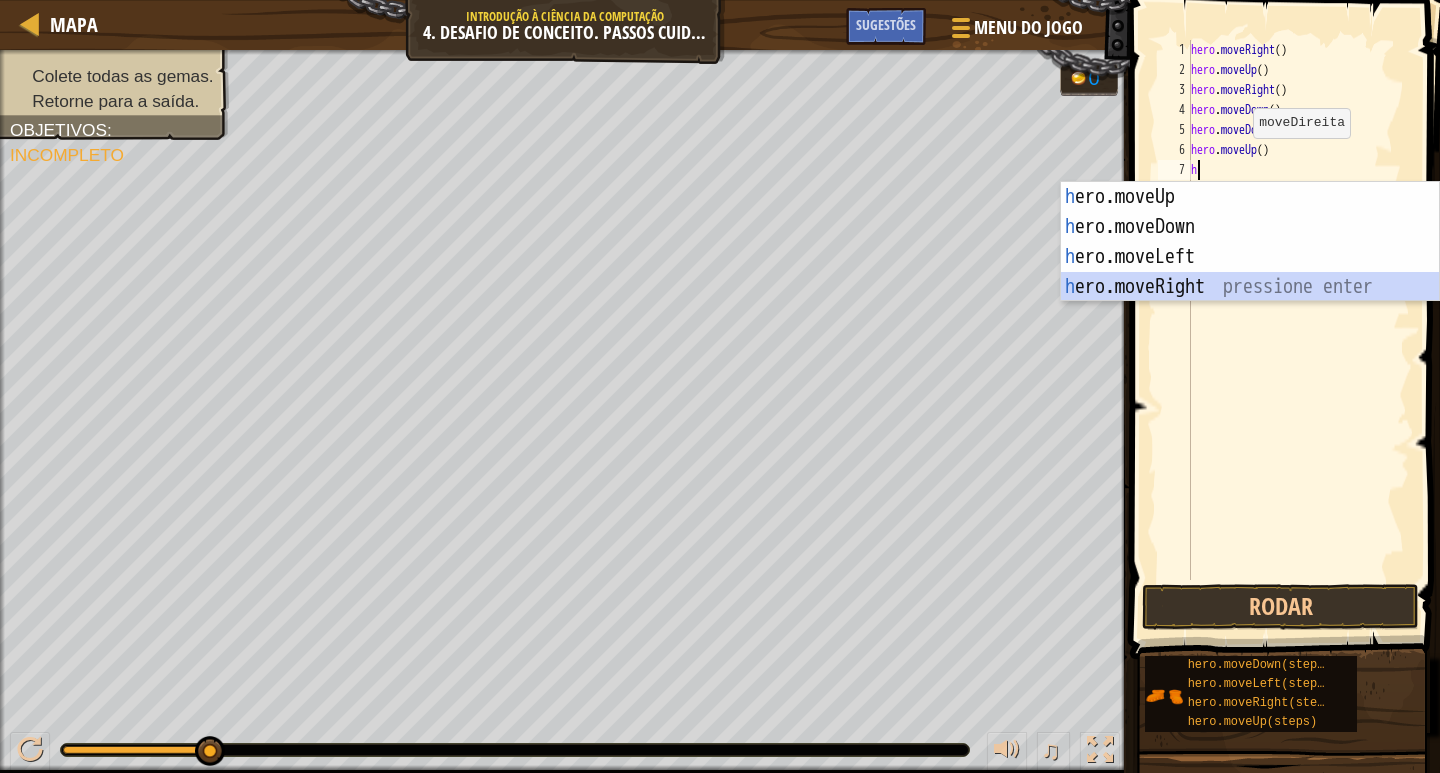 click on "h ero.moveUp pressione enter h ero.moveDown pressione enter h ero.moveLeft pressione enter h ero.moveRight pressione enter" at bounding box center (1250, 272) 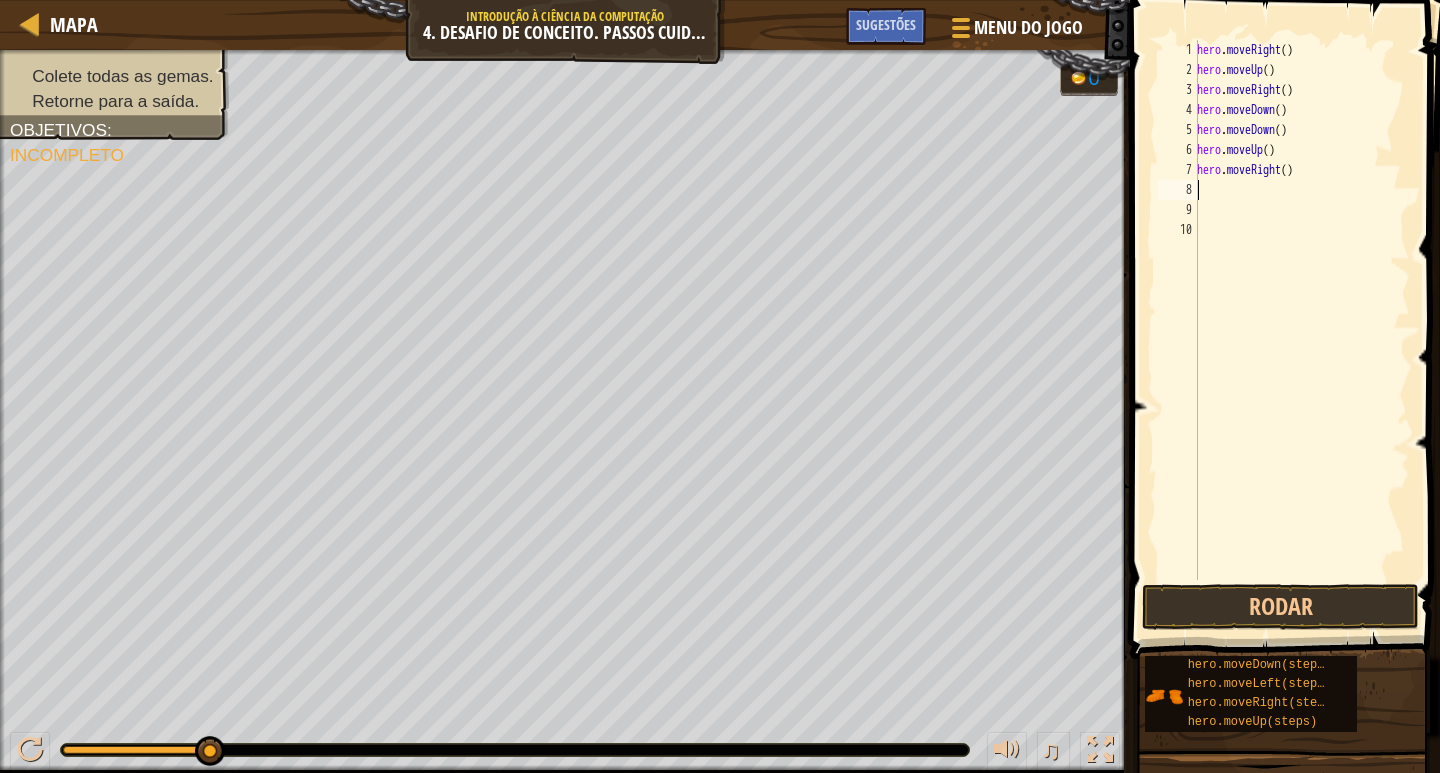click on "hero . moveRight ( ) hero . moveUp ( ) hero . moveRight ( ) hero . moveDown ( ) hero . moveDown ( ) hero . moveUp ( ) hero . moveRight ( )" at bounding box center (1301, 330) 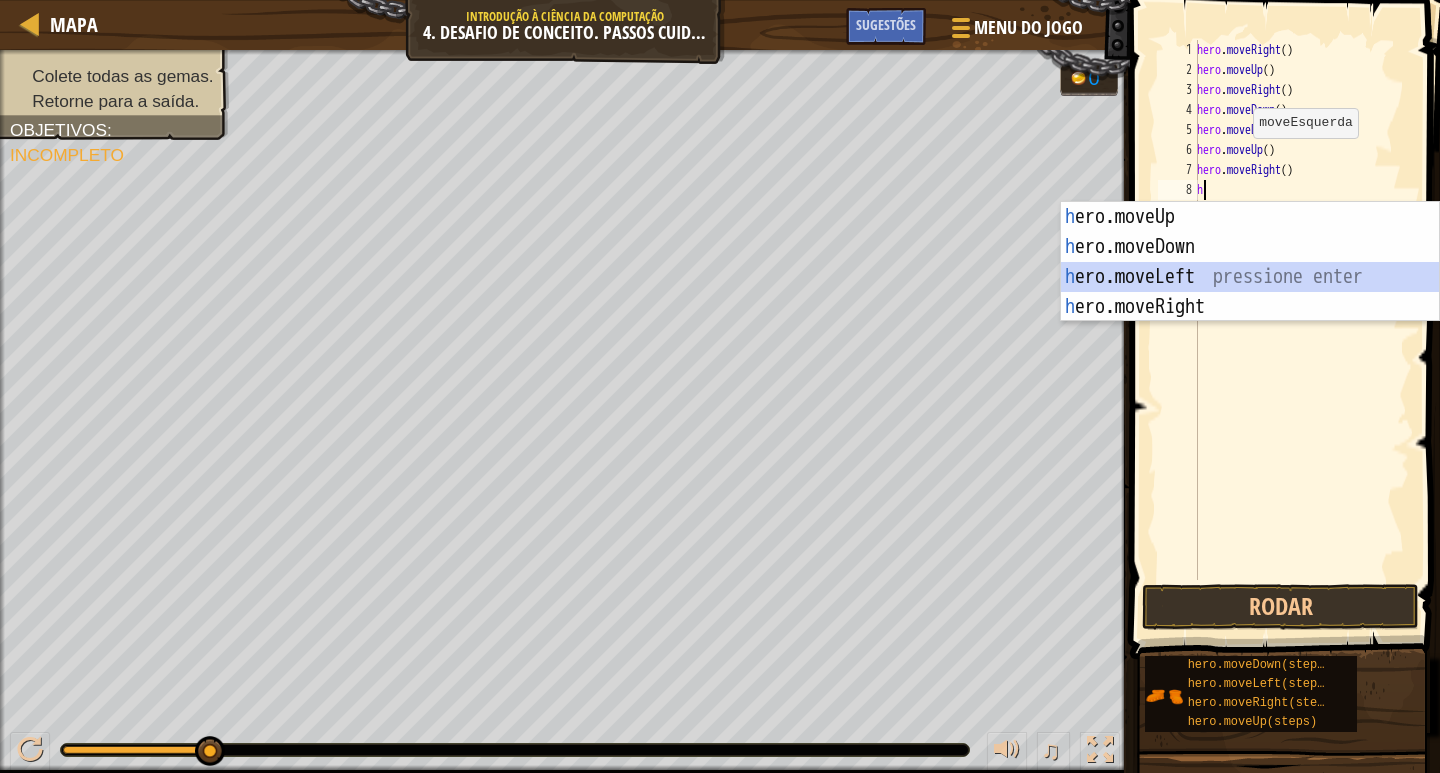 click on "h ero.moveUp pressione enter h ero.moveDown pressione enter h ero.moveLeft pressione enter h ero.moveRight pressione enter" at bounding box center [1250, 292] 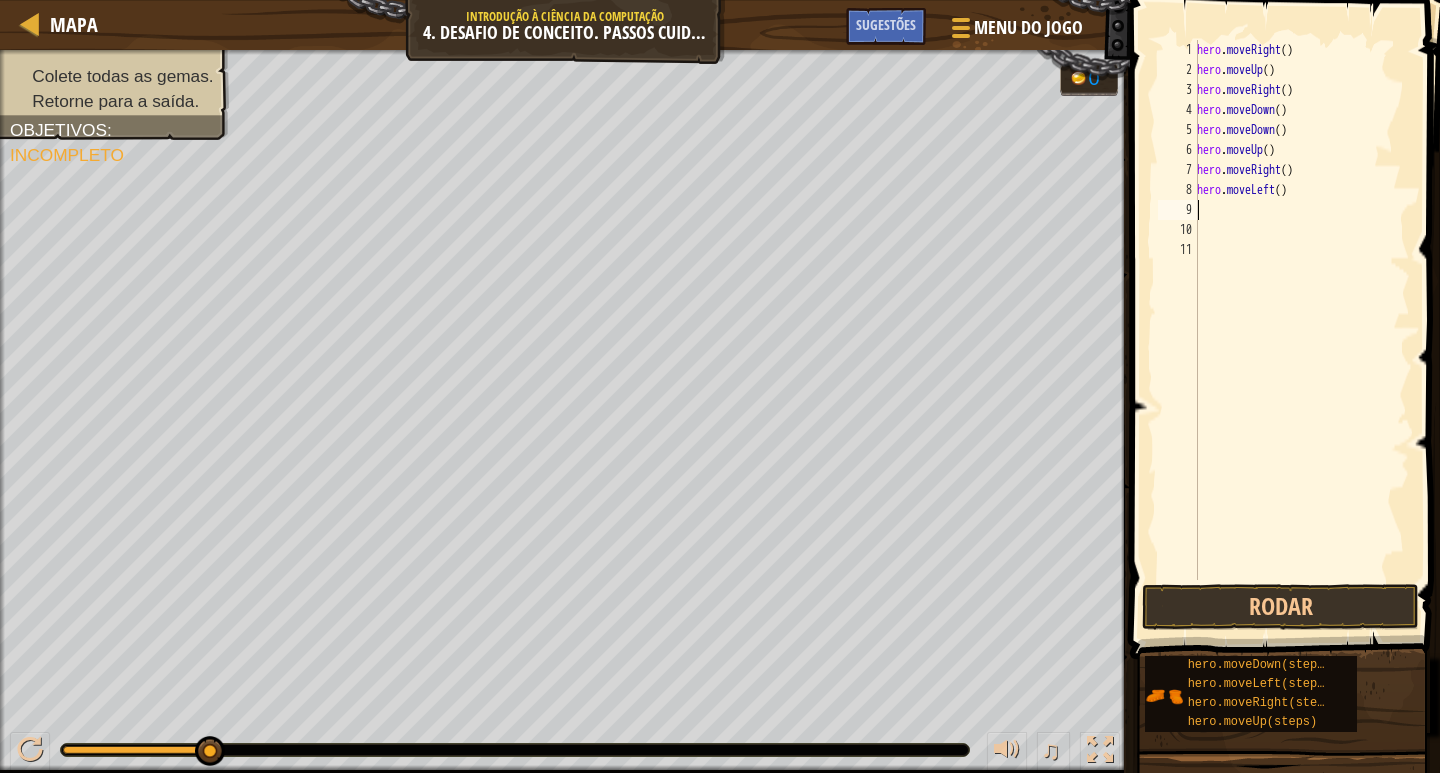 click on "hero . moveRight ( ) hero . moveUp ( ) hero . moveRight ( ) hero . moveDown ( ) hero . moveDown ( ) hero . moveUp ( ) hero . moveRight ( ) hero . moveLeft ( )" at bounding box center (1301, 330) 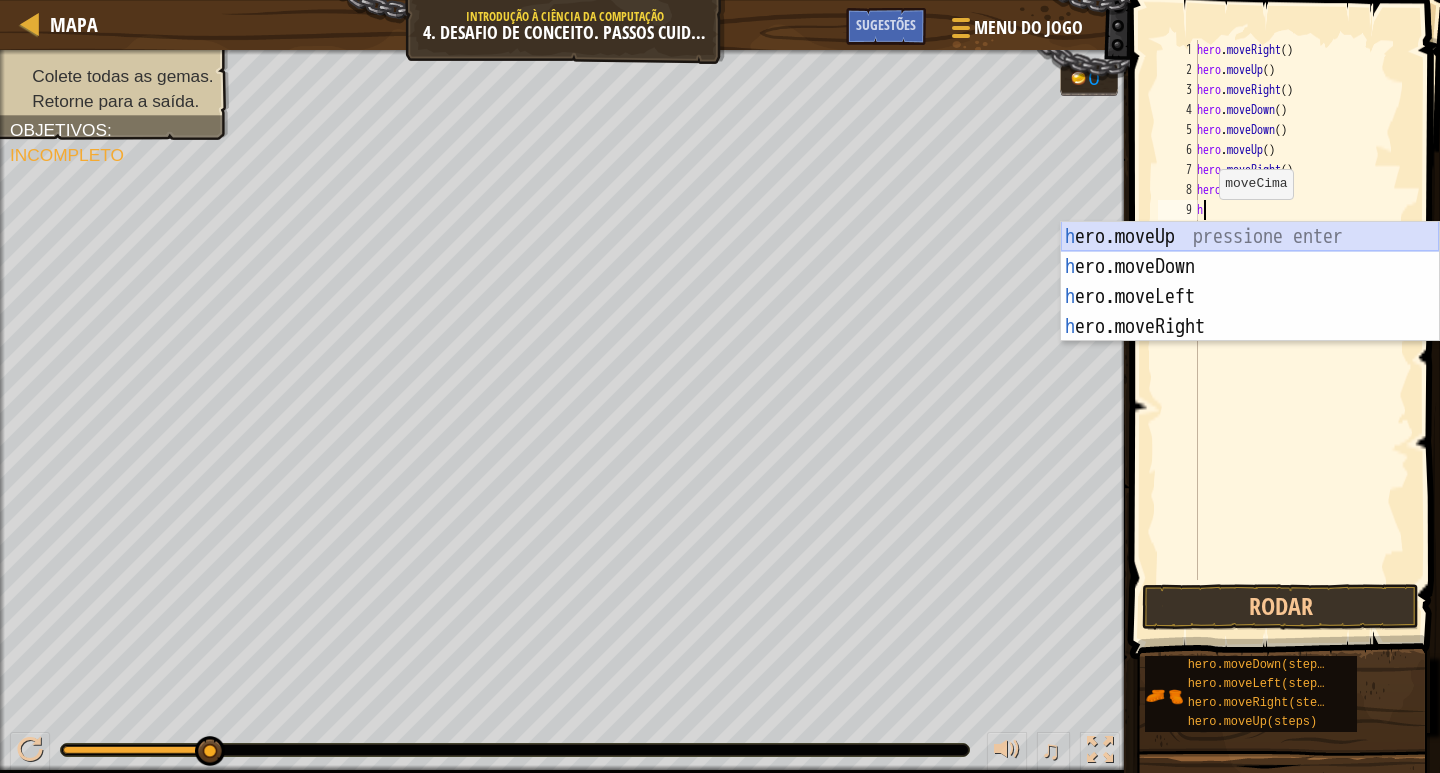 click on "h ero.moveUp pressione enter h ero.moveDown pressione enter h ero.moveLeft pressione enter h ero.moveRight pressione enter" at bounding box center [1250, 312] 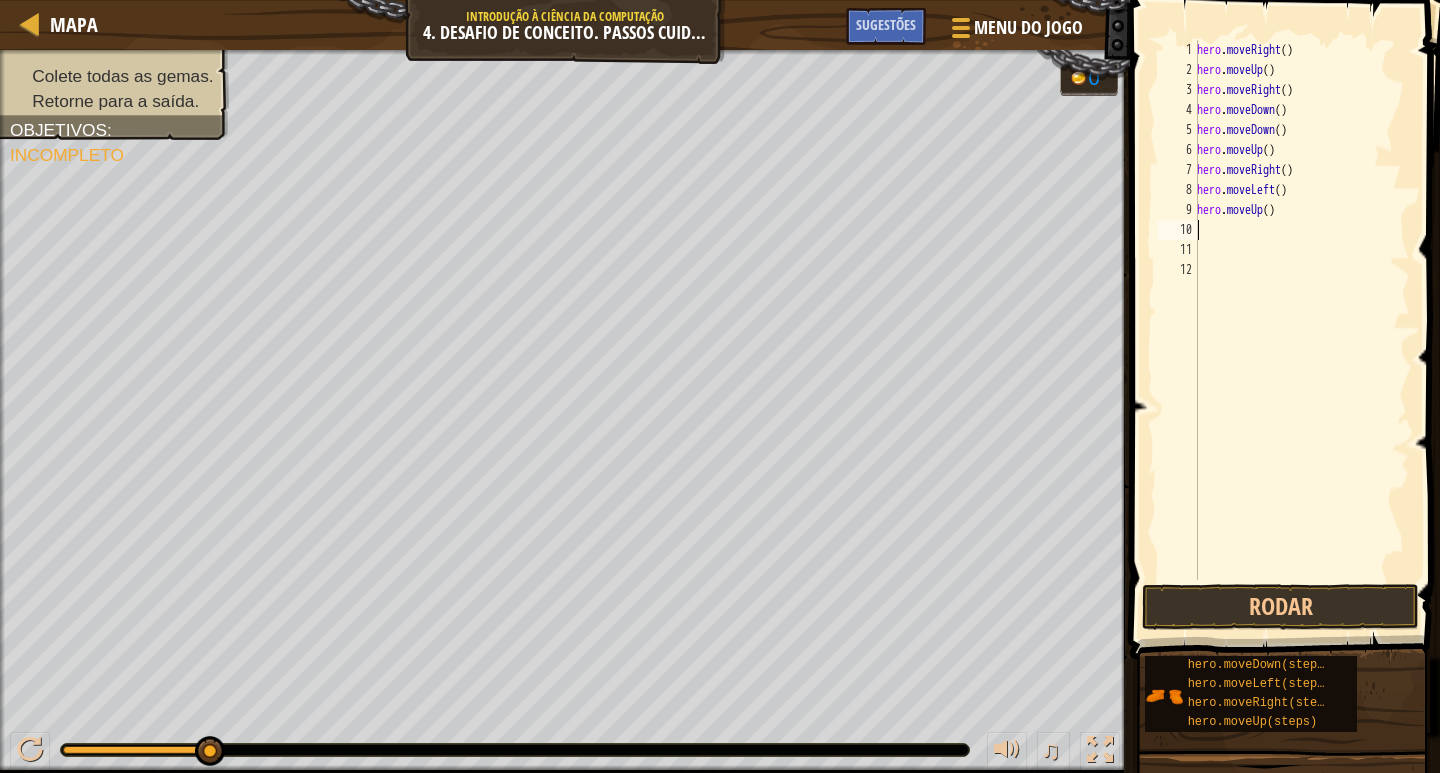 click on "hero . moveRight ( ) hero . moveUp ( ) hero . moveRight ( ) hero . moveDown ( ) hero . moveDown ( ) hero . moveUp ( ) hero . moveRight ( ) hero . moveLeft ( ) hero . moveUp ( )" at bounding box center (1301, 330) 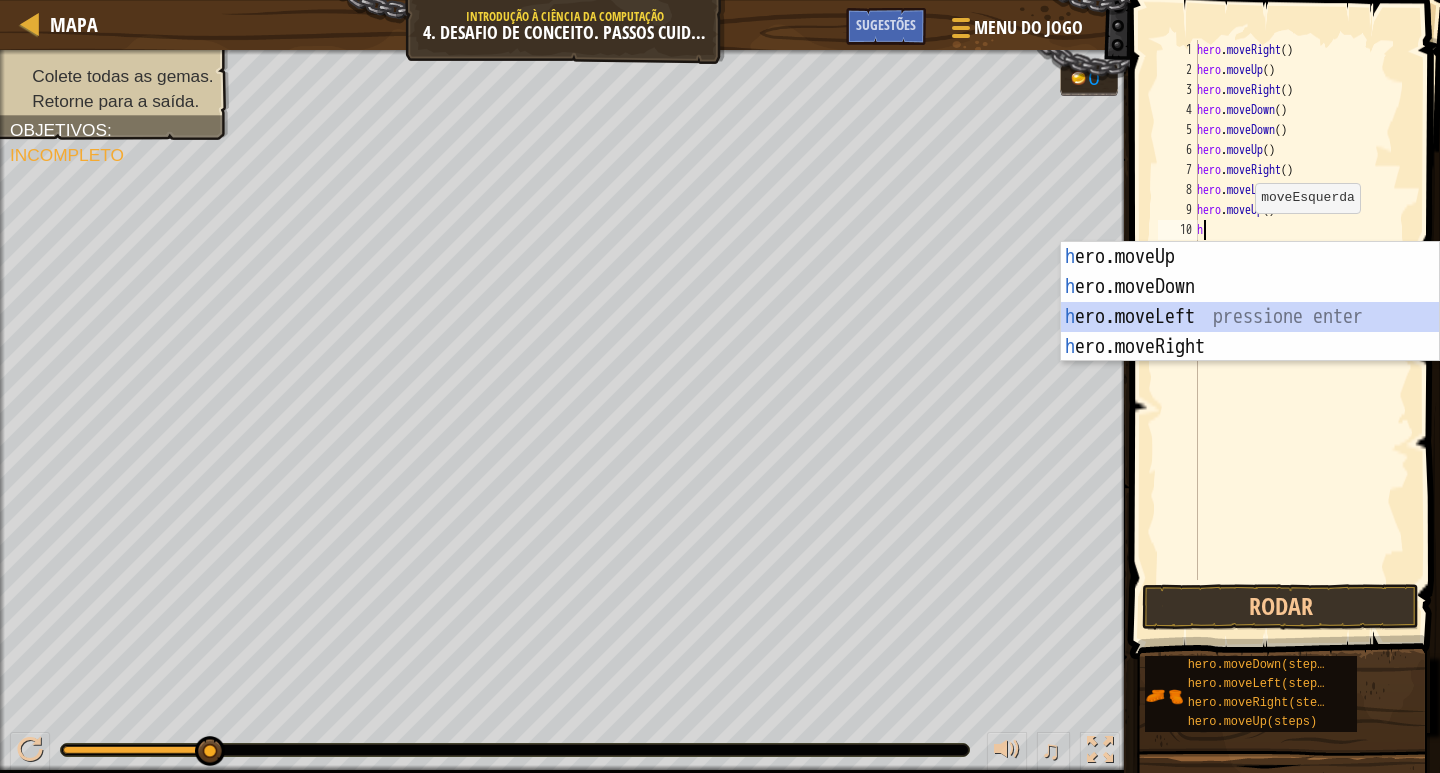 click on "h ero.moveUp pressione enter h ero.moveDown pressione enter h ero.moveLeft pressione enter h ero.moveRight pressione enter" at bounding box center [1250, 332] 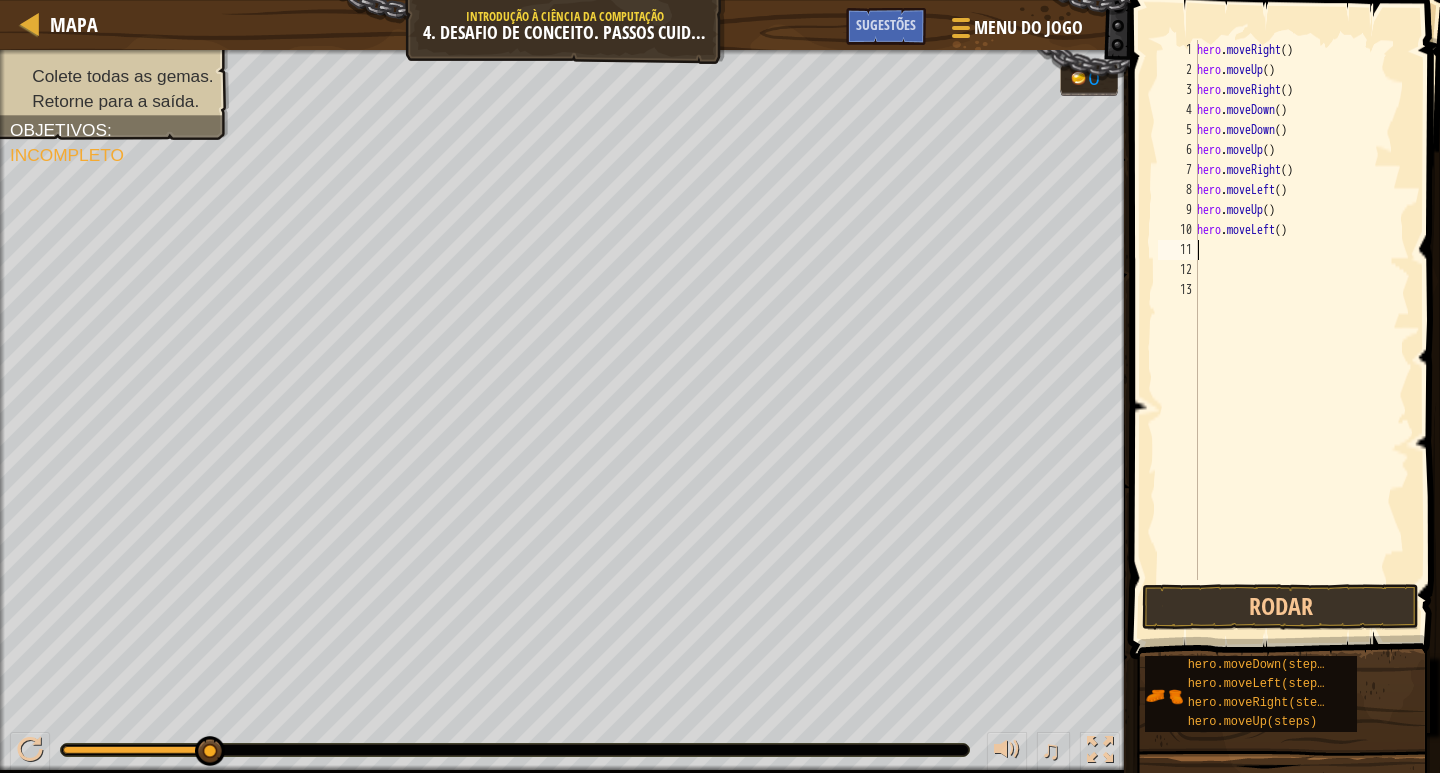 type on "h" 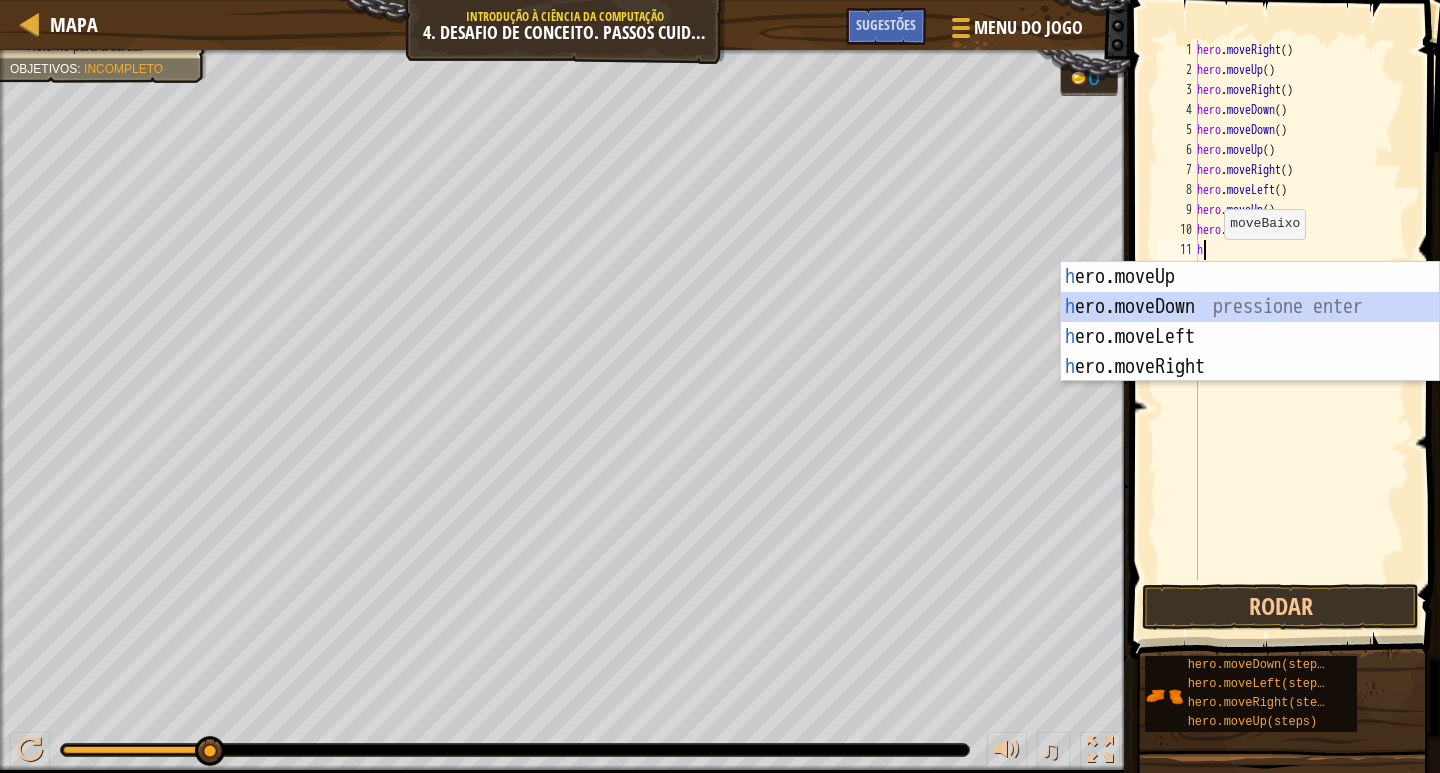 click on "h ero.moveUp pressione enter h ero.moveDown pressione enter h ero.moveLeft pressione enter h ero.moveRight pressione enter" at bounding box center [1250, 352] 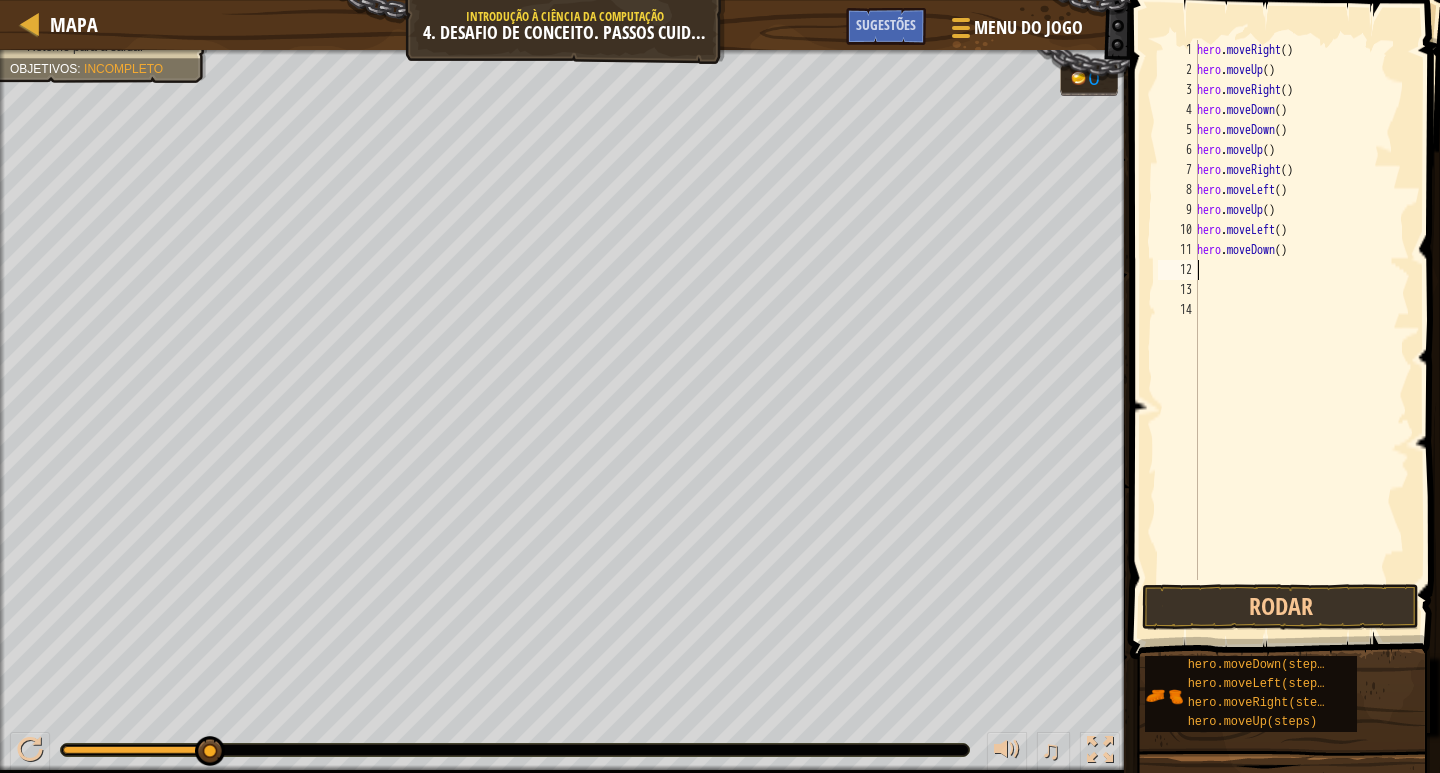 click on "hero . moveRight ( ) hero . moveUp ( ) hero . moveRight ( ) hero . moveDown ( ) hero . moveDown ( ) hero . moveUp ( ) hero . moveRight ( ) hero . moveLeft ( ) hero . moveUp ( ) hero . moveLeft ( ) hero . moveDown ( )" at bounding box center (1301, 330) 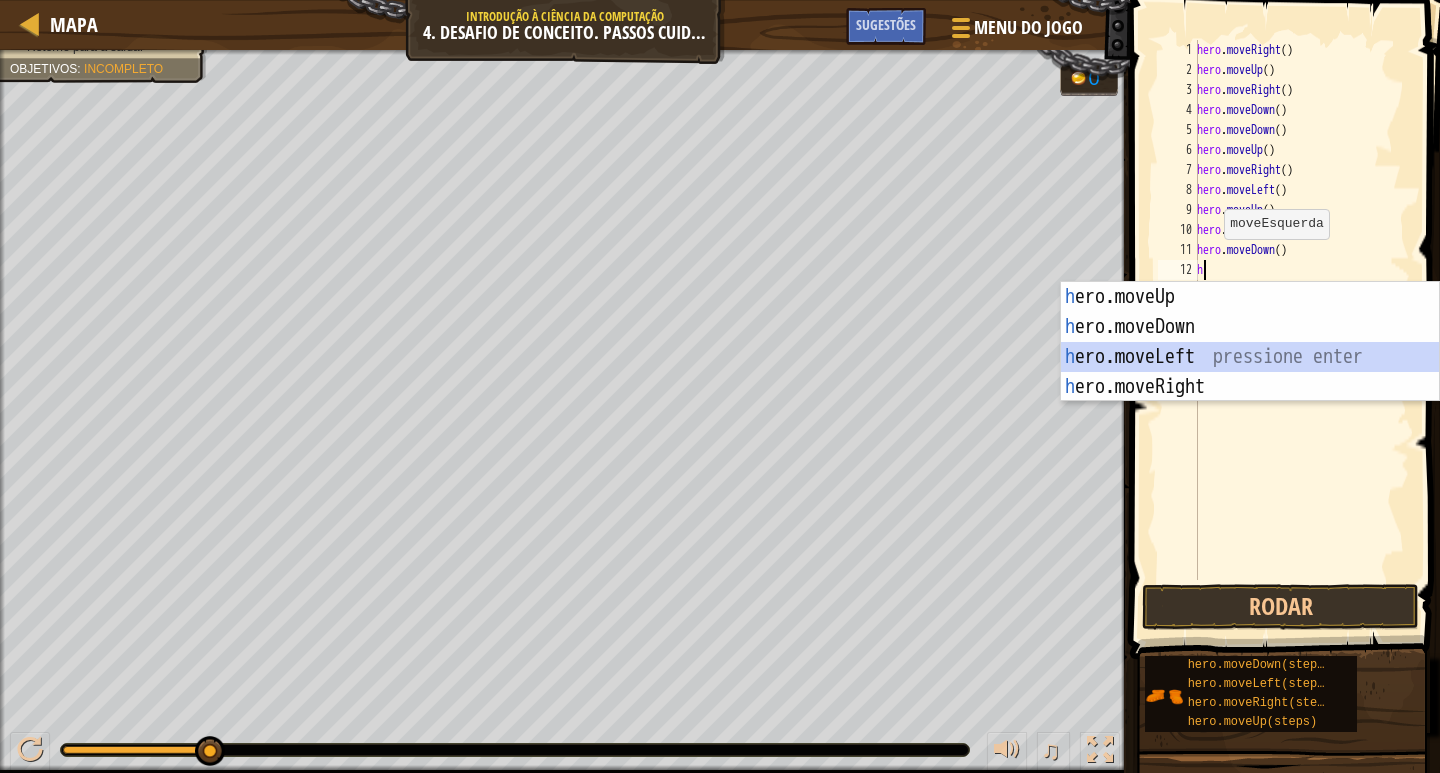 click on "h ero.moveUp pressione enter h ero.moveDown pressione enter h ero.moveLeft pressione enter h ero.moveRight pressione enter" at bounding box center [1250, 372] 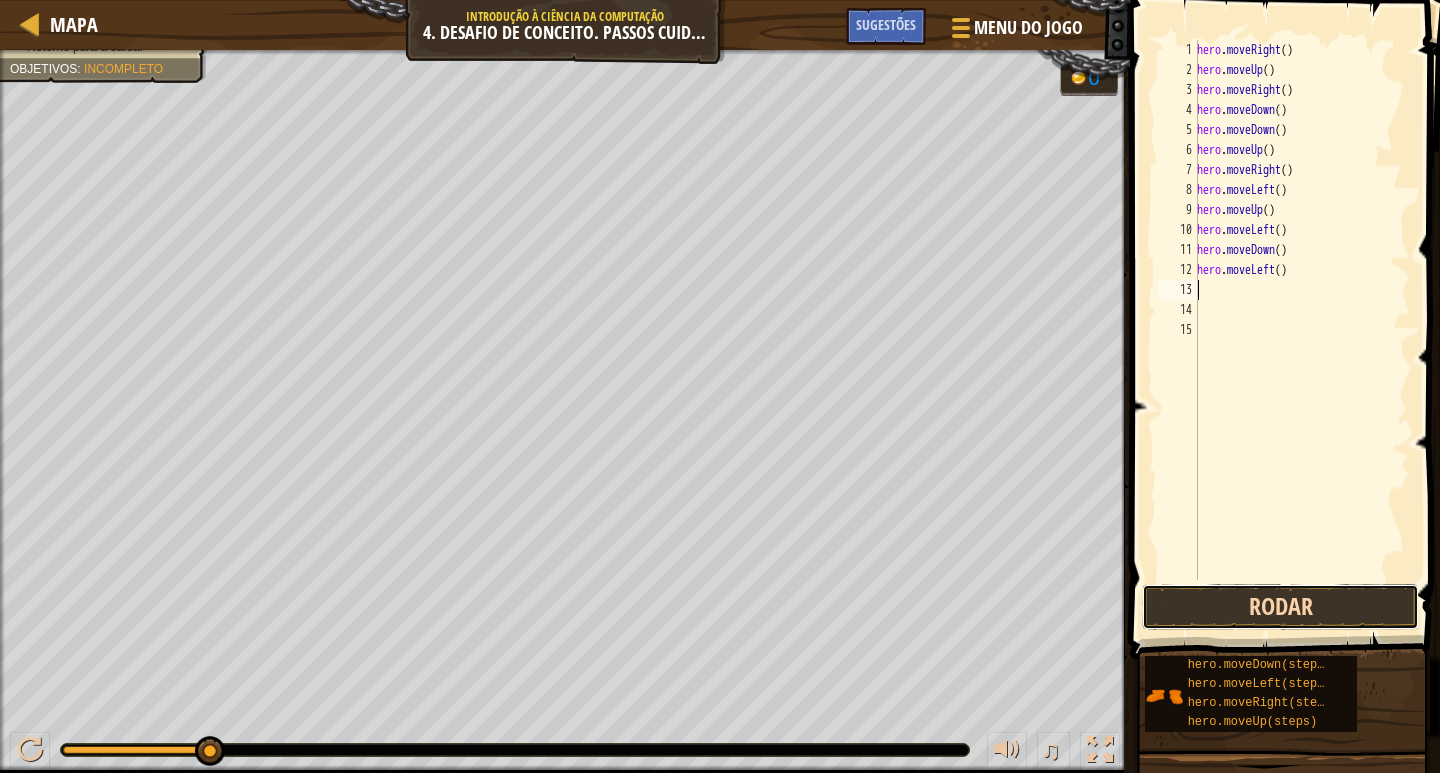 click on "Rodar" at bounding box center [1280, 607] 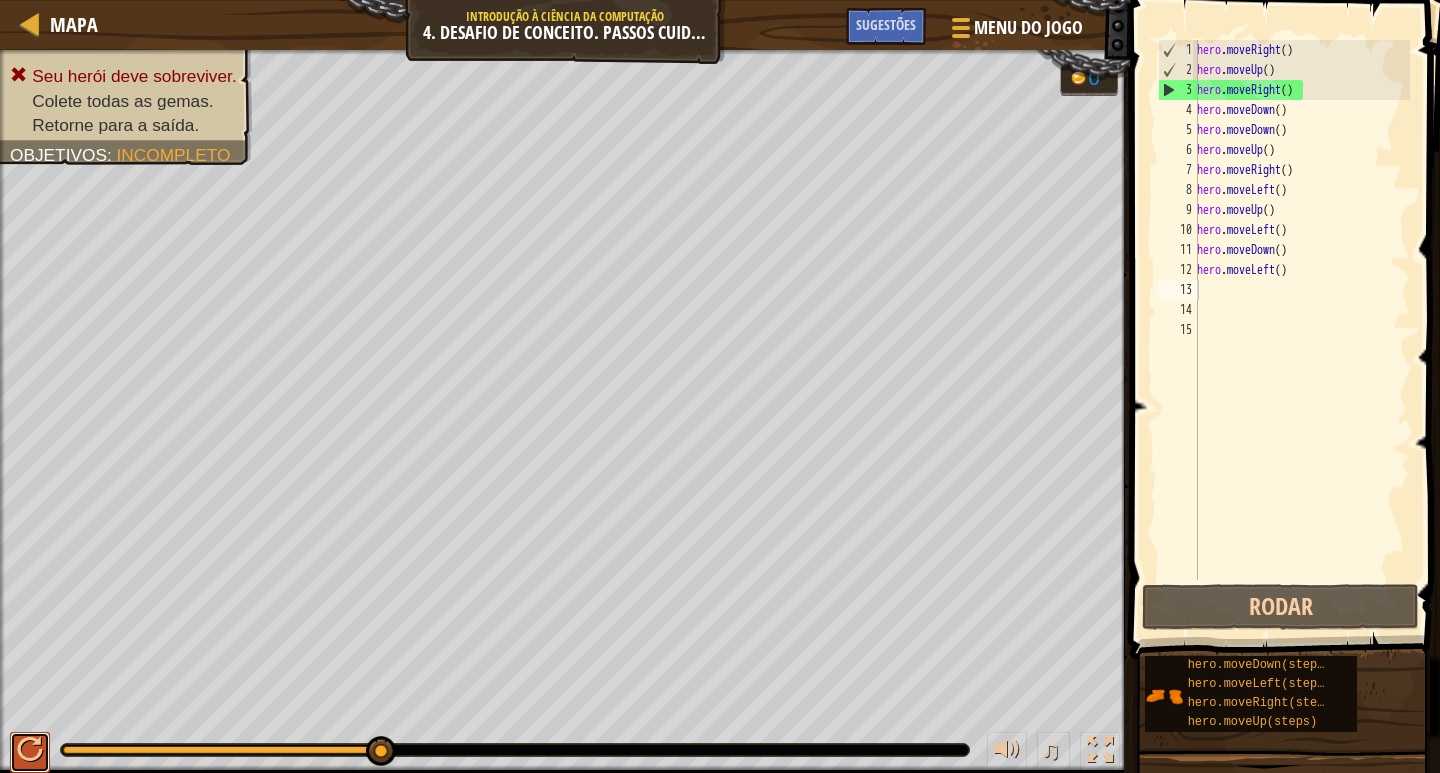 click at bounding box center [30, 750] 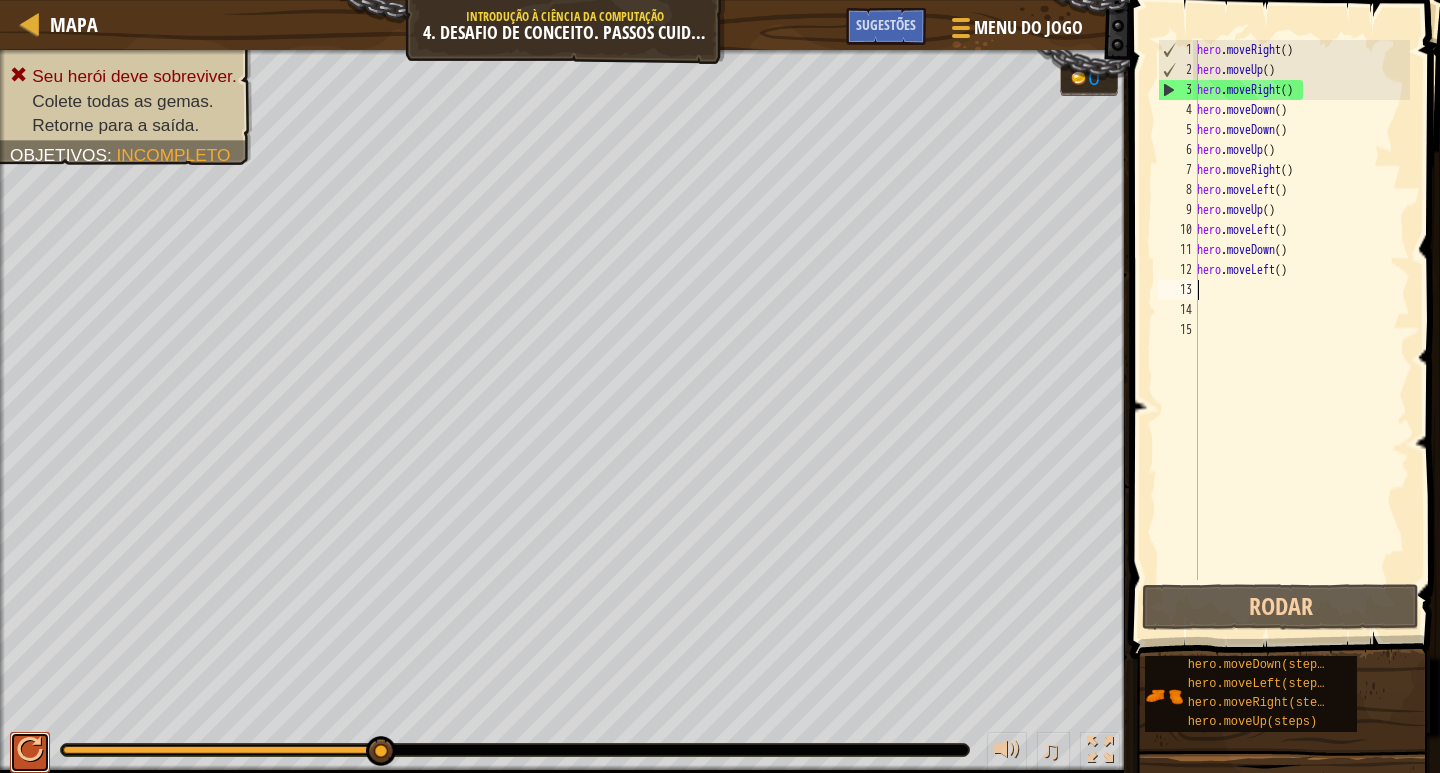 click at bounding box center (0, 0) 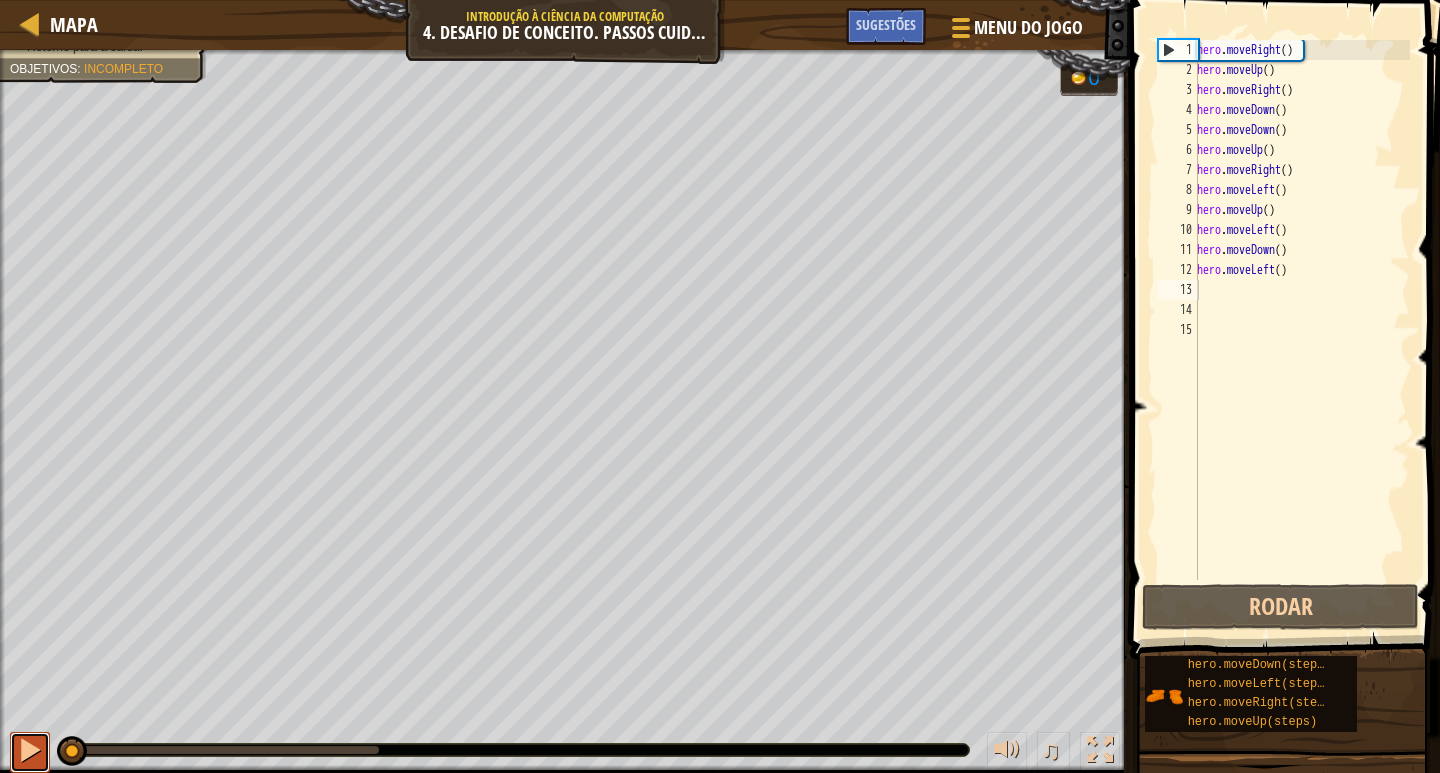 click at bounding box center (30, 750) 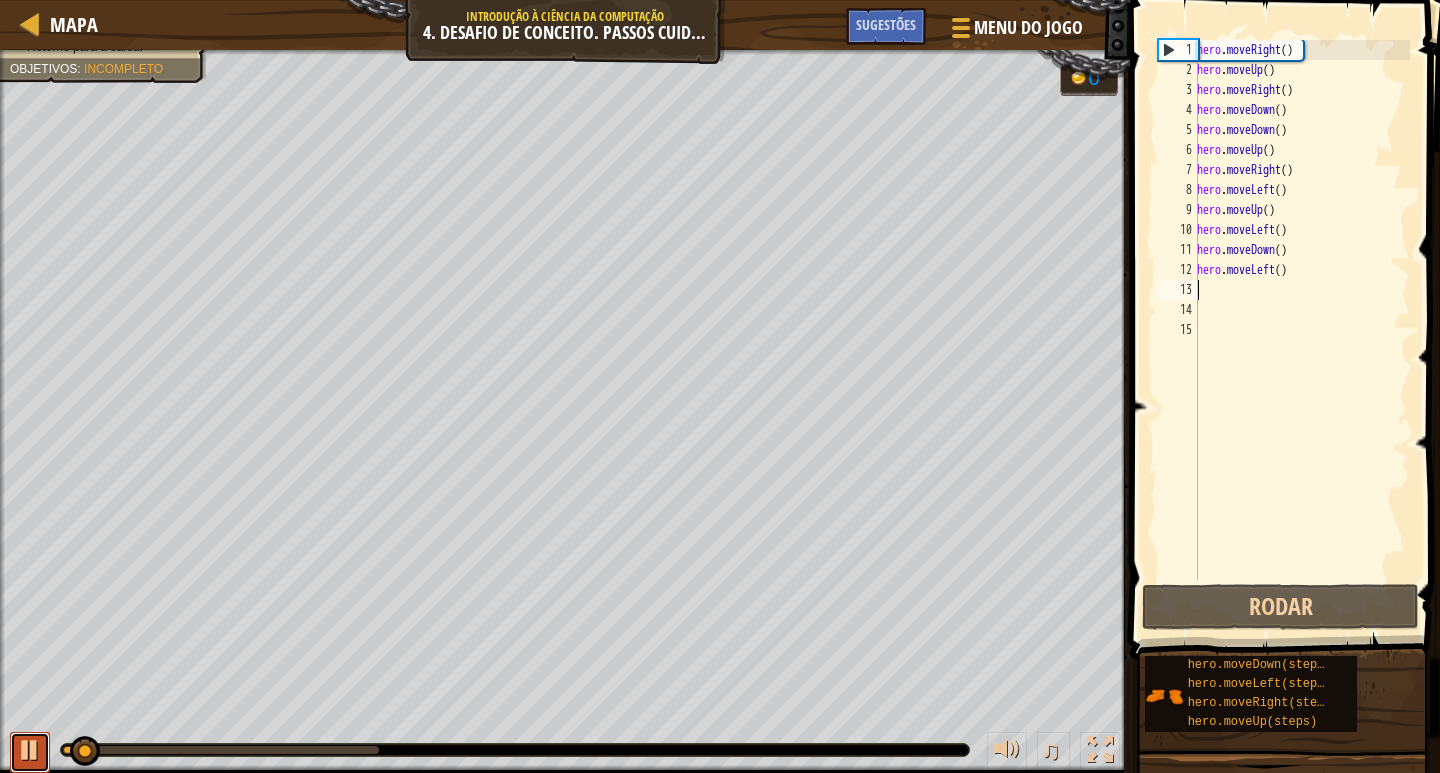 click at bounding box center [30, 750] 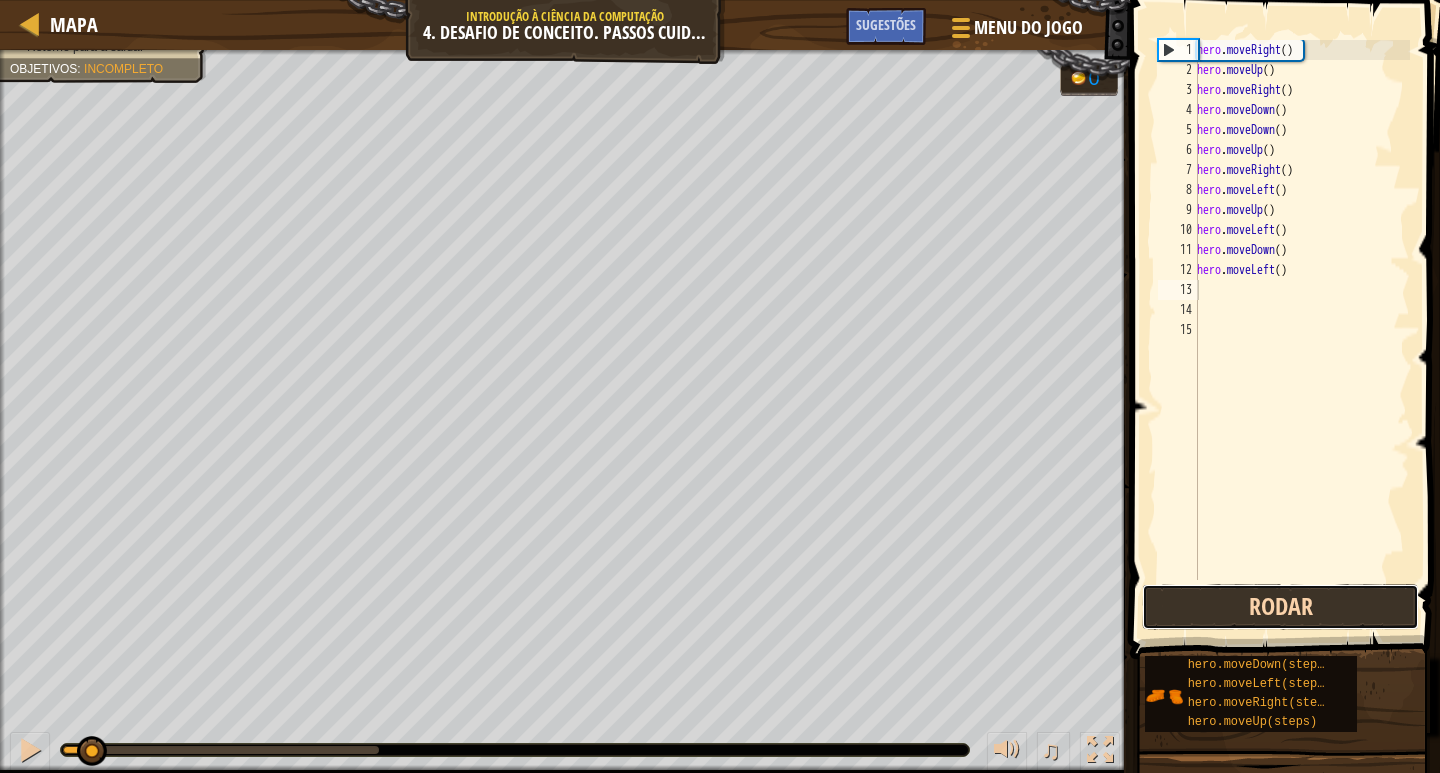 click on "Rodar" at bounding box center (1280, 607) 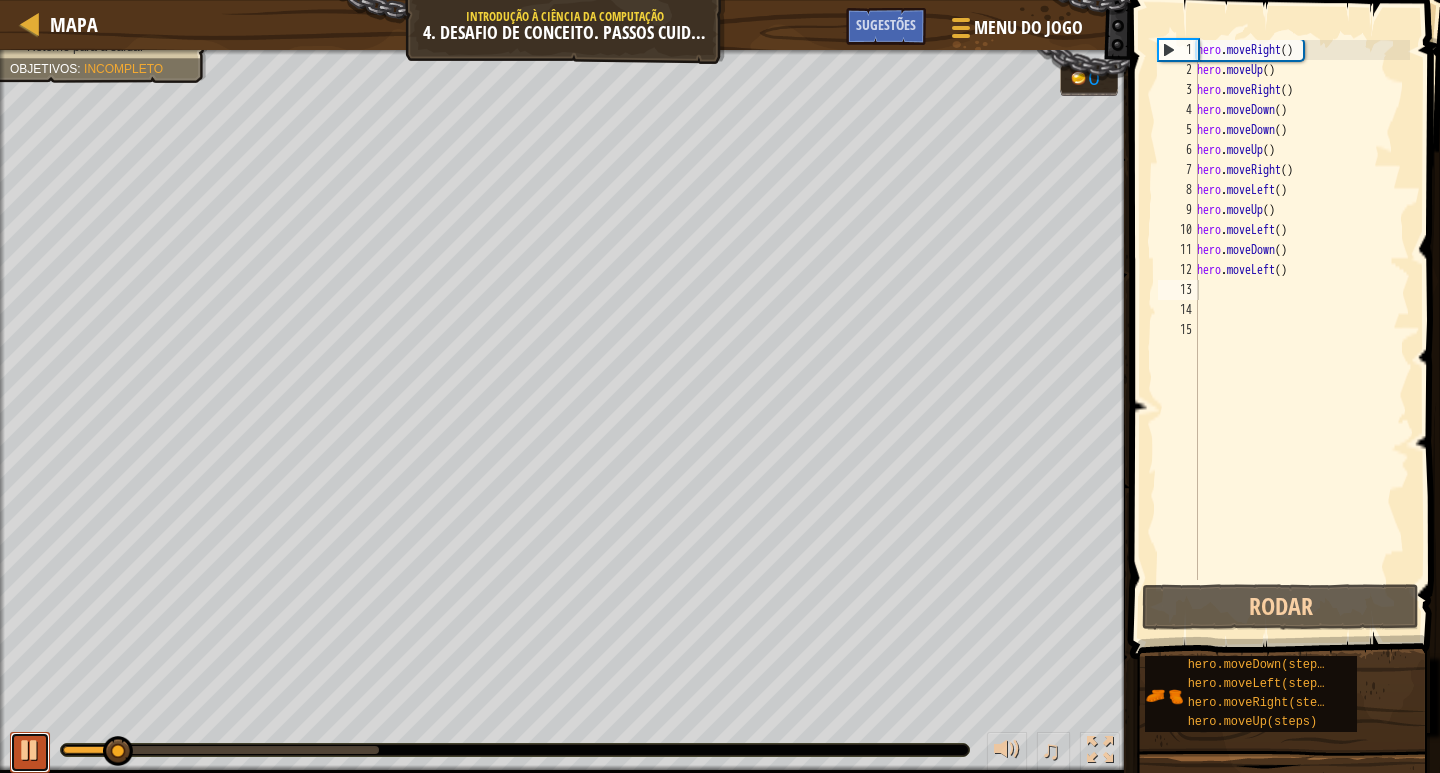 click at bounding box center (30, 750) 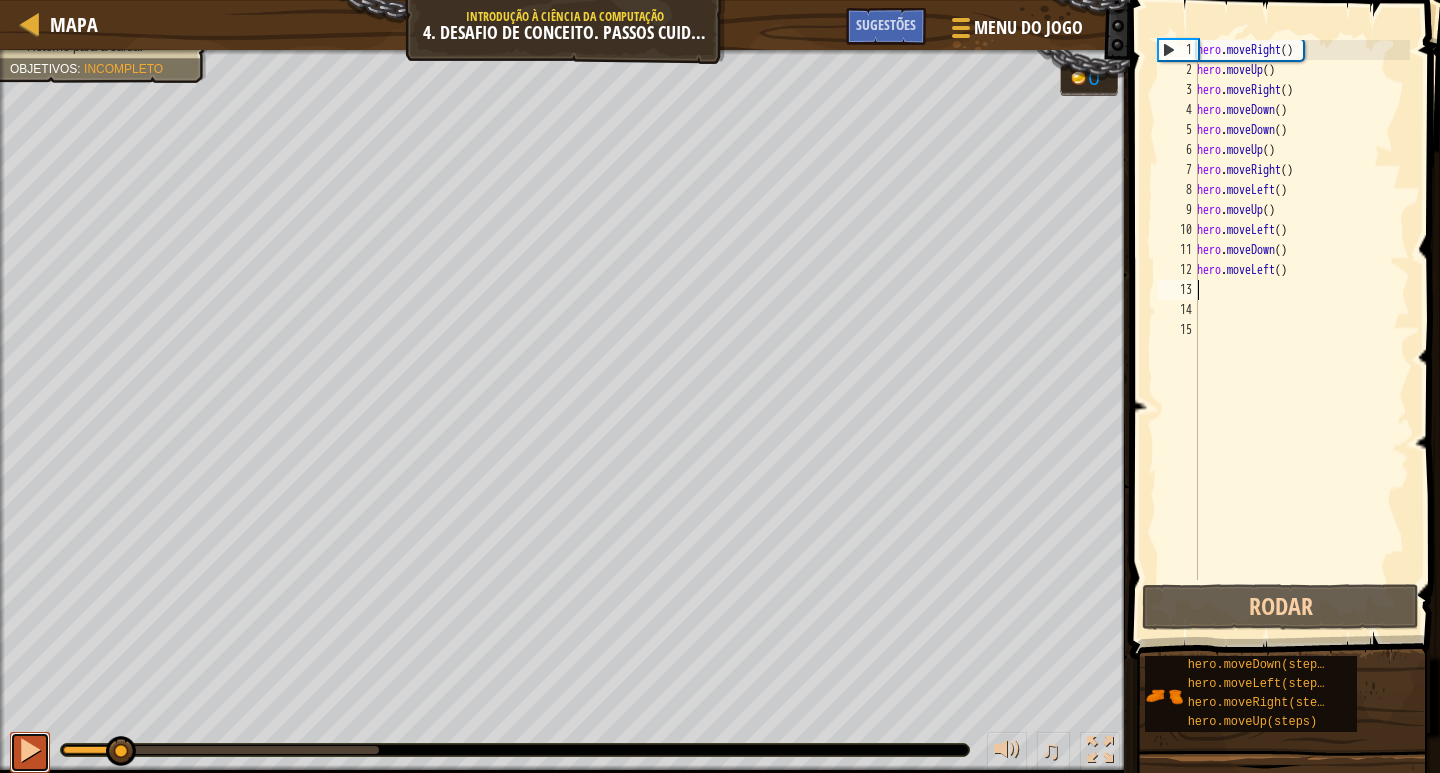 click at bounding box center [30, 750] 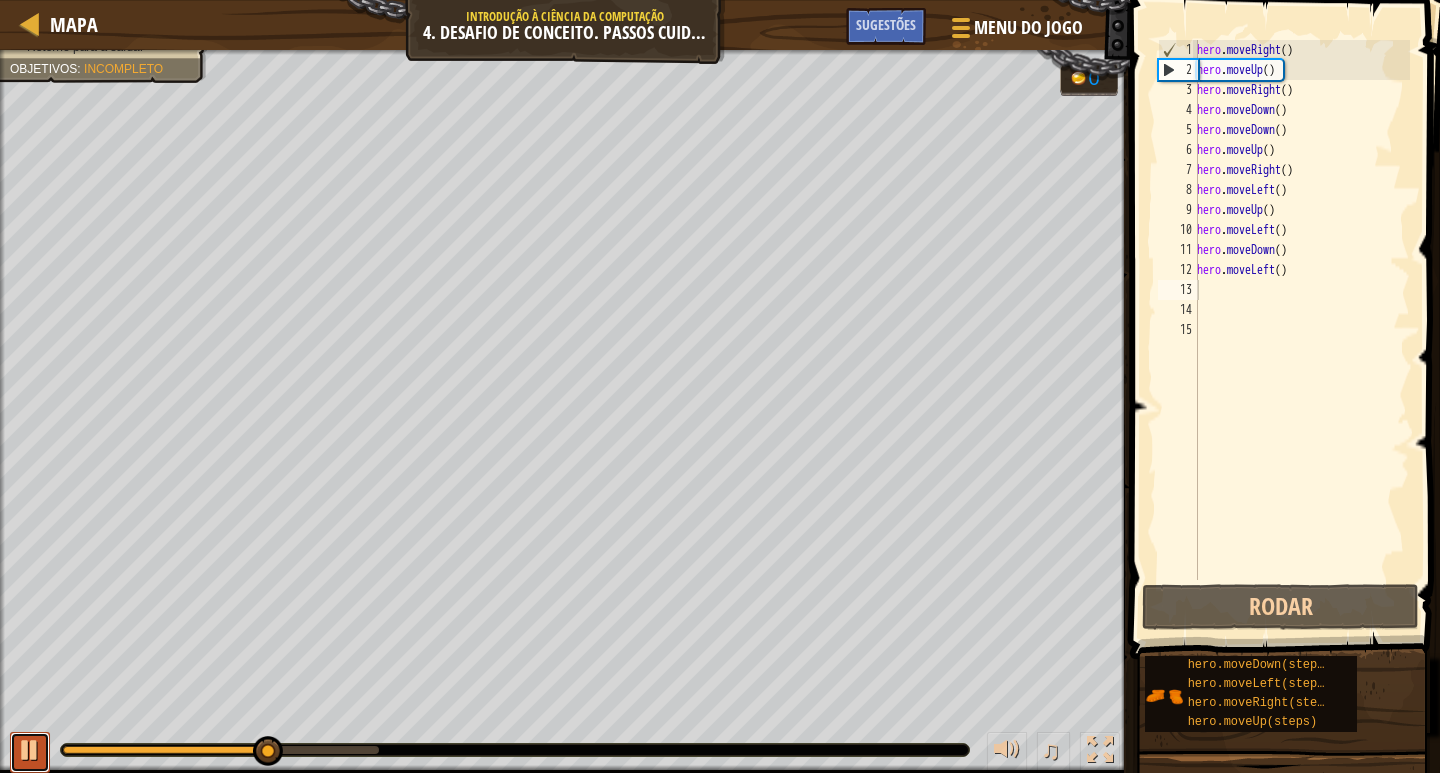 click at bounding box center [30, 750] 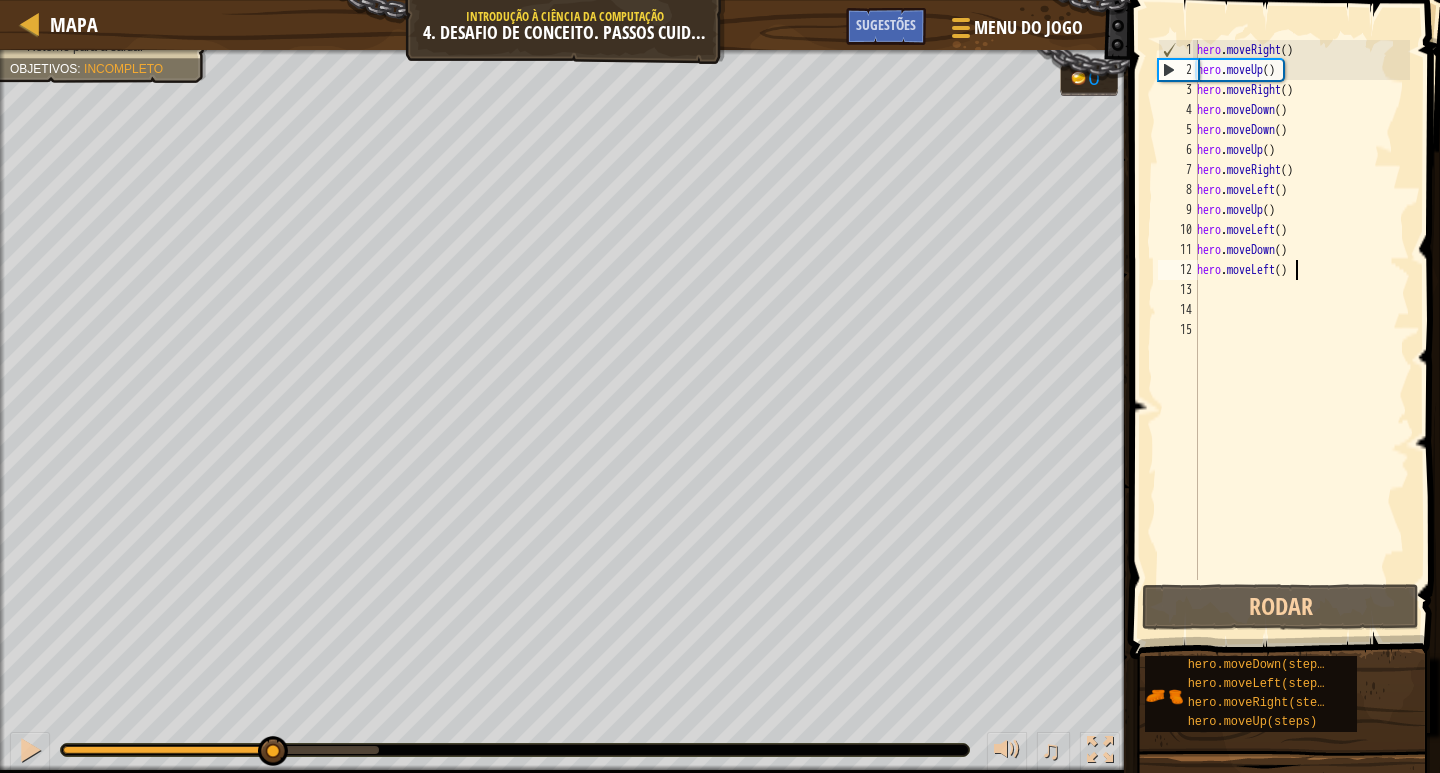 click on "hero . moveRight ( ) hero . moveUp ( ) hero . moveRight ( ) hero . moveDown ( ) hero . moveDown ( ) hero . moveUp ( ) hero . moveRight ( ) hero . moveLeft ( ) hero . moveUp ( ) hero . moveLeft ( ) hero . moveDown ( ) hero . moveLeft ( )" at bounding box center (1301, 330) 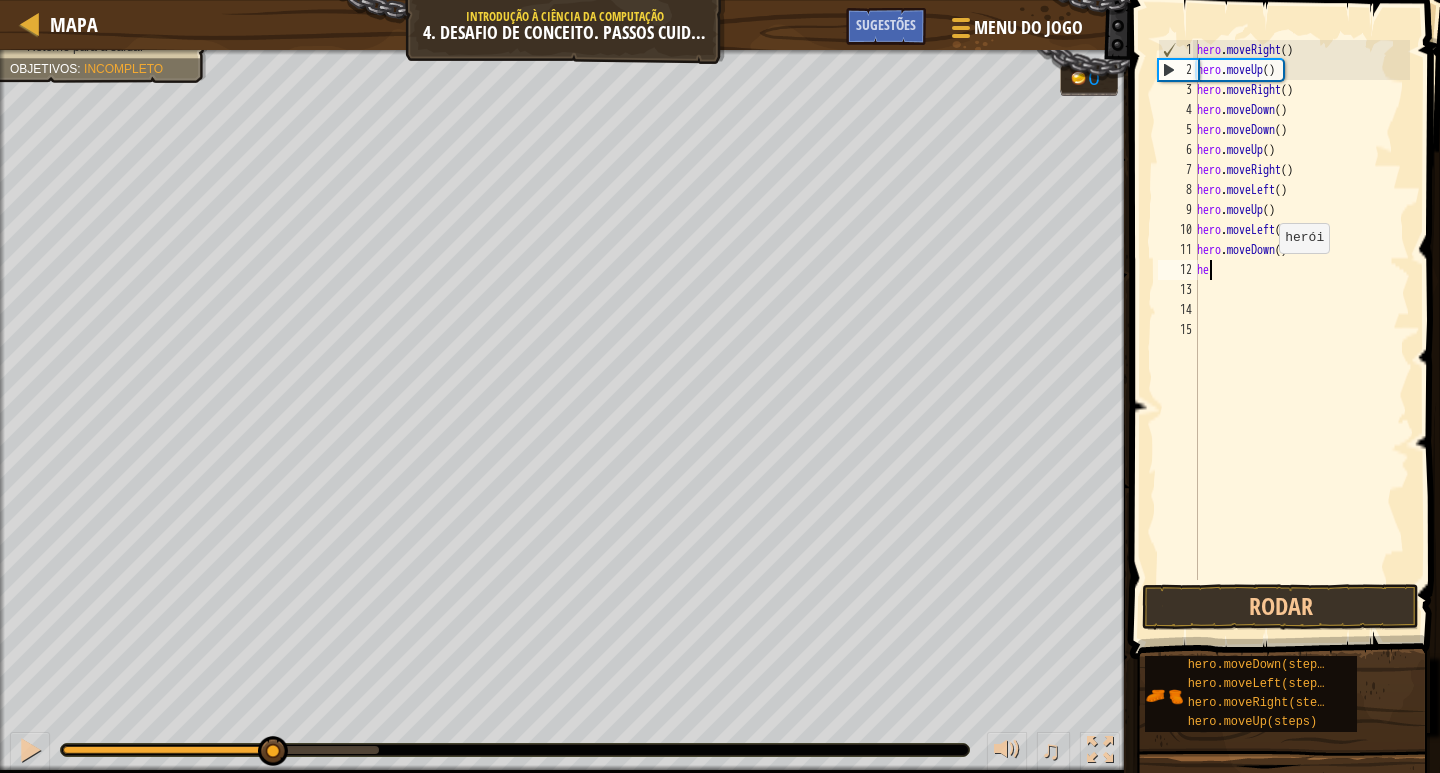 type on "h" 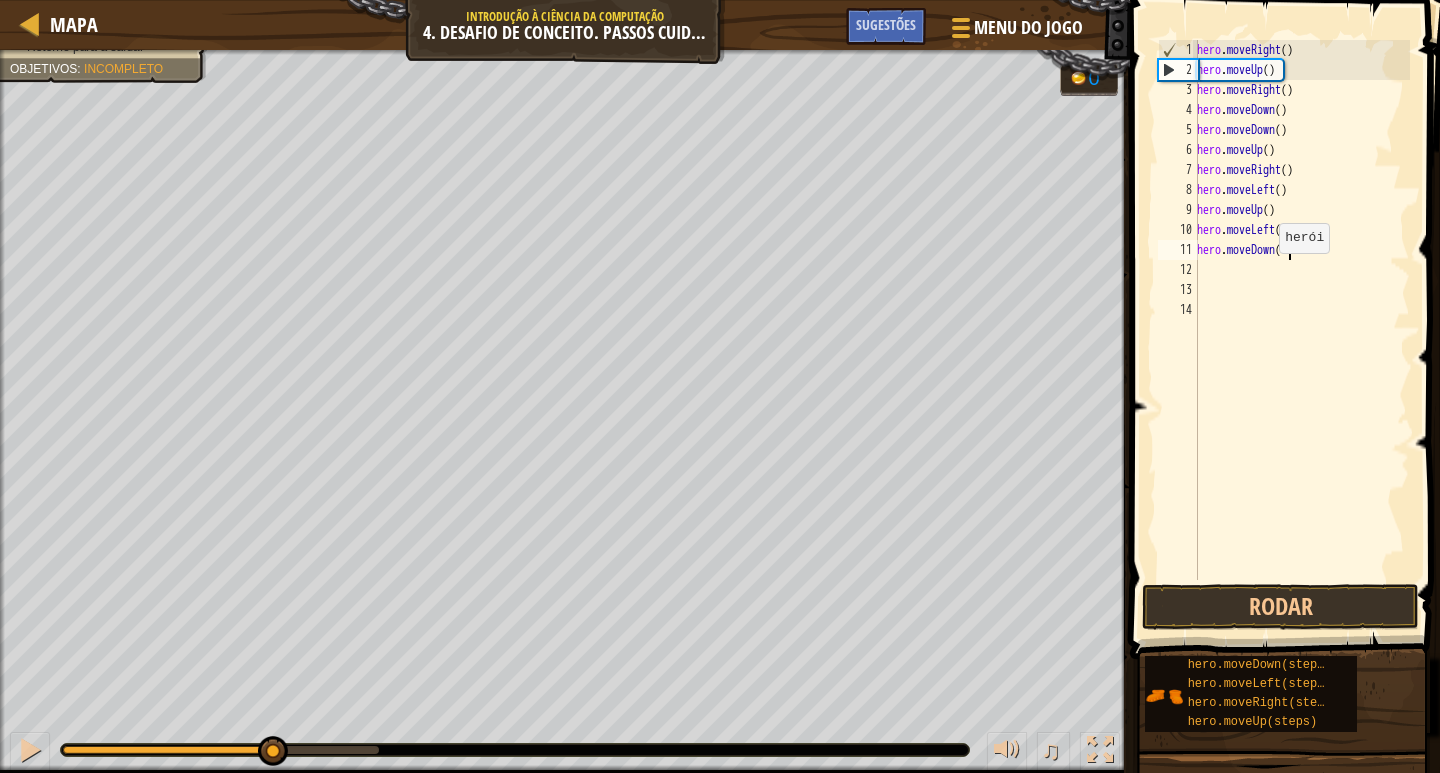 type on "h" 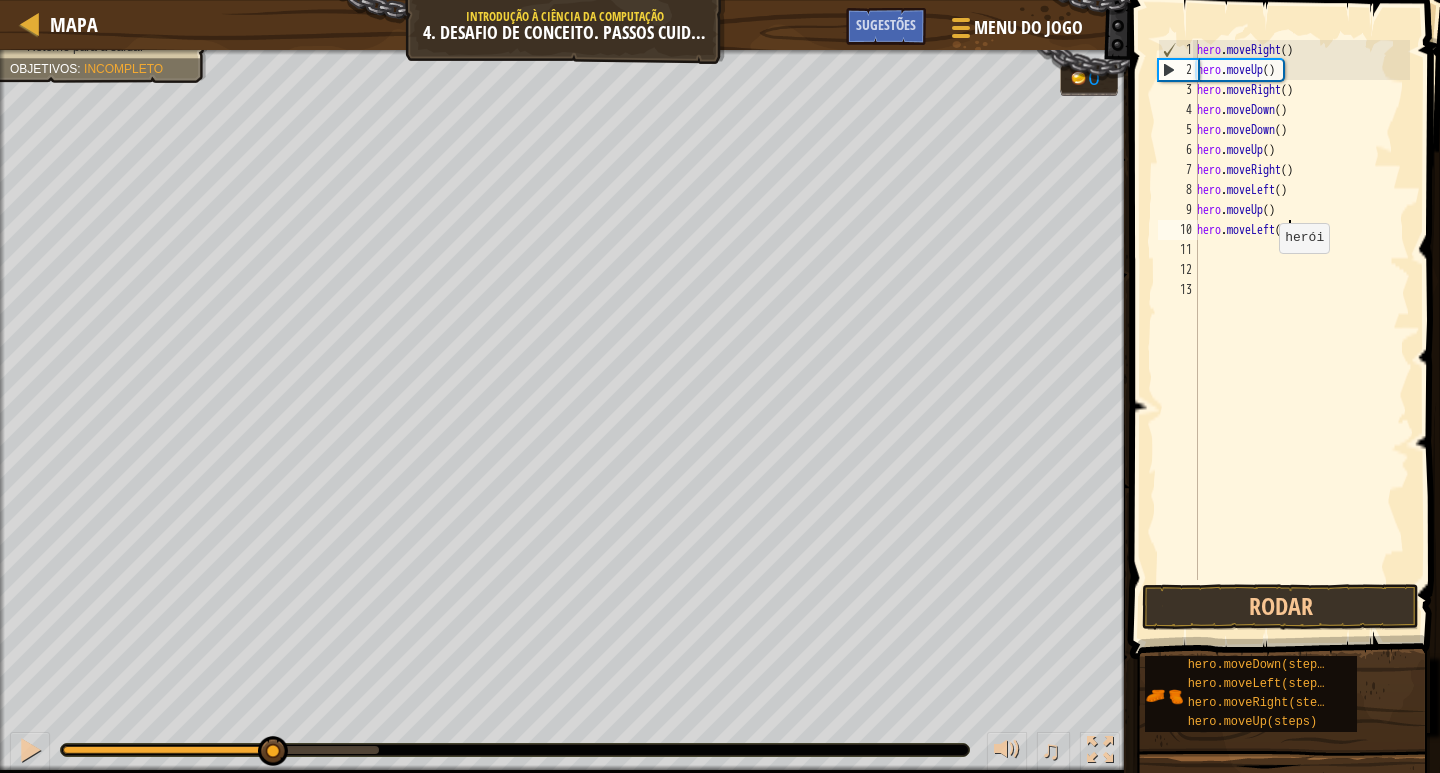 type on "h" 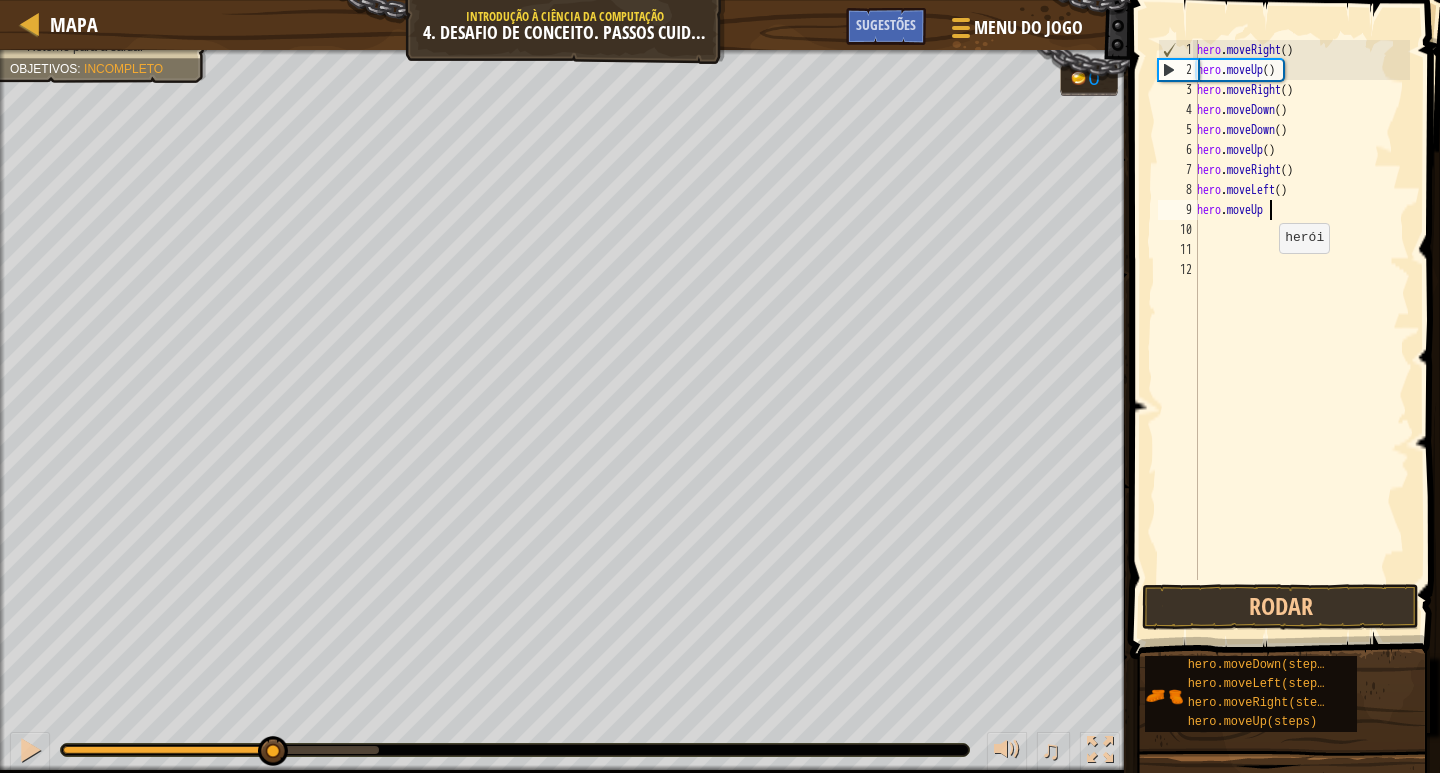 type on "h" 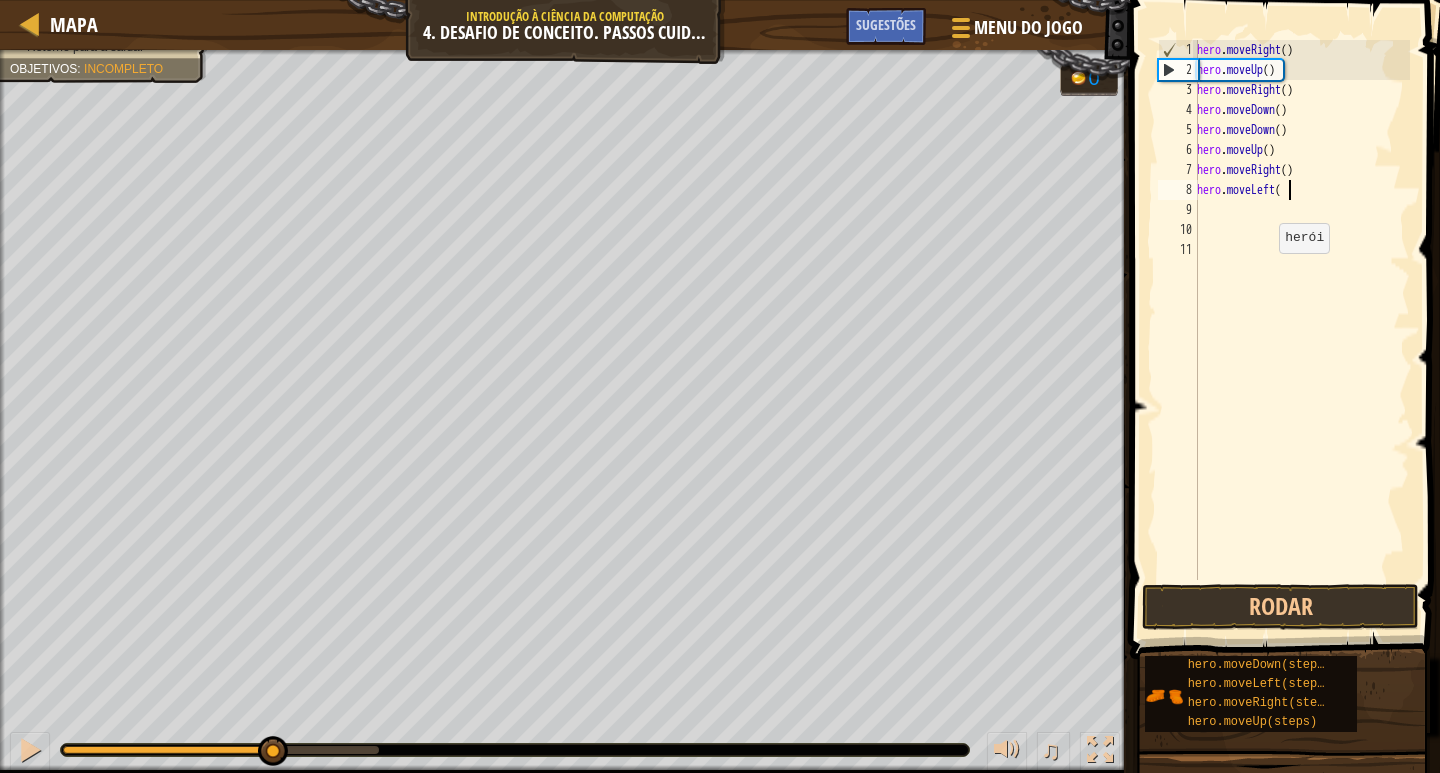 type on "h" 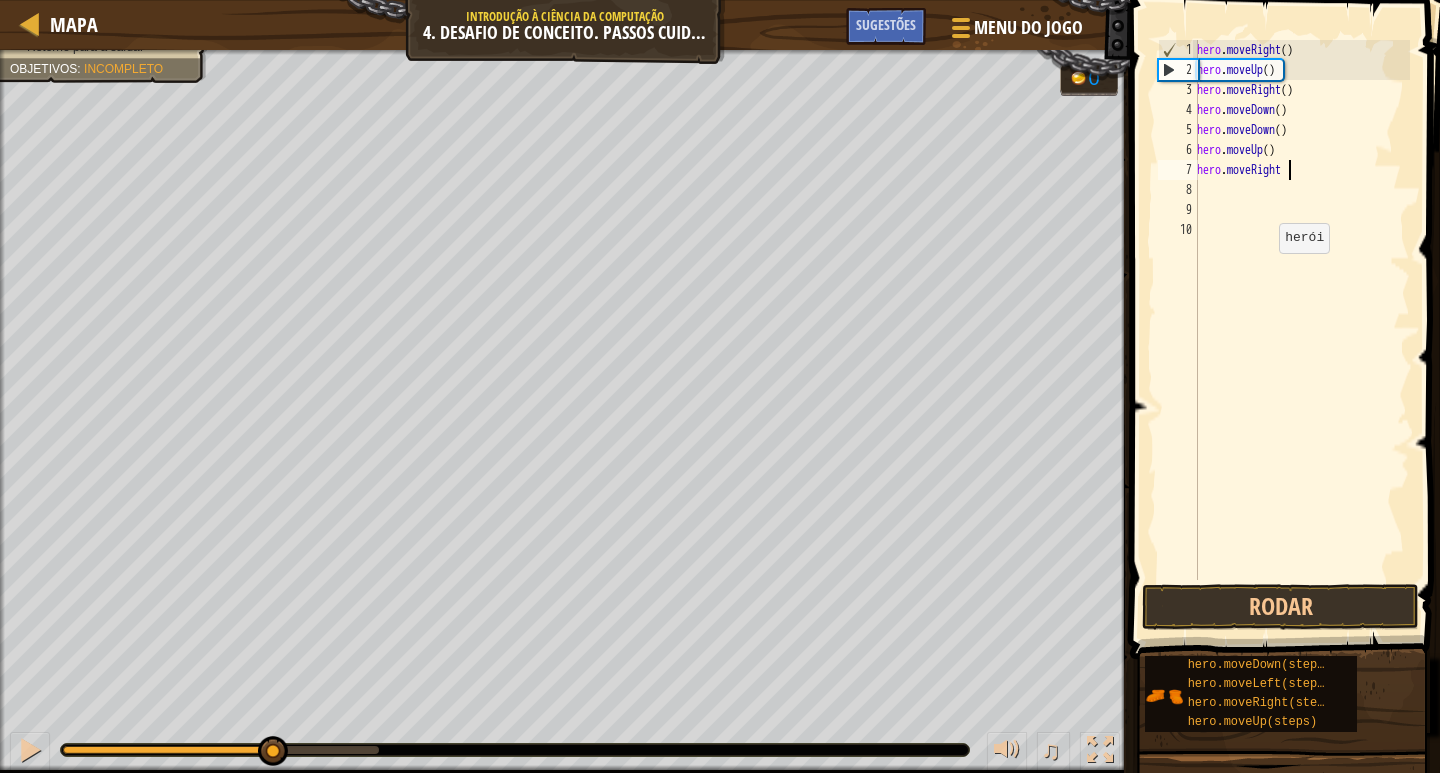 type on "h" 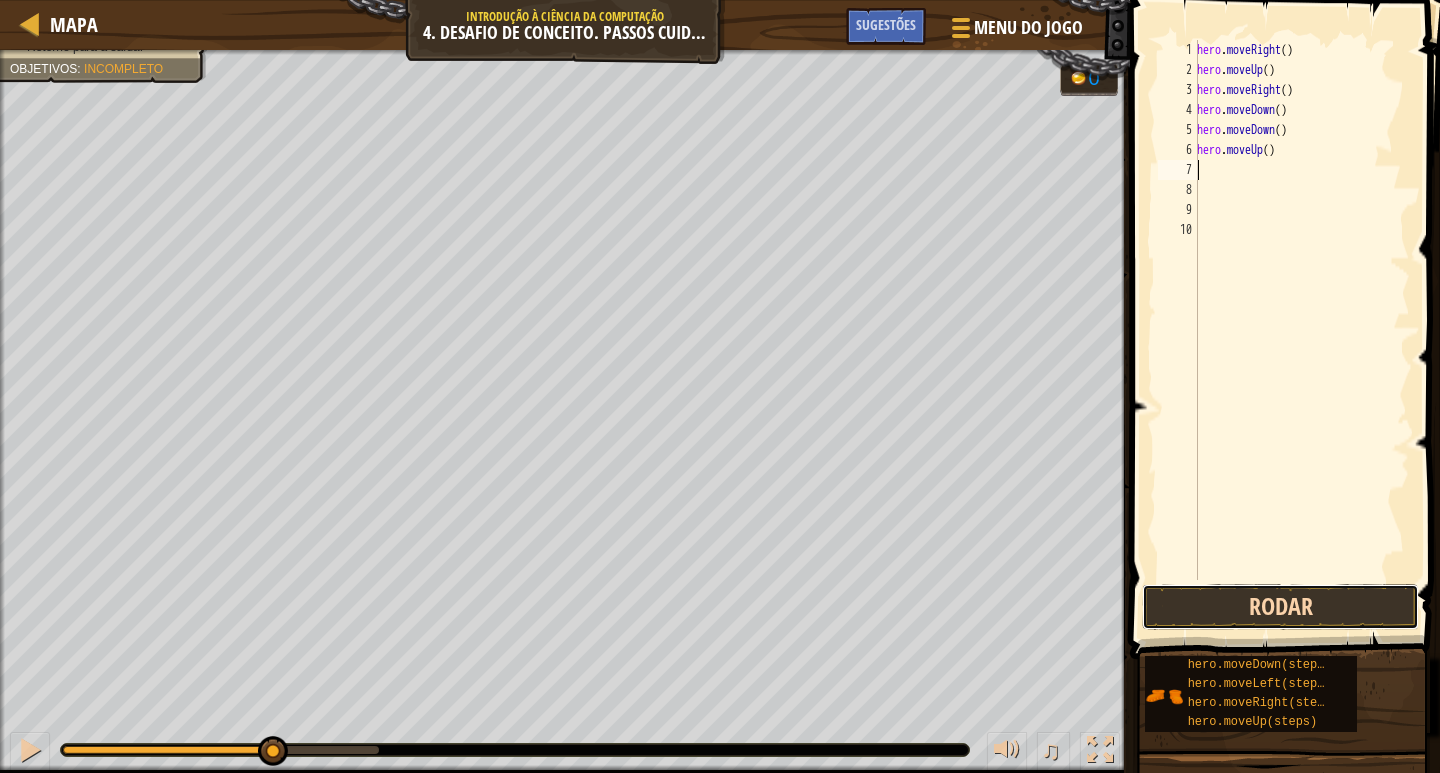 click on "Rodar" at bounding box center [1280, 607] 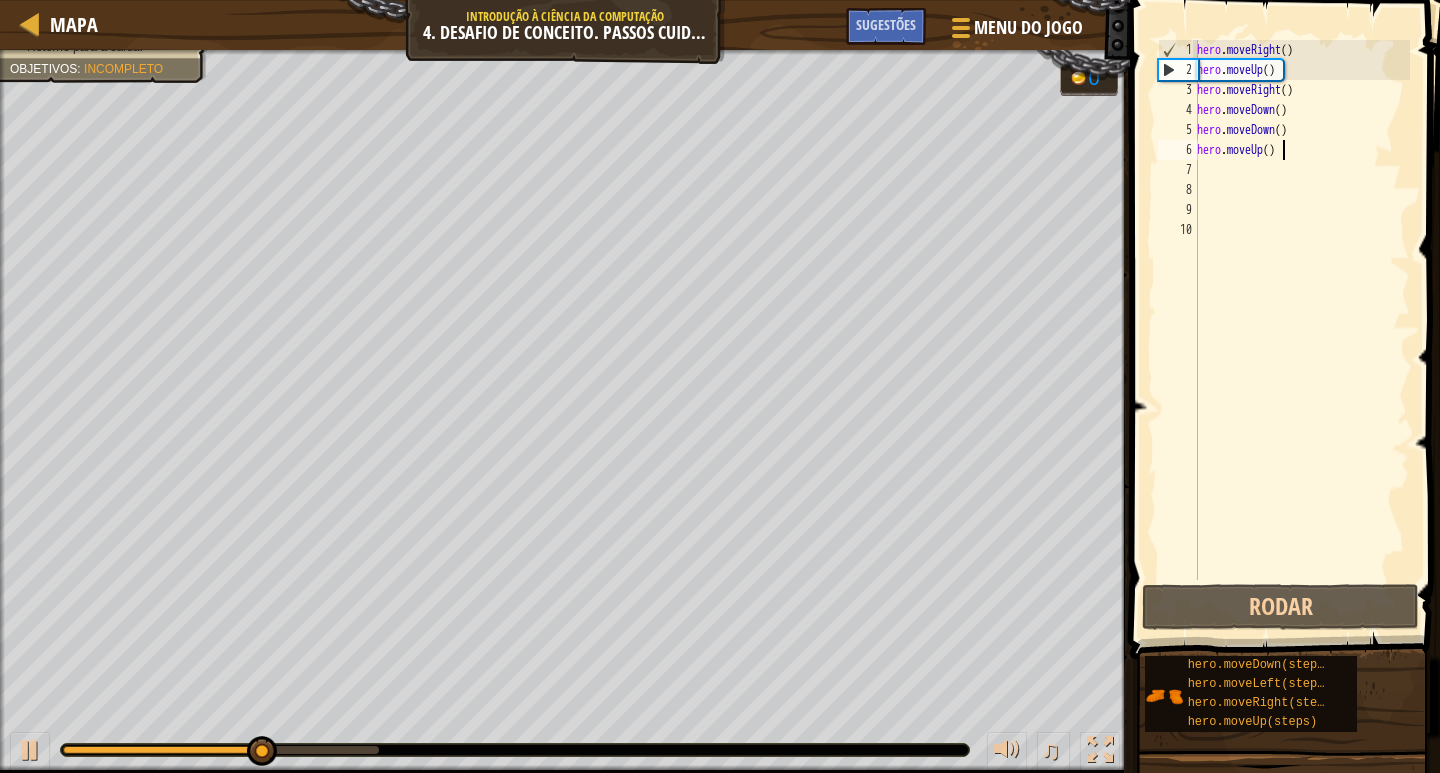 click on "hero . moveRight ( ) hero . moveUp ( ) hero . moveRight ( ) hero . moveDown ( ) hero . moveDown ( ) hero . moveUp ( )" at bounding box center (1301, 330) 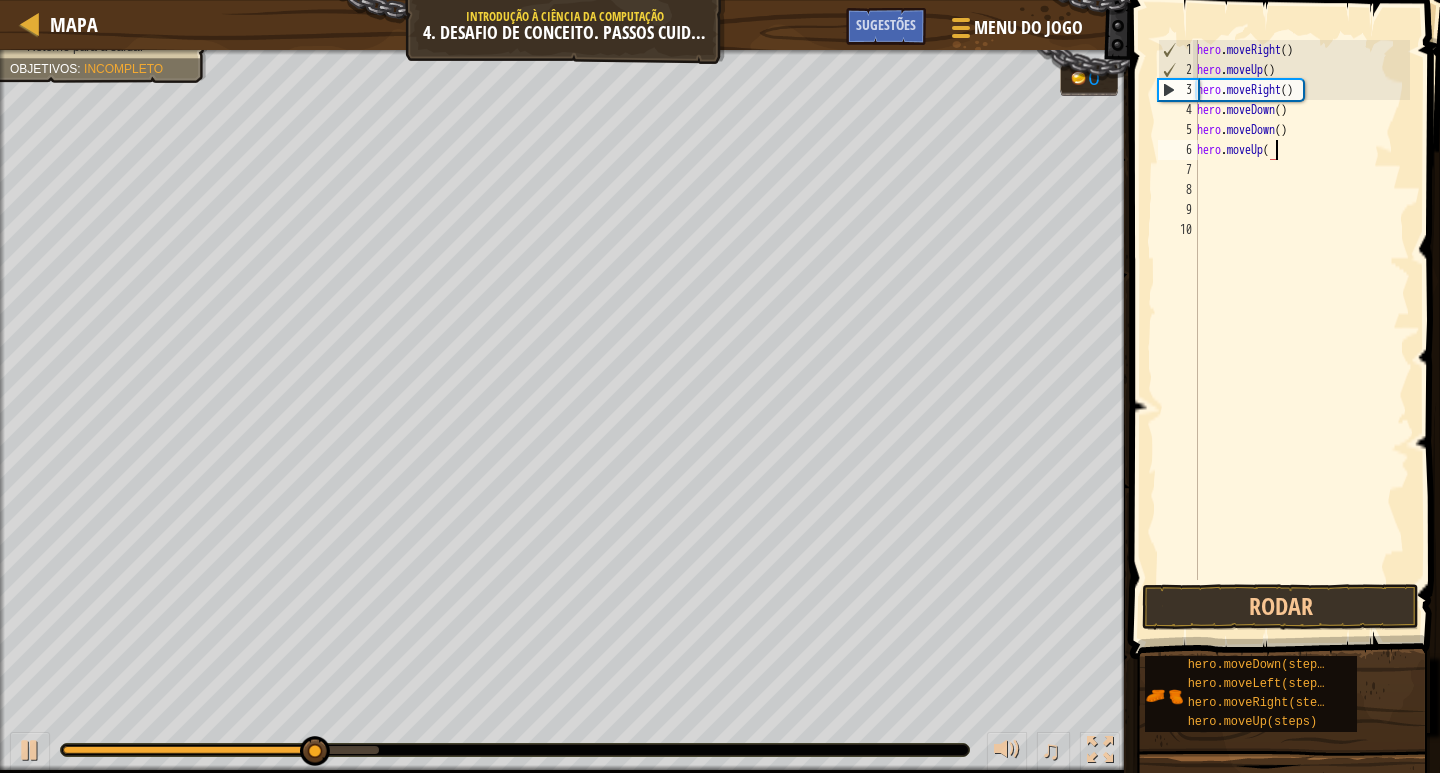 type on "h" 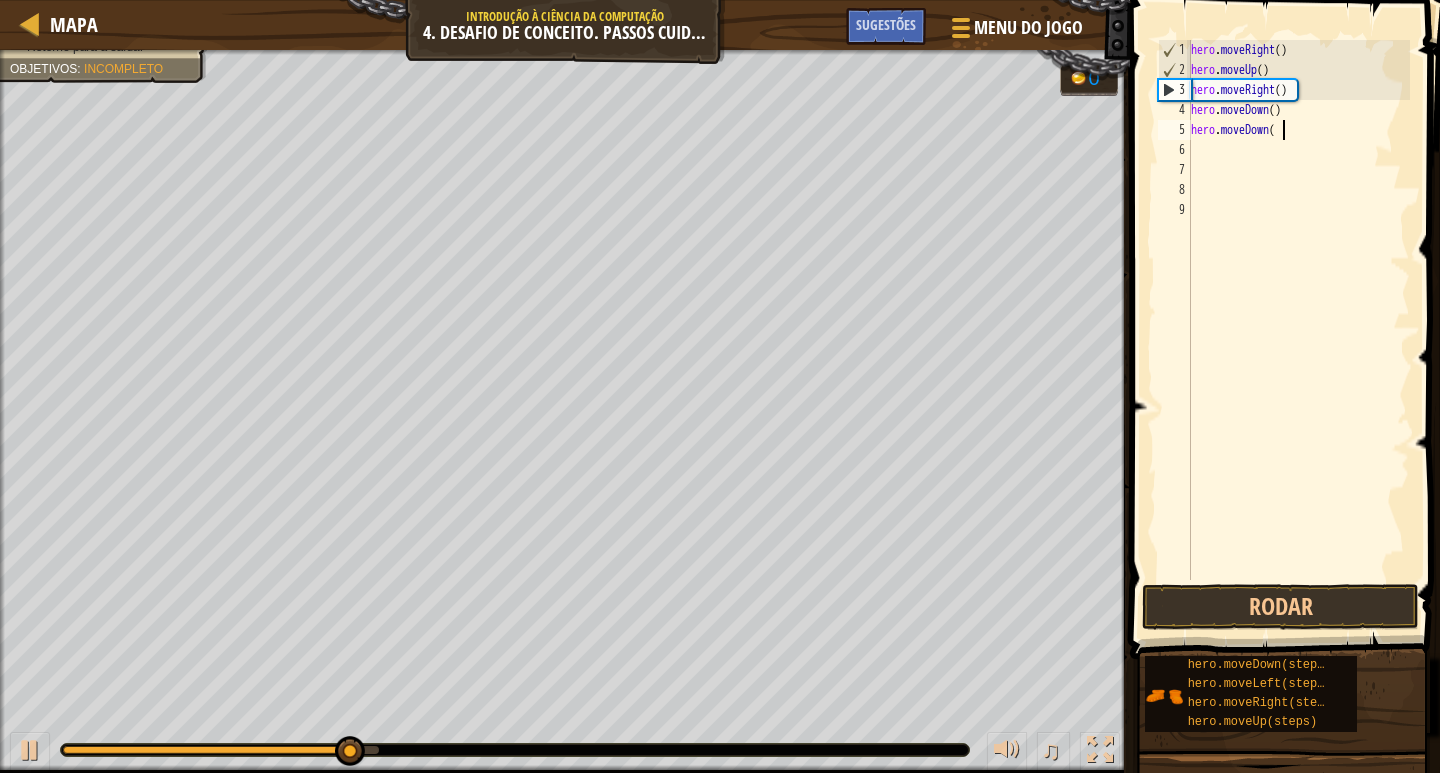 type on "h" 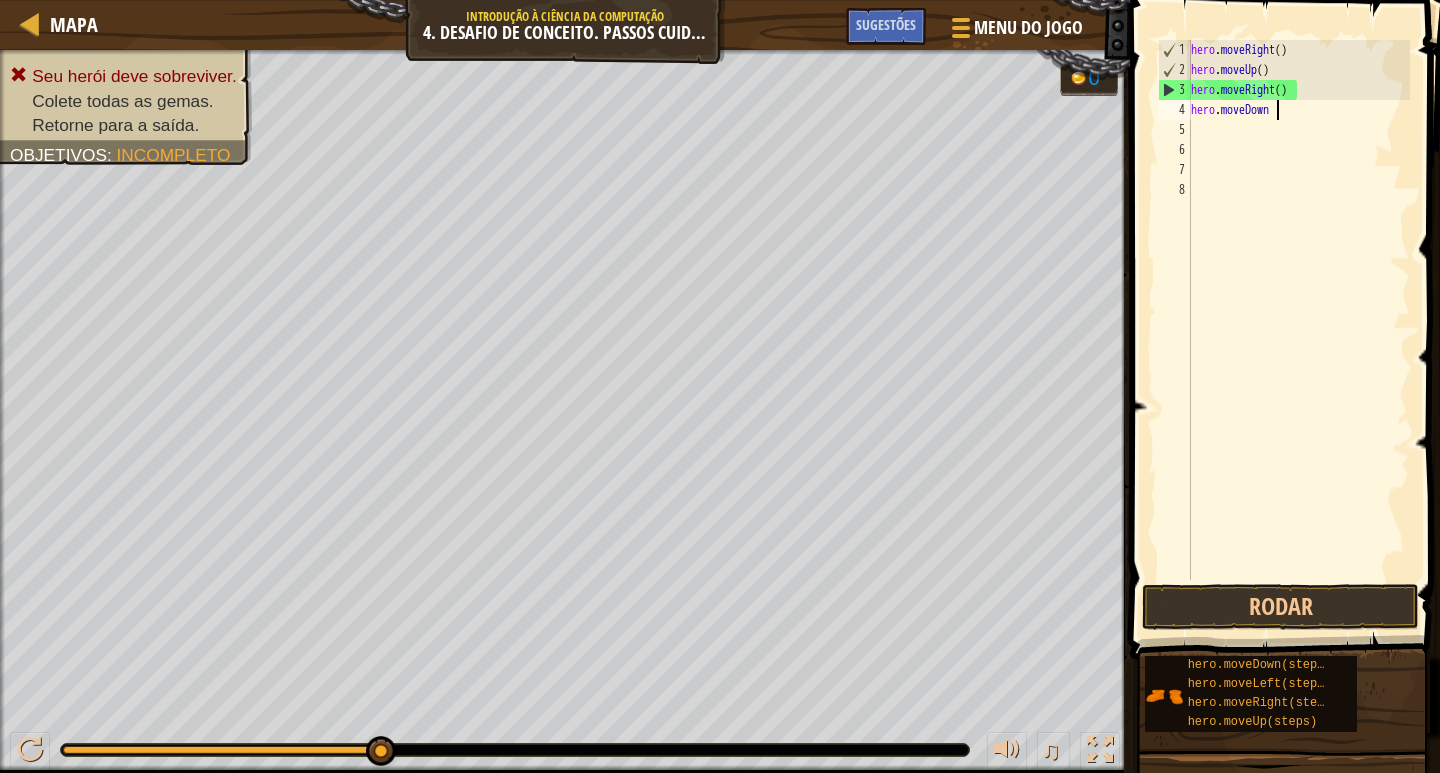 type on "h" 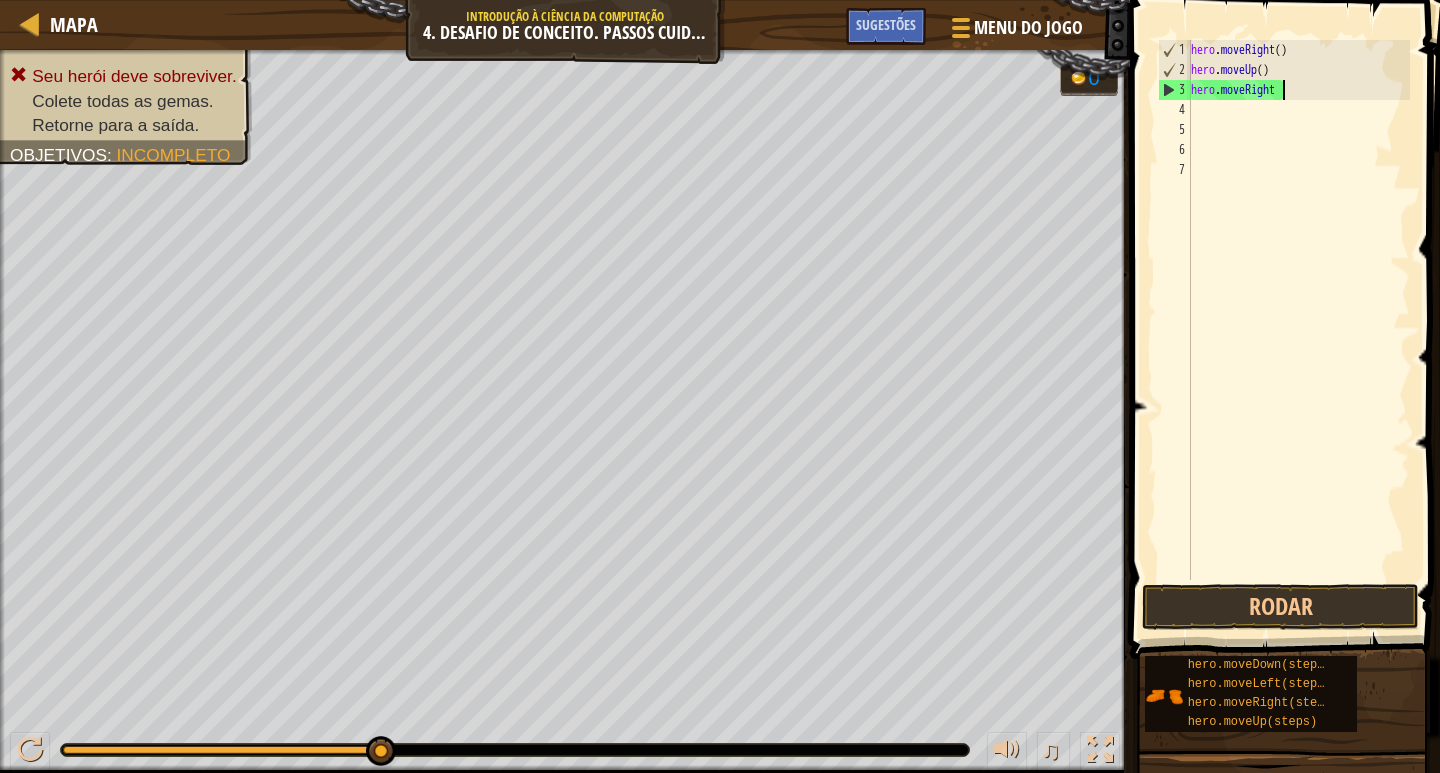 type on "h" 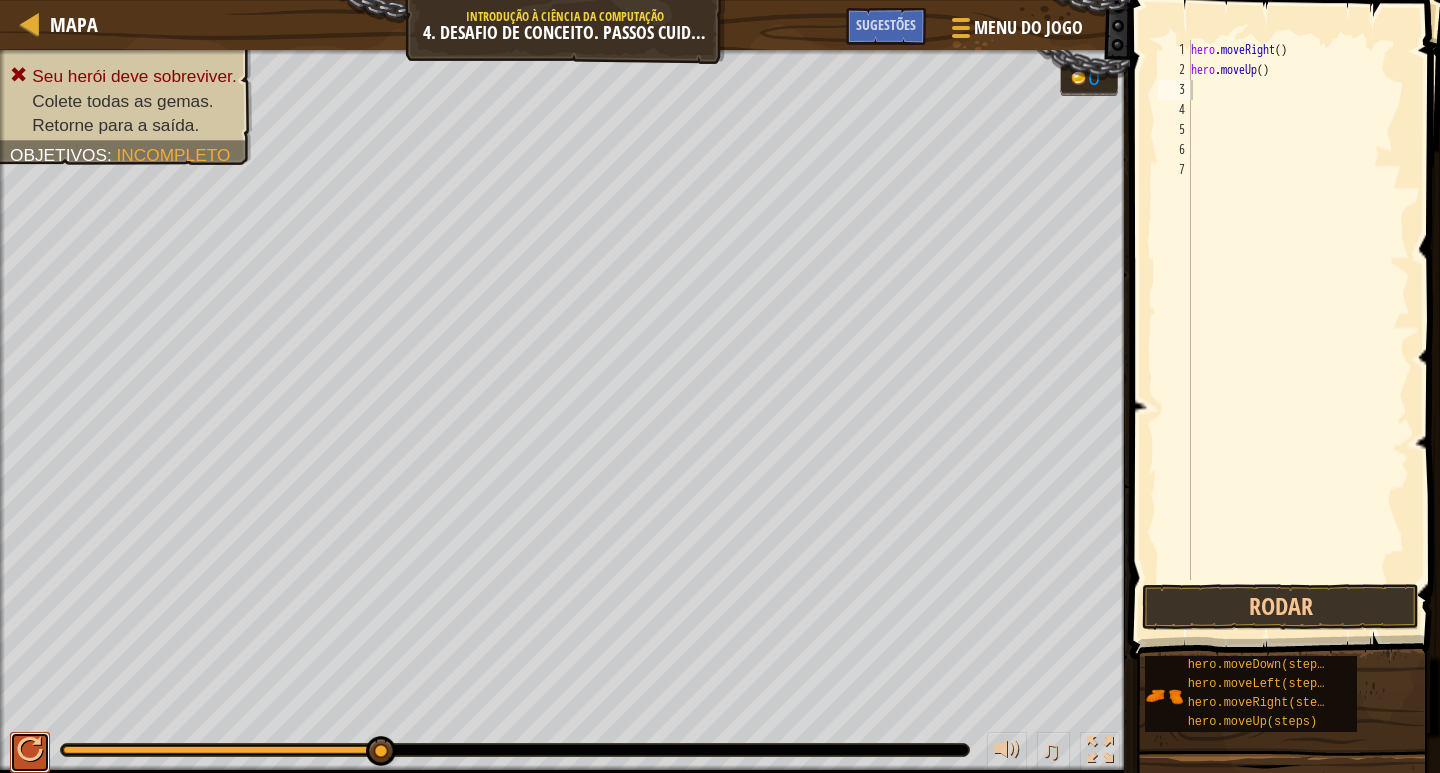 click at bounding box center [30, 750] 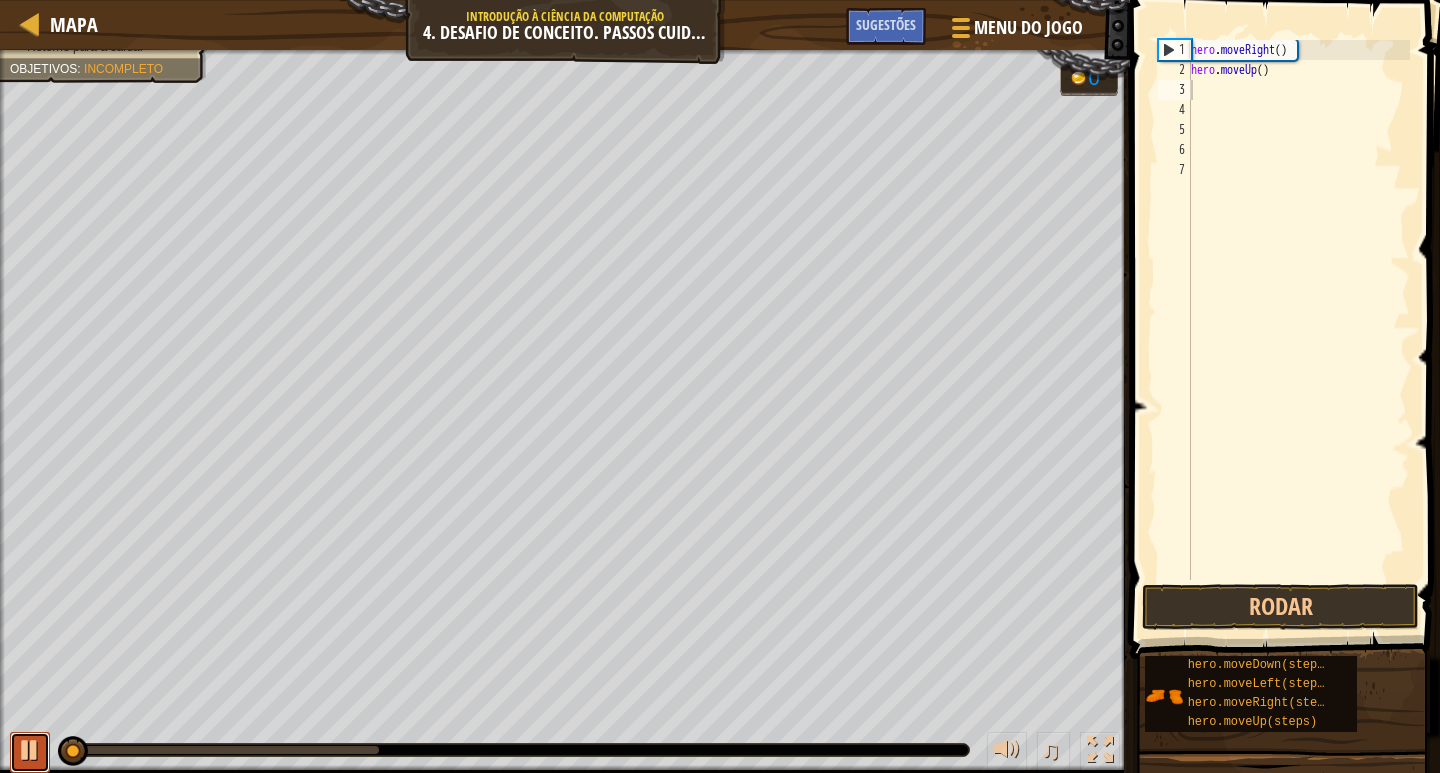 click at bounding box center (30, 750) 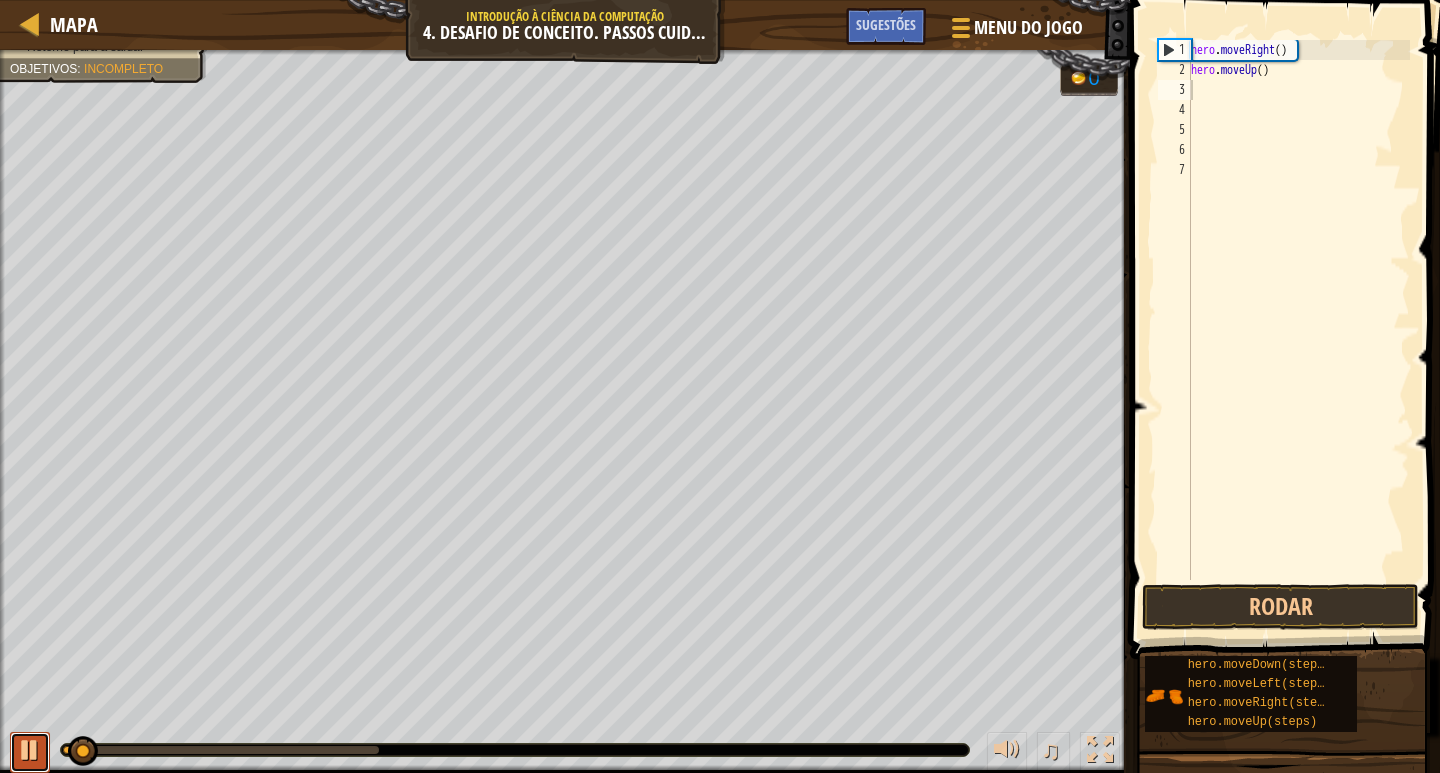 click at bounding box center [30, 750] 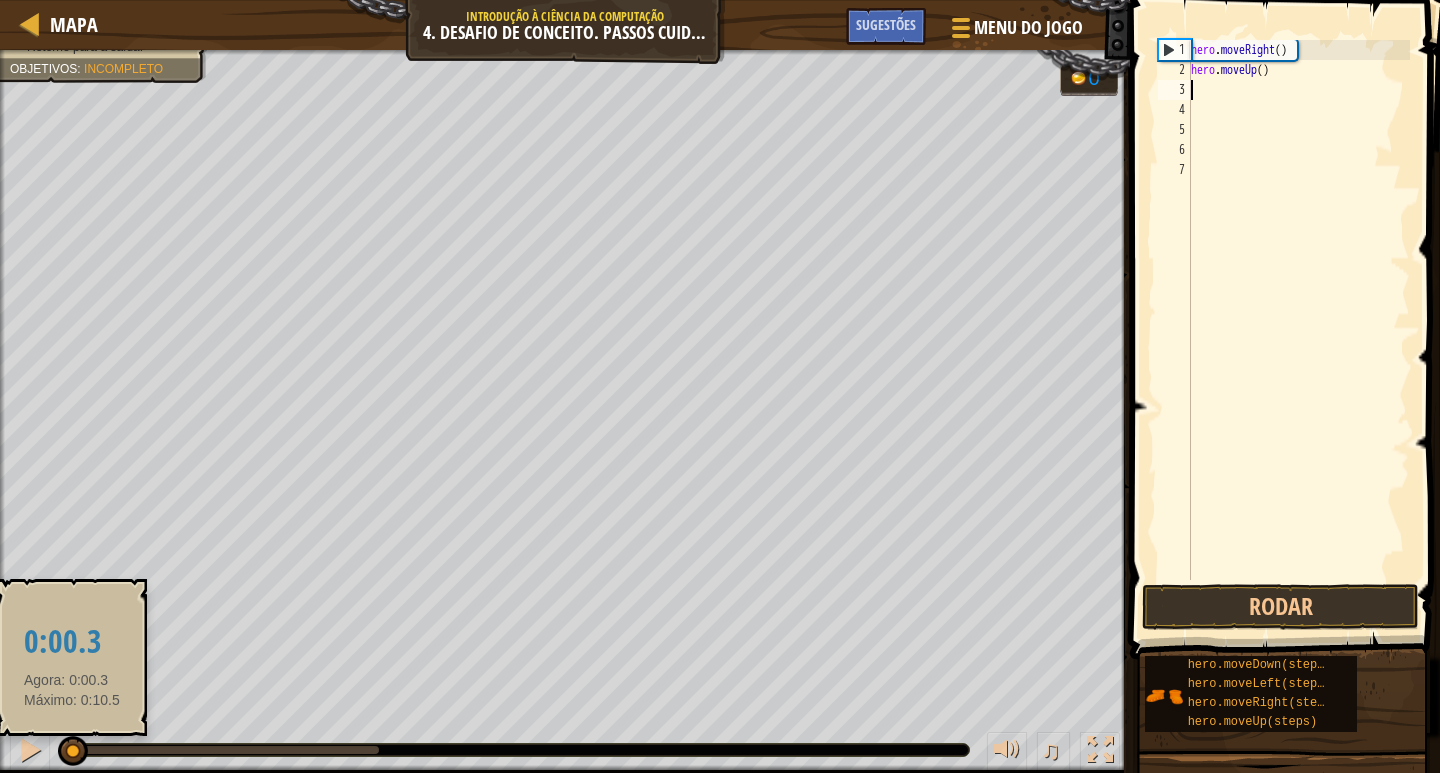 drag, startPoint x: 81, startPoint y: 746, endPoint x: 98, endPoint y: 679, distance: 69.12308 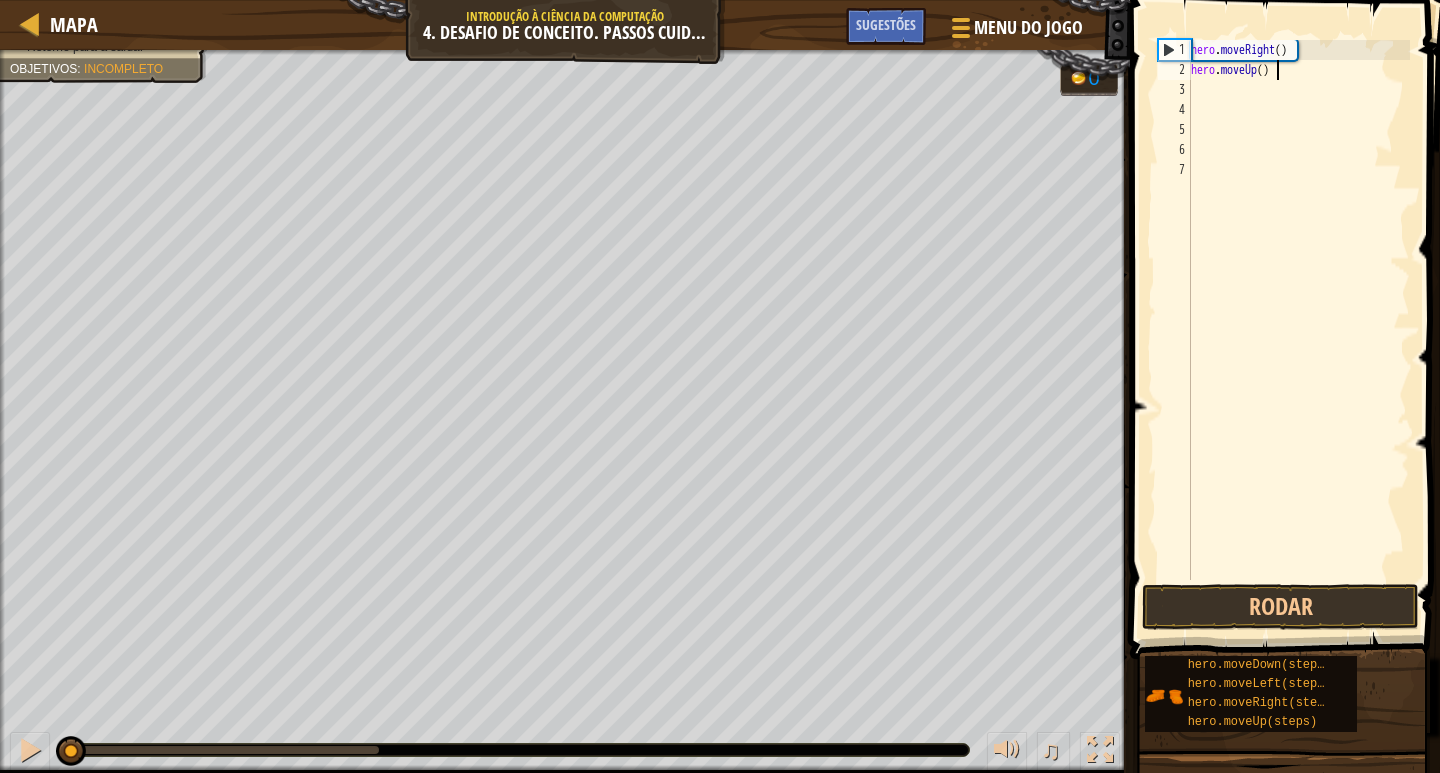 click on "hero . moveRight ( ) hero . moveUp ( )" at bounding box center (1298, 330) 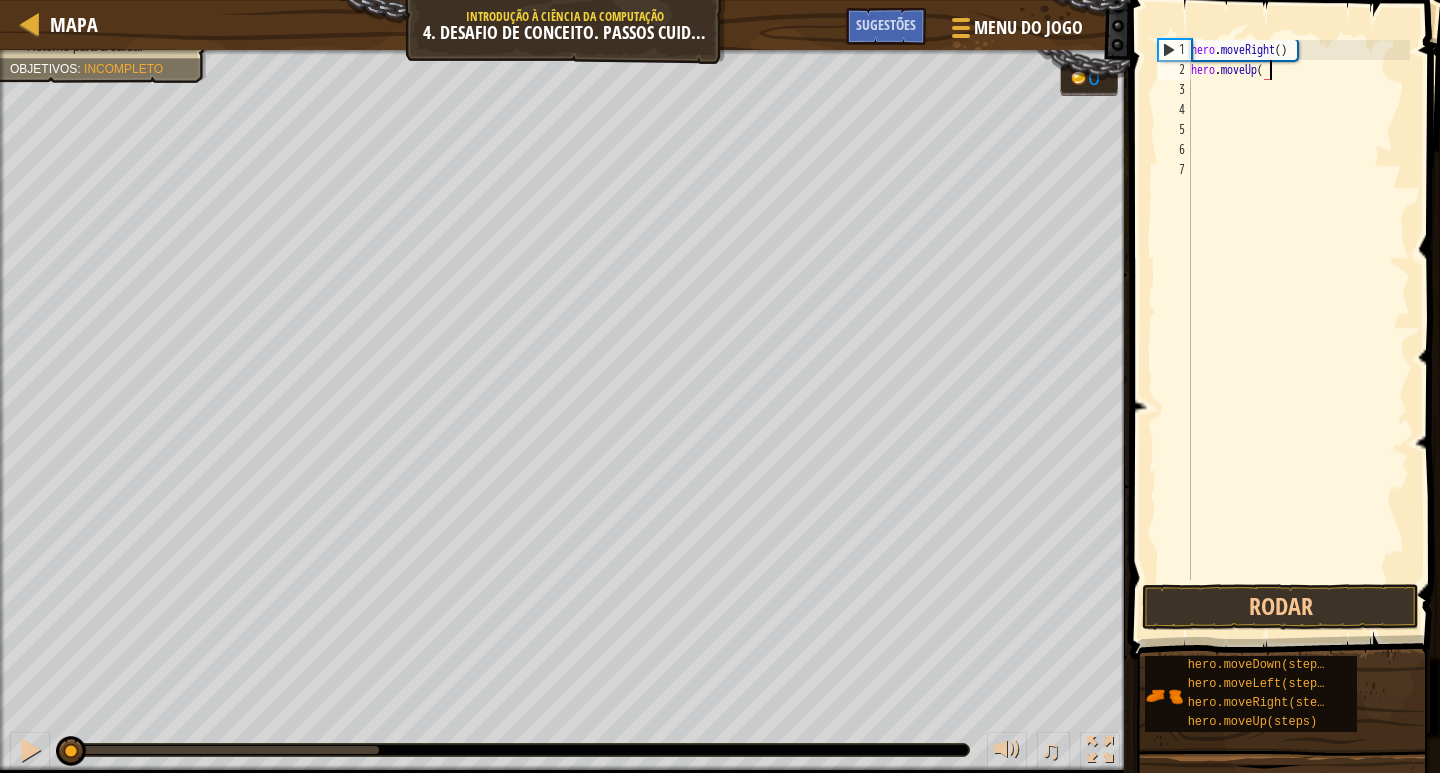 type on "h" 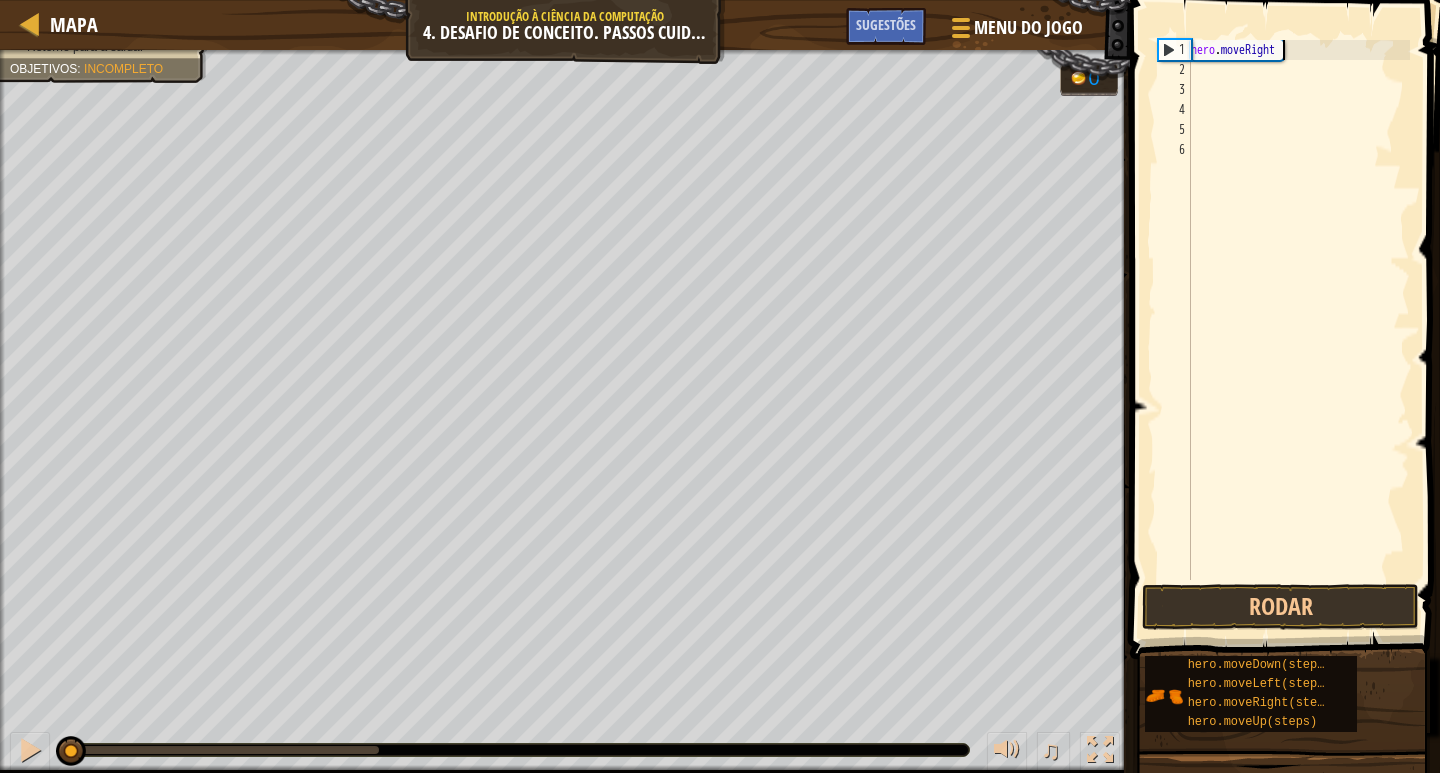 type on "h" 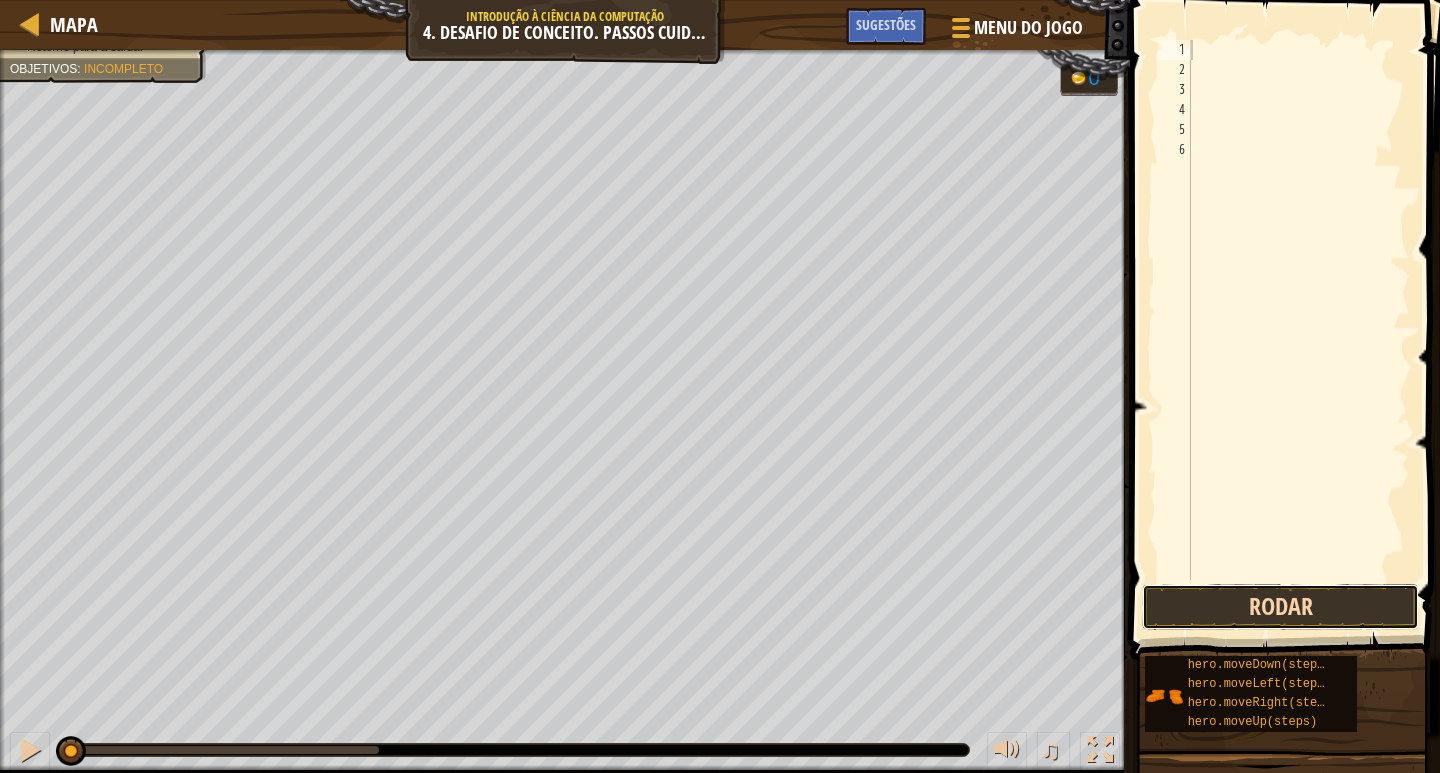 click on "Rodar" at bounding box center [1280, 607] 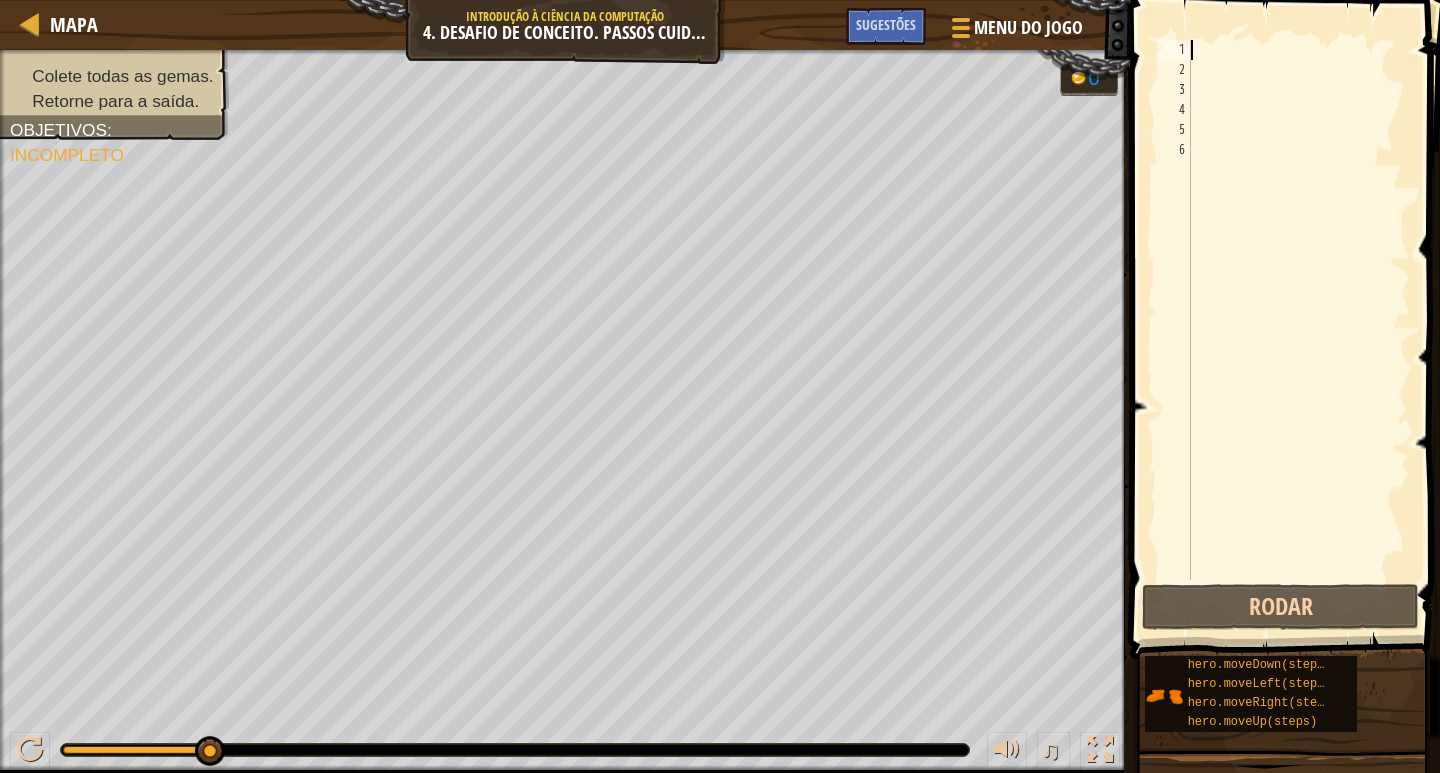 type on "h" 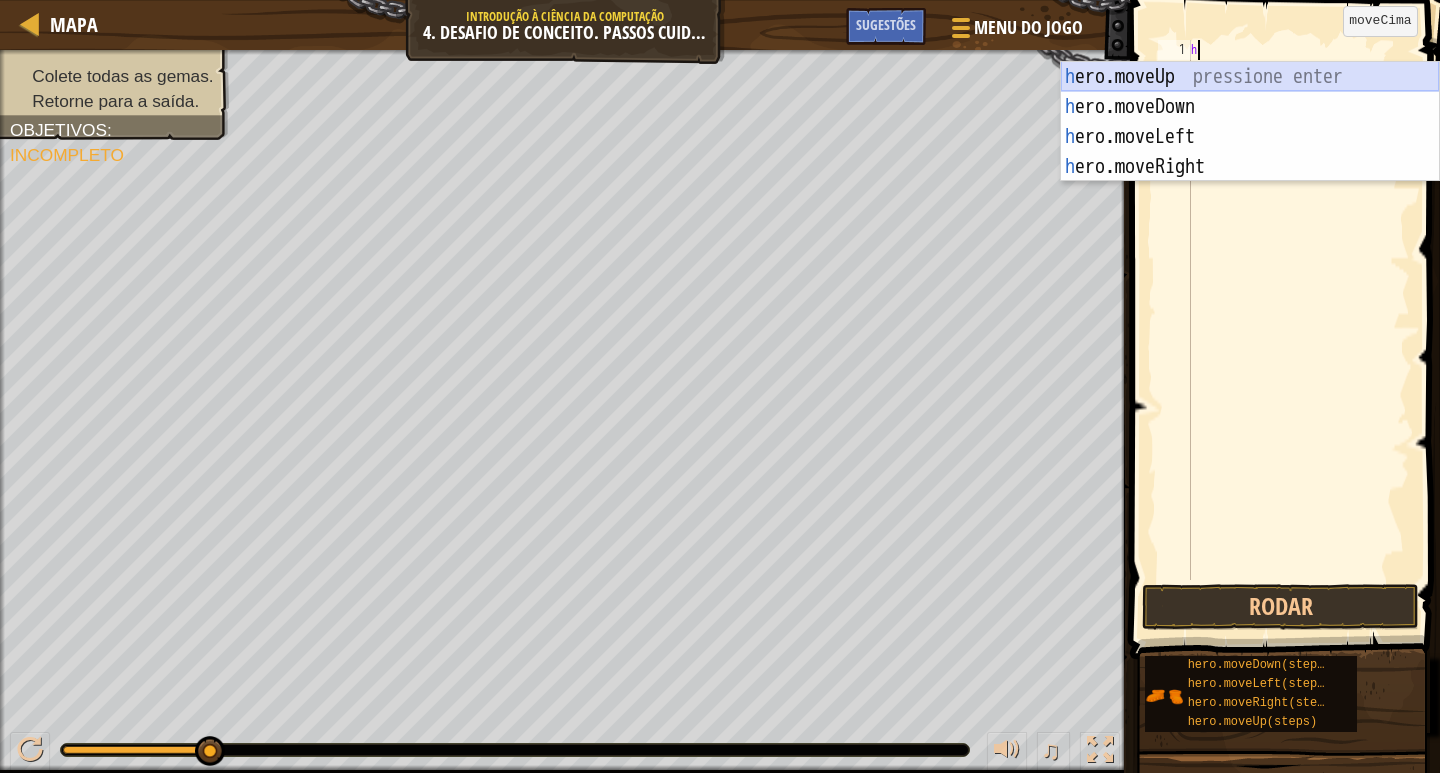 click on "h ero.moveUp pressione enter h ero.moveDown pressione enter h ero.moveLeft pressione enter h ero.moveRight pressione enter" at bounding box center [1250, 152] 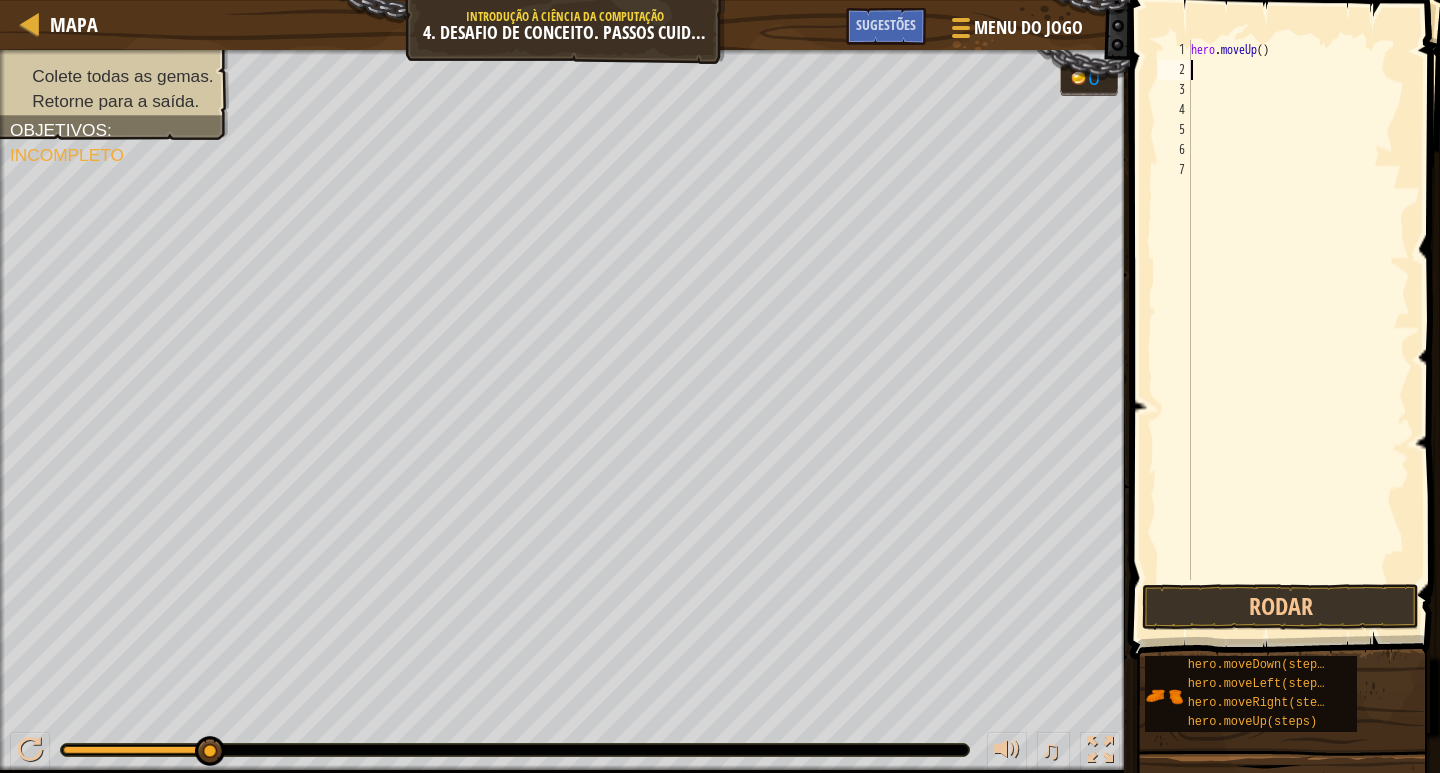 click on "hero . moveUp ( )" at bounding box center (1298, 330) 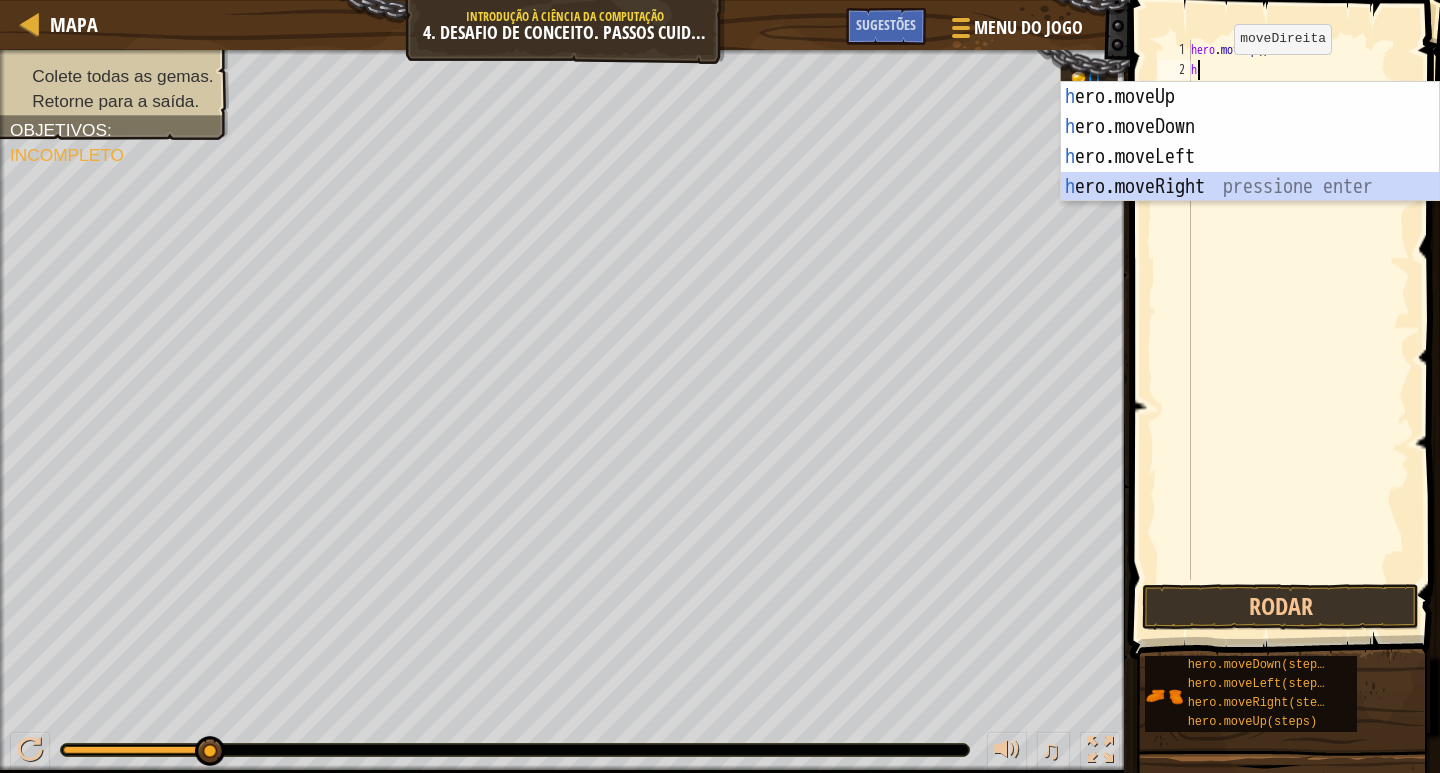 click on "h ero.moveUp pressione enter h ero.moveDown pressione enter h ero.moveLeft pressione enter h ero.moveRight pressione enter" at bounding box center [1250, 172] 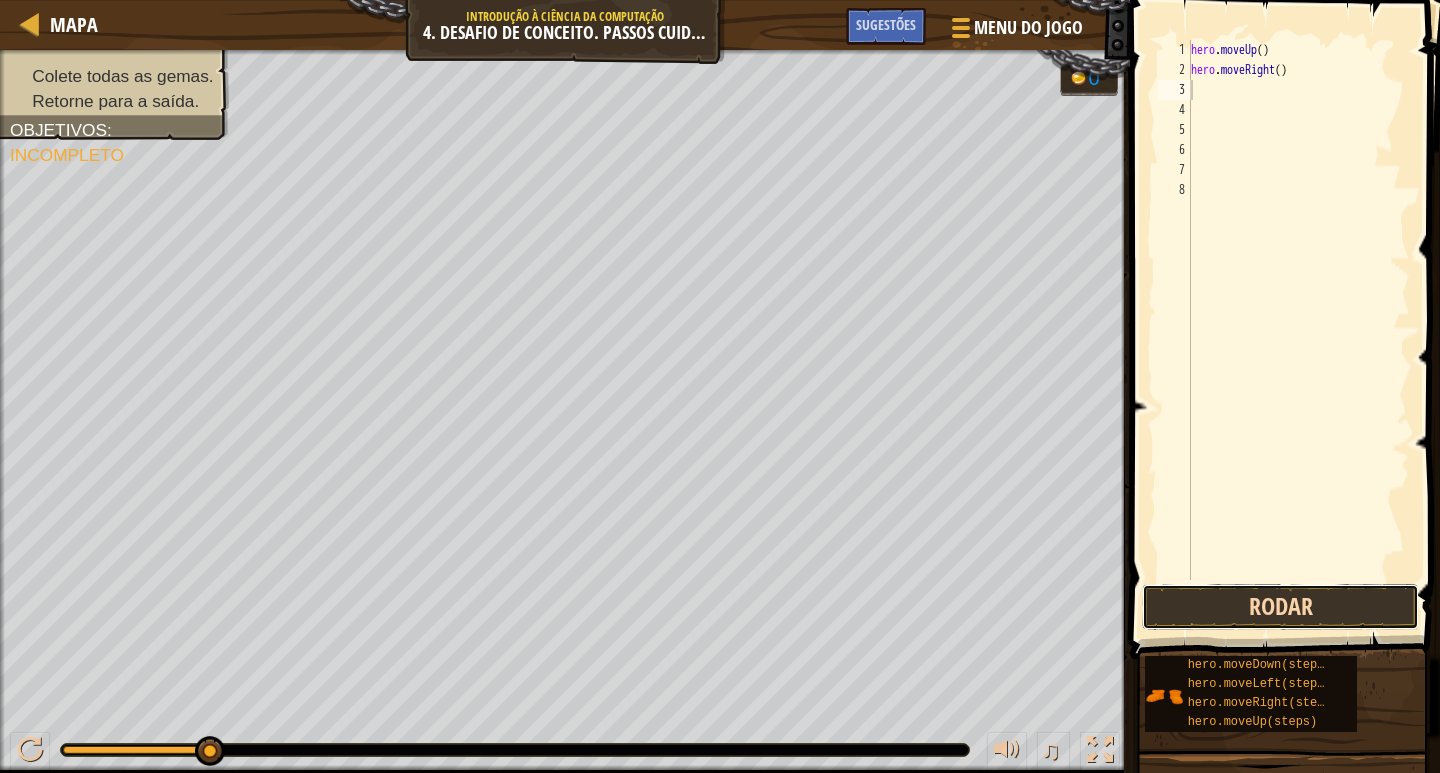 click on "Rodar" at bounding box center [1280, 607] 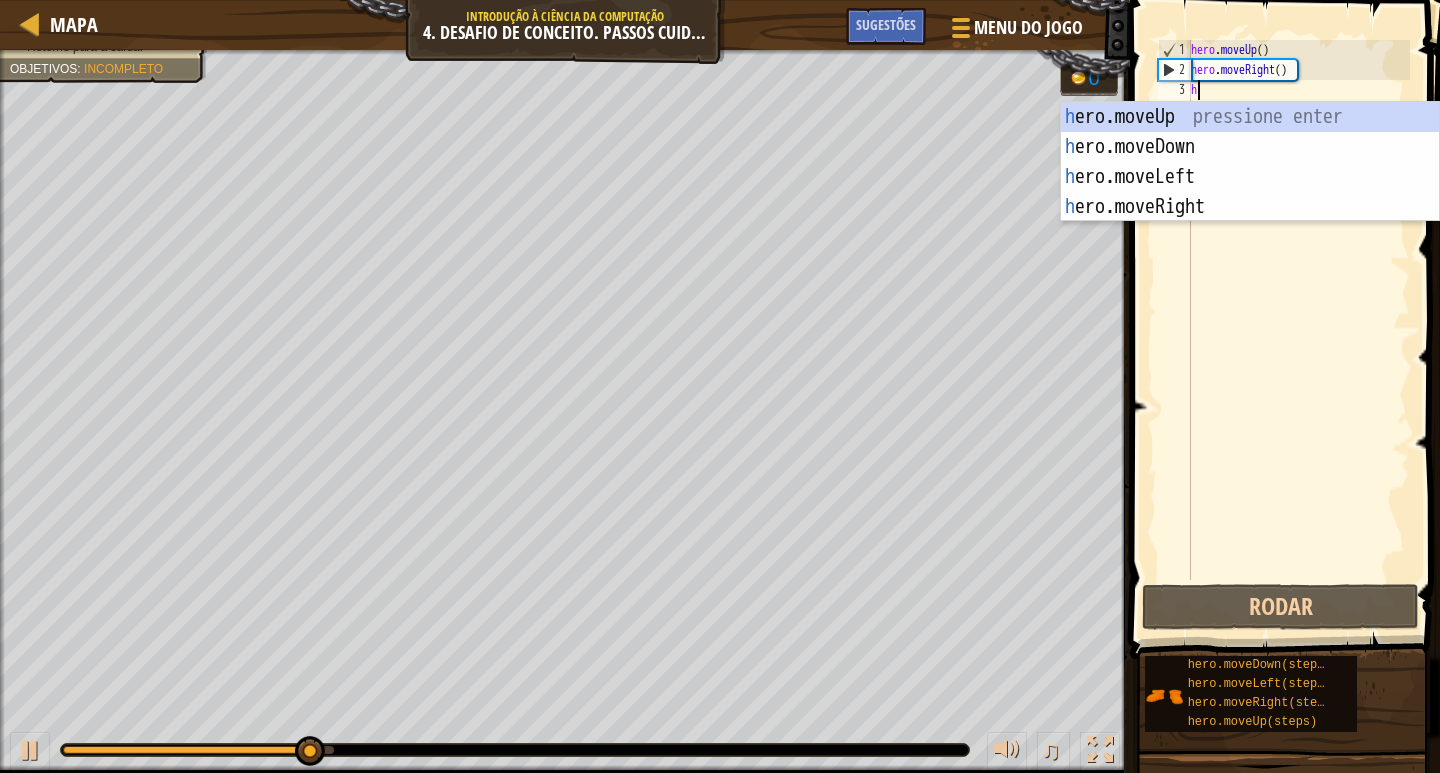 type on "h" 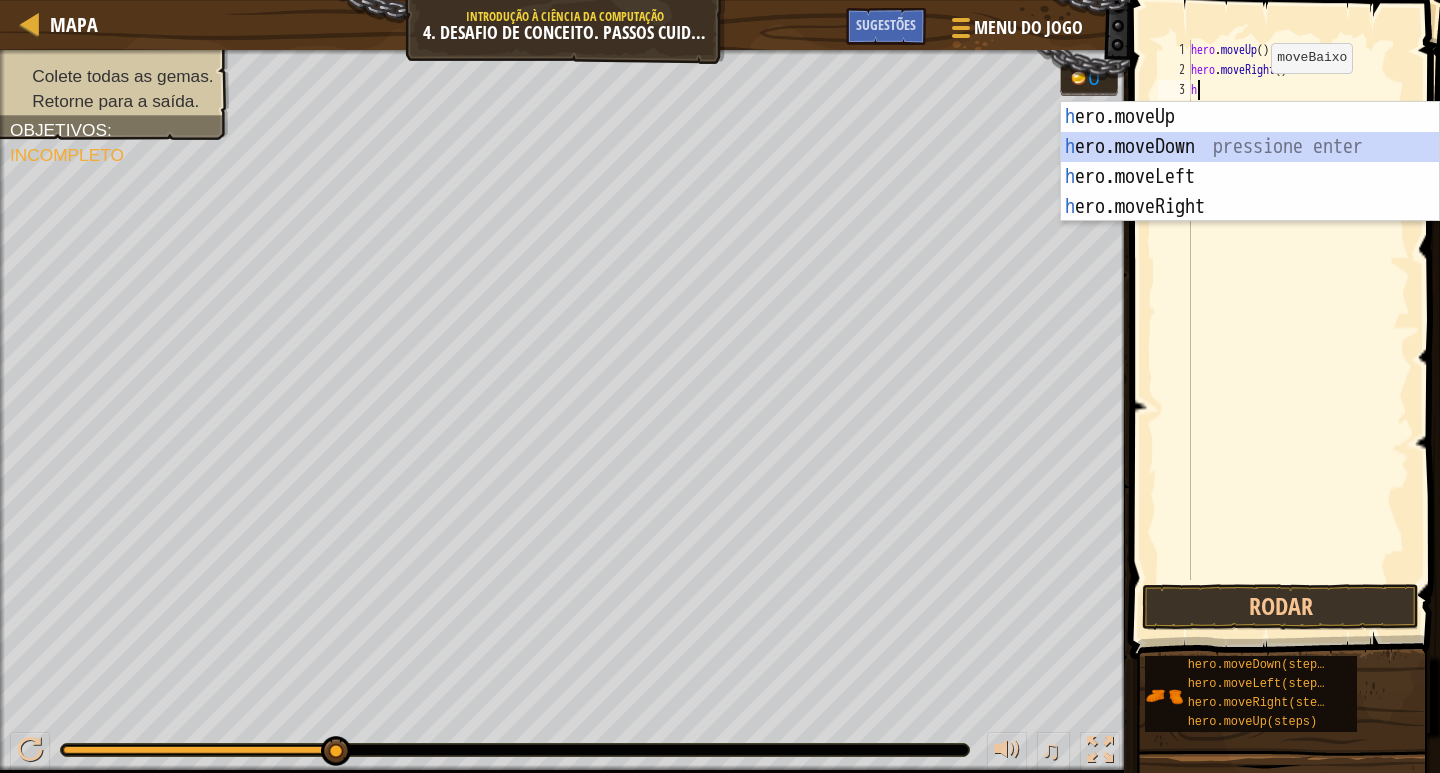 click on "h ero.moveUp pressione enter h ero.moveDown pressione enter h ero.moveLeft pressione enter h ero.moveRight pressione enter" at bounding box center [1250, 192] 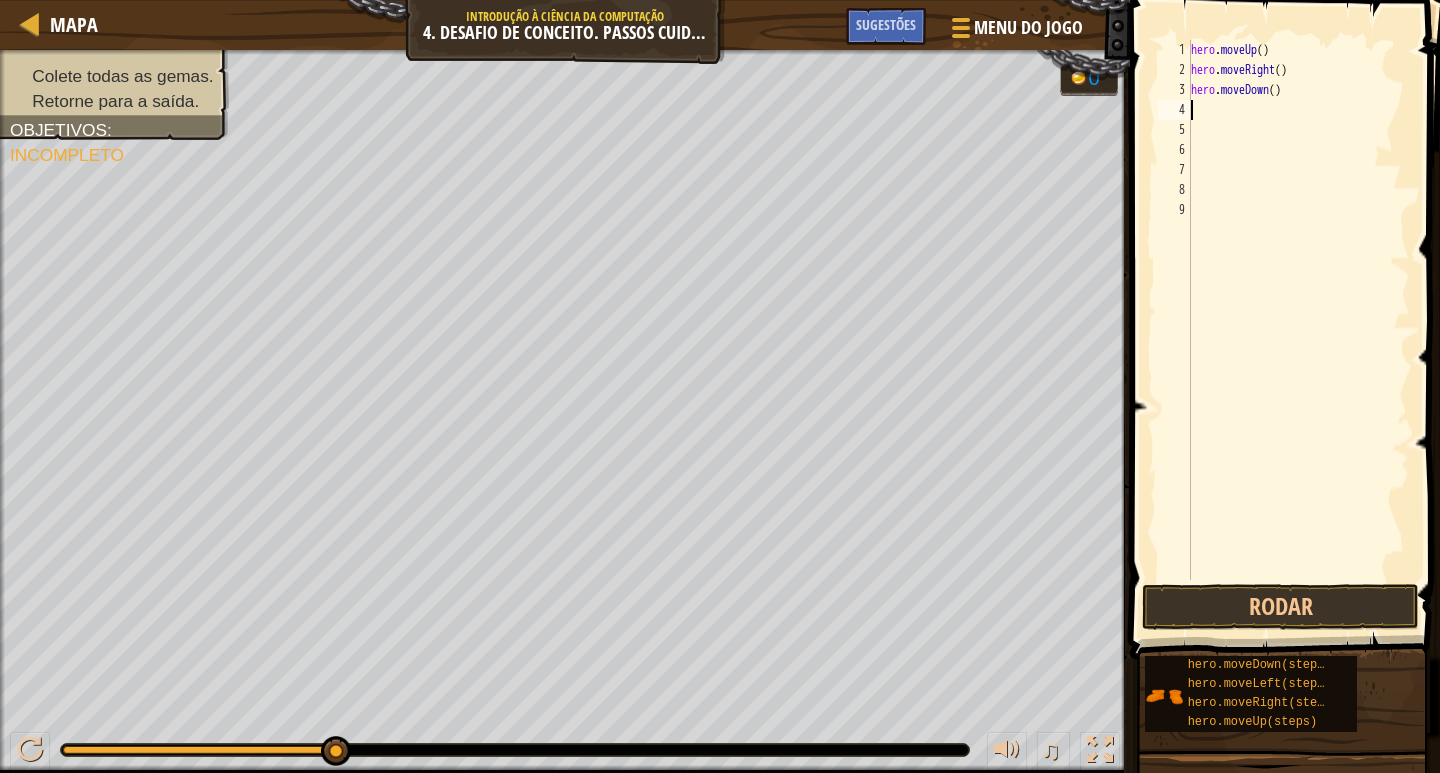 click on "hero . moveUp ( ) hero . moveRight ( ) hero . moveDown ( )" at bounding box center [1298, 330] 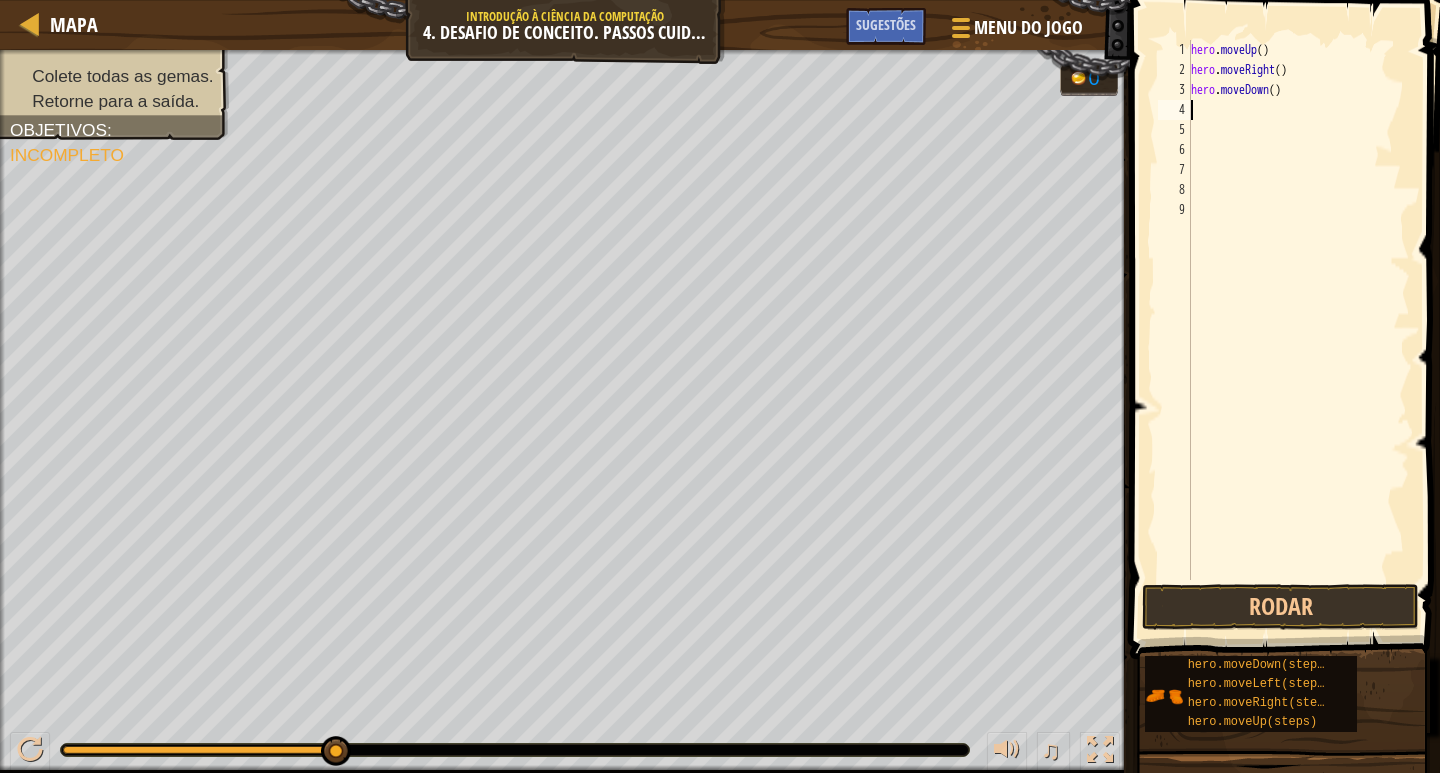 type on "h" 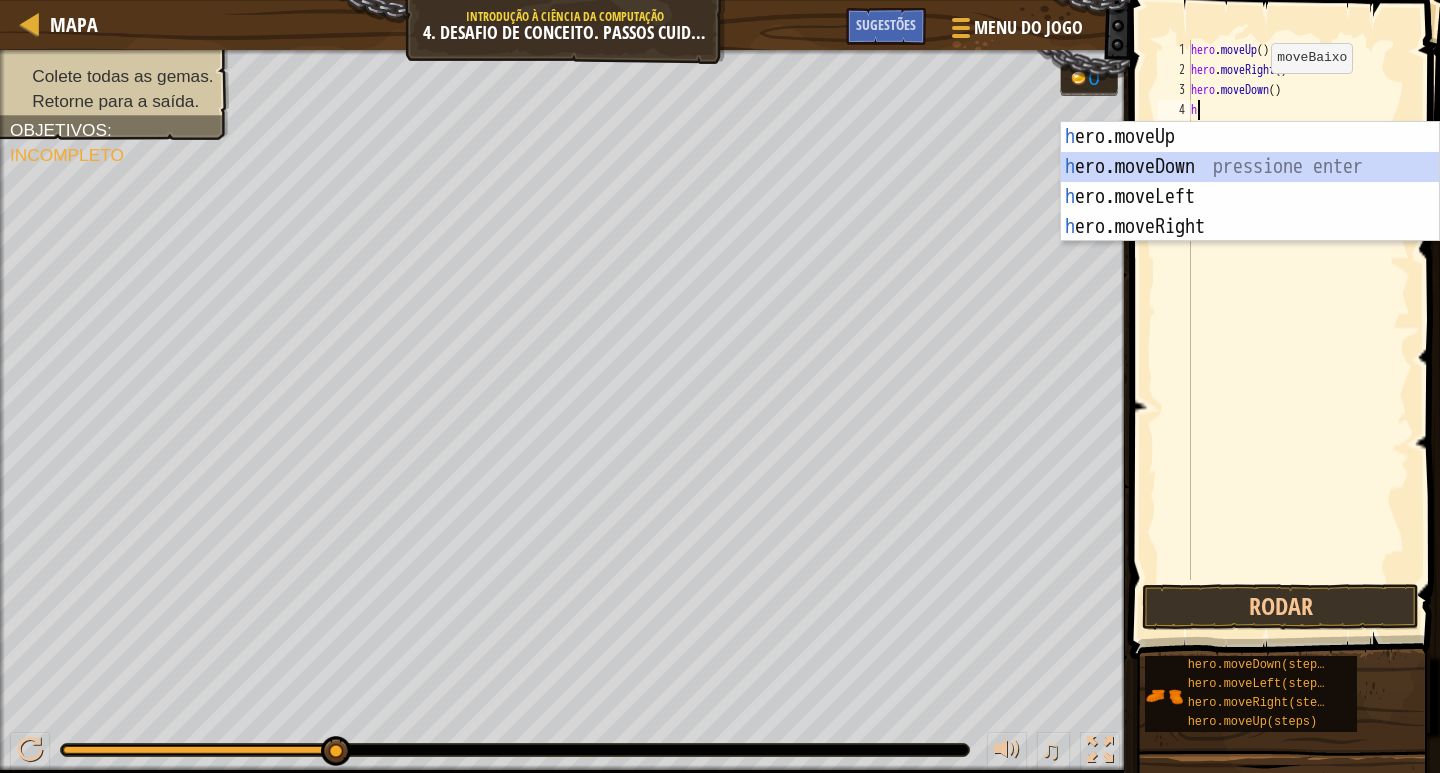 click on "h ero.moveUp pressione enter h ero.moveDown pressione enter h ero.moveLeft pressione enter h ero.moveRight pressione enter" at bounding box center [1250, 212] 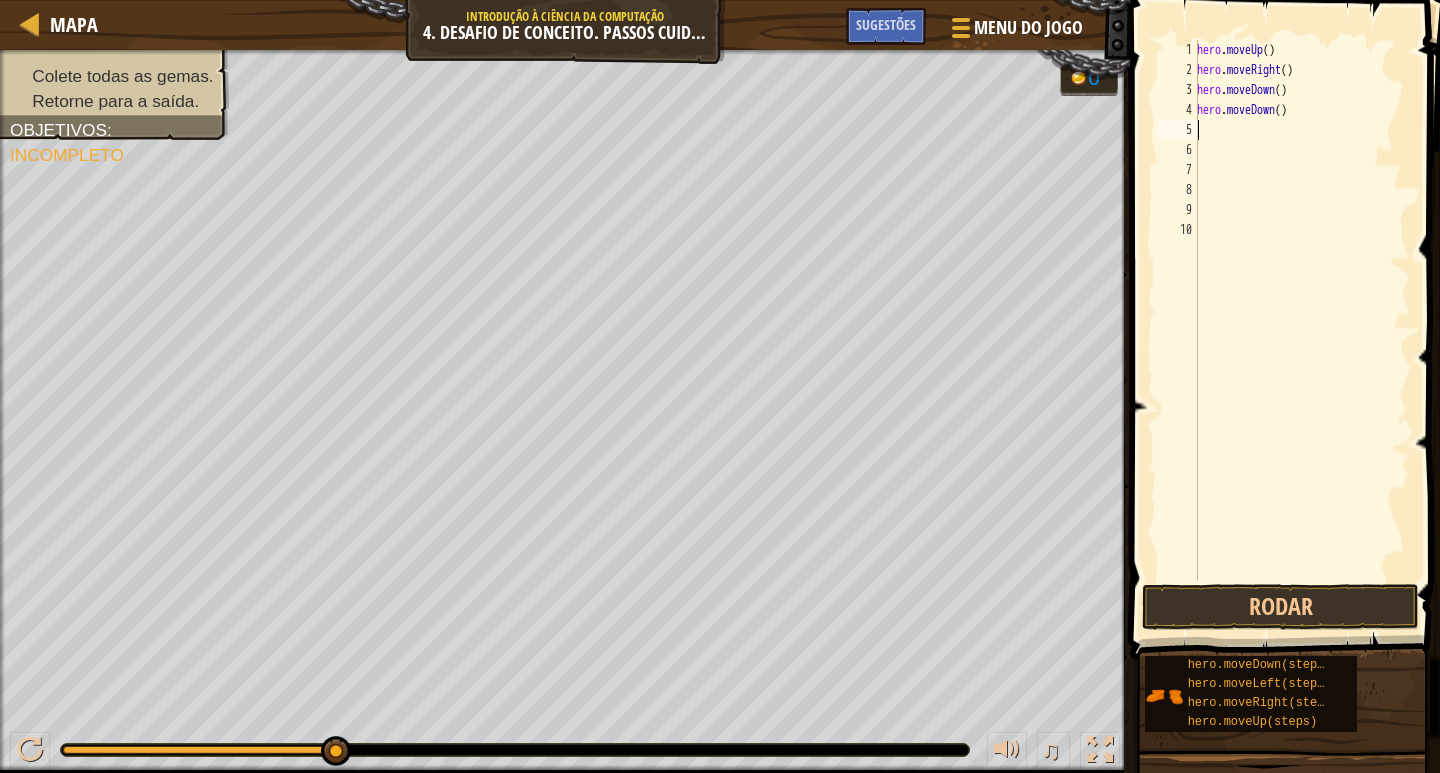 click on "hero . moveUp ( ) hero . moveRight ( ) hero . moveDown ( ) hero . moveDown ( )" at bounding box center [1301, 330] 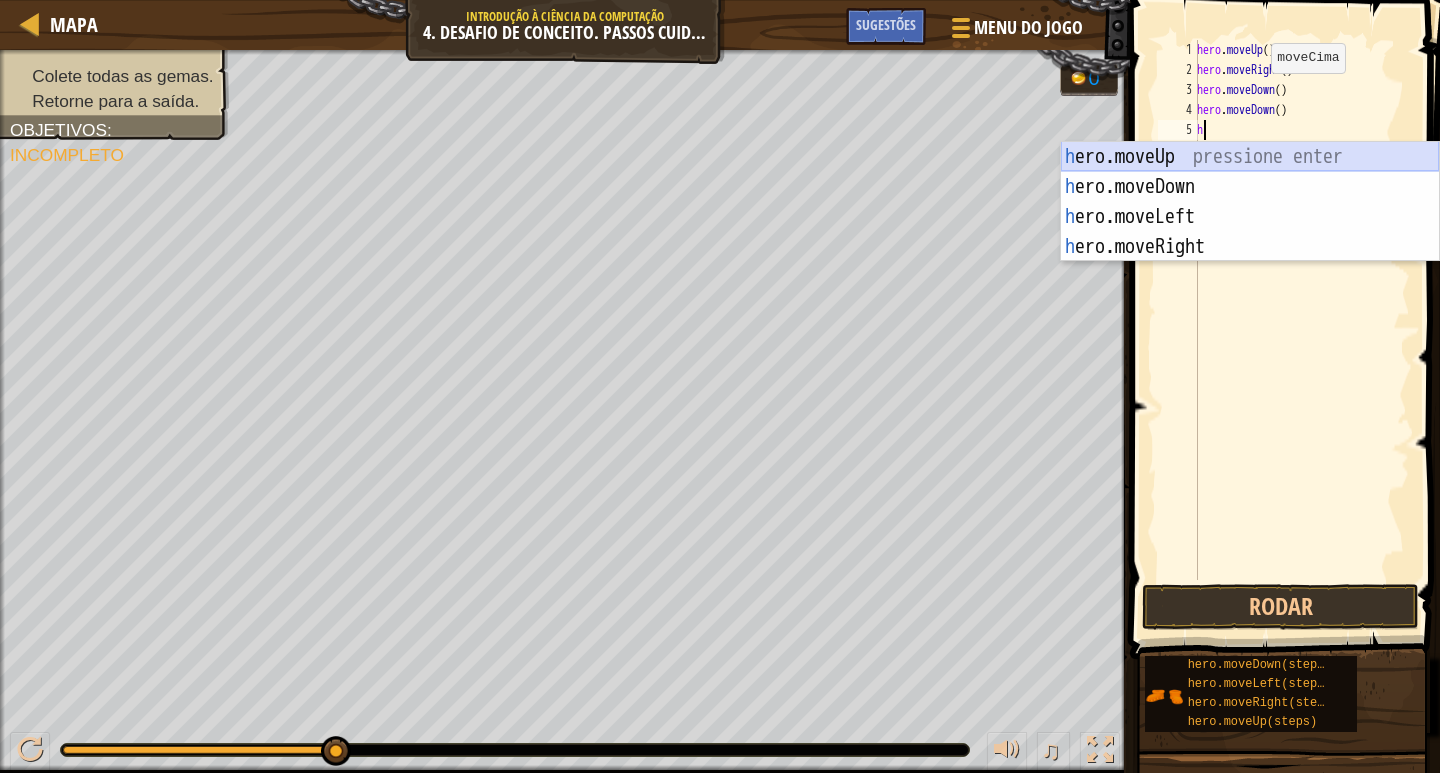 click on "h ero.moveUp pressione enter h ero.moveDown pressione enter h ero.moveLeft pressione enter h ero.moveRight pressione enter" at bounding box center (1250, 232) 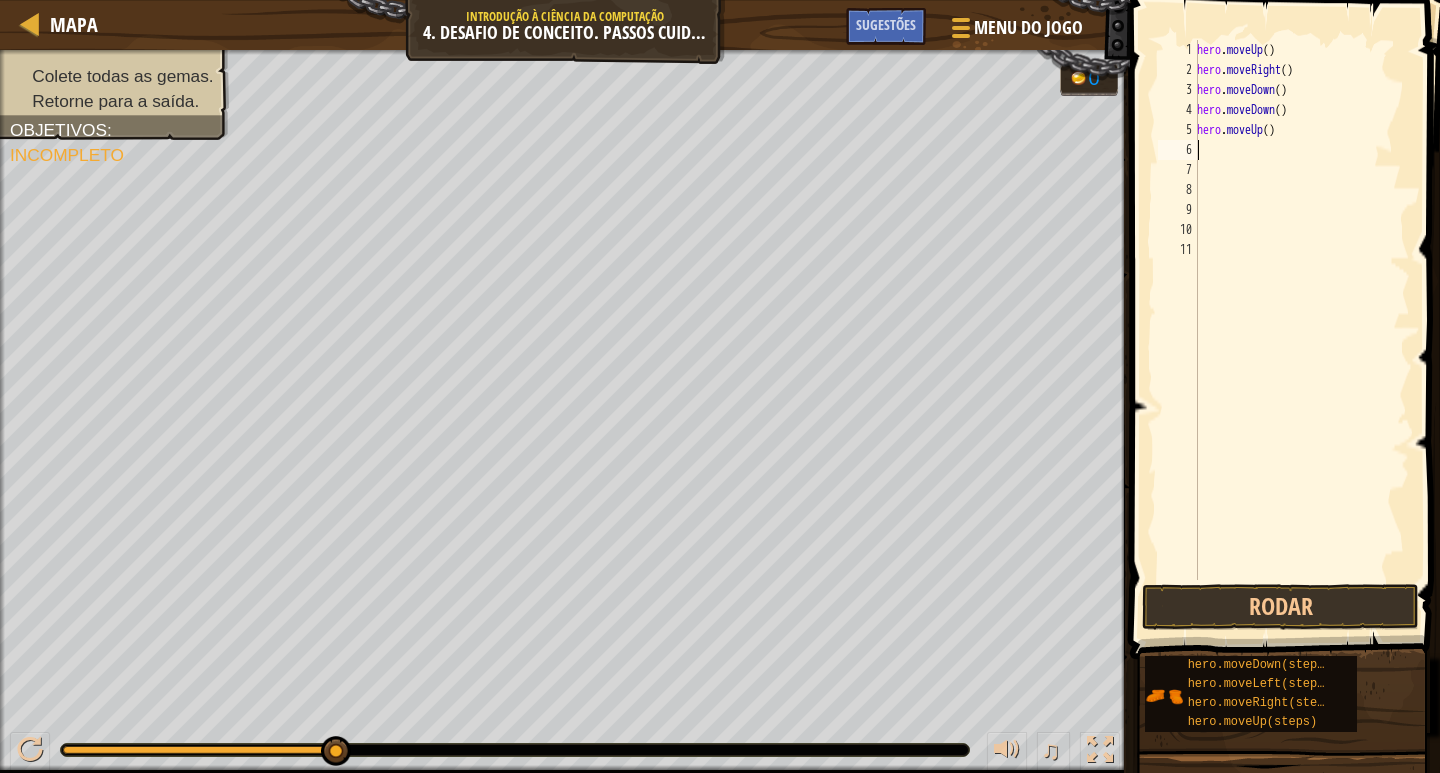 click on "hero . moveUp ( ) hero . moveRight ( ) hero . moveDown ( ) hero . moveDown ( ) hero . moveUp ( )" at bounding box center (1301, 330) 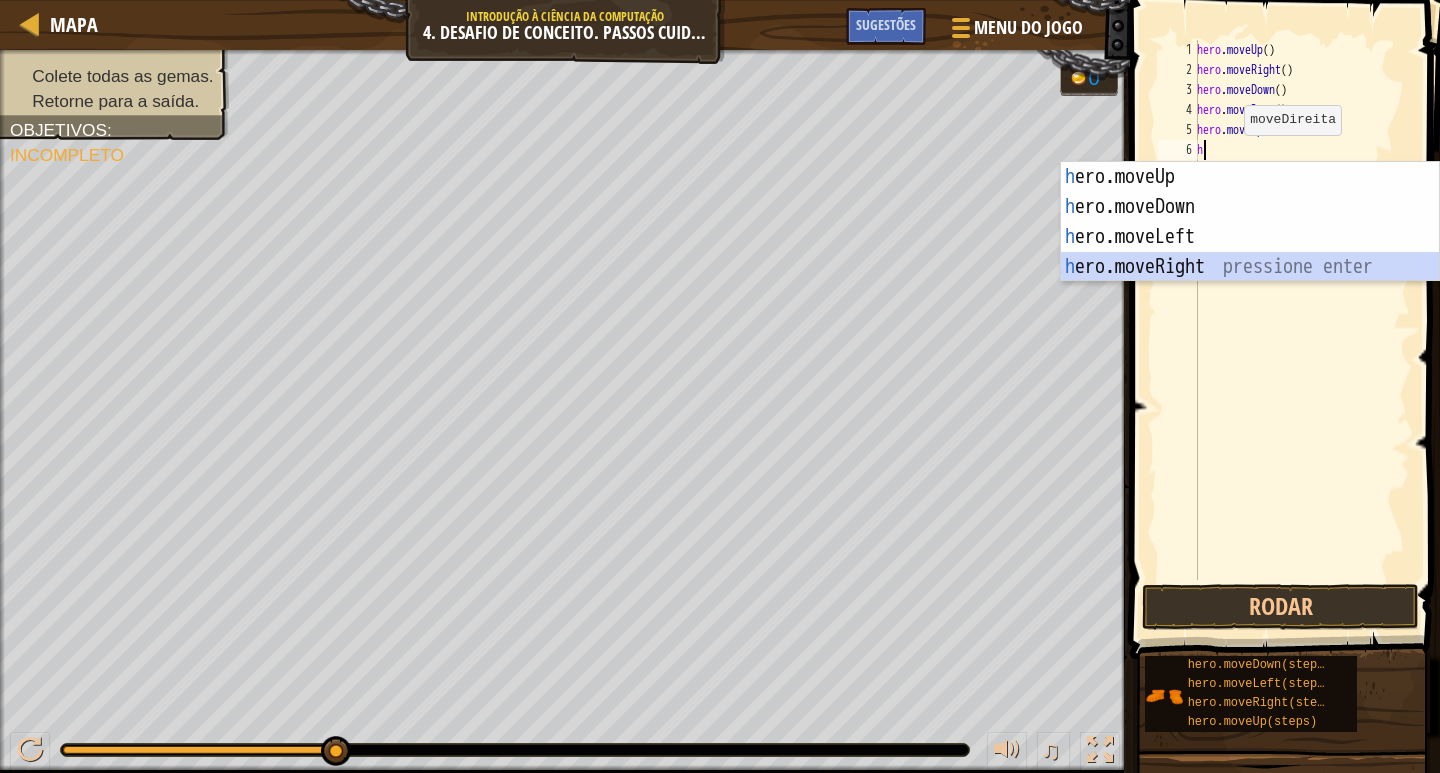 click on "h ero.moveUp pressione enter h ero.moveDown pressione enter h ero.moveLeft pressione enter h ero.moveRight pressione enter" at bounding box center (1250, 252) 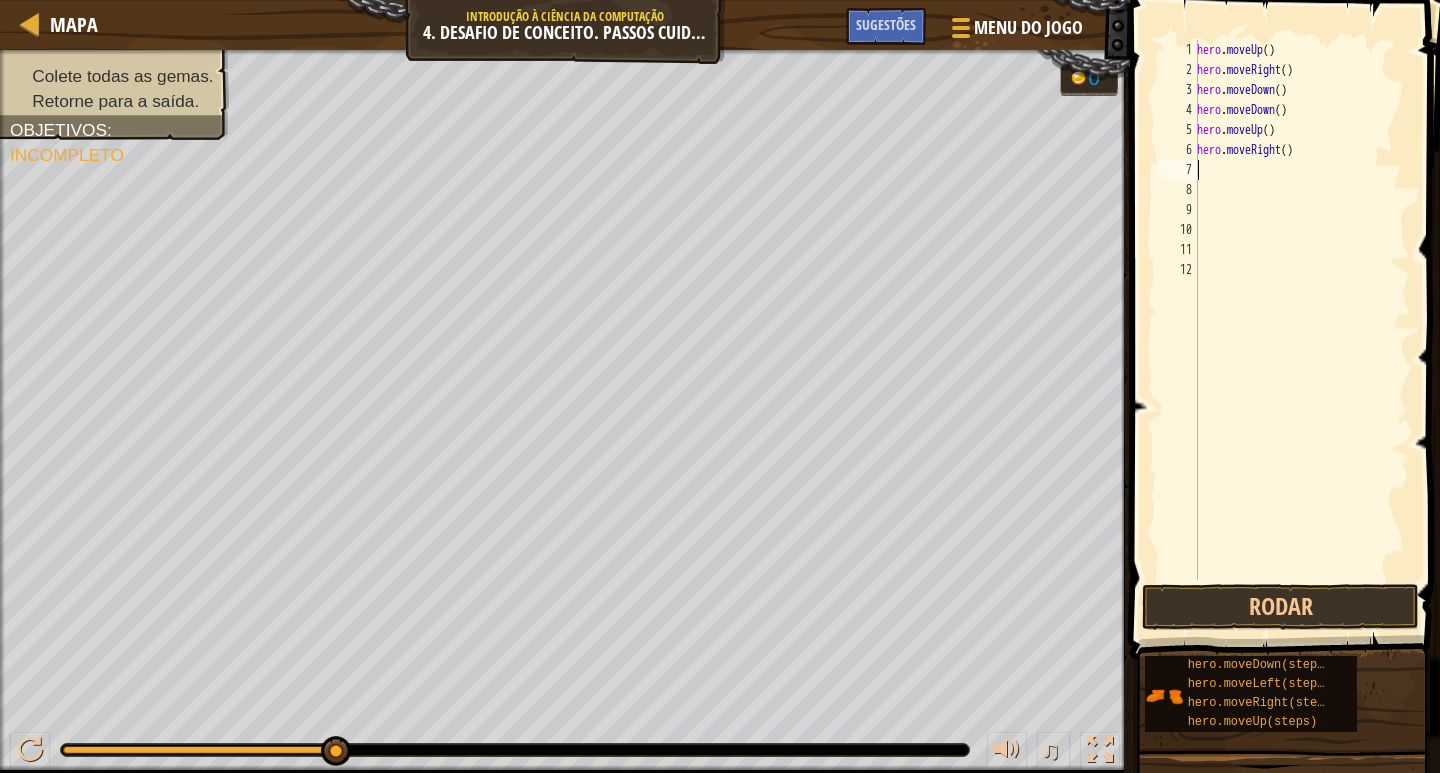 click on "hero . moveUp ( ) hero . moveRight ( ) hero . moveDown ( ) hero . moveDown ( ) hero . moveUp ( ) hero . moveRight ( )" at bounding box center [1301, 330] 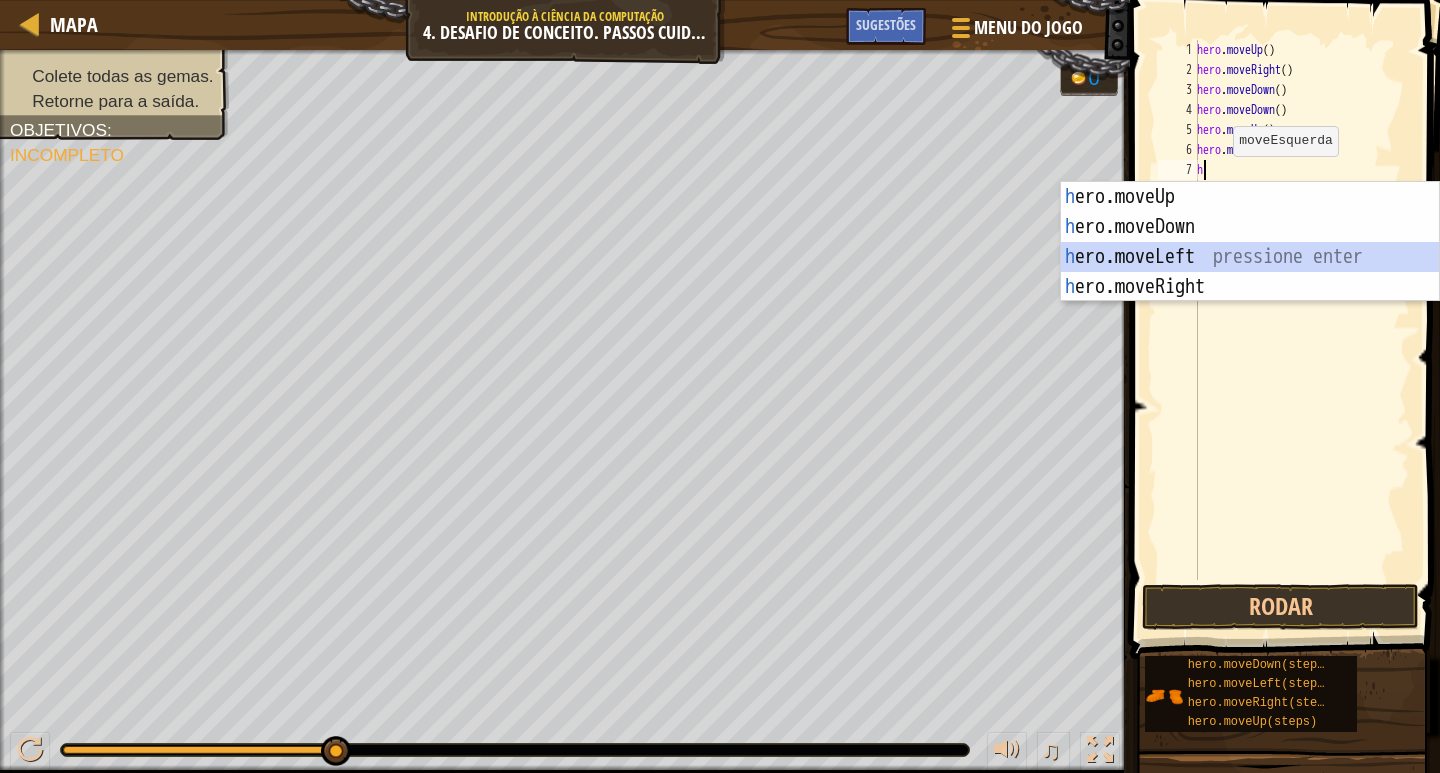 click on "h ero.moveUp pressione enter h ero.moveDown pressione enter h ero.moveLeft pressione enter h ero.moveRight pressione enter" at bounding box center [1250, 272] 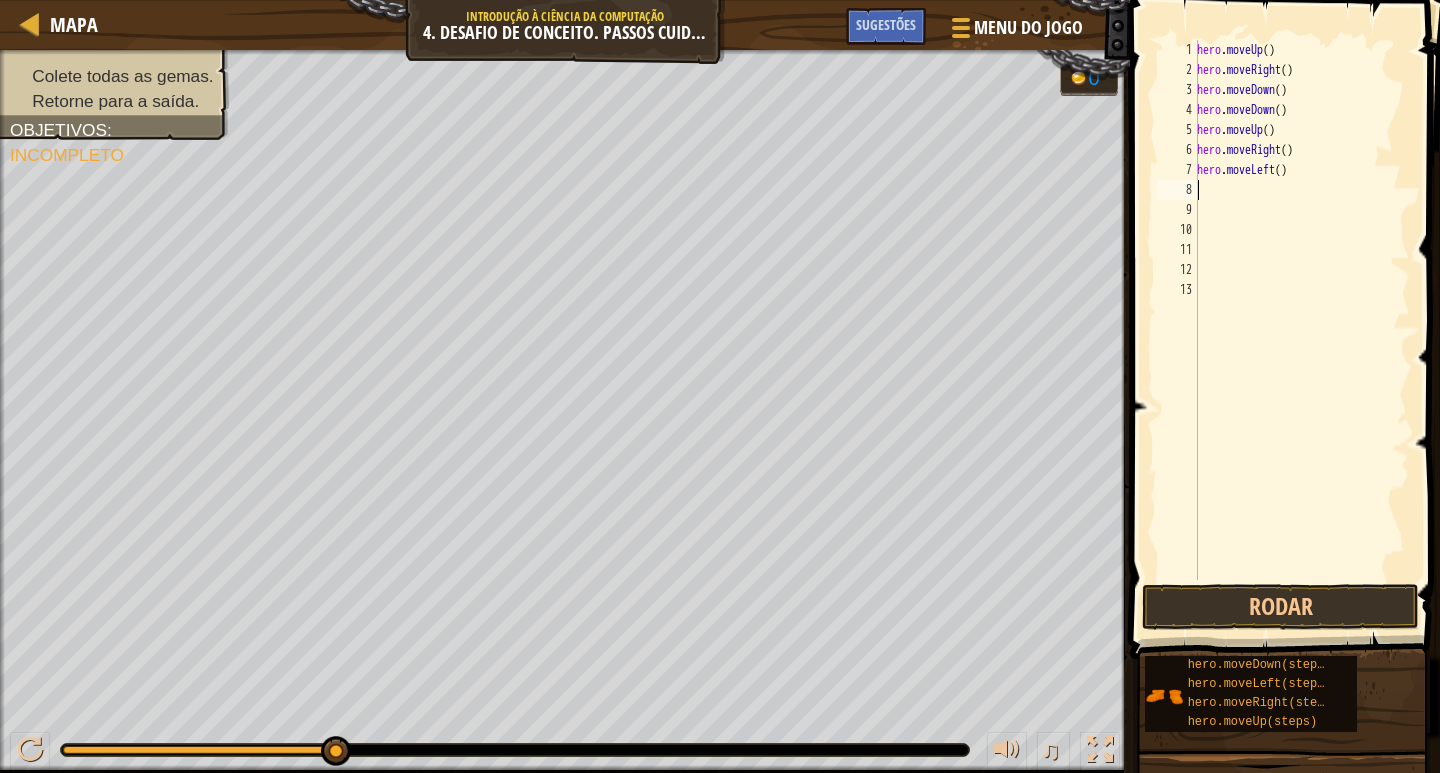 click on "hero . moveUp ( ) hero . moveRight ( ) hero . moveDown ( ) hero . moveDown ( ) hero . moveUp ( ) hero . moveRight ( ) hero . moveLeft ( )" at bounding box center [1301, 330] 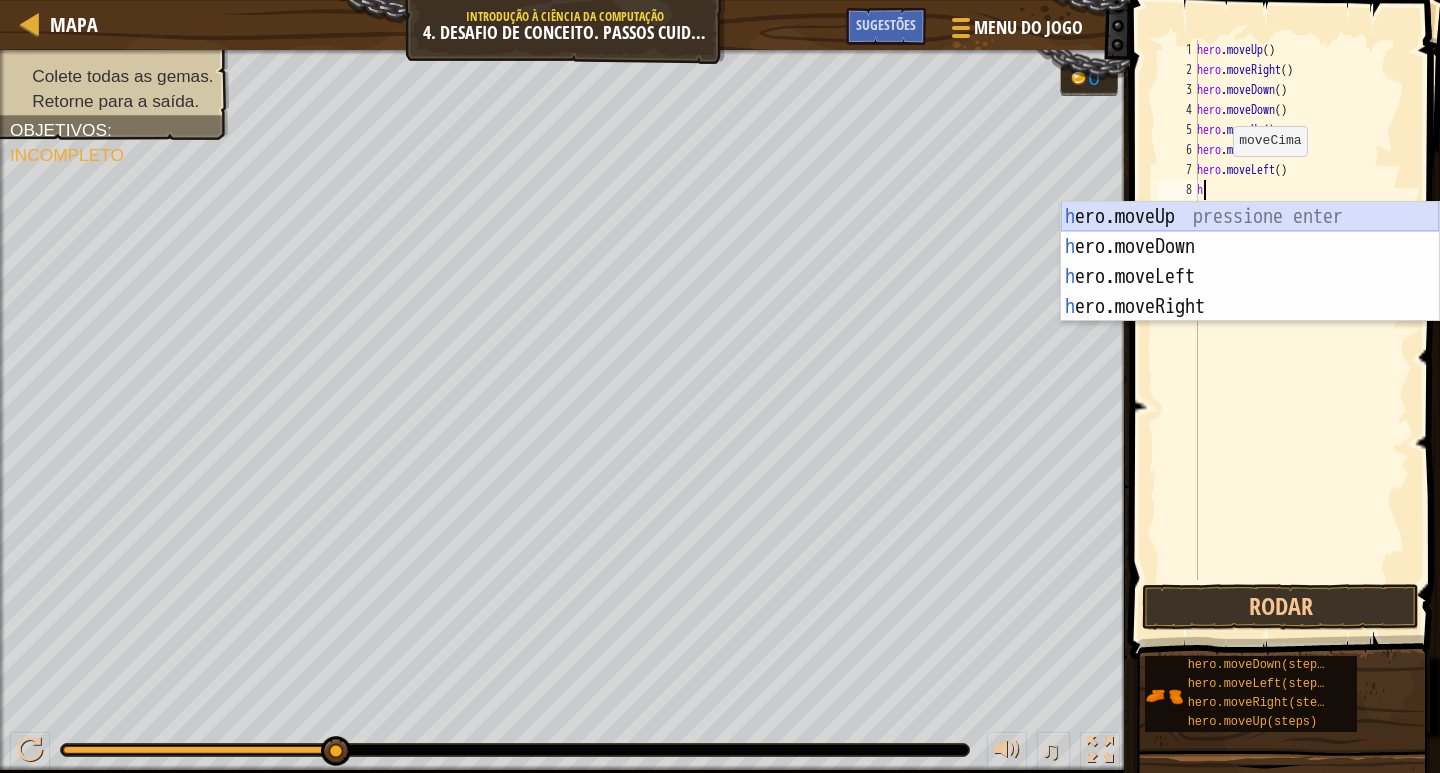 click on "h ero.moveUp pressione enter h ero.moveDown pressione enter h ero.moveLeft pressione enter h ero.moveRight pressione enter" at bounding box center (1250, 292) 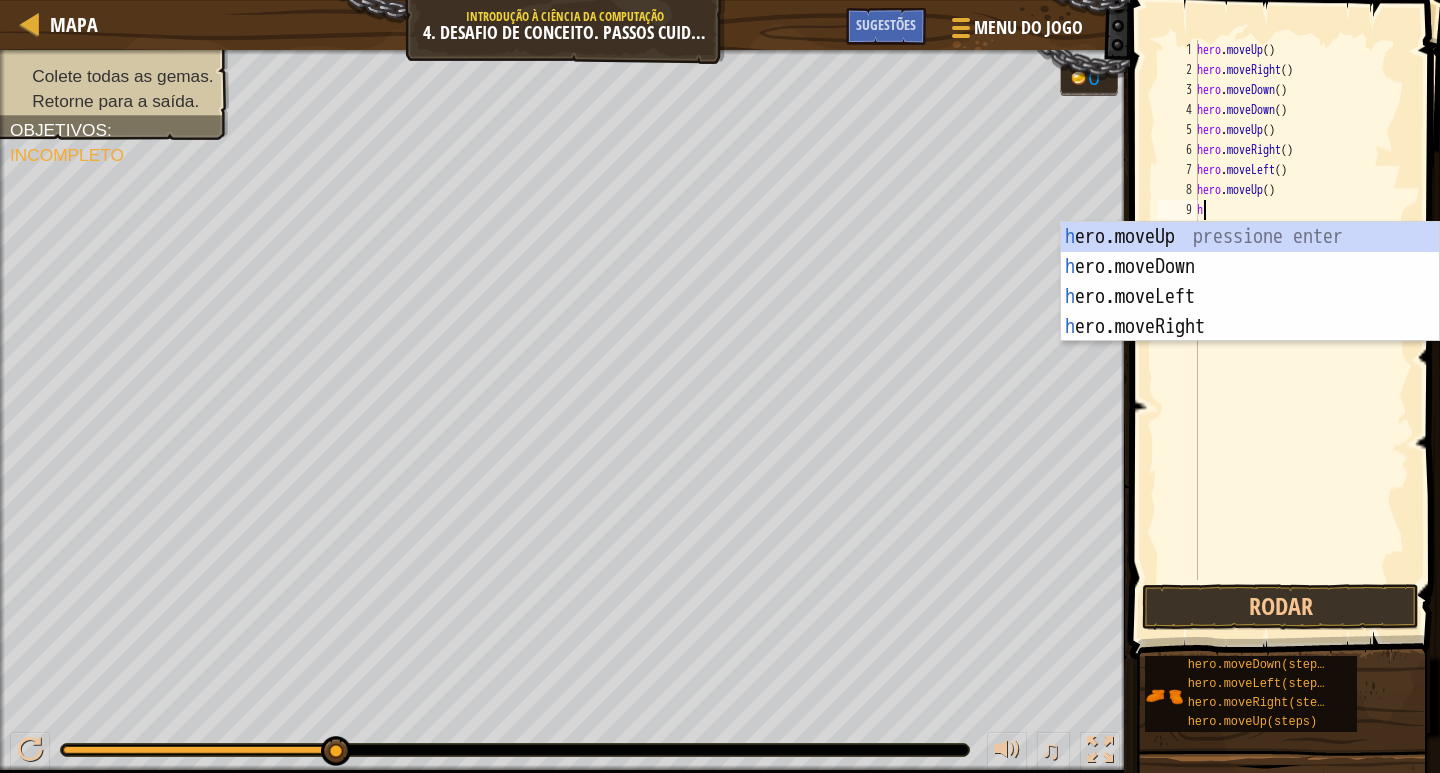 type on "h" 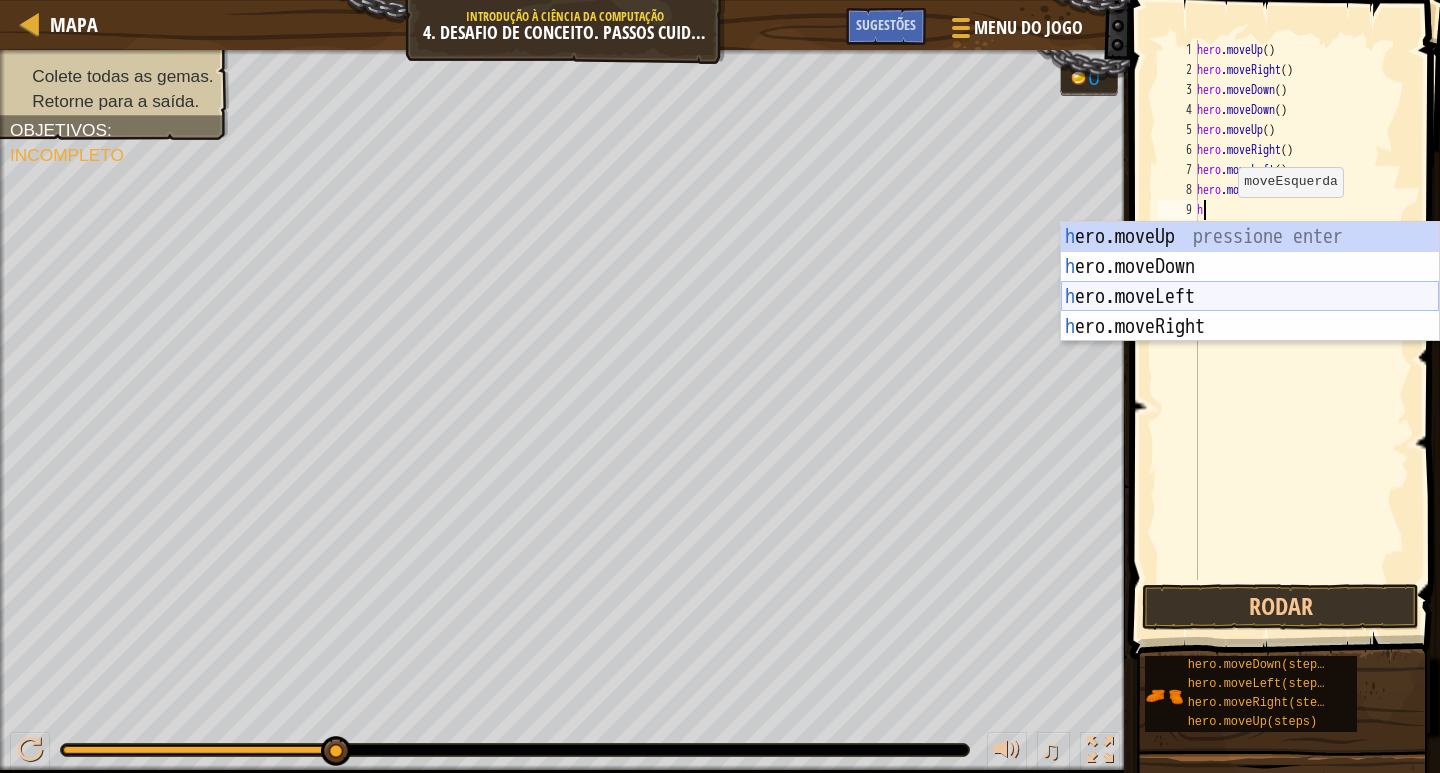 click on "h ero.moveUp pressione enter h ero.moveDown pressione enter h ero.moveLeft pressione enter h ero.moveRight pressione enter" at bounding box center [1250, 312] 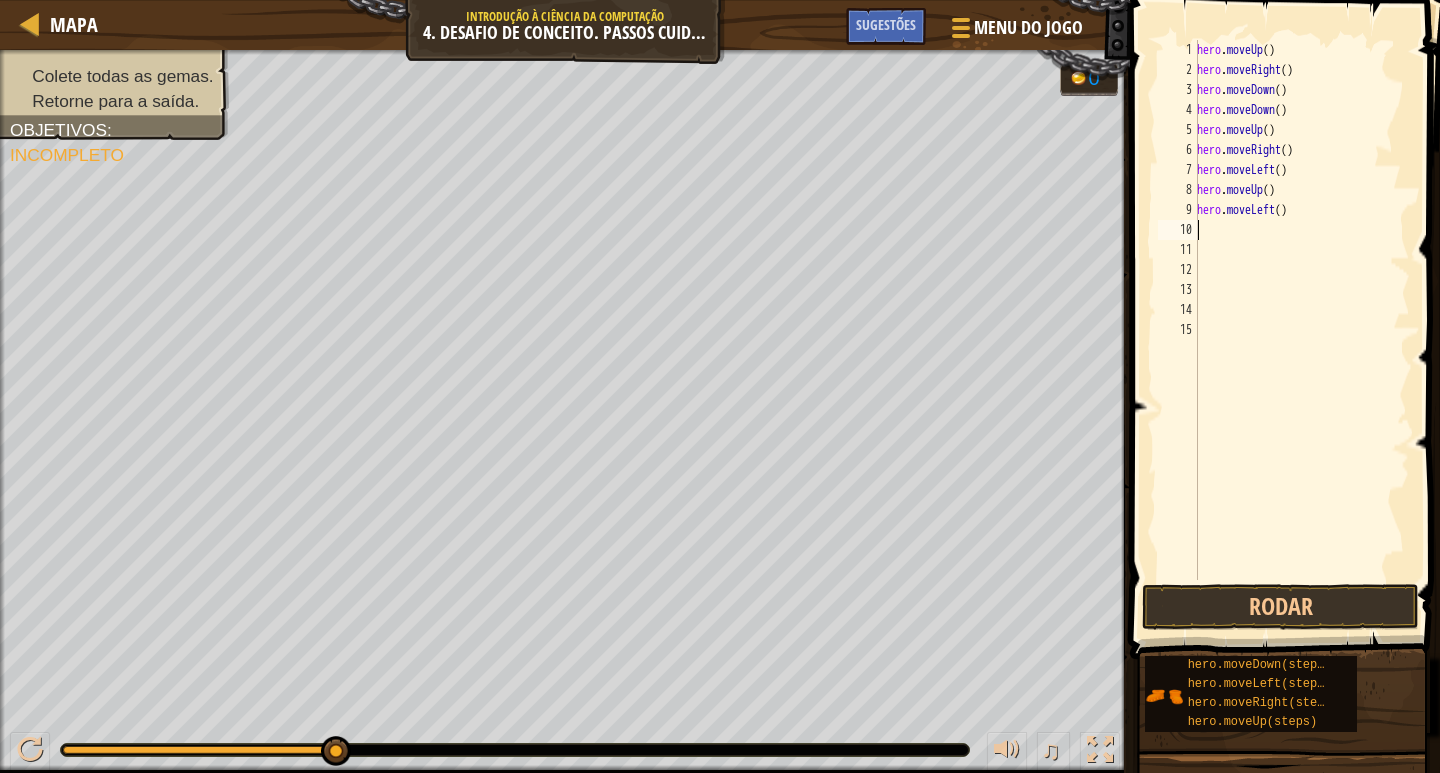 type on "h" 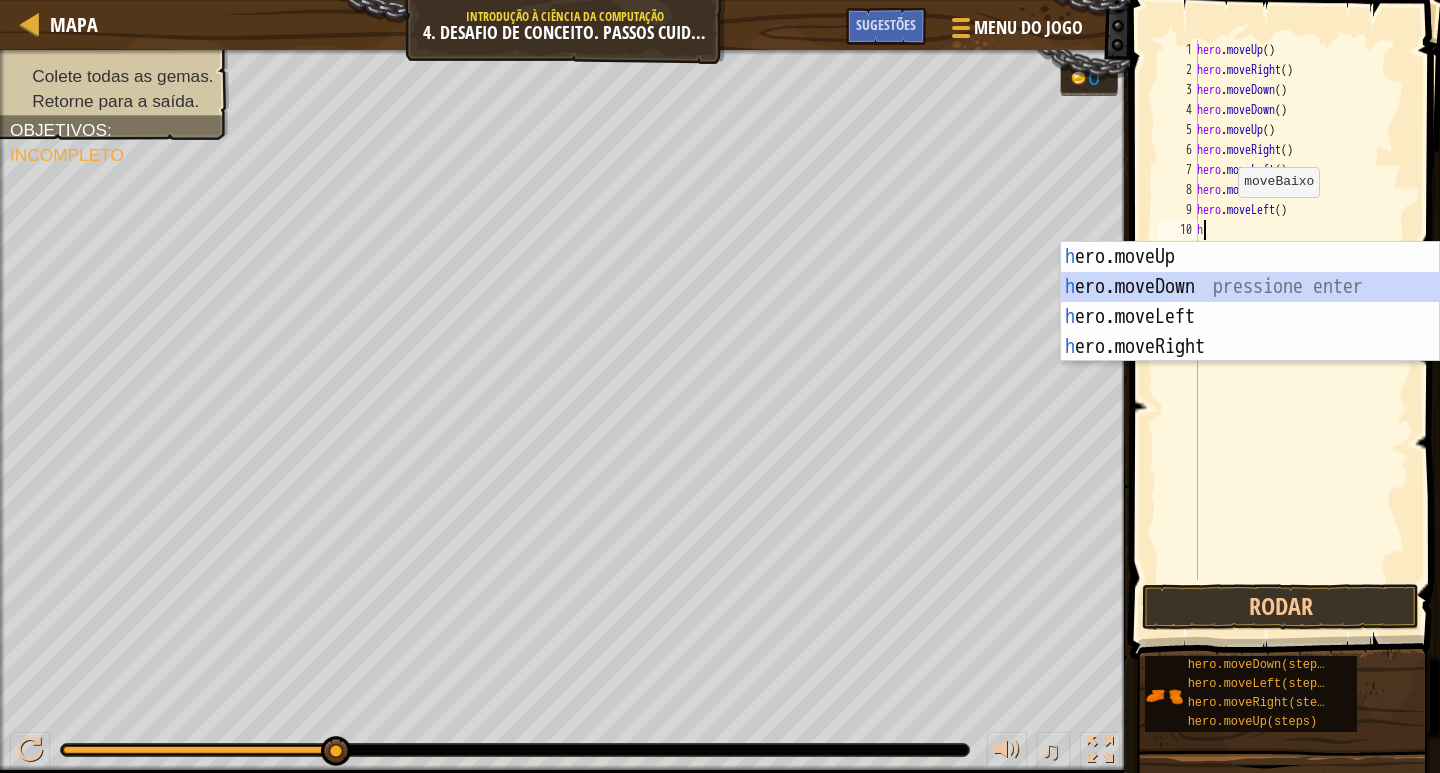 click on "h ero.moveUp pressione enter h ero.moveDown pressione enter h ero.moveLeft pressione enter h ero.moveRight pressione enter" at bounding box center [1250, 332] 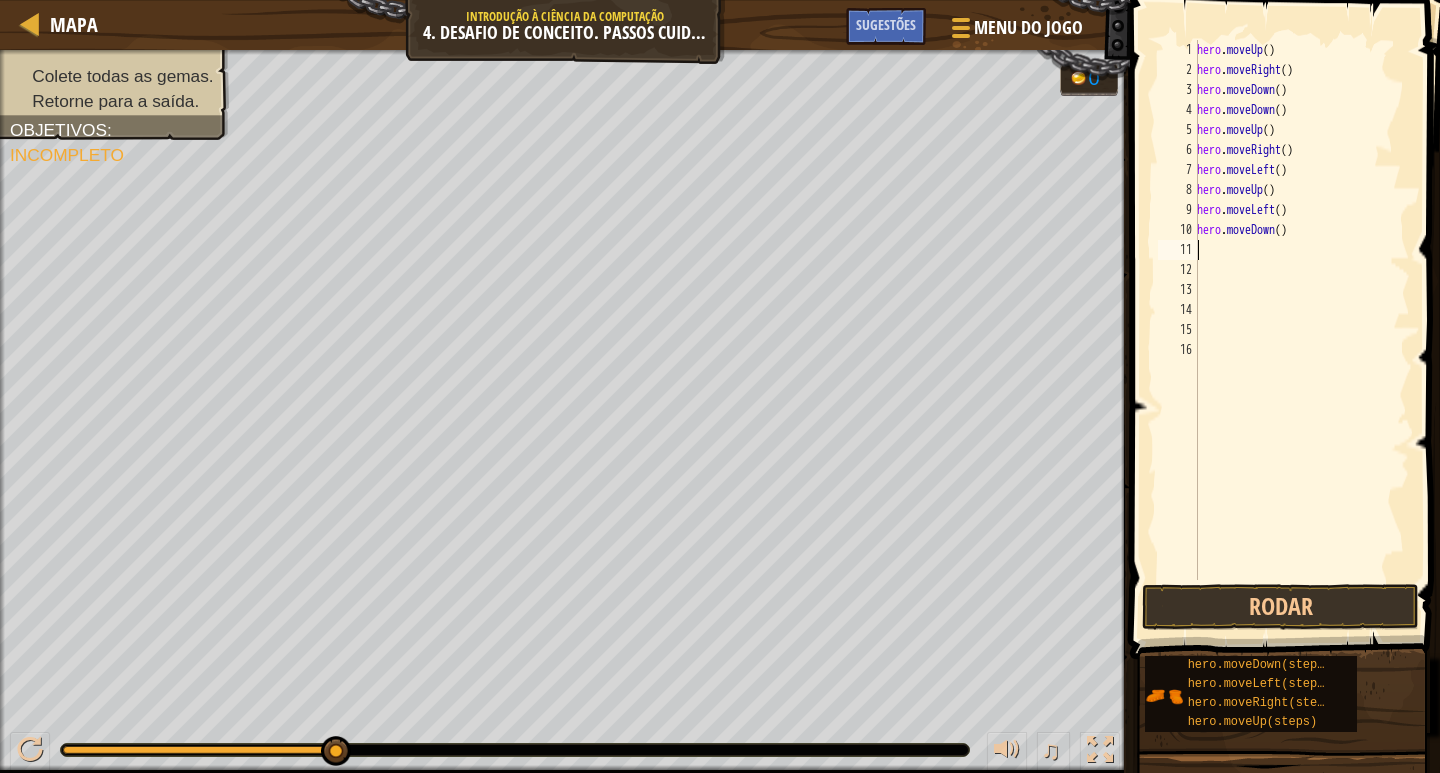 click on "hero . moveUp ( ) hero . moveRight ( ) hero . moveDown ( ) hero . moveDown ( ) hero . moveUp ( ) hero . moveRight ( ) hero . moveLeft ( ) hero . moveUp ( ) hero . moveLeft ( ) hero . moveDown ( )" at bounding box center [1301, 330] 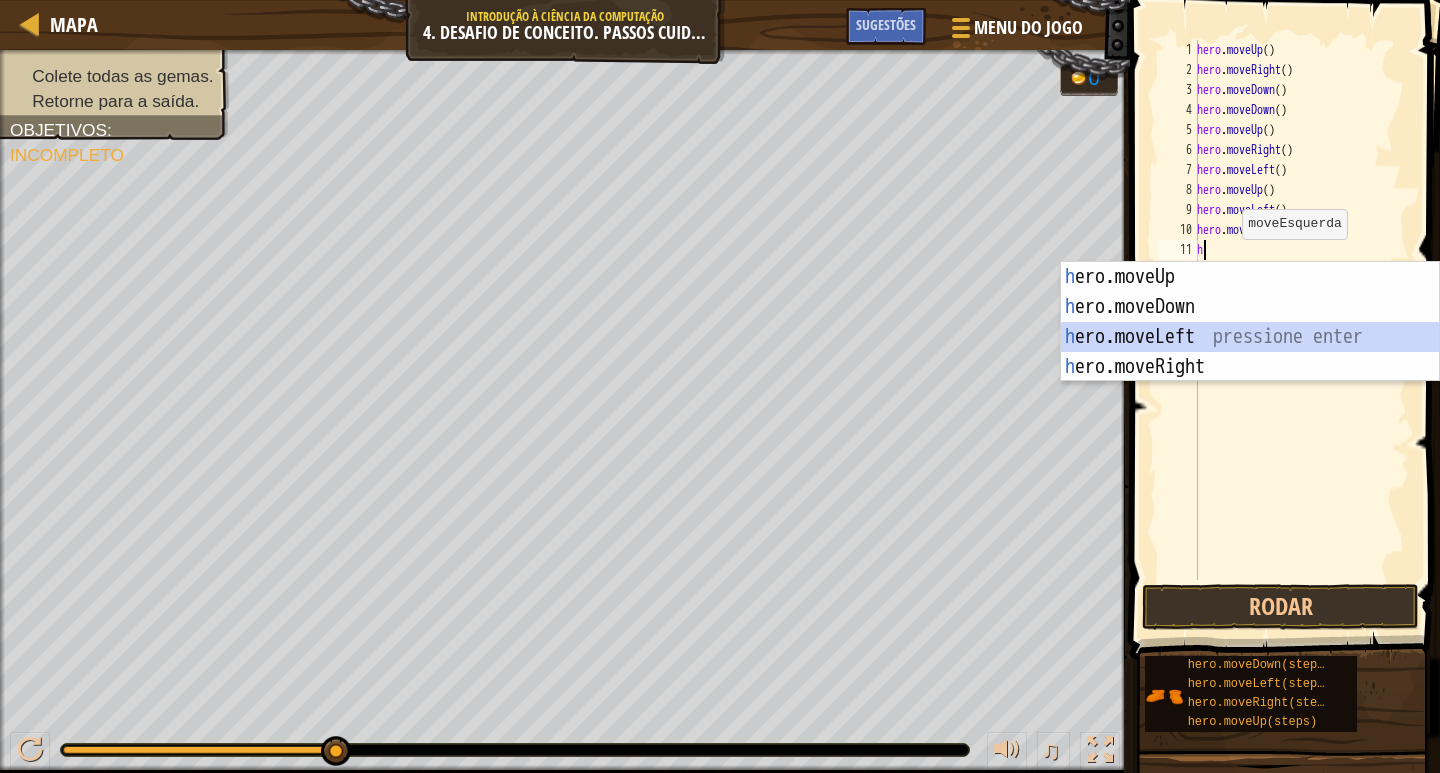 click on "h ero.moveUp pressione enter h ero.moveDown pressione enter h ero.moveLeft pressione enter h ero.moveRight pressione enter" at bounding box center (1250, 352) 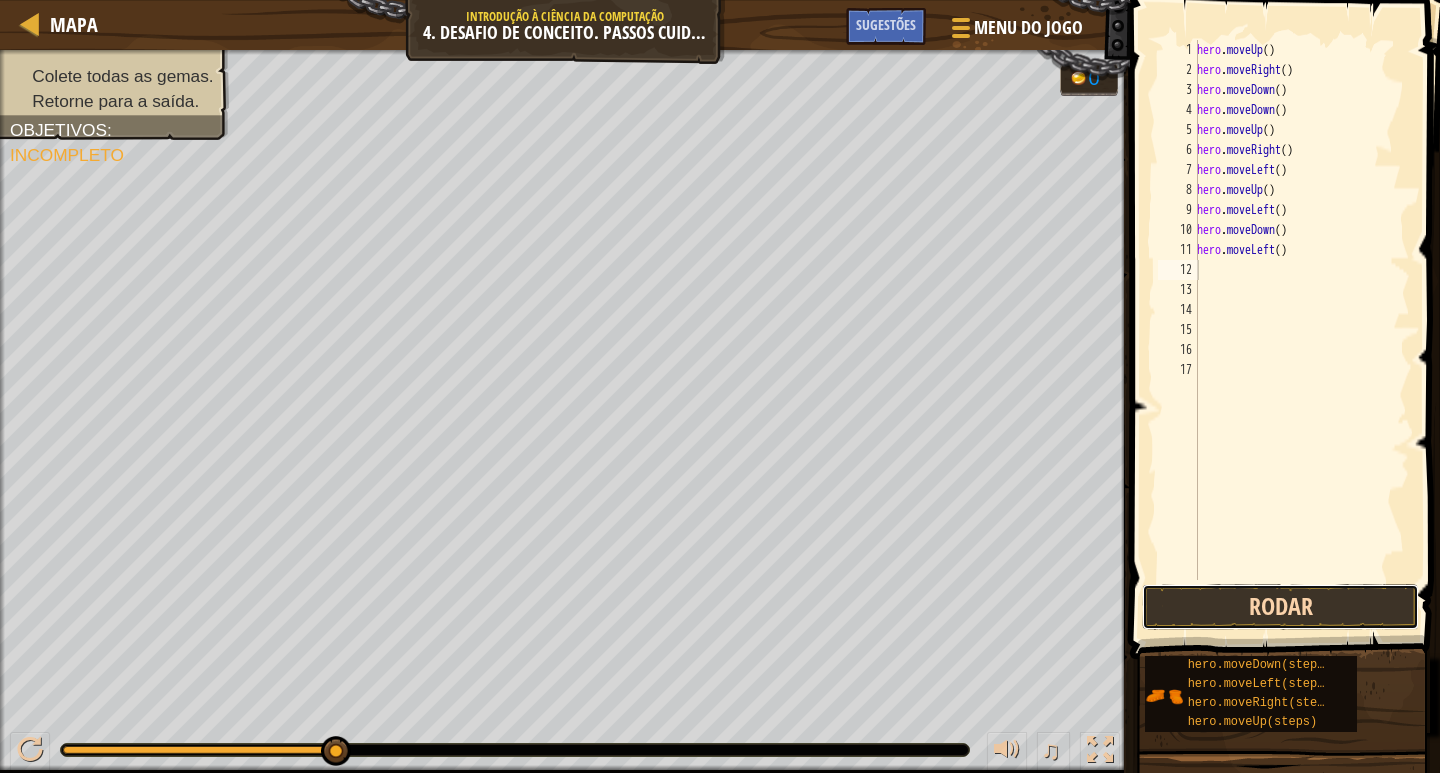 click on "Rodar" at bounding box center (1280, 607) 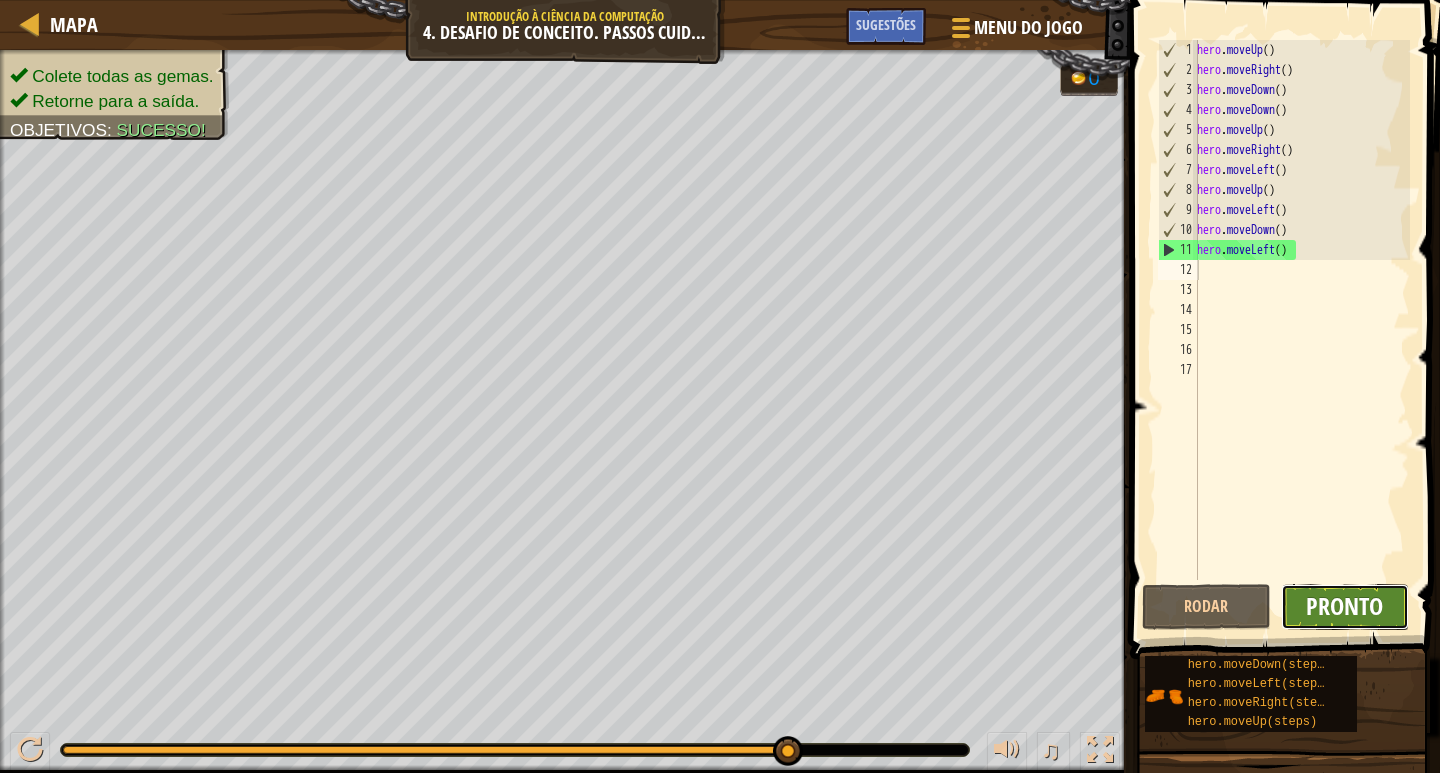click on "Pronto" at bounding box center (1344, 606) 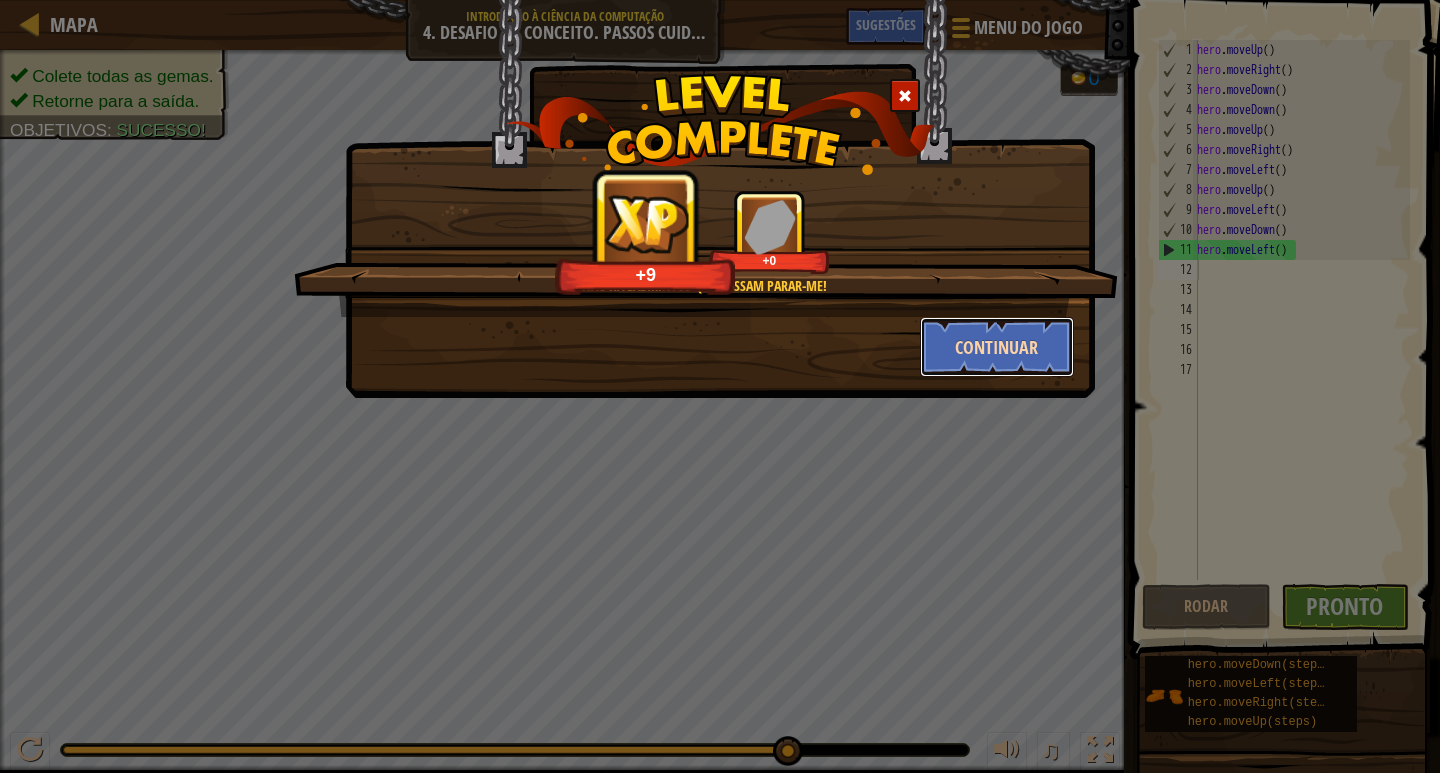 click on "Continuar" at bounding box center [997, 347] 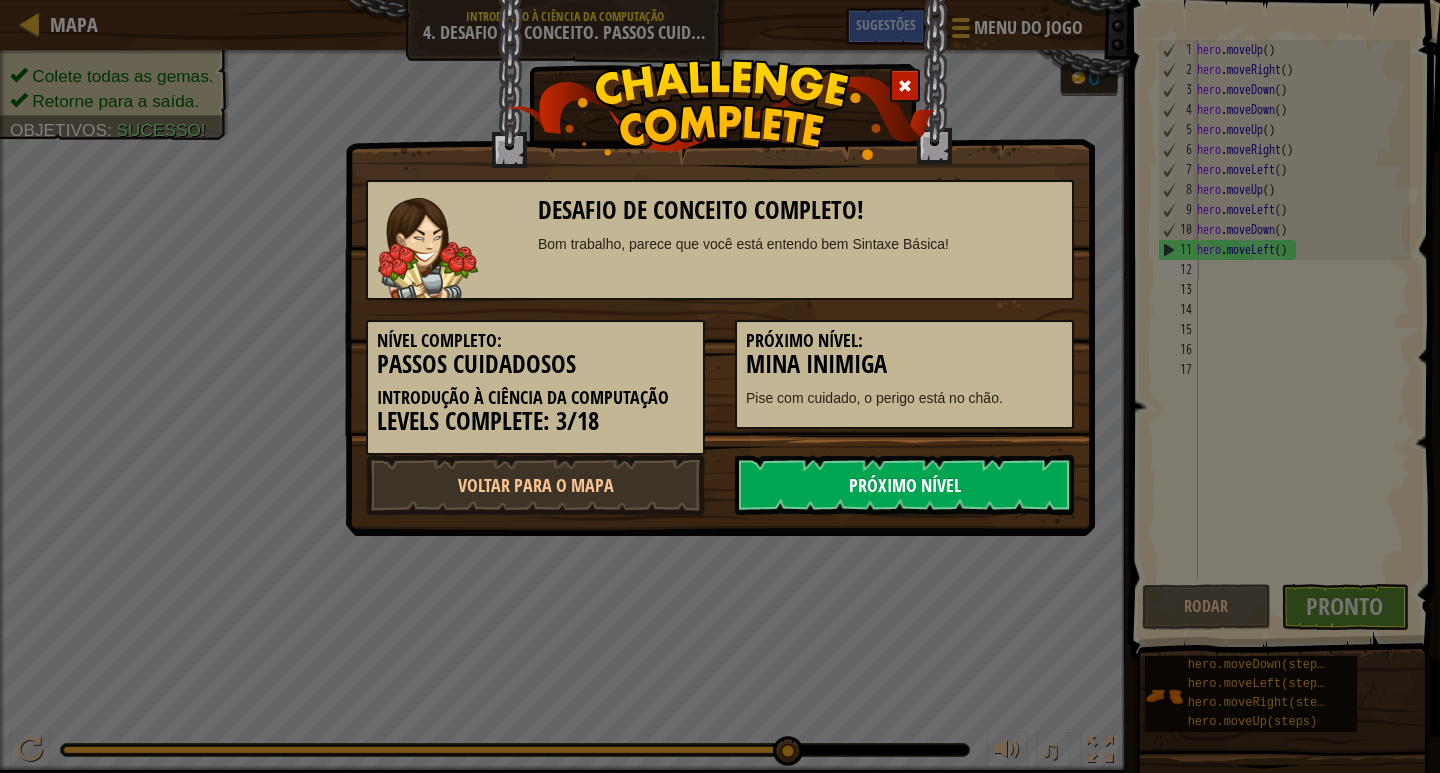 click on "Próximo Nível" at bounding box center [904, 485] 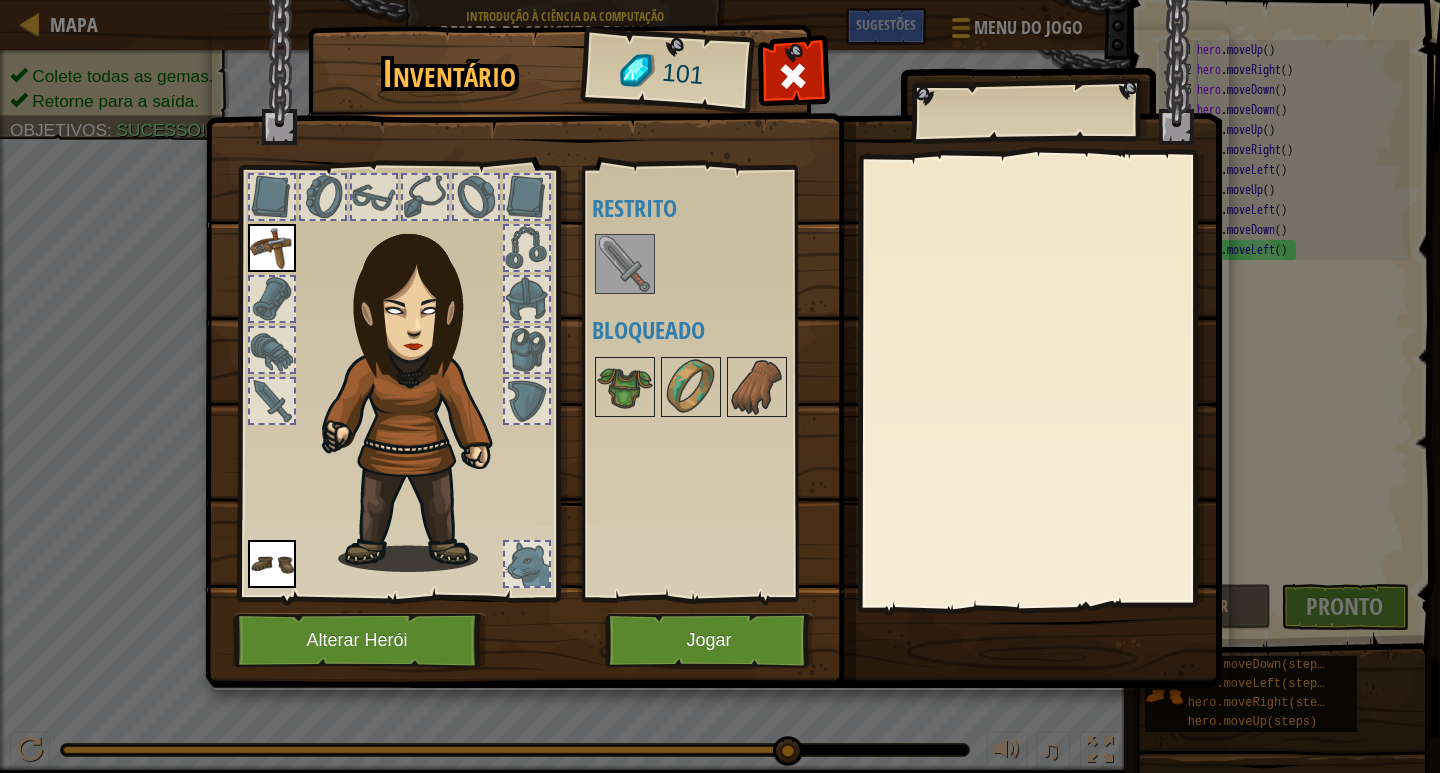 click at bounding box center (717, 264) 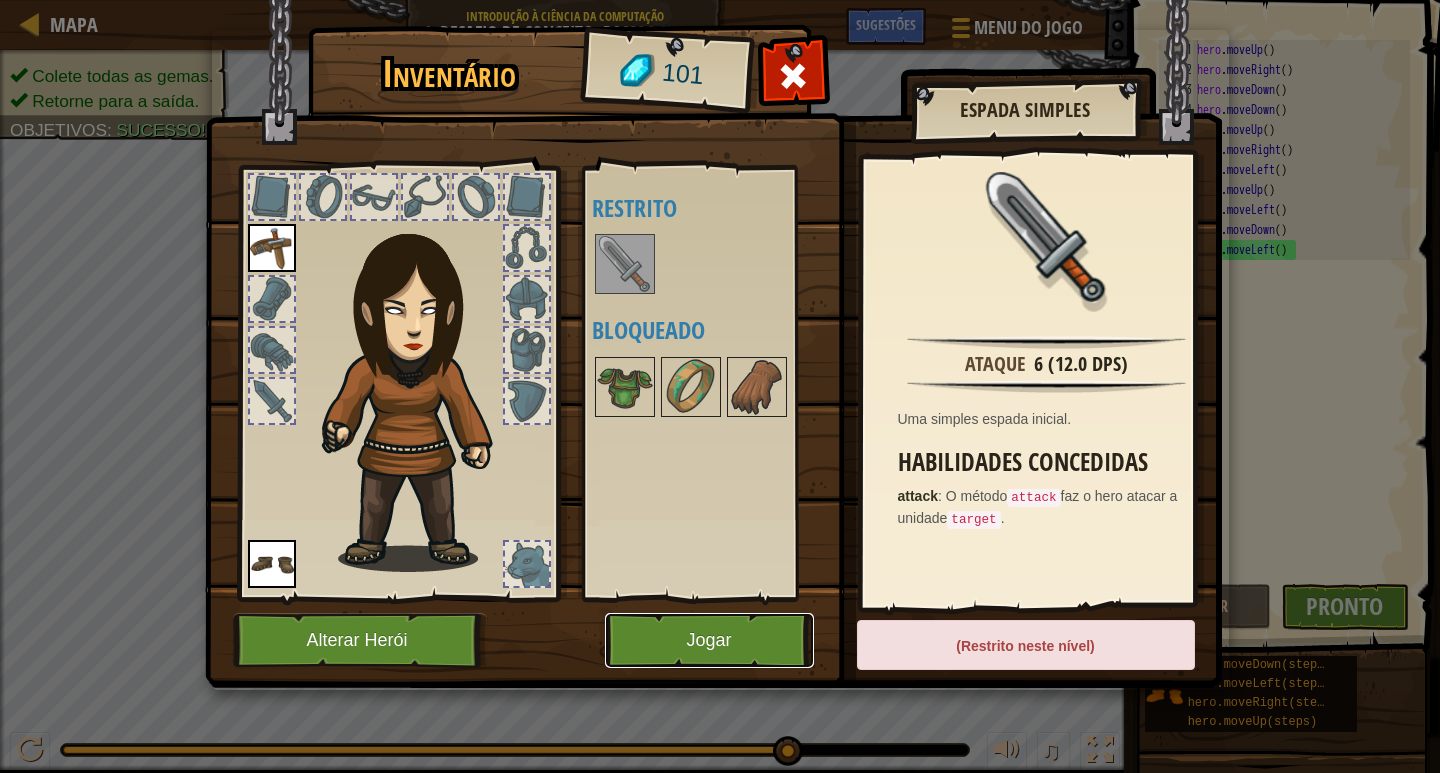 click on "Jogar" at bounding box center (709, 640) 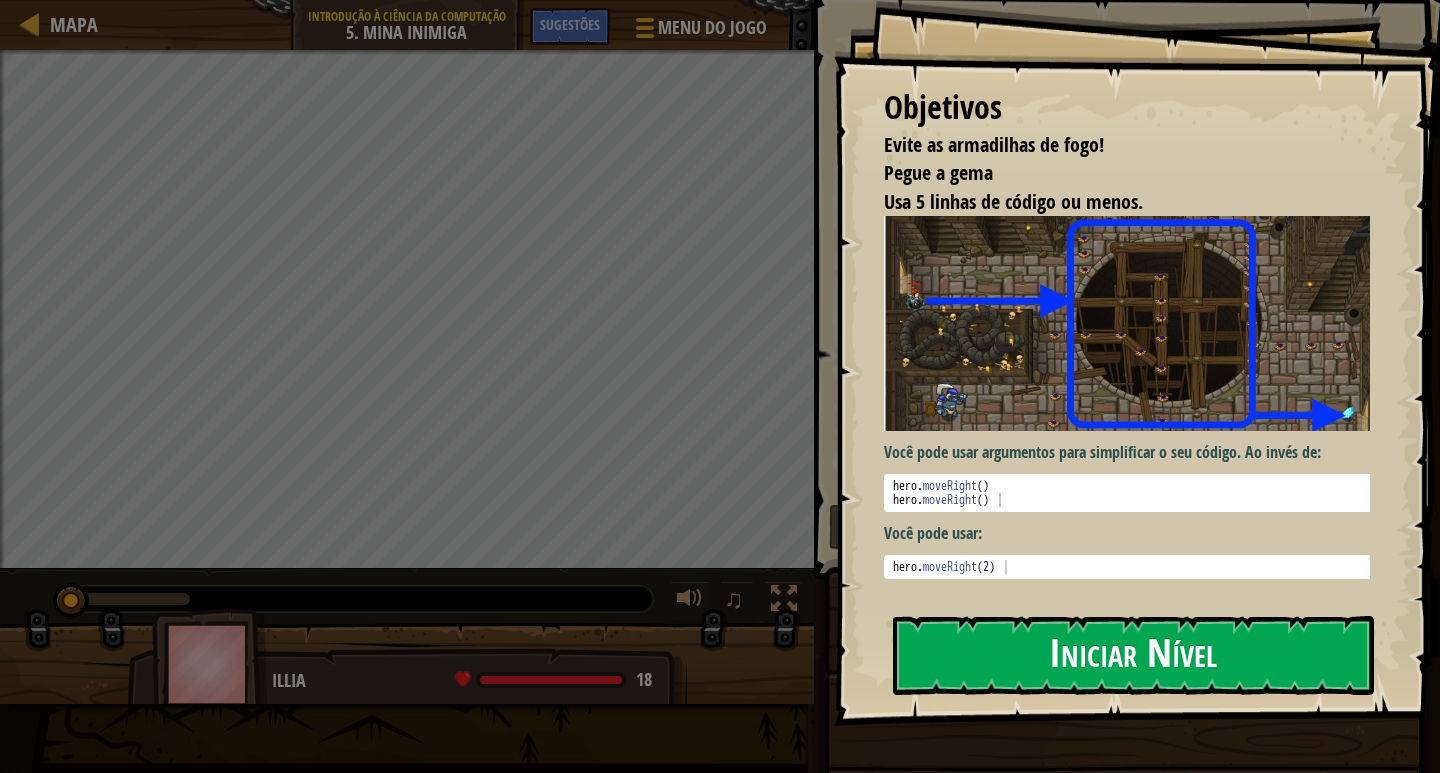 click on "Iniciar Nível" at bounding box center [1133, 655] 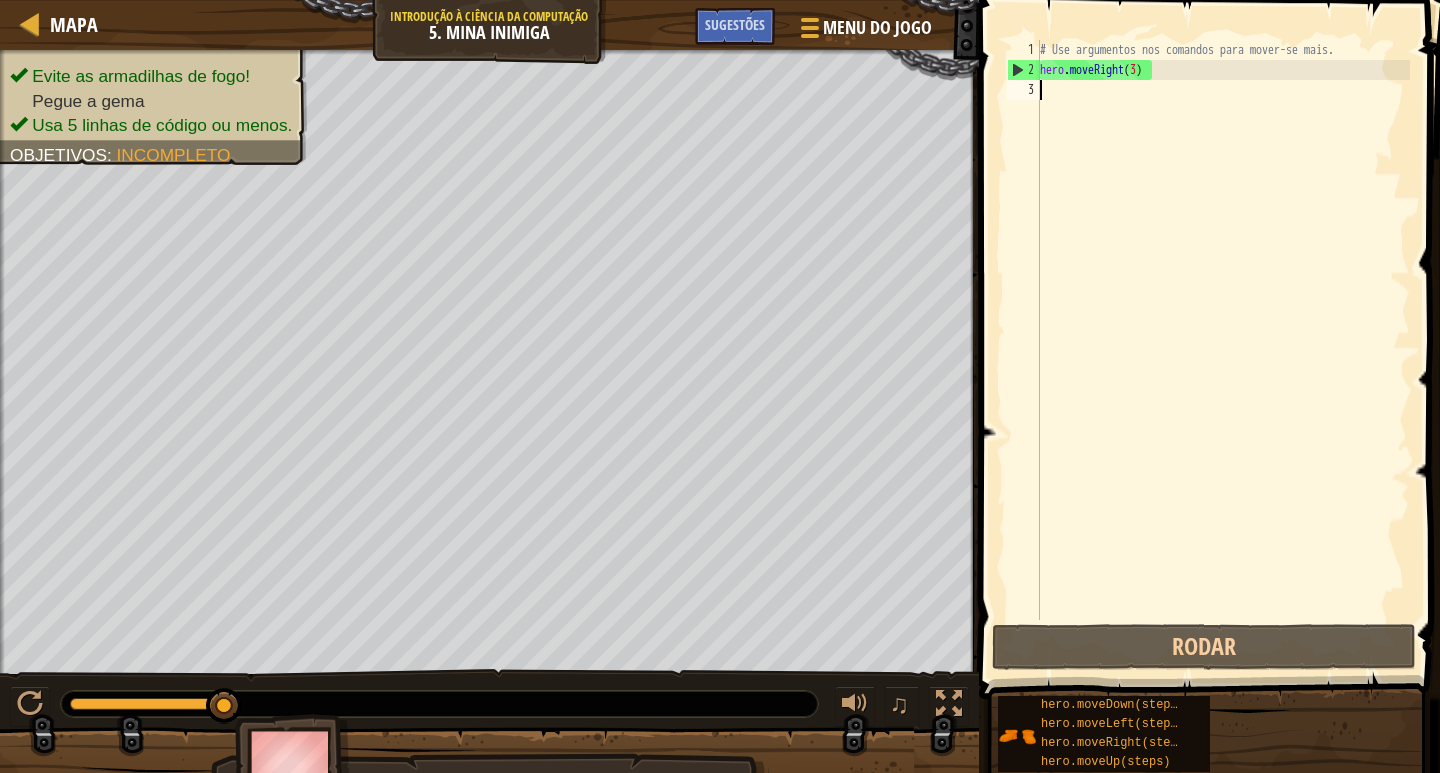 type on "h" 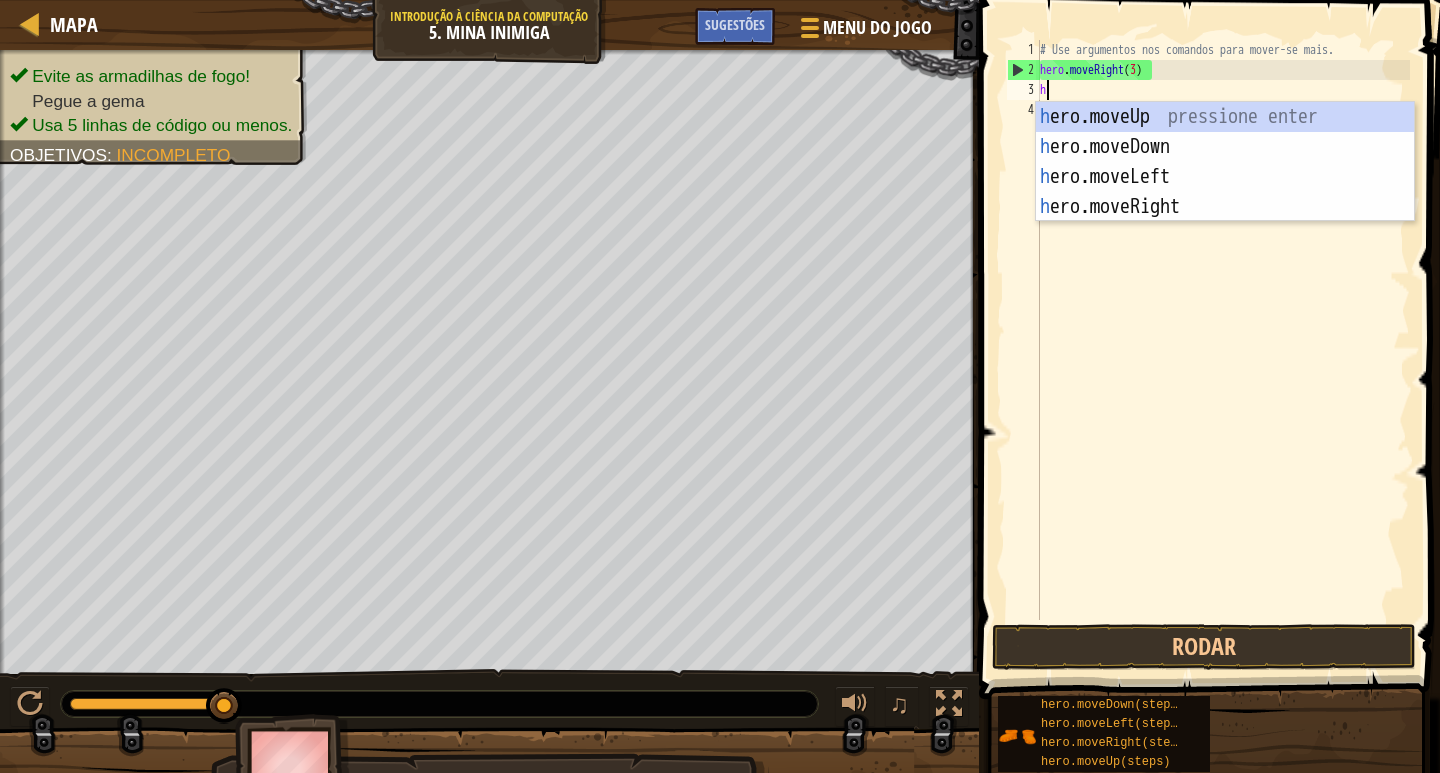 scroll, scrollTop: 9, scrollLeft: 0, axis: vertical 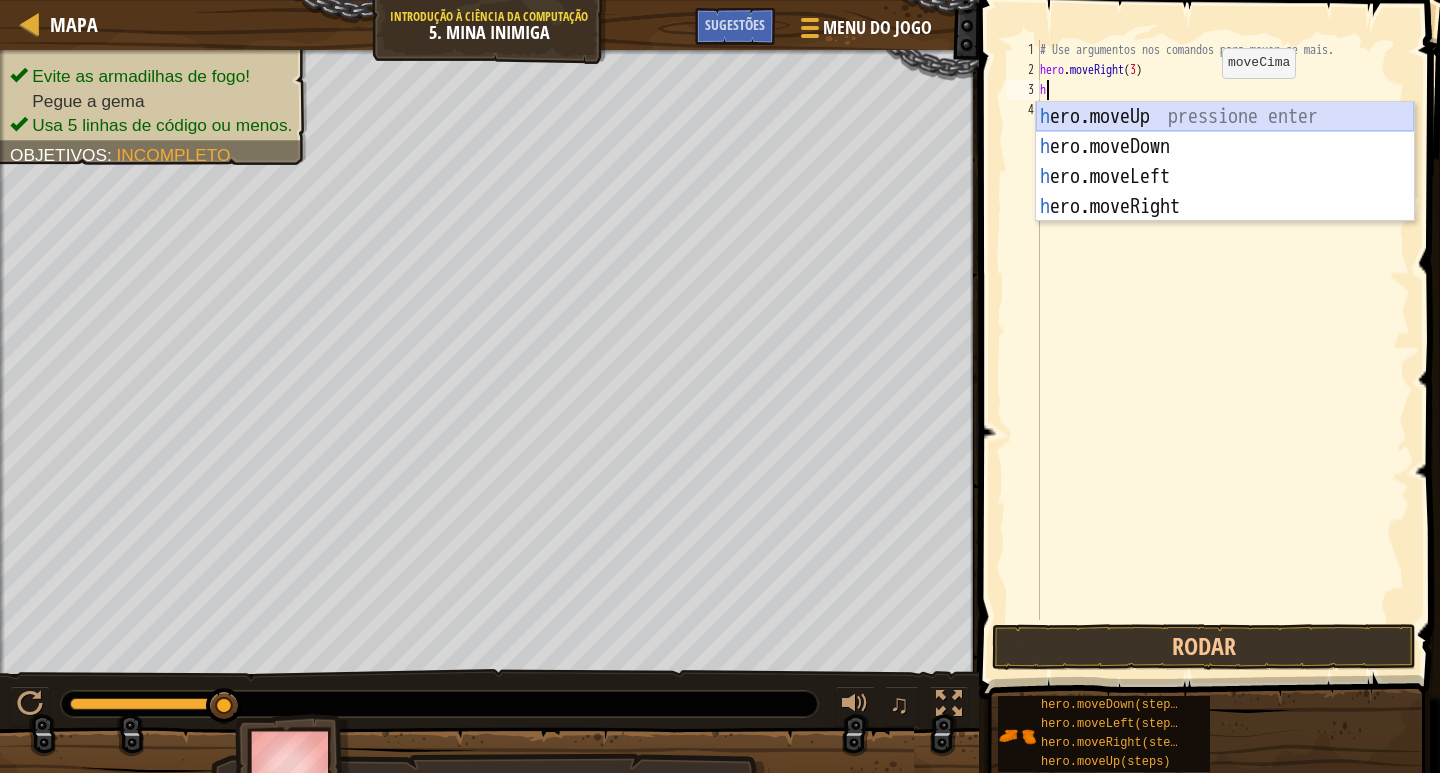 click on "h ero.moveUp pressione enter h ero.moveDown pressione enter h ero.moveLeft pressione enter h ero.moveRight pressione enter" at bounding box center (1225, 192) 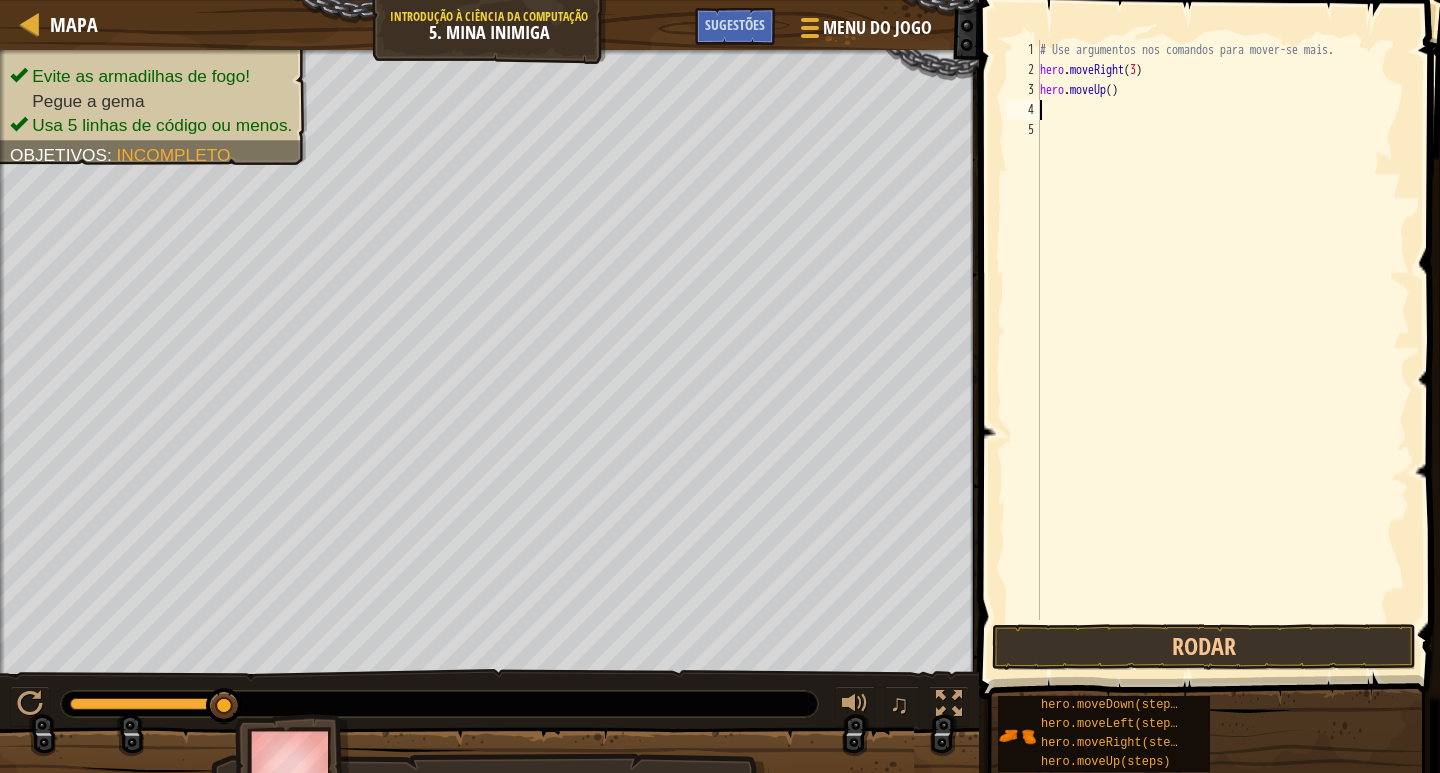 type on "h" 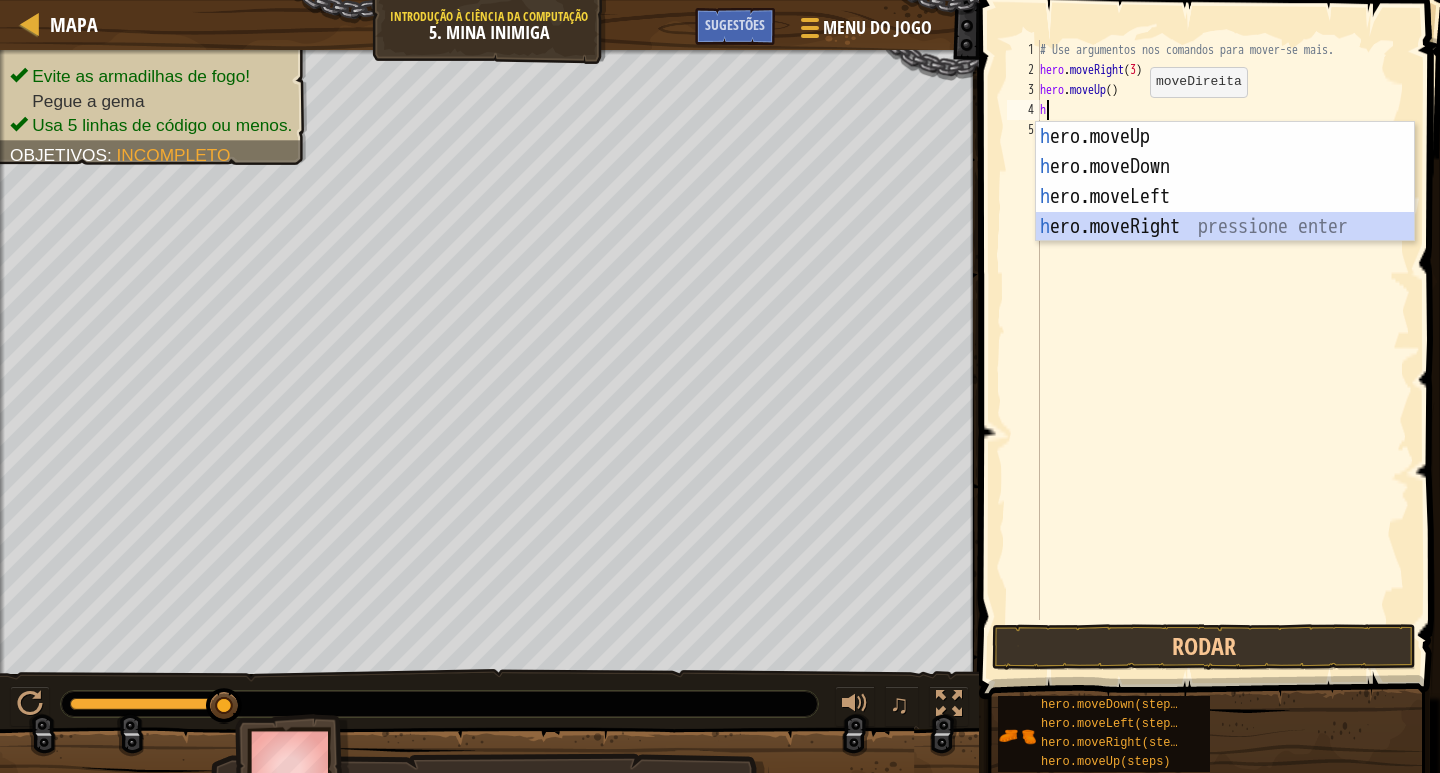 click on "h ero.moveUp pressione enter h ero.moveDown pressione enter h ero.moveLeft pressione enter h ero.moveRight pressione enter" at bounding box center (1225, 212) 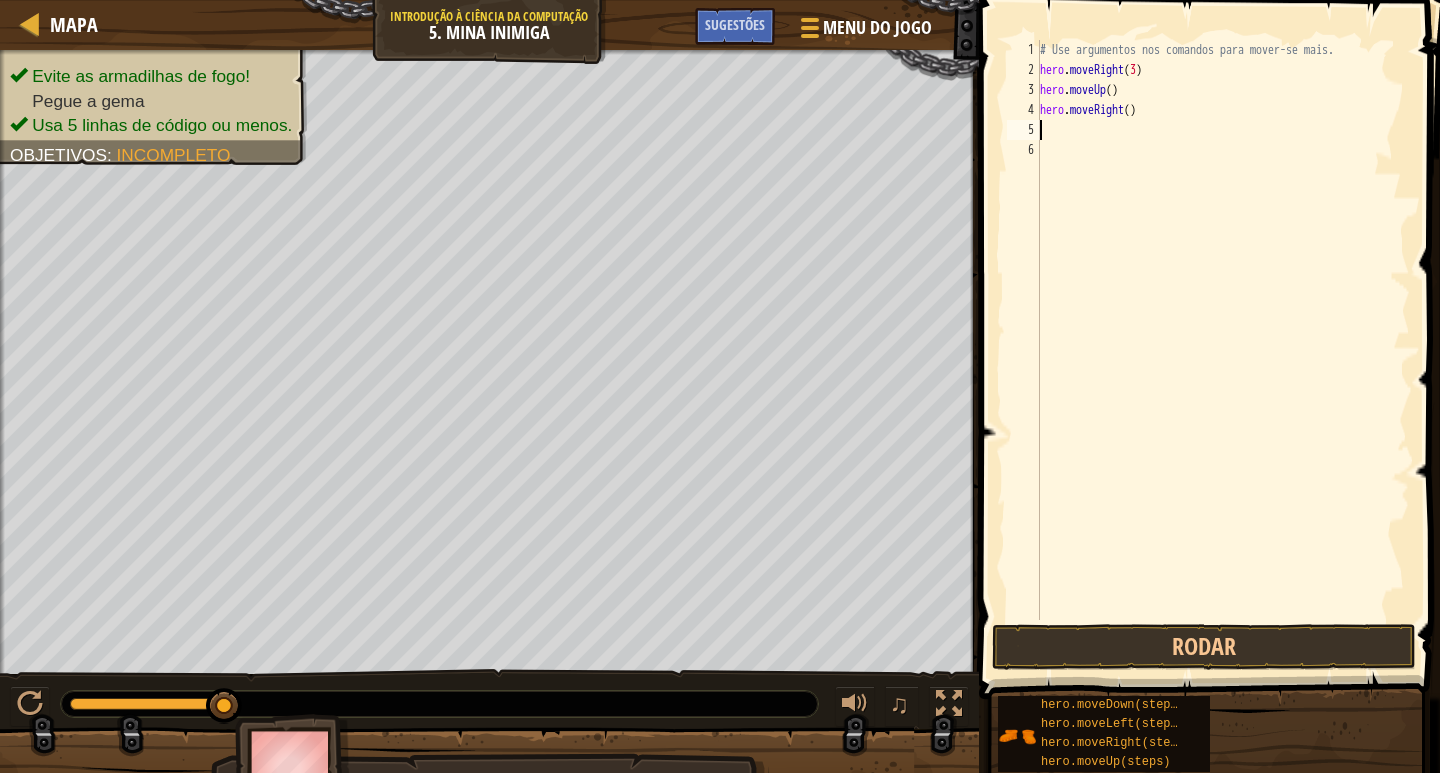 type on "h" 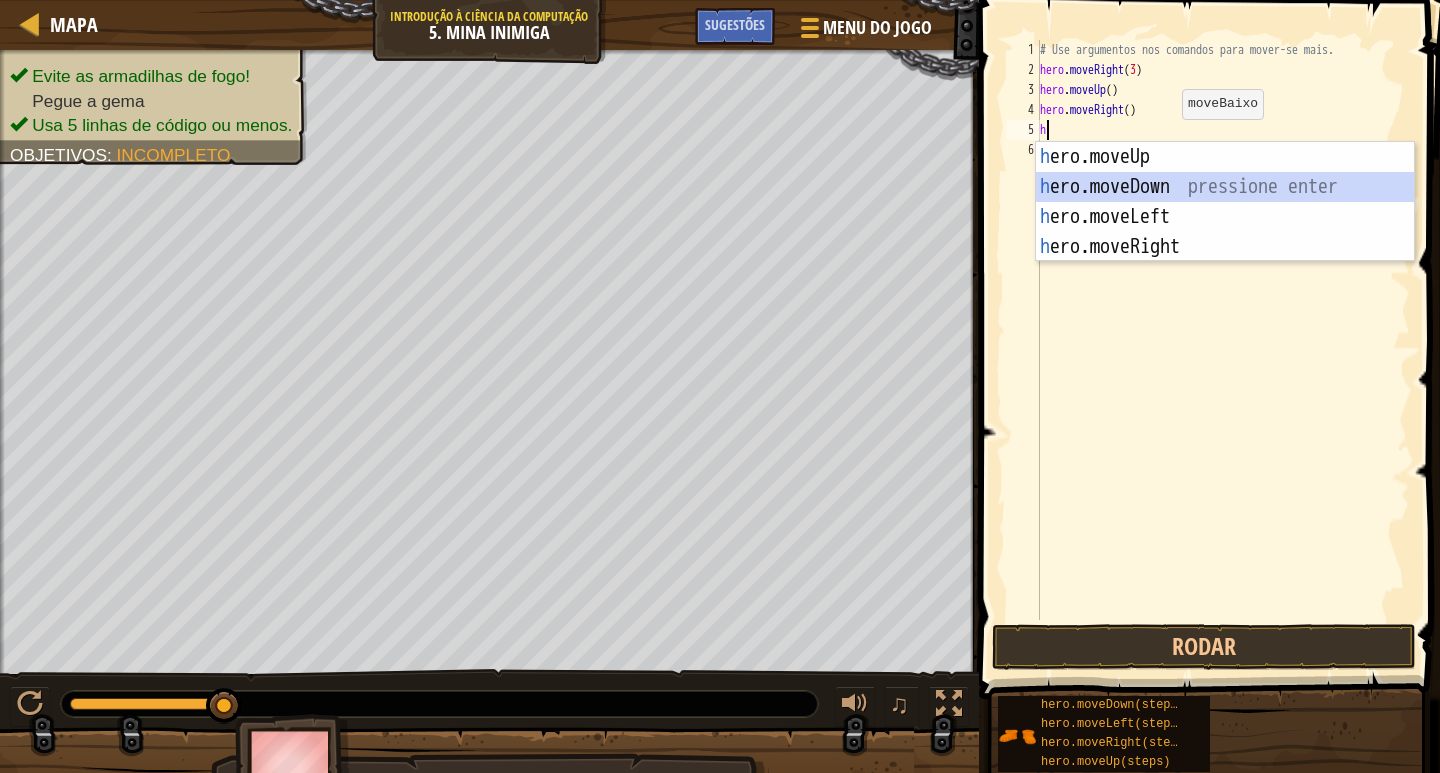 click on "h ero.moveUp pressione enter h ero.moveDown pressione enter h ero.moveLeft pressione enter h ero.moveRight pressione enter" at bounding box center (1225, 232) 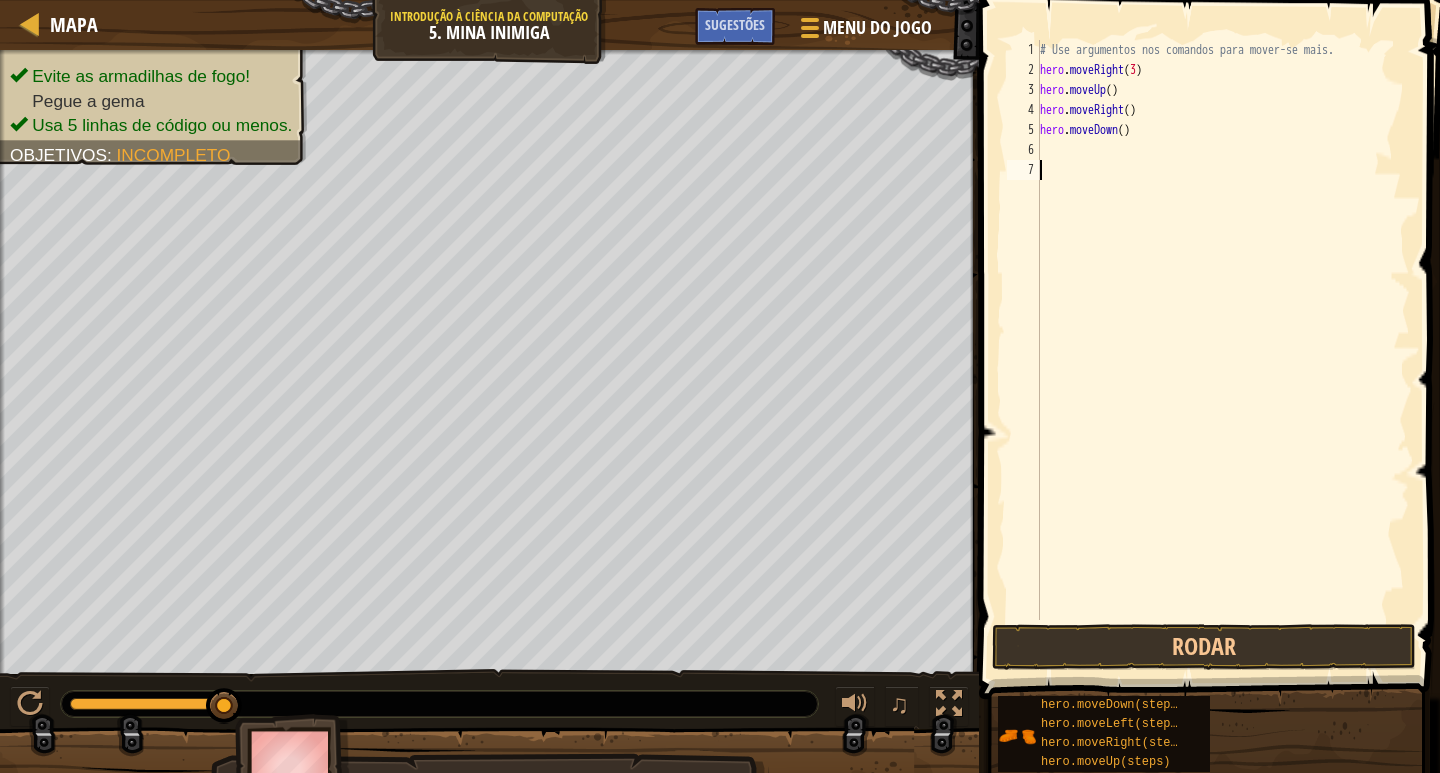 type on "h" 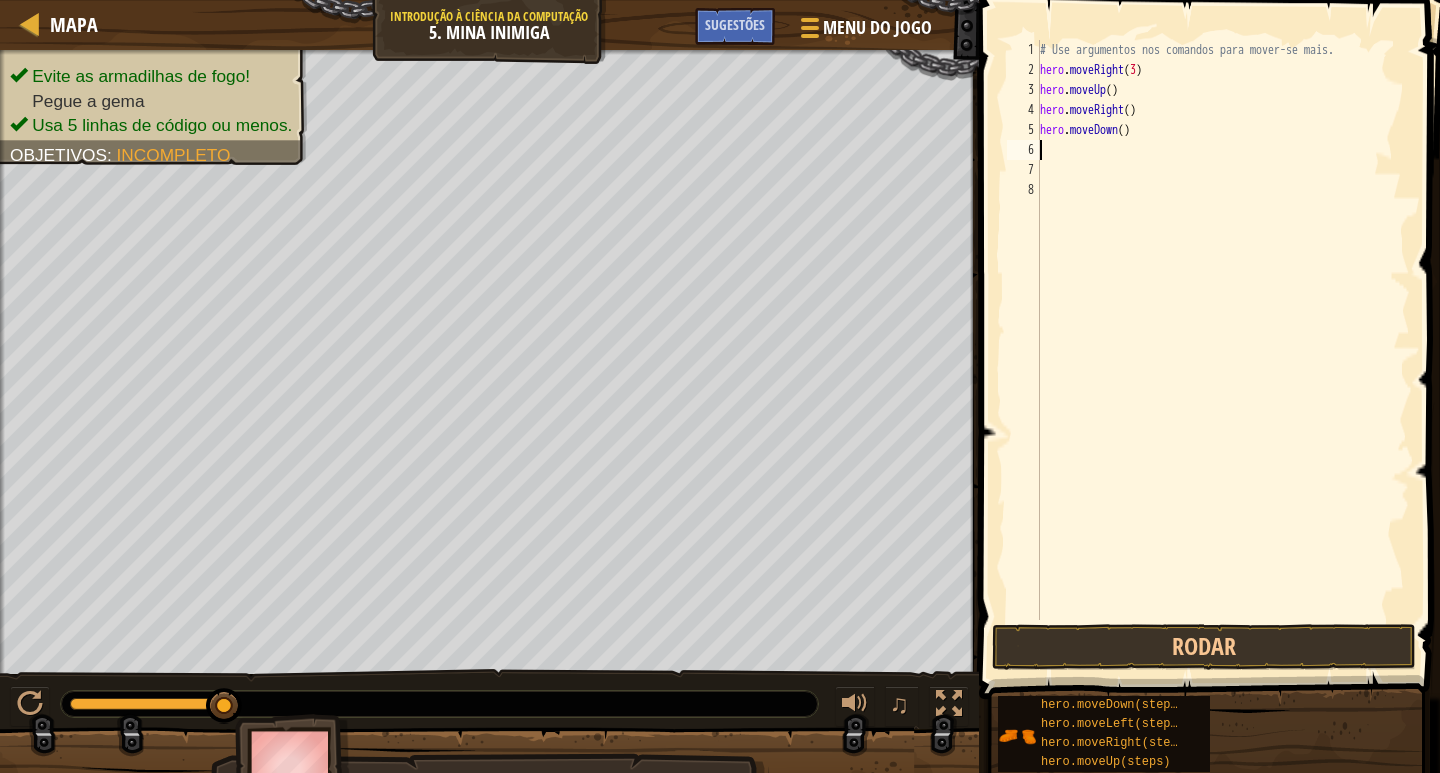 click on "# Use argumentos nos comandos para mover-se mais. hero . moveRight ( 3 ) hero . moveUp ( ) hero . moveRight ( ) hero . moveDown ( )" at bounding box center (1223, 350) 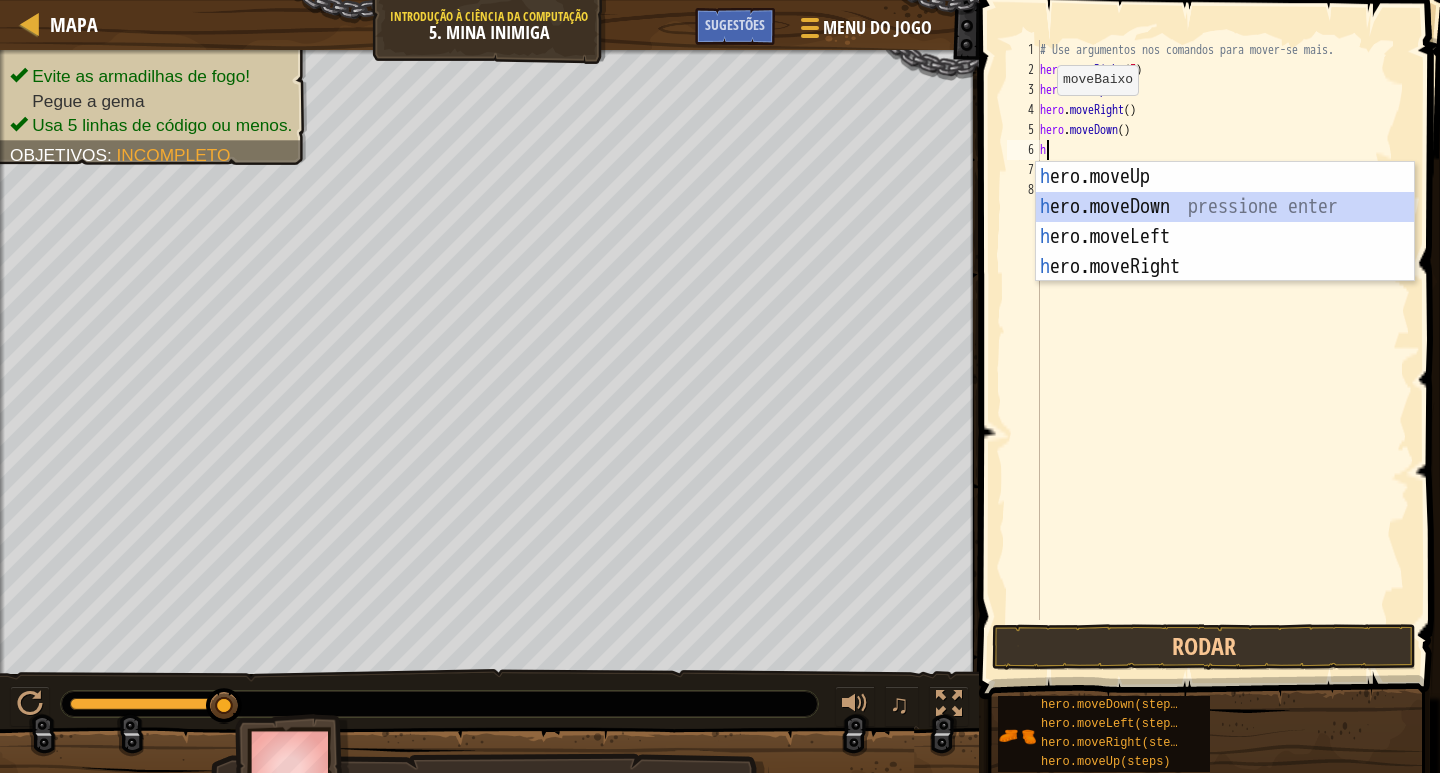 click on "h ero.moveUp pressione enter h ero.moveDown pressione enter h ero.moveLeft pressione enter h ero.moveRight pressione enter" at bounding box center (1225, 252) 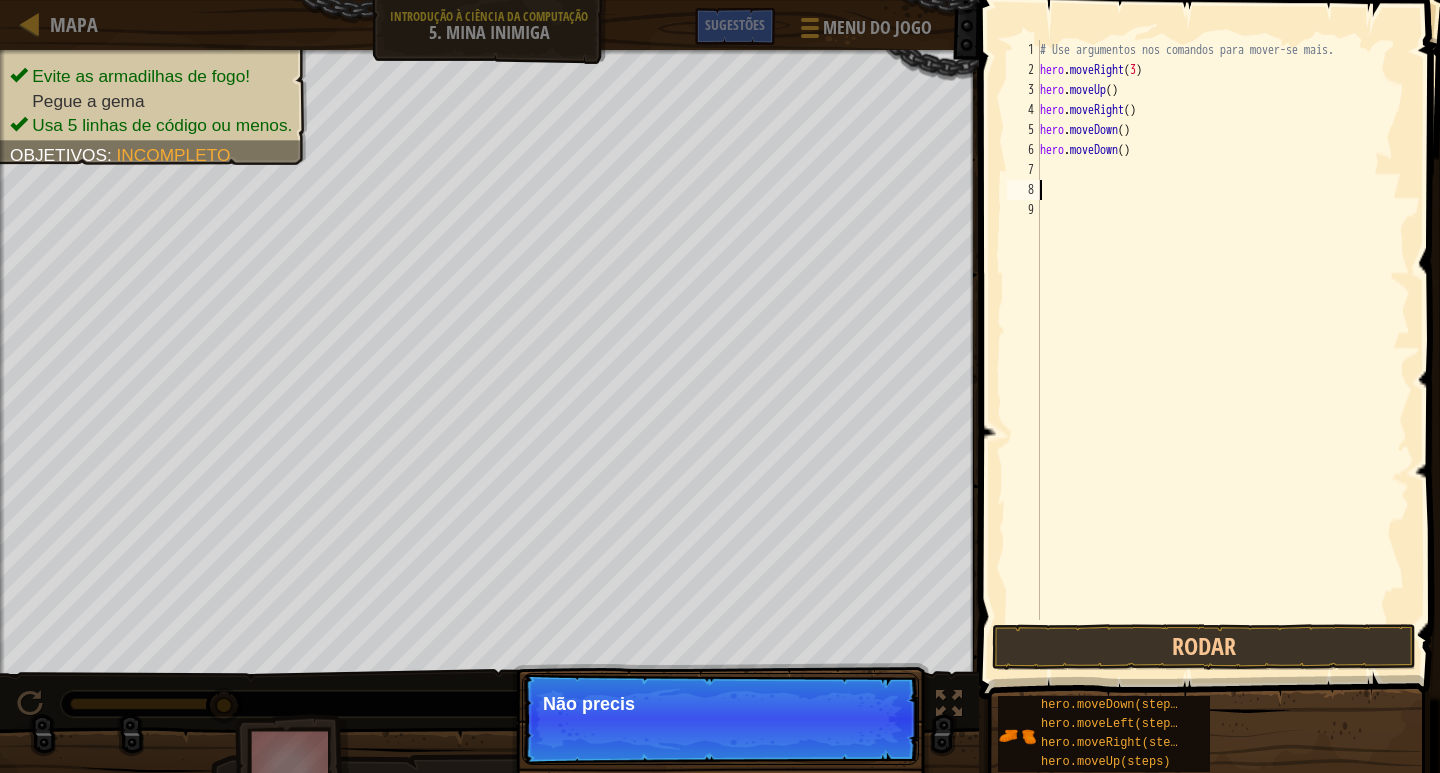 click on "# Use argumentos nos comandos para mover-se mais. hero . moveRight ( 3 ) hero . moveUp ( ) hero . moveRight ( ) hero . moveDown ( ) hero . moveDown ( )" at bounding box center [1223, 350] 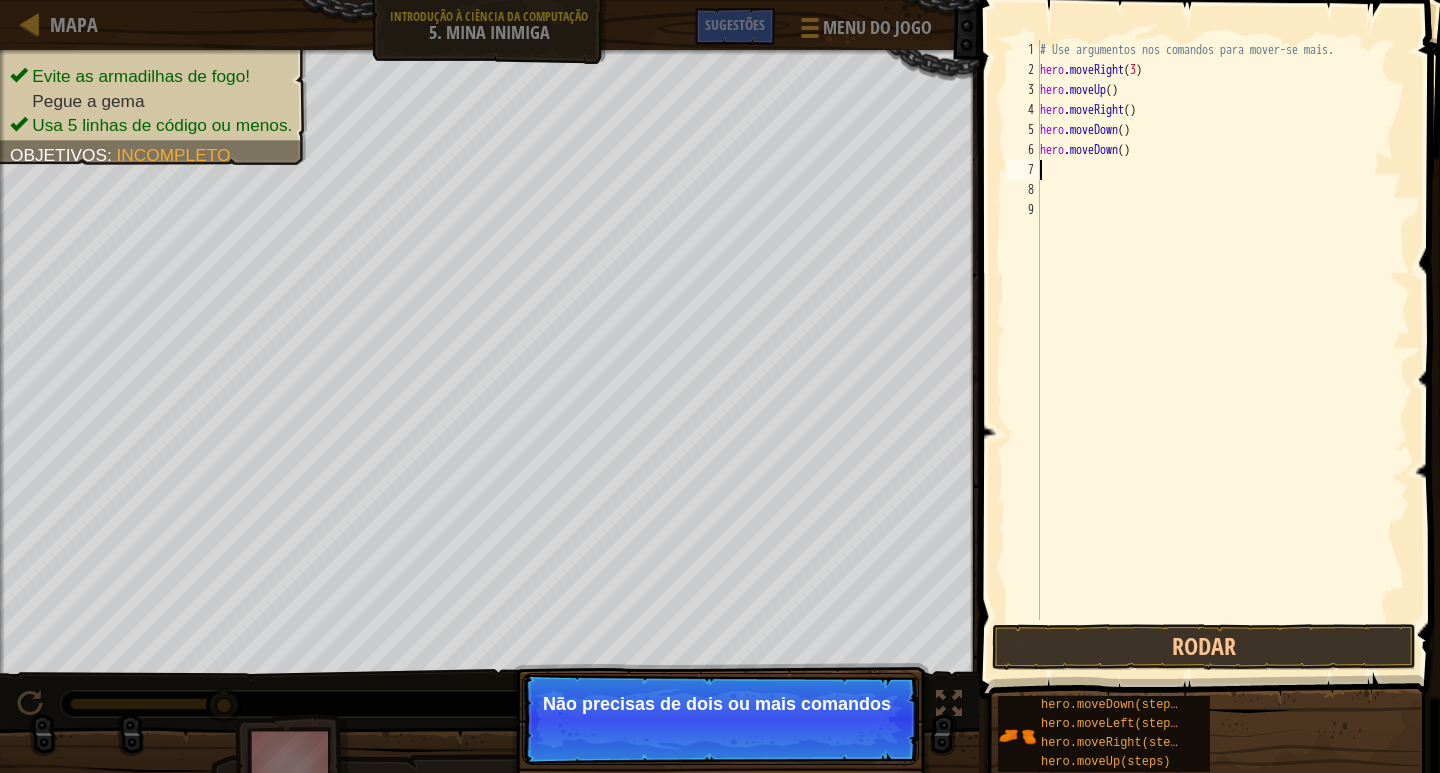 click on "# Use argumentos nos comandos para mover-se mais. hero . moveRight ( 3 ) hero . moveUp ( ) hero . moveRight ( ) hero . moveDown ( ) hero . moveDown ( )" at bounding box center [1223, 350] 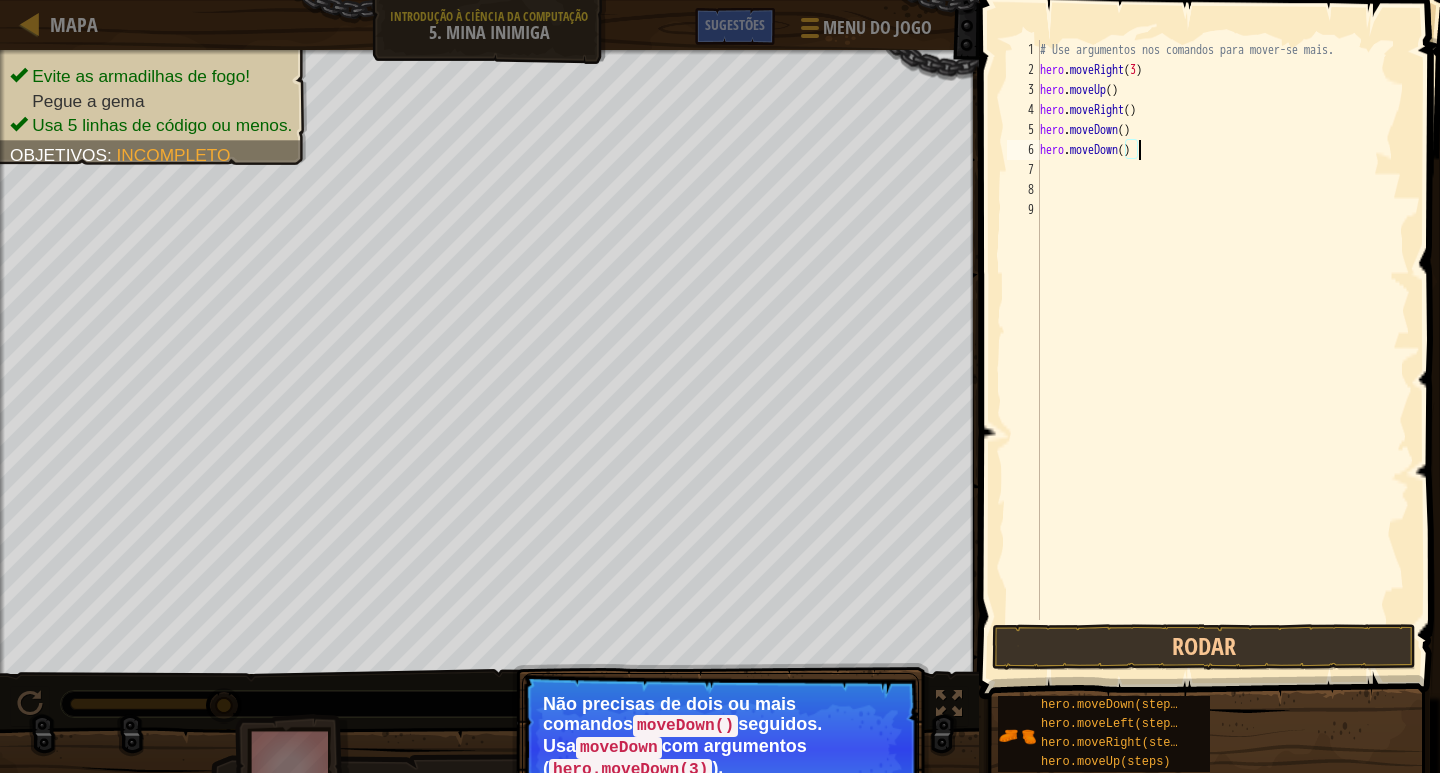 click on "# Use argumentos nos comandos para mover-se mais. hero . moveRight ( 3 ) hero . moveUp ( ) hero . moveRight ( ) hero . moveDown ( ) hero . moveDown ( )" at bounding box center [1223, 350] 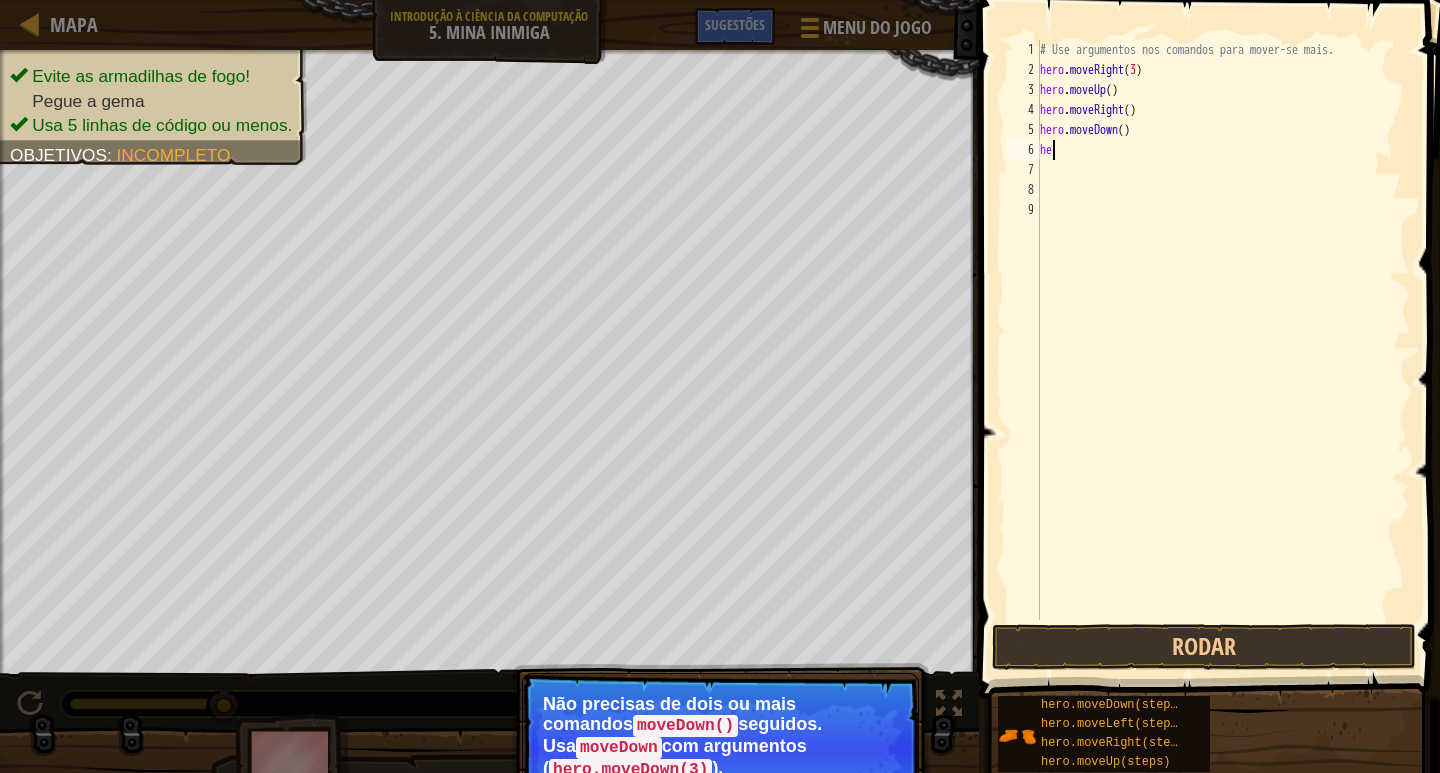 type on "h" 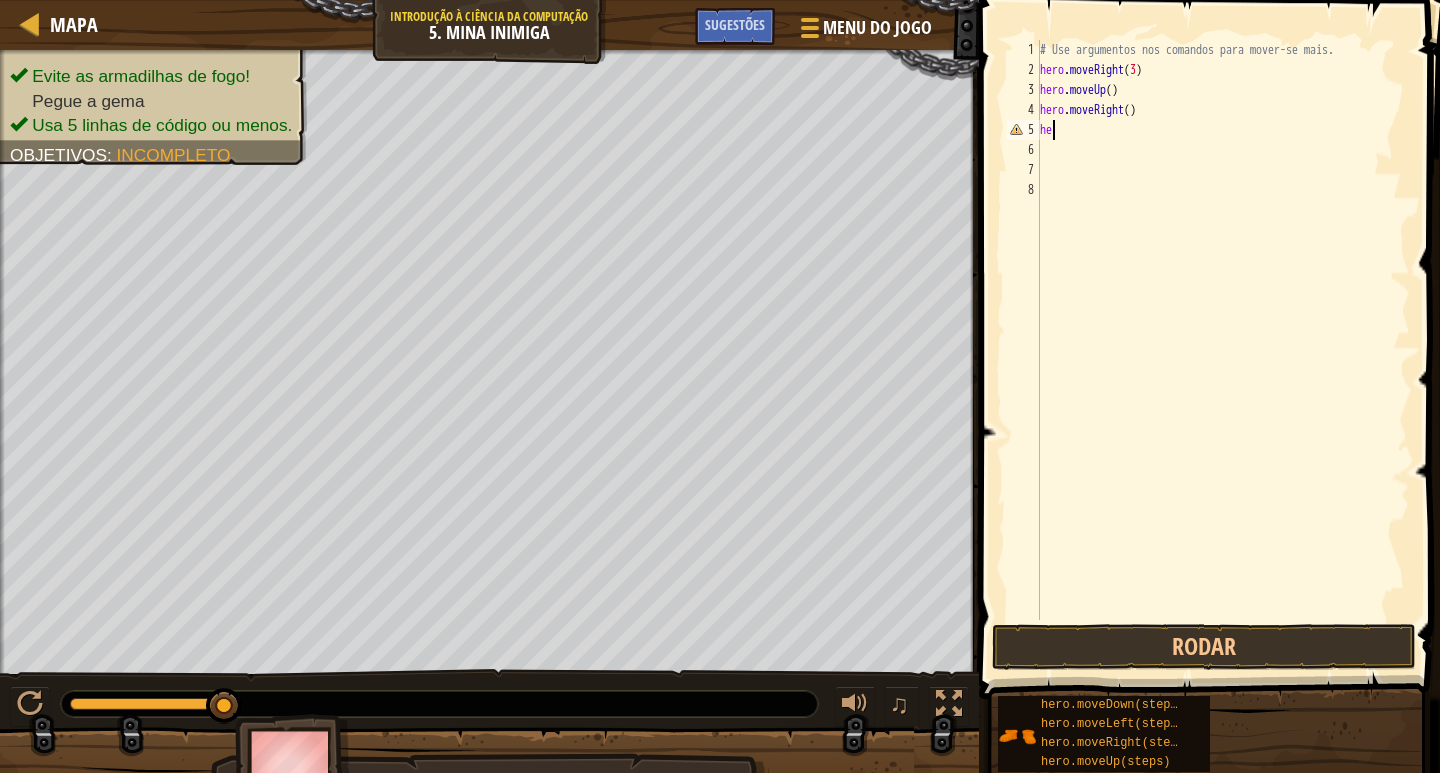 type on "h" 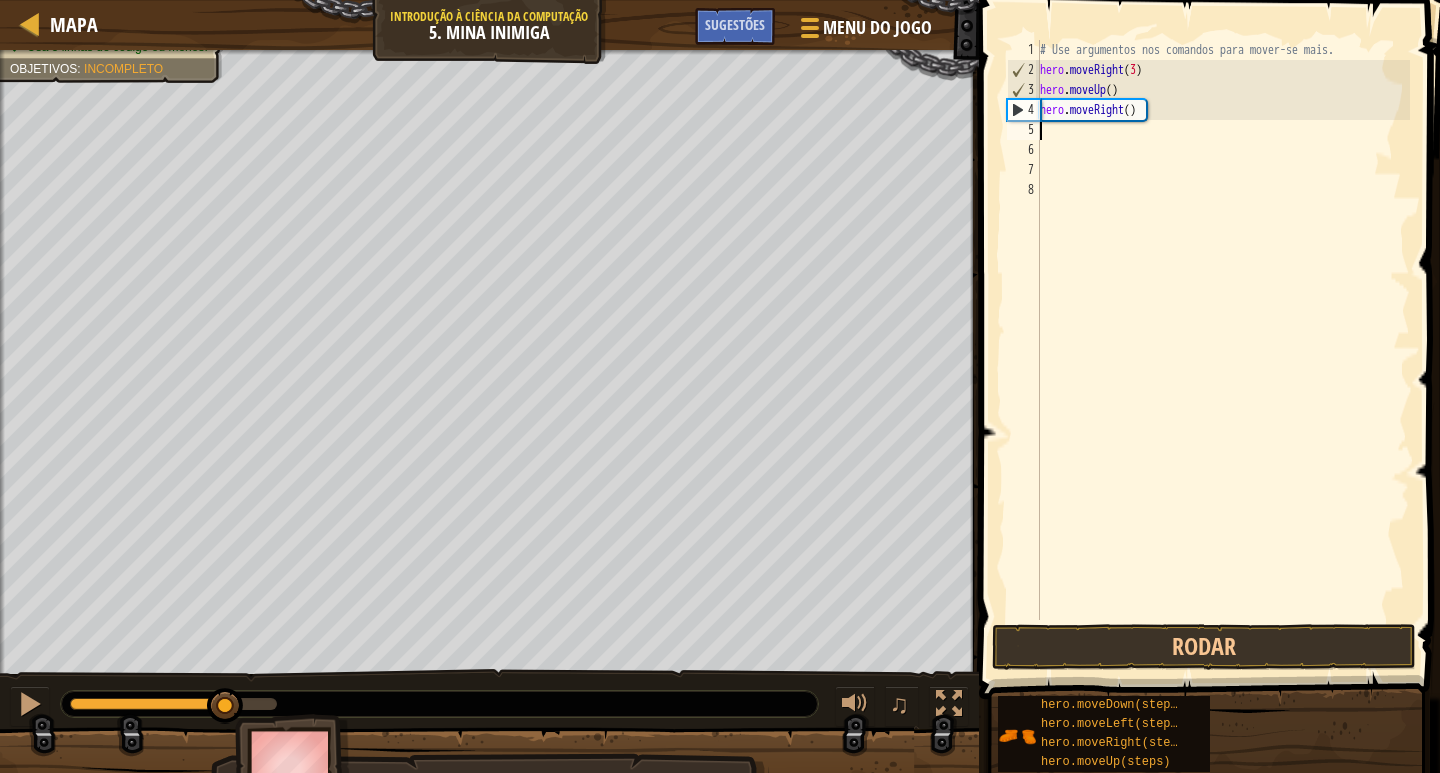 type on "h" 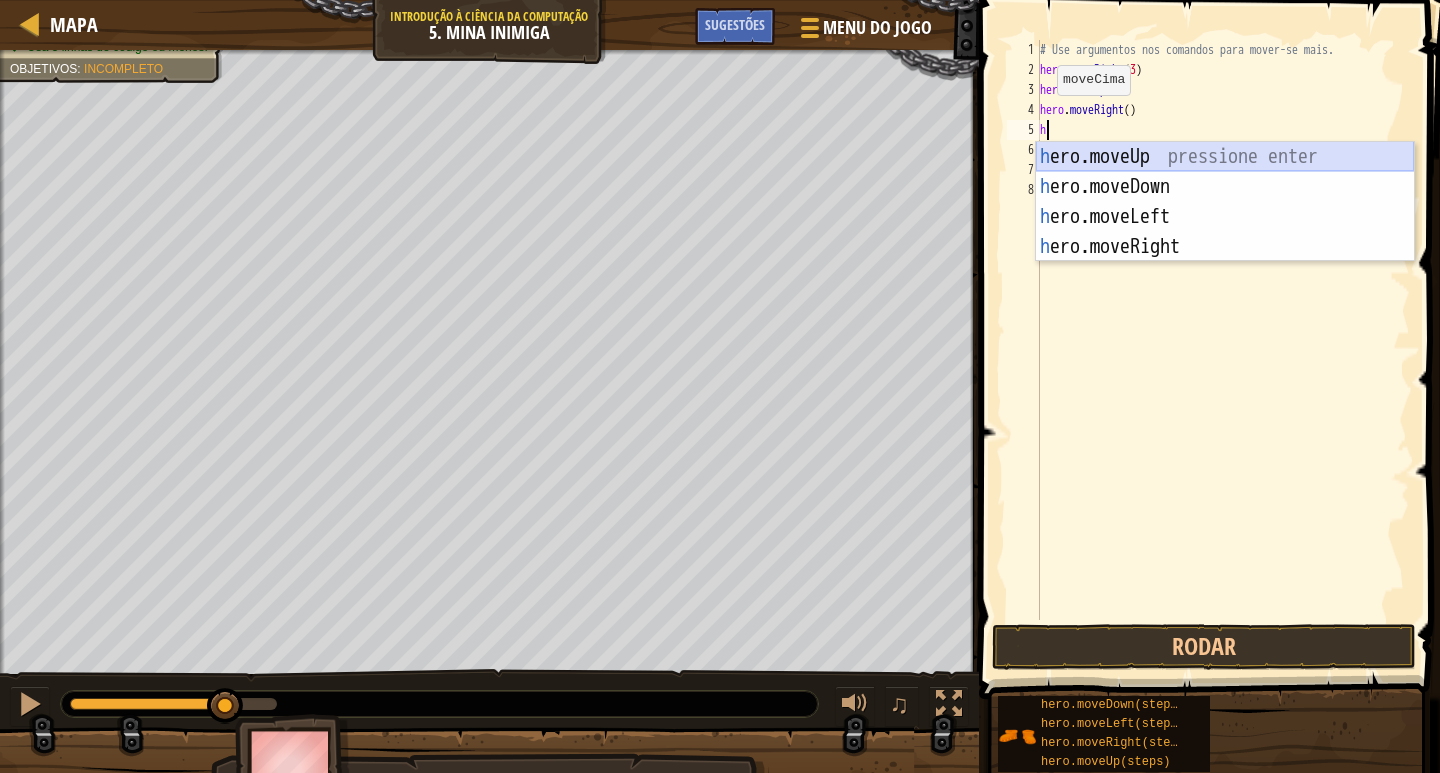 click on "h ero.moveUp pressione enter h ero.moveDown pressione enter h ero.moveLeft pressione enter h ero.moveRight pressione enter" at bounding box center (1225, 232) 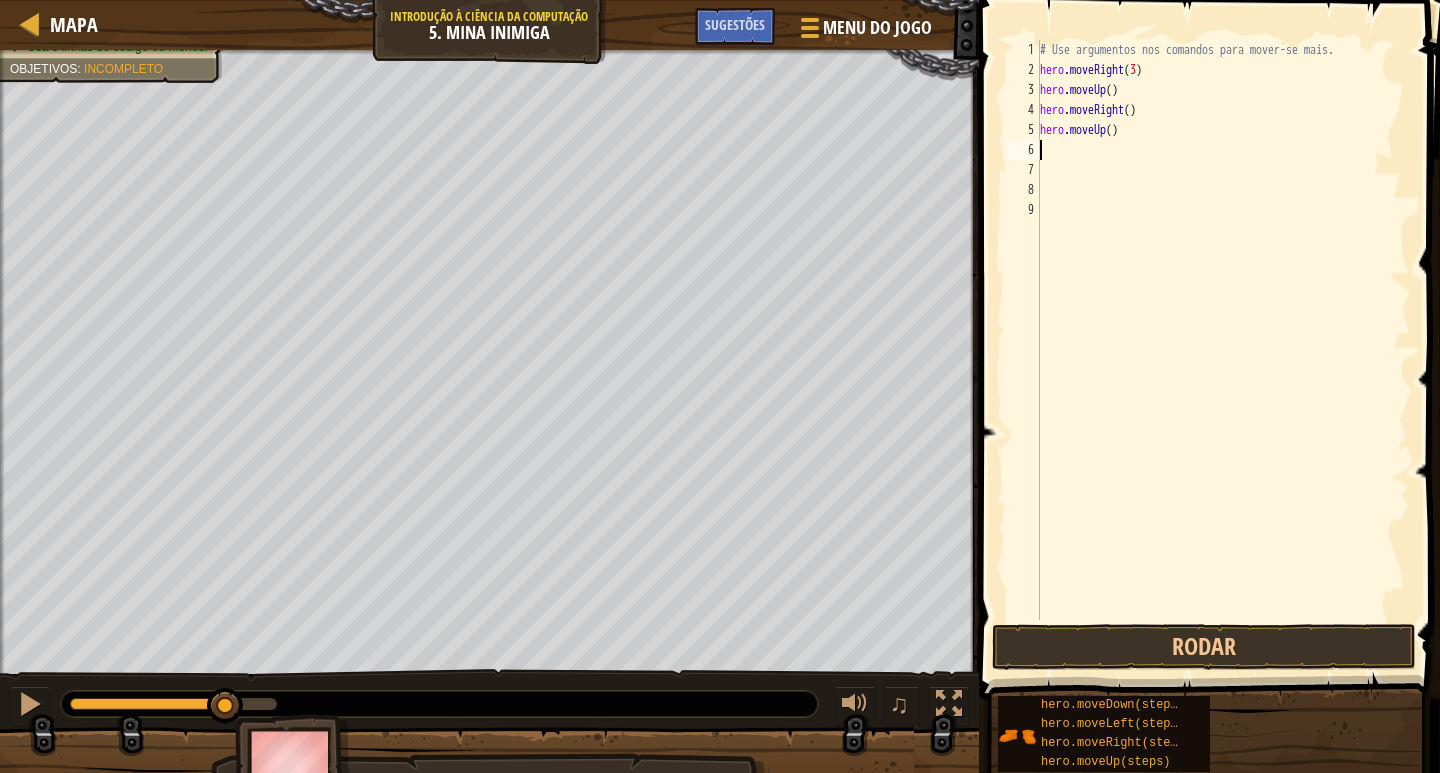 click on "# Use argumentos nos comandos para mover-se mais. hero . moveRight ( 3 ) hero . moveUp ( ) hero . moveRight ( ) hero . moveUp ( )" at bounding box center [1223, 350] 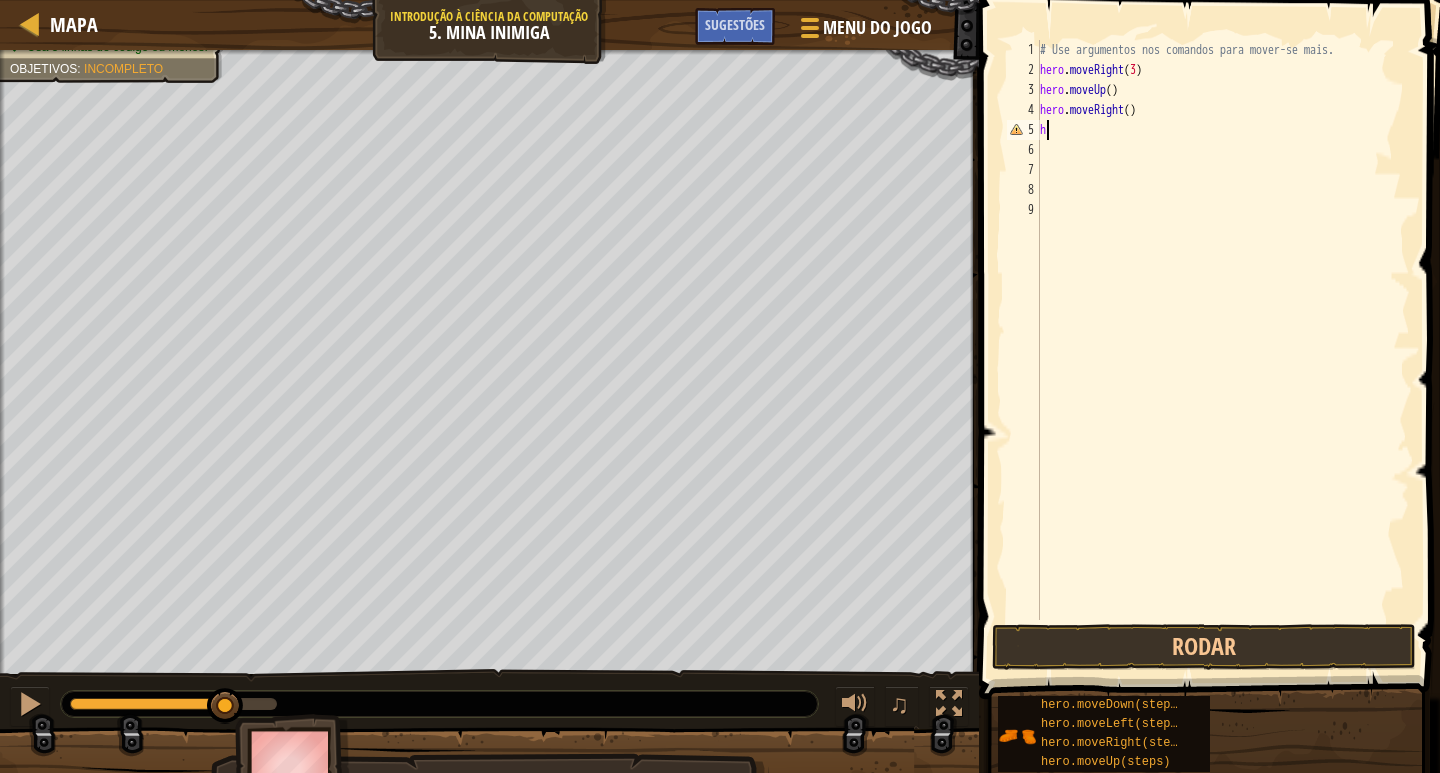 type on "h" 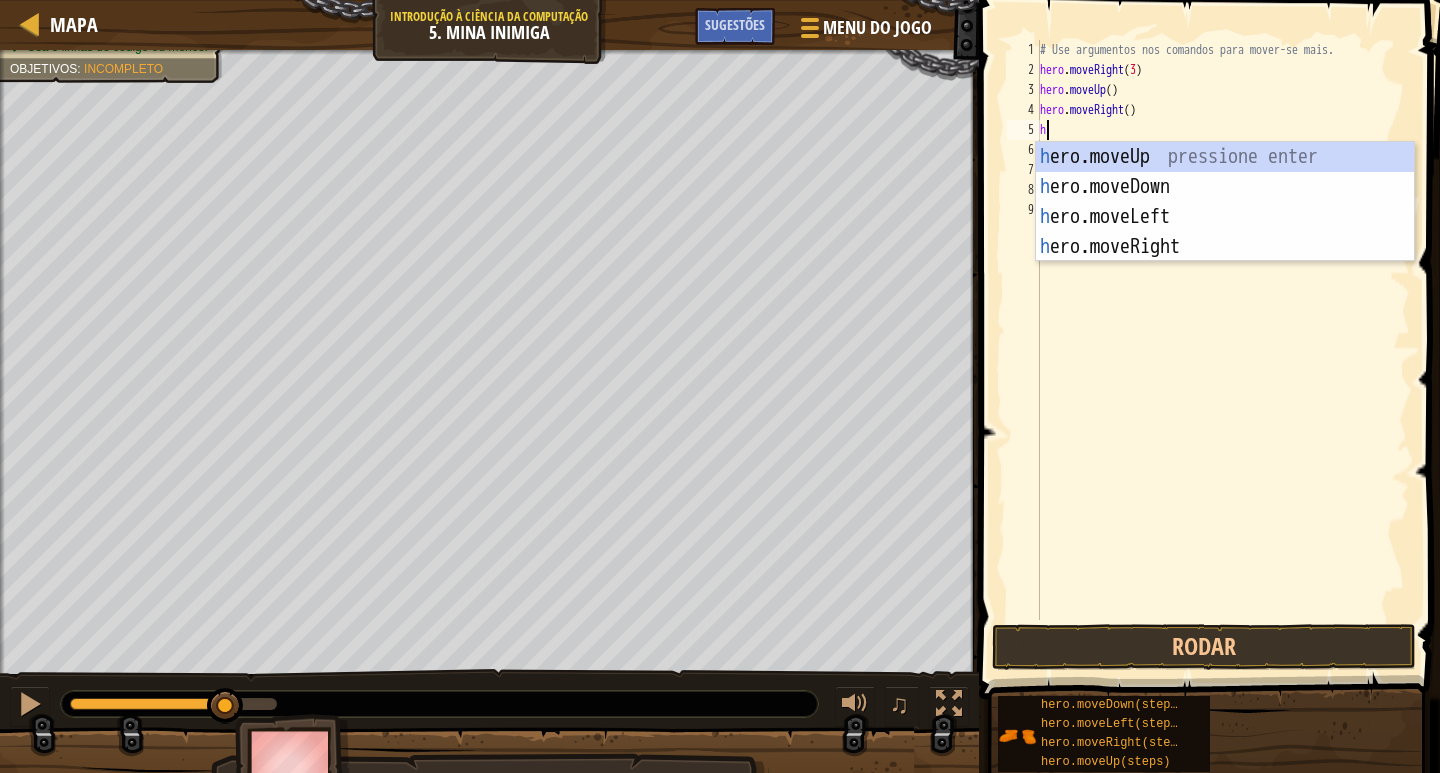 type on "h" 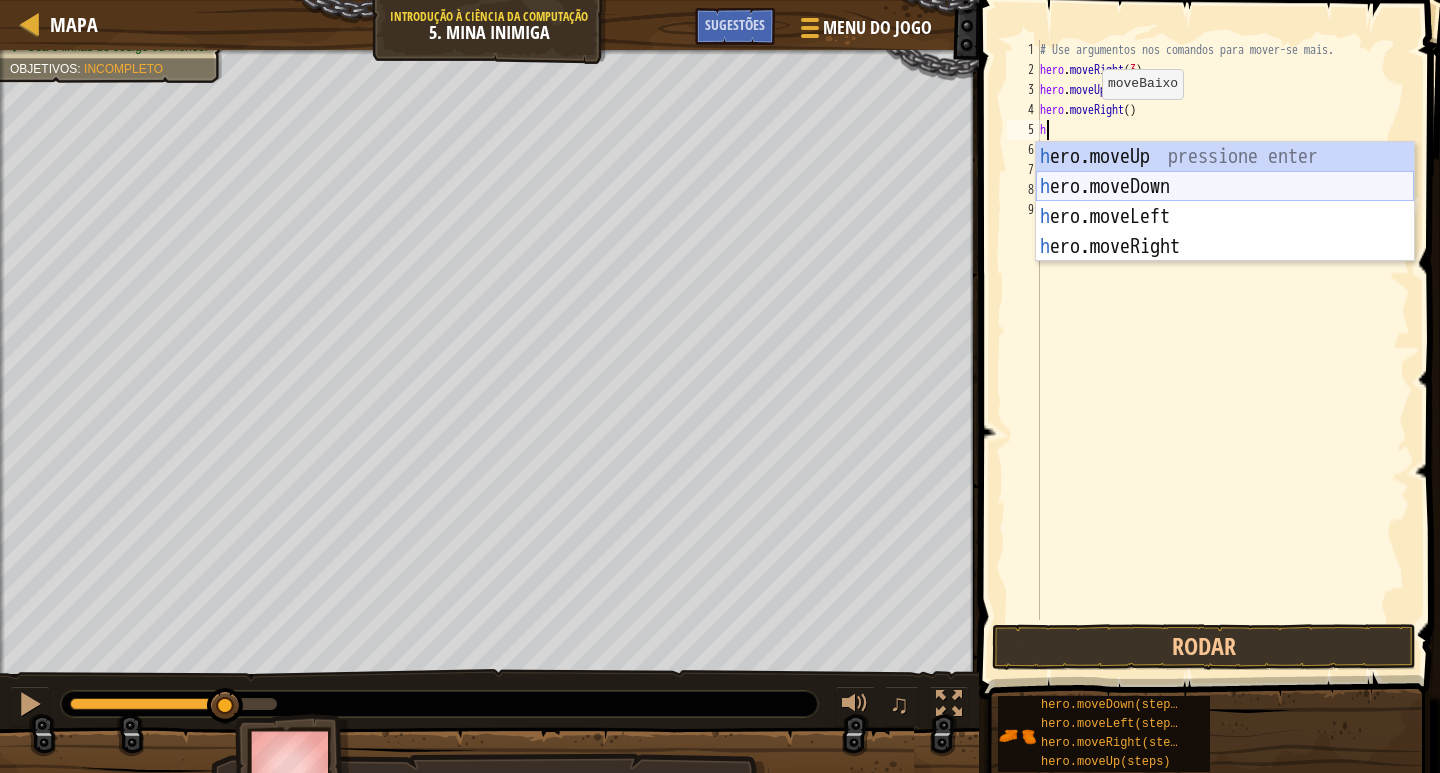 click on "h ero.moveUp pressione enter h ero.moveDown pressione enter h ero.moveLeft pressione enter h ero.moveRight pressione enter" at bounding box center [1225, 232] 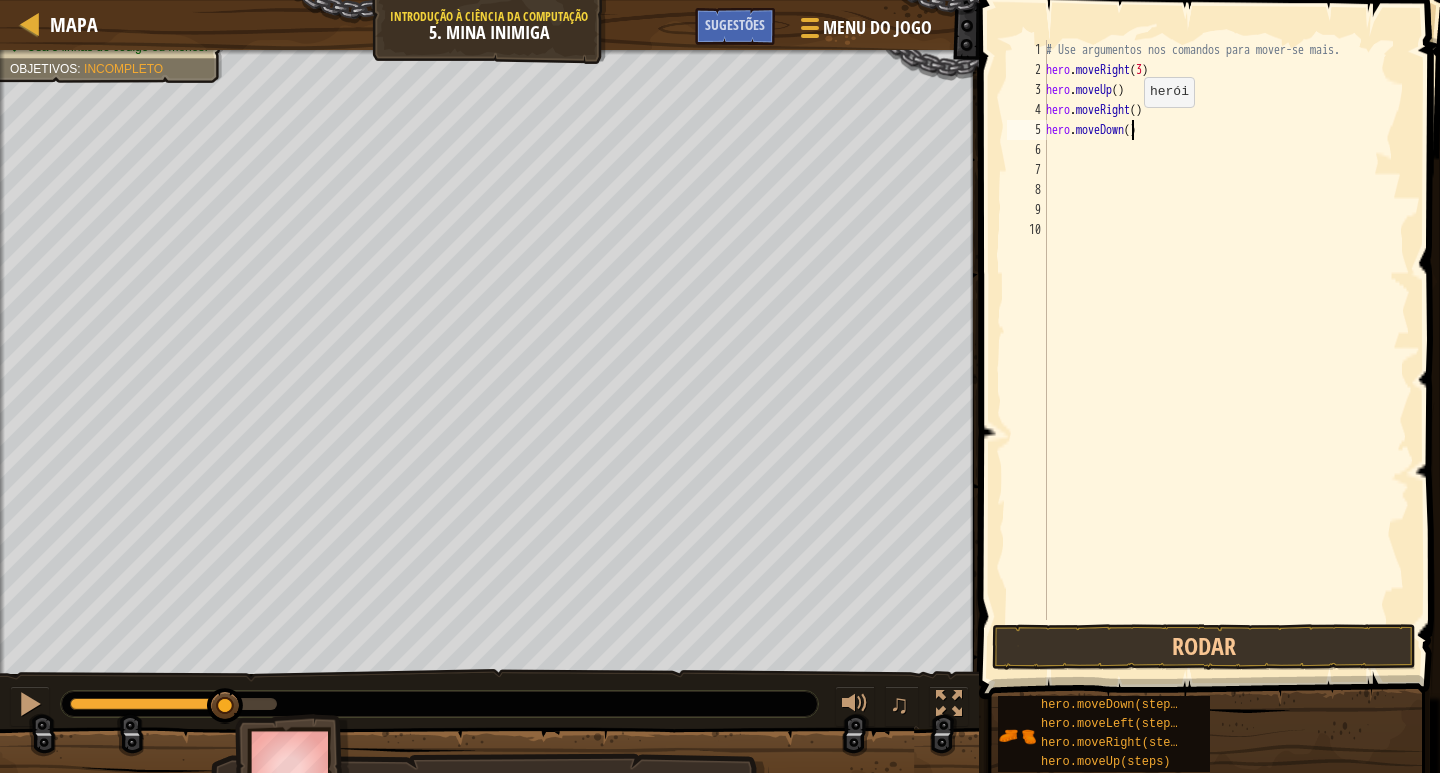 click on "# Use argumentos nos comandos para mover-se mais. hero . moveRight ( 3 ) hero . moveUp ( ) hero . moveRight ( ) hero . moveDown ( )" at bounding box center [1226, 350] 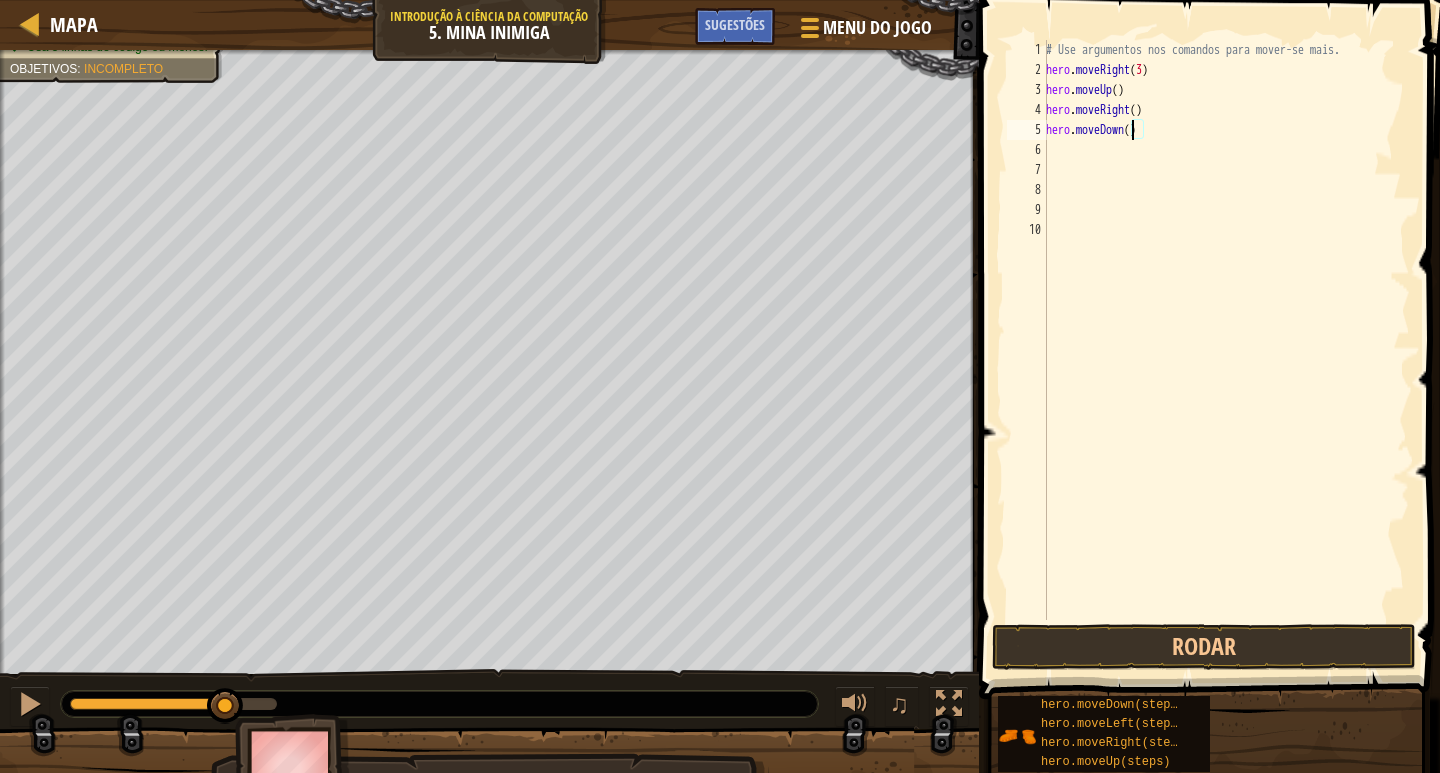 click on "# Use argumentos nos comandos para mover-se mais. hero . moveRight ( 3 ) hero . moveUp ( ) hero . moveRight ( ) hero . moveDown ( )" at bounding box center (1226, 350) 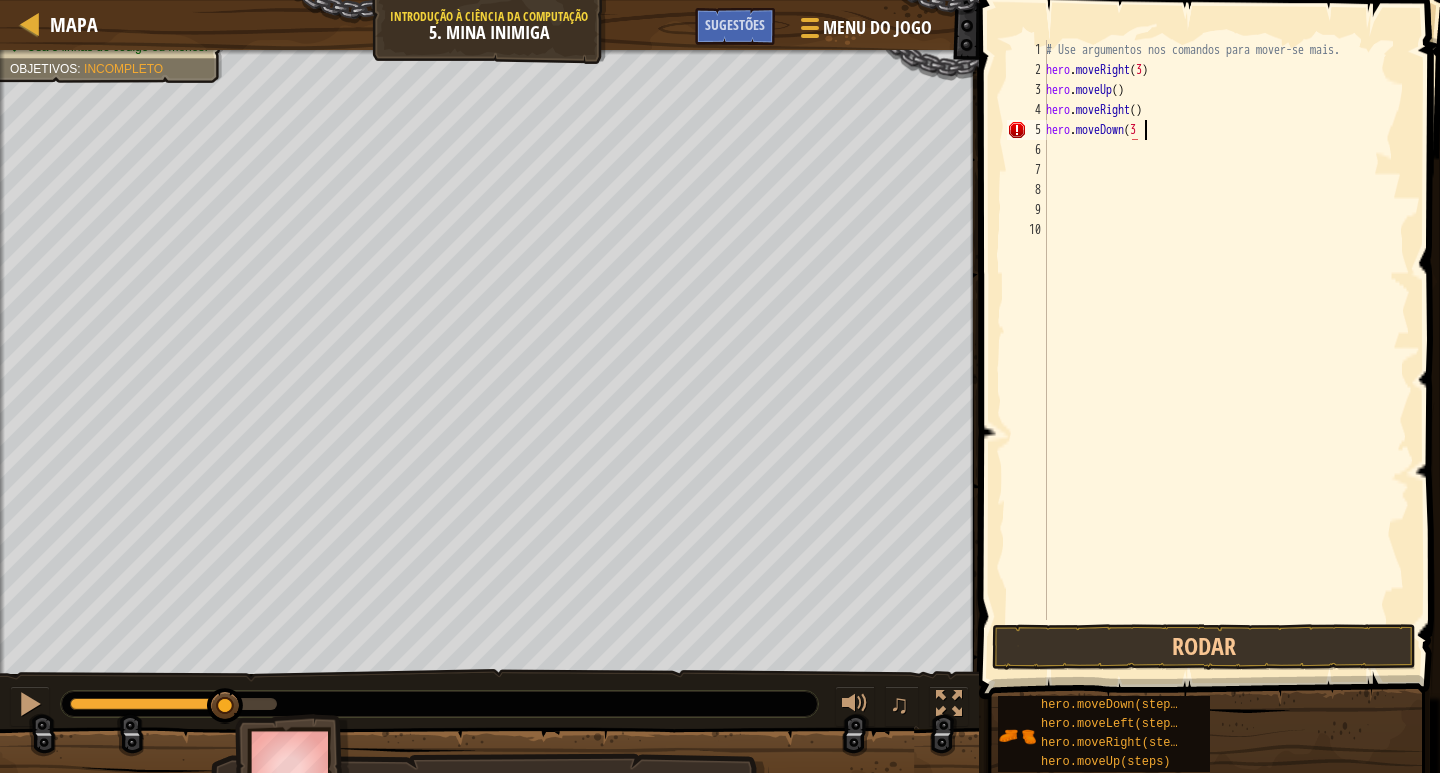 scroll, scrollTop: 9, scrollLeft: 7, axis: both 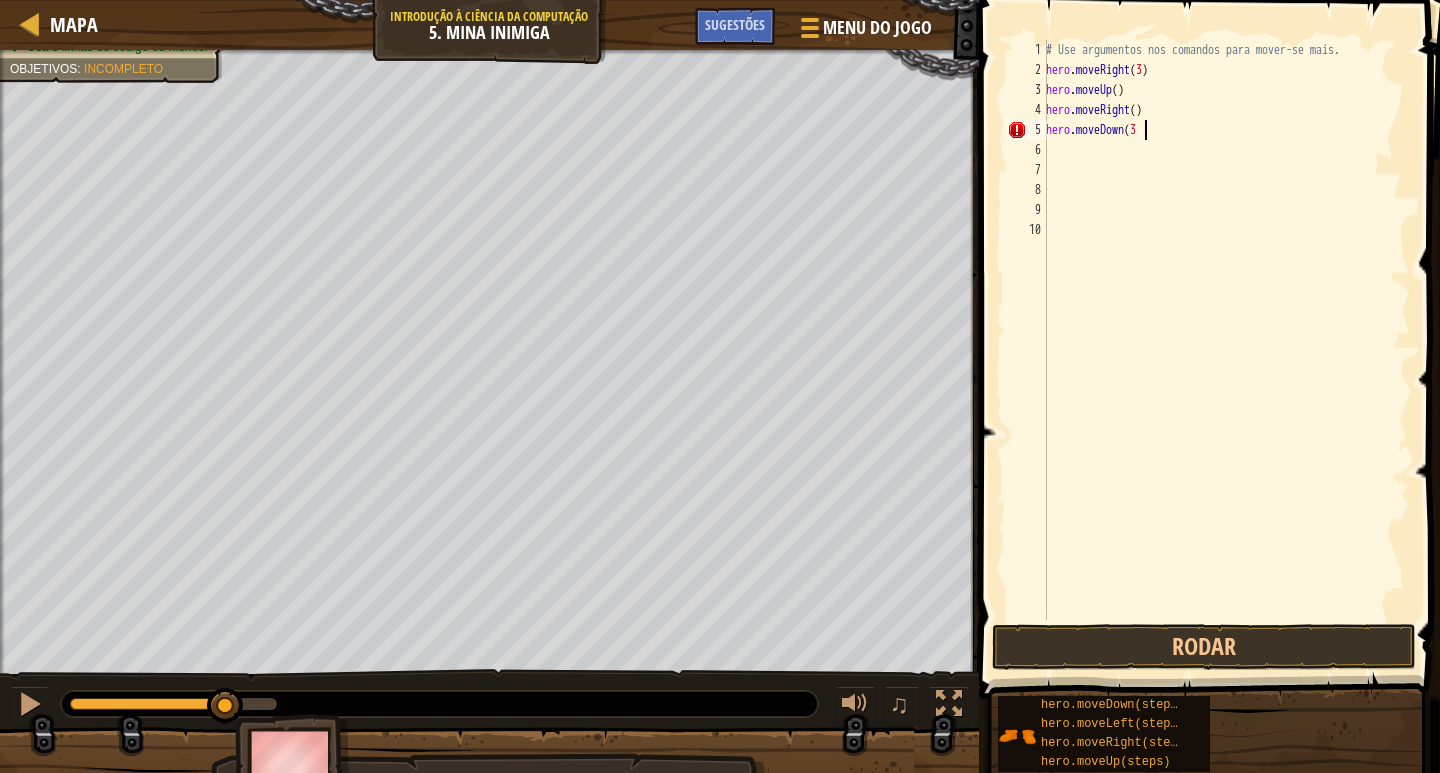 type on "hero.moveDown(3)" 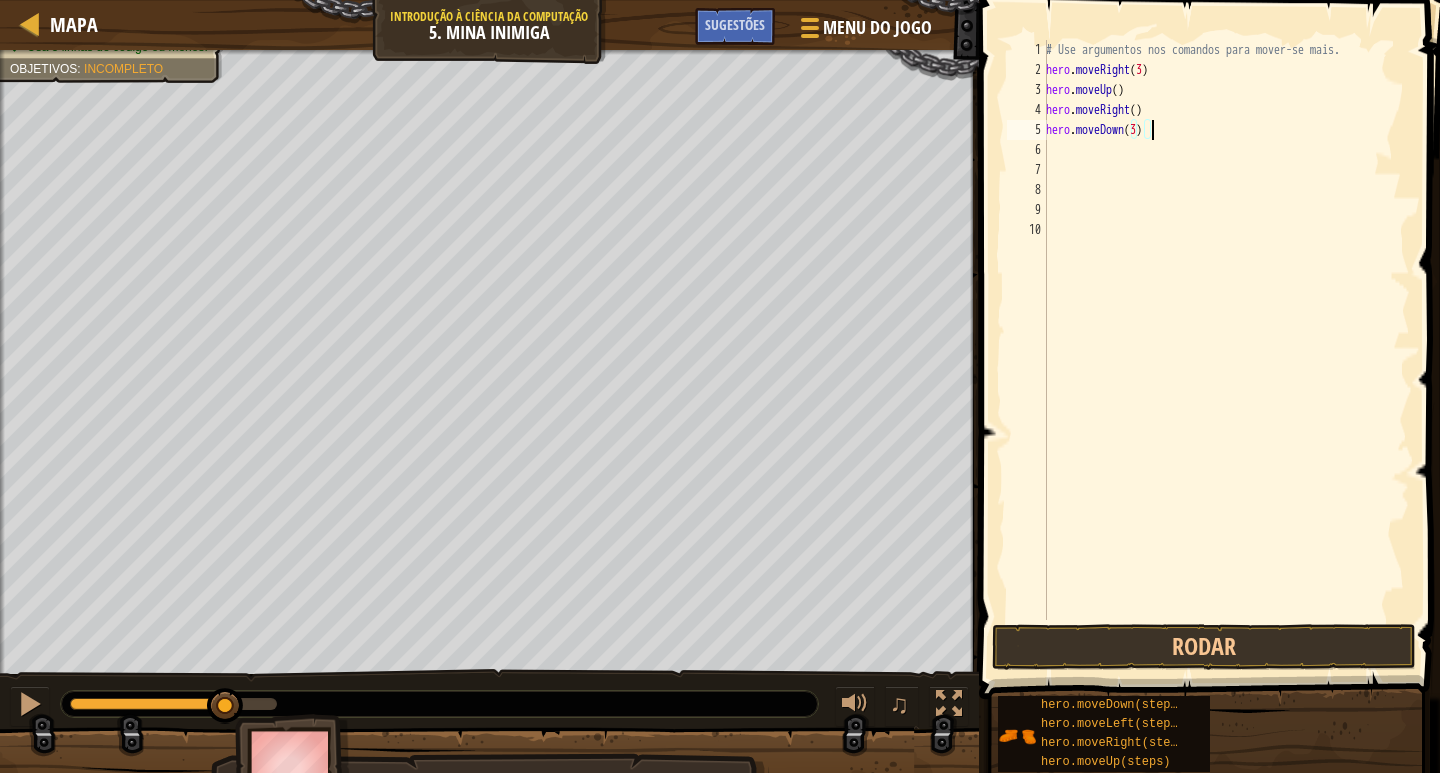 click on "# Use argumentos nos comandos para mover-se mais. hero . moveRight ( 3 ) hero . moveUp ( ) hero . moveRight ( ) hero . moveDown ( 3 )" at bounding box center [1226, 350] 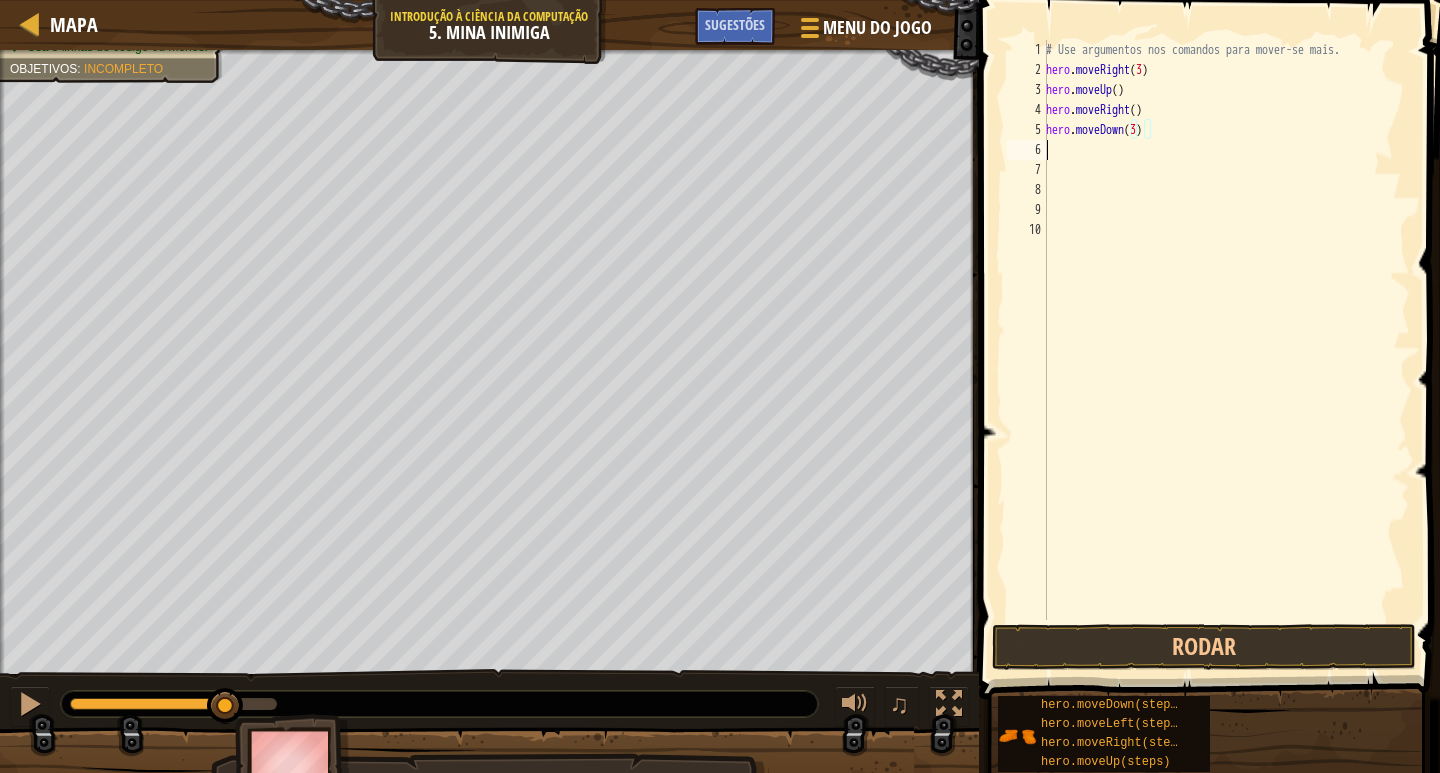 scroll, scrollTop: 9, scrollLeft: 0, axis: vertical 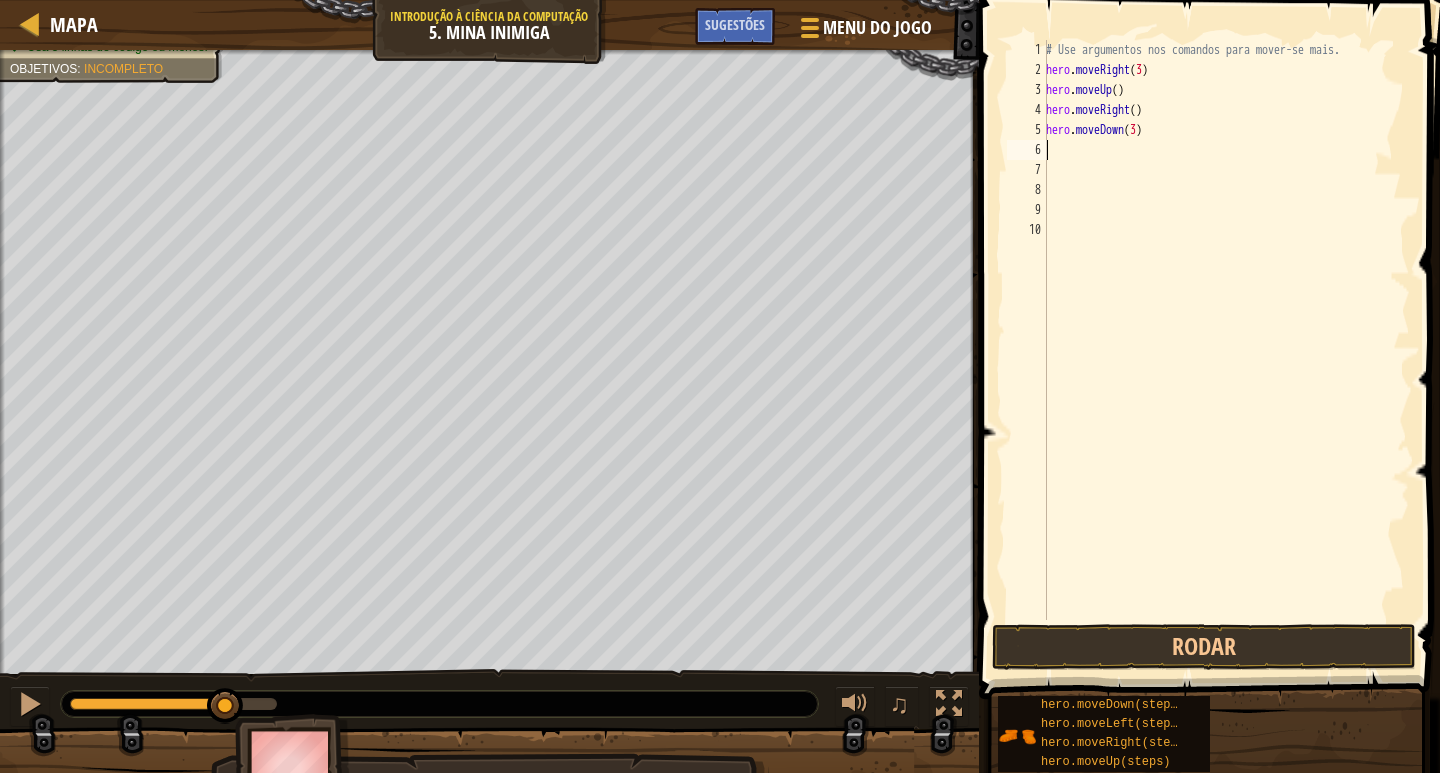 type on "h" 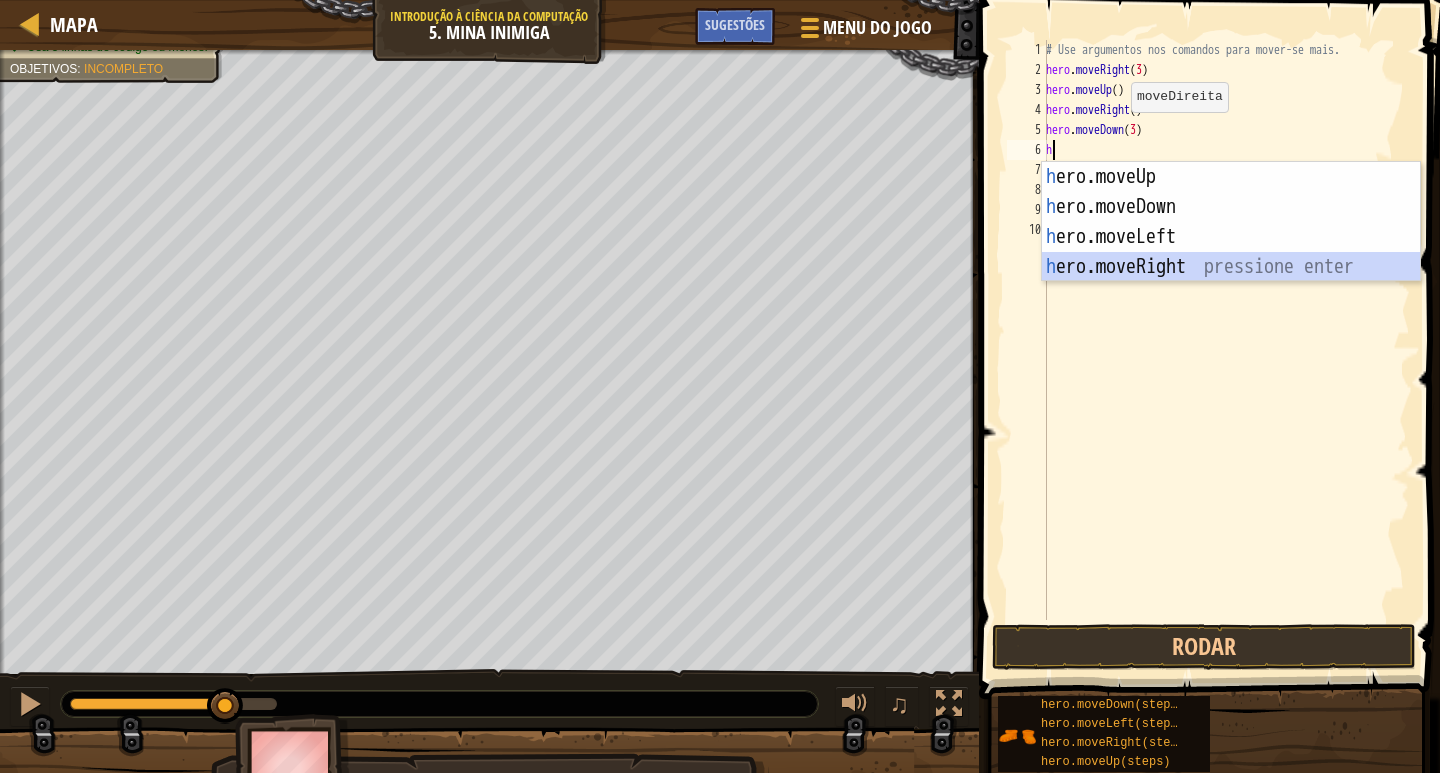 click on "h ero.moveUp pressione enter h ero.moveDown pressione enter h ero.moveLeft pressione enter h ero.moveRight pressione enter" at bounding box center [1231, 252] 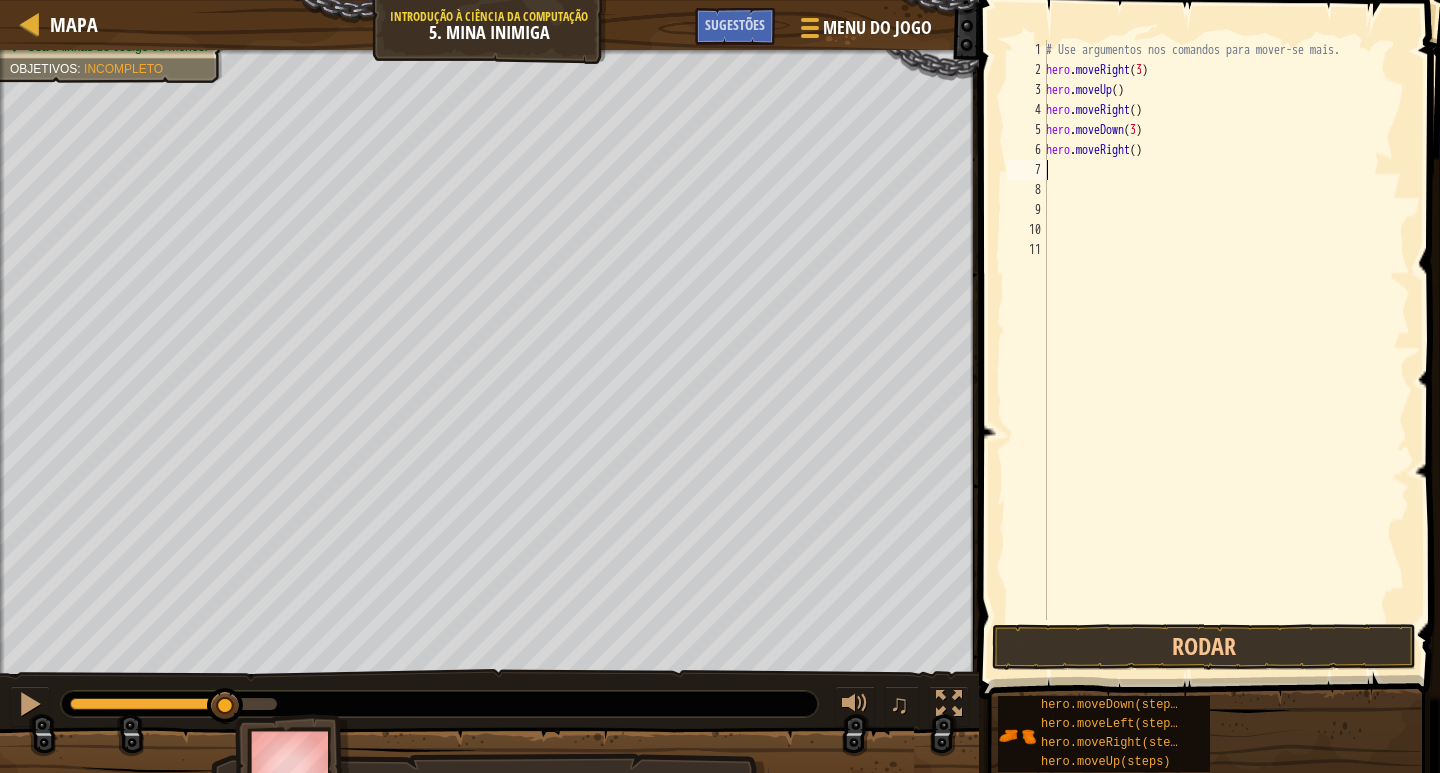 type on "h" 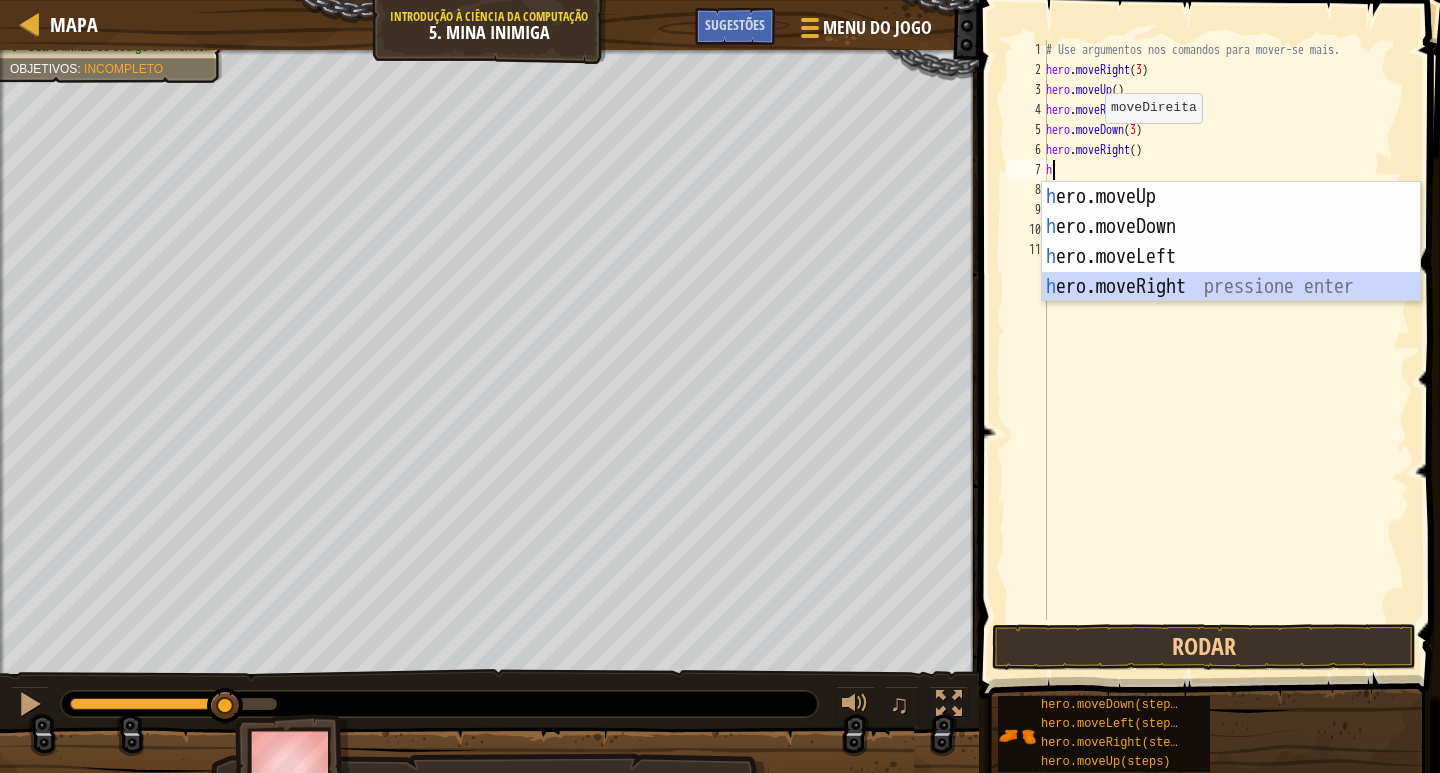 click on "h ero.moveUp pressione enter h ero.moveDown pressione enter h ero.moveLeft pressione enter h ero.moveRight pressione enter" at bounding box center [1231, 272] 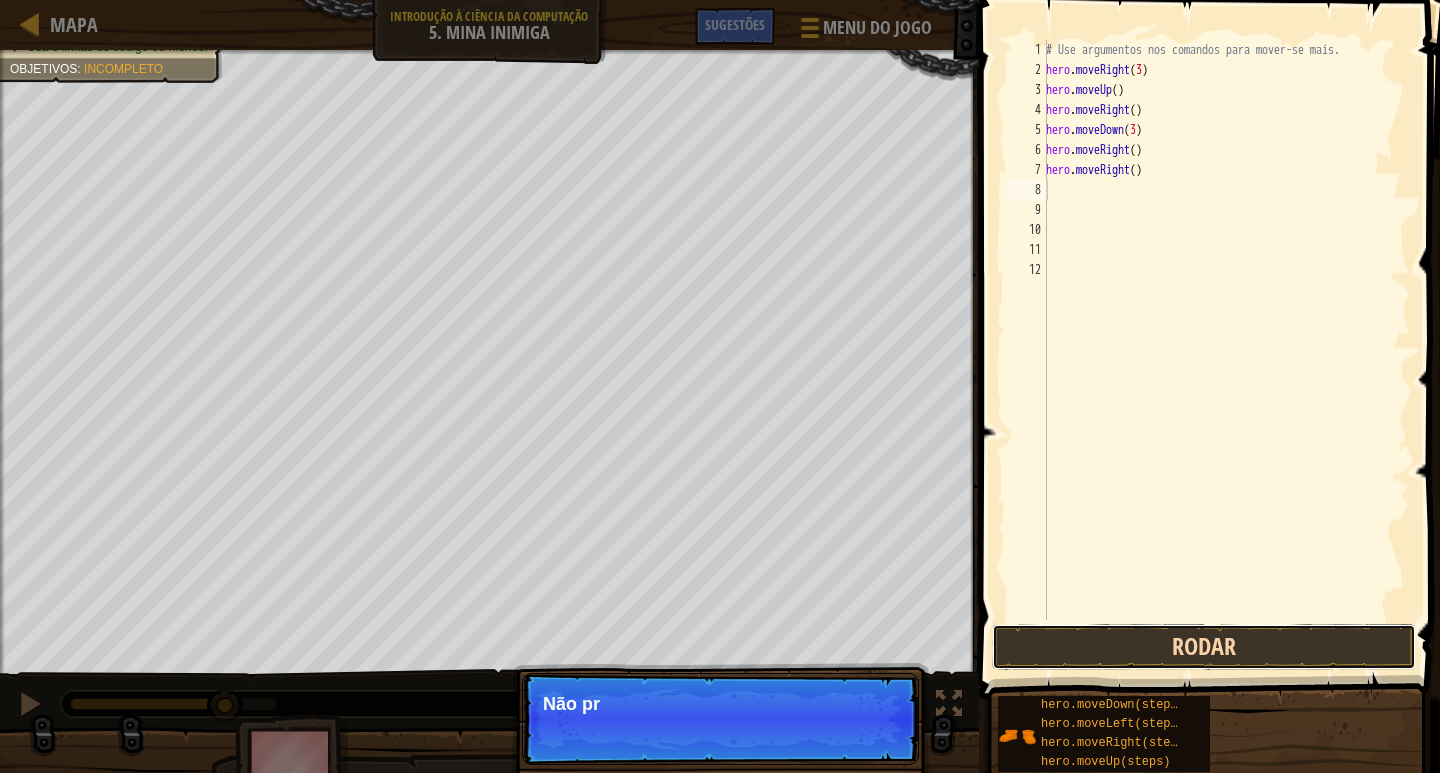 click on "Rodar" at bounding box center [1204, 647] 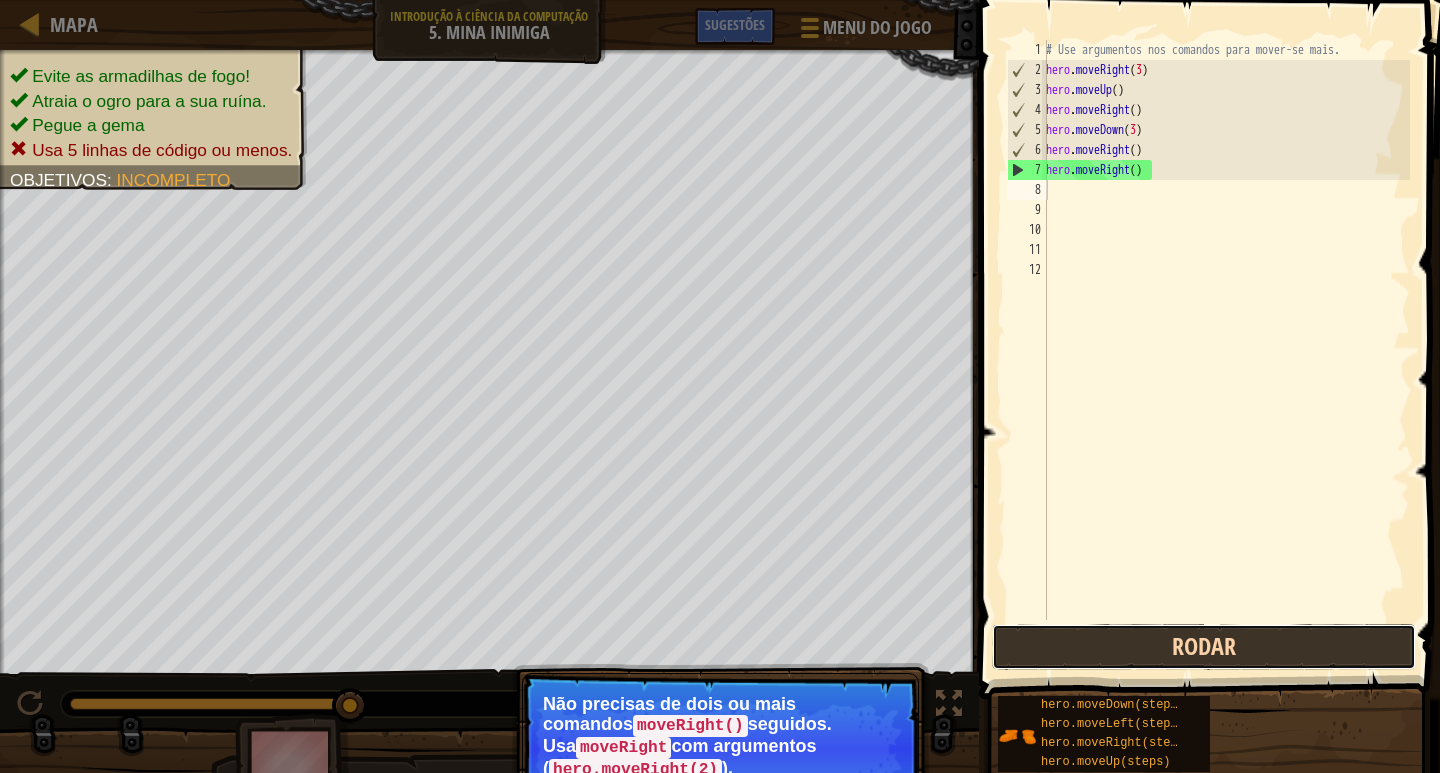 click on "Rodar" at bounding box center [1204, 647] 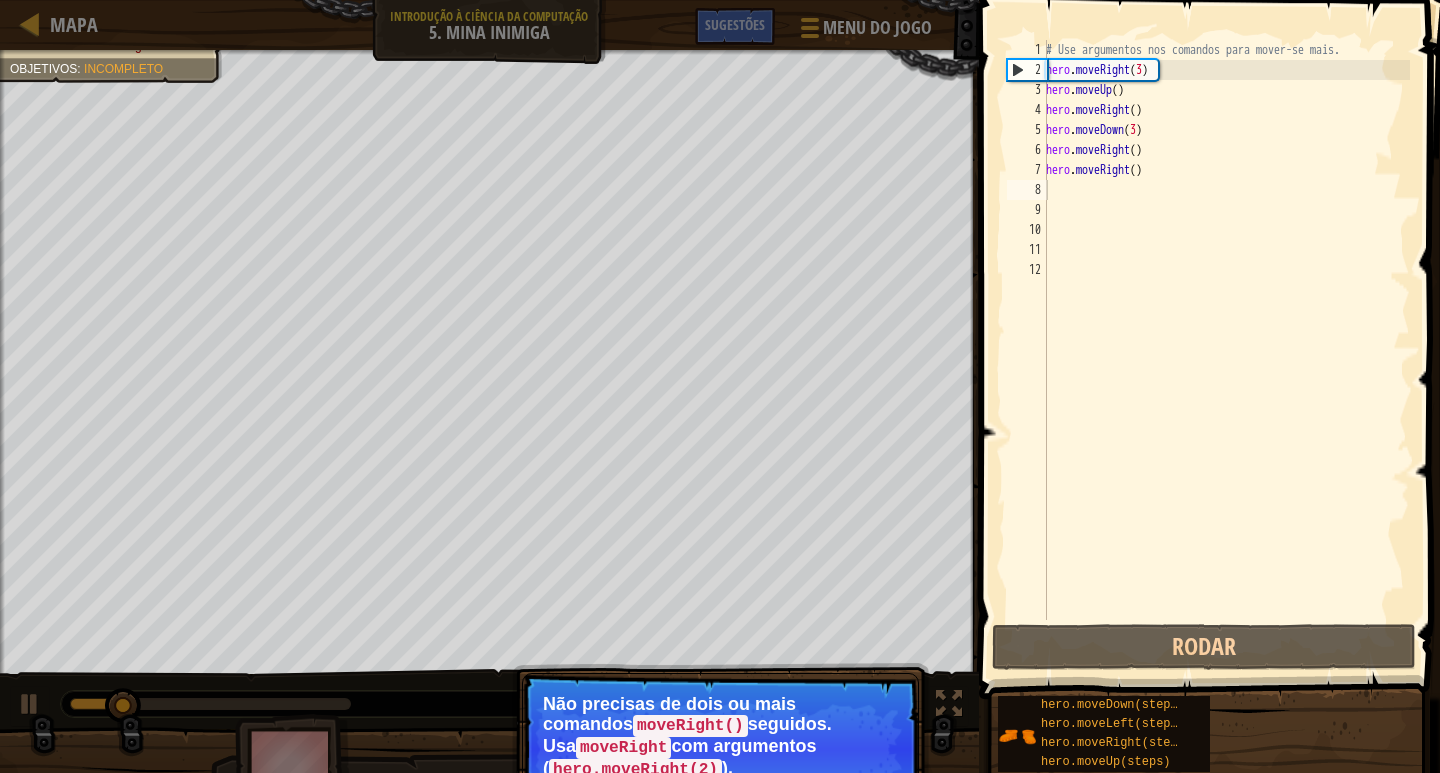 click on "Continuar" at bounding box center (859, 791) 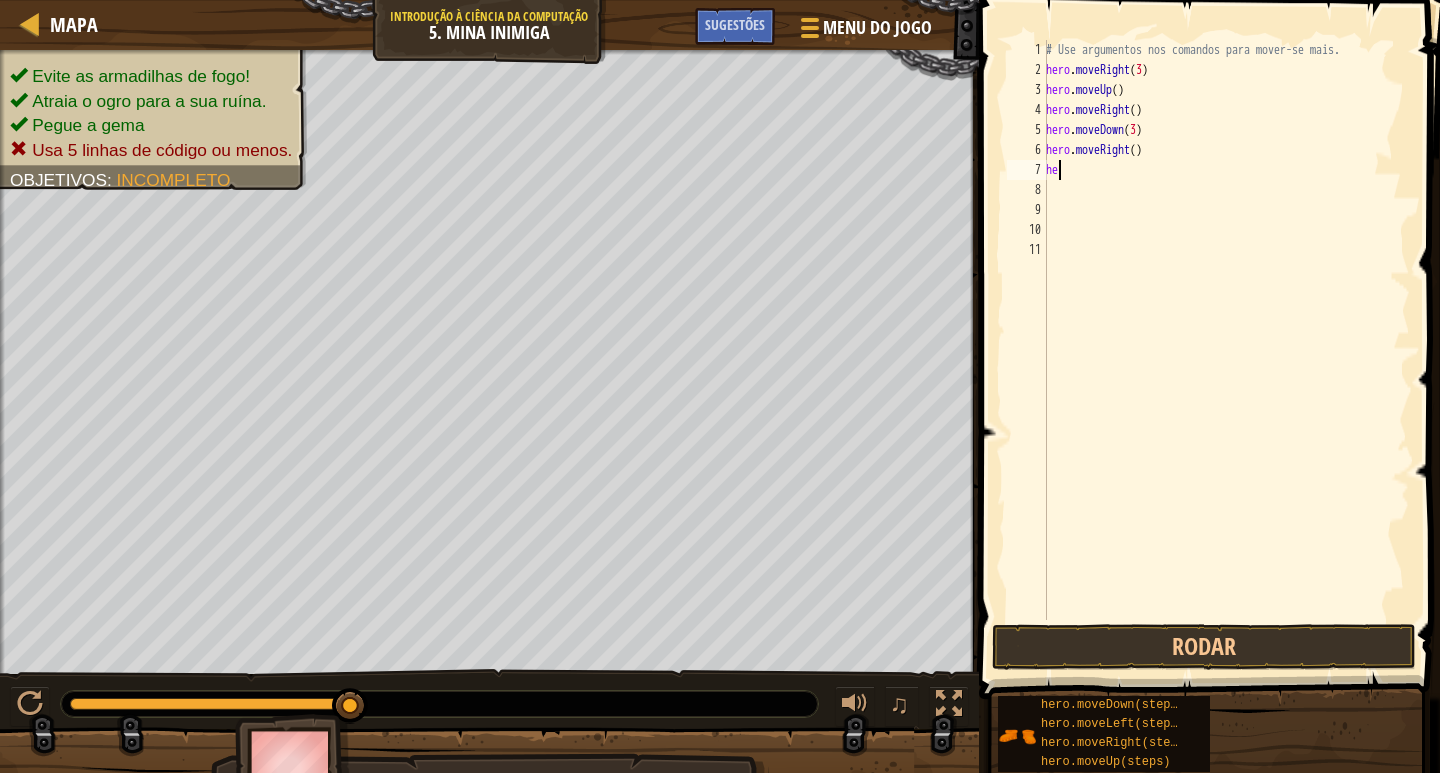 type on "h" 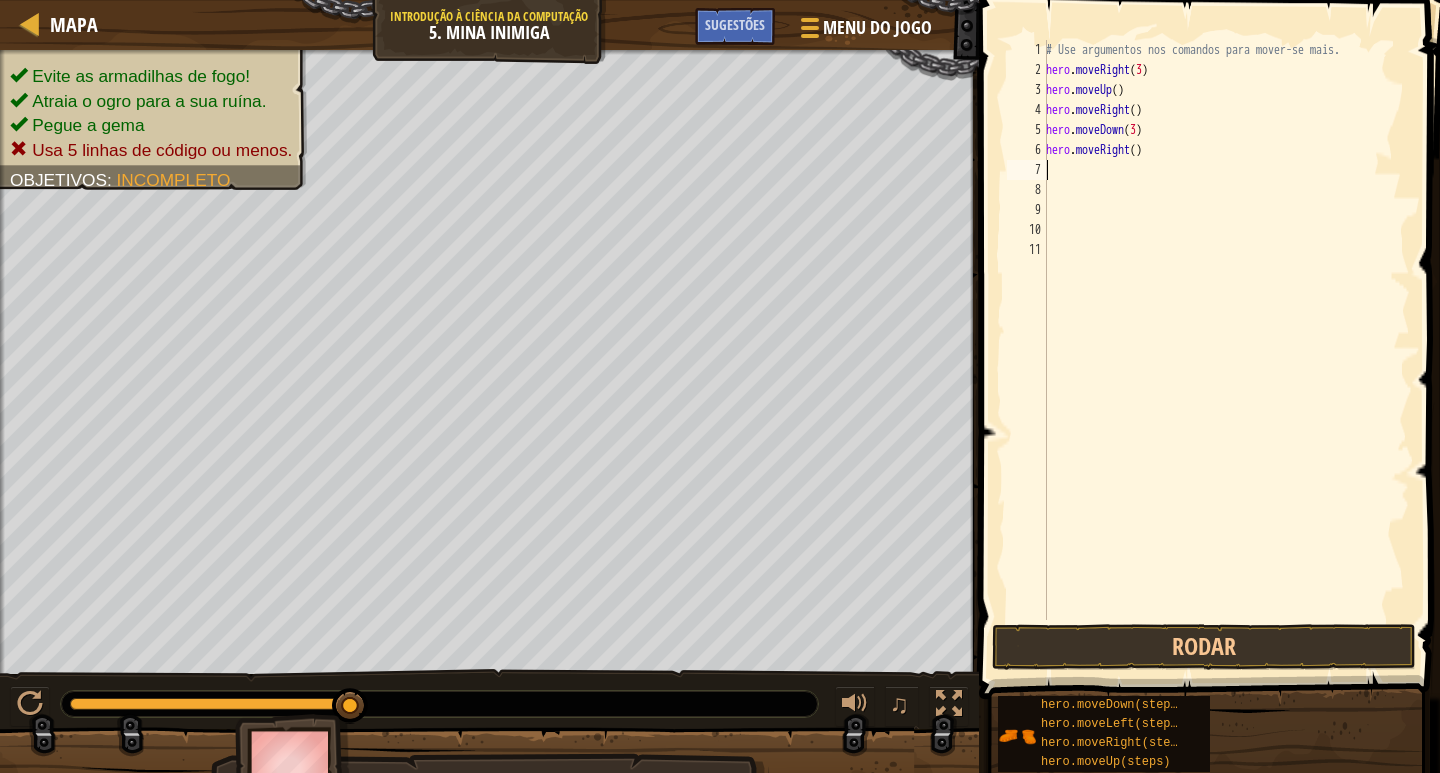 click on "# Use argumentos nos comandos para mover-se mais. hero . moveRight ( 3 ) hero . moveUp ( ) hero . moveRight ( ) hero . moveDown ( 3 ) hero . moveRight ( )" at bounding box center (1226, 350) 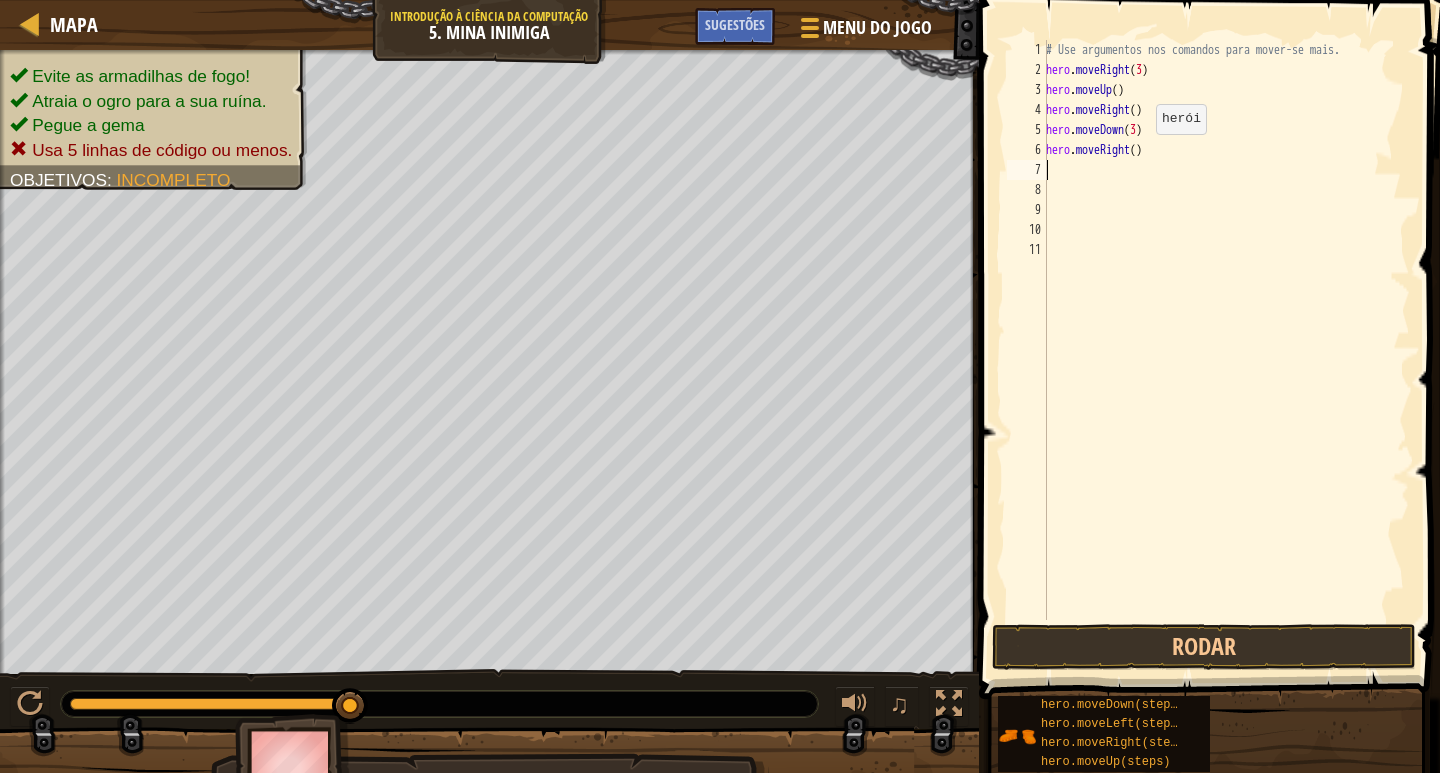 click on "# Use argumentos nos comandos para mover-se mais. hero . moveRight ( 3 ) hero . moveUp ( ) hero . moveRight ( ) hero . moveDown ( 3 ) hero . moveRight ( )" at bounding box center (1226, 350) 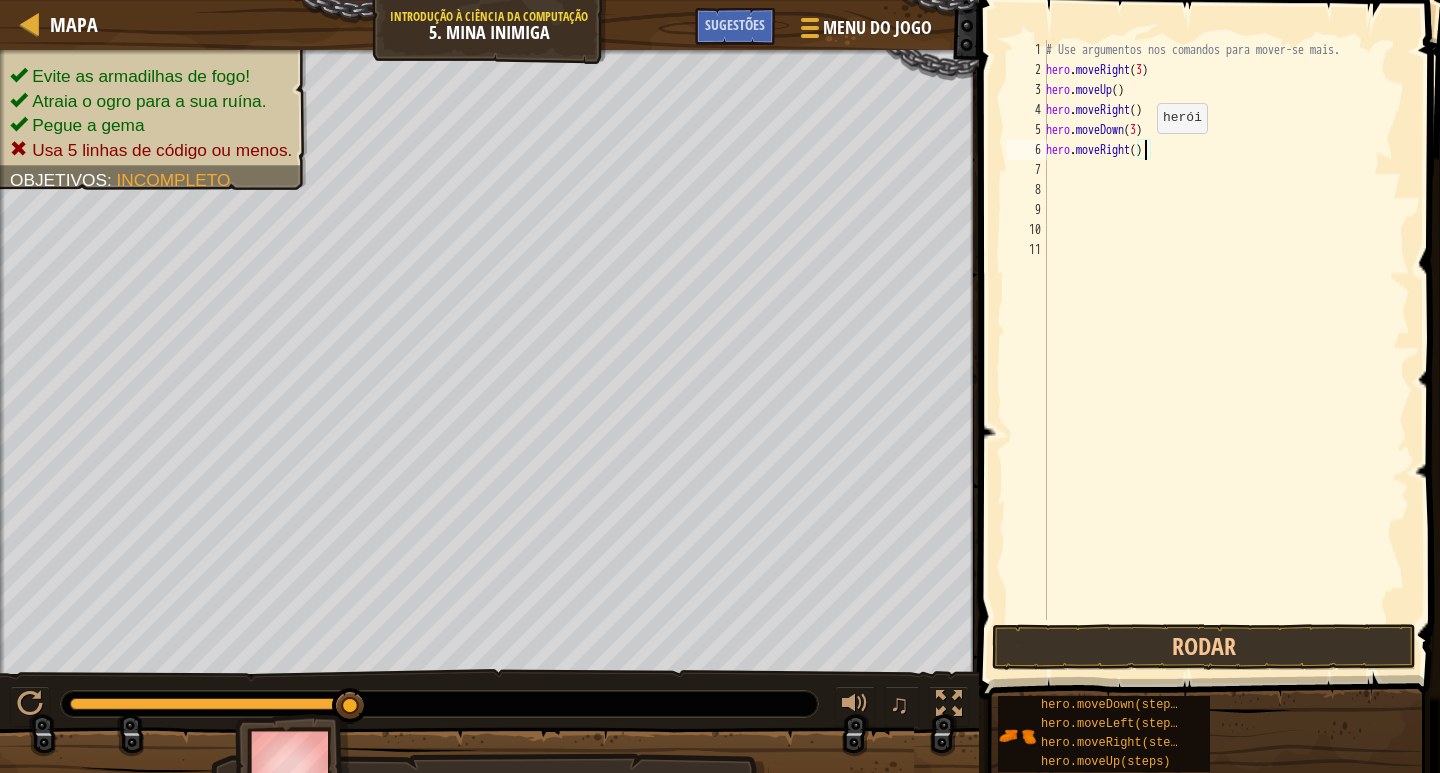 scroll, scrollTop: 9, scrollLeft: 8, axis: both 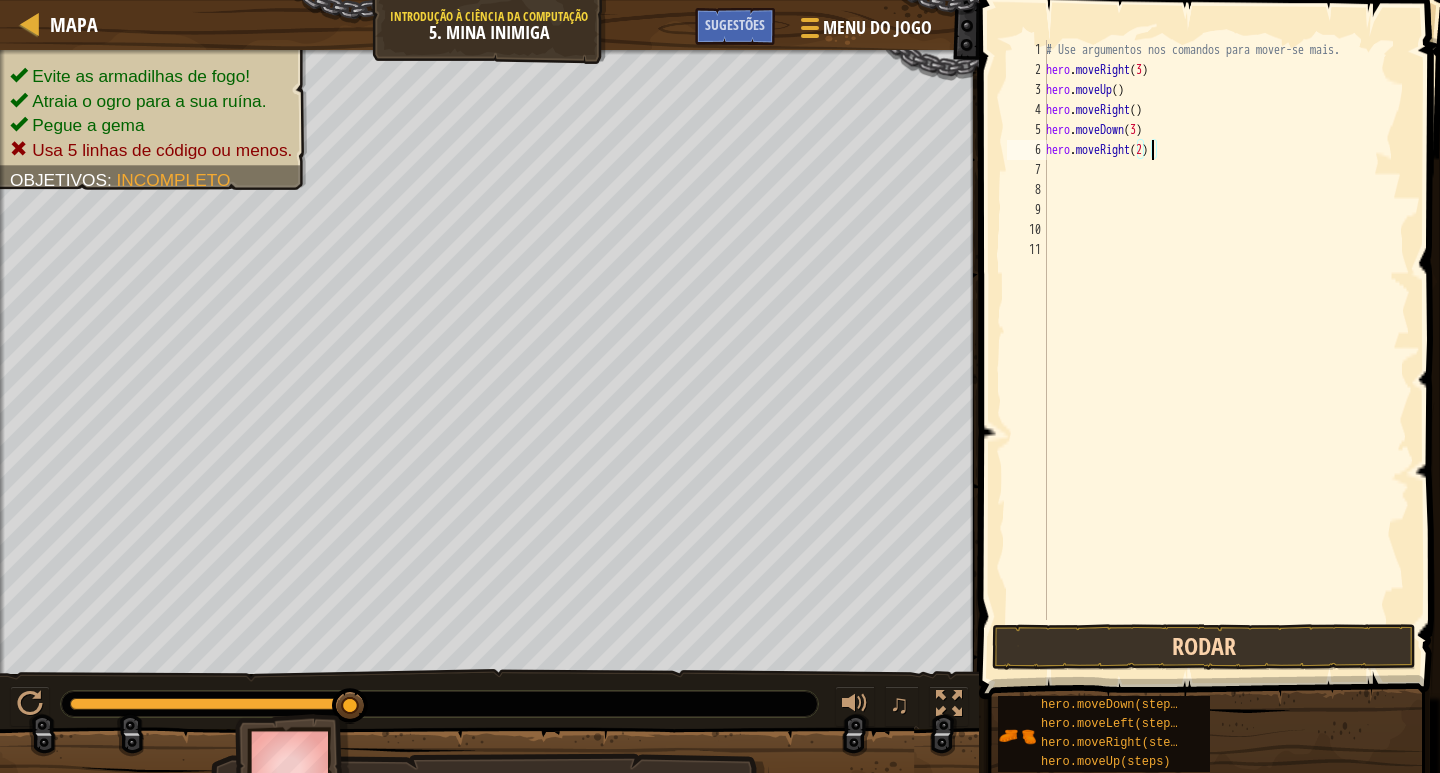 type on "hero.moveRight(2)" 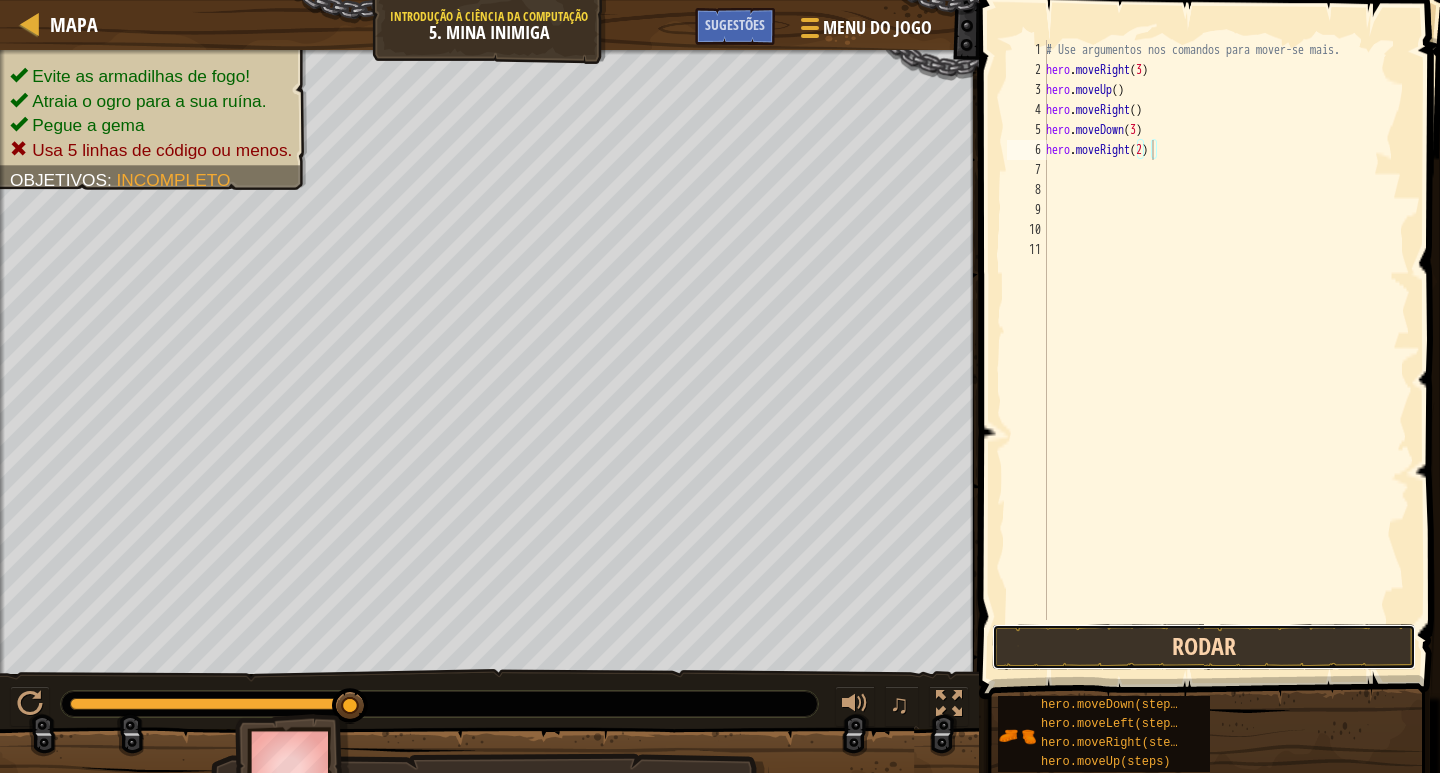 click on "Rodar" at bounding box center (1204, 647) 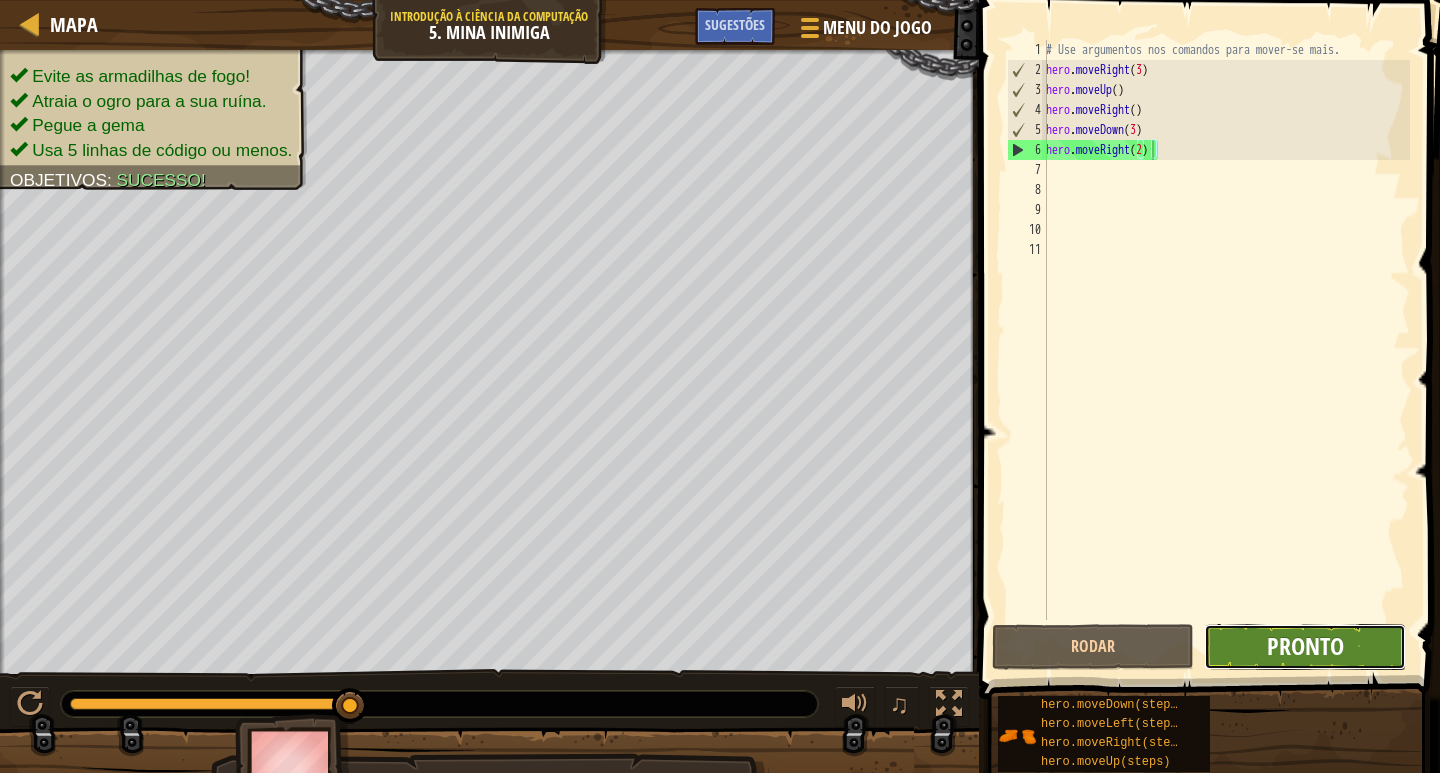 click on "Pronto" at bounding box center [1305, 646] 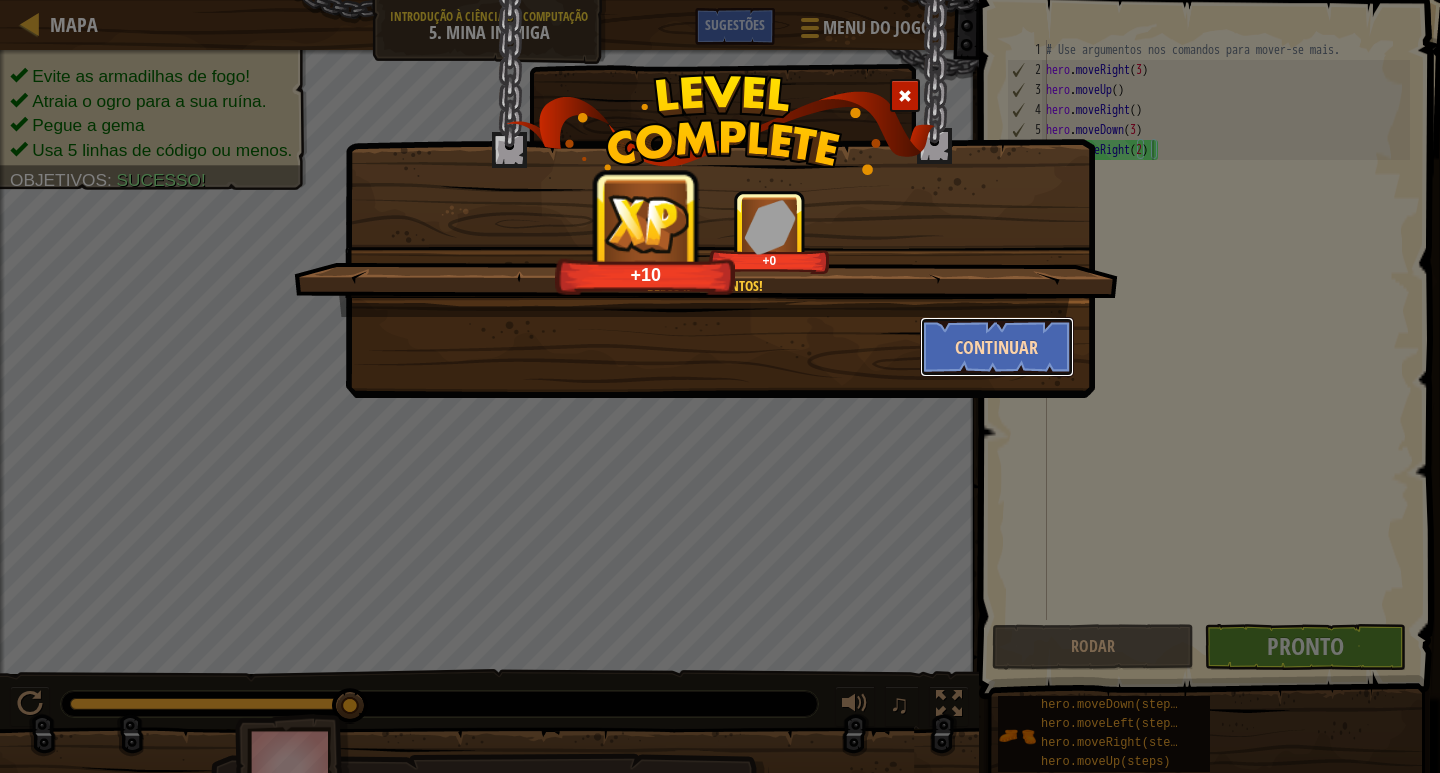 click on "Continuar" at bounding box center (997, 347) 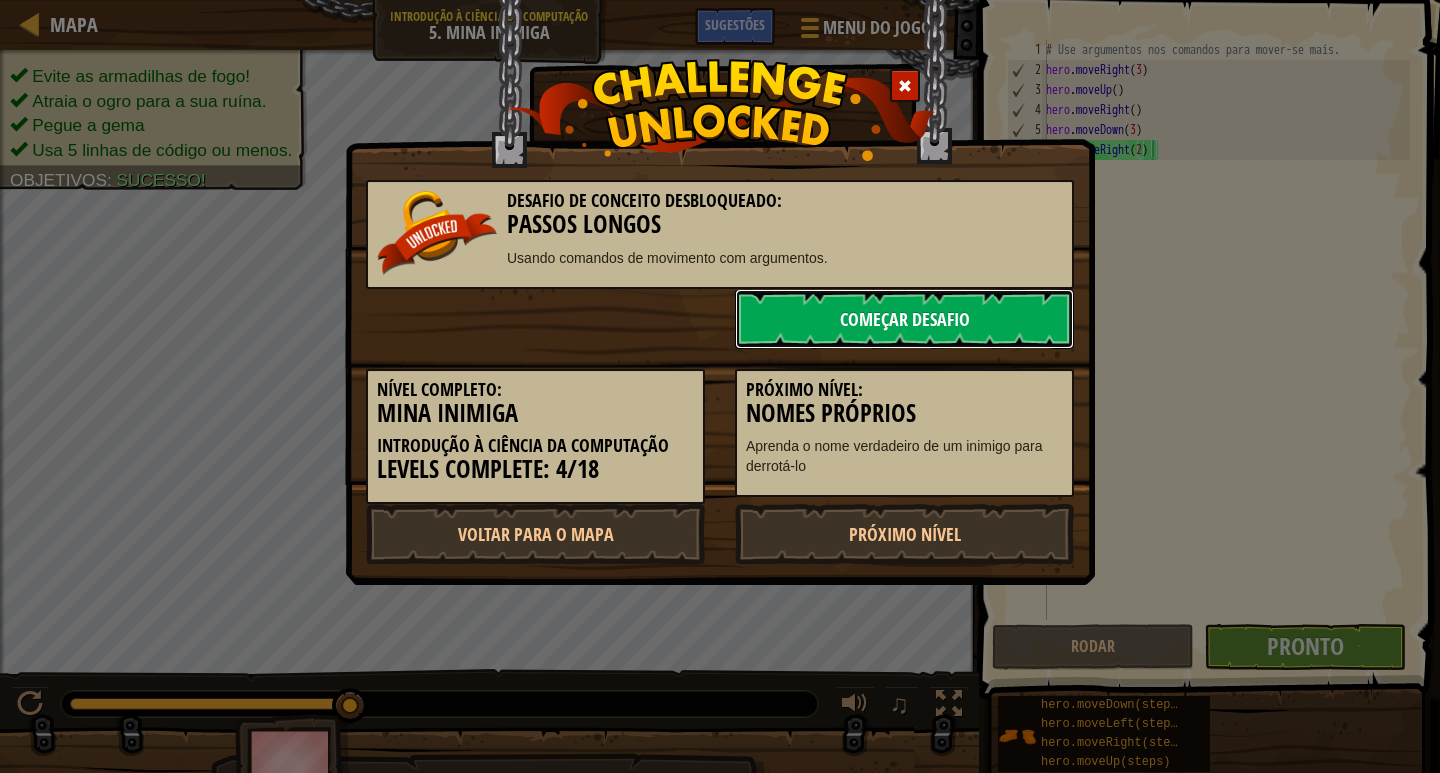 click on "Começar Desafio" at bounding box center [904, 319] 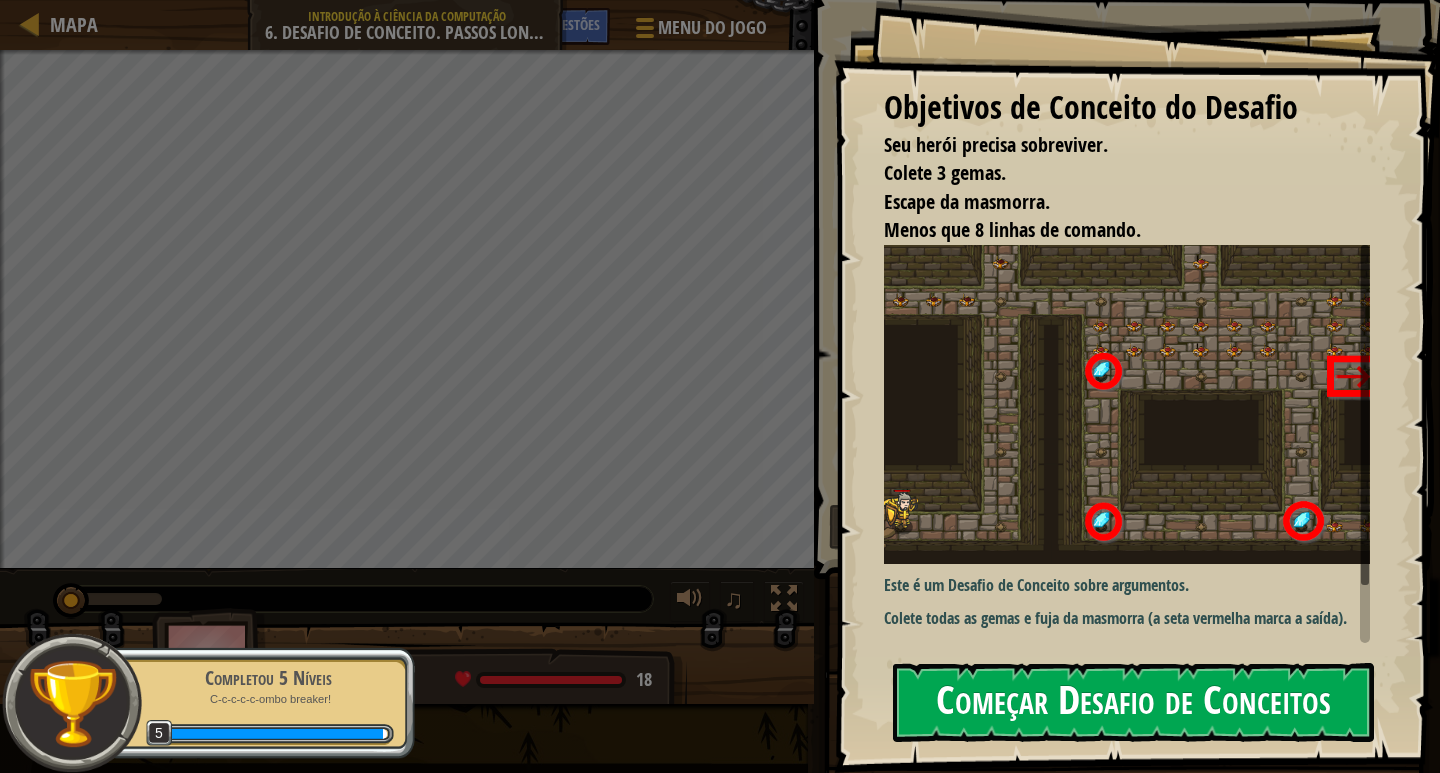 click on "Começar Desafio de Conceitos" at bounding box center [1133, 702] 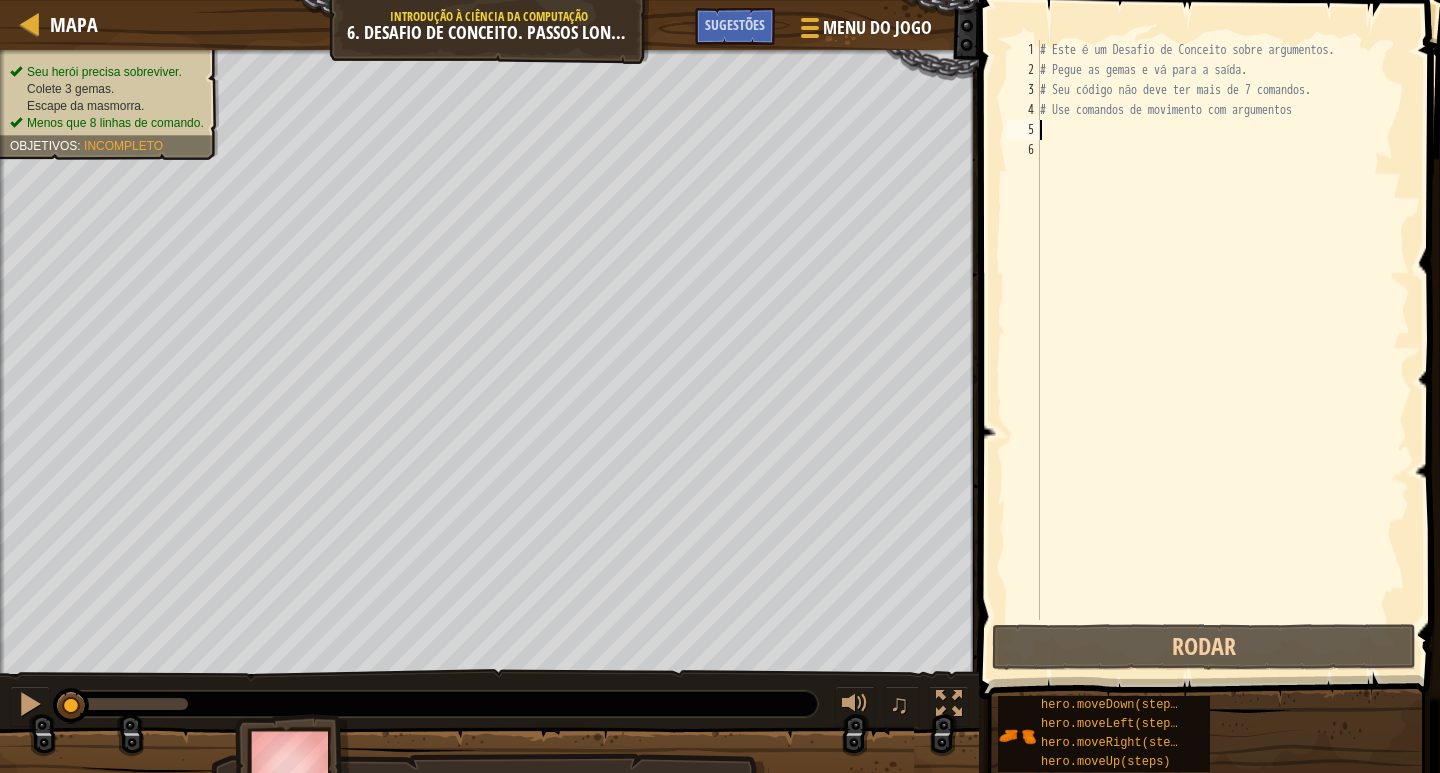click on "# Este é um Desafio de Conceito sobre argumentos. # Pegue as gemas e vá para a saída. # Seu código não deve ter mais de 7 comandos. # Use comandos de movimento com argumentos" at bounding box center [1223, 350] 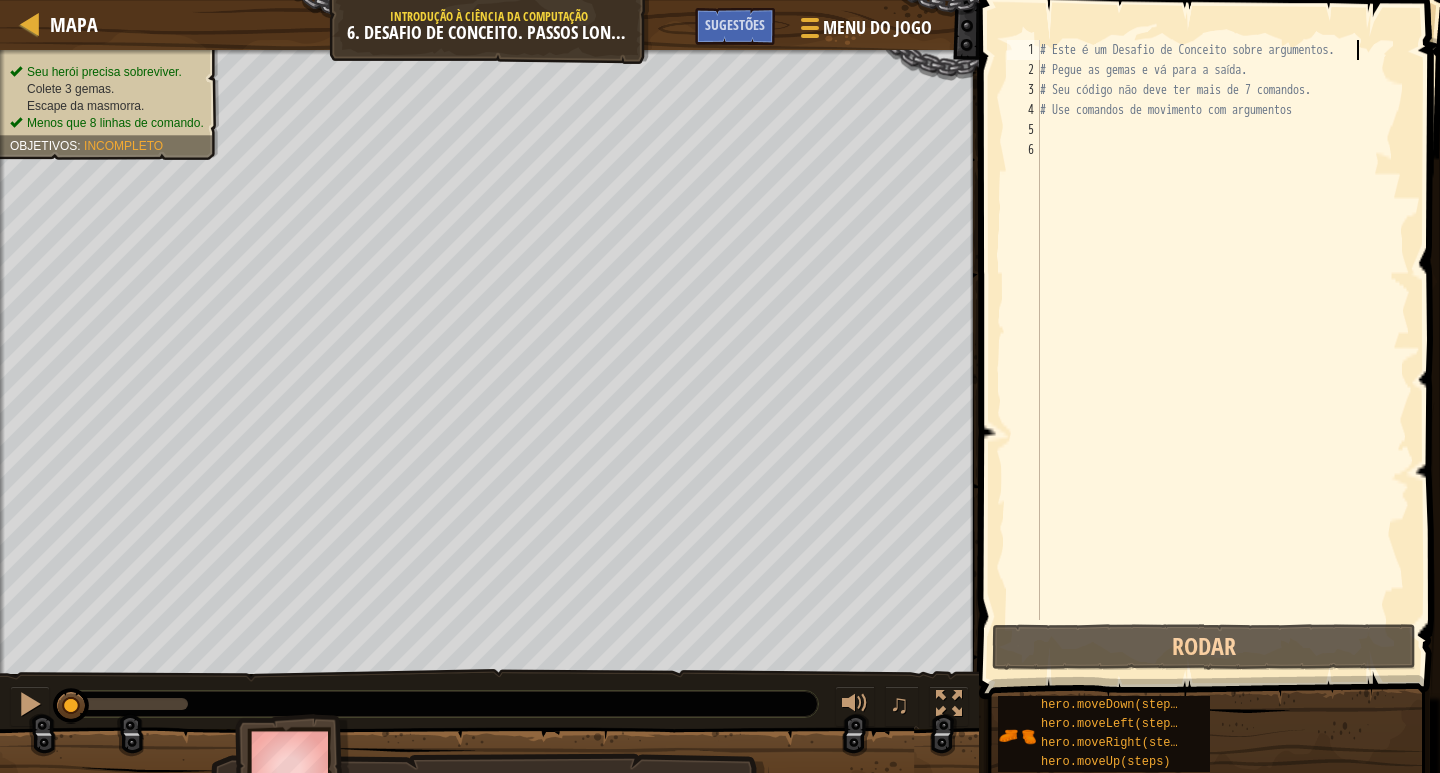 click on "# Este é um Desafio de Conceito sobre argumentos. # Pegue as gemas e vá para a saída. # Seu código não deve ter mais de 7 comandos. # Use comandos de movimento com argumentos" at bounding box center [1223, 350] 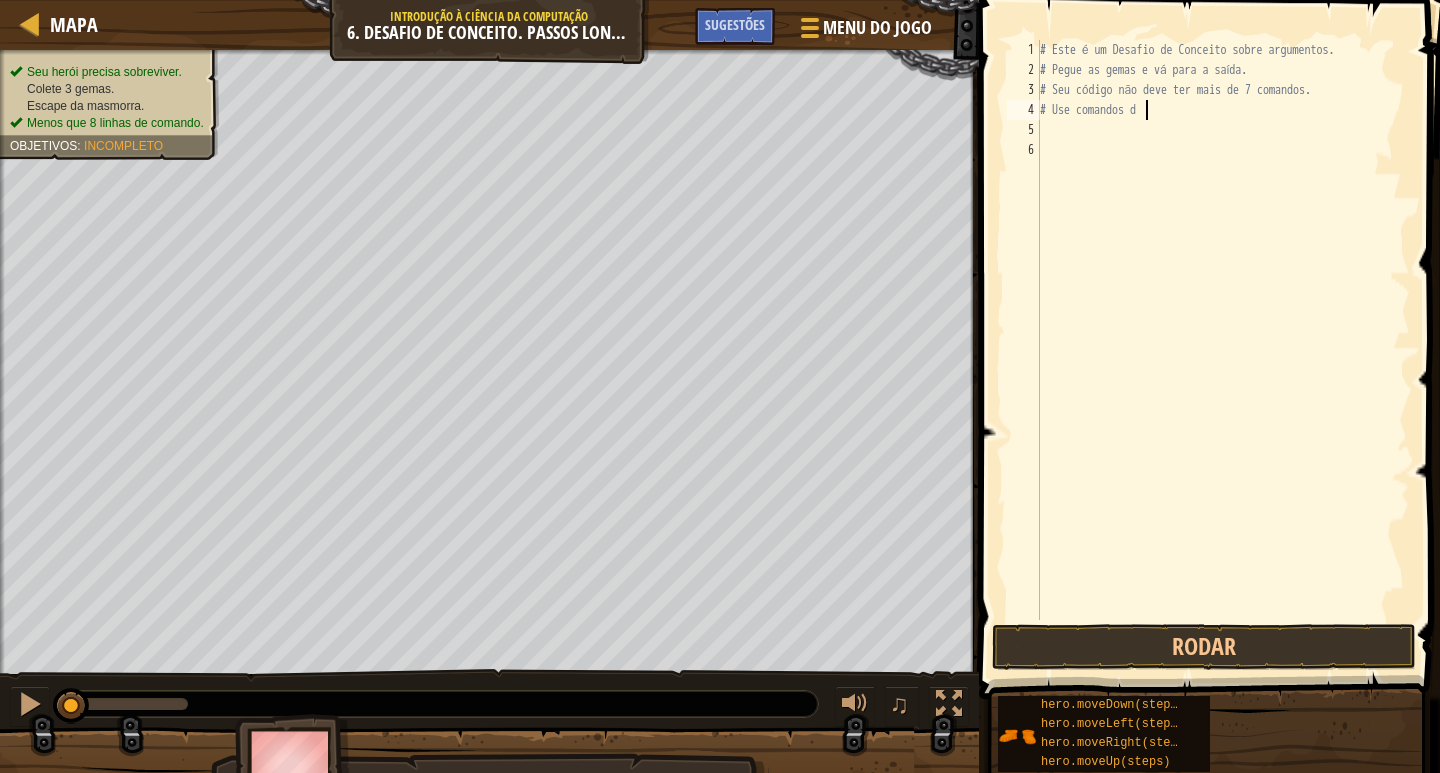 type on "#" 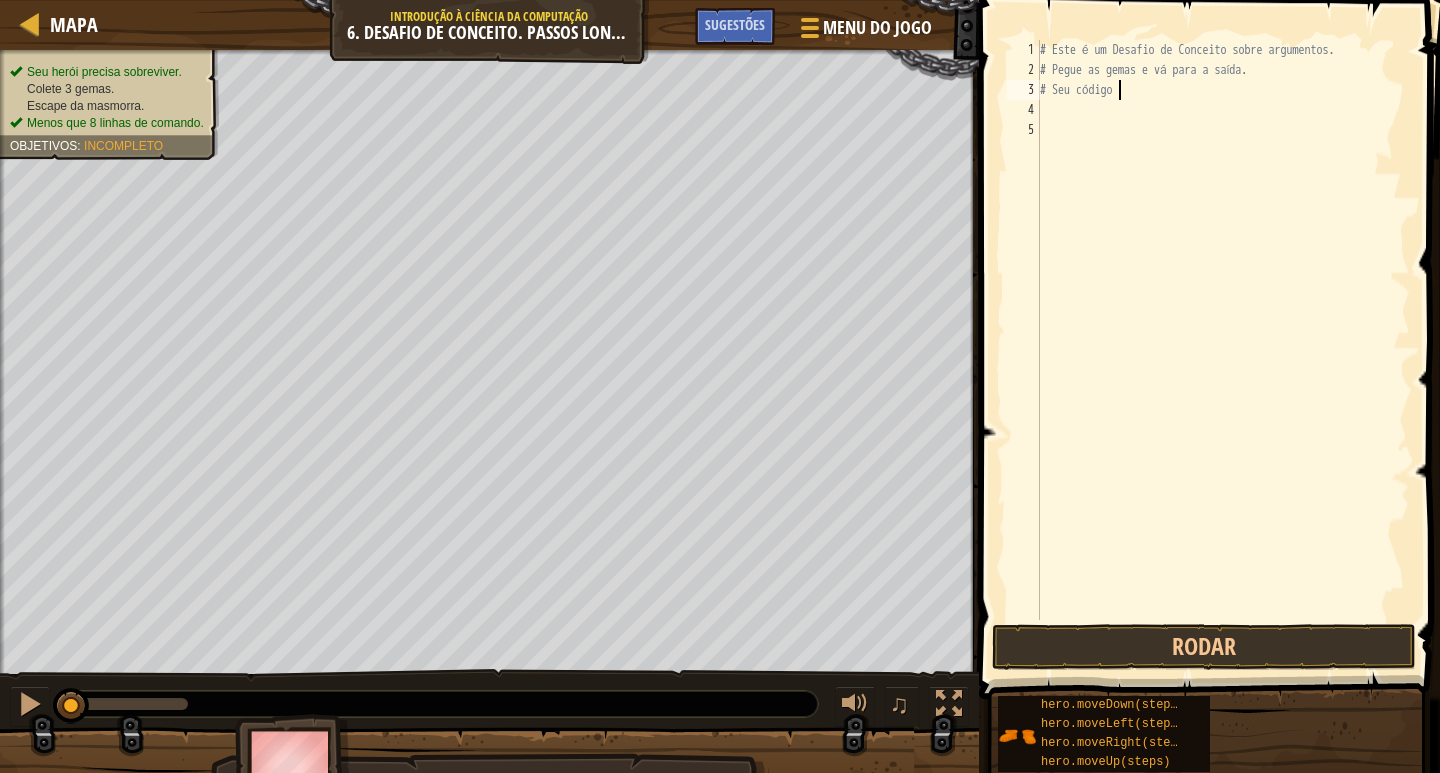 type on "#" 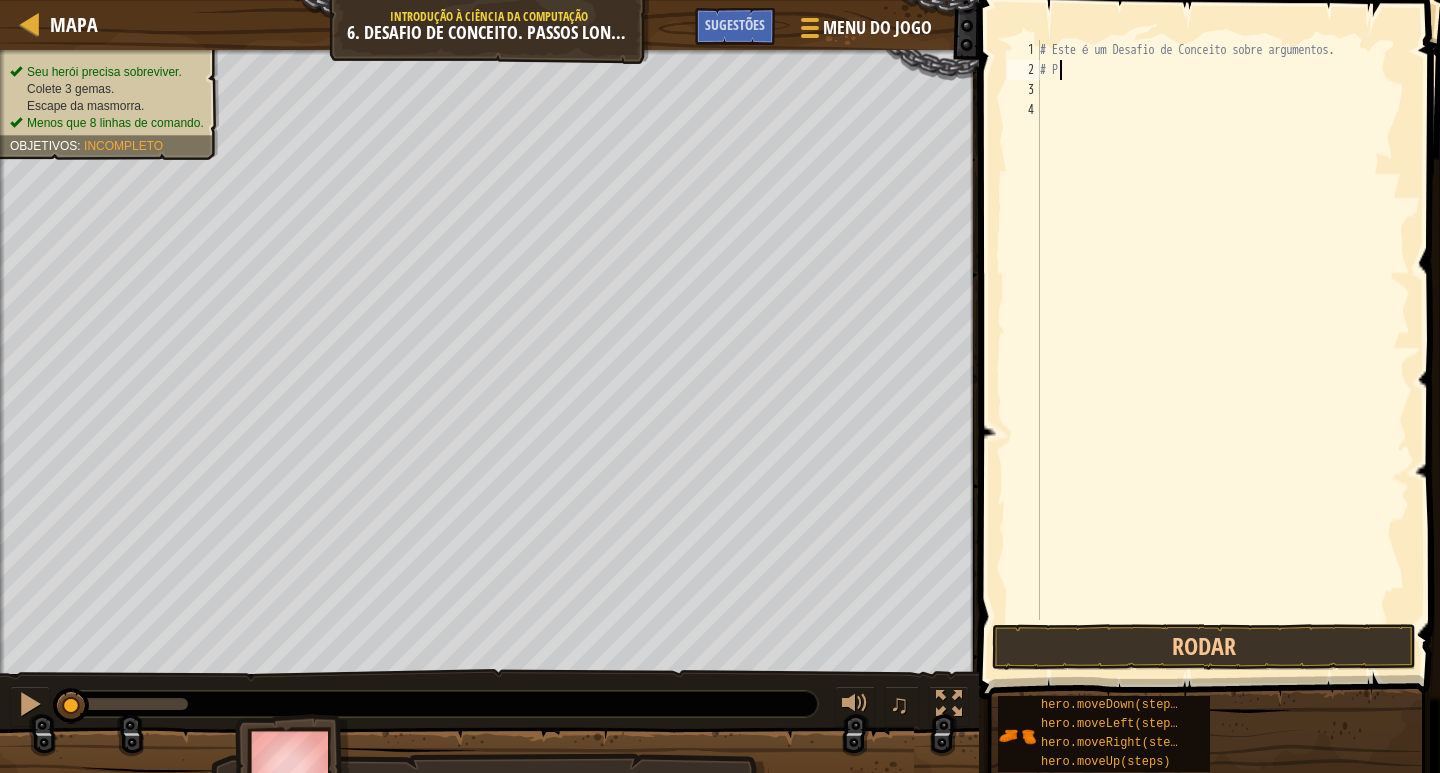 type on "#" 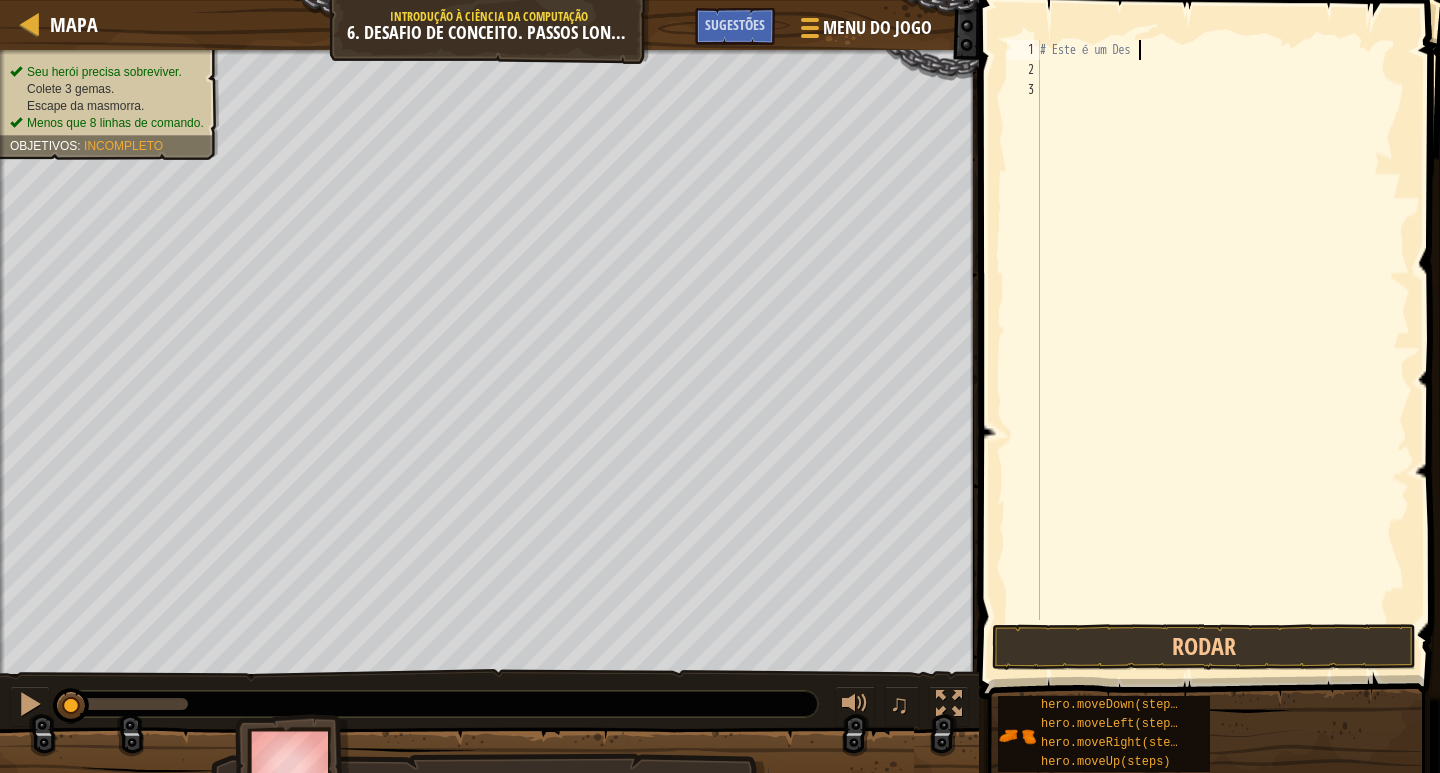 type on "#" 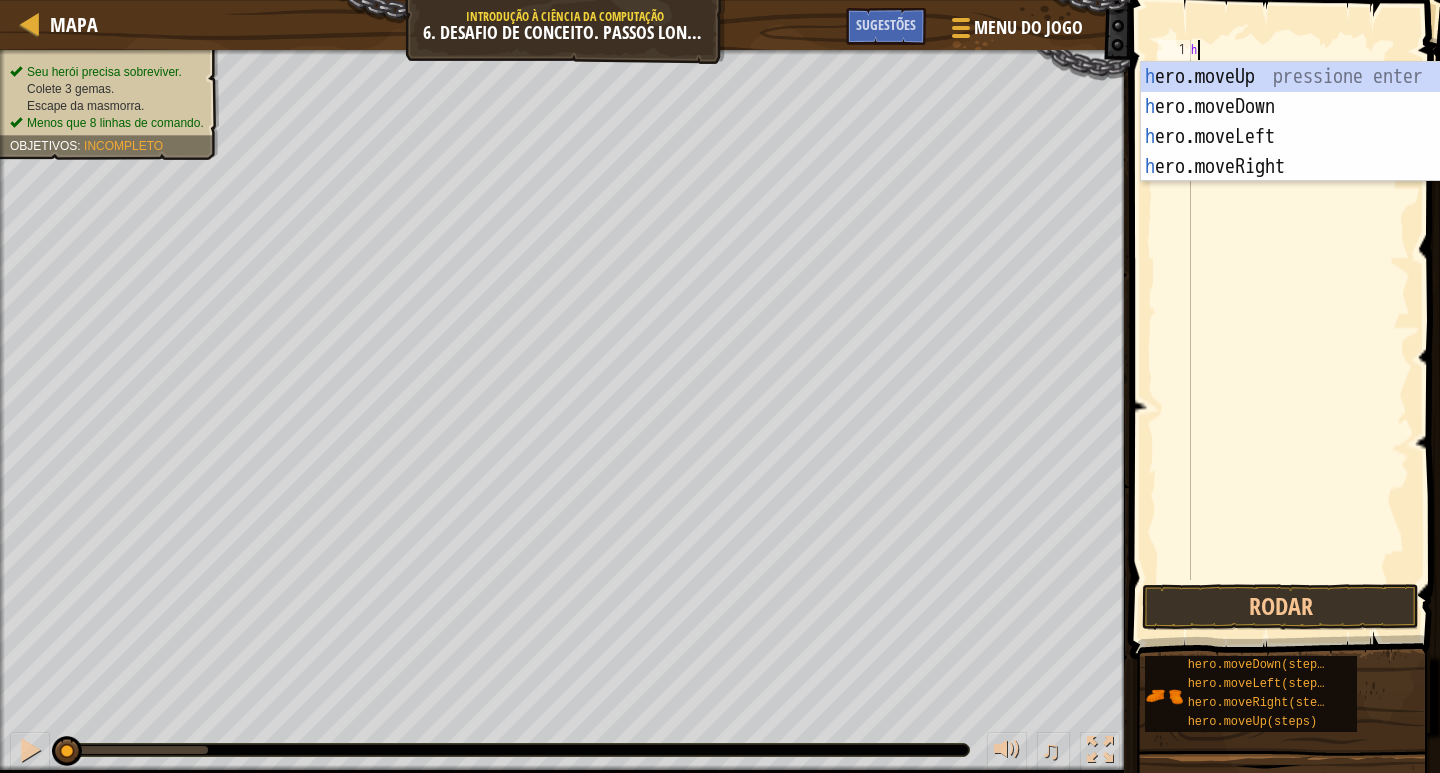type on "h" 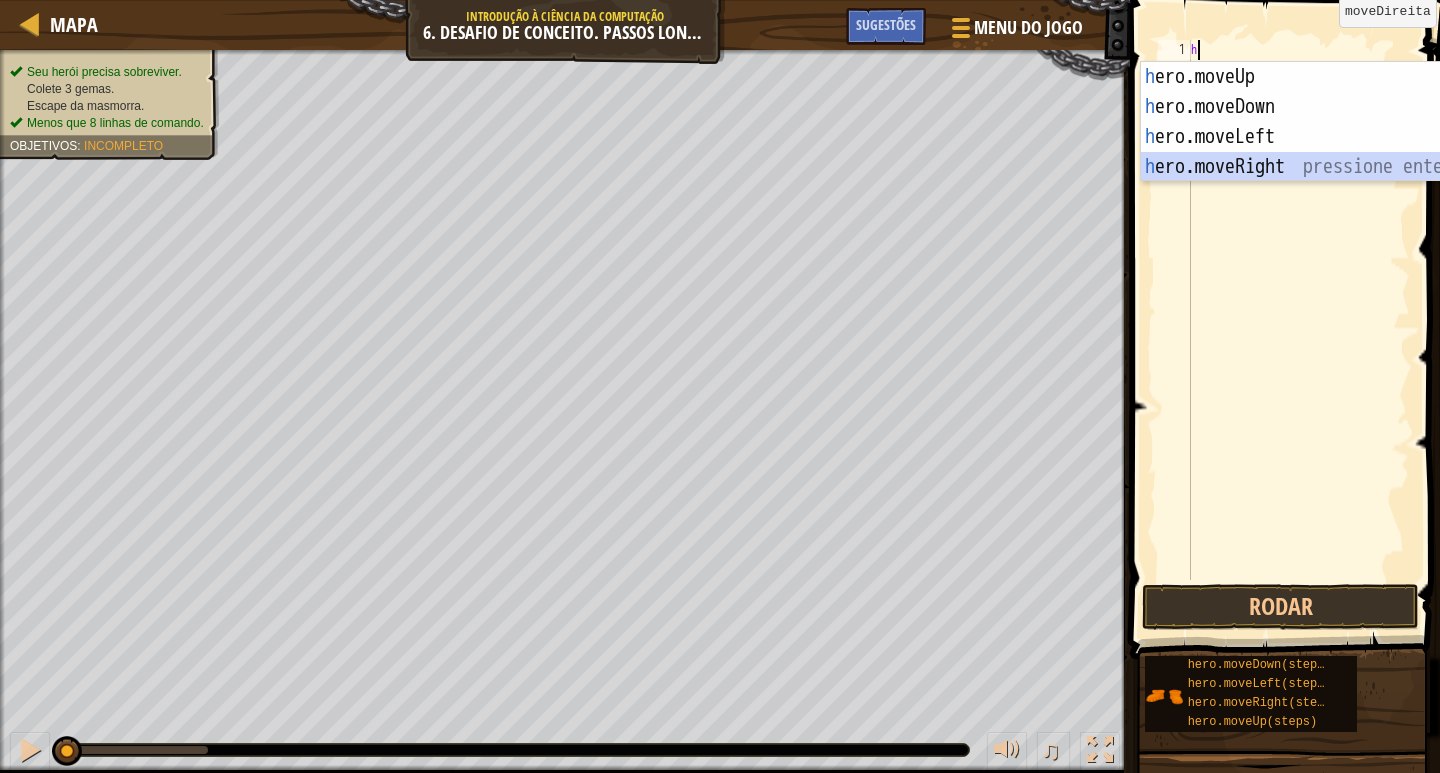 click on "h ero.moveUp pressione enter h ero.moveDown pressione enter h ero.moveLeft pressione enter h ero.moveRight pressione enter" at bounding box center (1330, 152) 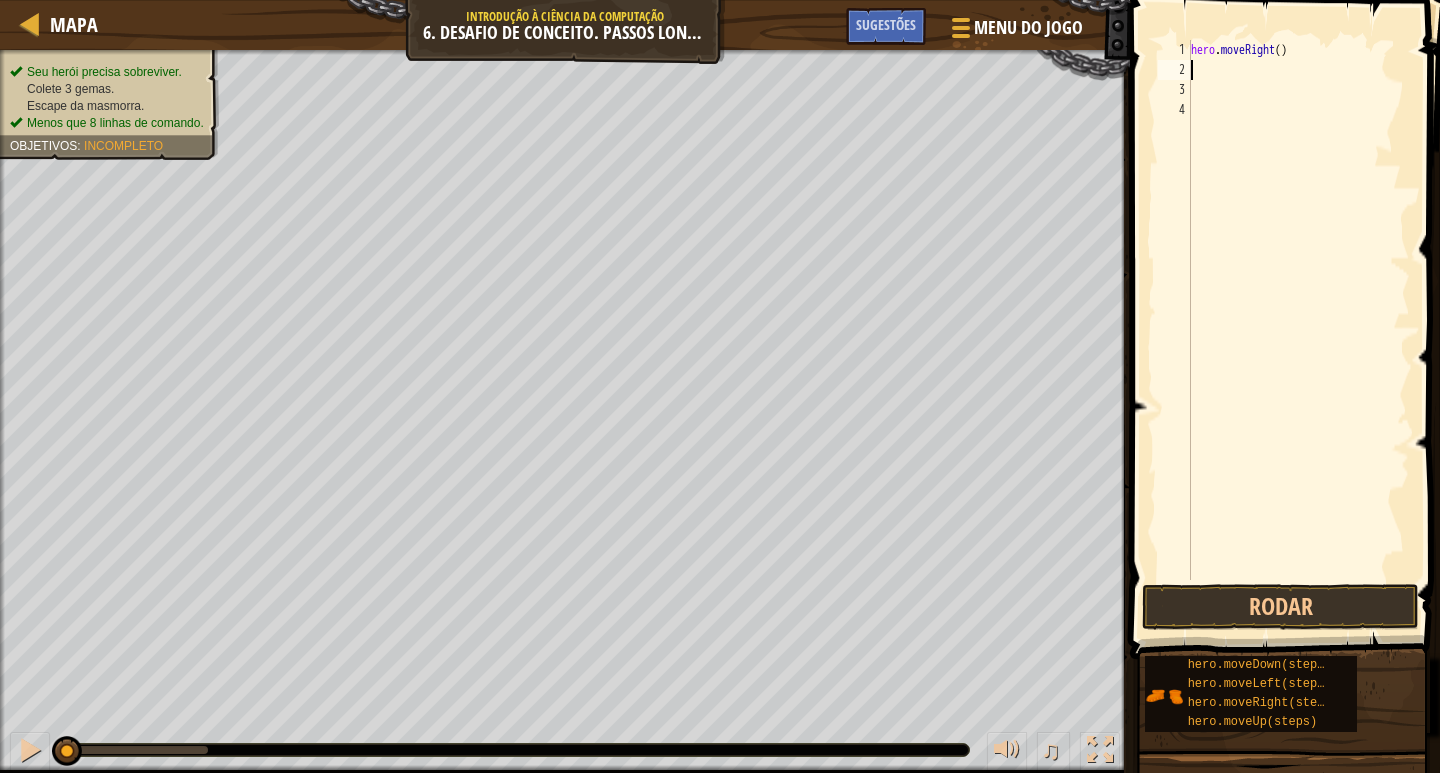 click on "hero . moveRight ( )" at bounding box center [1298, 330] 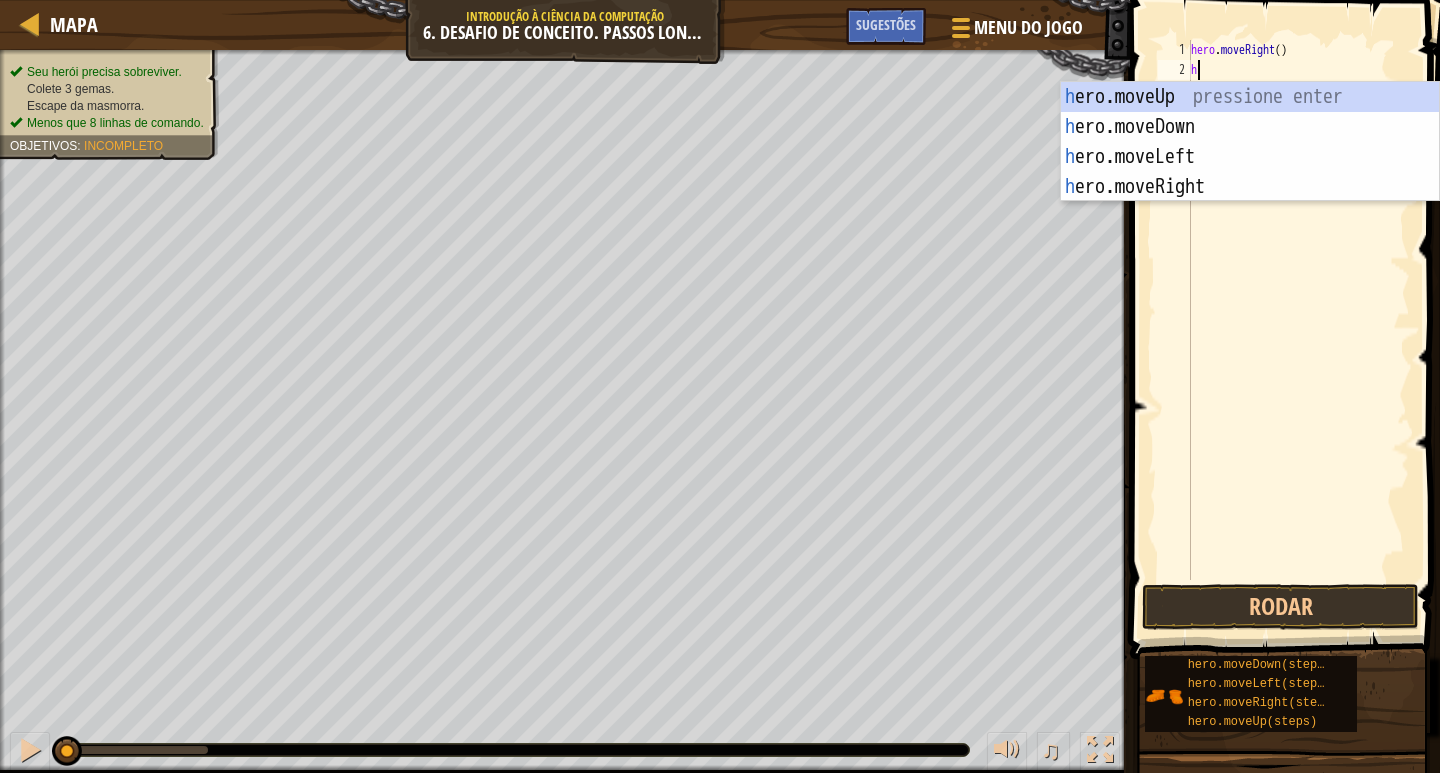 type on "h" 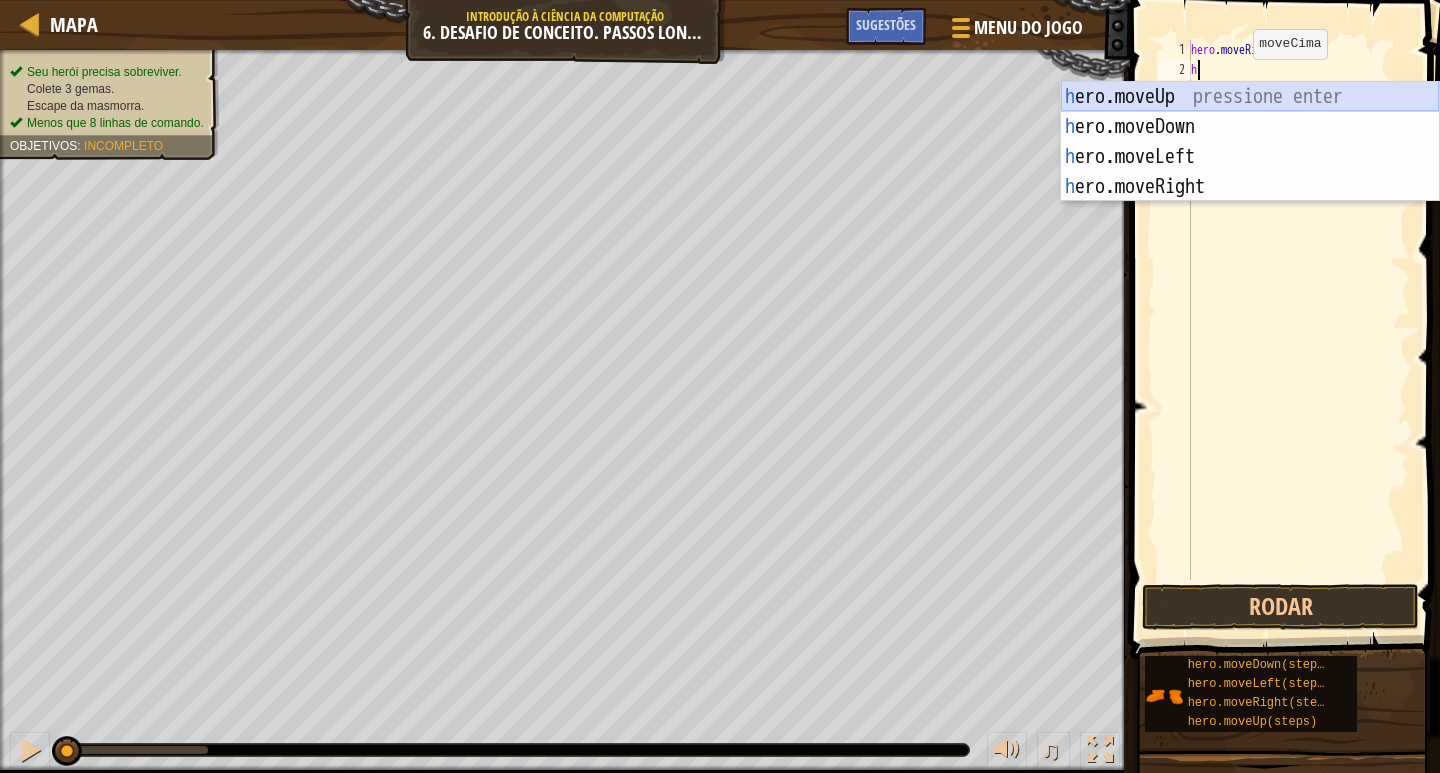 click on "h ero.moveUp pressione enter h ero.moveDown pressione enter h ero.moveLeft pressione enter h ero.moveRight pressione enter" at bounding box center (1250, 172) 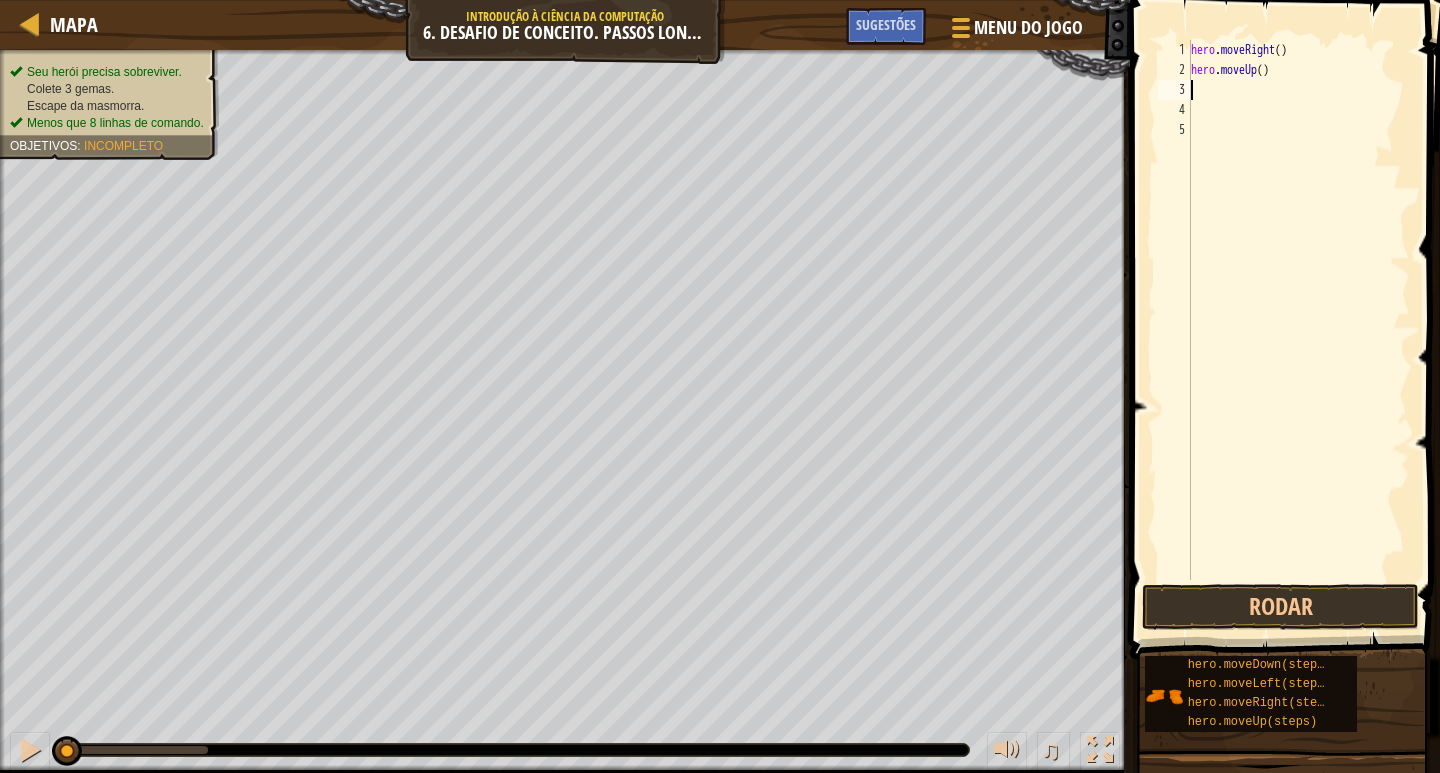 click on "hero . moveRight ( ) hero . moveUp ( )" at bounding box center (1298, 330) 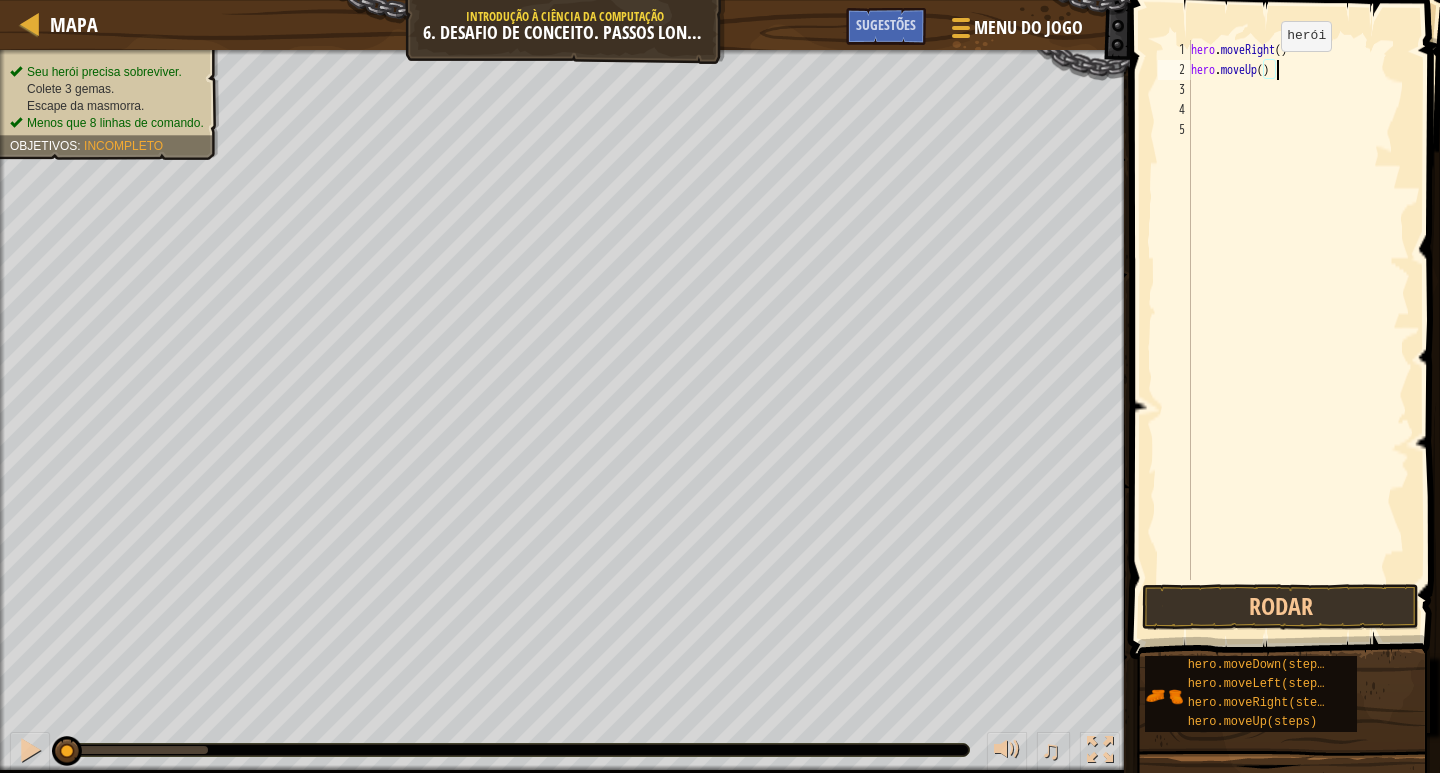 click on "hero . moveRight ( ) hero . moveUp ( )" at bounding box center (1298, 330) 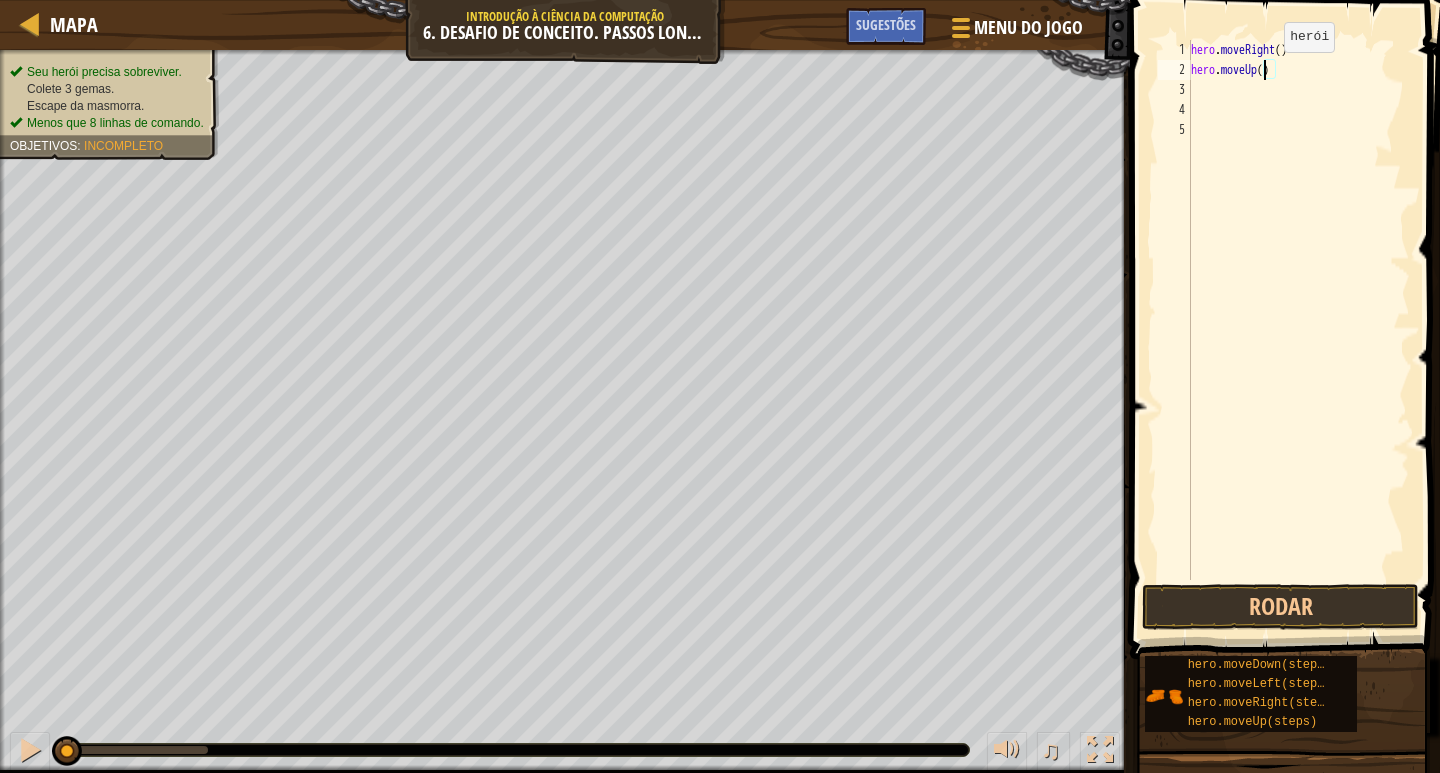 click on "hero . moveRight ( ) hero . moveUp ( )" at bounding box center (1298, 330) 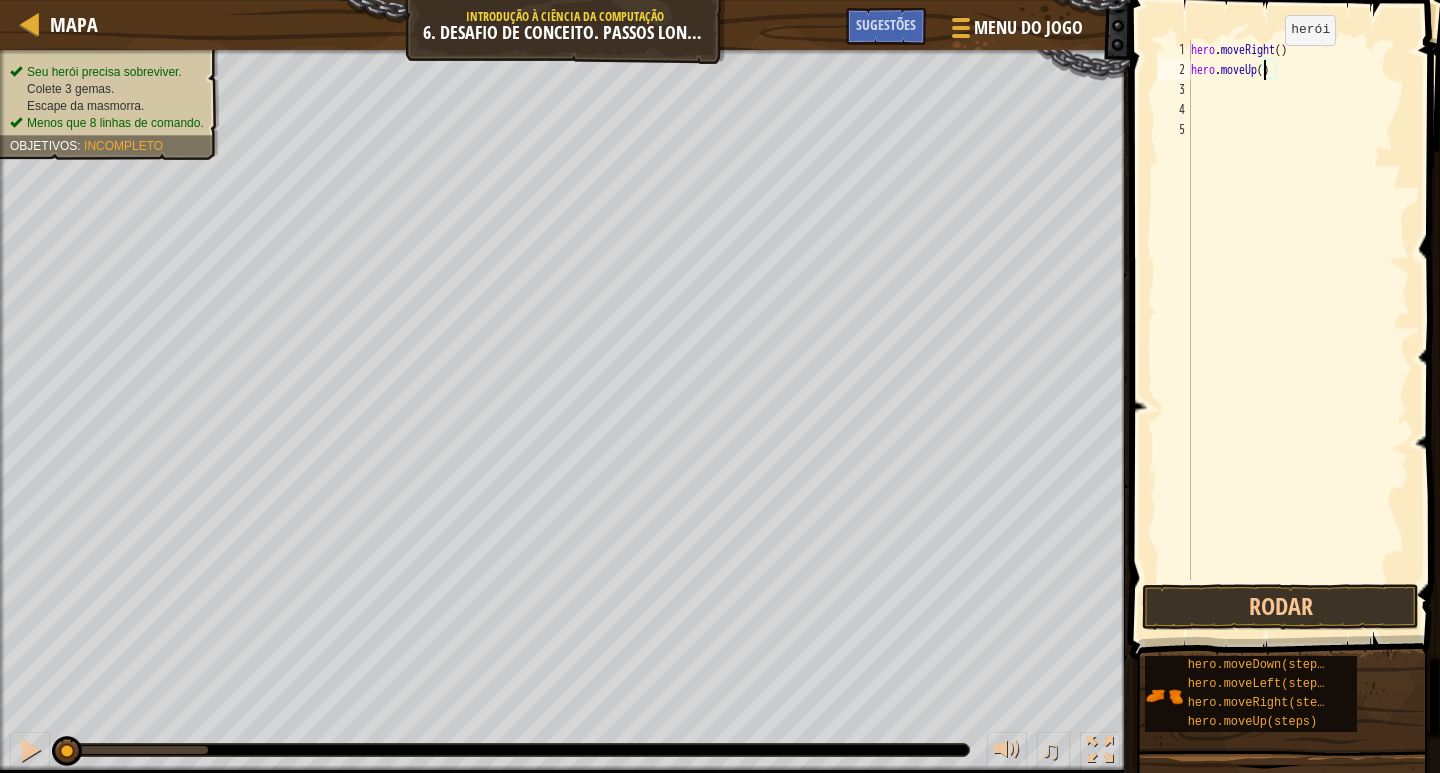 click on "hero . moveRight ( ) hero . moveUp ( )" at bounding box center (1298, 330) 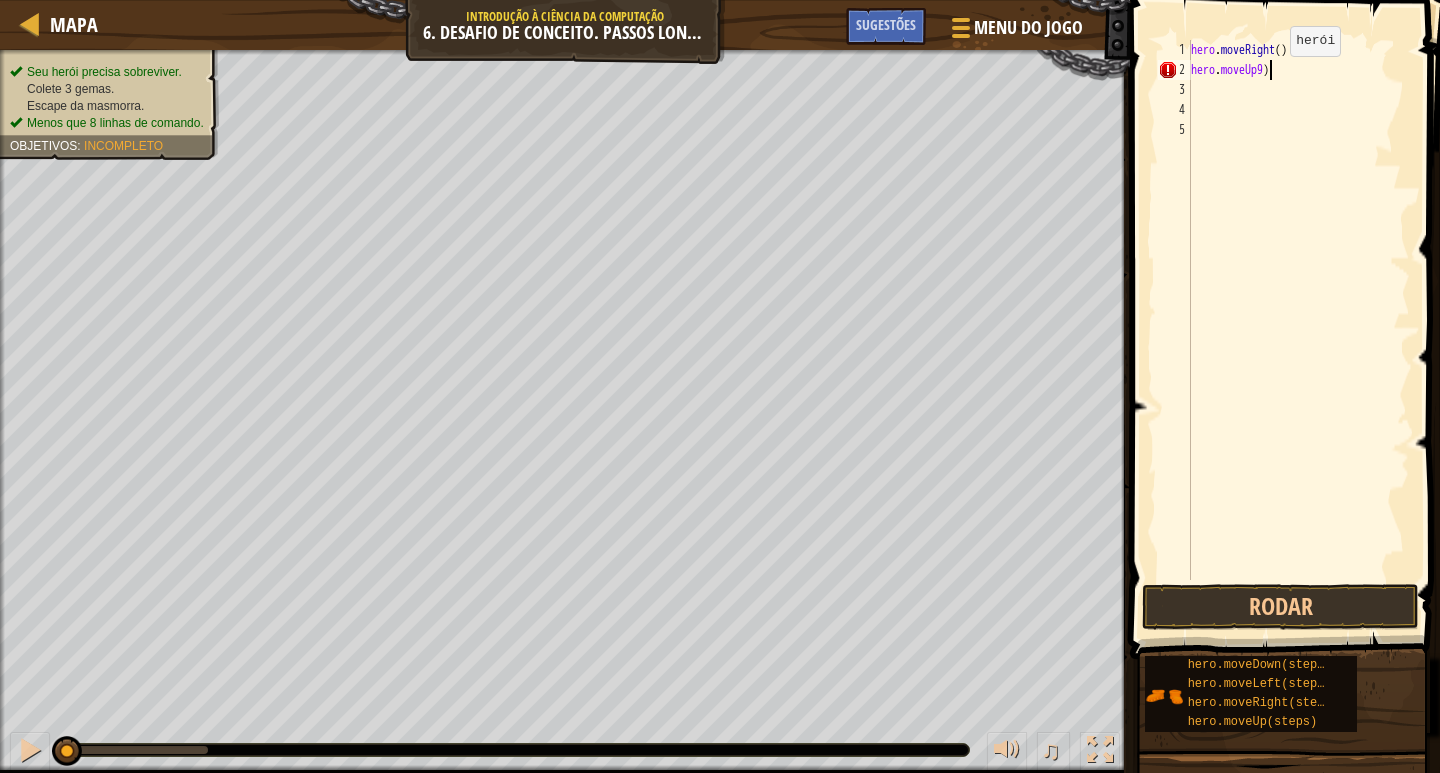 scroll, scrollTop: 9, scrollLeft: 6, axis: both 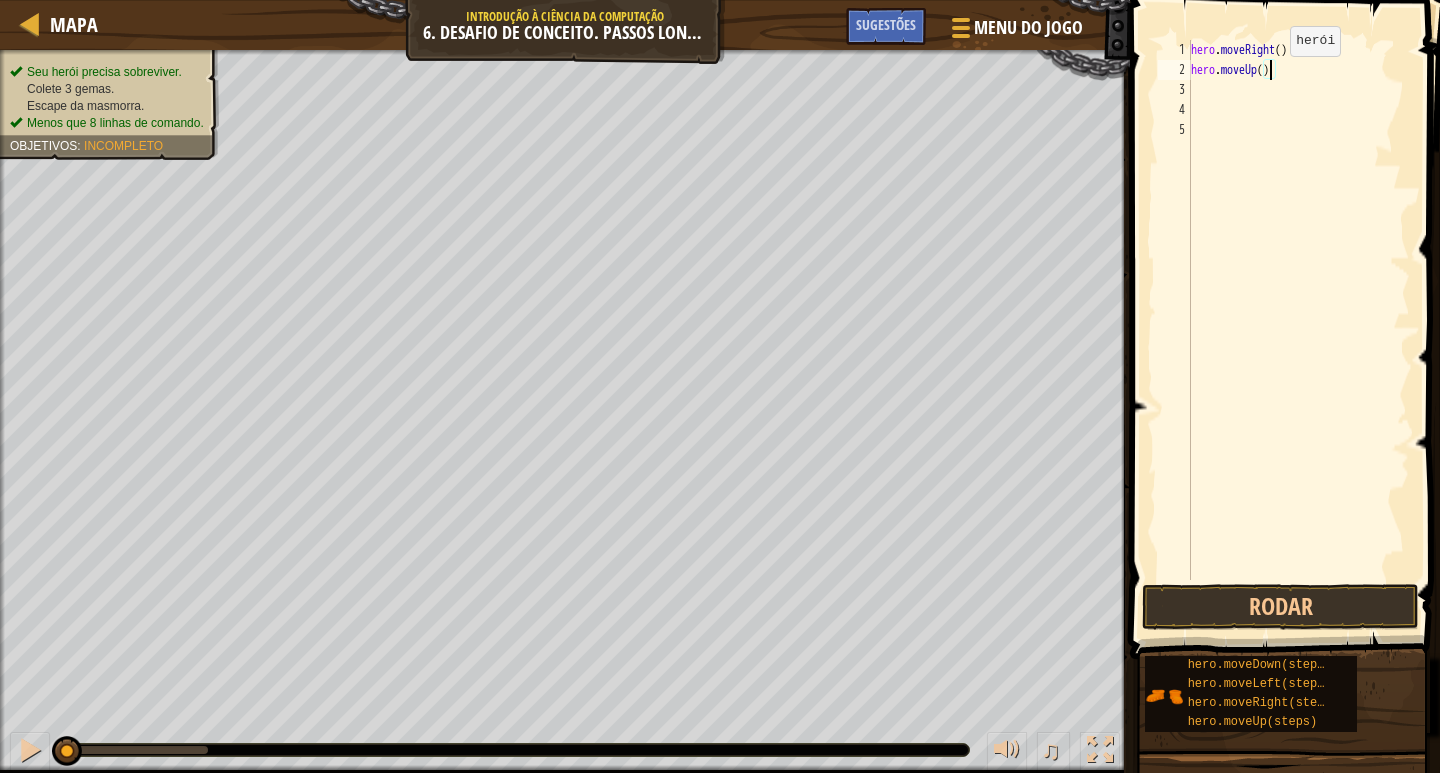 type on "hero.moveUp(3)" 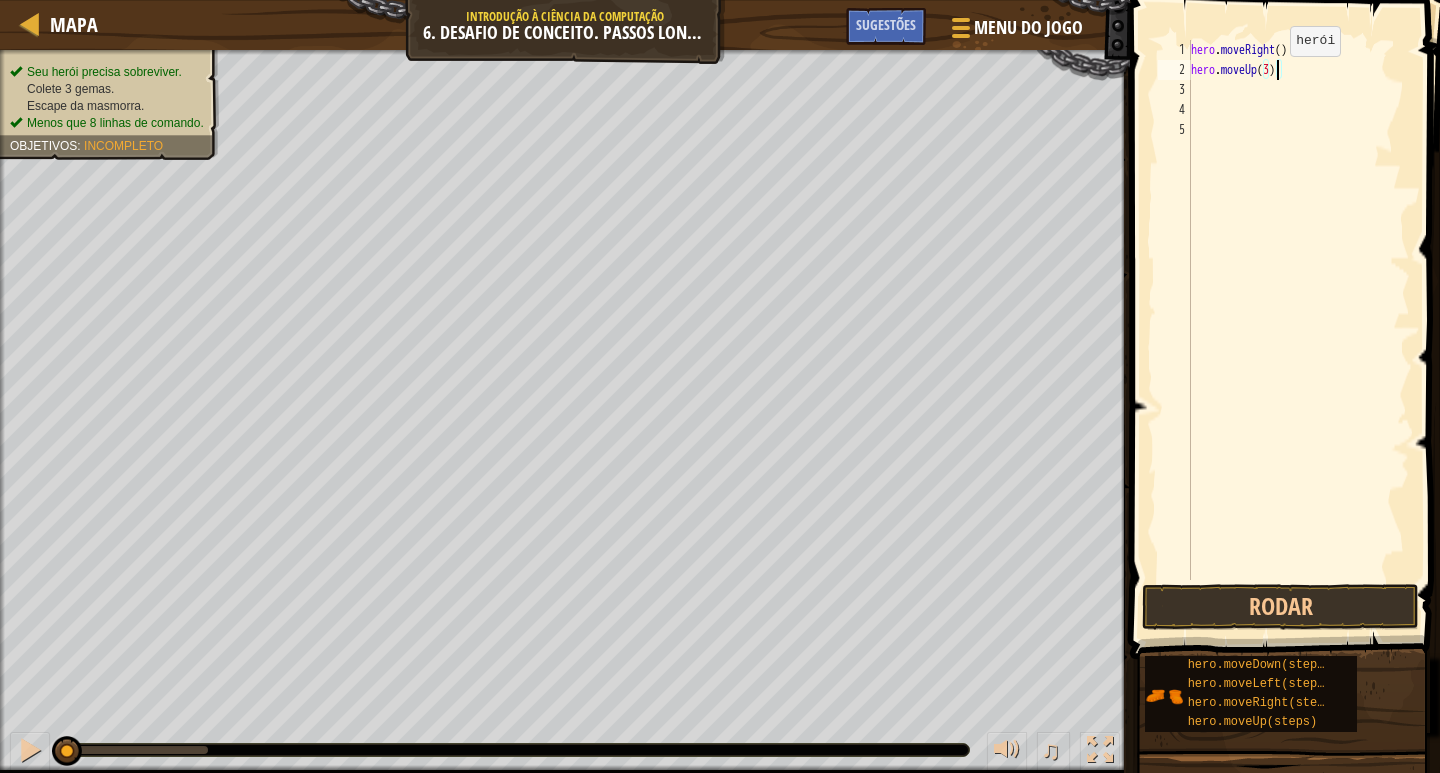 scroll, scrollTop: 9, scrollLeft: 7, axis: both 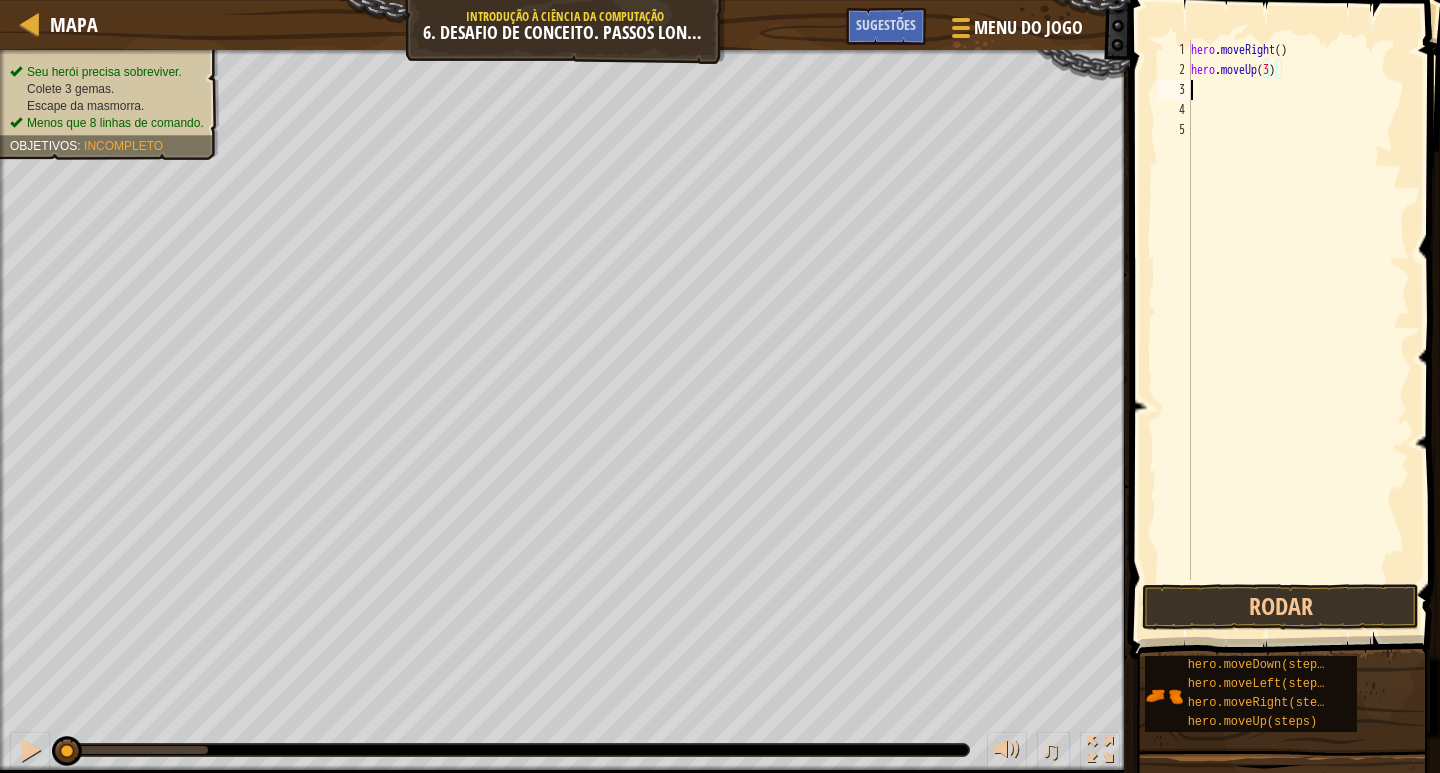 click on "hero . moveRight ( ) hero . moveUp ( 3 )" at bounding box center (1298, 330) 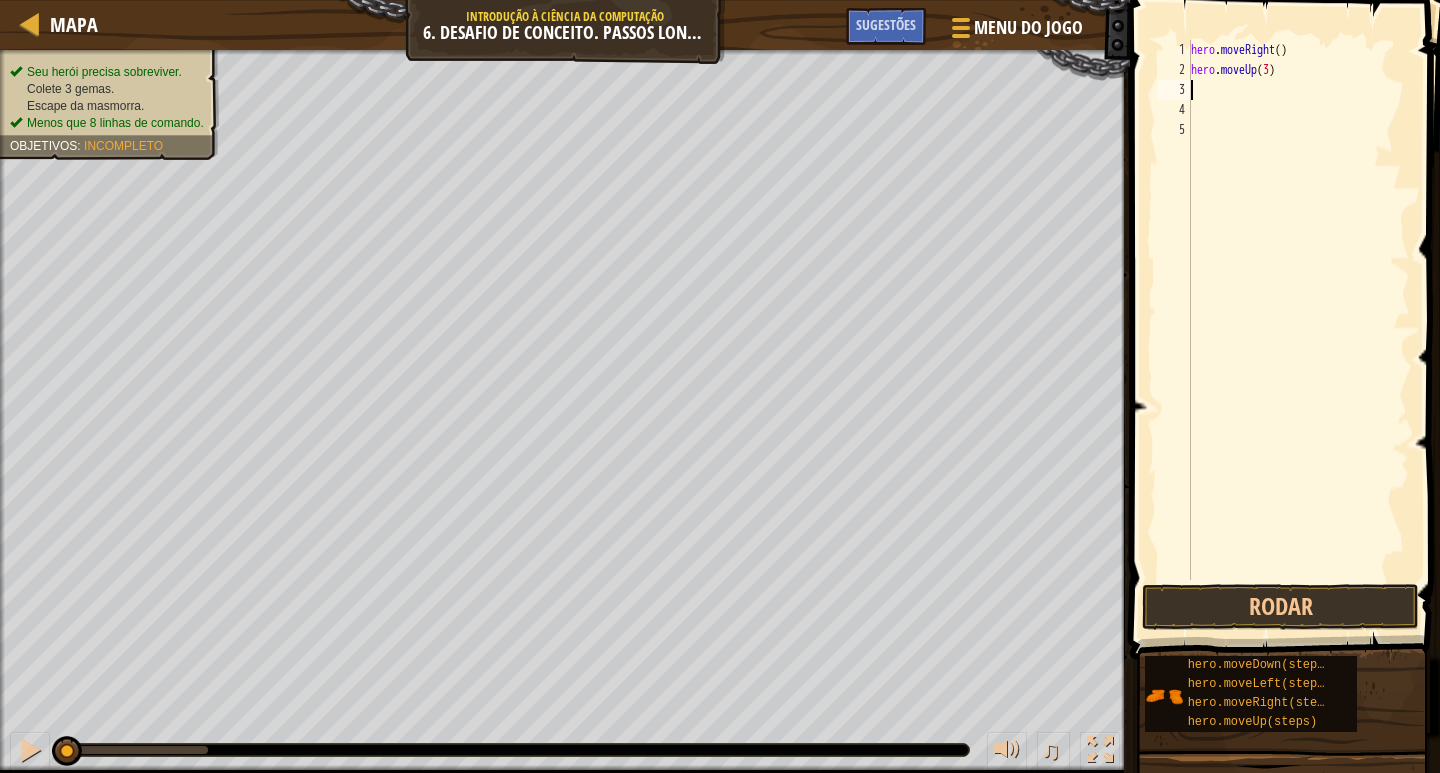 scroll, scrollTop: 9, scrollLeft: 0, axis: vertical 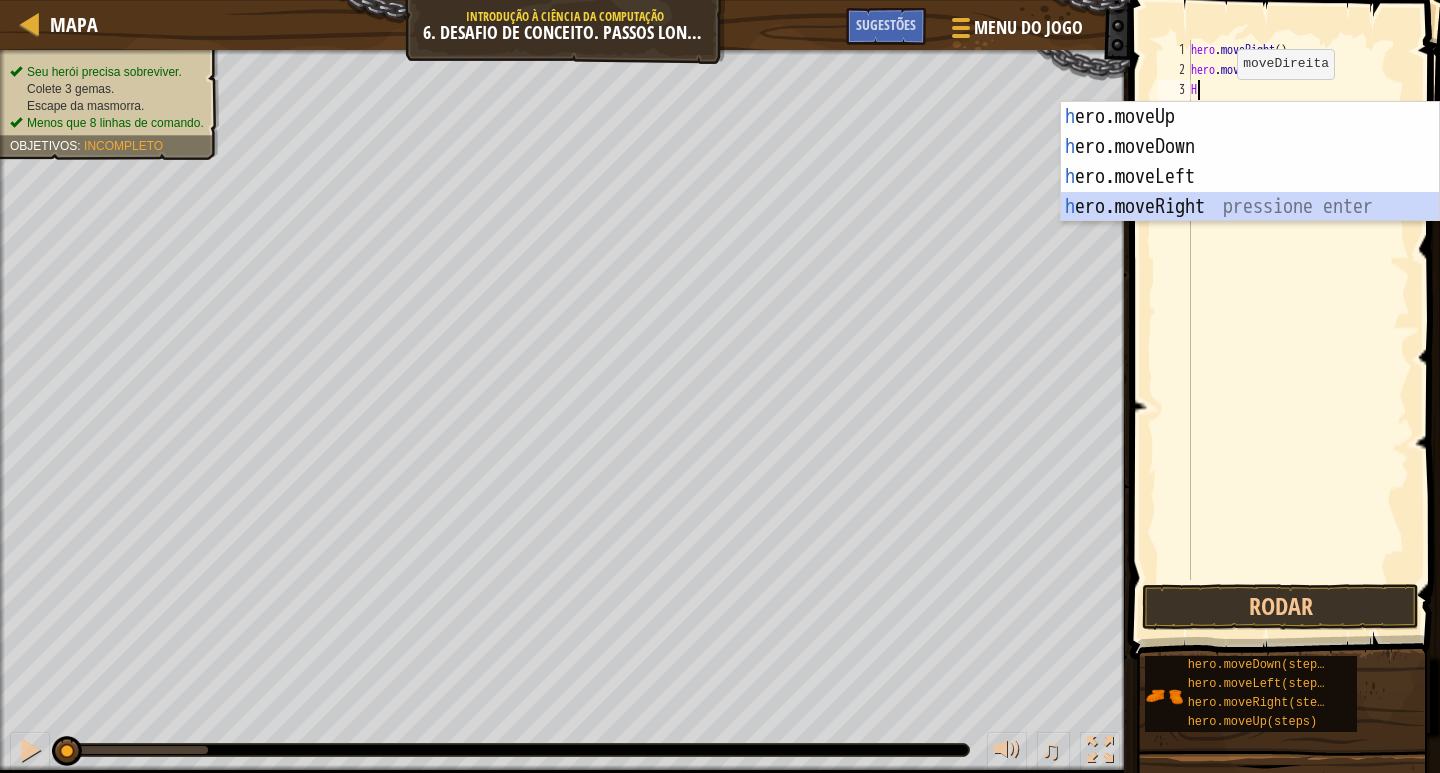 click on "h ero.moveUp pressione enter h ero.moveDown pressione enter h ero.moveLeft pressione enter h ero.moveRight pressione enter" at bounding box center (1250, 192) 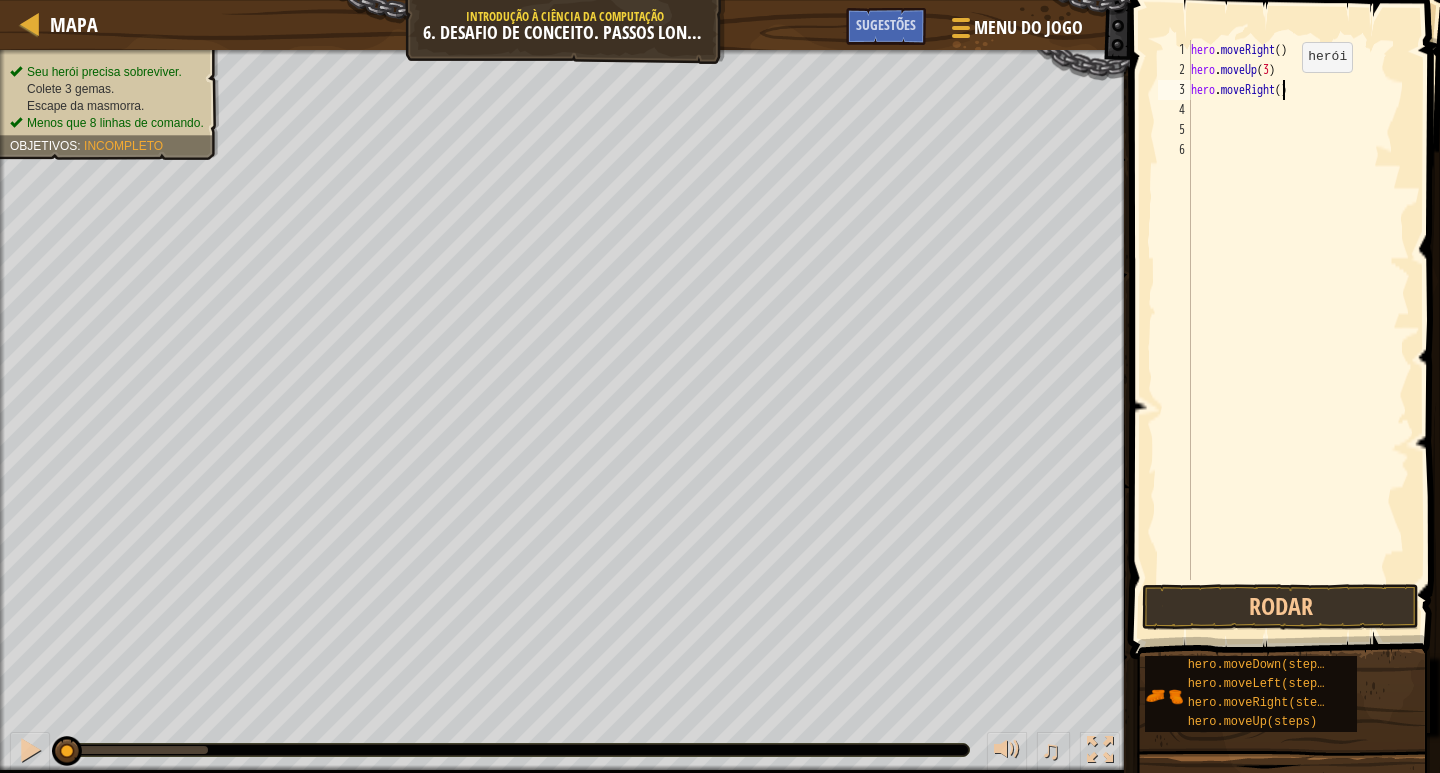 click on "hero . moveRight ( ) hero . moveUp ( 3 ) hero . moveRight ( )" at bounding box center [1298, 330] 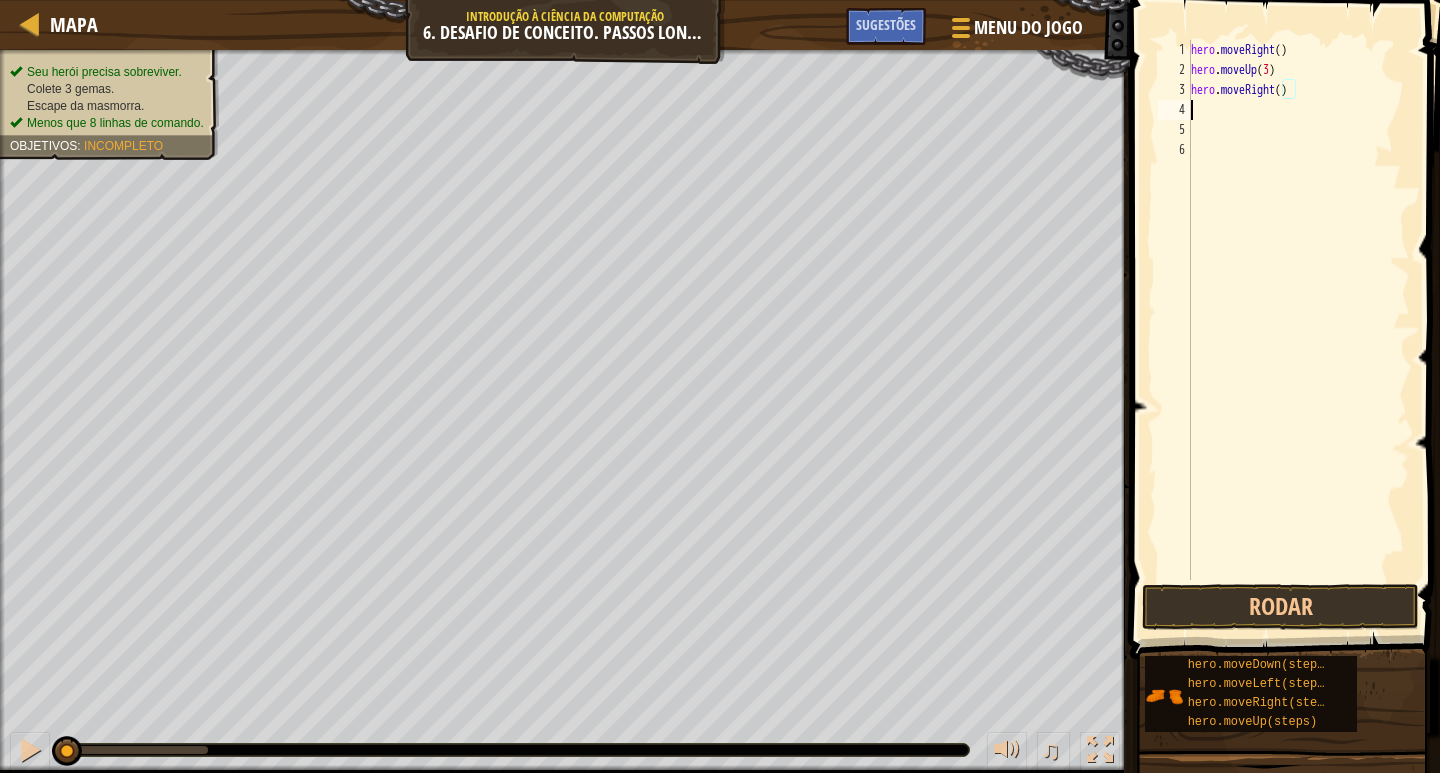 click on "hero . moveRight ( ) hero . moveUp ( 3 ) hero . moveRight ( )" at bounding box center (1298, 330) 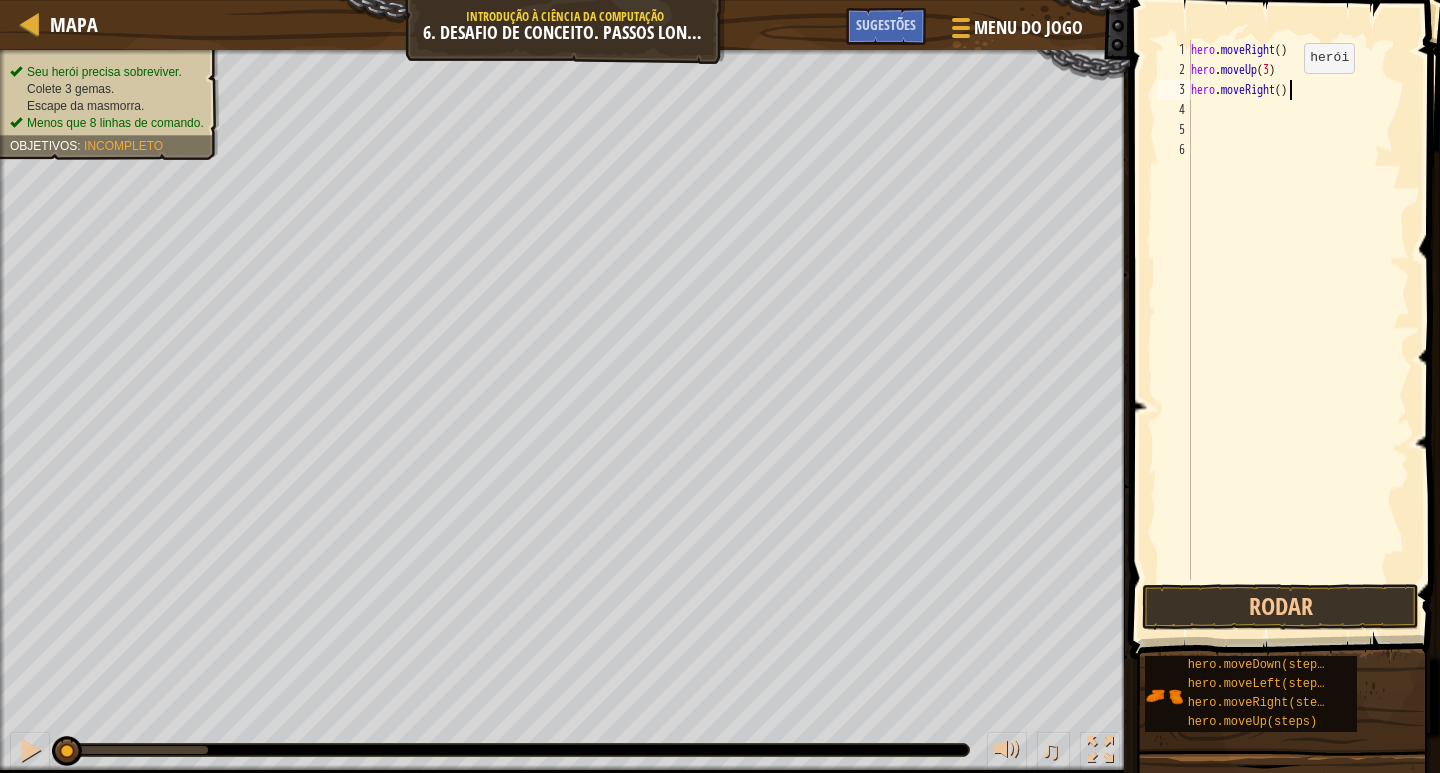 click on "hero . moveRight ( ) hero . moveUp ( 3 ) hero . moveRight ( )" at bounding box center (1298, 330) 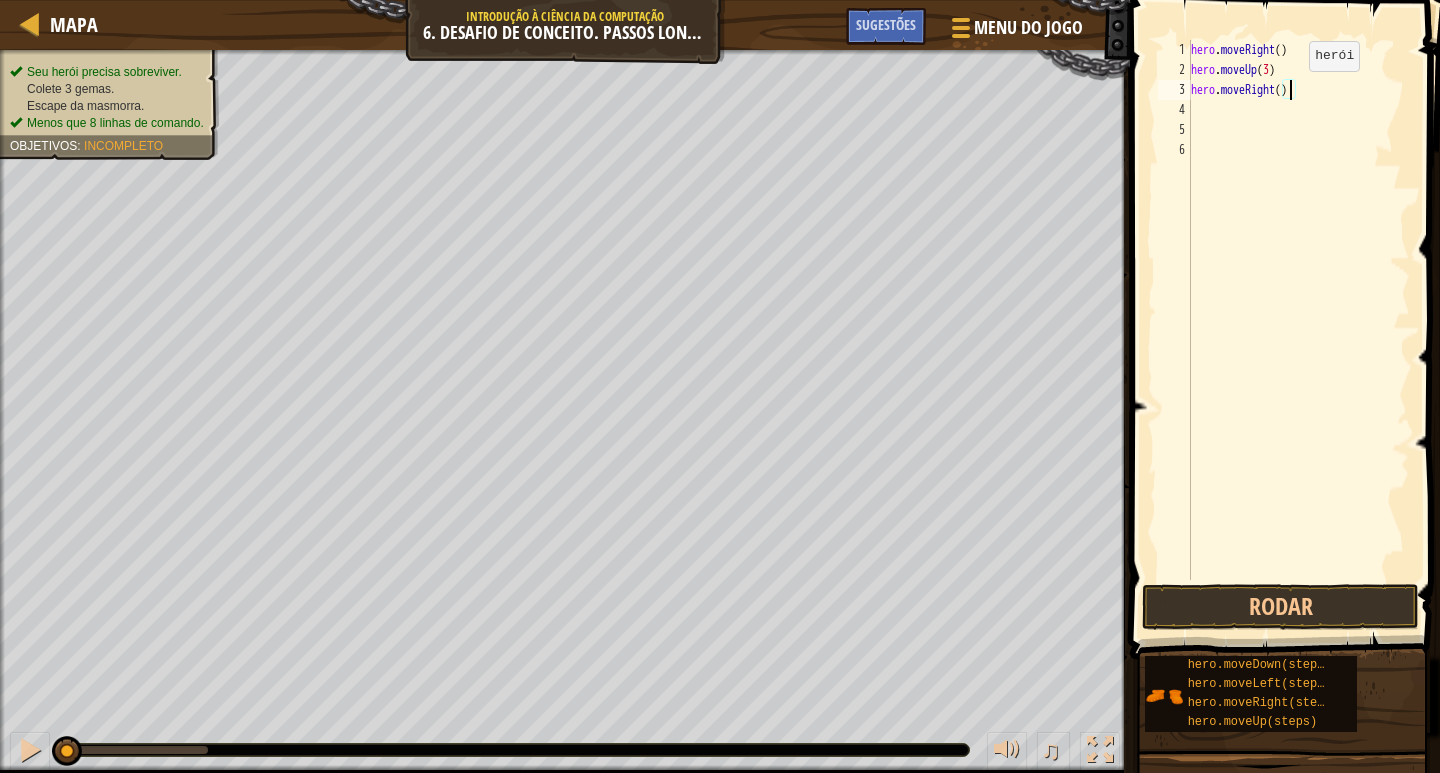type on "hero.moveRight(2)" 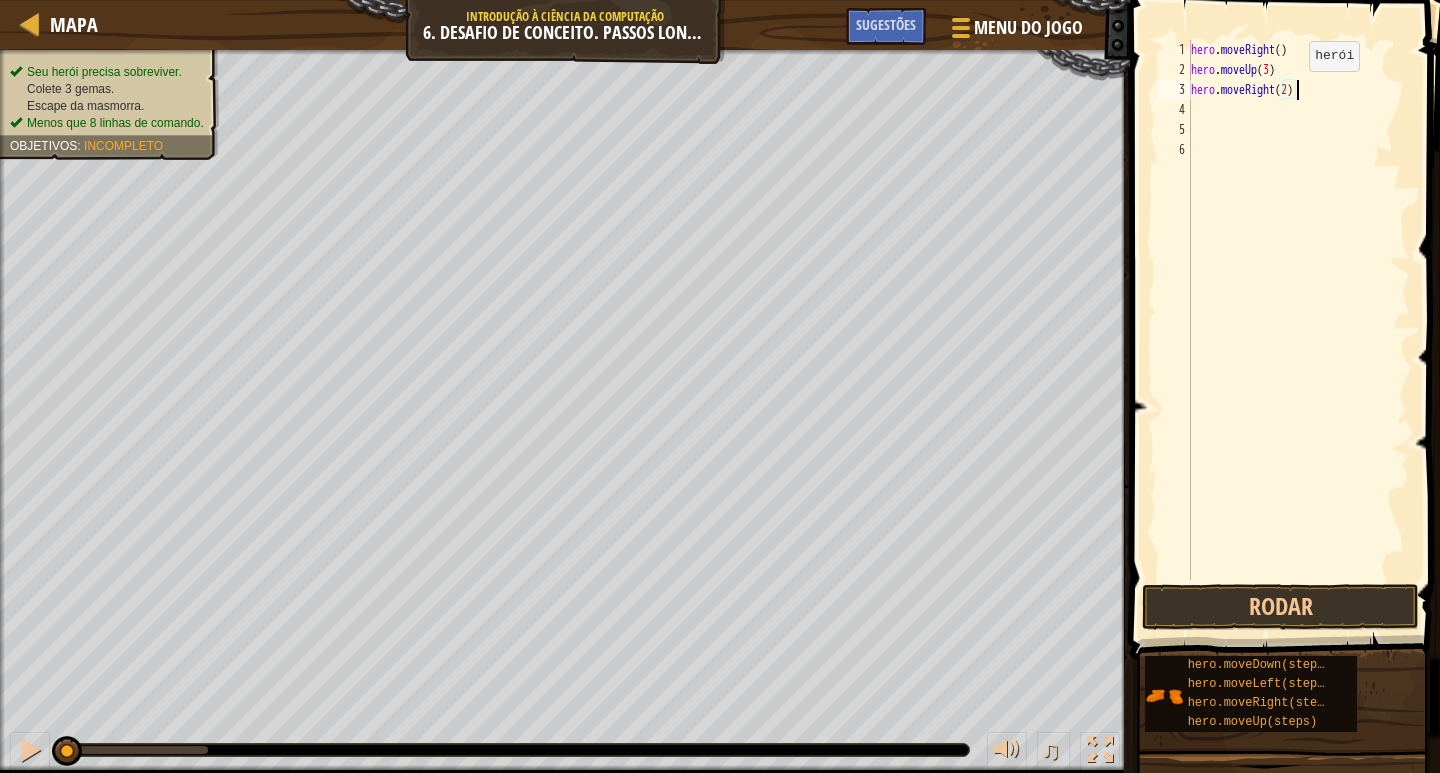 scroll, scrollTop: 9, scrollLeft: 8, axis: both 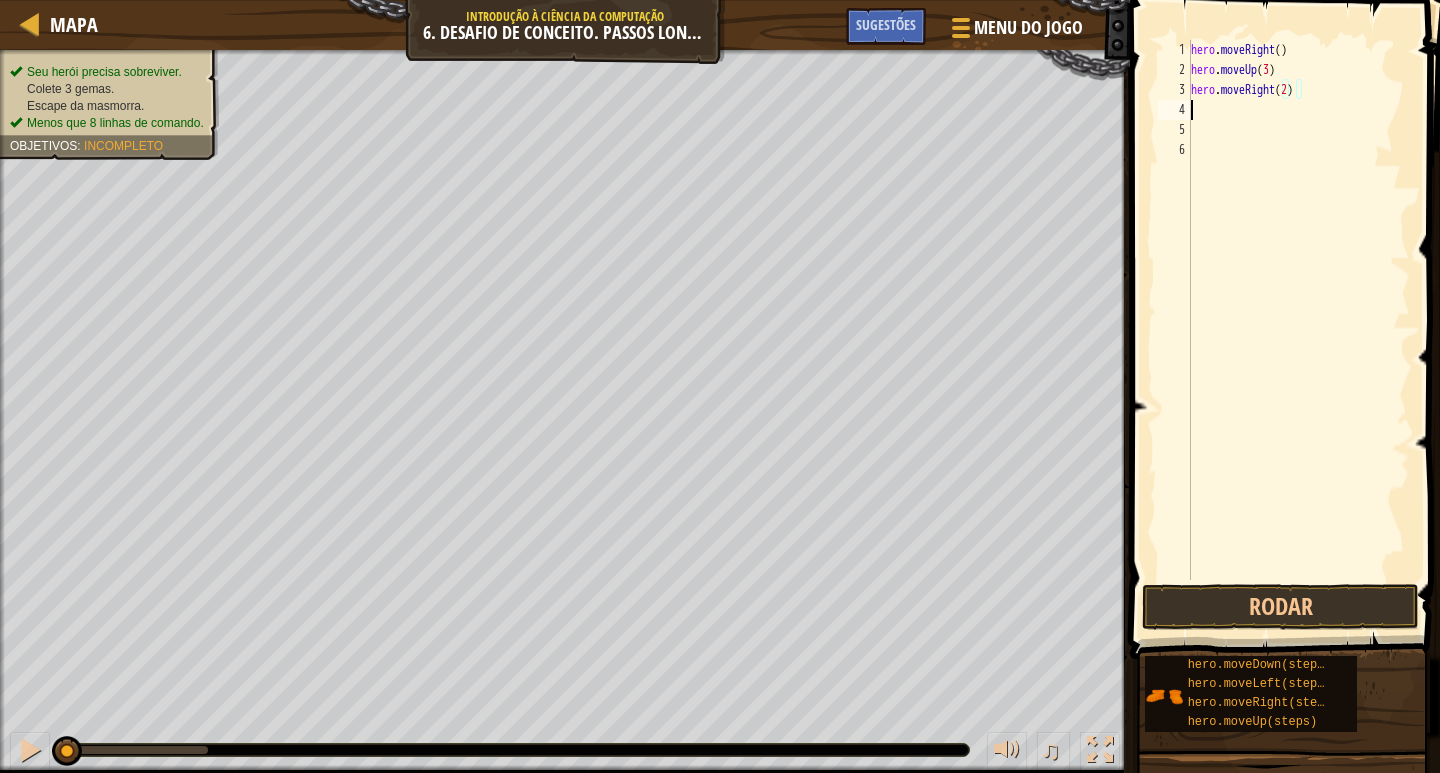 click on "hero . moveRight ( ) hero . moveUp ( 3 ) hero . moveRight ( 2 )" at bounding box center (1298, 330) 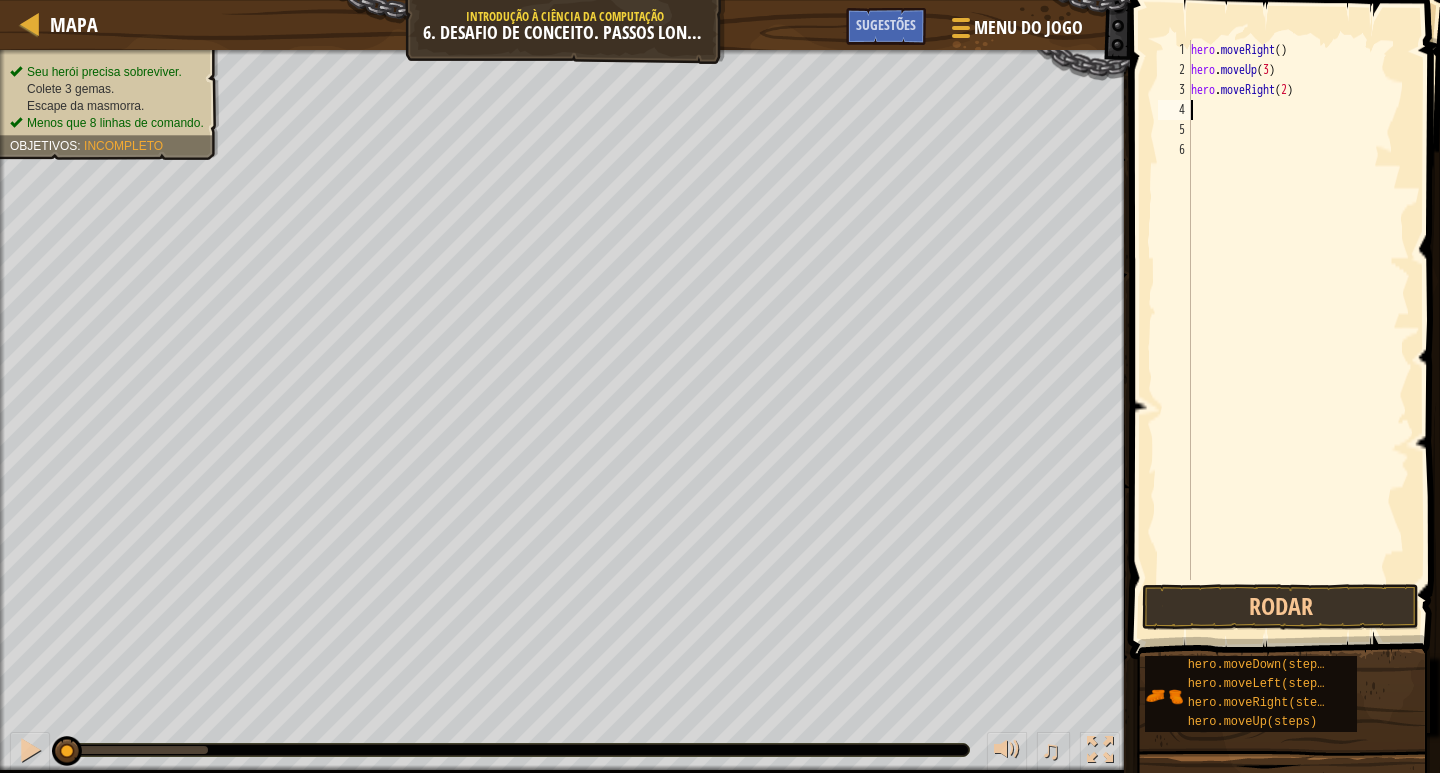 scroll, scrollTop: 9, scrollLeft: 0, axis: vertical 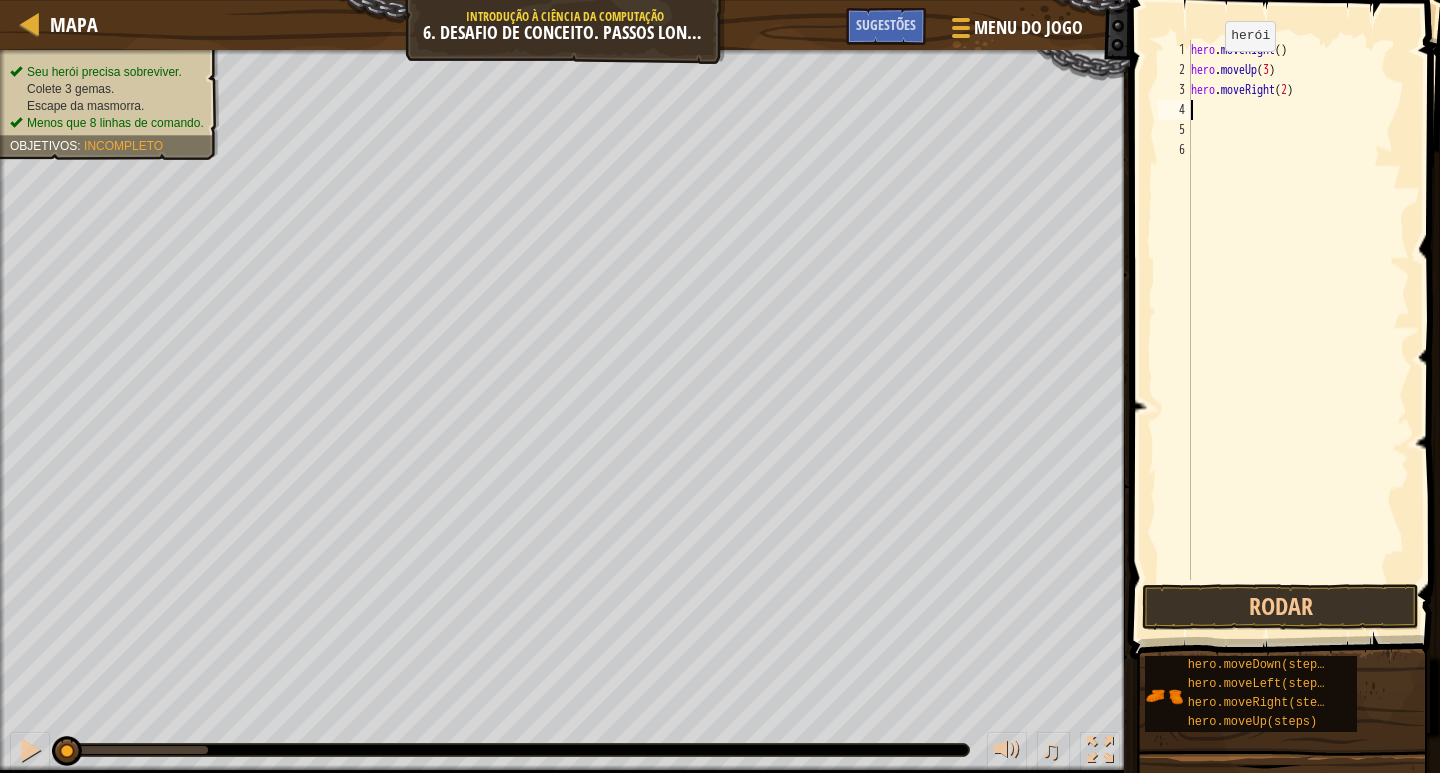 type on "H" 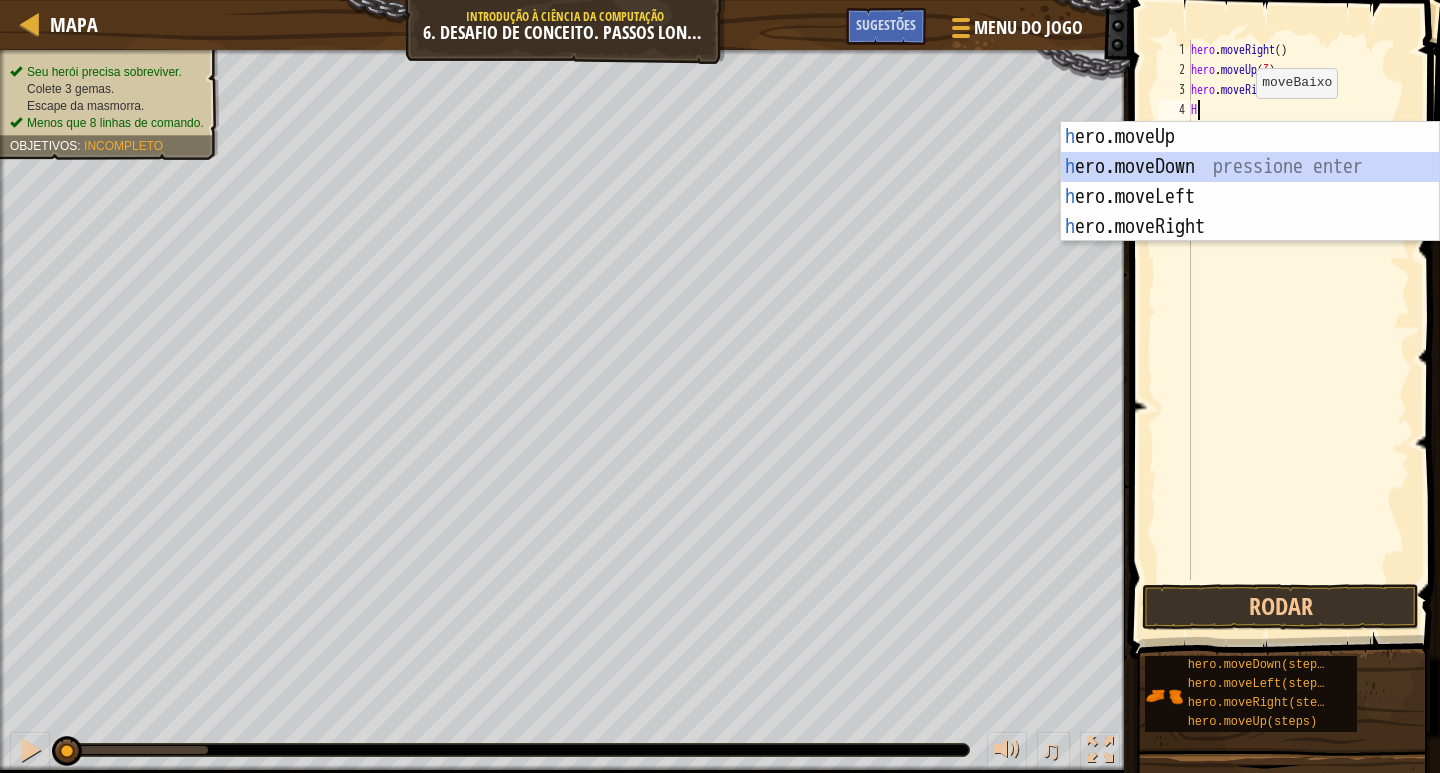 click on "h ero.moveUp pressione enter h ero.moveDown pressione enter h ero.moveLeft pressione enter h ero.moveRight pressione enter" at bounding box center (1250, 212) 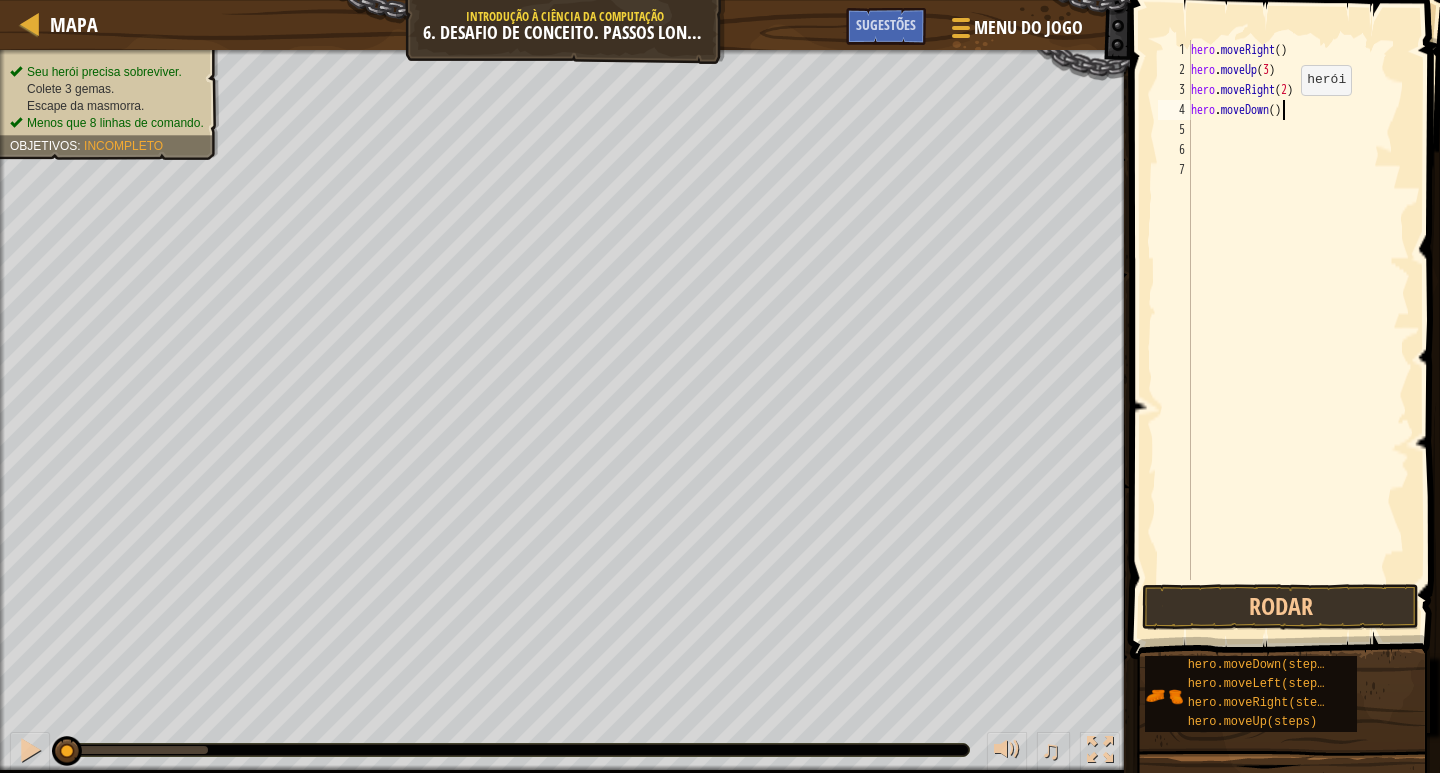 click on "hero . moveRight ( ) hero . moveUp ( 3 ) hero . moveRight ( 2 ) hero . moveDown ( )" at bounding box center [1298, 330] 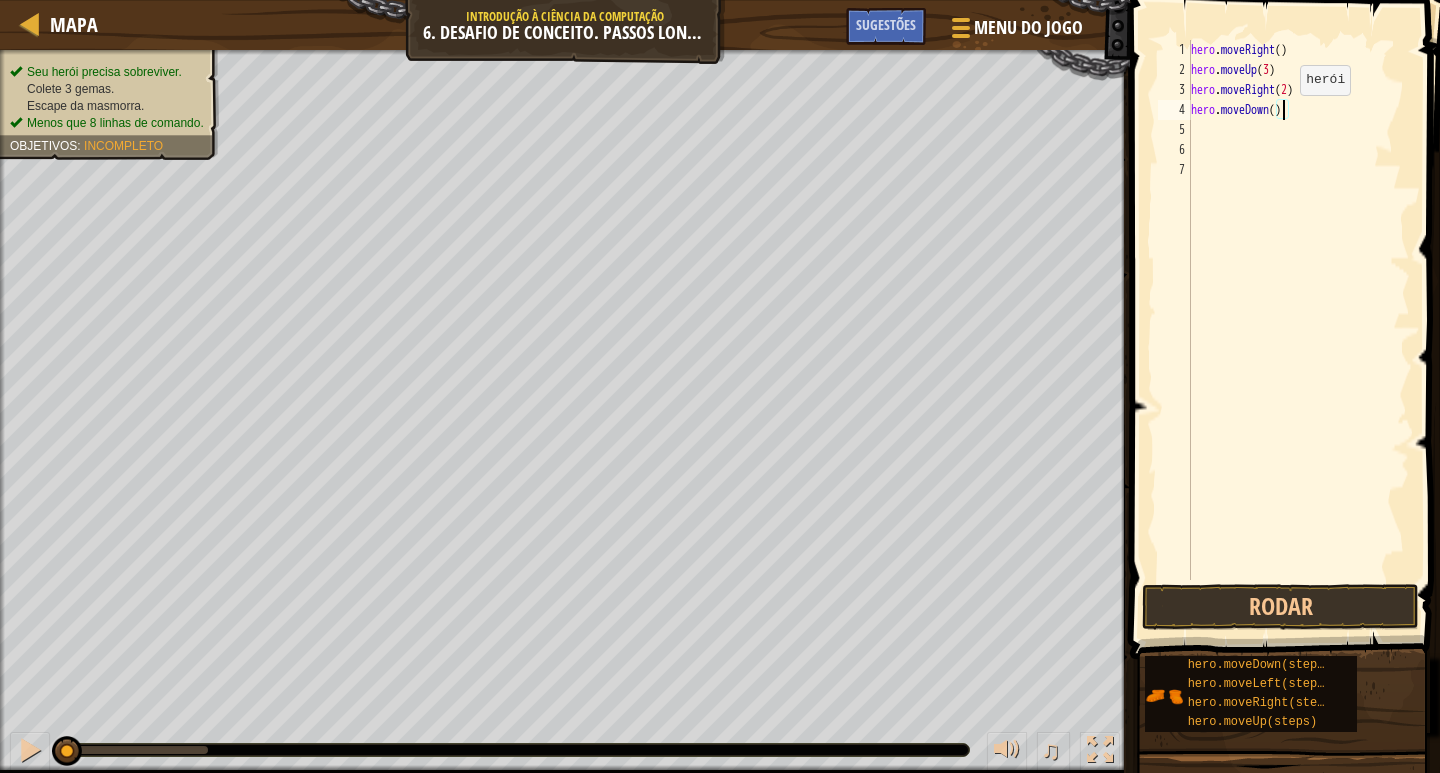 type on "hero.moveDown(3)" 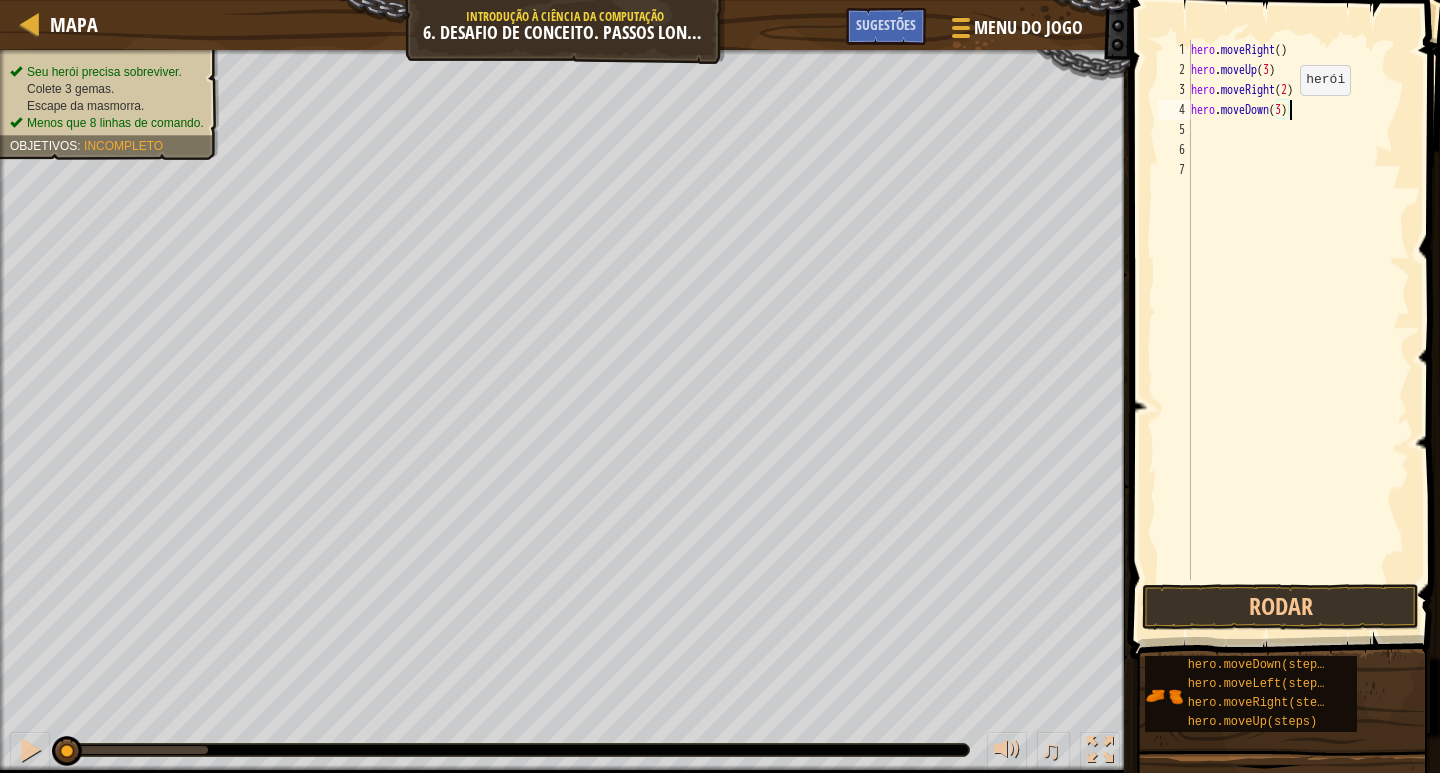 scroll, scrollTop: 9, scrollLeft: 8, axis: both 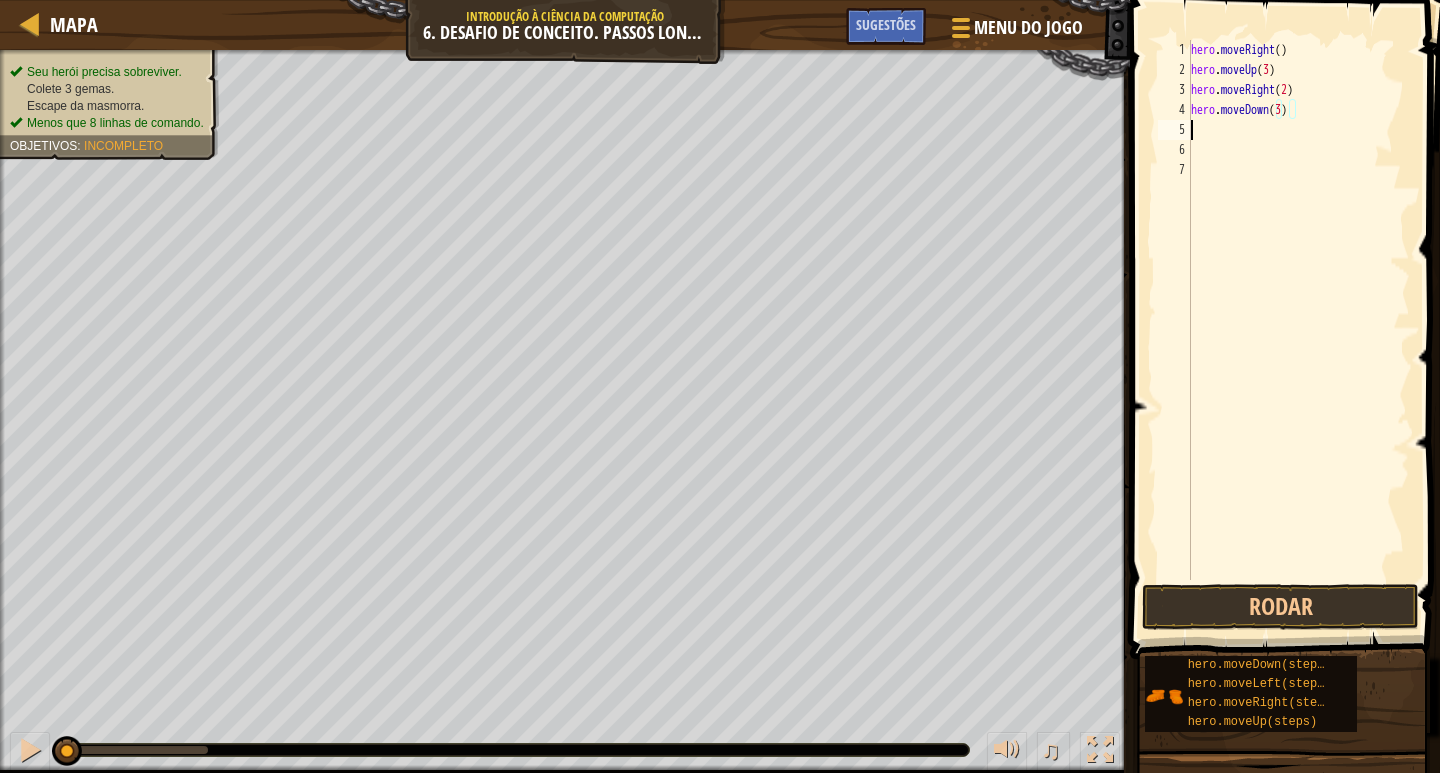 click on "hero . moveRight ( ) hero . moveUp ( 3 ) hero . moveRight ( 2 ) hero . moveDown ( 3 )" at bounding box center (1298, 330) 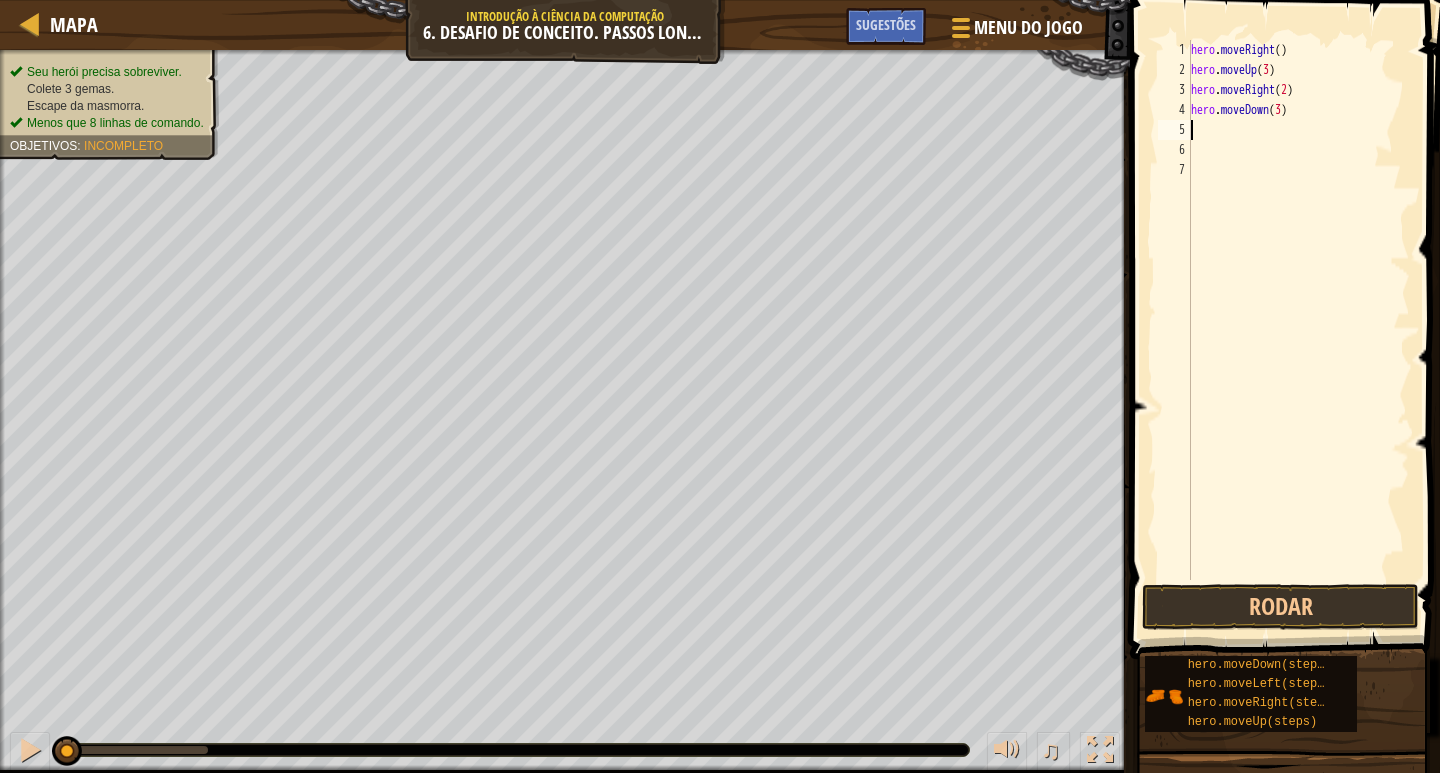 scroll, scrollTop: 9, scrollLeft: 0, axis: vertical 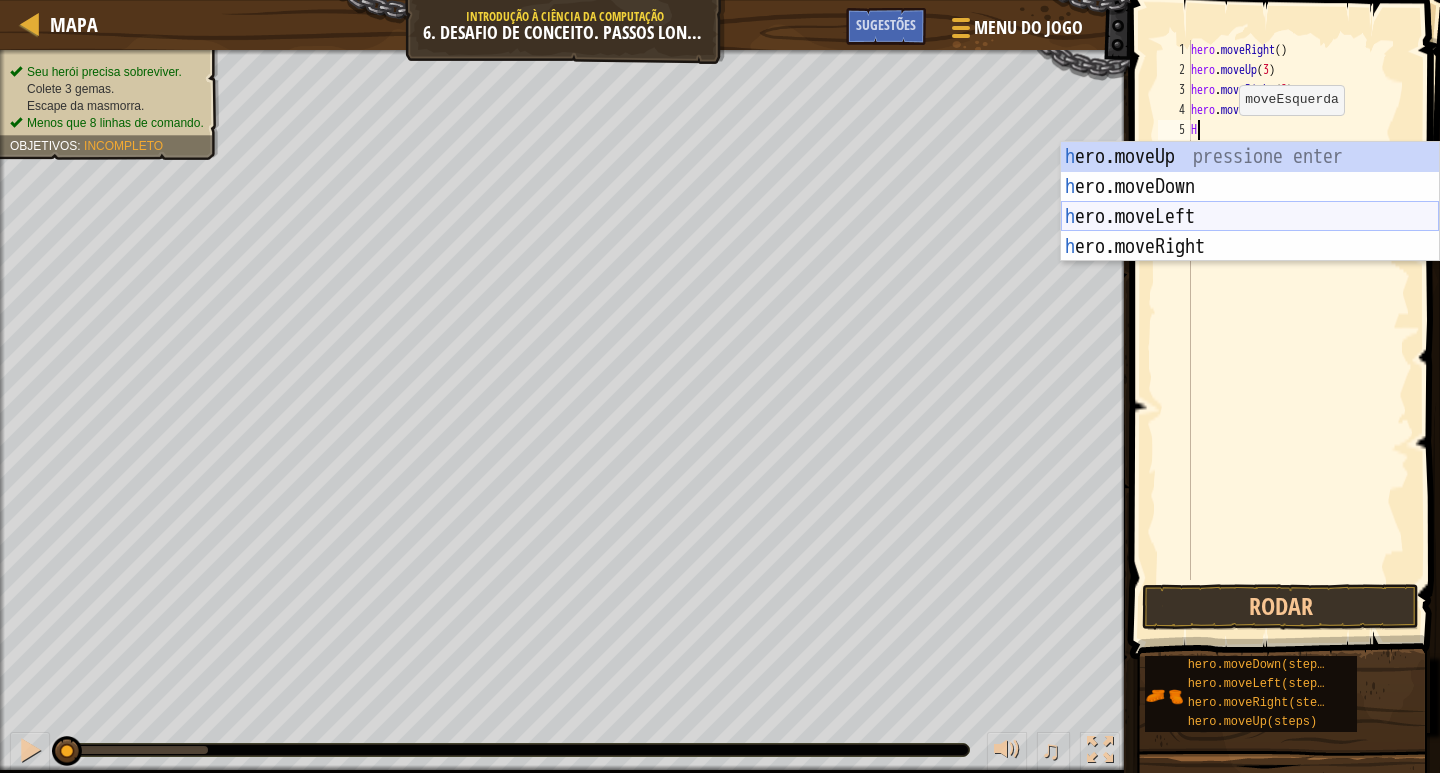 click on "h ero.moveUp pressione enter h ero.moveDown pressione enter h ero.moveLeft pressione enter h ero.moveRight pressione enter" at bounding box center (1250, 232) 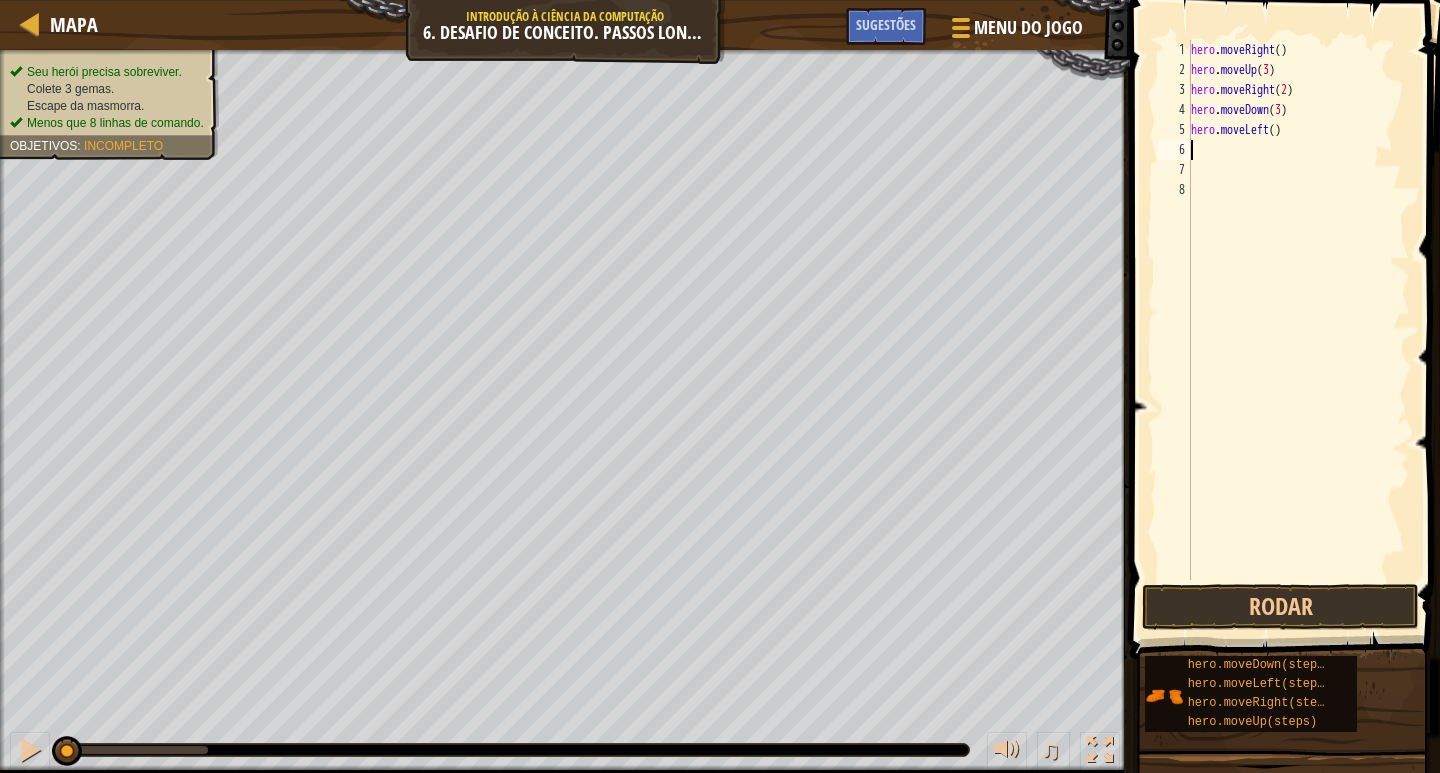 type on "H" 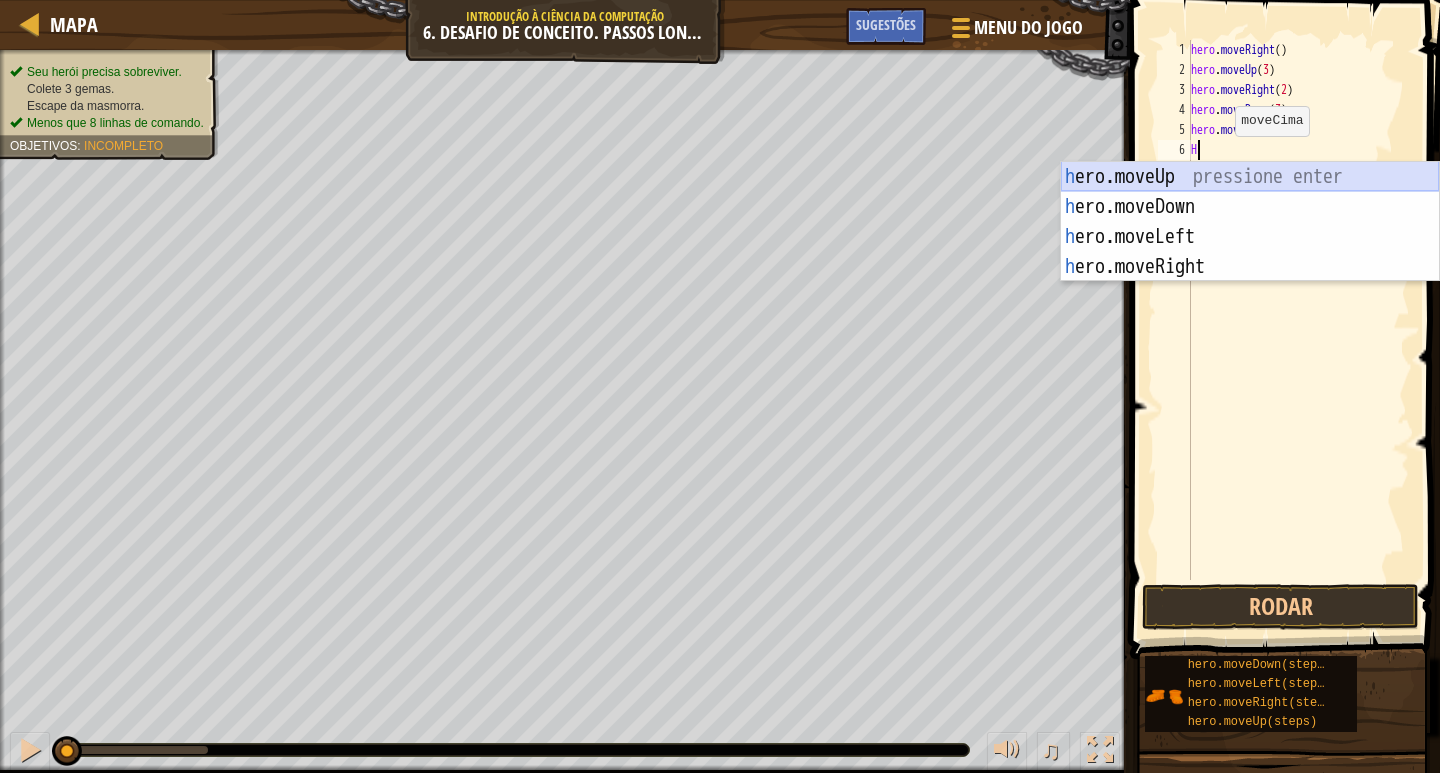 click on "h ero.moveUp pressione enter h ero.moveDown pressione enter h ero.moveLeft pressione enter h ero.moveRight pressione enter" at bounding box center [1250, 252] 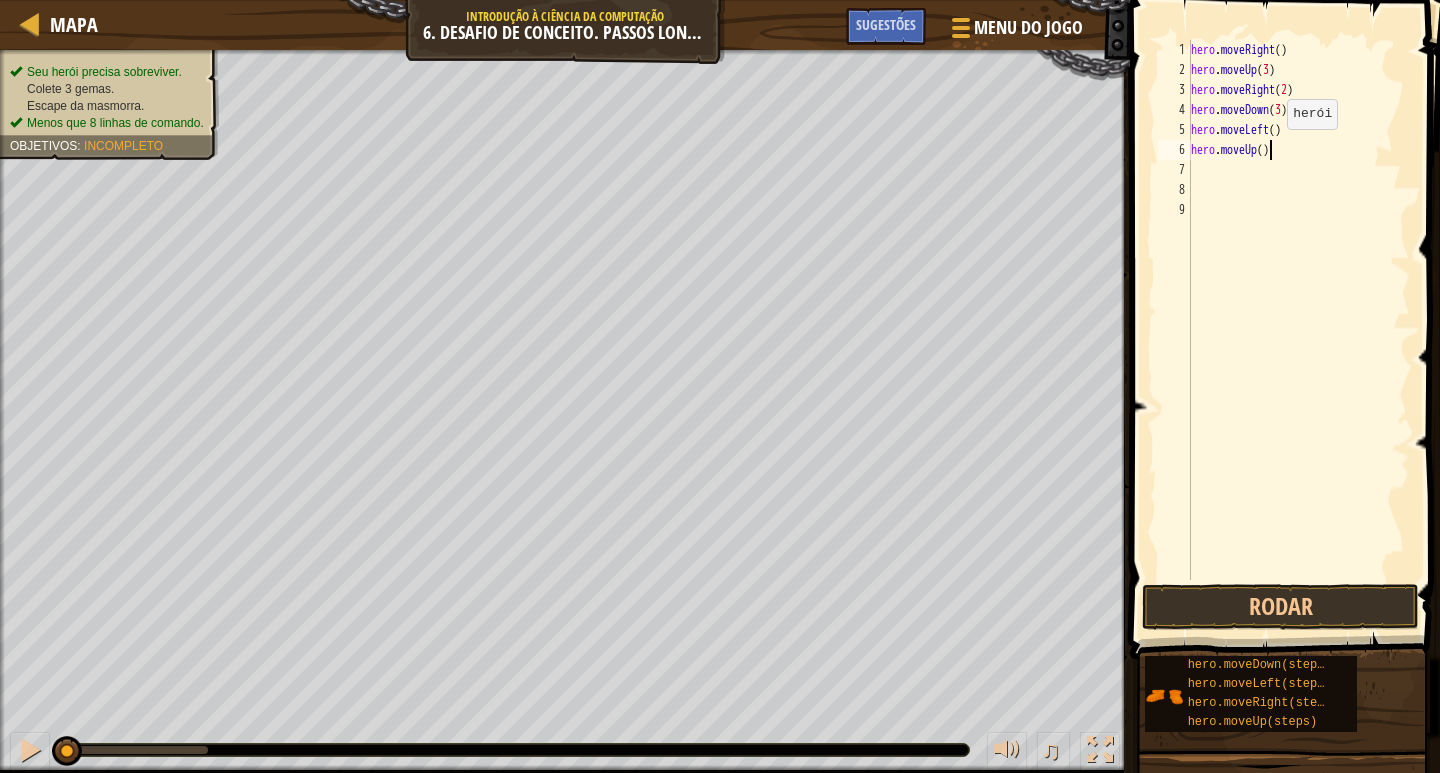 click on "hero . moveRight ( ) hero . moveUp ( 3 ) hero . moveRight ( 2 ) hero . moveDown ( 3 ) hero . moveLeft ( ) hero . moveUp ( )" at bounding box center [1298, 330] 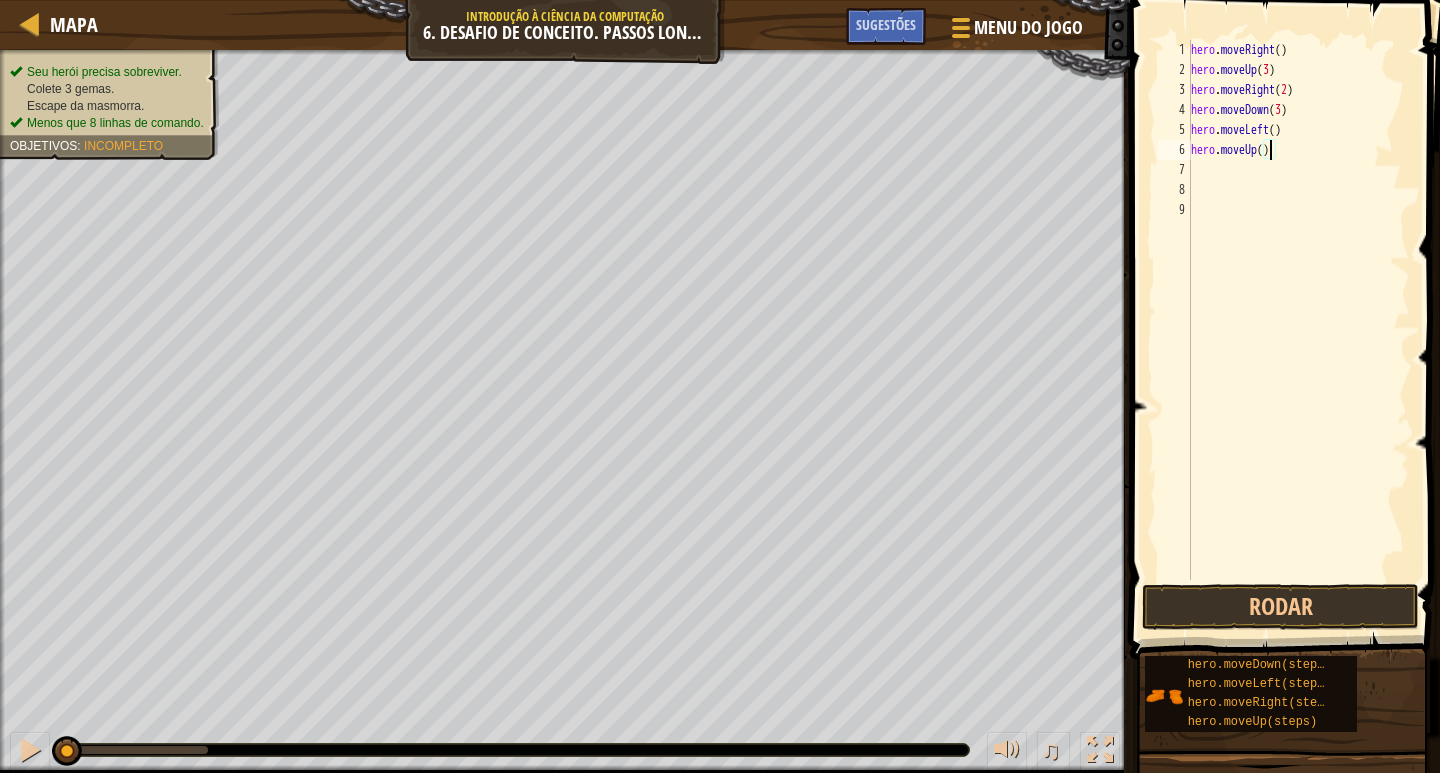 type on "hero.moveUp(2)" 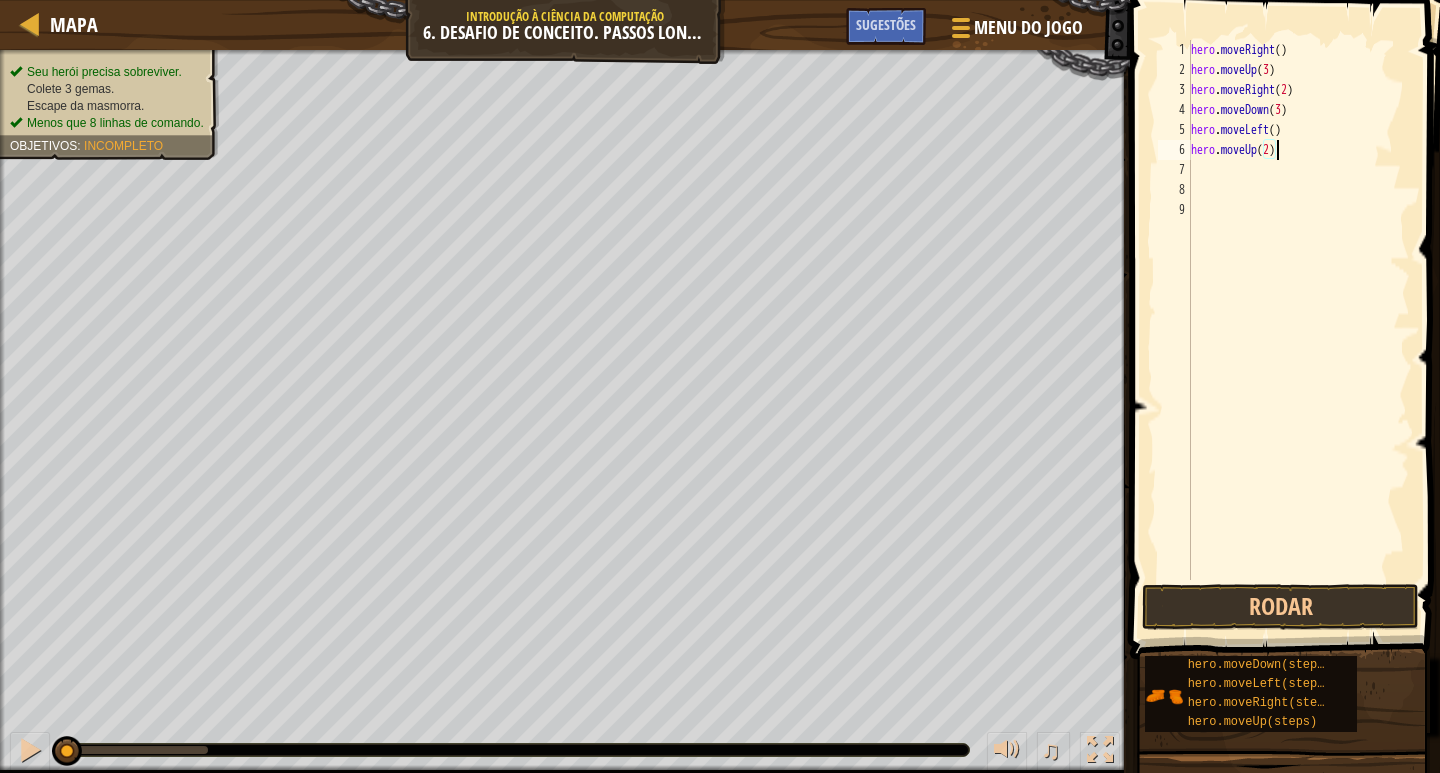 scroll, scrollTop: 9, scrollLeft: 7, axis: both 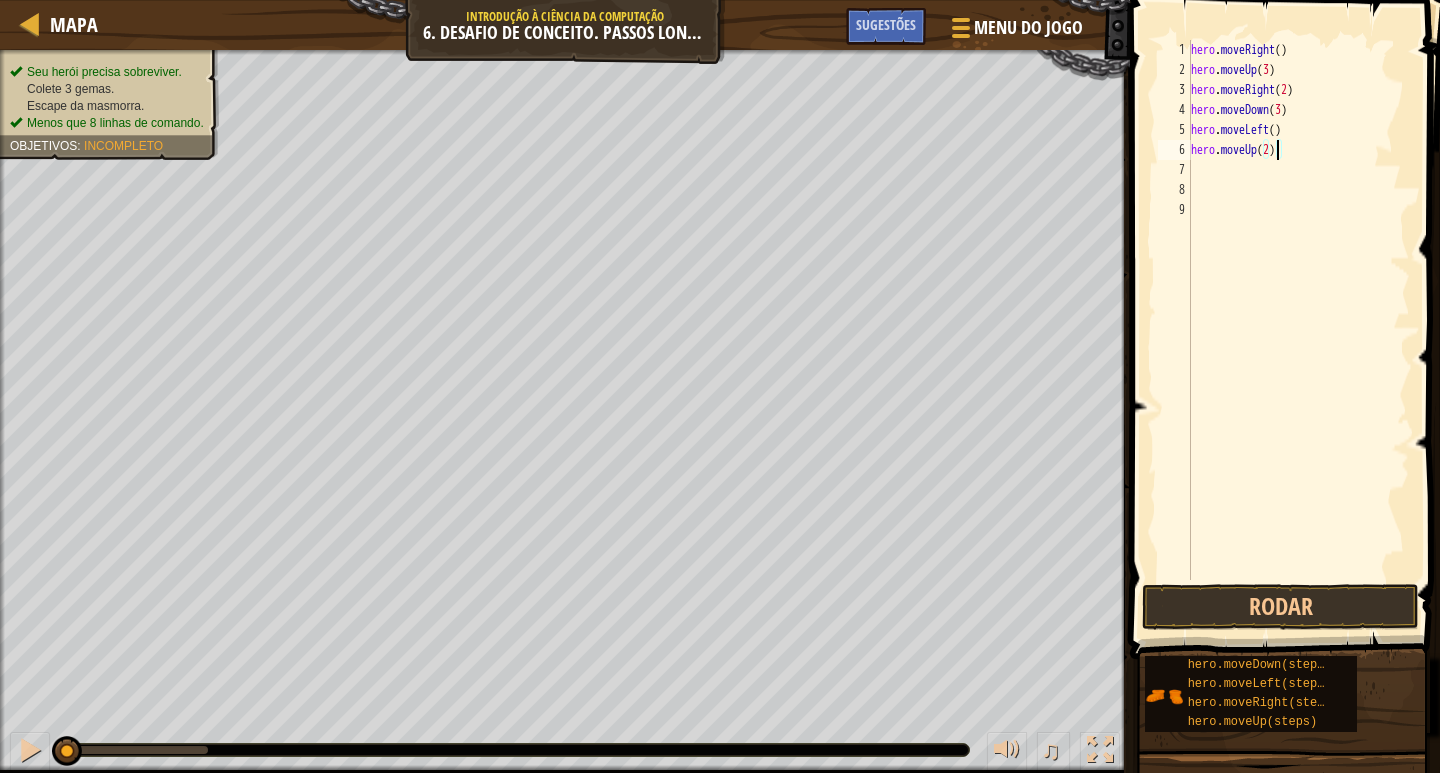 click on "hero . moveRight ( ) hero . moveUp ( 3 ) hero . moveRight ( 2 ) hero . moveDown ( 3 ) hero . moveLeft ( ) hero . moveUp ( 2 )" at bounding box center (1298, 330) 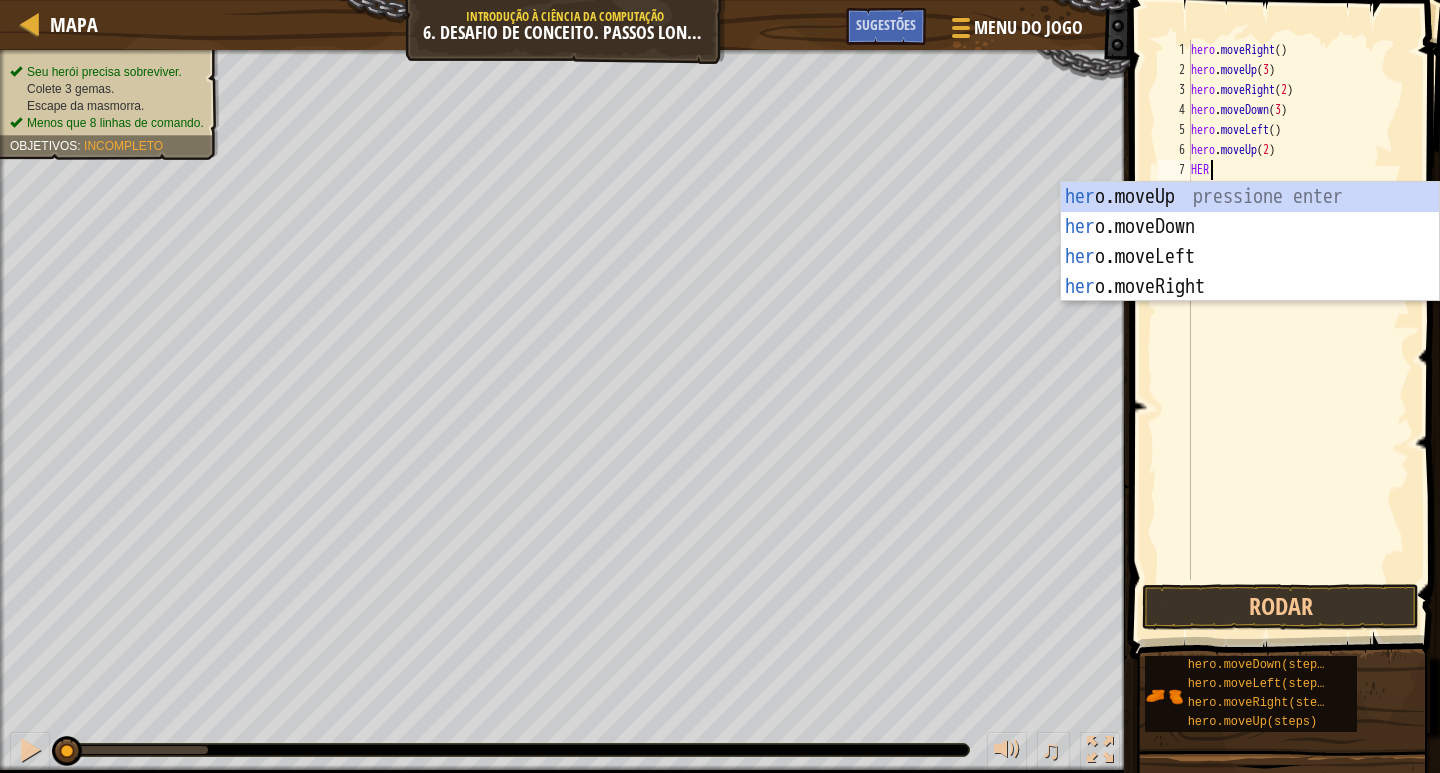 scroll, scrollTop: 9, scrollLeft: 1, axis: both 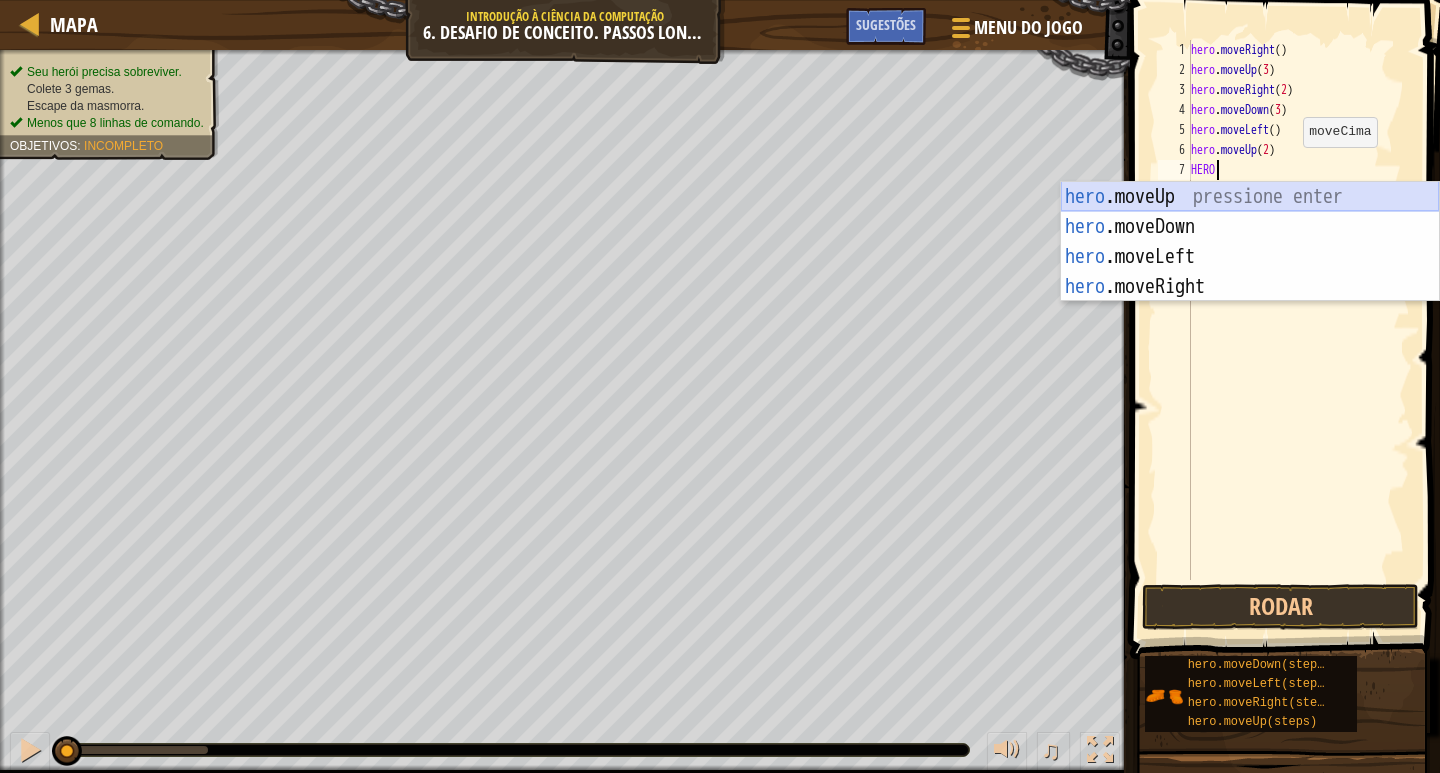 click on "hero .moveUp pressione enter hero .moveDown pressione enter hero .moveLeft pressione enter hero .moveRight pressione enter" at bounding box center (1250, 272) 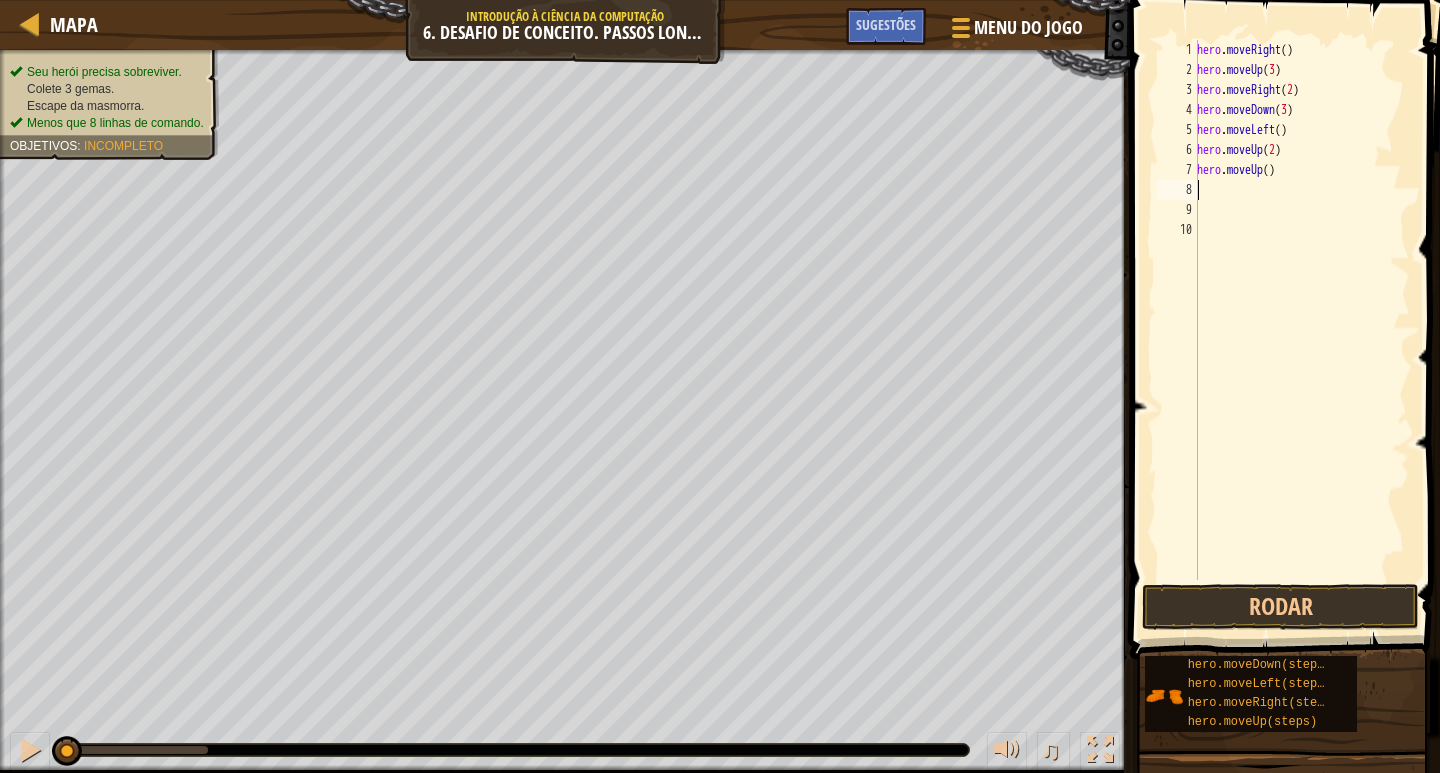 scroll, scrollTop: 9, scrollLeft: 0, axis: vertical 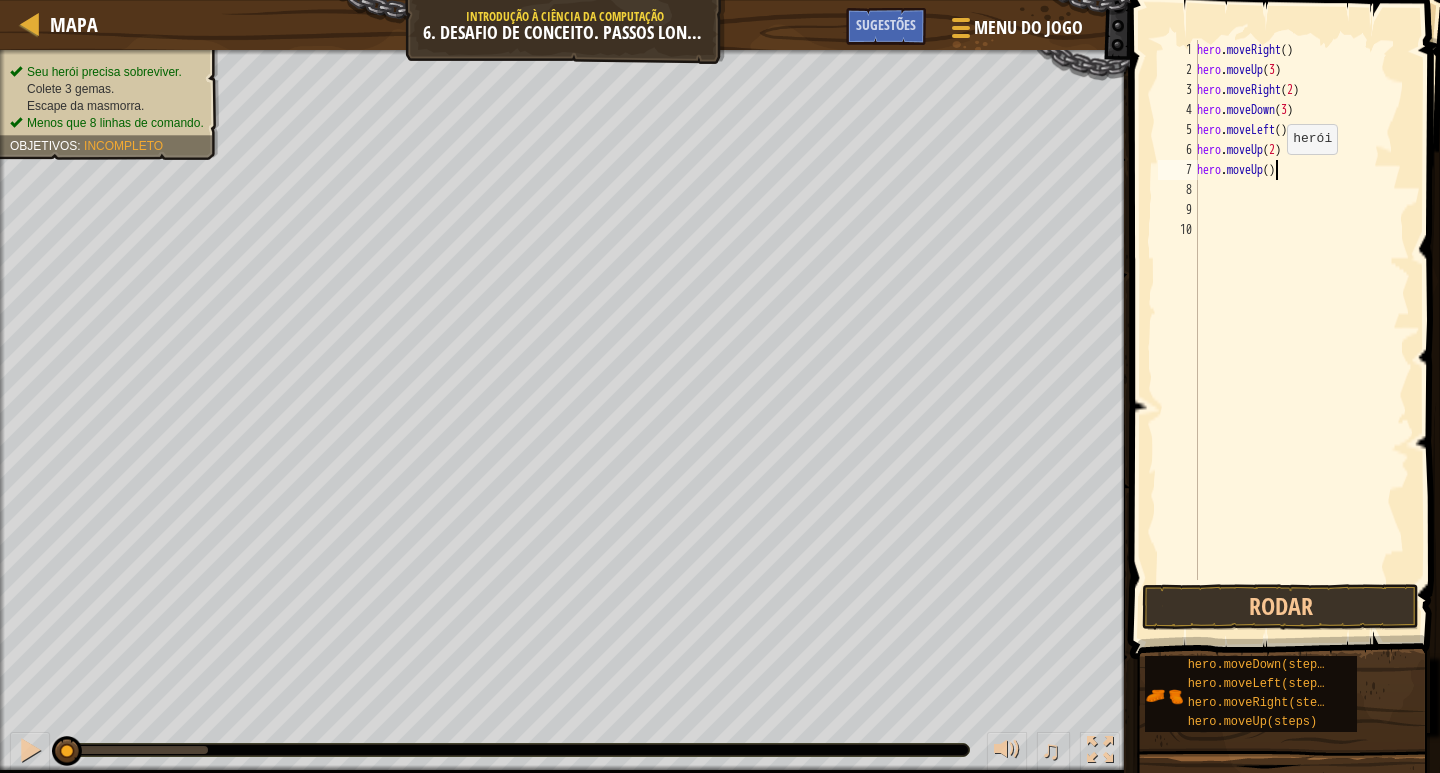 click on "hero . moveRight ( ) hero . moveUp ( 3 ) hero . moveRight ( 2 ) hero . moveDown ( 3 ) hero . moveLeft ( ) hero . moveUp ( 2 ) hero . moveUp ( )" at bounding box center [1301, 330] 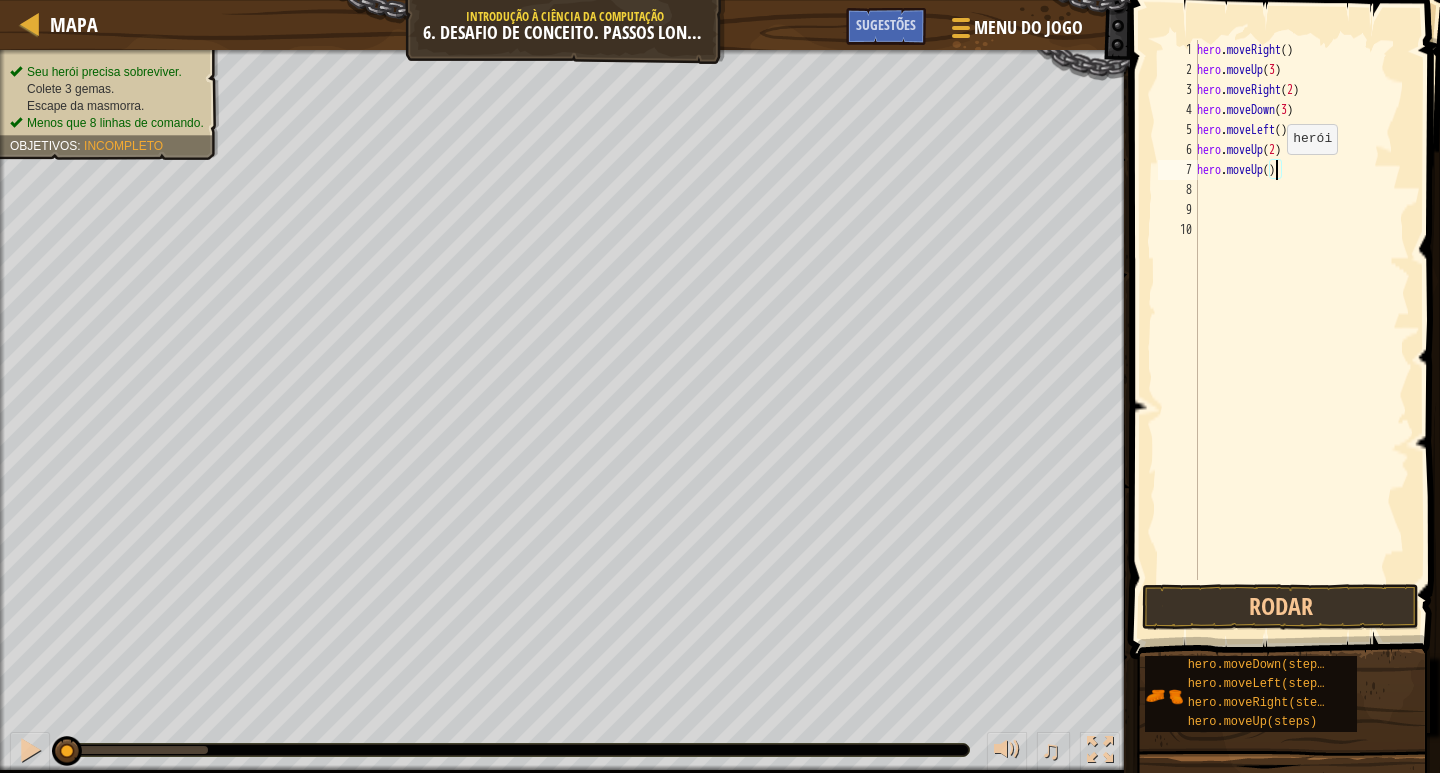 click on "hero . moveRight ( ) hero . moveUp ( 3 ) hero . moveRight ( 2 ) hero . moveDown ( 3 ) hero . moveLeft ( ) hero . moveUp ( 2 ) hero . moveUp ( )" at bounding box center (1301, 330) 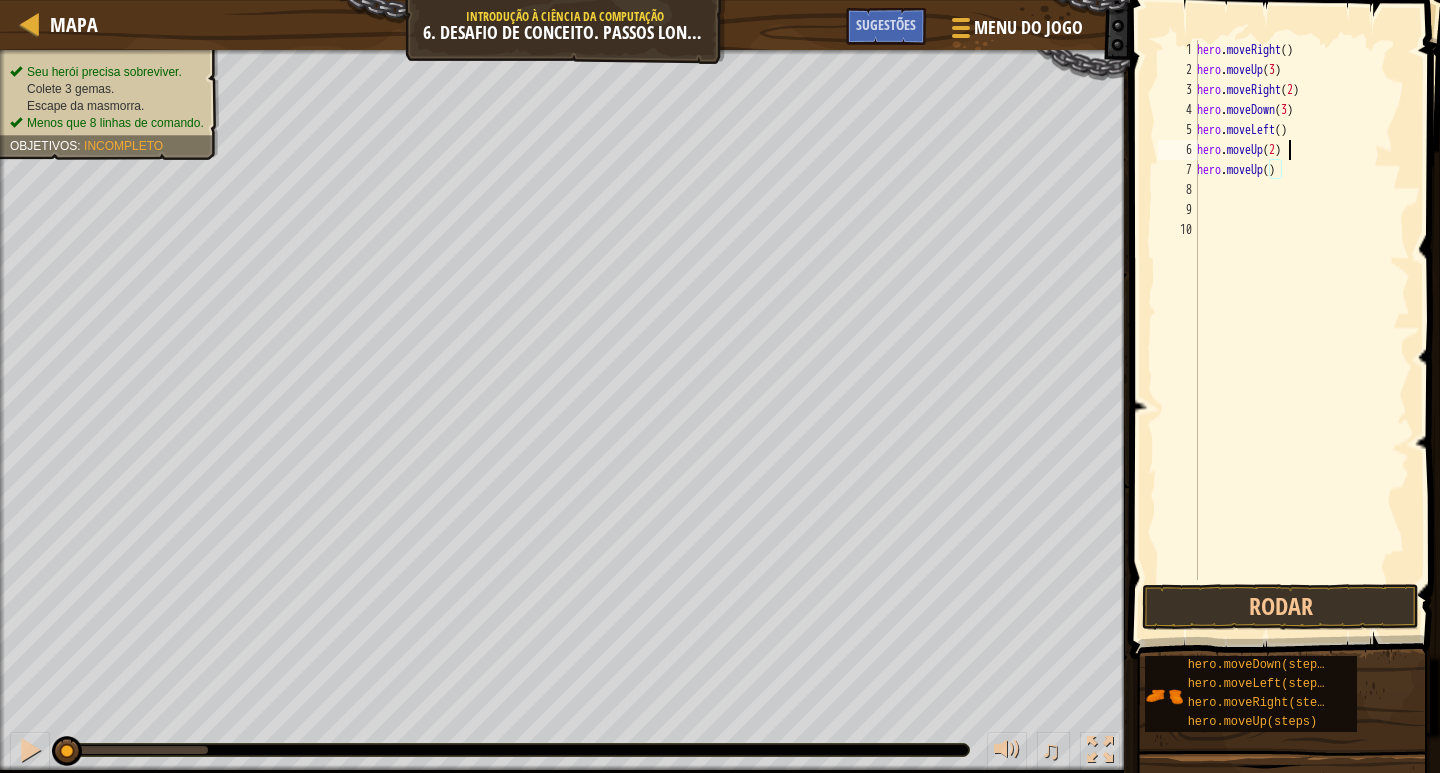 drag, startPoint x: 1299, startPoint y: 154, endPoint x: 1294, endPoint y: 176, distance: 22.561028 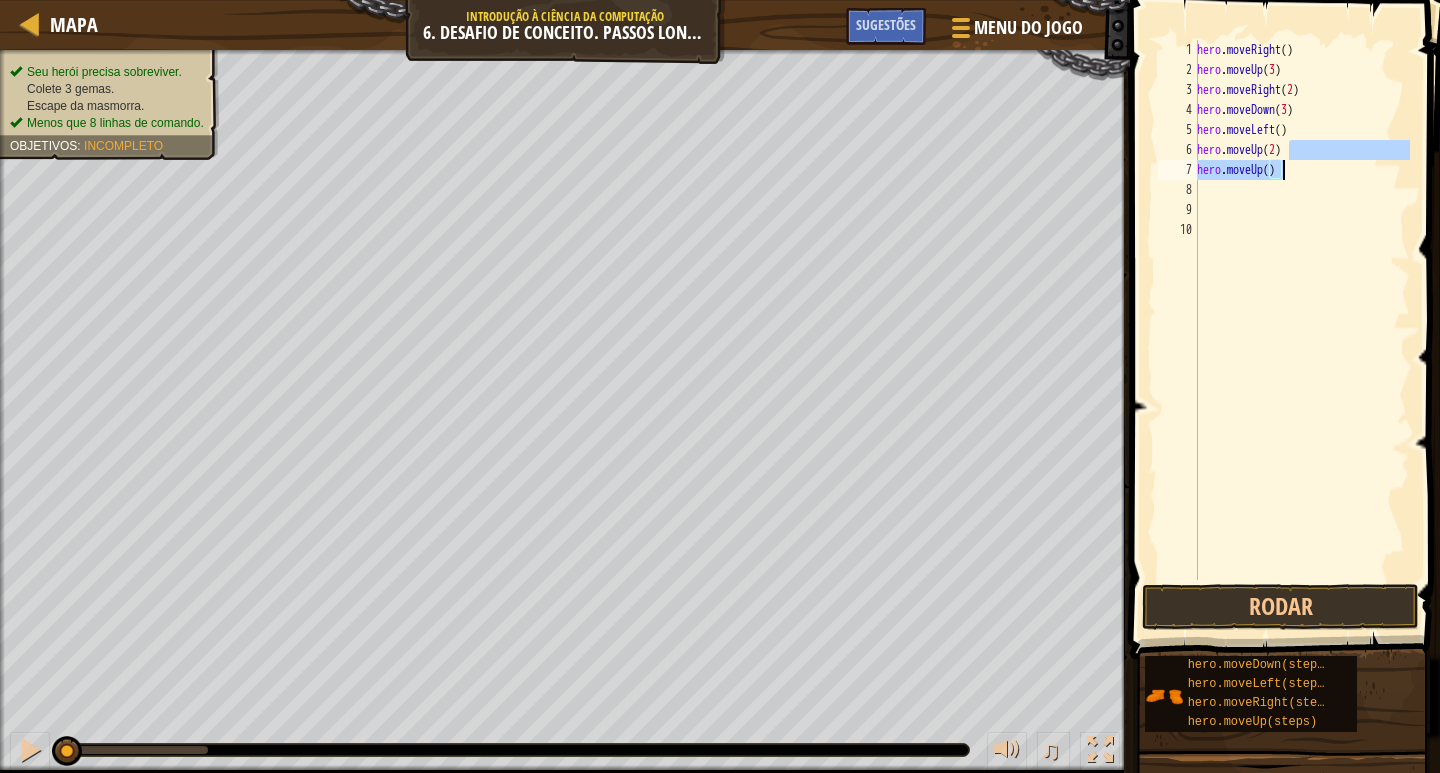 click on "hero . moveRight ( ) hero . moveUp ( 3 ) hero . moveRight ( 2 ) hero . moveDown ( 3 ) hero . moveLeft ( ) hero . moveUp ( 2 ) hero . moveUp ( )" at bounding box center [1301, 310] 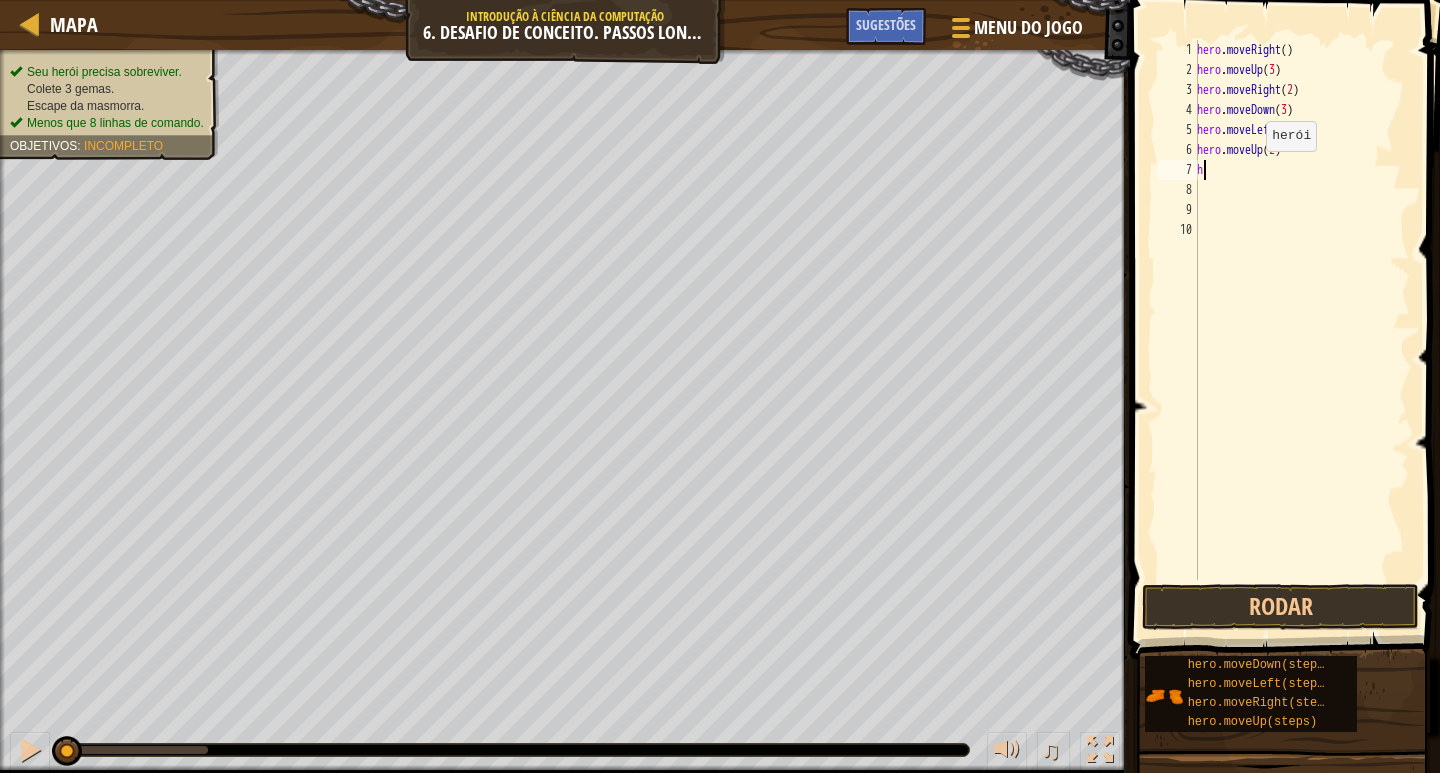 type on "h" 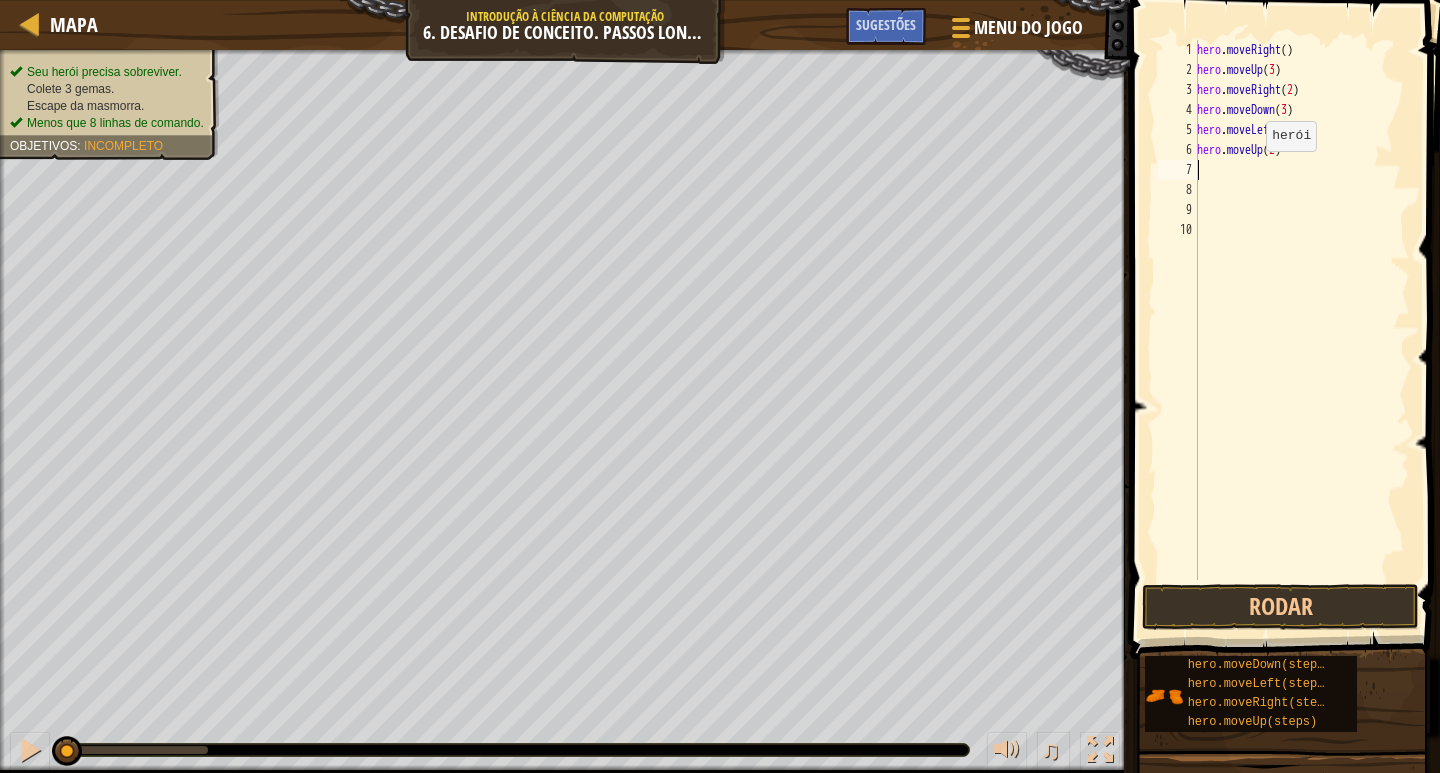 type on "H" 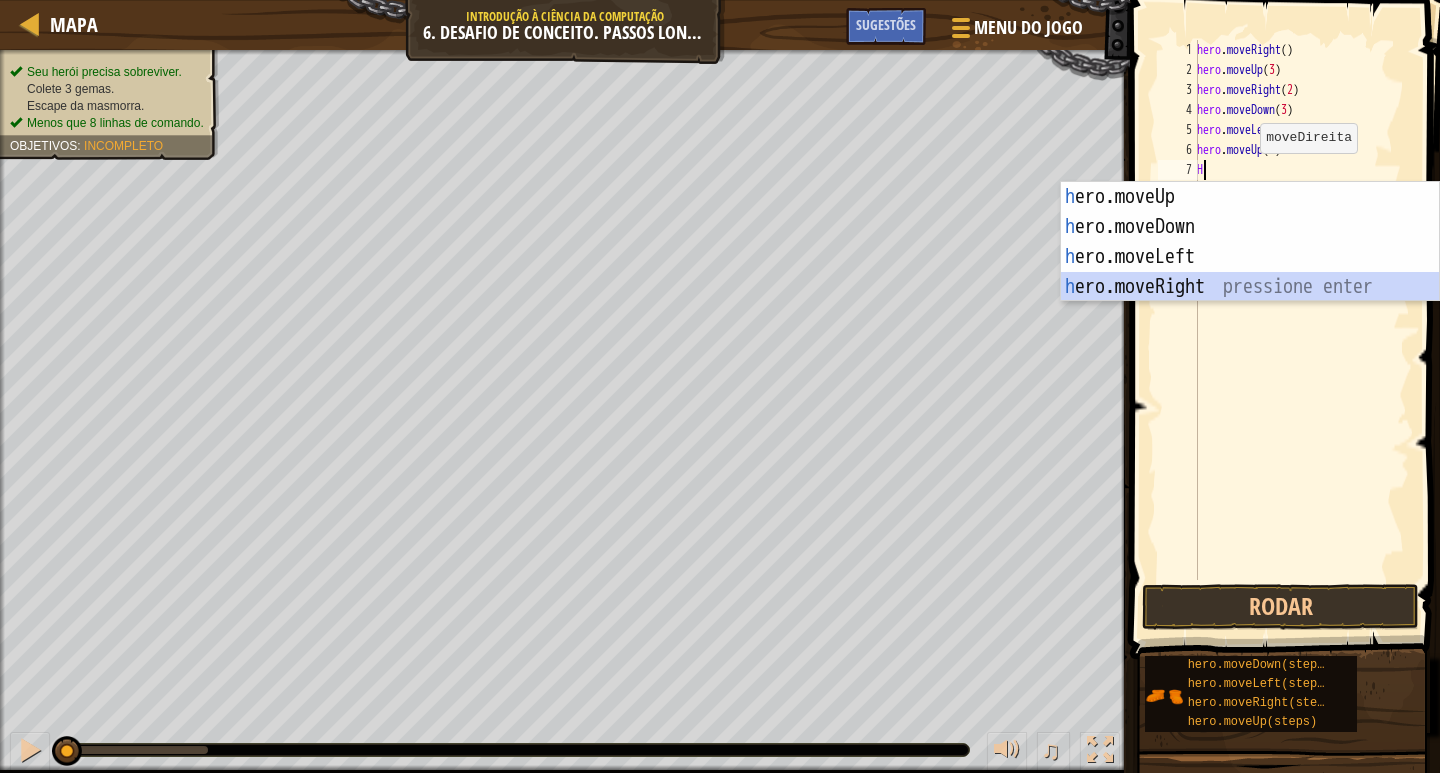 click on "h ero.moveUp pressione enter h ero.moveDown pressione enter h ero.moveLeft pressione enter h ero.moveRight pressione enter" at bounding box center (1250, 272) 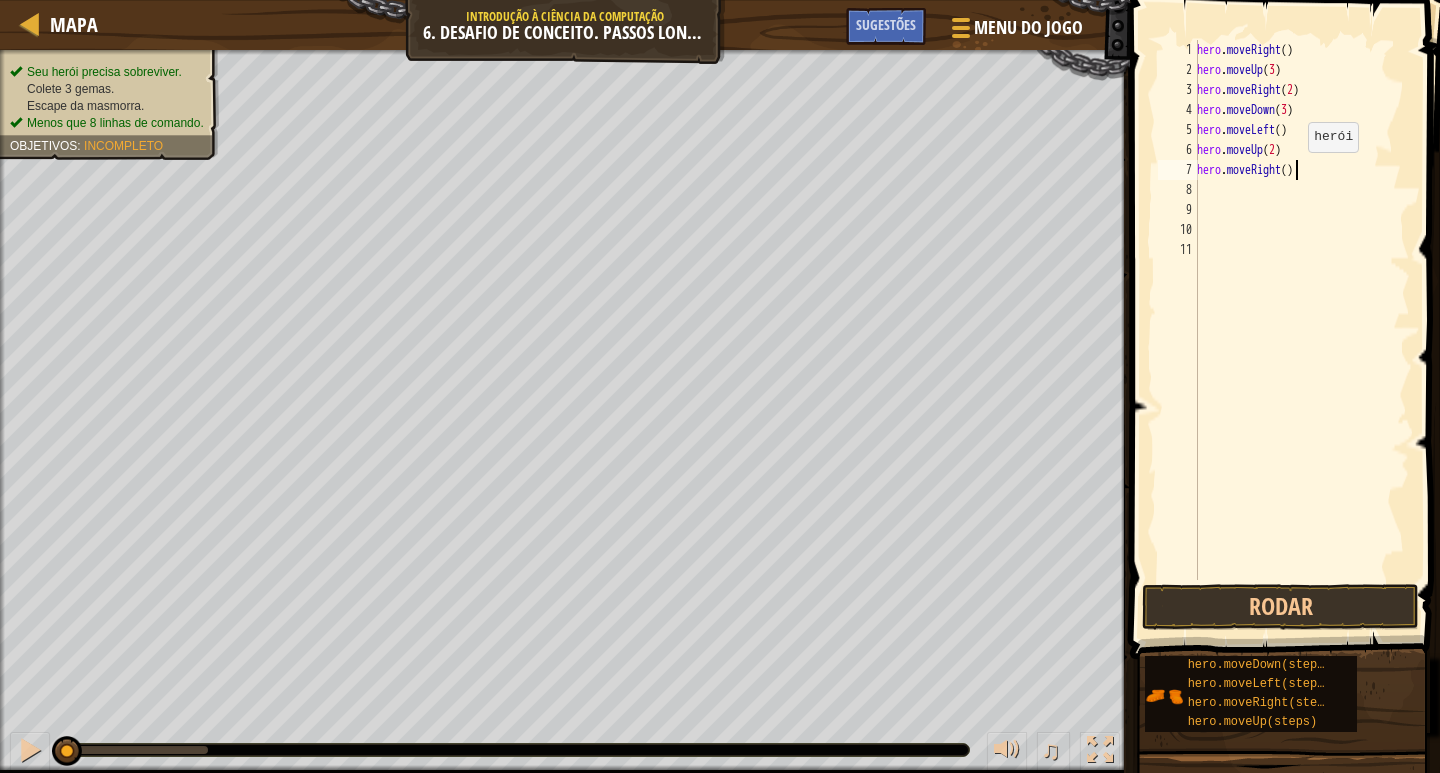 click on "hero . moveRight ( ) hero . moveUp ( 3 ) hero . moveRight ( 2 ) hero . moveDown ( 3 ) hero . moveLeft ( ) hero . moveUp ( 2 ) hero . moveRight ( )" at bounding box center [1301, 330] 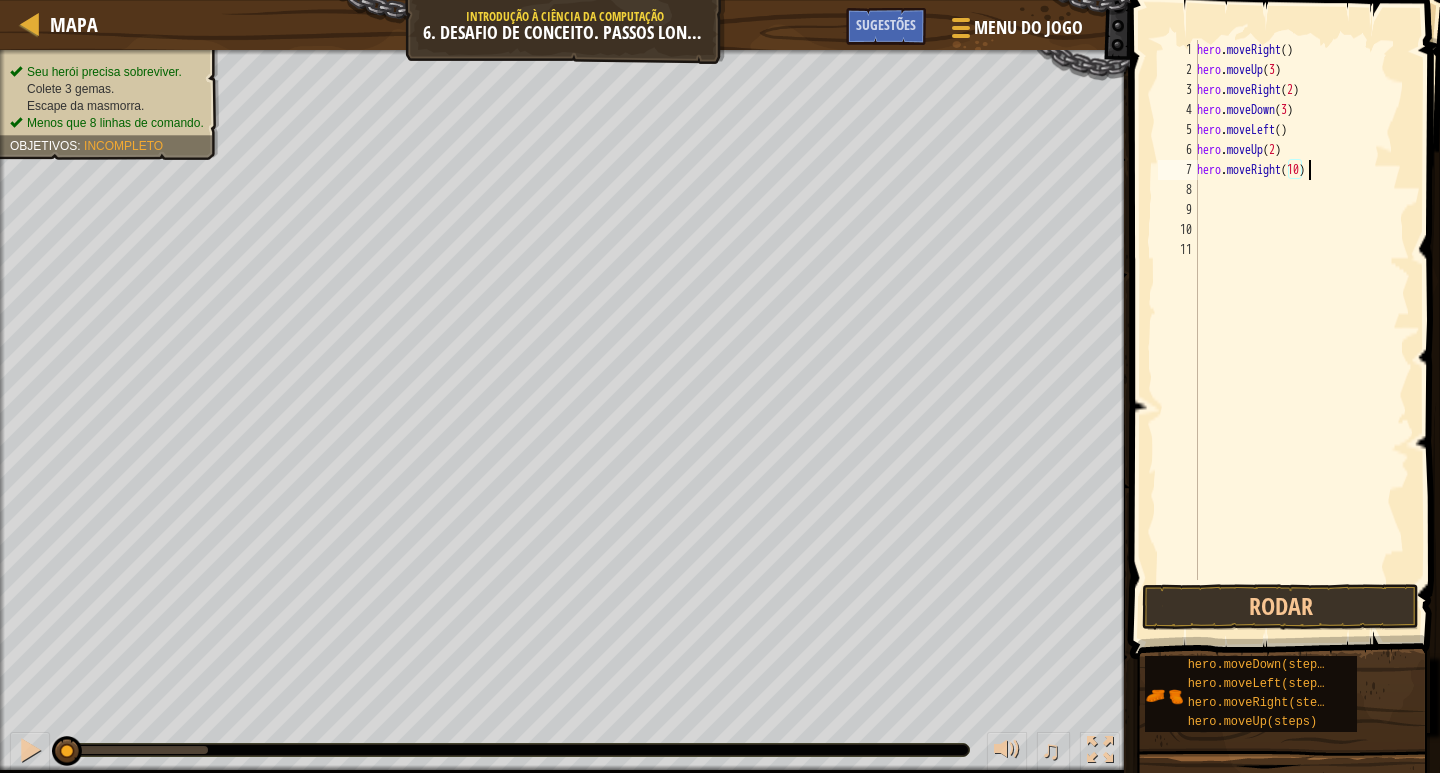 type on "hero.moveRight(10)" 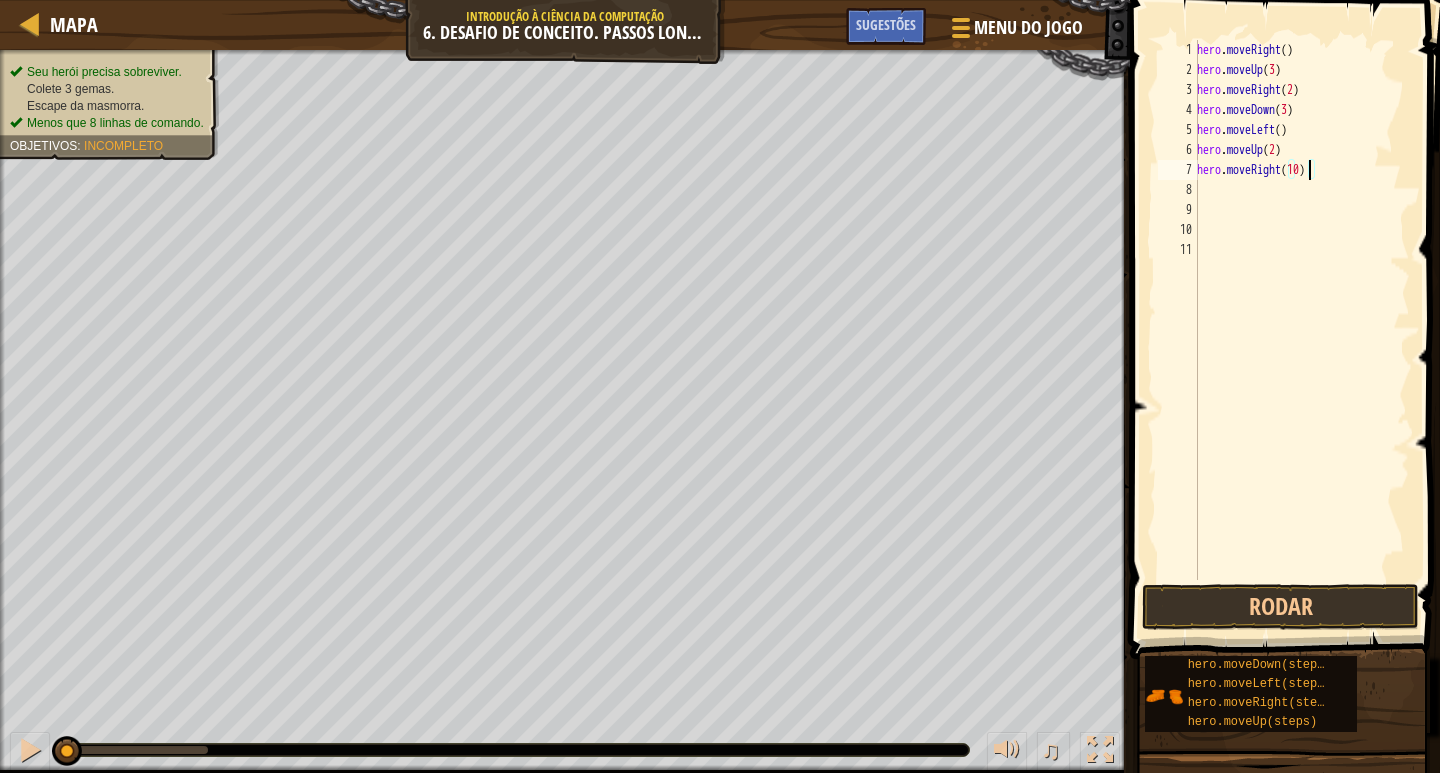 type 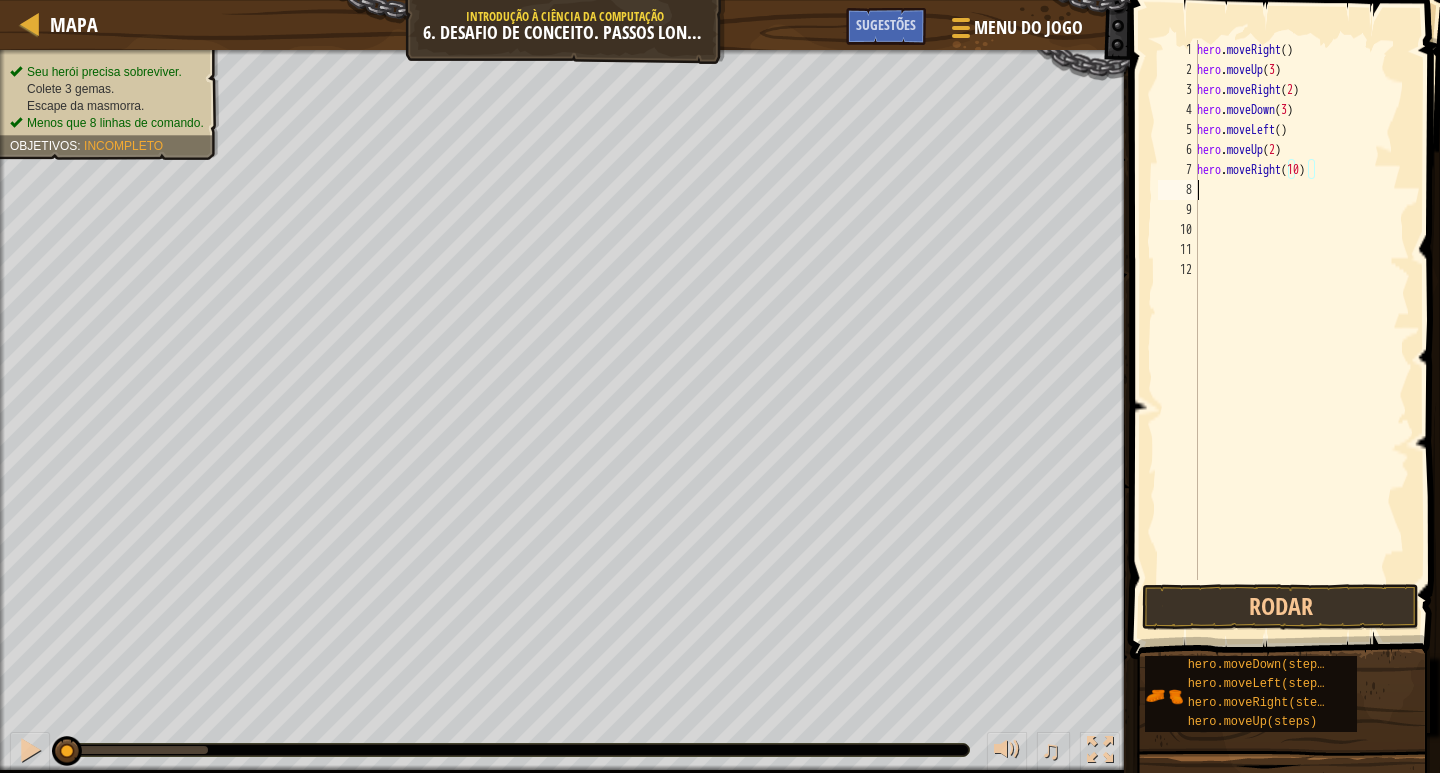 scroll, scrollTop: 9, scrollLeft: 0, axis: vertical 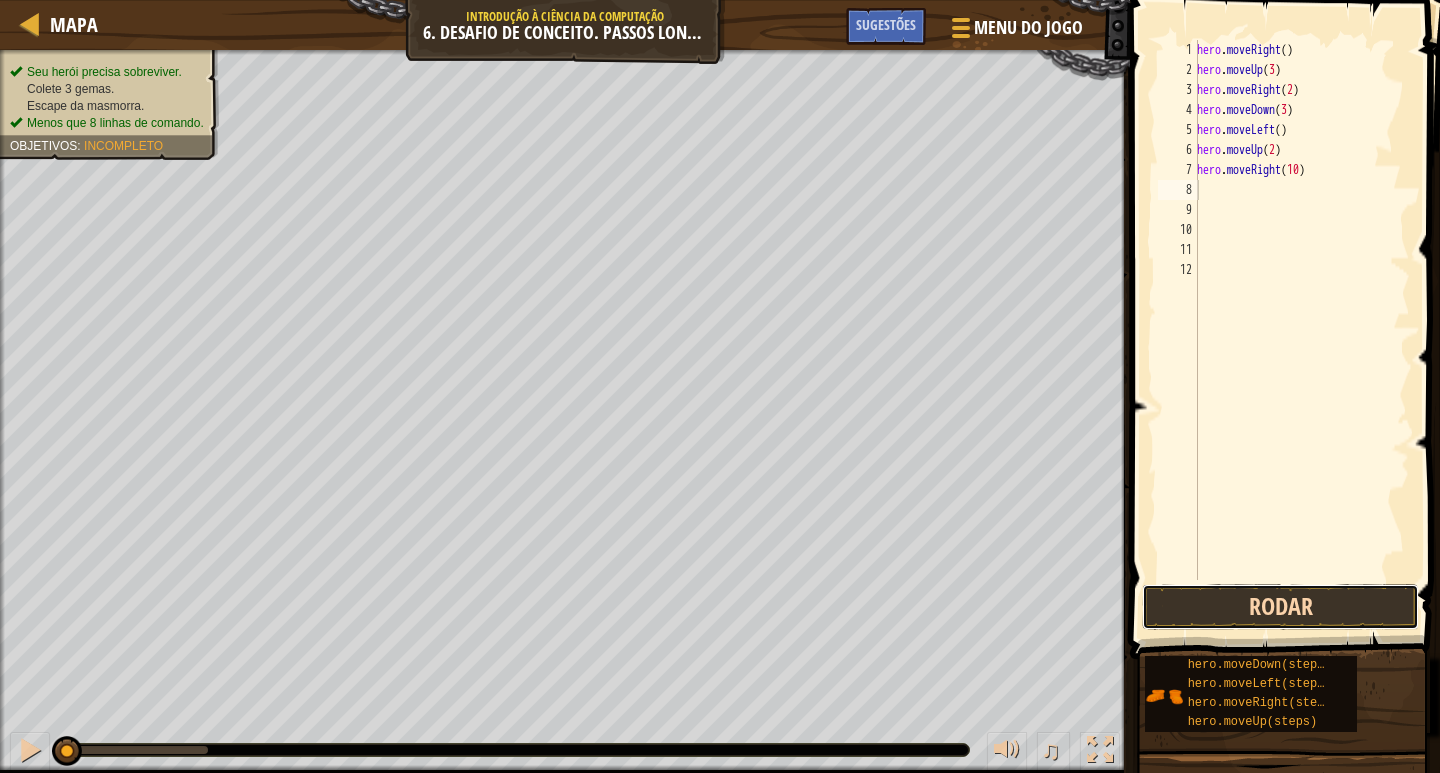 click on "Rodar" at bounding box center (1280, 607) 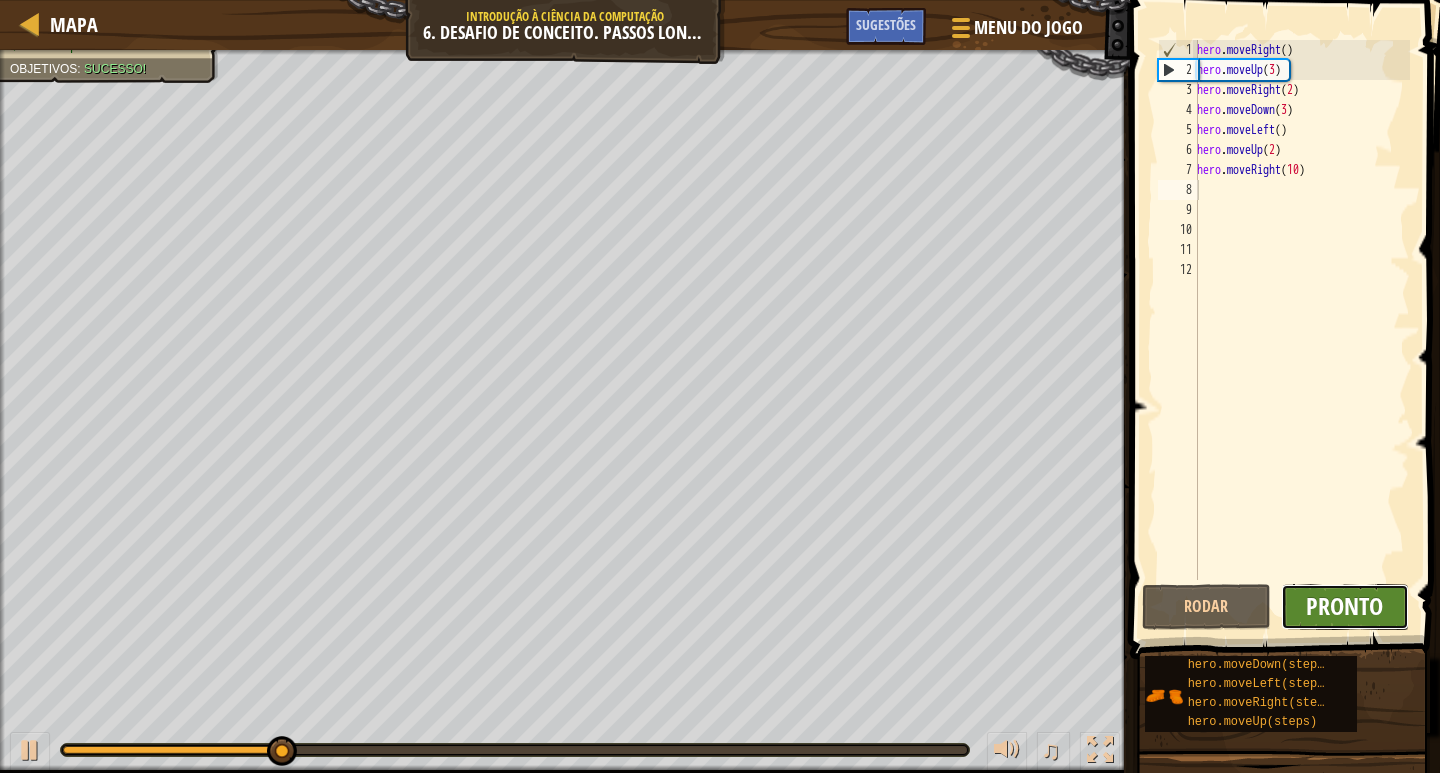 click on "Pronto" at bounding box center [1344, 606] 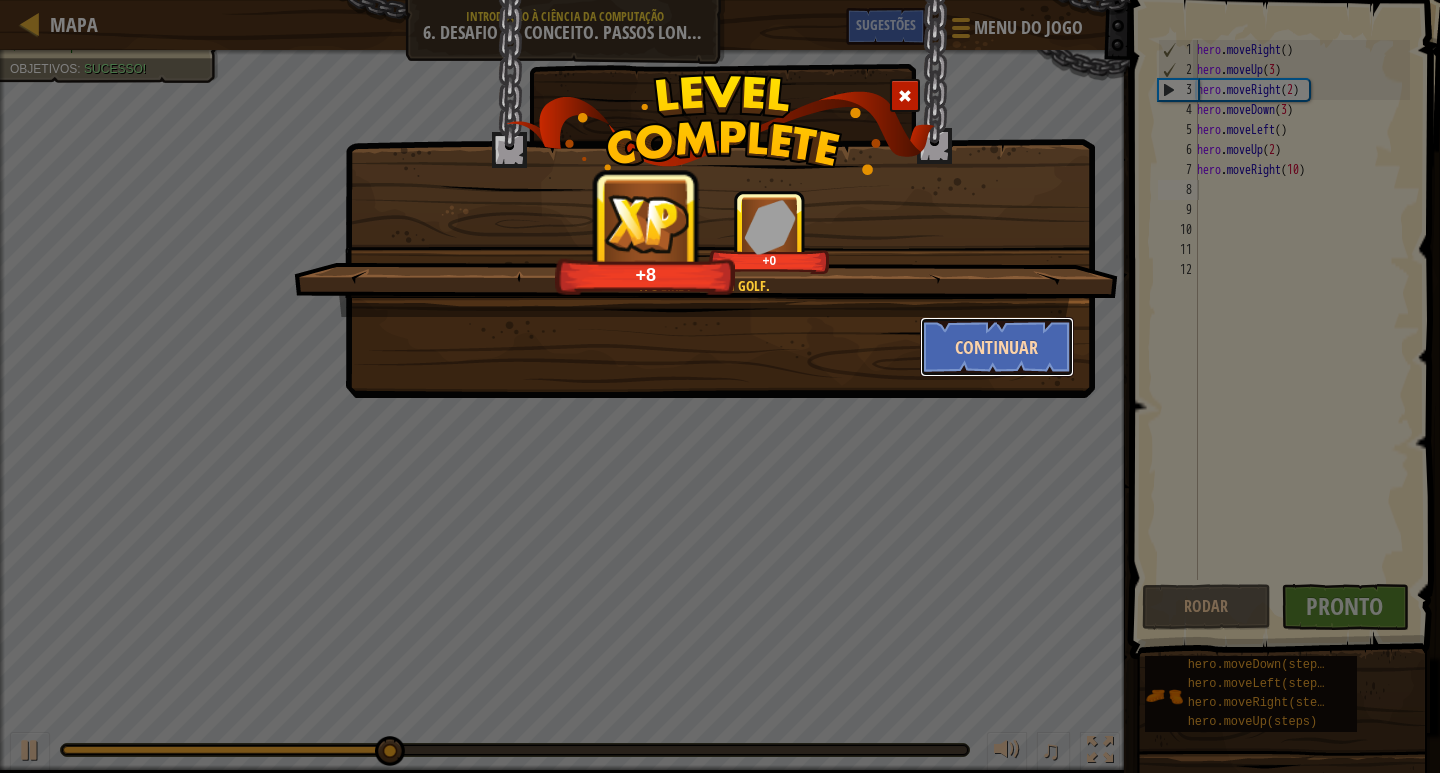 click on "Continuar" at bounding box center (997, 347) 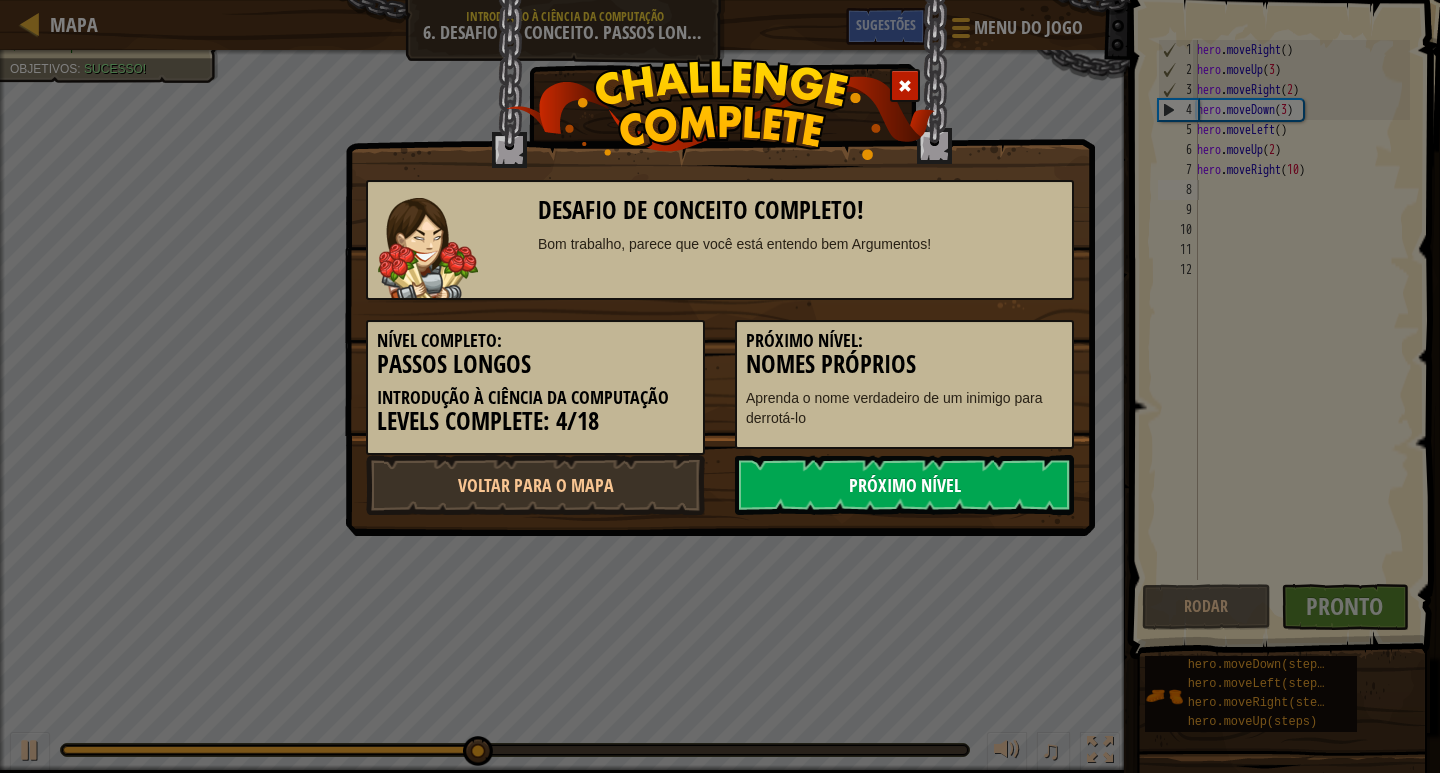 click on "Próximo Nível" at bounding box center [904, 485] 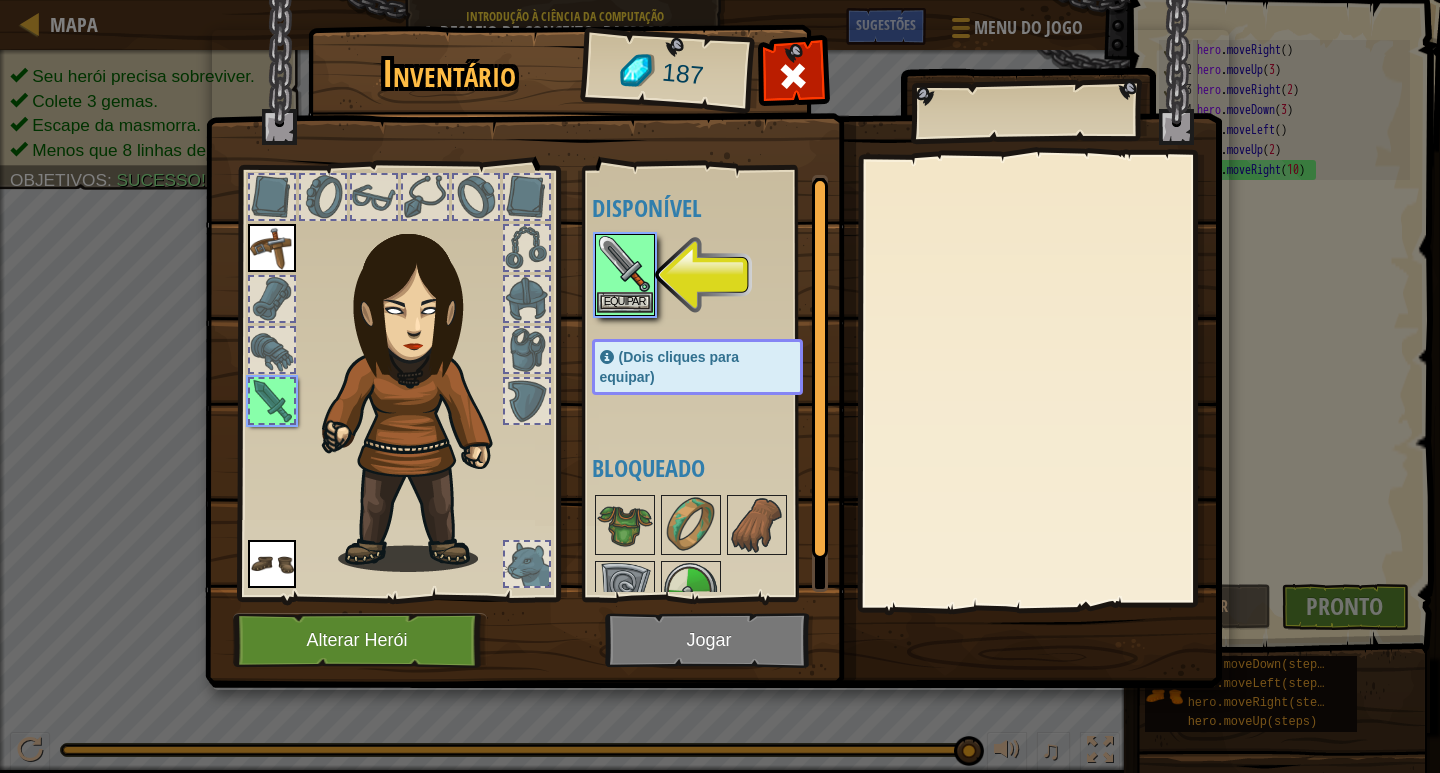 drag, startPoint x: 621, startPoint y: 244, endPoint x: 639, endPoint y: 336, distance: 93.74433 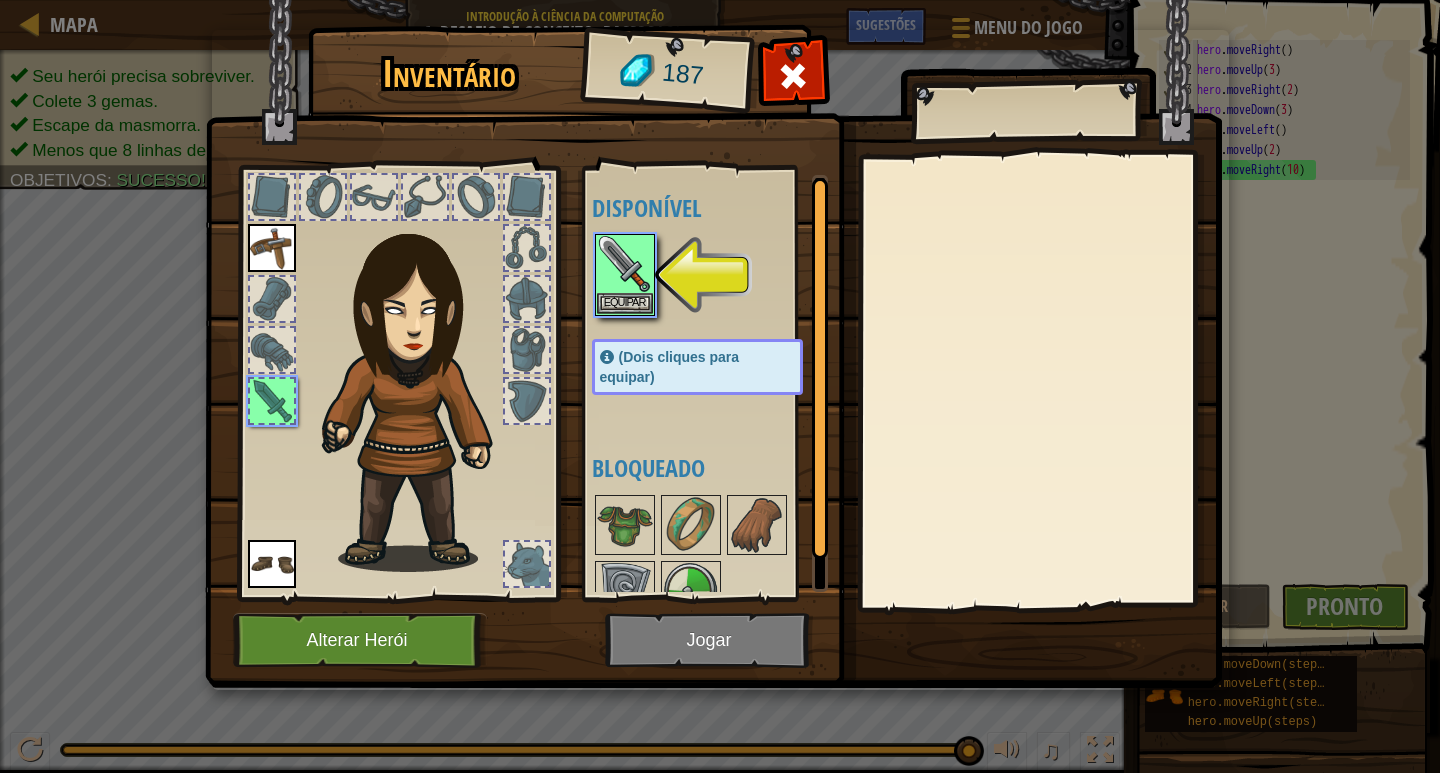 click at bounding box center [625, 264] 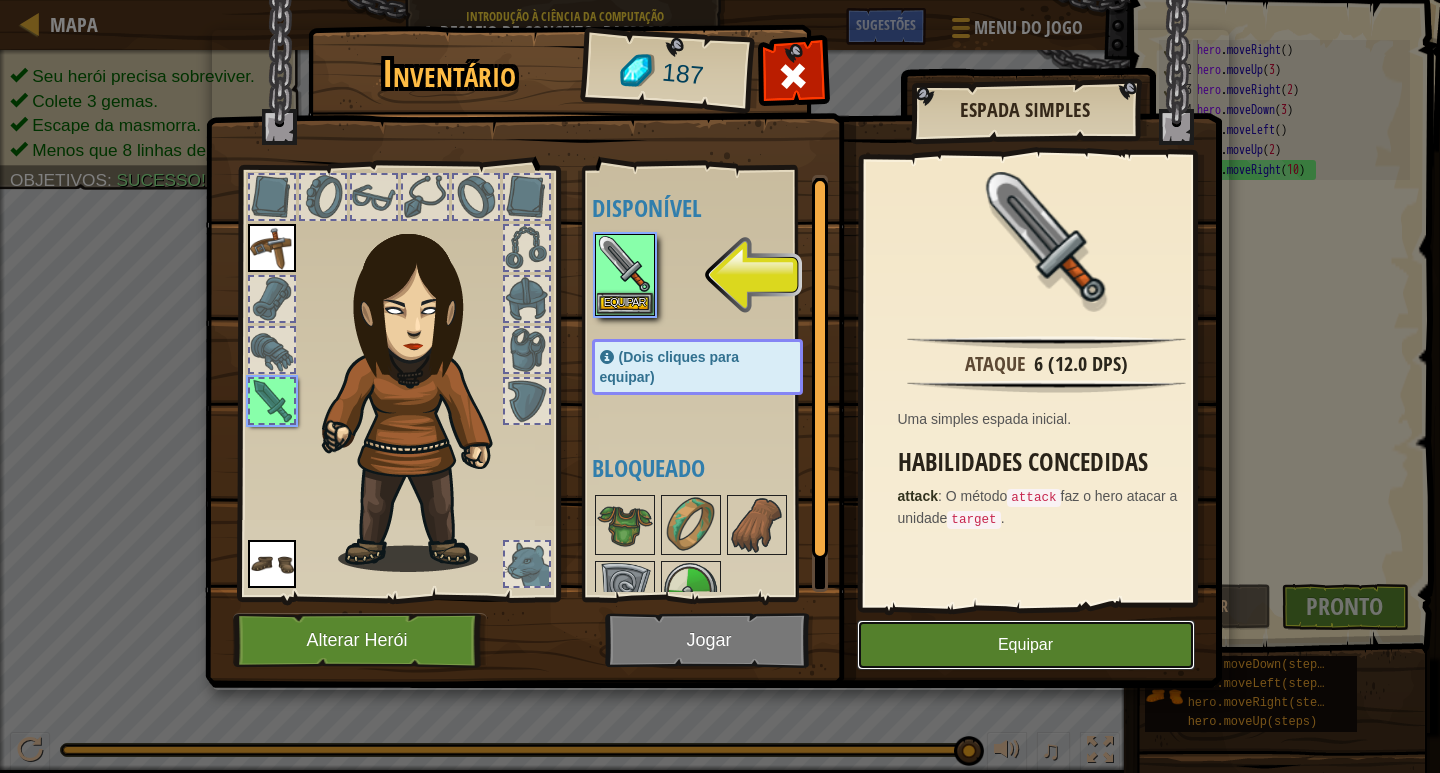 click on "Equipar" at bounding box center [1026, 645] 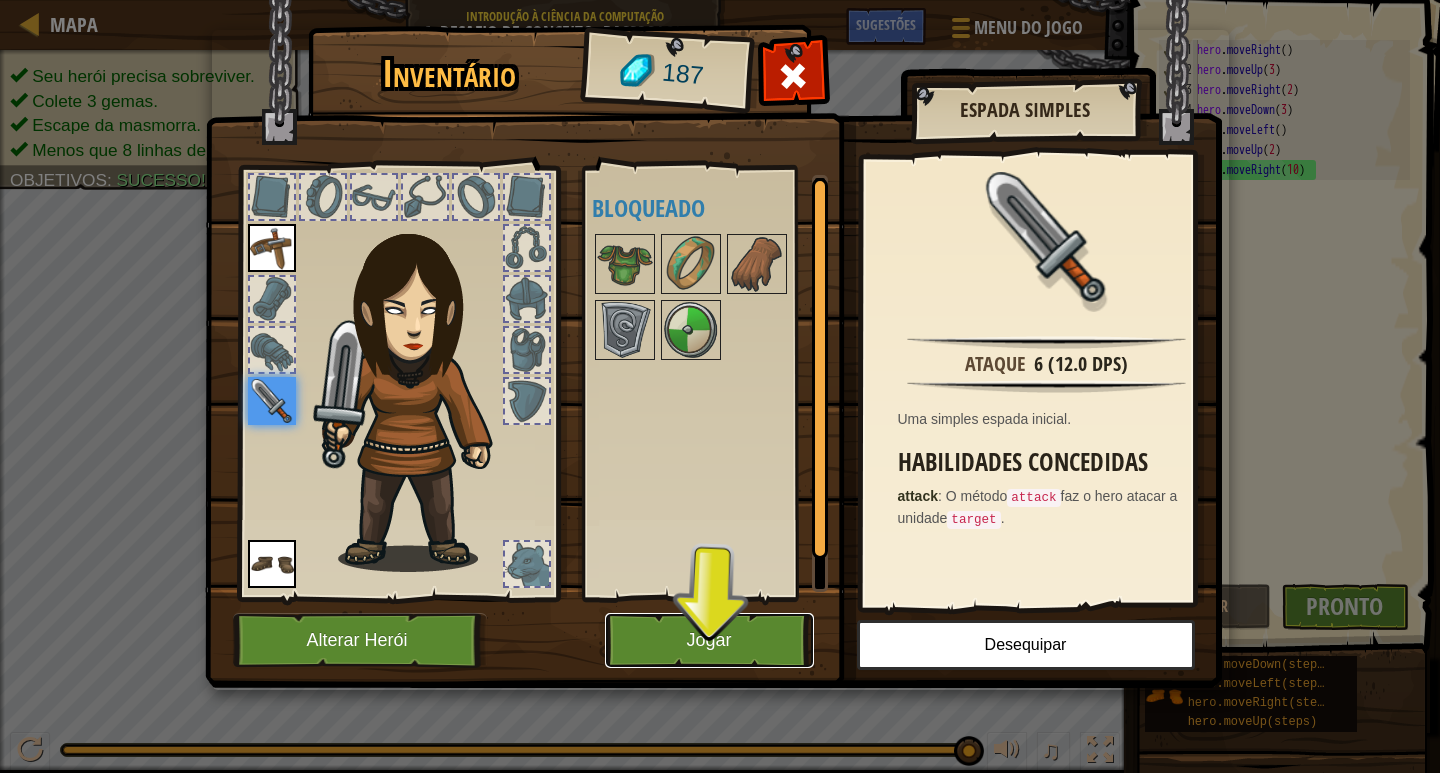 click on "Jogar" at bounding box center (709, 640) 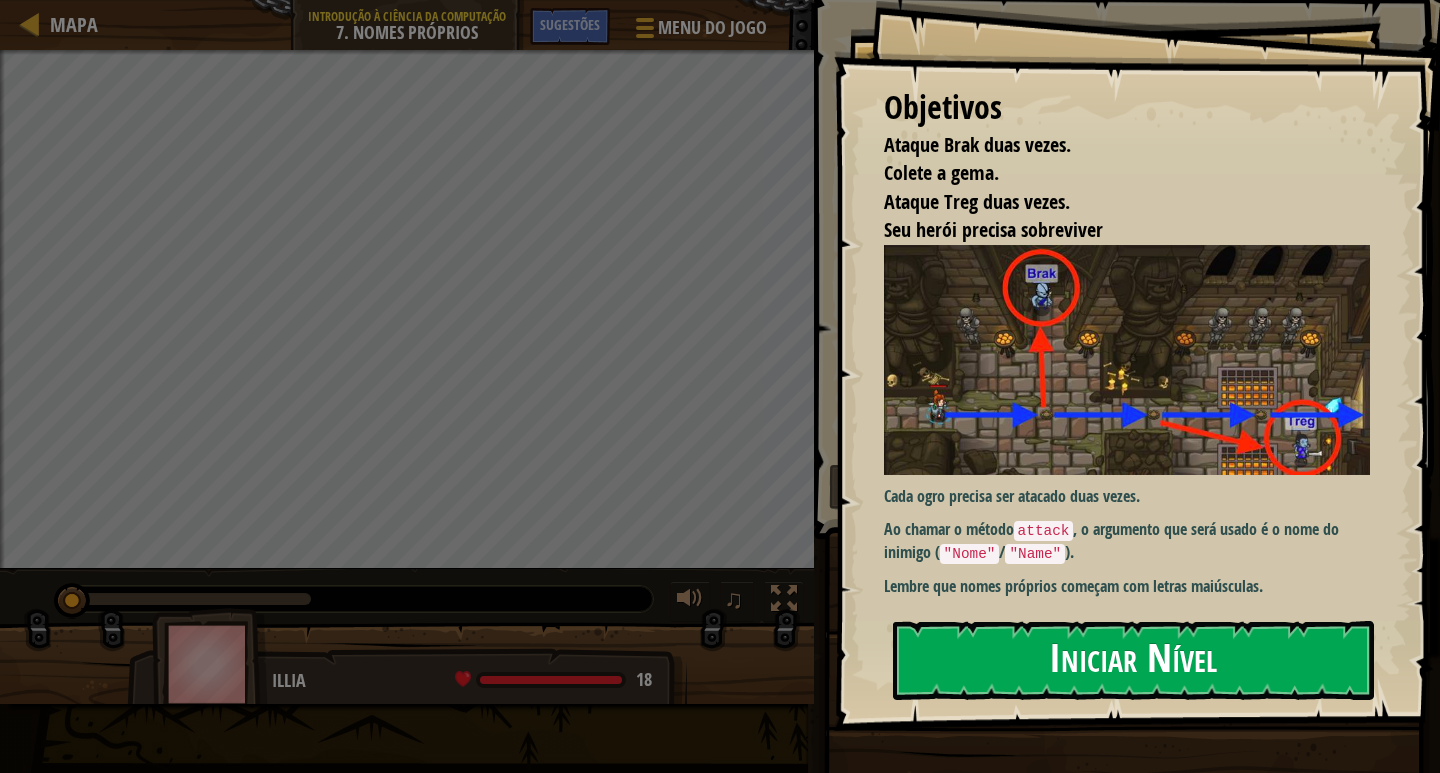 click on "Iniciar Nível" at bounding box center [1133, 660] 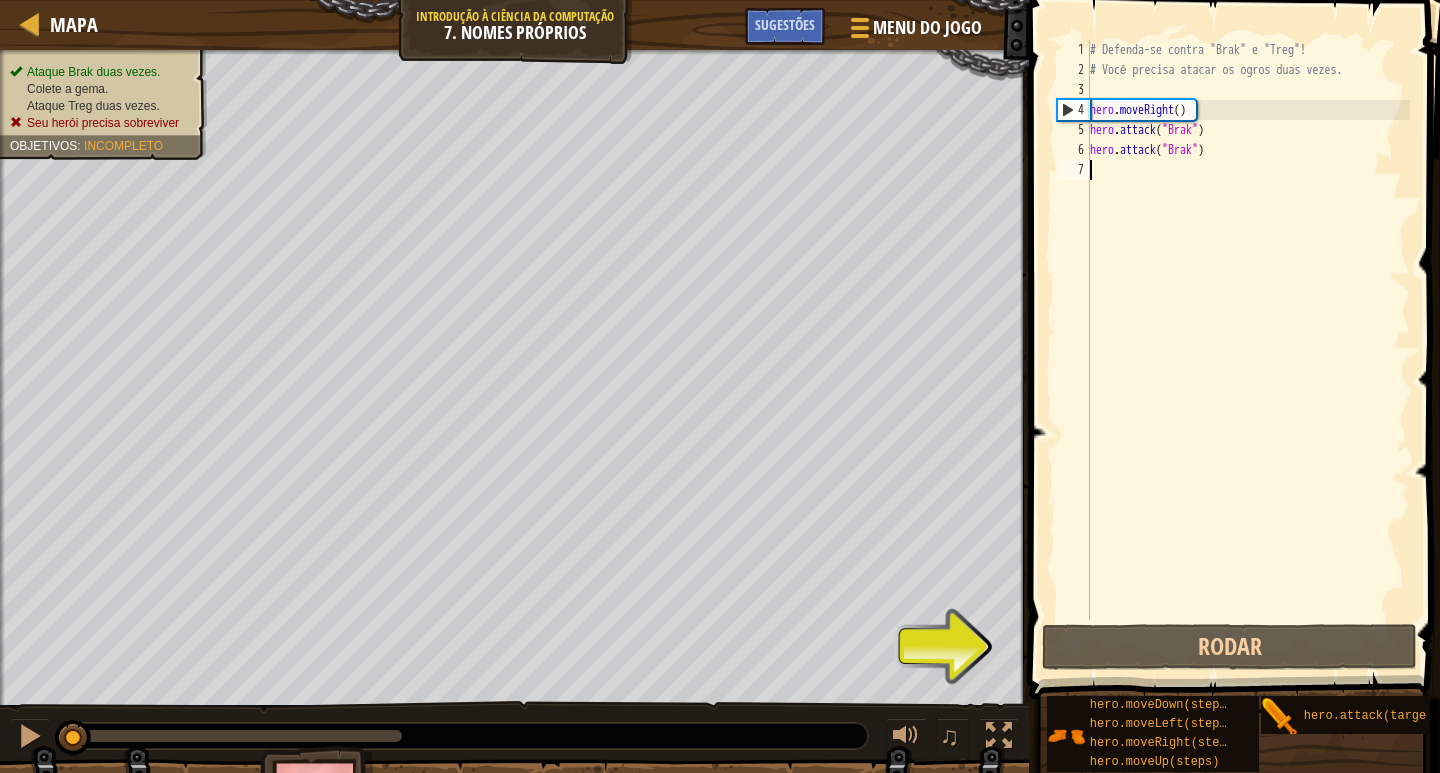 click on "# Defenda-se contra "Brak" e "Treg"! # Você precisa atacar os ogros duas vezes. hero . moveRight ( ) hero . attack ( "Brak" ) hero . attack ( "Brak" )" at bounding box center (1248, 350) 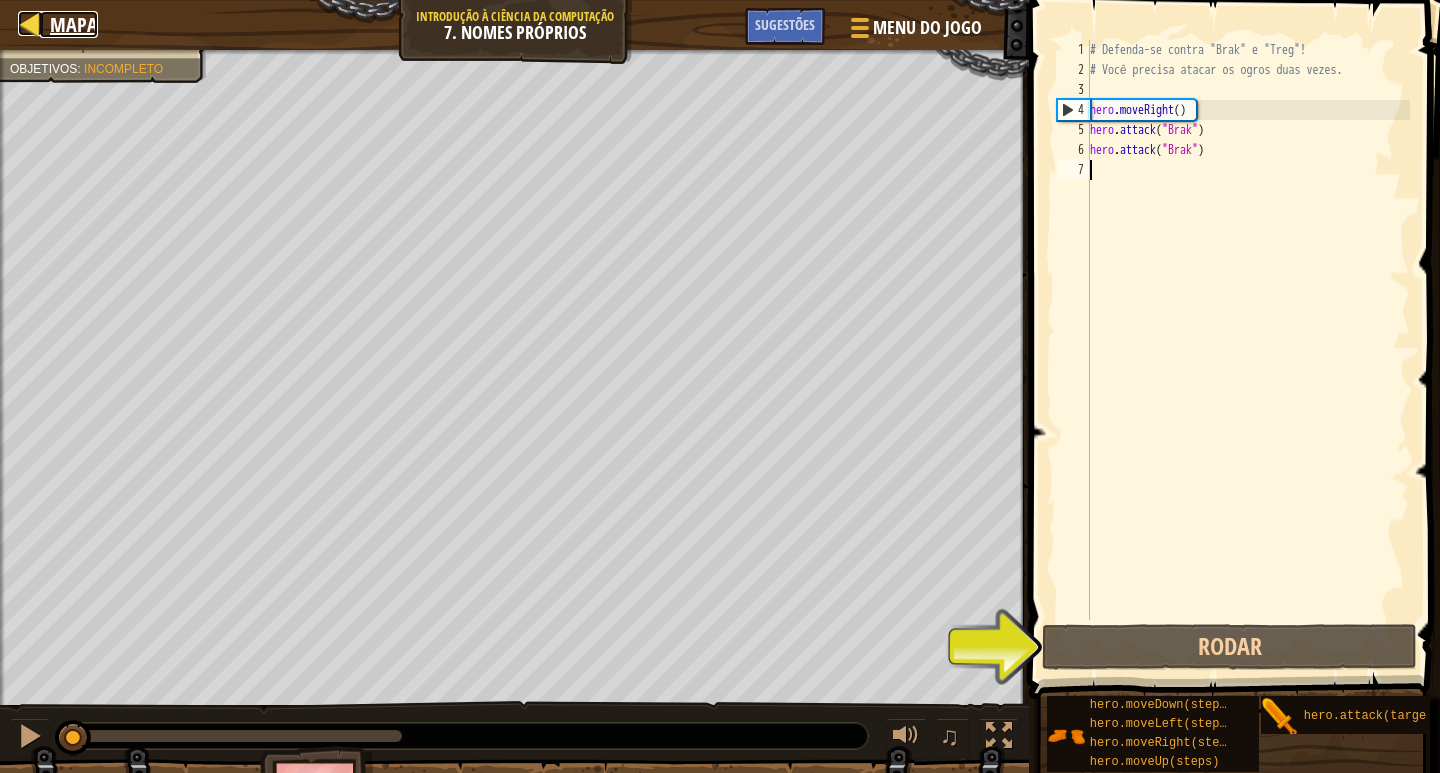 click at bounding box center [30, 23] 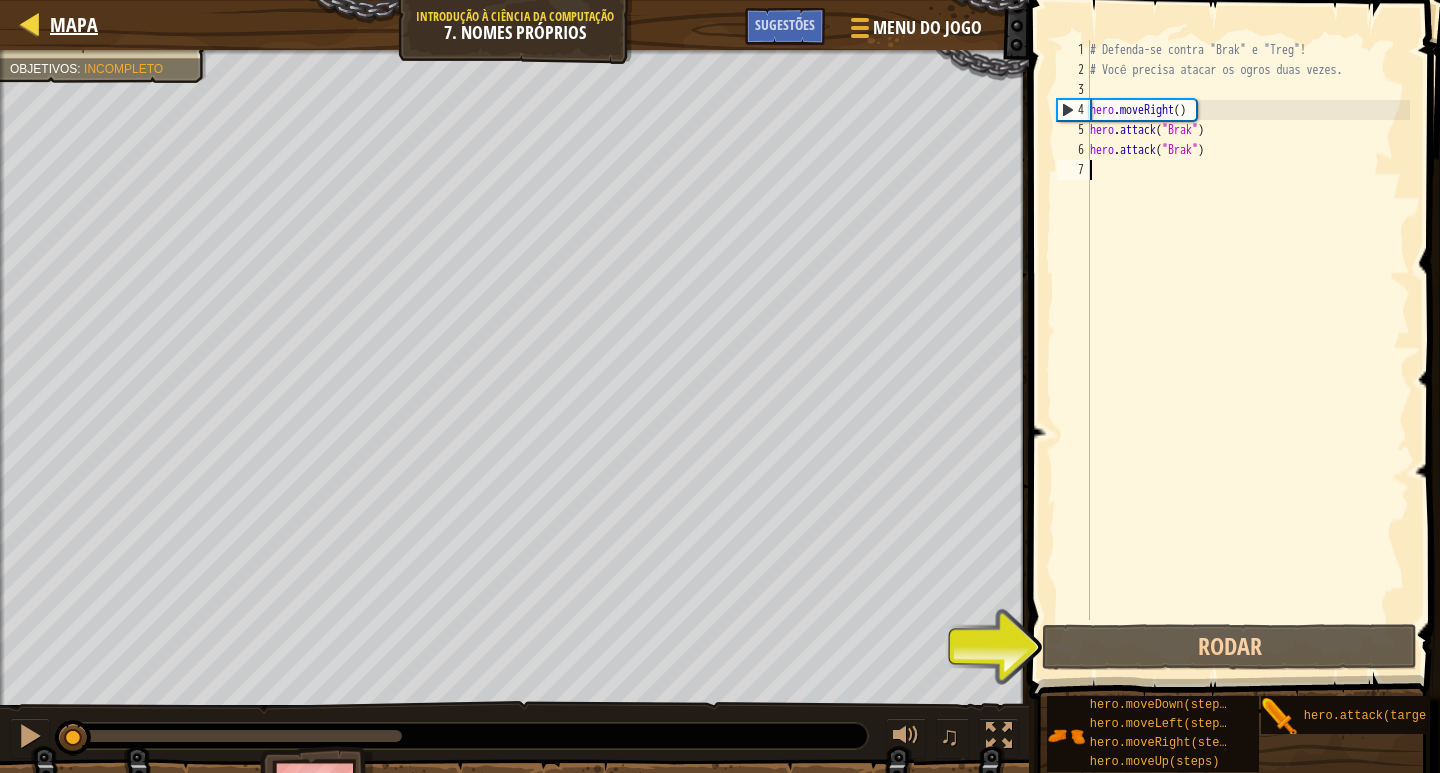 select on "pt-BR" 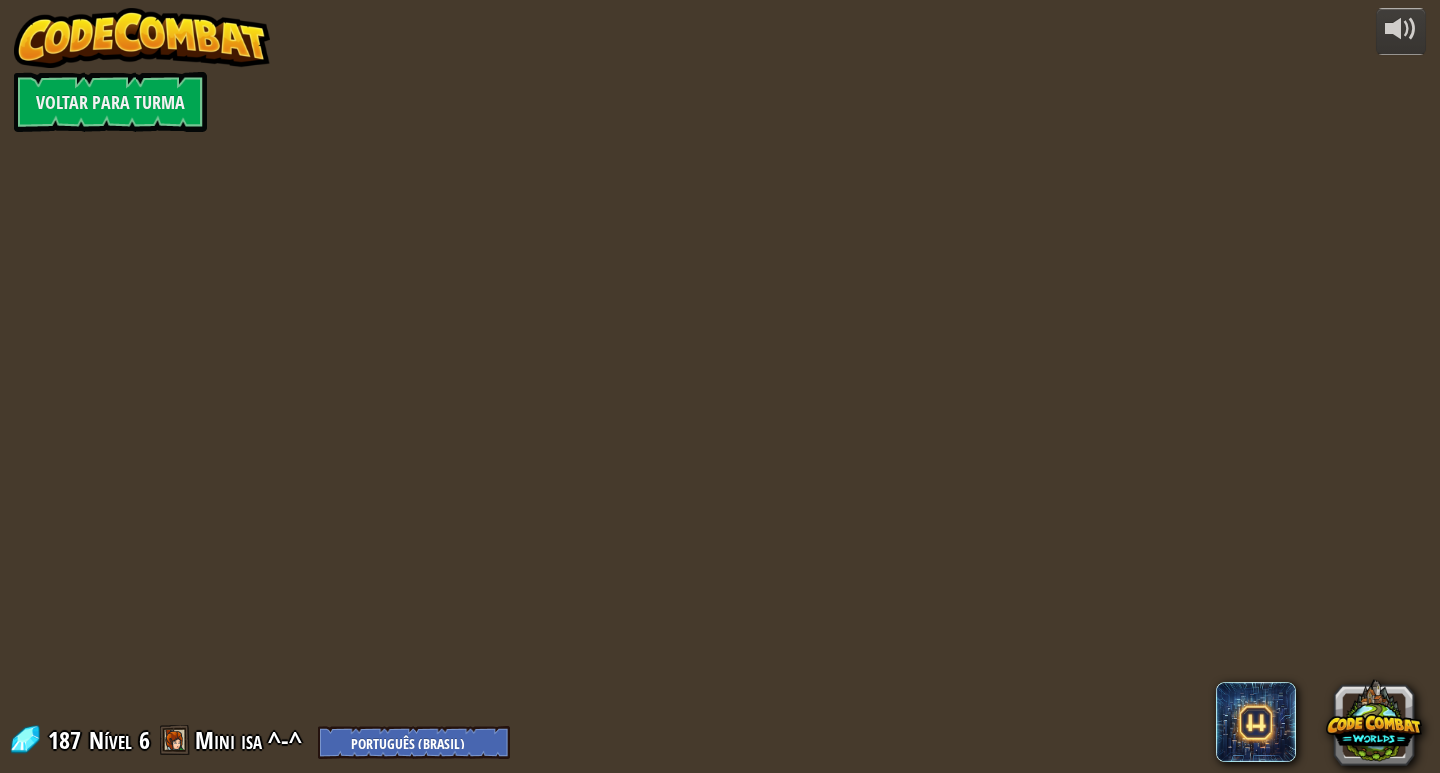 select on "pt-BR" 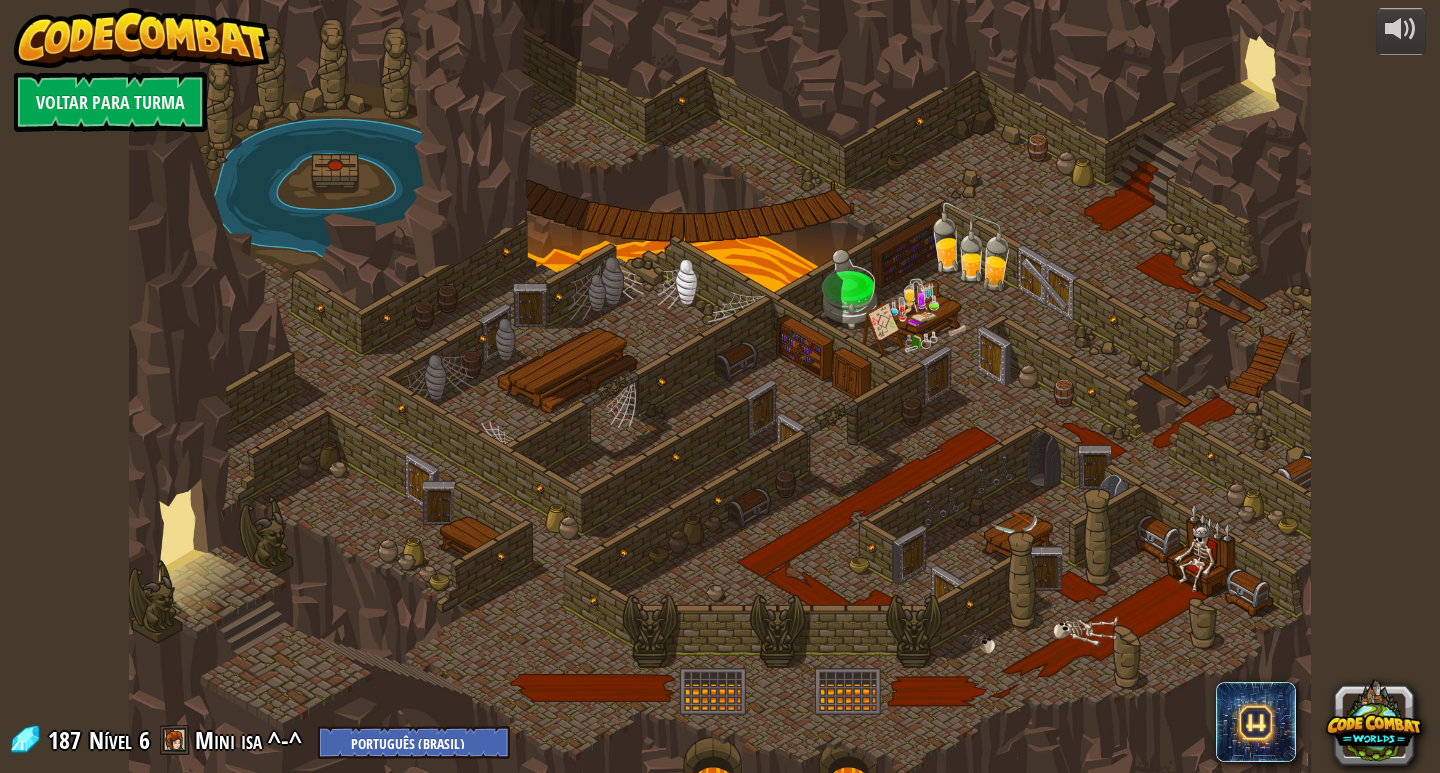 select on "pt-BR" 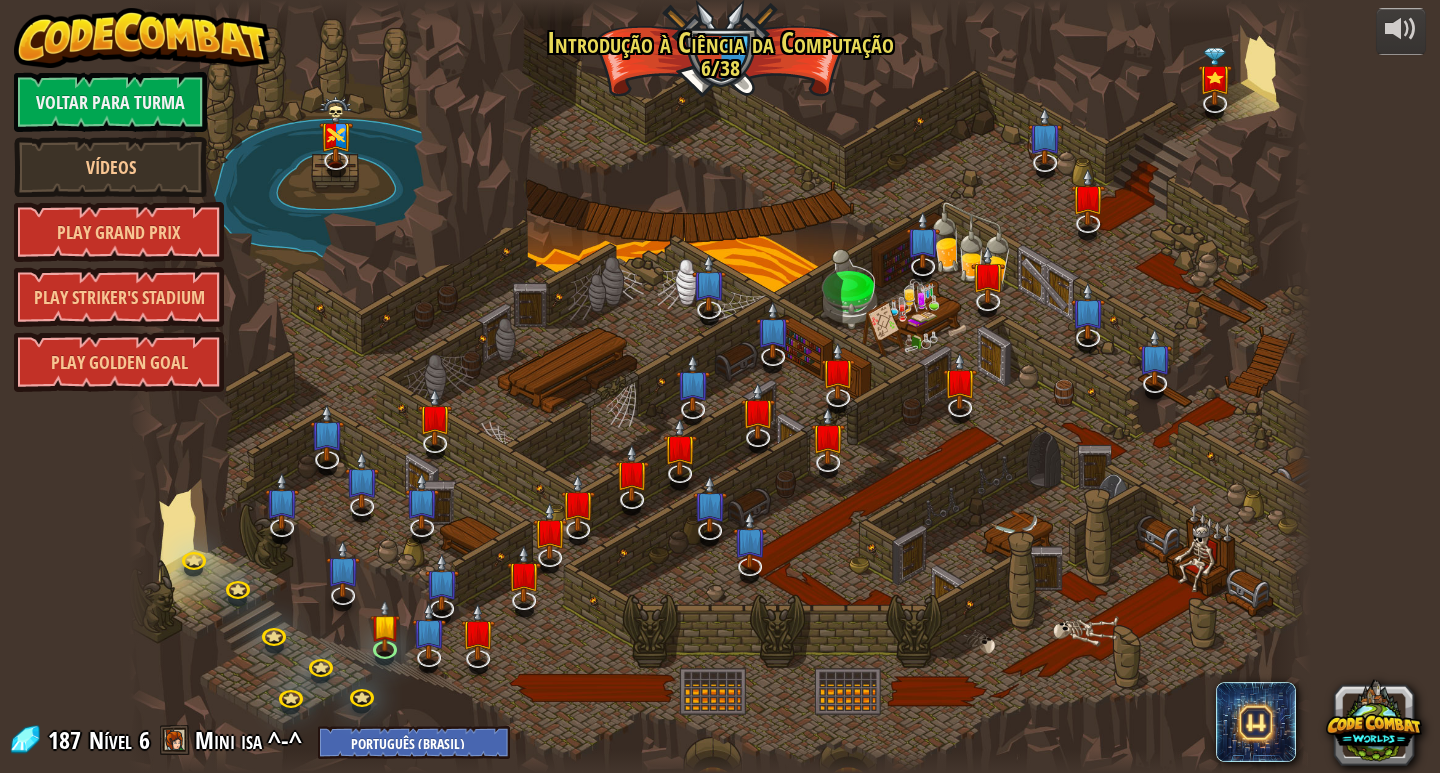 select on "pt-BR" 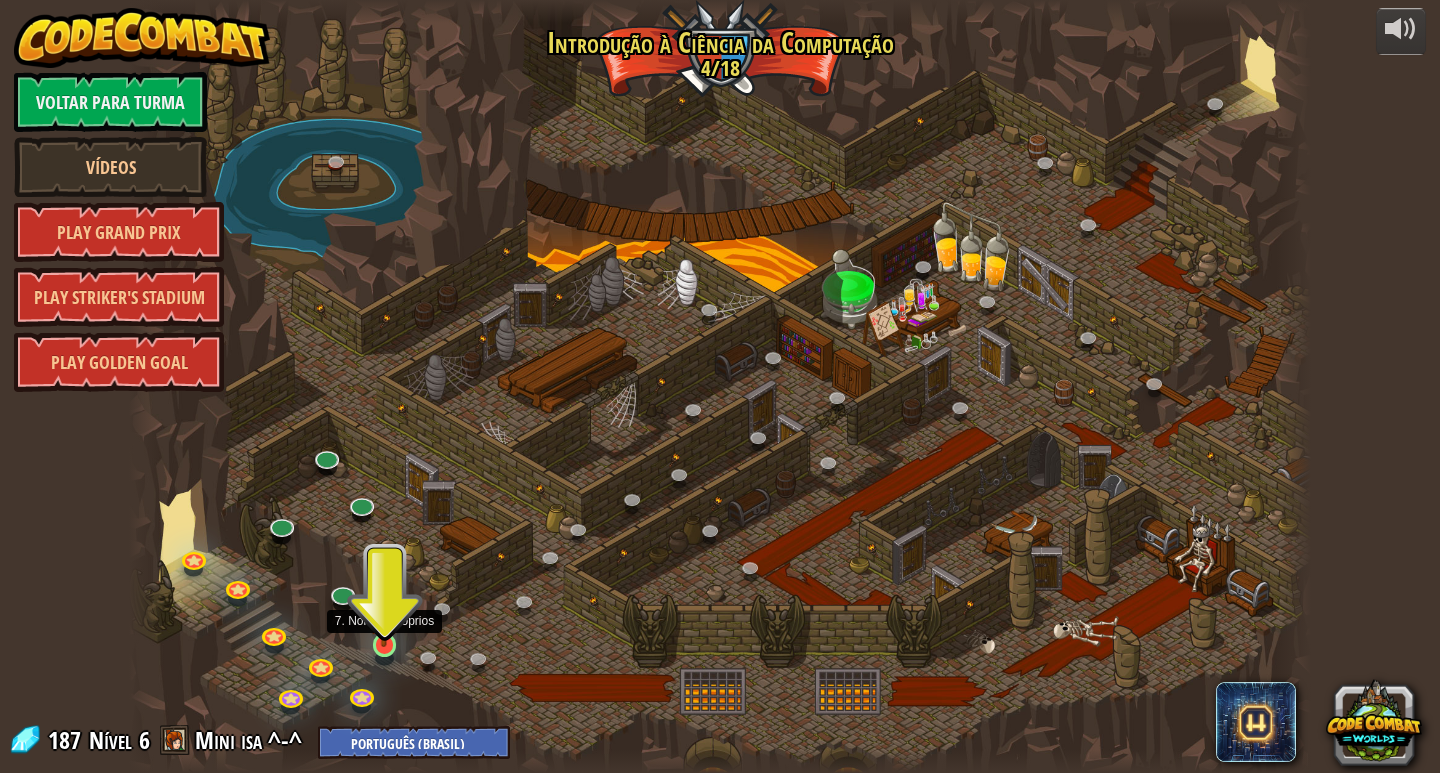 click at bounding box center (384, 612) 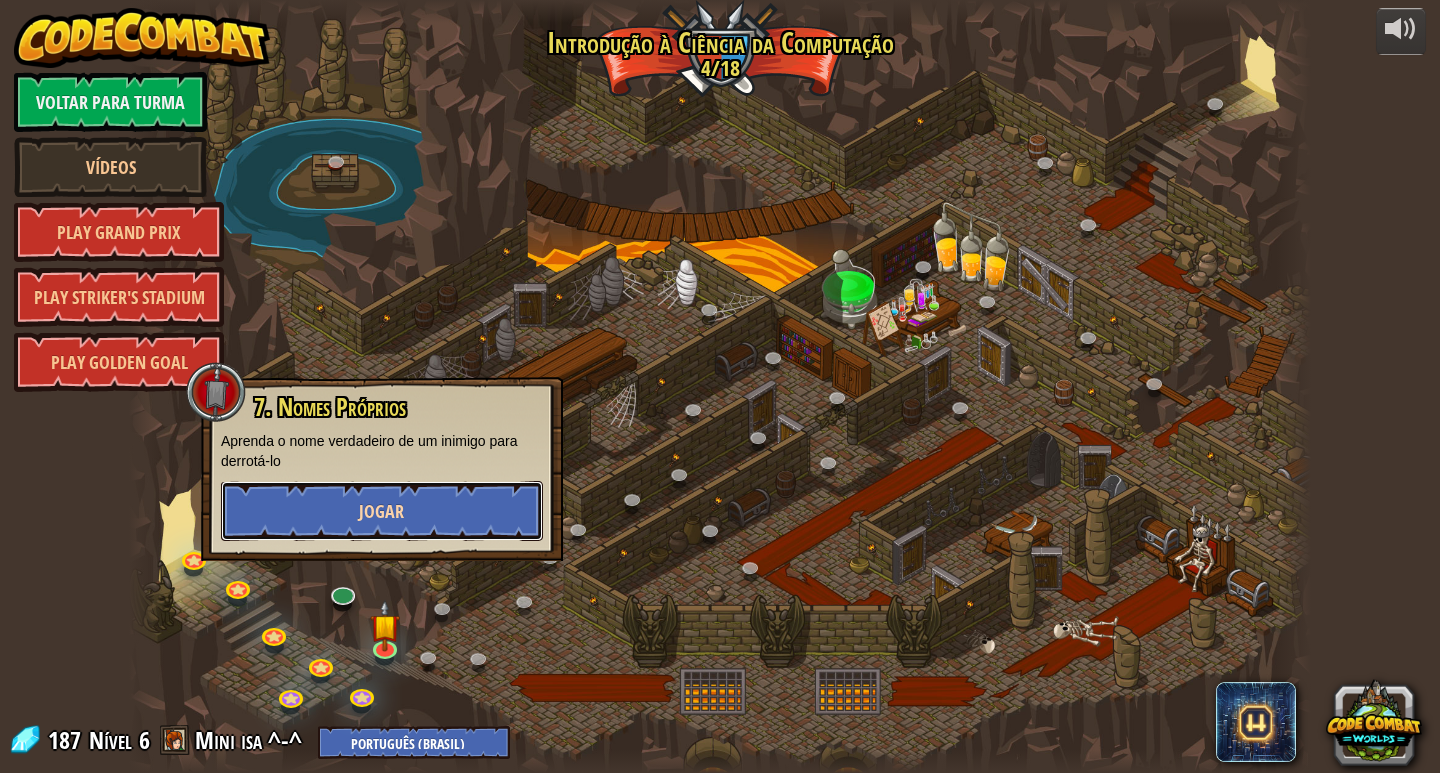 click on "Jogar" at bounding box center [381, 511] 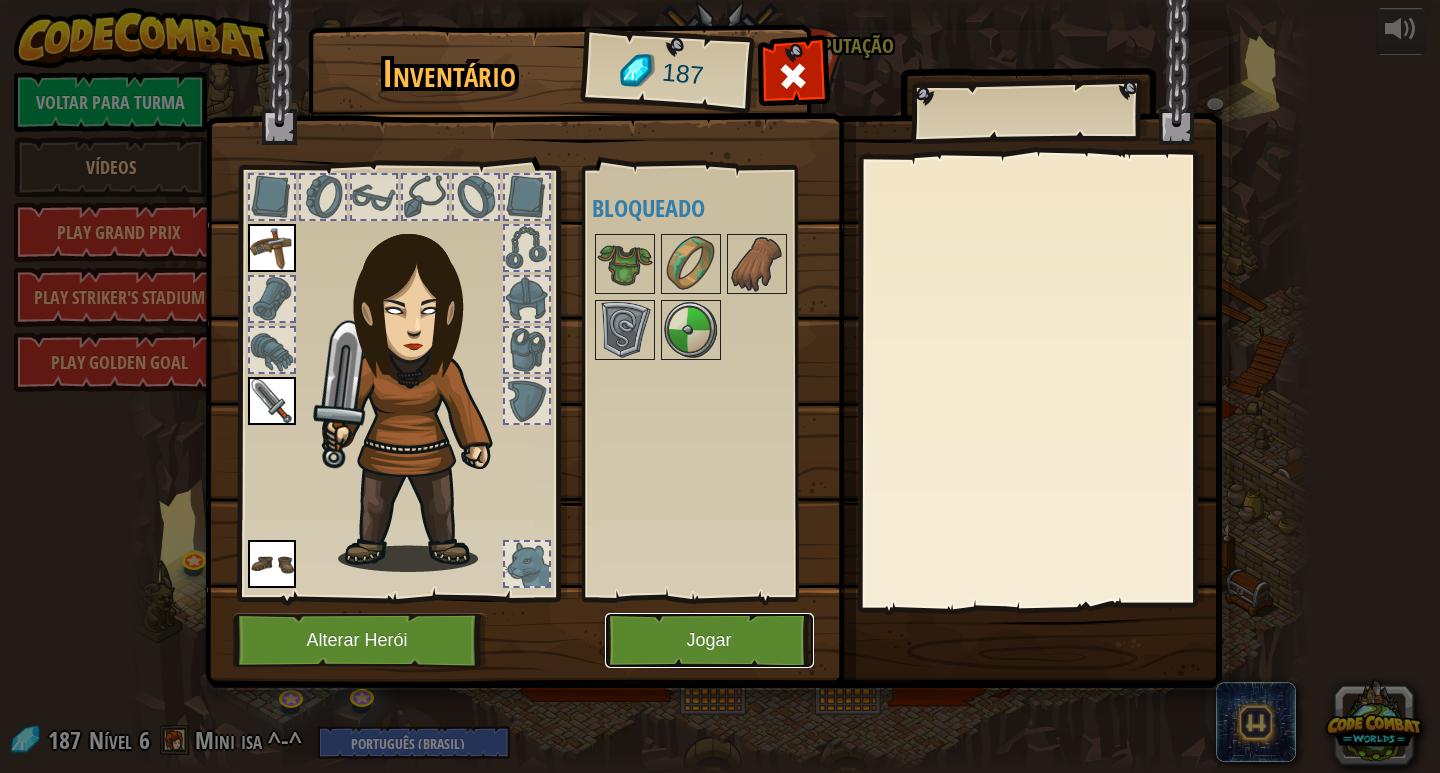 click on "Jogar" at bounding box center [709, 640] 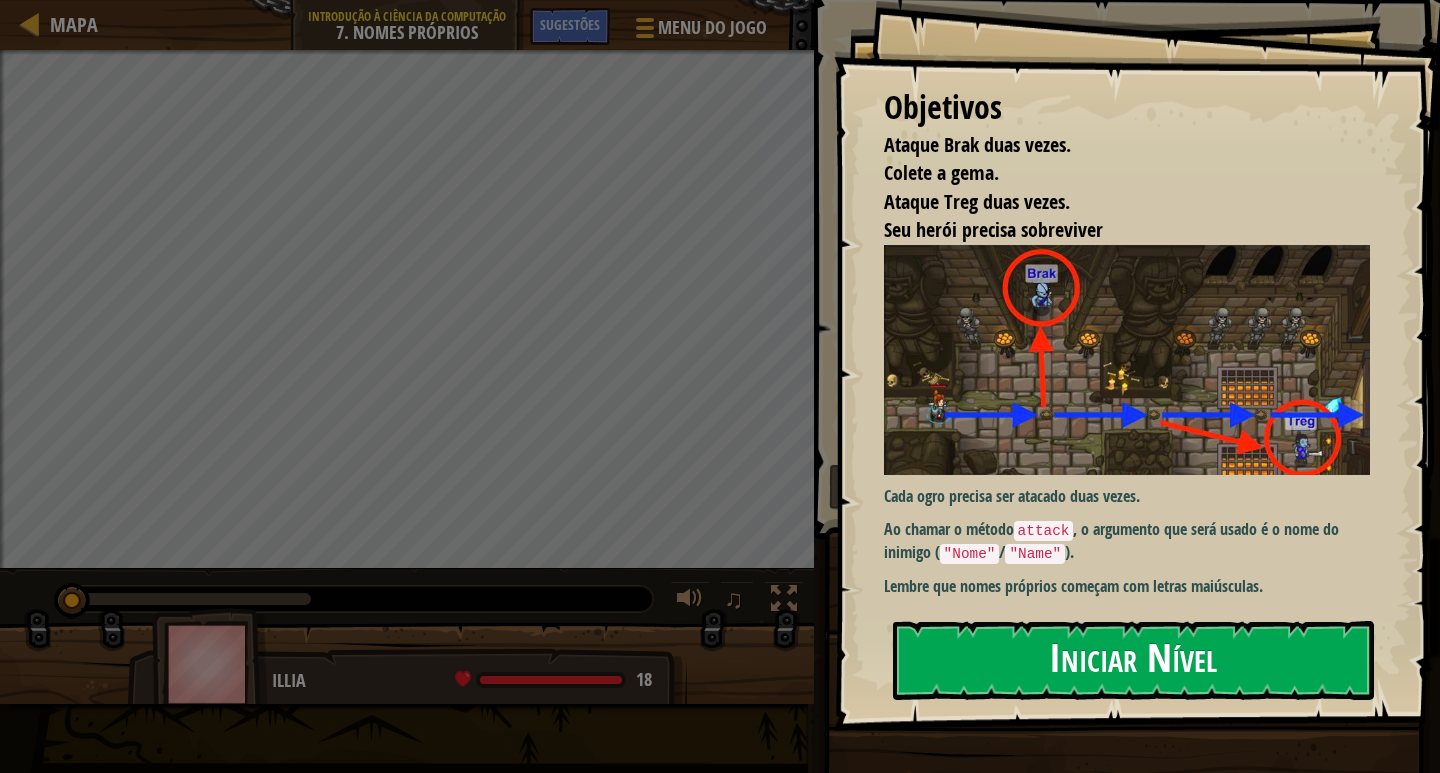click on "Iniciar Nível" at bounding box center [1133, 660] 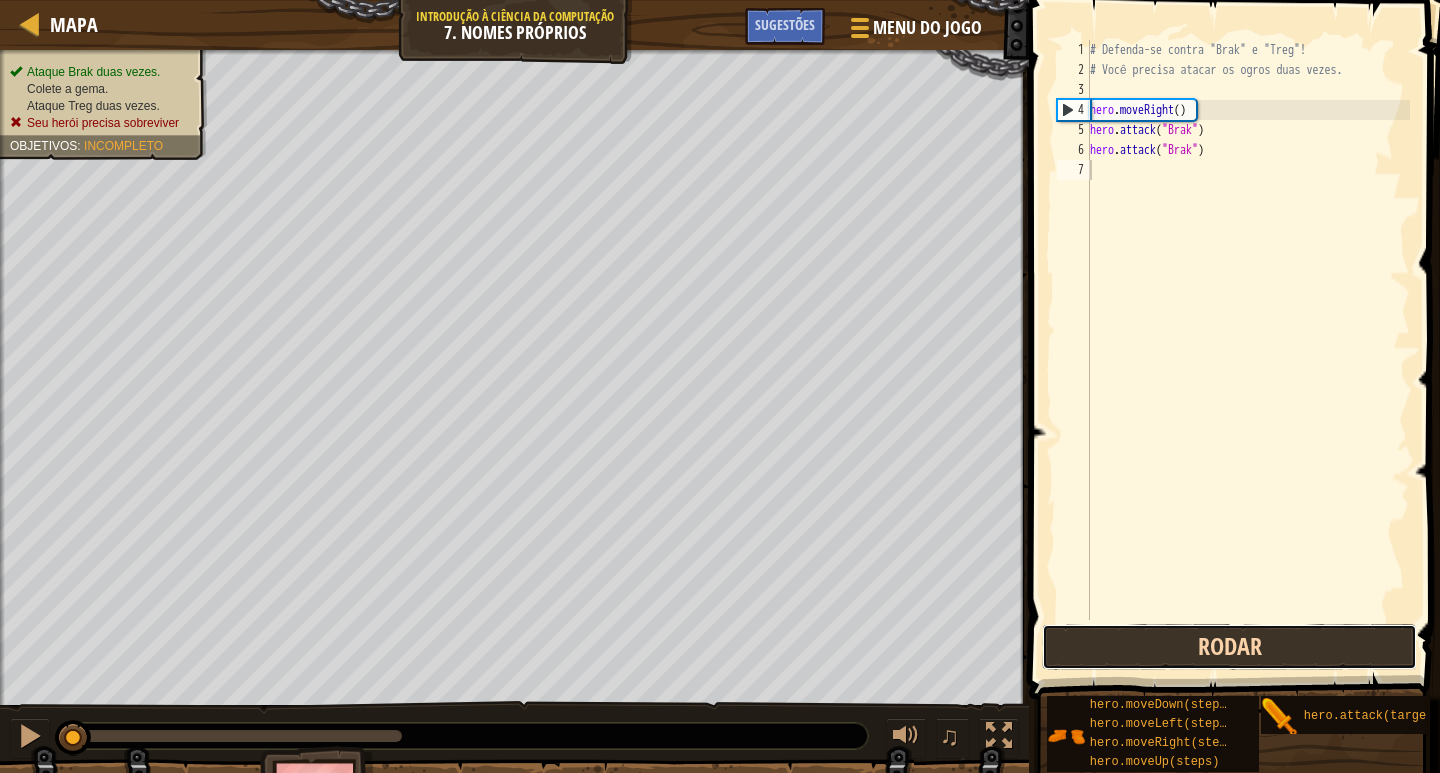 click on "Rodar" at bounding box center [1229, 647] 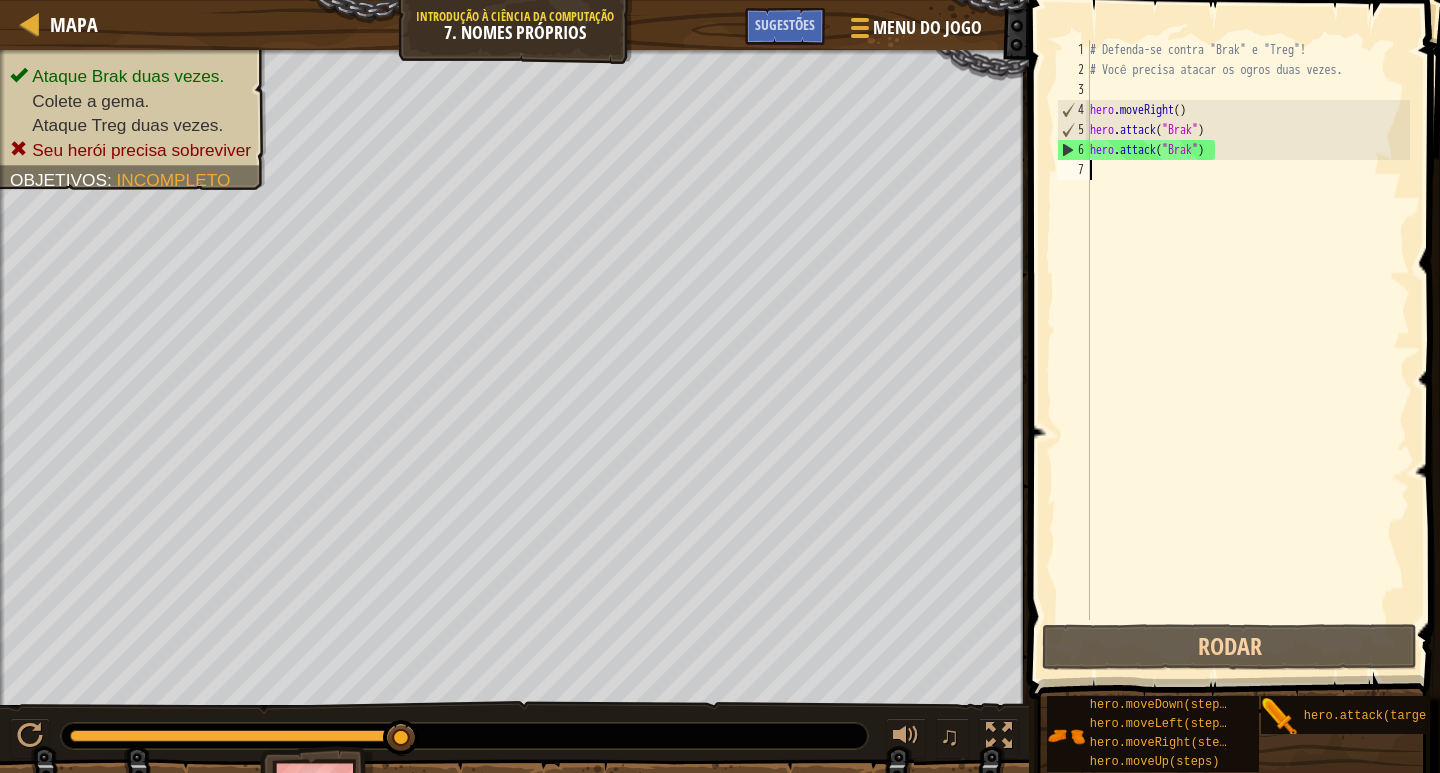 scroll, scrollTop: 9, scrollLeft: 0, axis: vertical 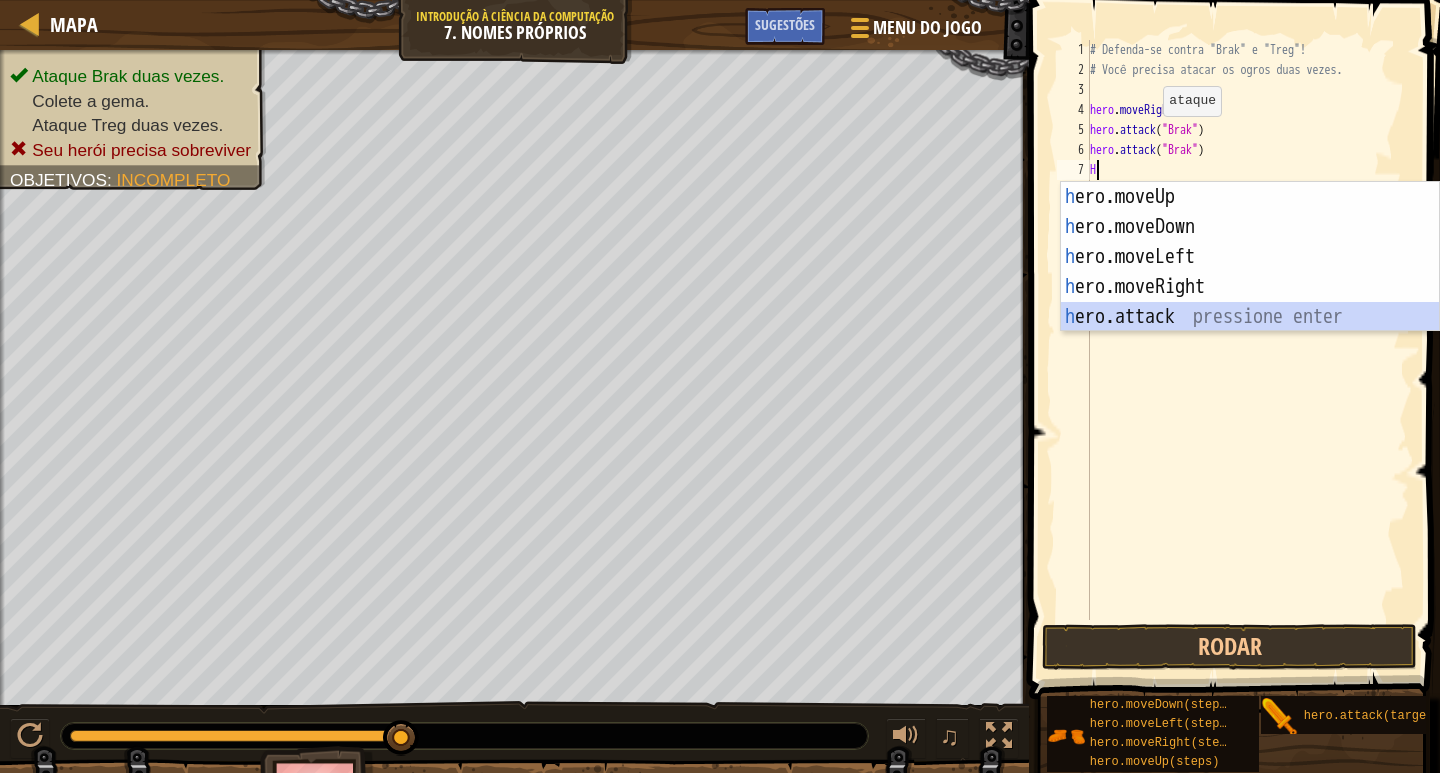 click on "h ero.moveUp pressione enter h ero.moveDown pressione enter h ero.moveLeft pressione enter h ero.moveRight pressione enter h ero.attack pressione enter" at bounding box center (1250, 287) 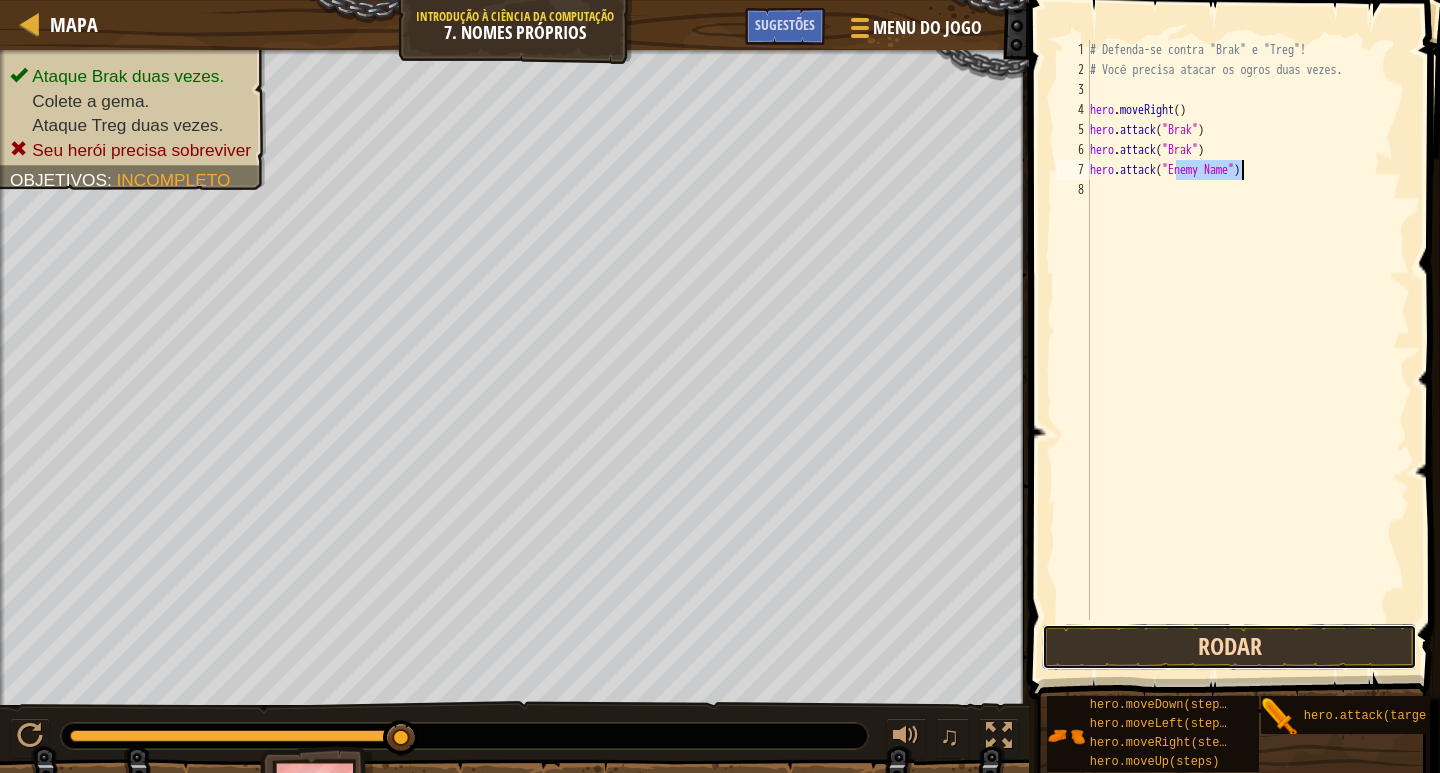 click on "Rodar" at bounding box center (1229, 647) 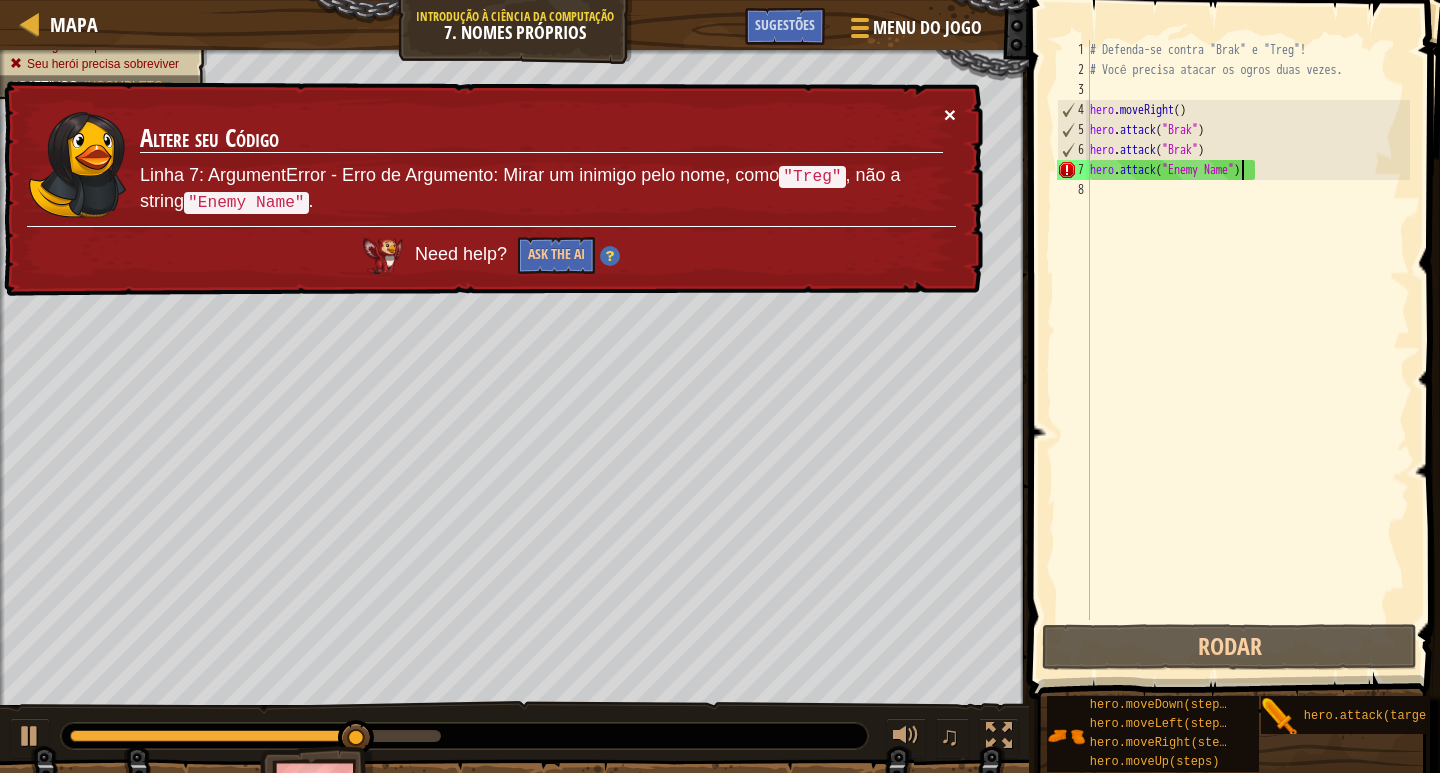 click on "×" at bounding box center (950, 114) 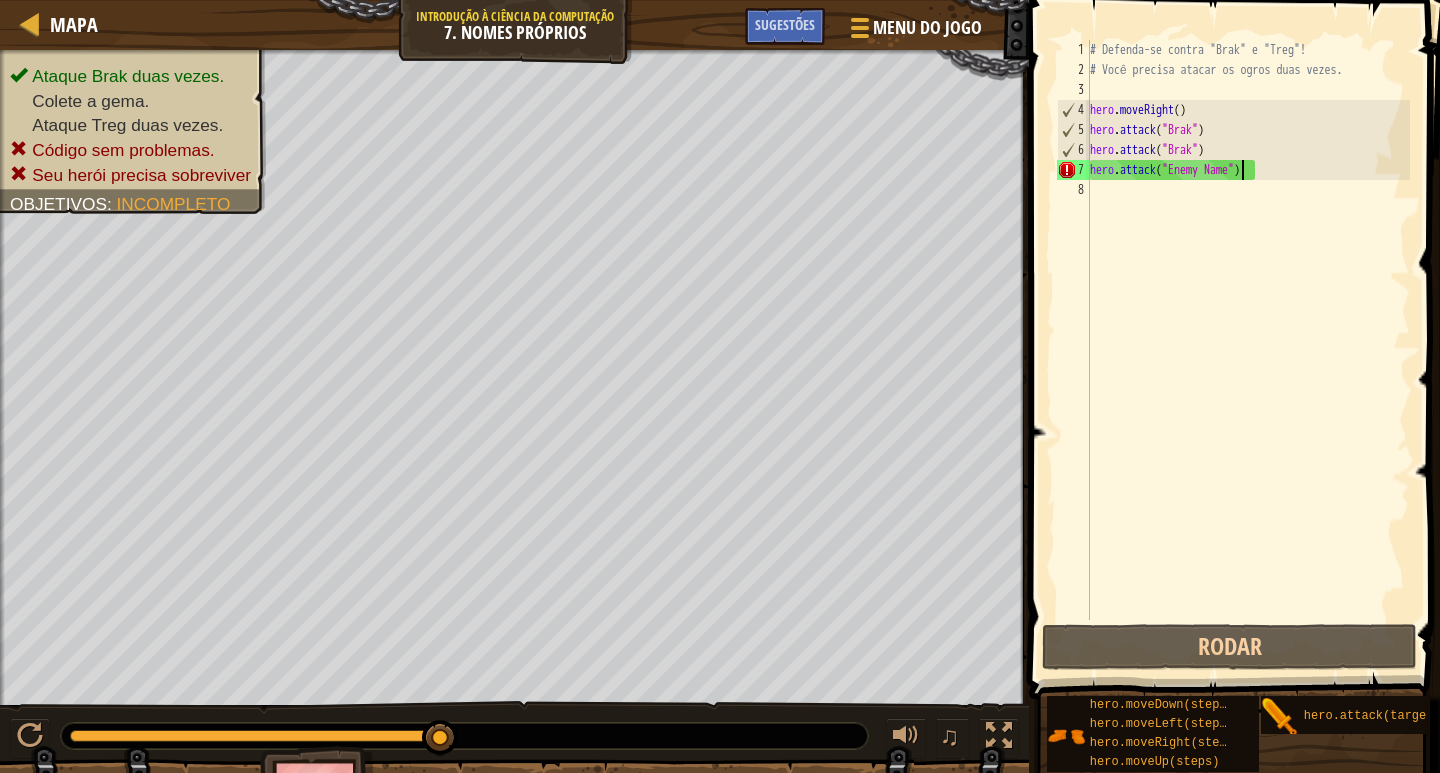 click on "# Defenda-se contra "Brak" e "Treg"! # Você precisa atacar os ogros duas vezes. hero . moveRight ( ) hero . attack ( "Brak" ) hero . attack ( "Brak" ) hero . attack ( "Enemy Name" )" at bounding box center [1248, 350] 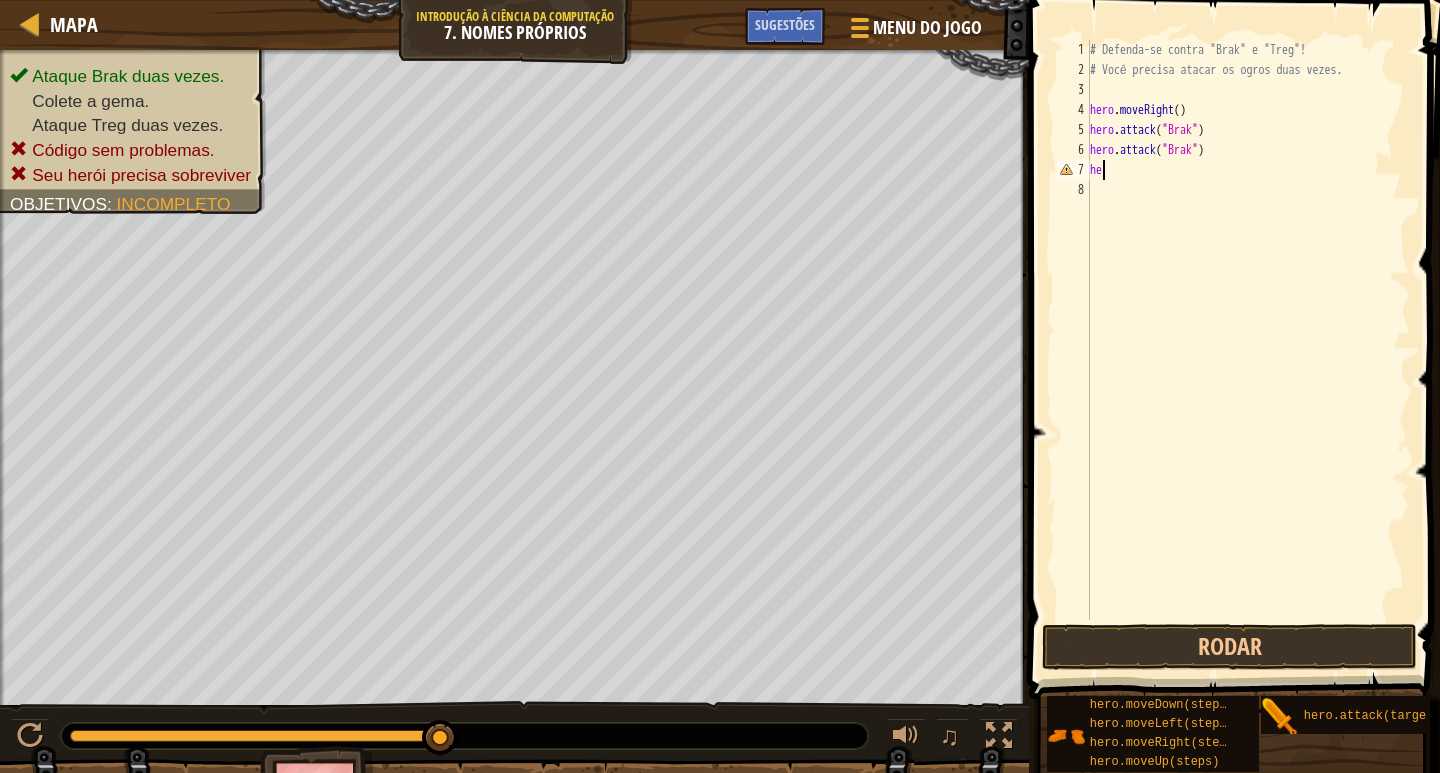 type on "h" 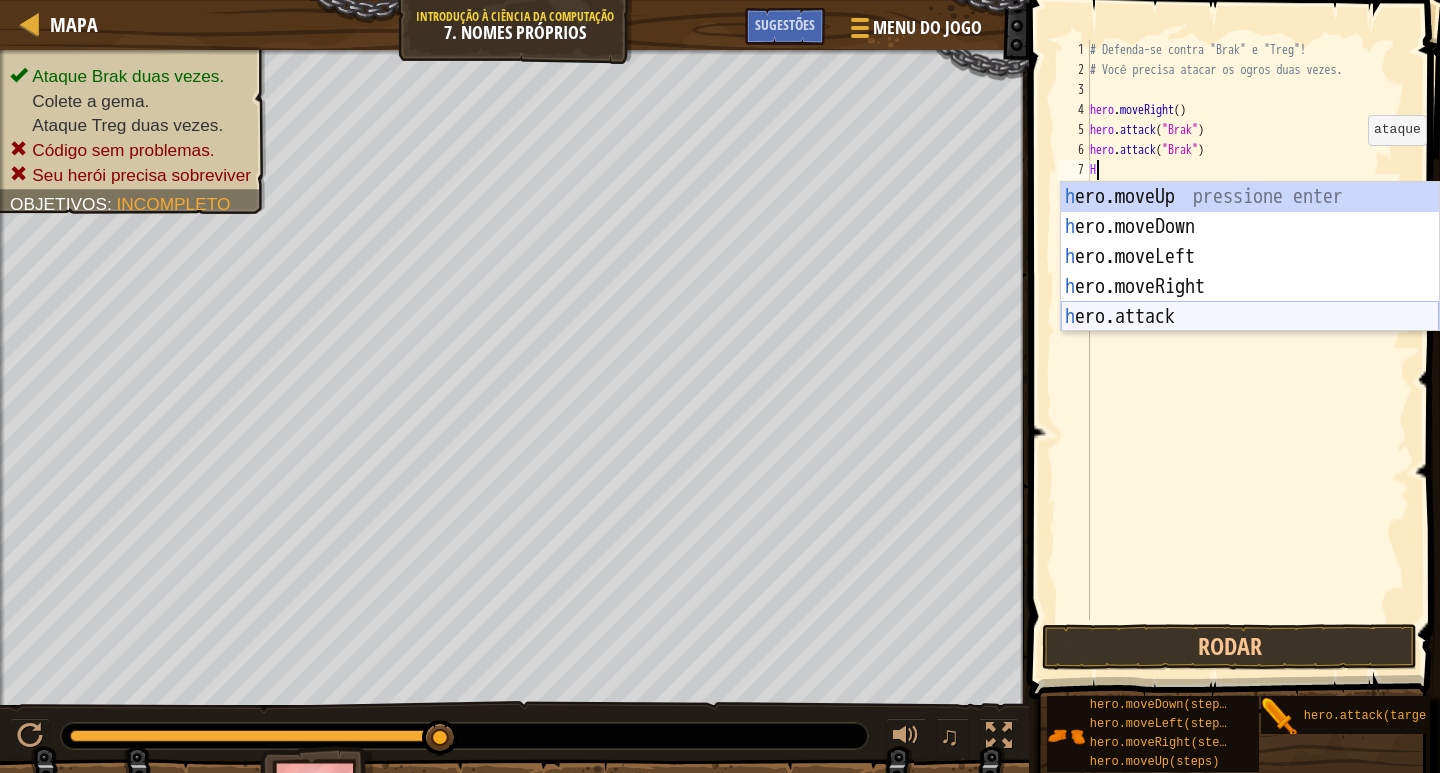 click on "h ero.moveUp pressione enter h ero.moveDown pressione enter h ero.moveLeft pressione enter h ero.moveRight pressione enter h ero.attack pressione enter" at bounding box center [1250, 287] 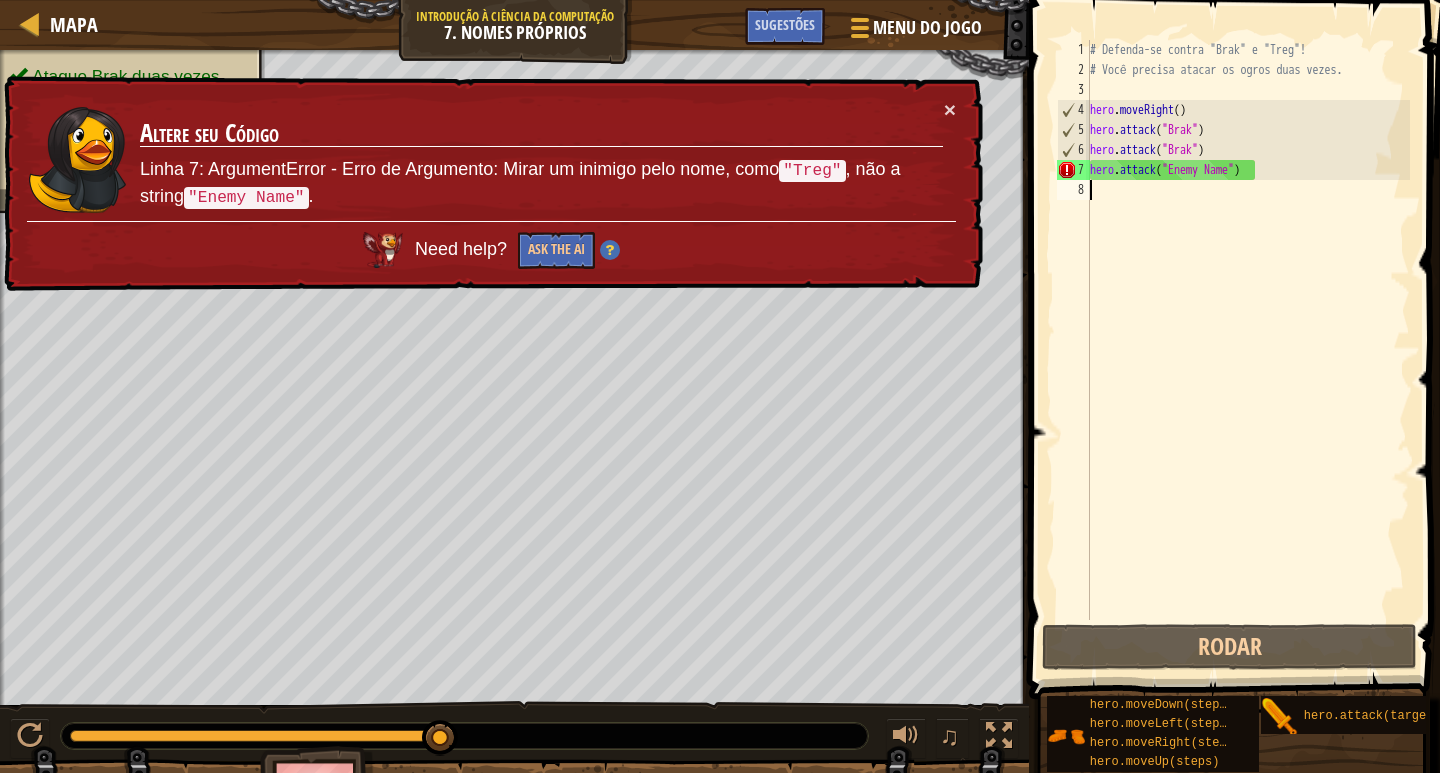 click on "# Defenda-se contra "Brak" e "Treg"! # Você precisa atacar os ogros duas vezes. hero . moveRight ( ) hero . attack ( "Brak" ) hero . attack ( "Brak" ) hero . attack ( "Enemy Name" )" at bounding box center [1248, 350] 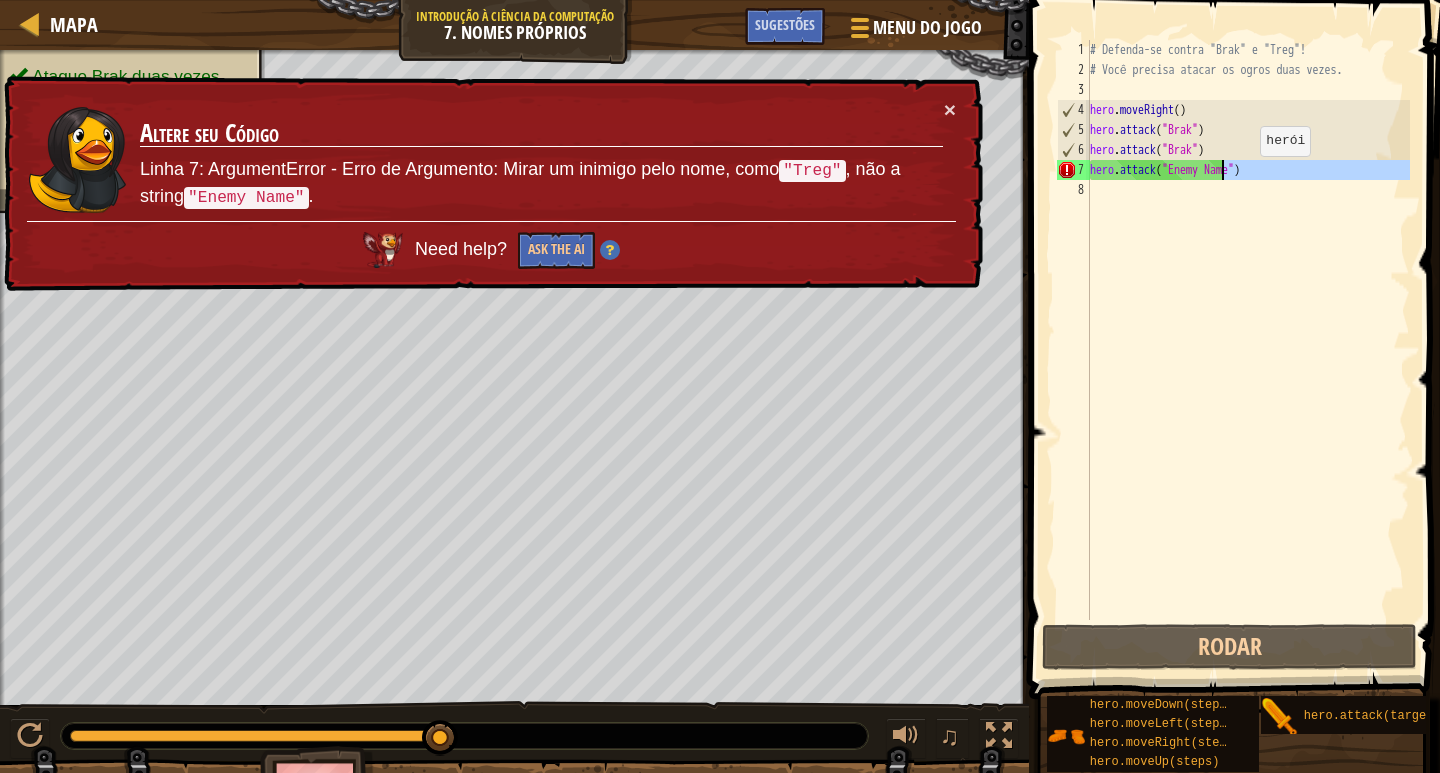 click on "# Defenda-se contra "Brak" e "Treg"! # Você precisa atacar os ogros duas vezes. hero . moveRight ( ) hero . attack ( "Brak" ) hero . attack ( "Brak" ) hero . attack ( "Enemy Name" )" at bounding box center (1248, 330) 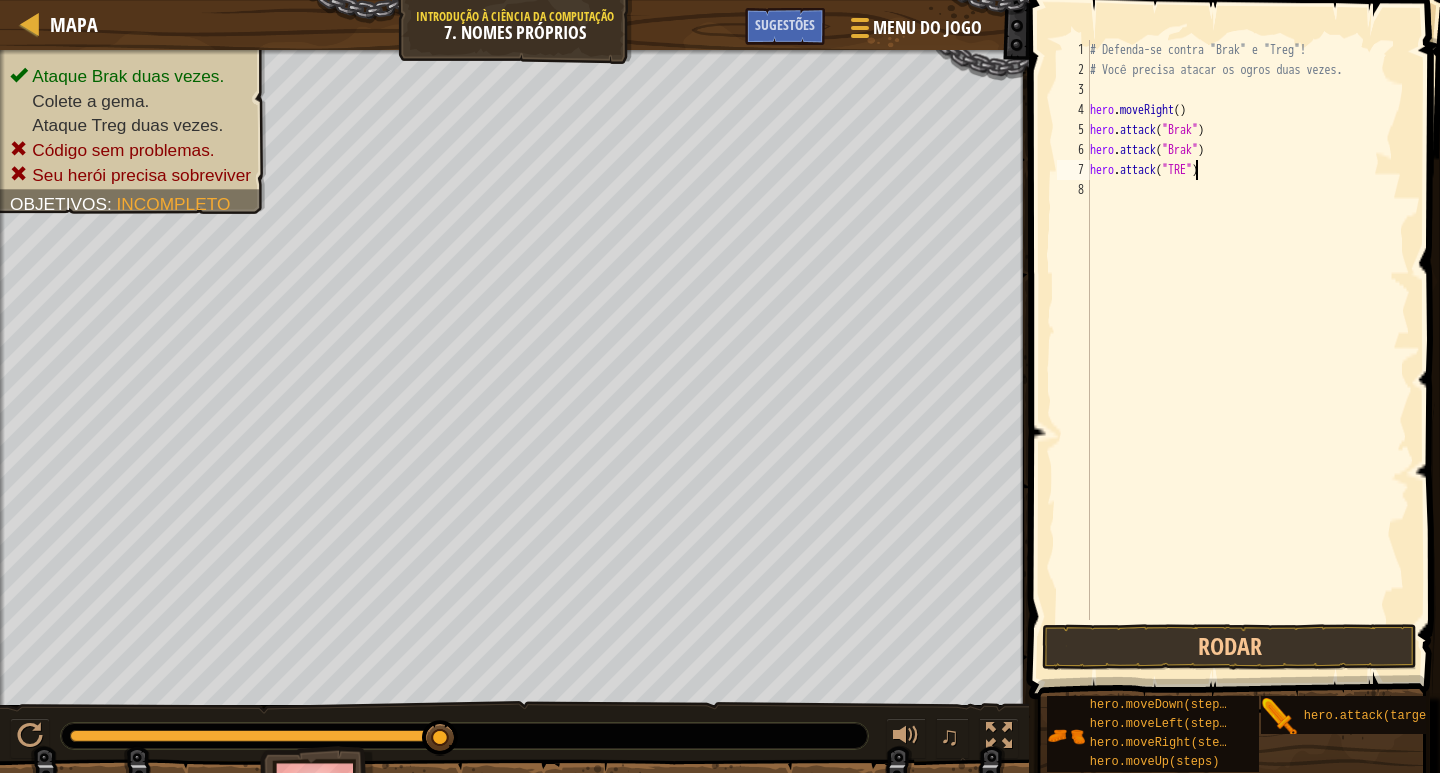 scroll, scrollTop: 9, scrollLeft: 9, axis: both 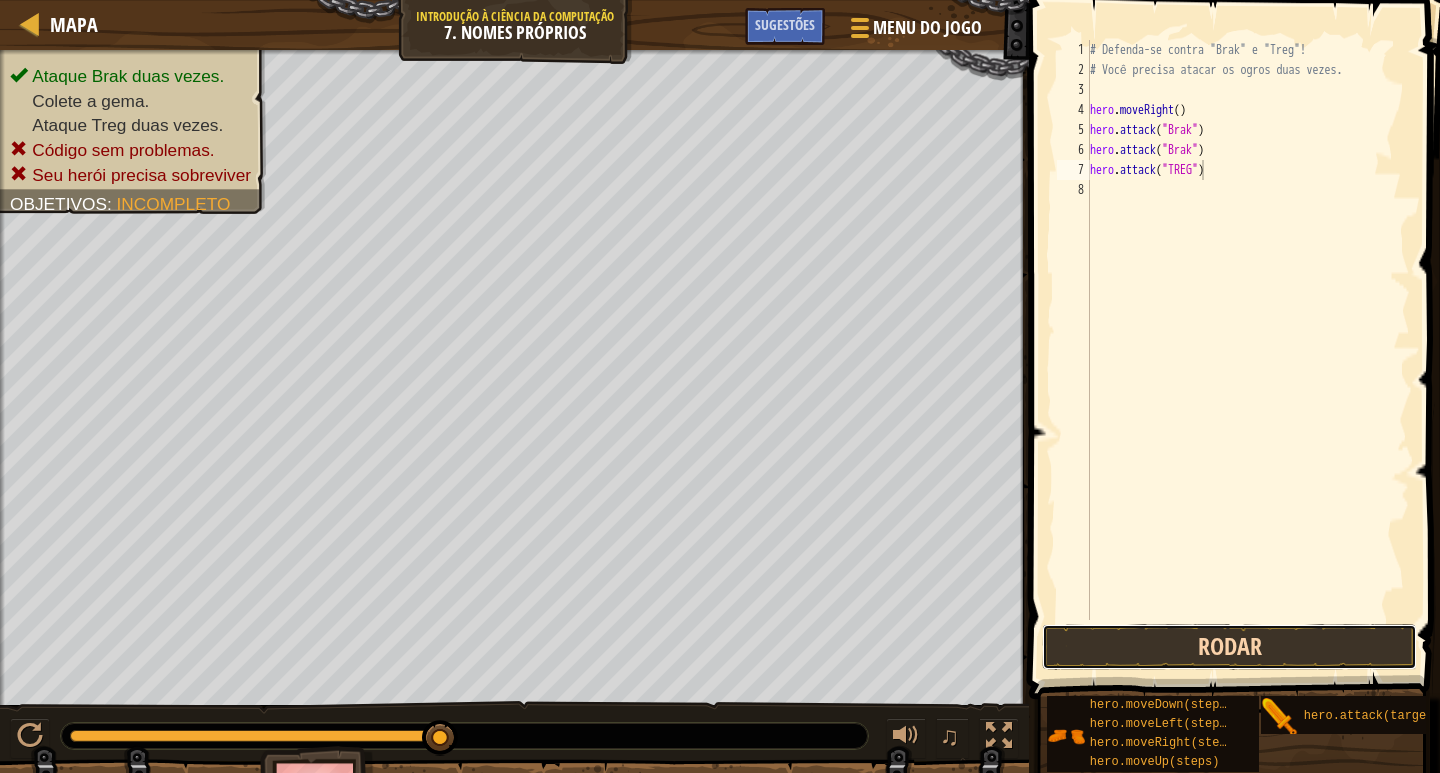 click on "Rodar" at bounding box center (1229, 647) 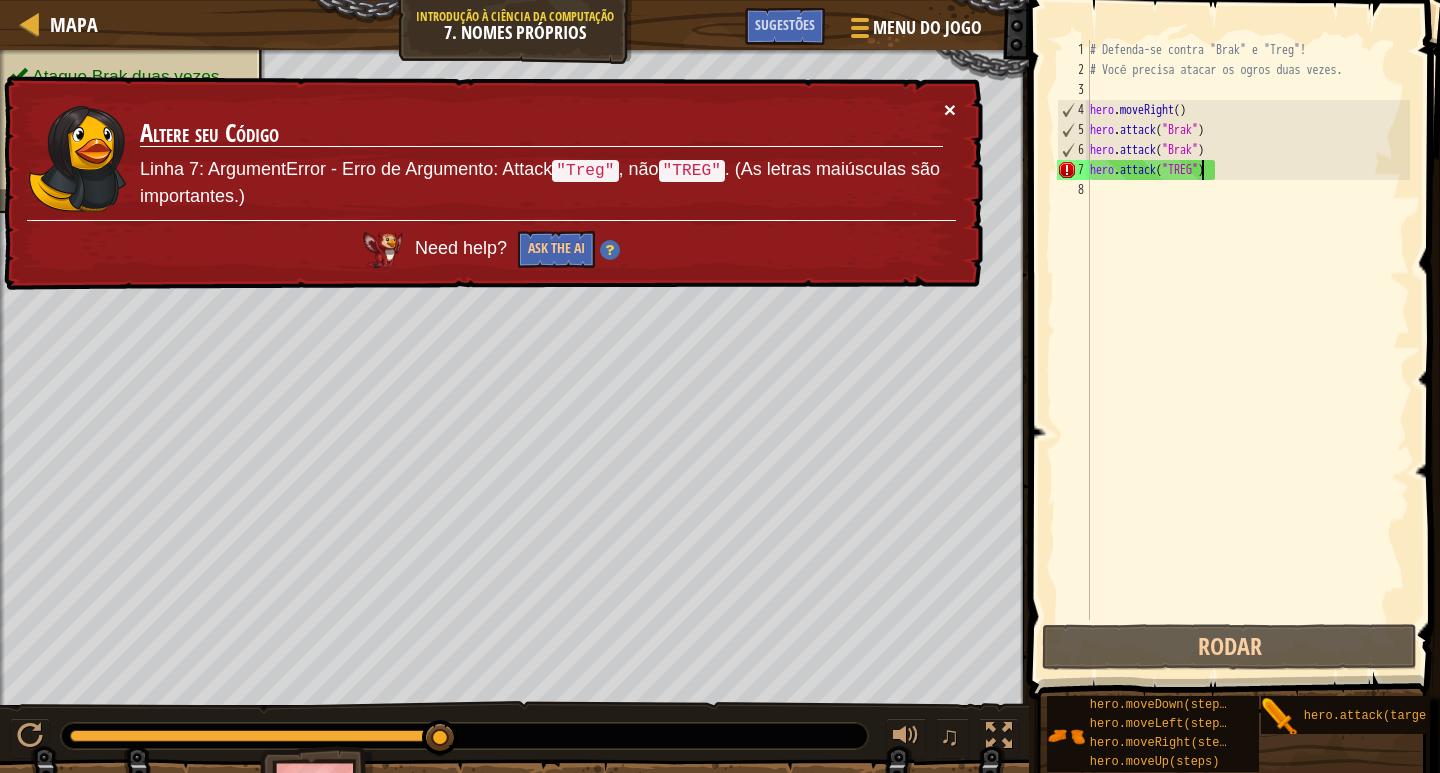 click on "×" at bounding box center (951, 116) 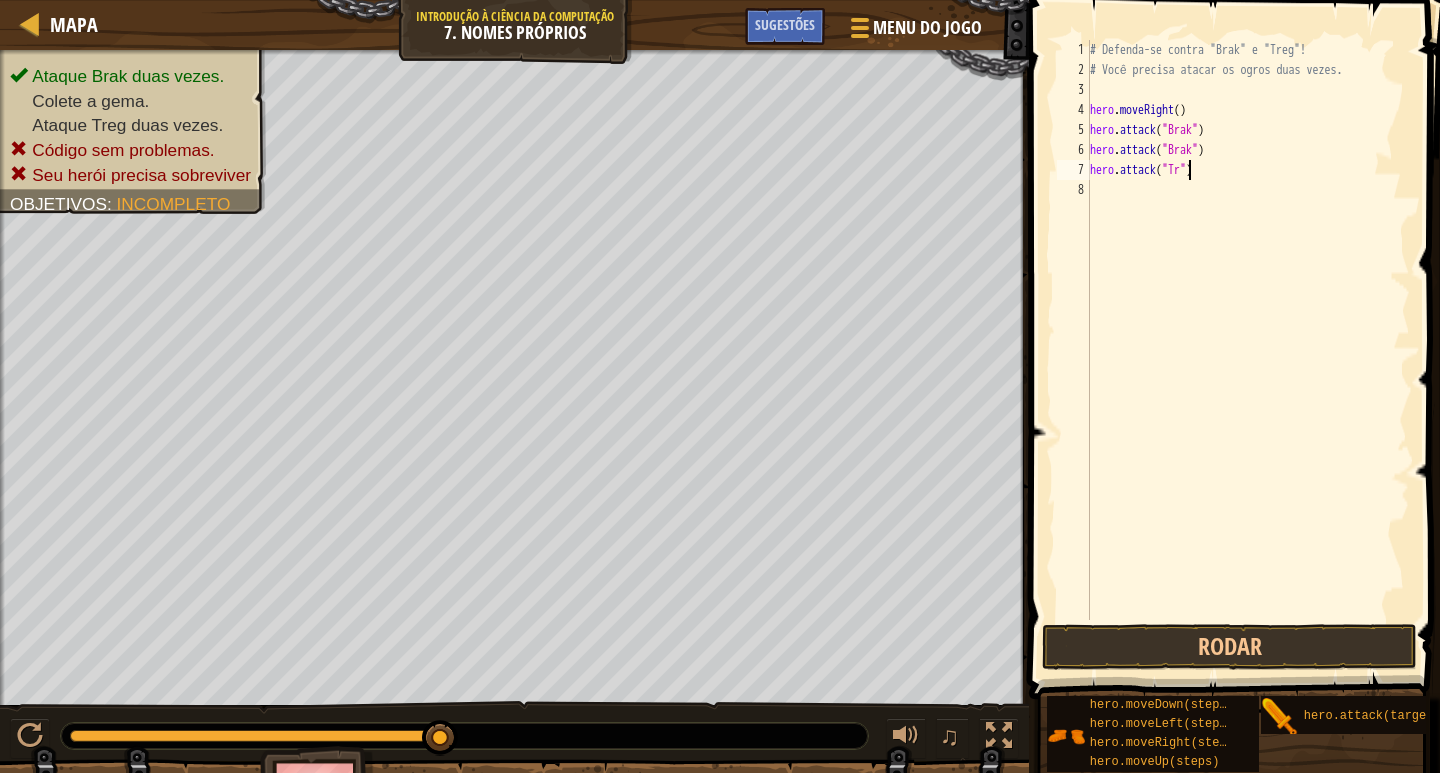 scroll, scrollTop: 9, scrollLeft: 9, axis: both 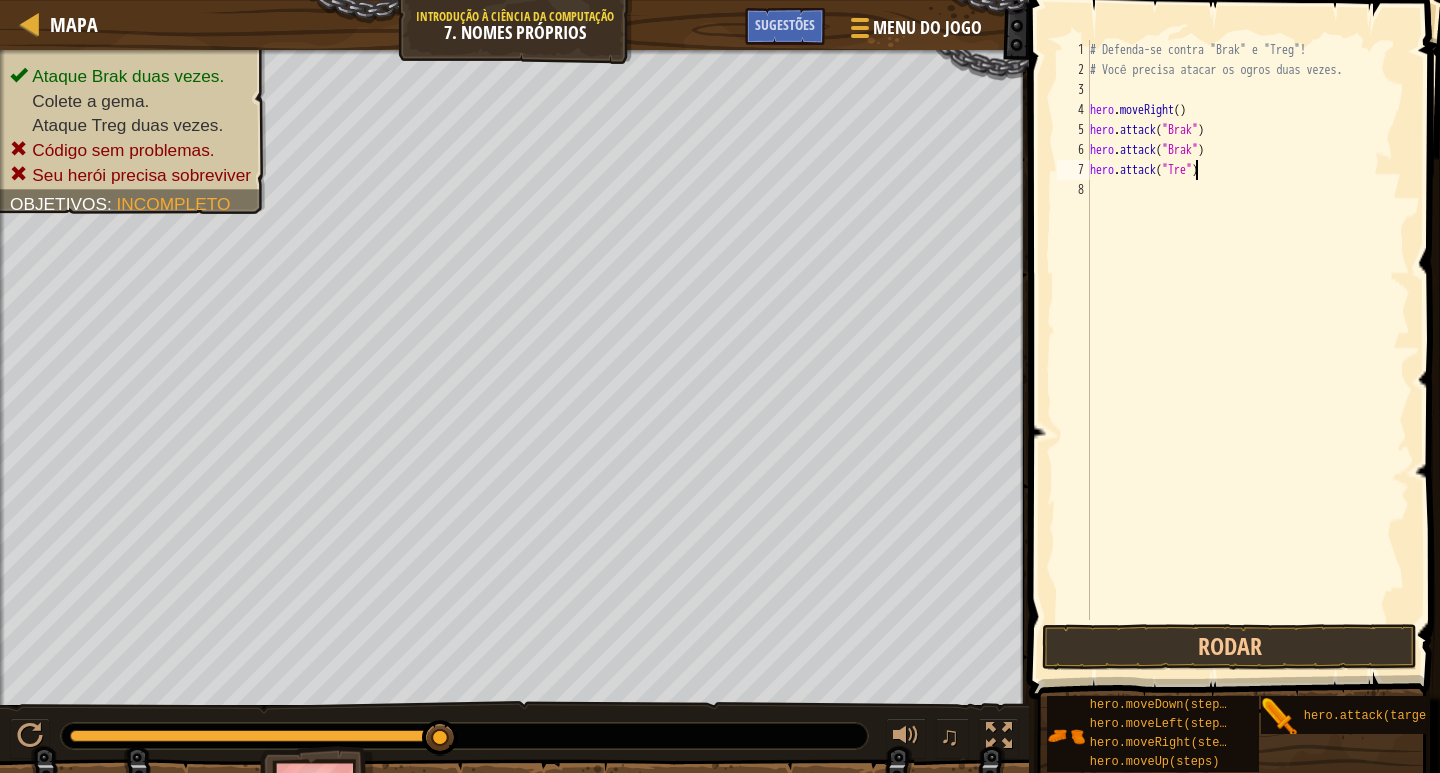 type on "hero.attack("Treg")" 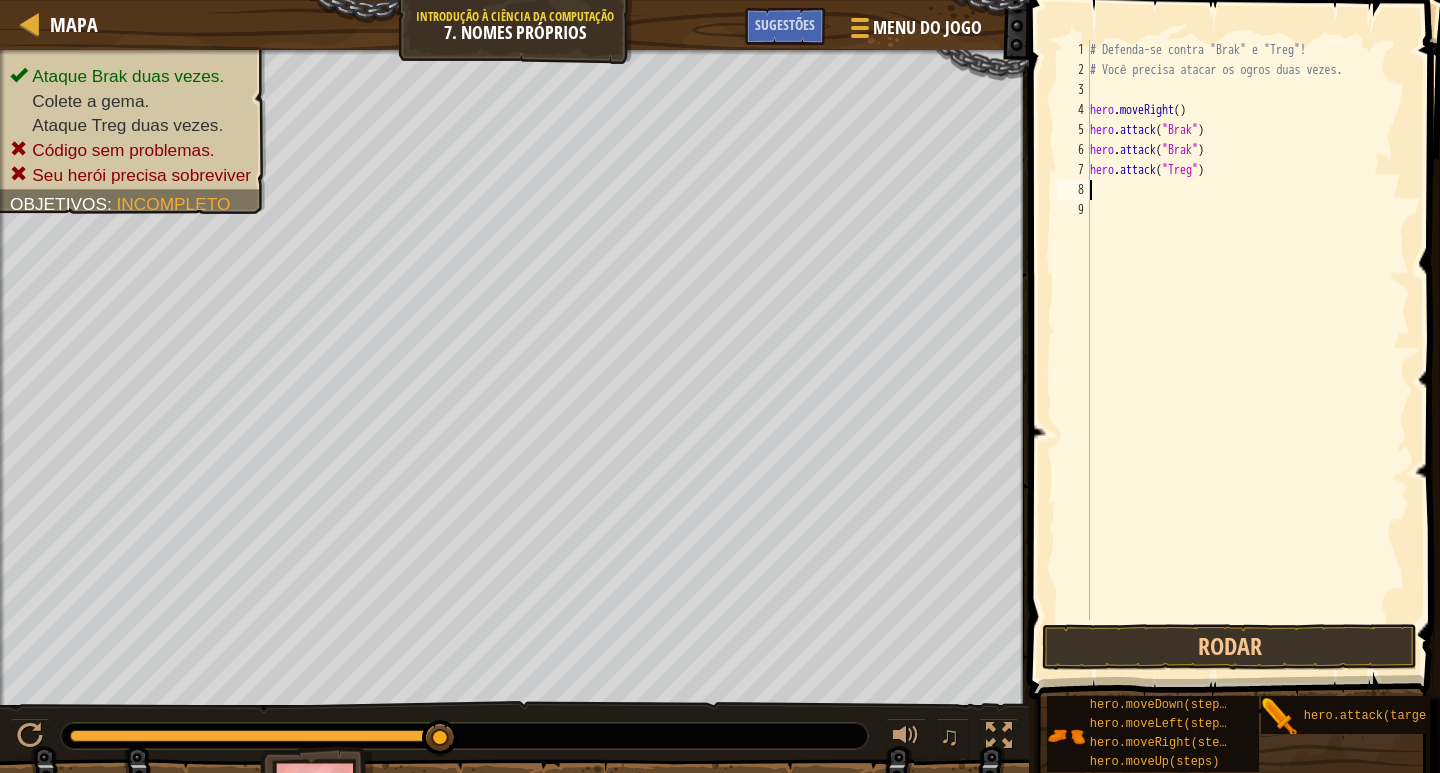 scroll, scrollTop: 9, scrollLeft: 0, axis: vertical 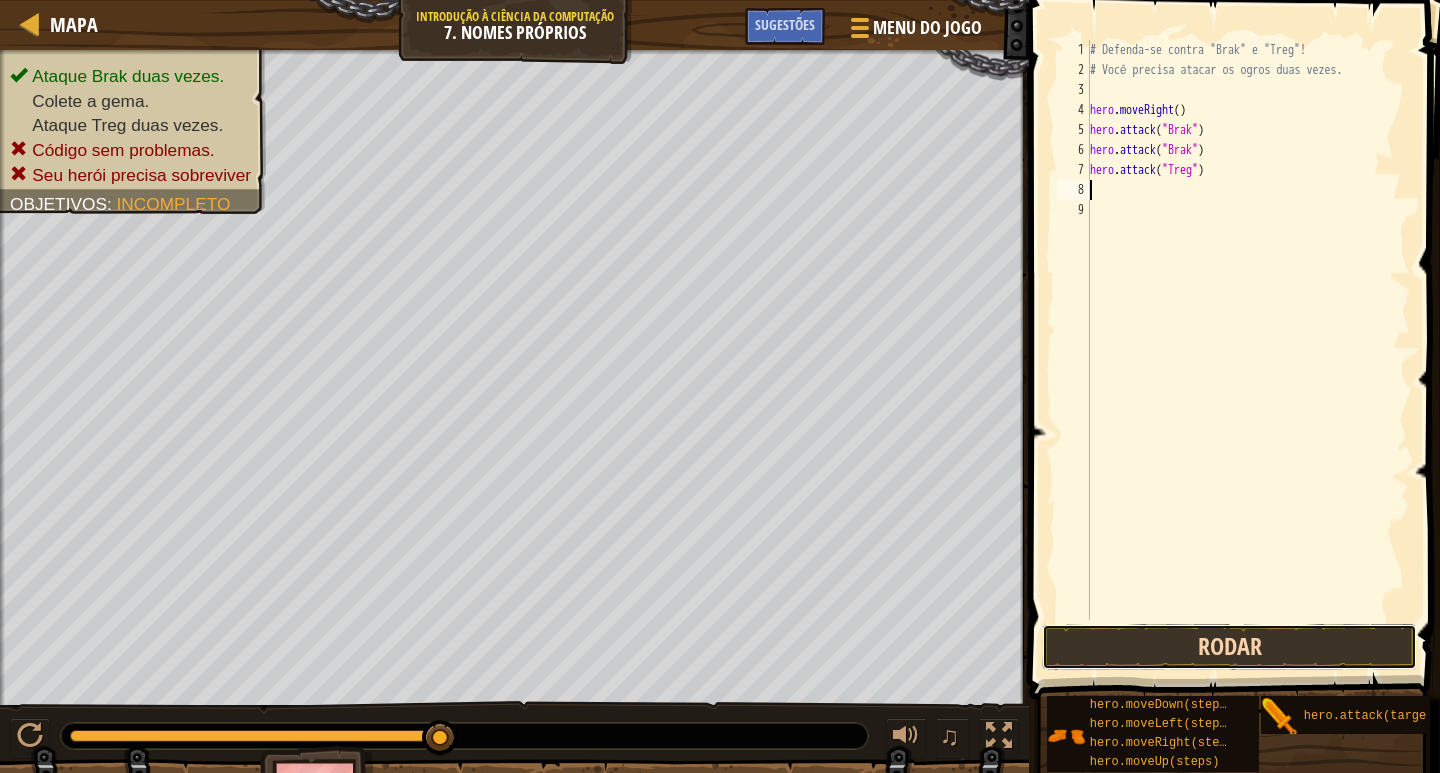 click on "Rodar" at bounding box center (1229, 647) 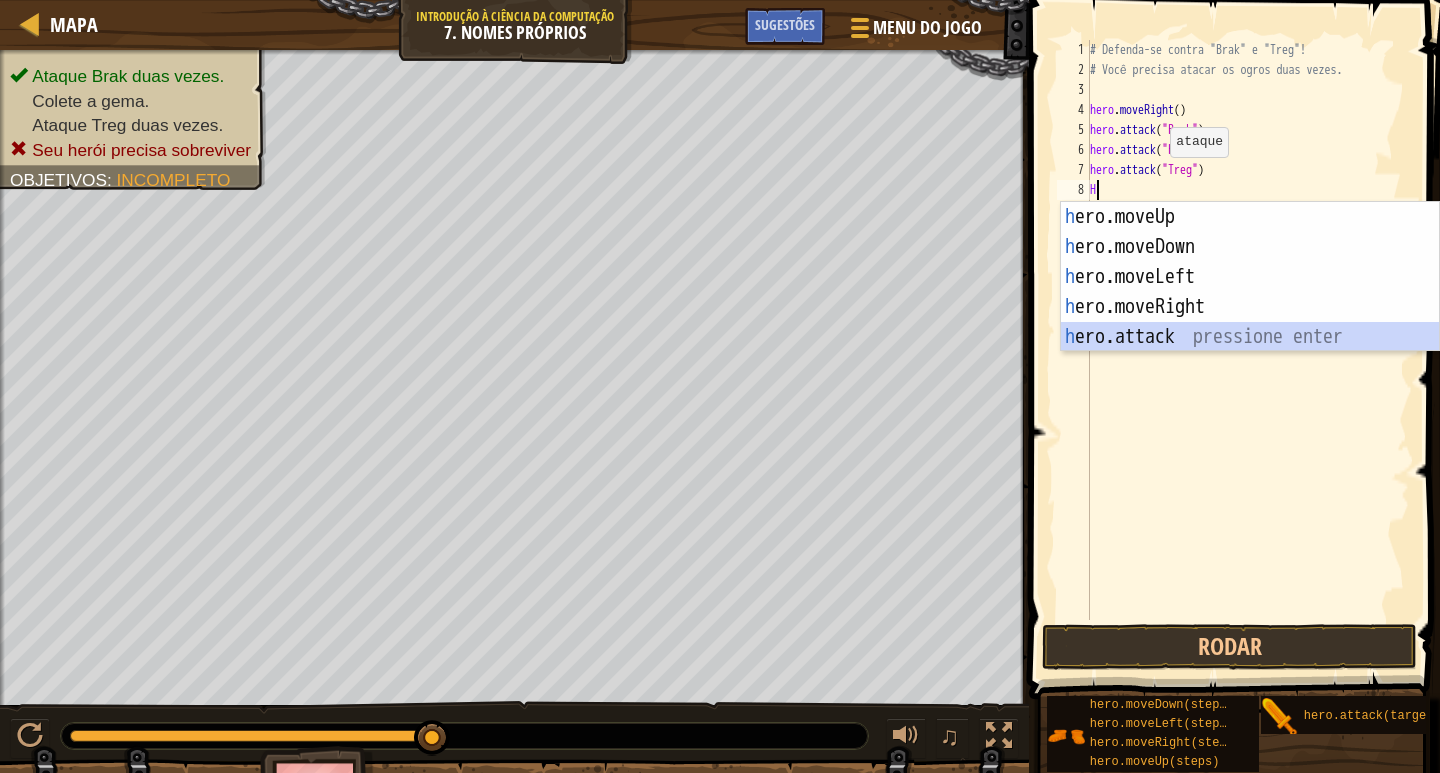 click on "h ero.moveUp pressione enter h ero.moveDown pressione enter h ero.moveLeft pressione enter h ero.moveRight pressione enter h ero.attack pressione enter" at bounding box center [1250, 307] 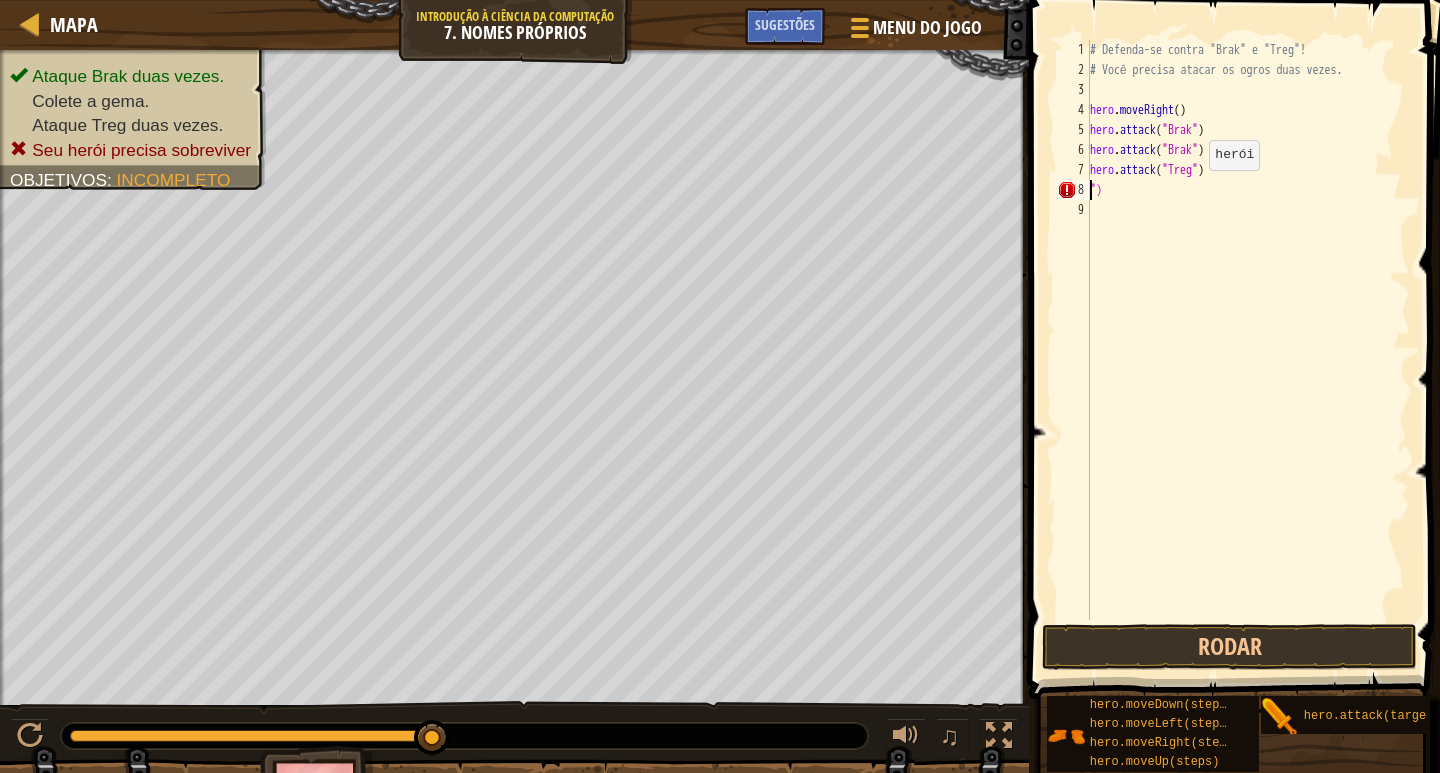 scroll, scrollTop: 9, scrollLeft: 1, axis: both 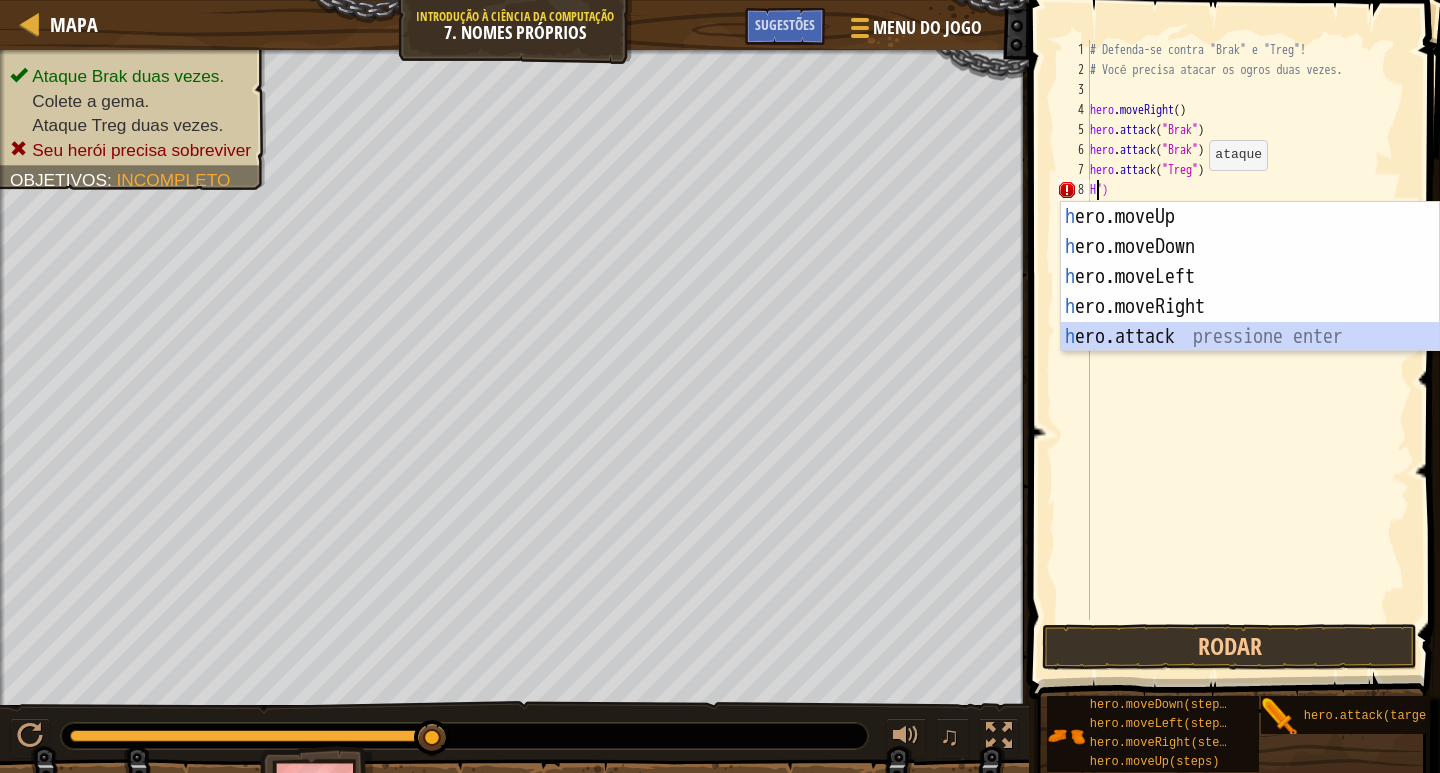 click on "h ero.moveUp pressione enter h ero.moveDown pressione enter h ero.moveLeft pressione enter h ero.moveRight pressione enter h ero.attack pressione enter" at bounding box center (1250, 307) 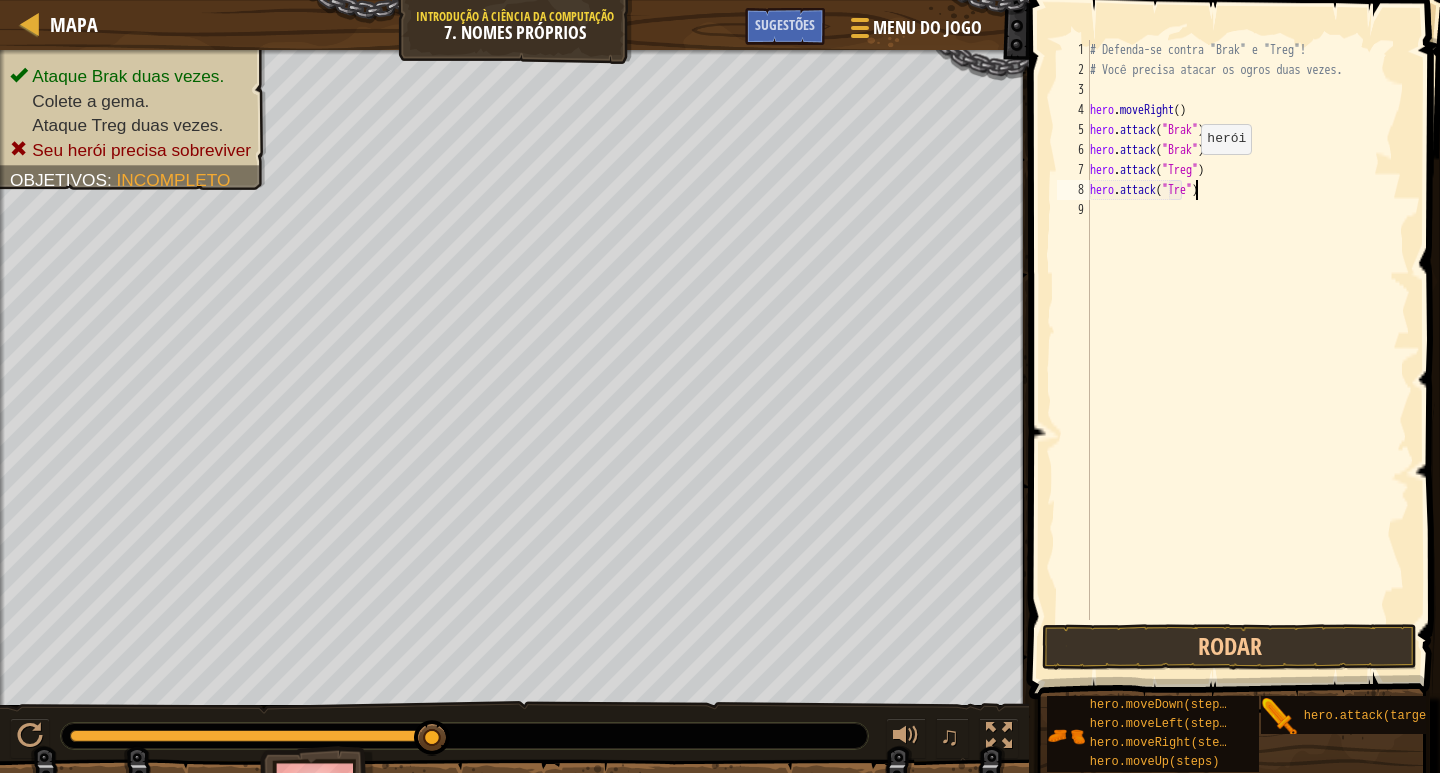 scroll, scrollTop: 9, scrollLeft: 9, axis: both 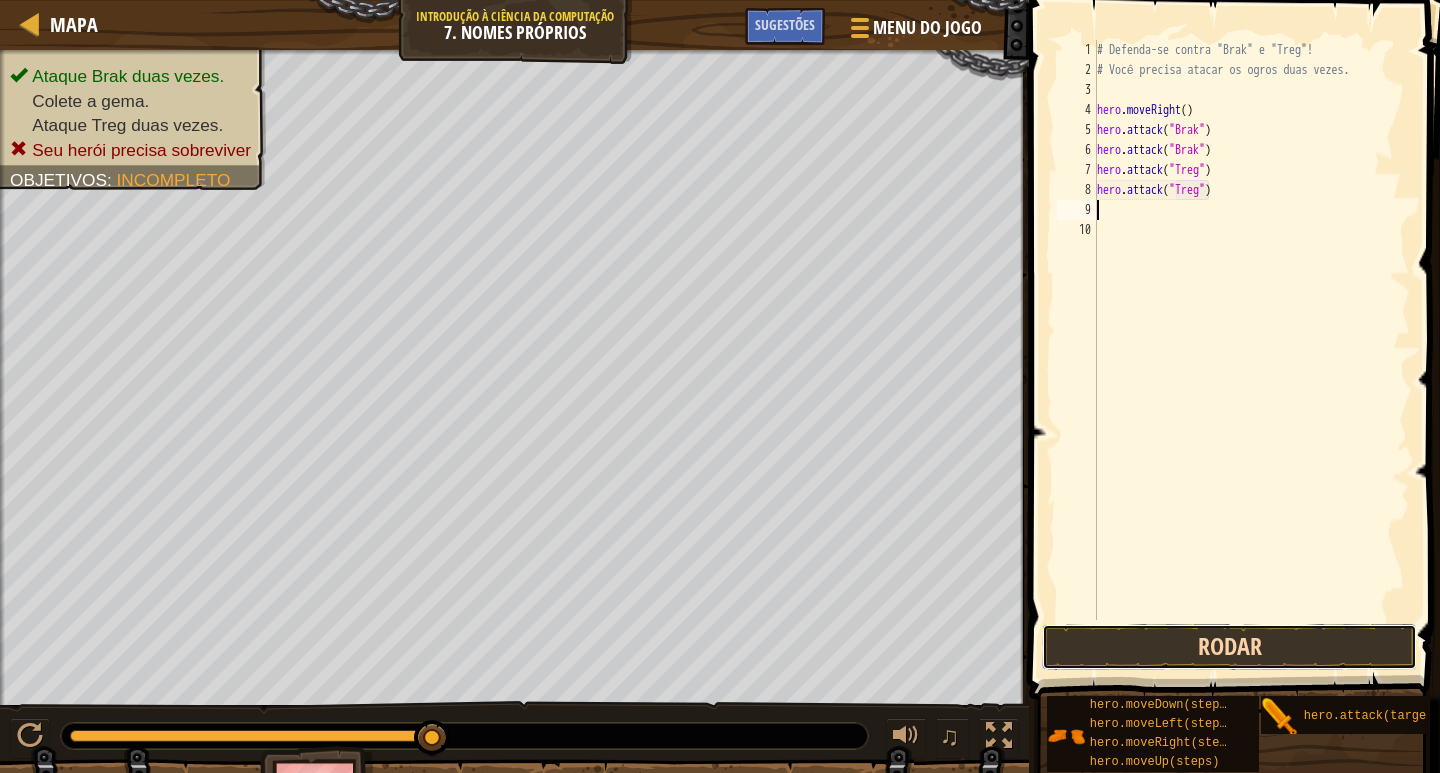 click on "Rodar" at bounding box center (1229, 647) 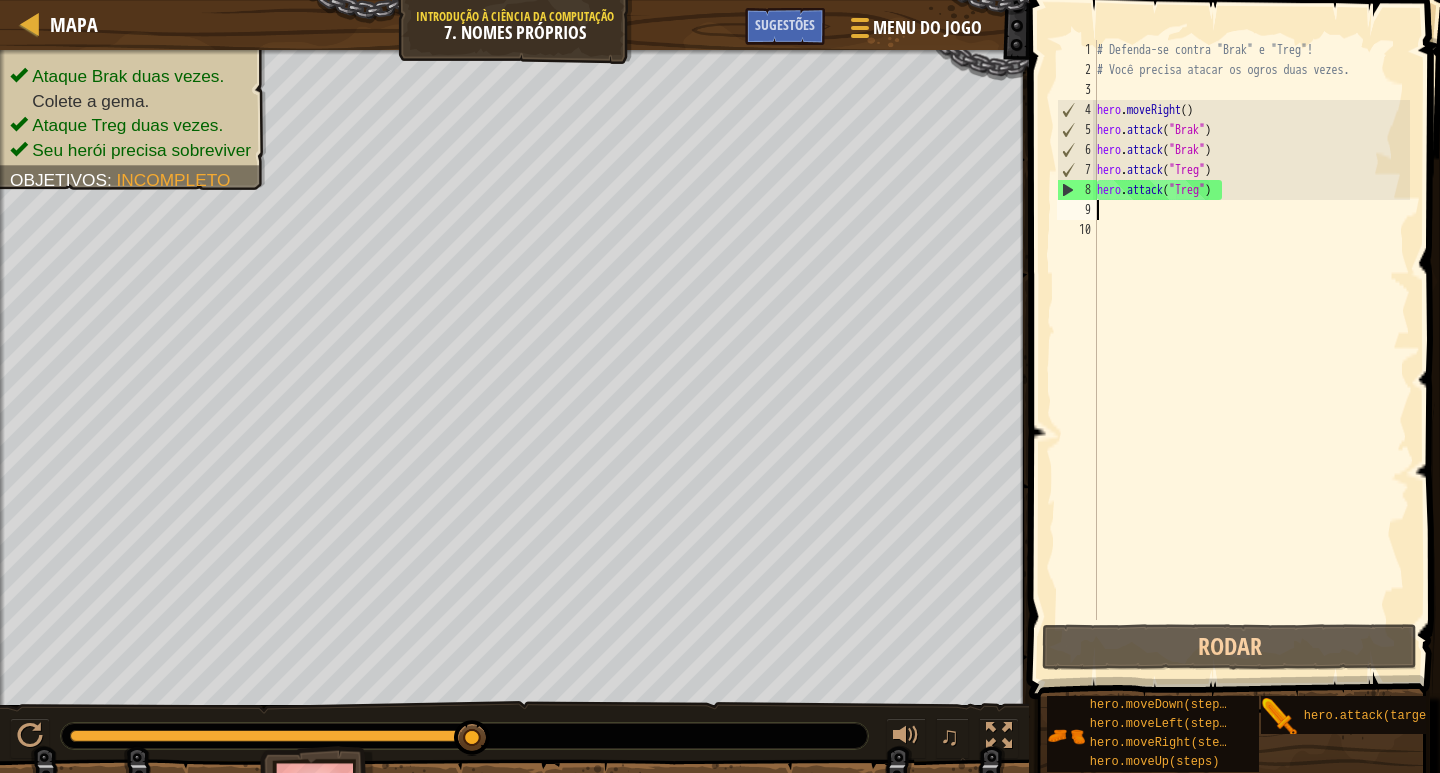 type on "H" 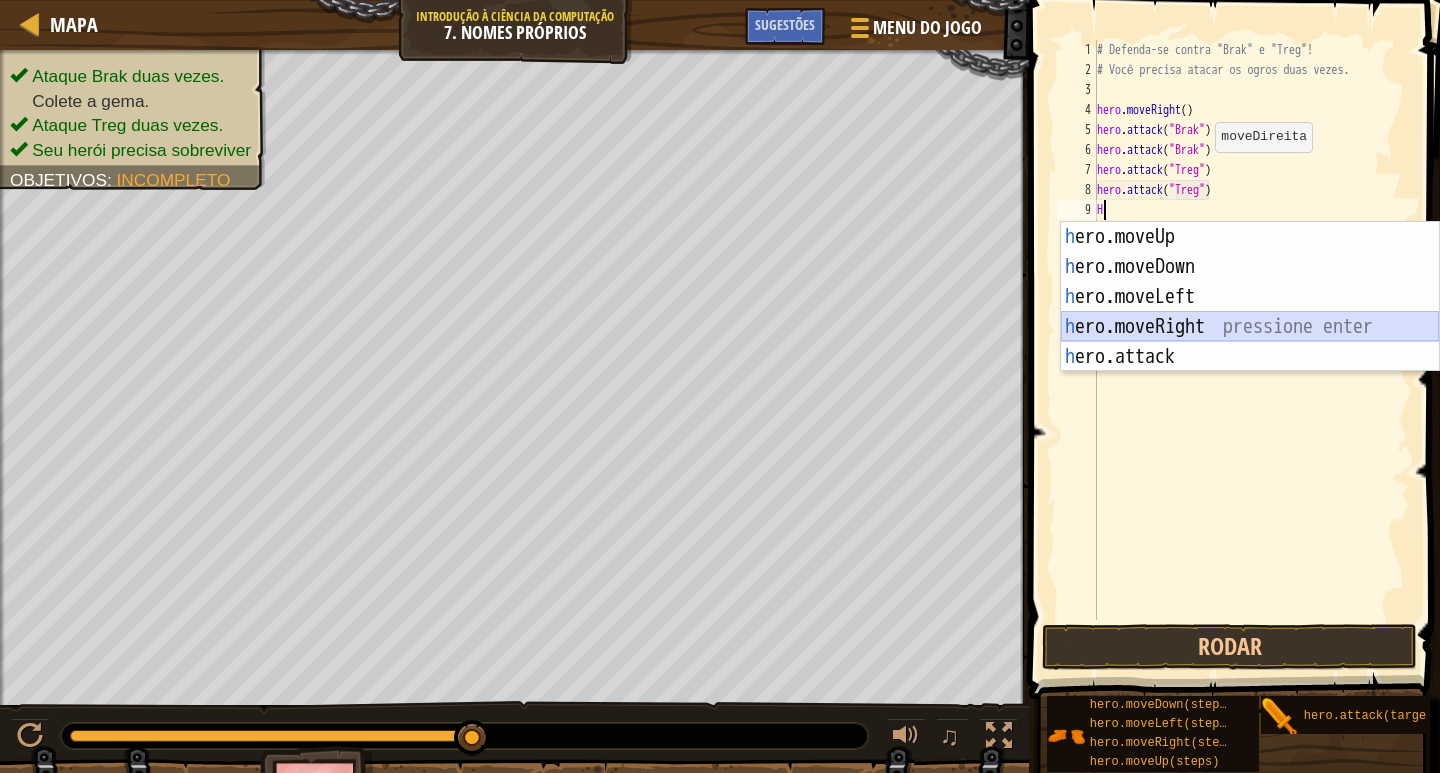 click on "h ero.moveUp pressione enter h ero.moveDown pressione enter h ero.moveLeft pressione enter h ero.moveRight pressione enter h ero.attack pressione enter" at bounding box center (1250, 327) 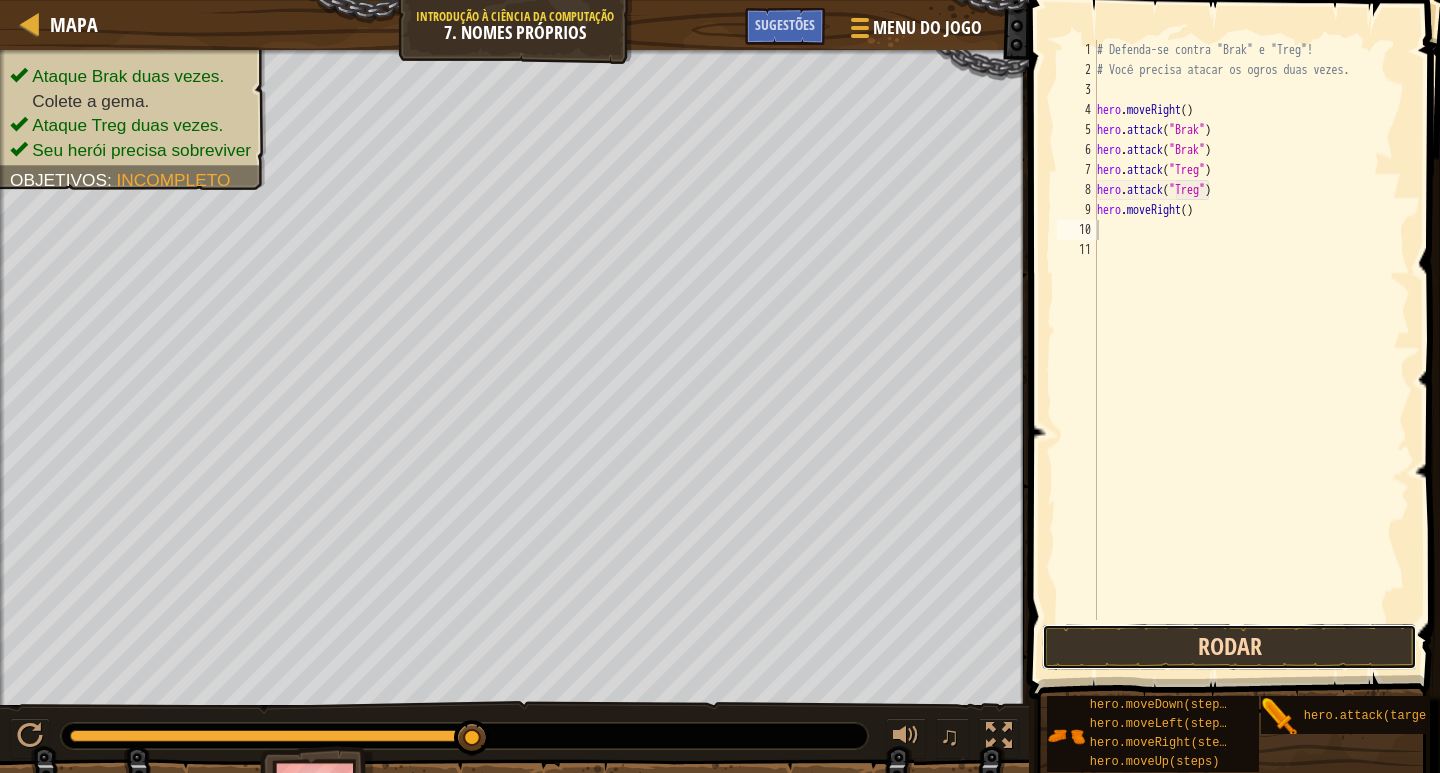 click on "Rodar" at bounding box center (1229, 647) 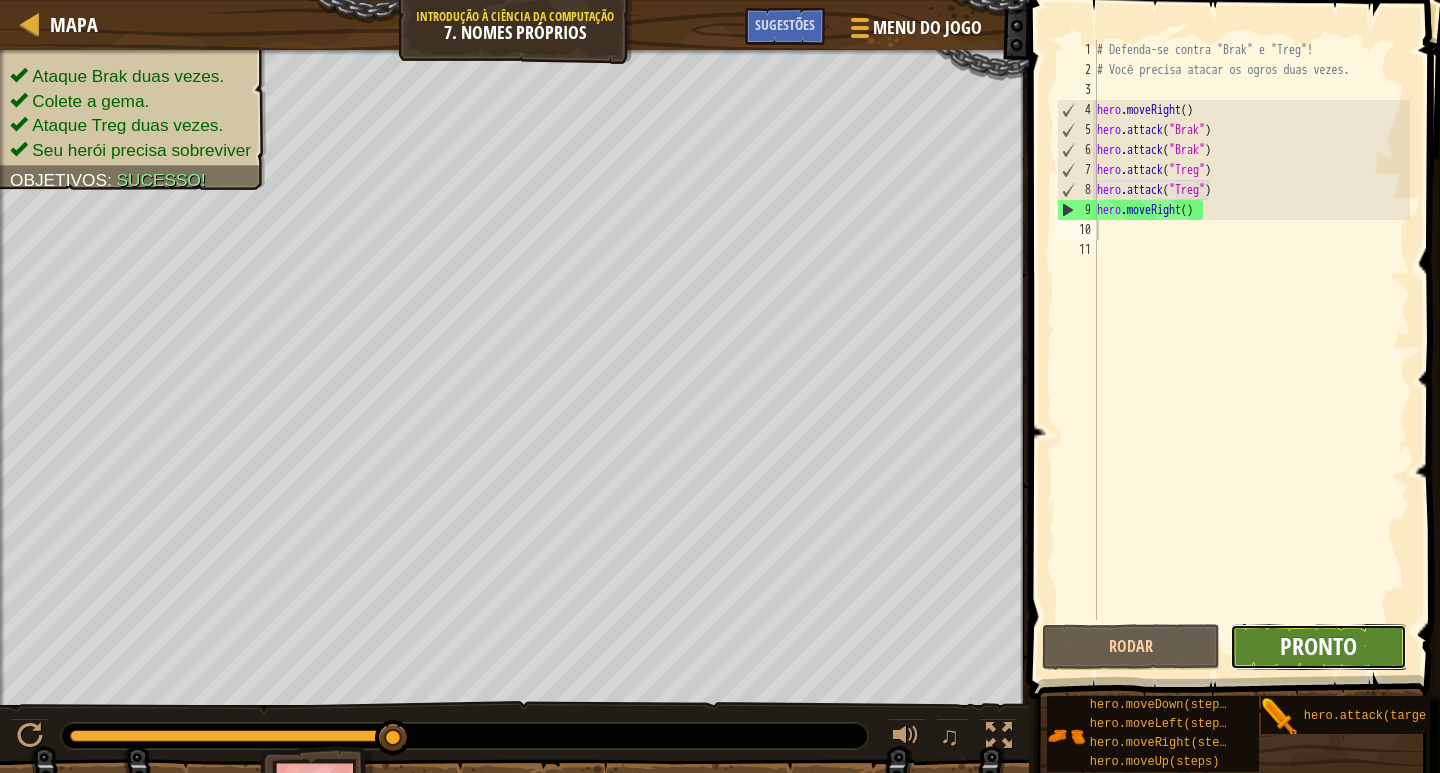 click on "Pronto" at bounding box center [1318, 646] 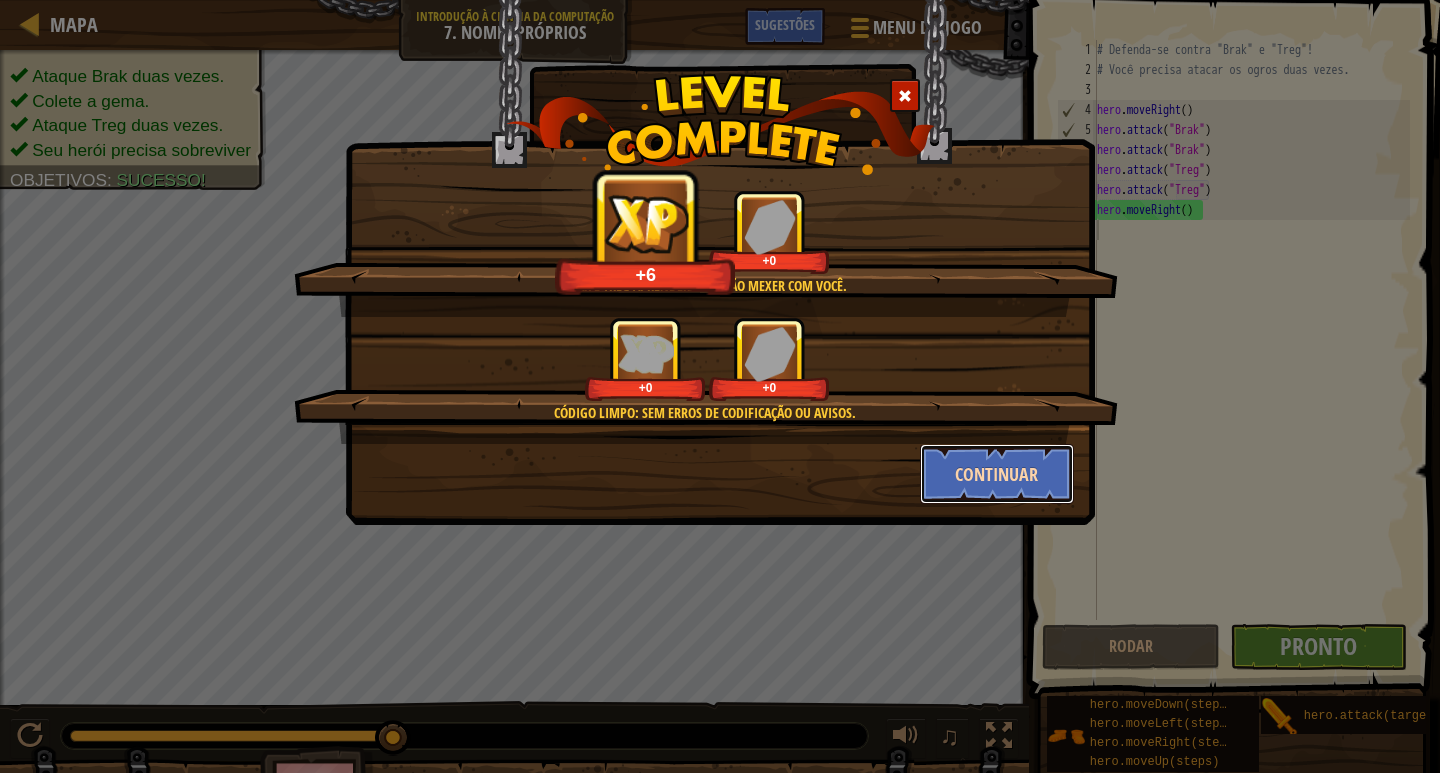 click on "Continuar" at bounding box center [997, 474] 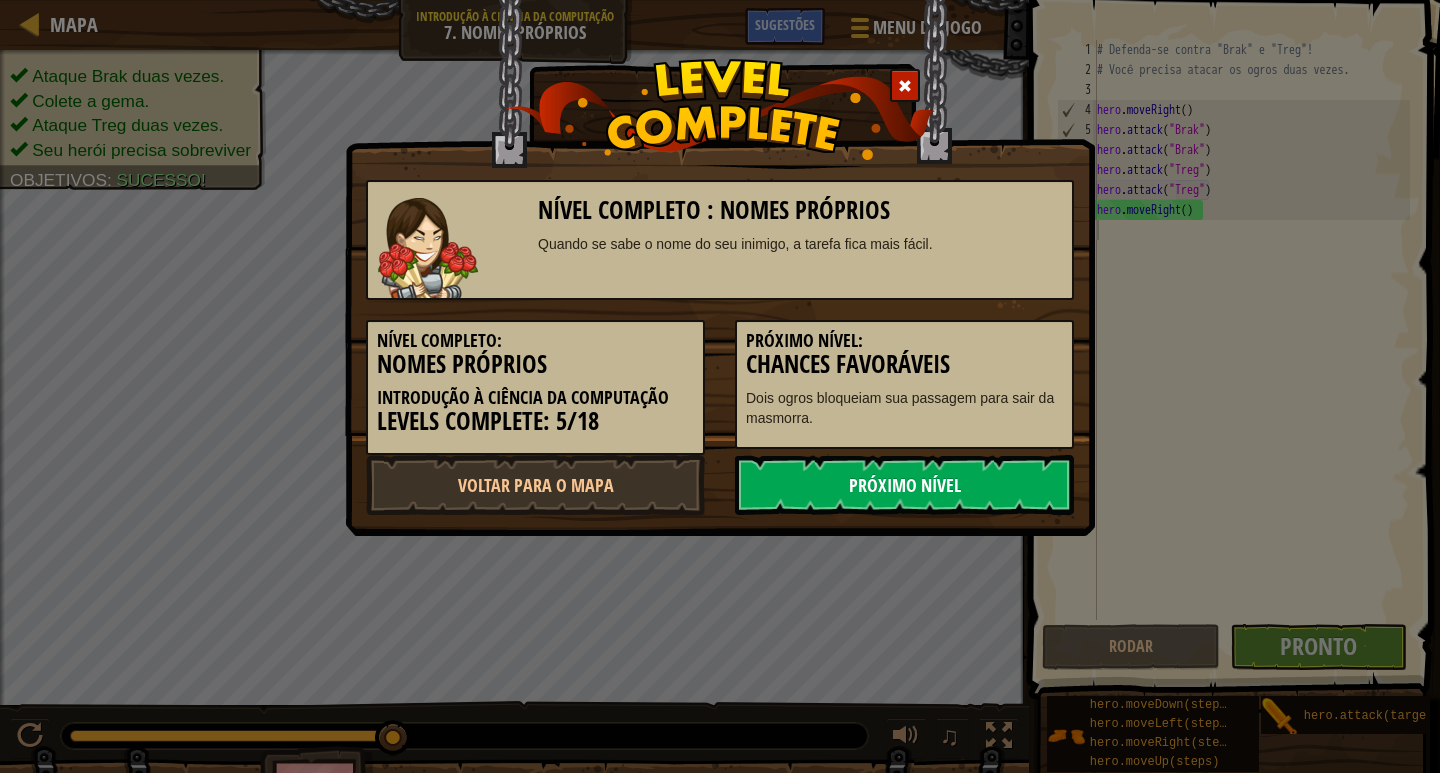 click on "Próximo Nível" at bounding box center [904, 485] 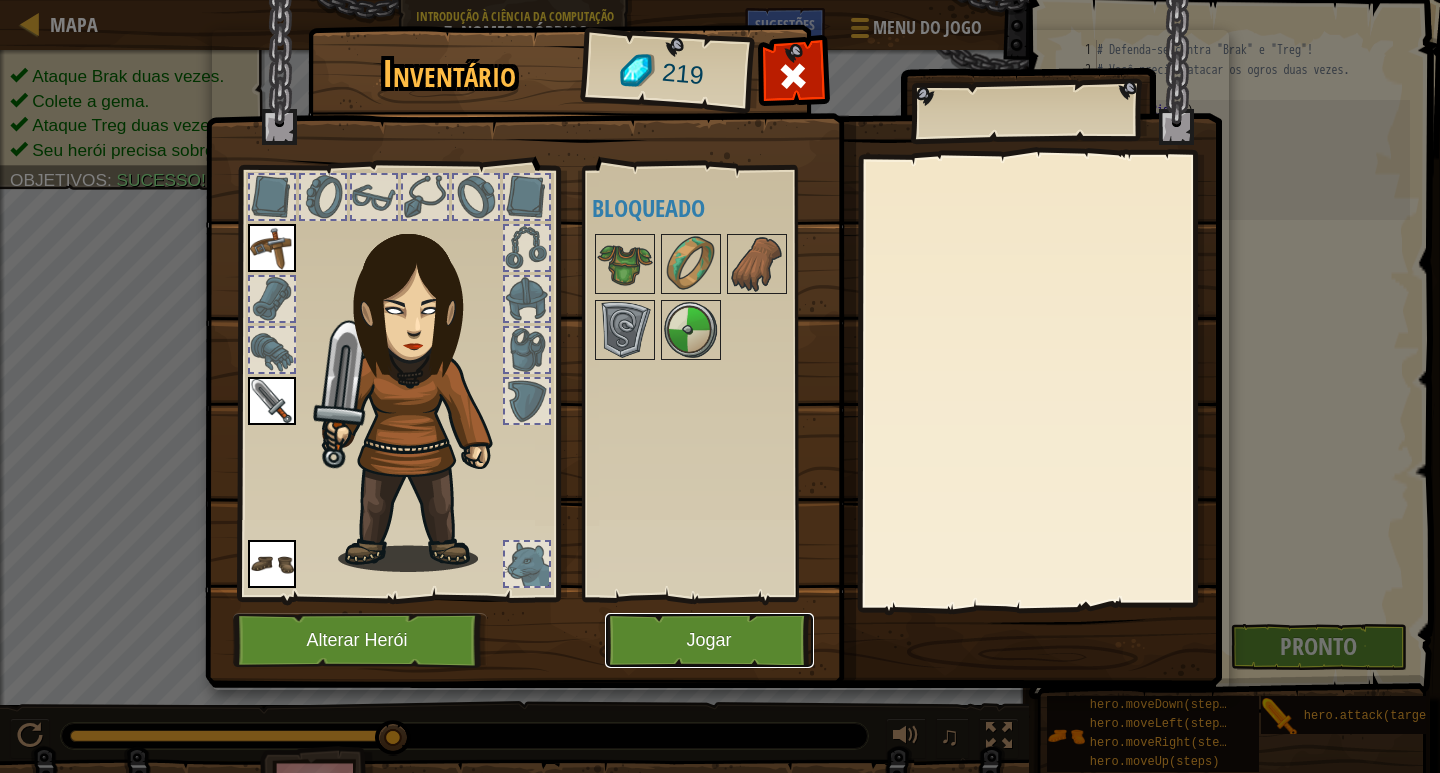 click on "Jogar" at bounding box center (709, 640) 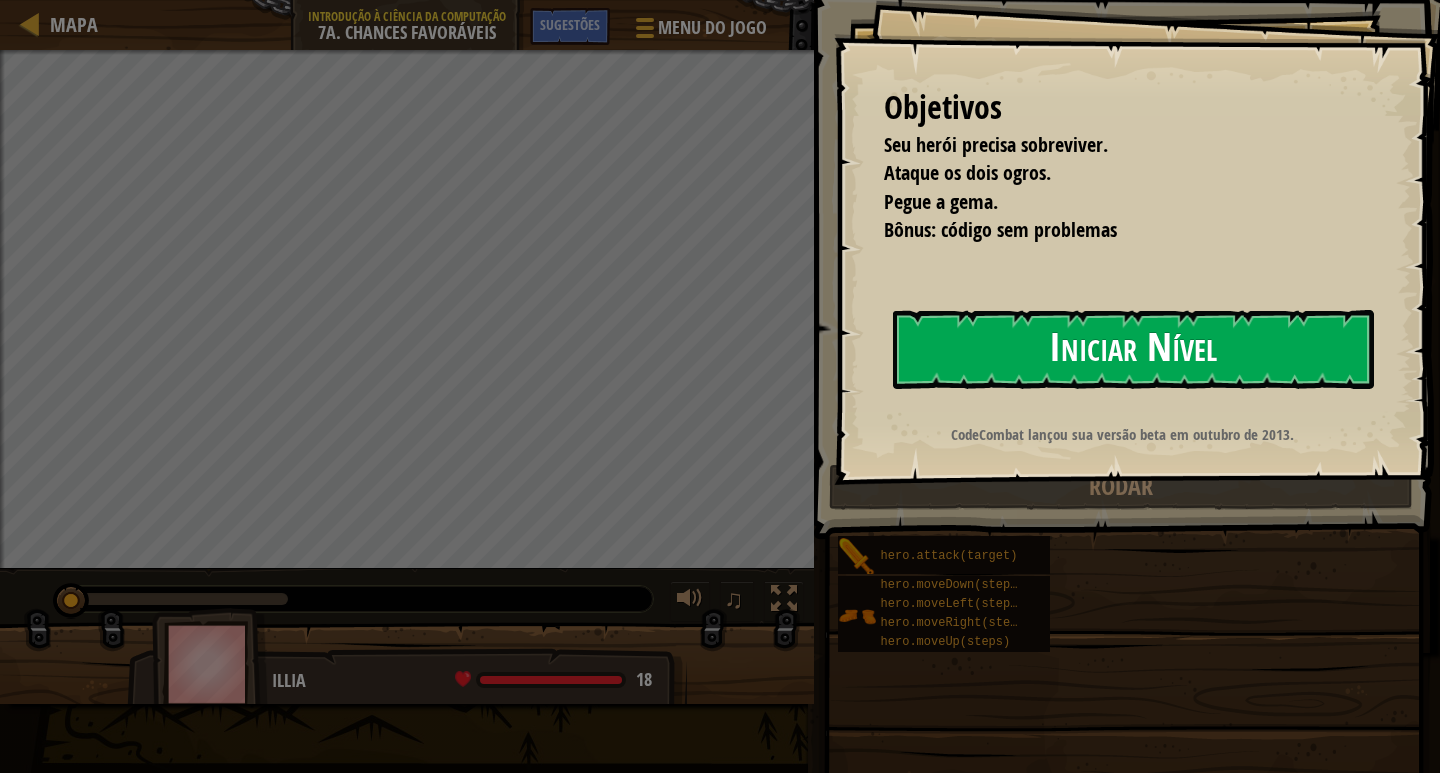 click on "Iniciar Nível" at bounding box center [1133, 349] 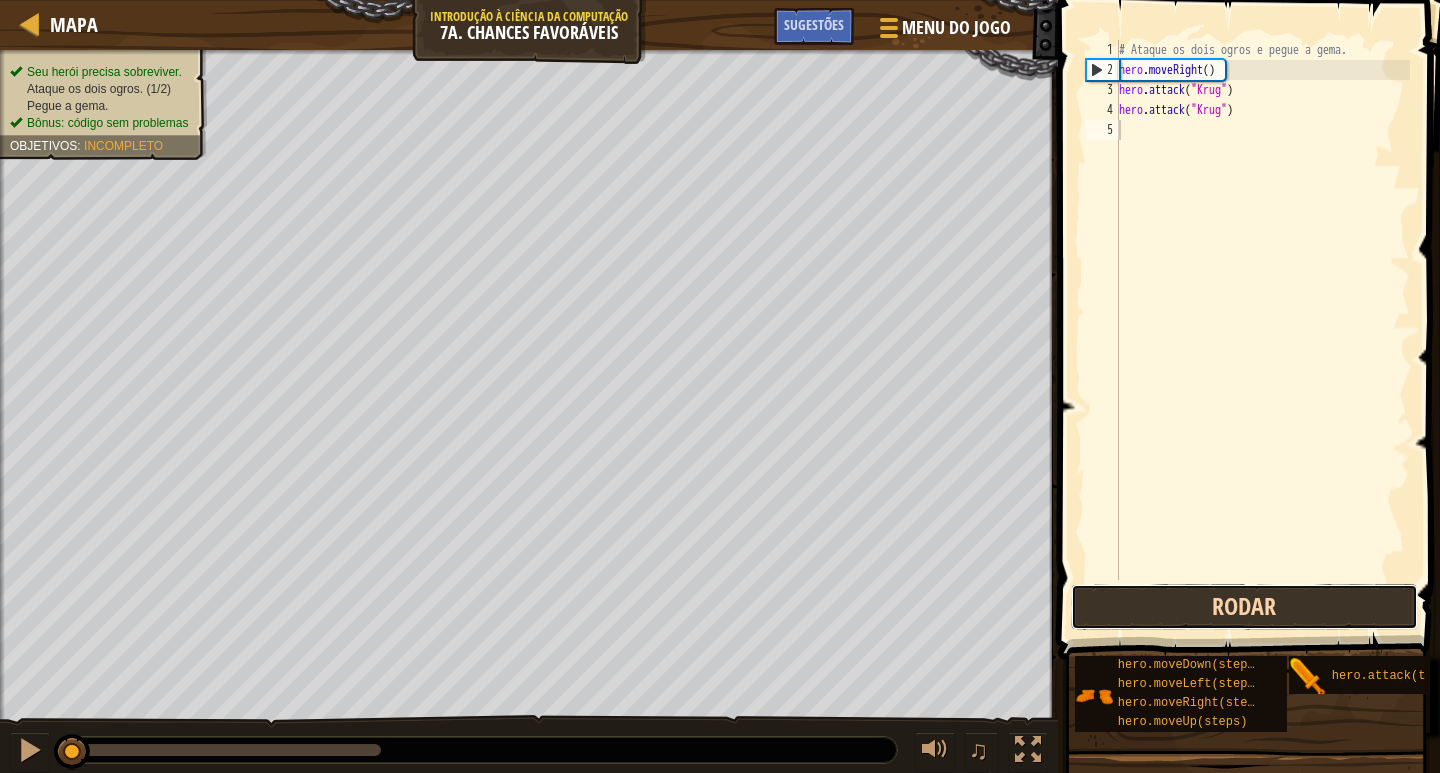 click on "Rodar" at bounding box center (1244, 607) 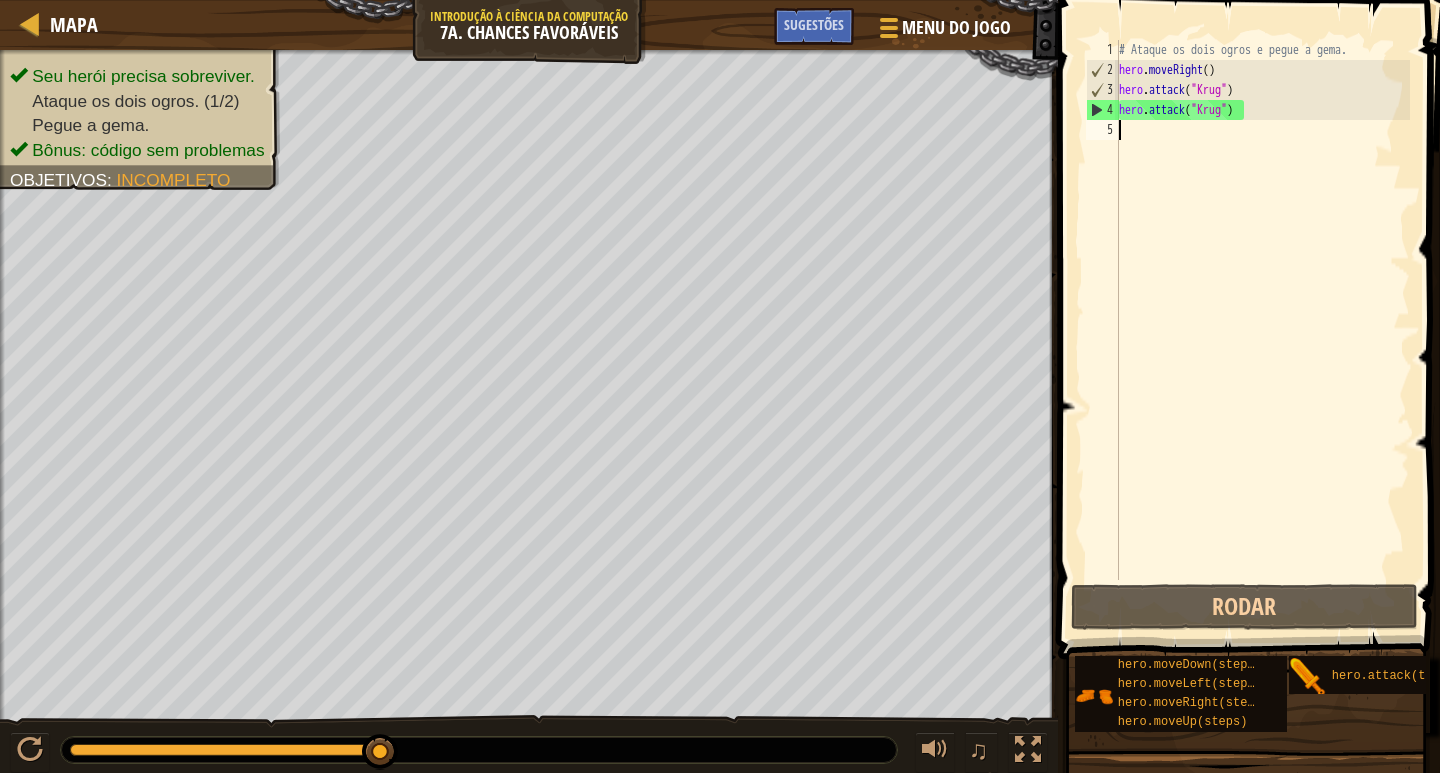 type on "H" 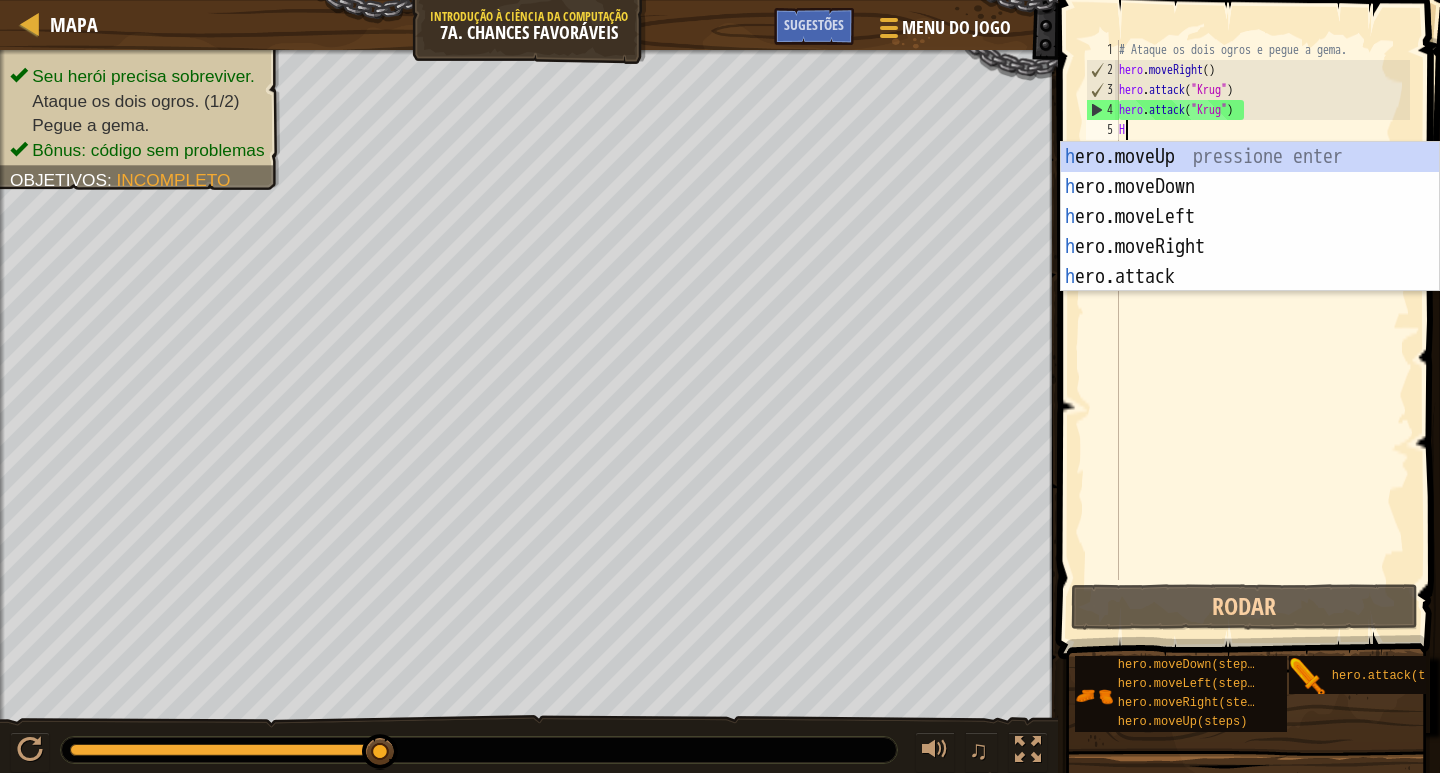 scroll, scrollTop: 9, scrollLeft: 0, axis: vertical 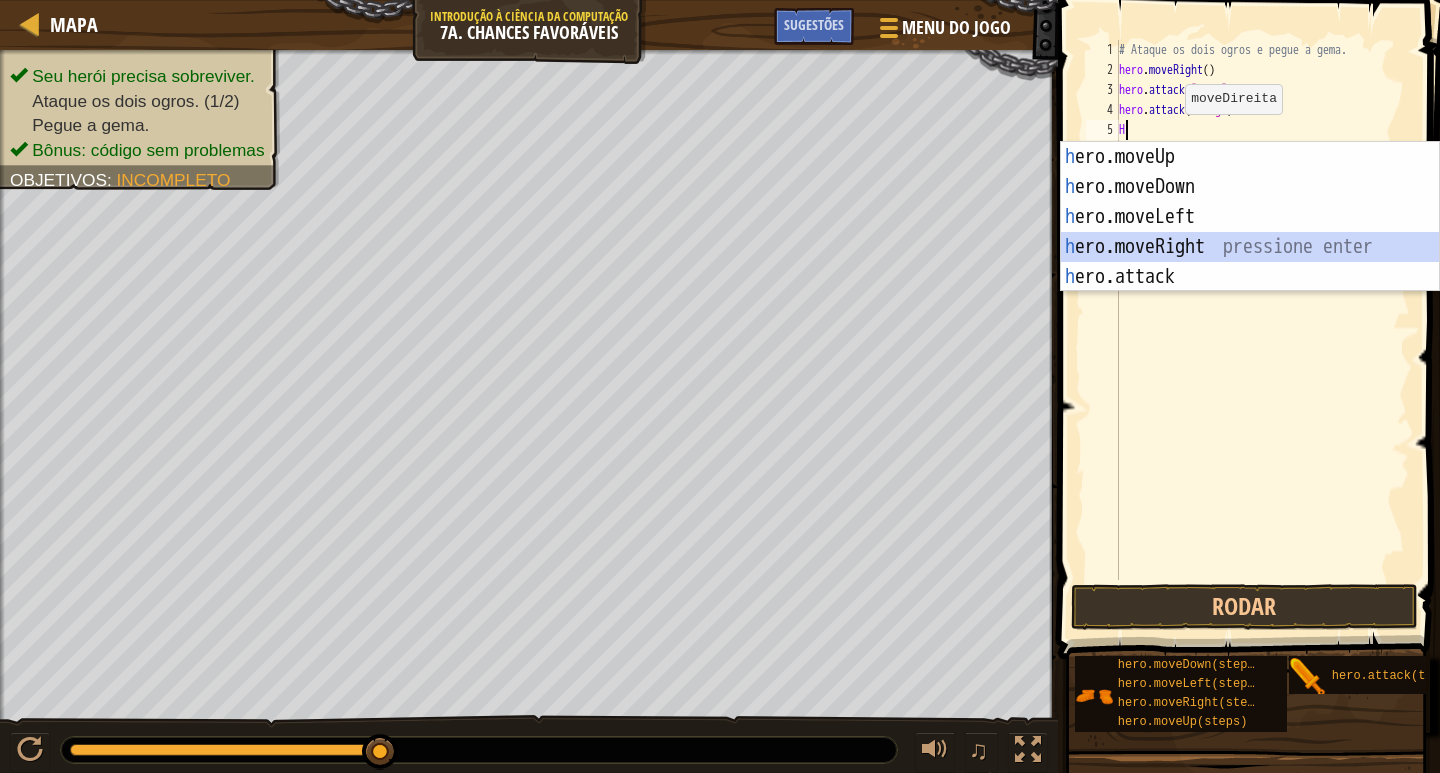 click on "h ero.moveUp pressione enter h ero.moveDown pressione enter h ero.moveLeft pressione enter h ero.moveRight pressione enter h ero.attack pressione enter" at bounding box center (1250, 247) 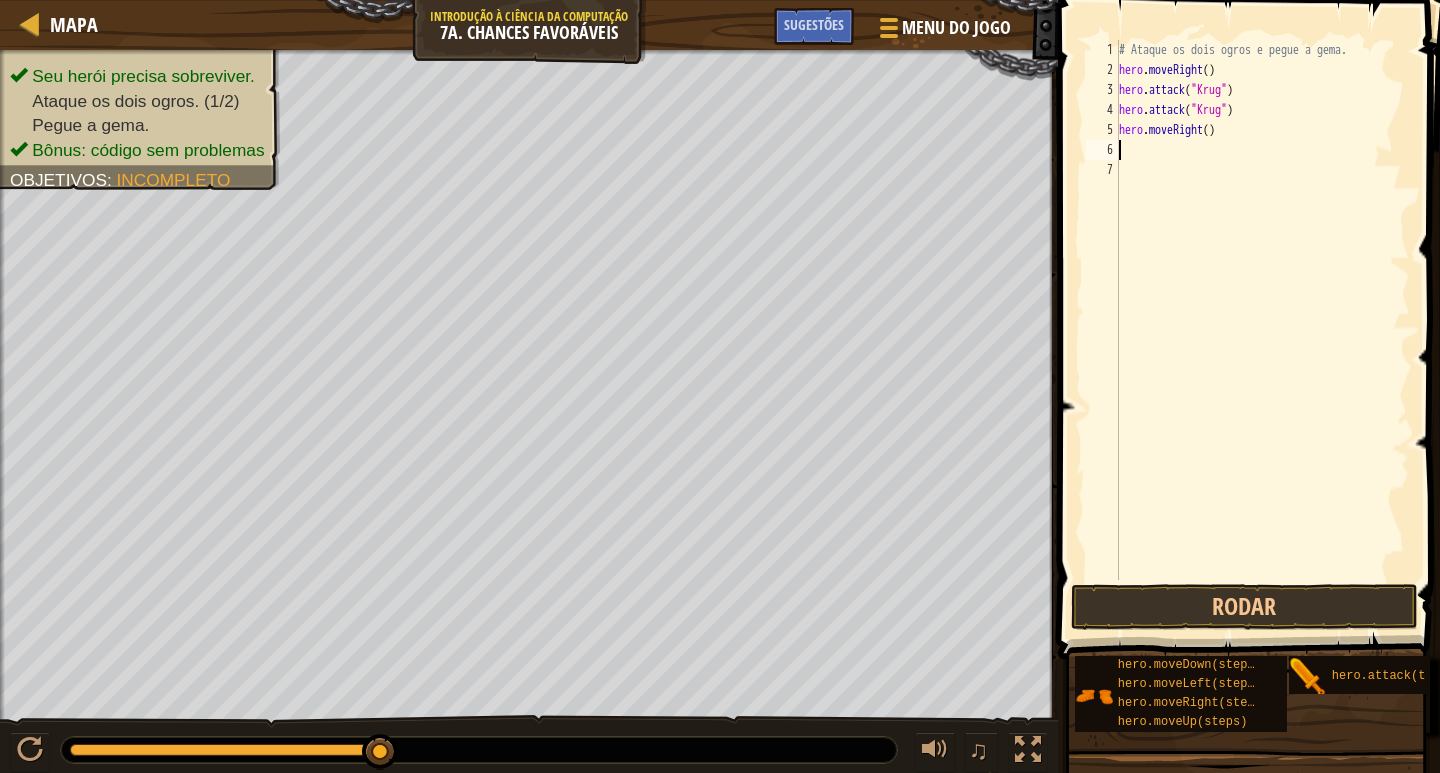 type on "H" 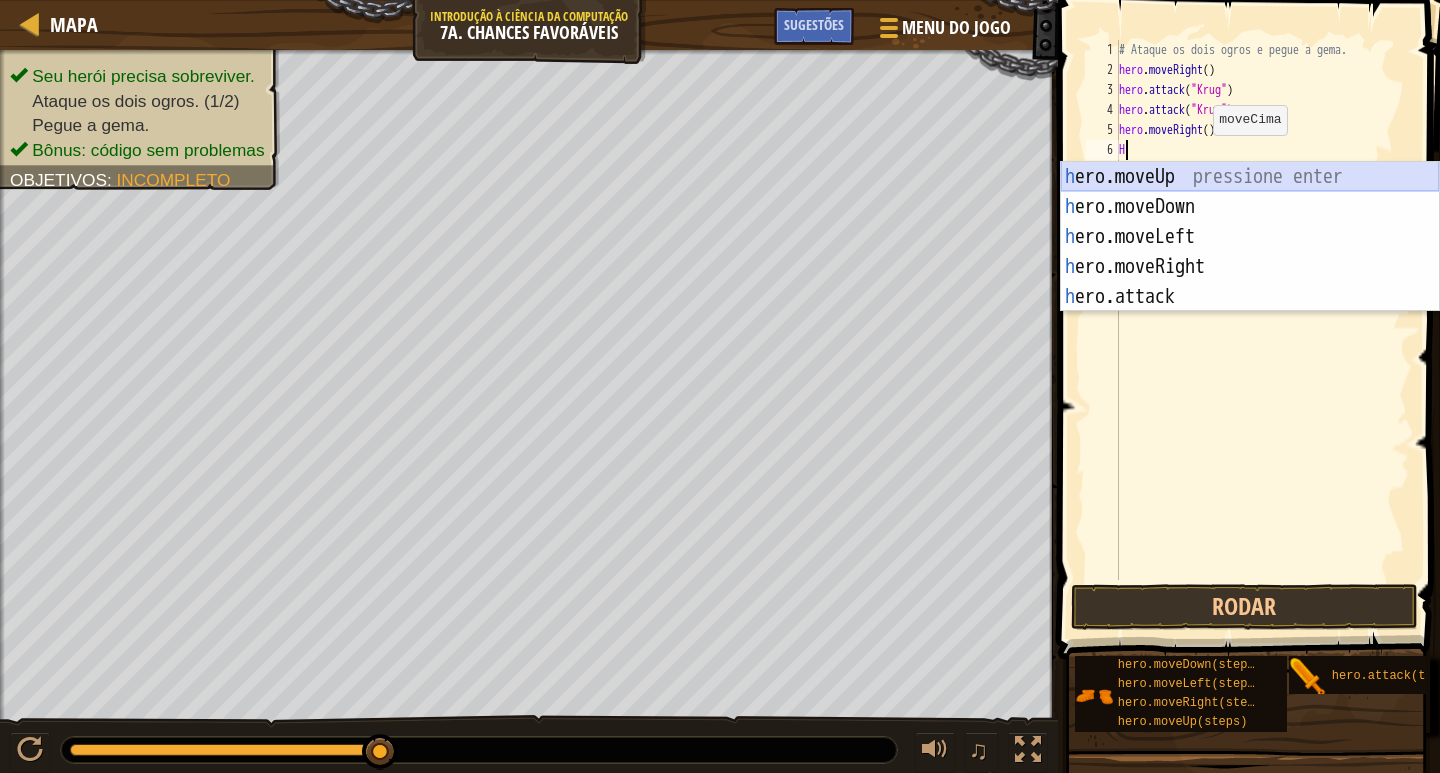 click on "h ero.moveUp pressione enter h ero.moveDown pressione enter h ero.moveLeft pressione enter h ero.moveRight pressione enter h ero.attack pressione enter" at bounding box center (1250, 267) 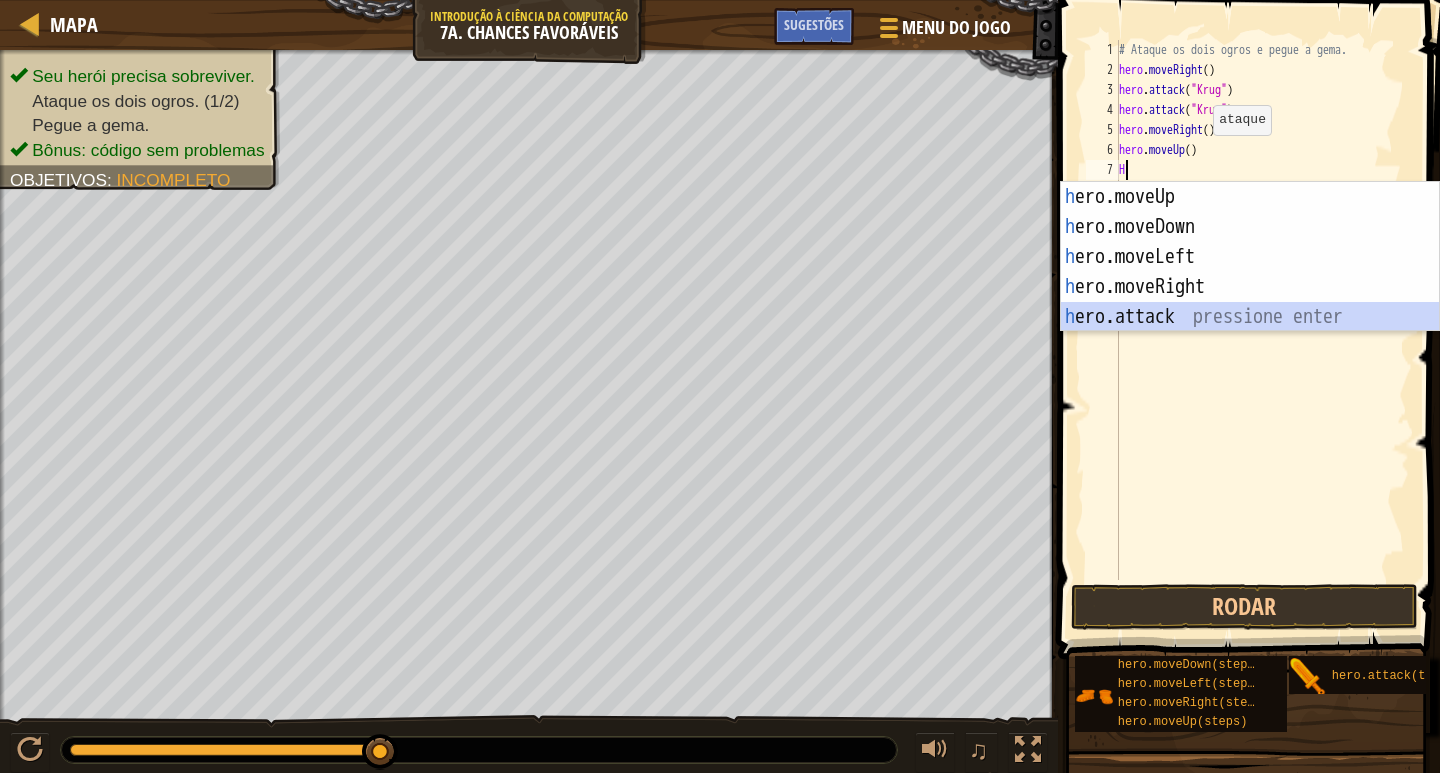 click on "h ero.moveUp pressione enter h ero.moveDown pressione enter h ero.moveLeft pressione enter h ero.moveRight pressione enter h ero.attack pressione enter" at bounding box center (1250, 287) 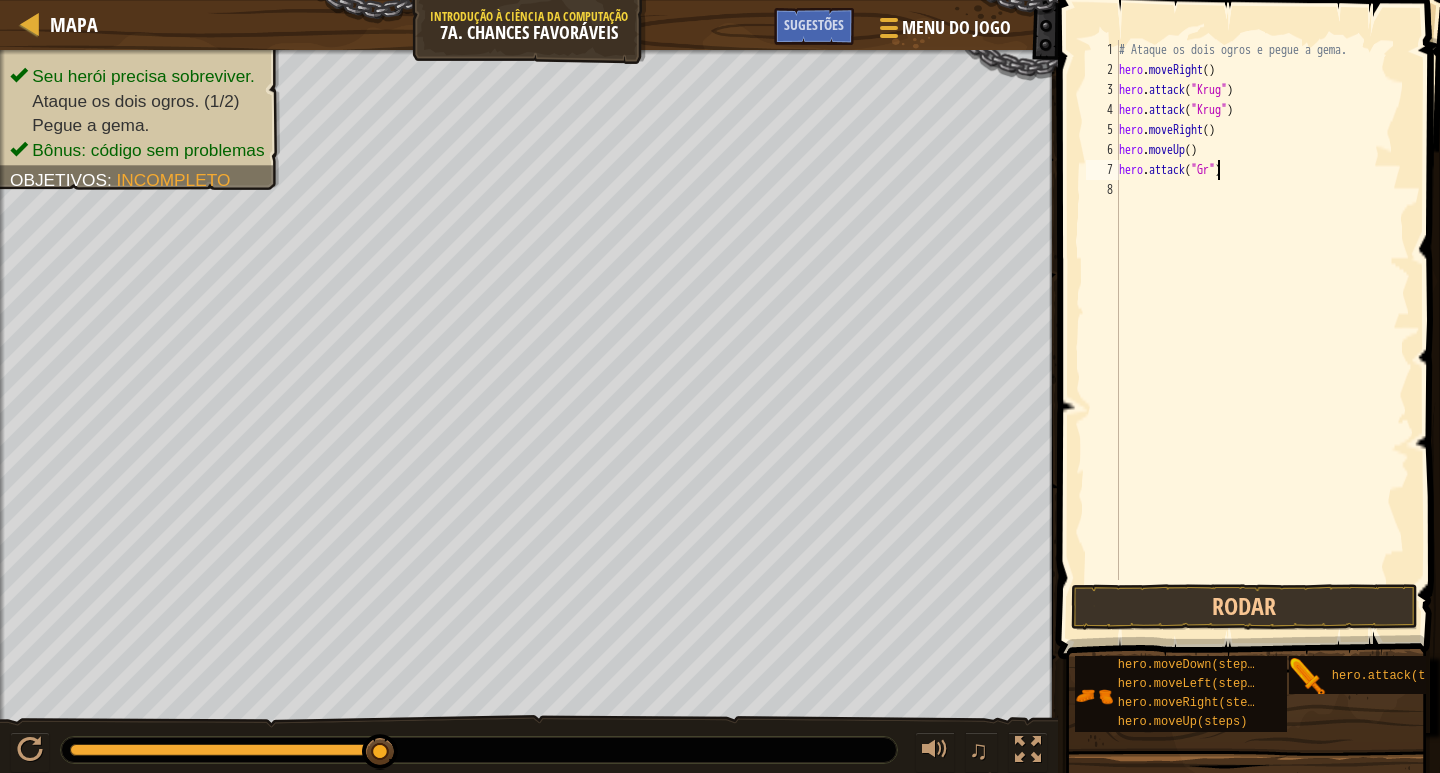 scroll, scrollTop: 9, scrollLeft: 9, axis: both 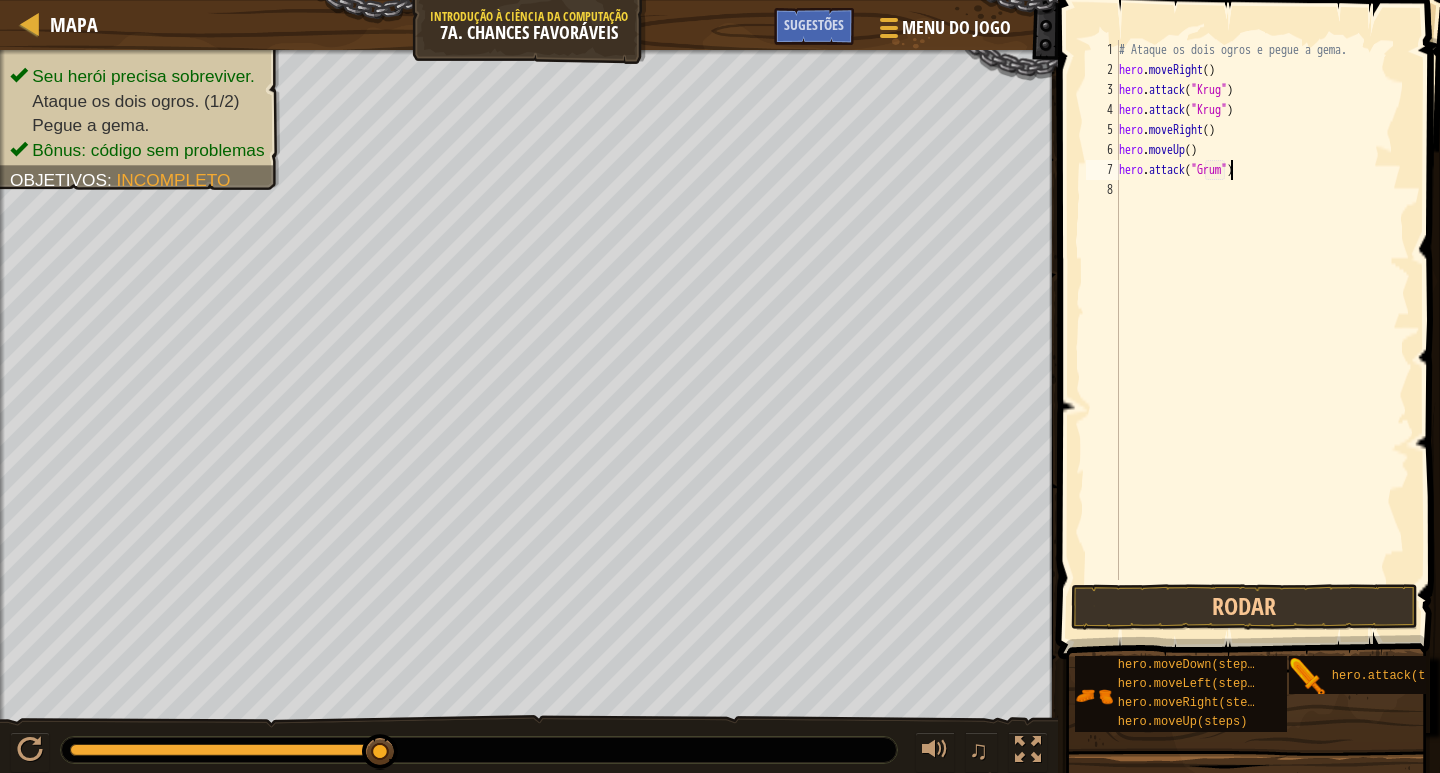 type on "hero.attack("Grump")" 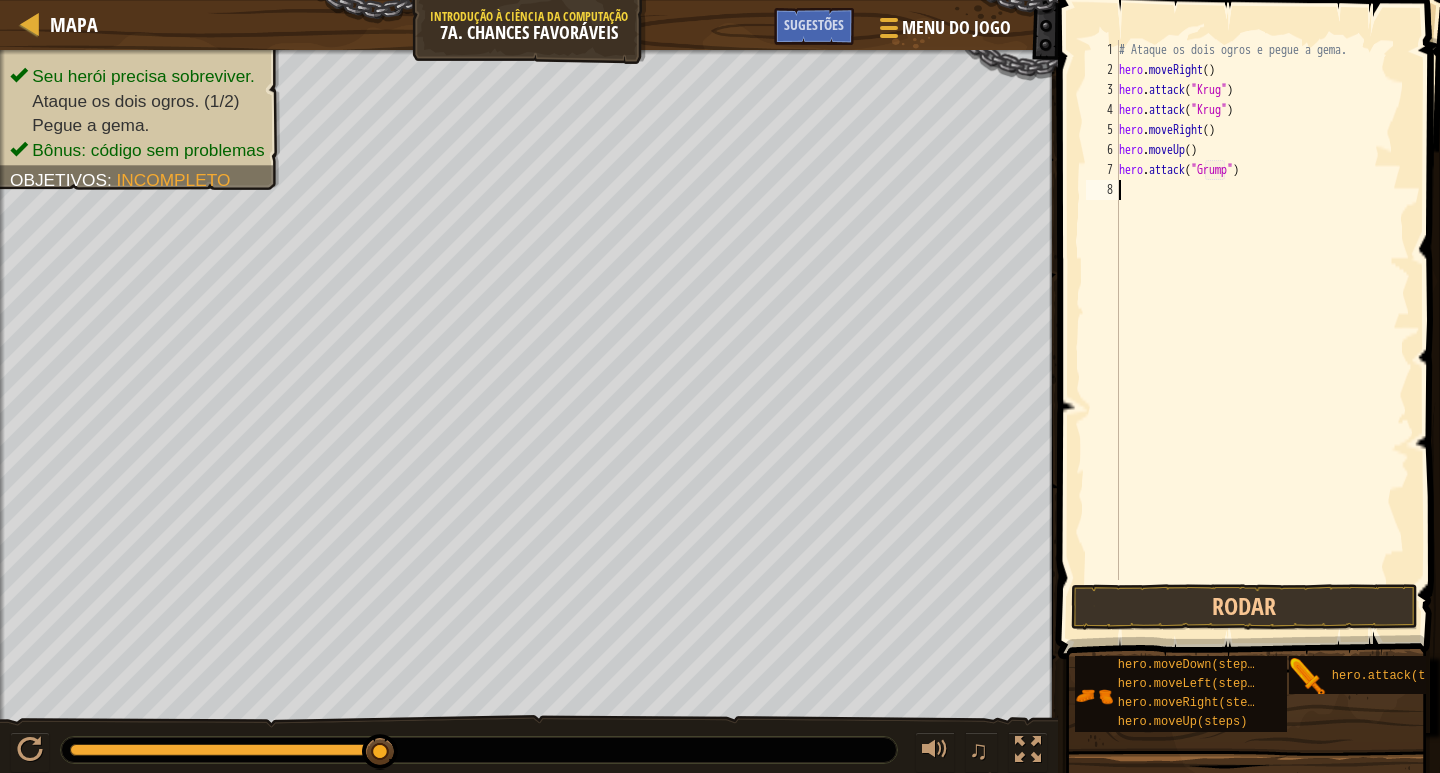 click on "# Ataque os dois ogros e pegue a gema. hero . moveRight ( ) hero . attack ( "Krug" ) hero . attack ( "Krug" ) hero . moveRight ( ) hero . moveUp ( ) hero . attack ( "Grump" )" at bounding box center (1262, 330) 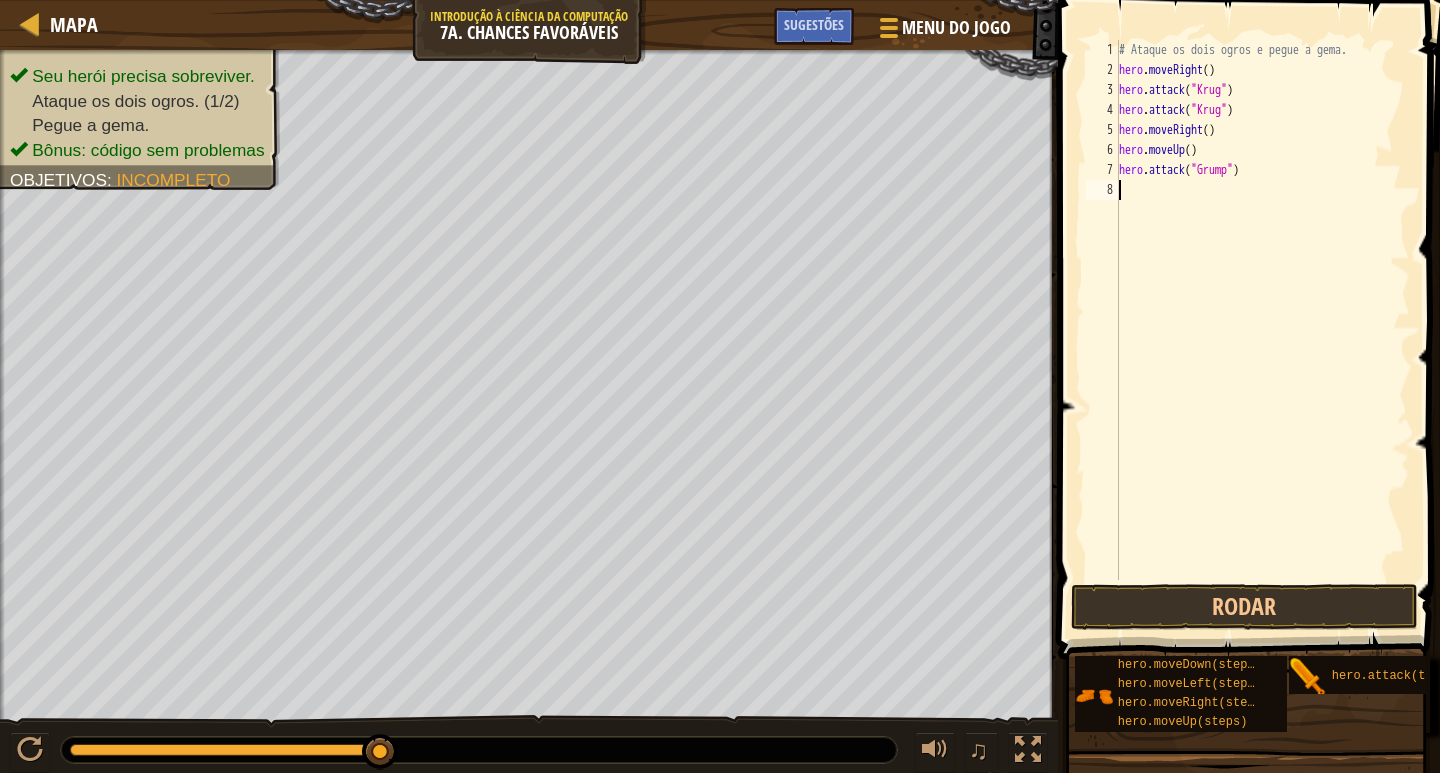 scroll, scrollTop: 9, scrollLeft: 0, axis: vertical 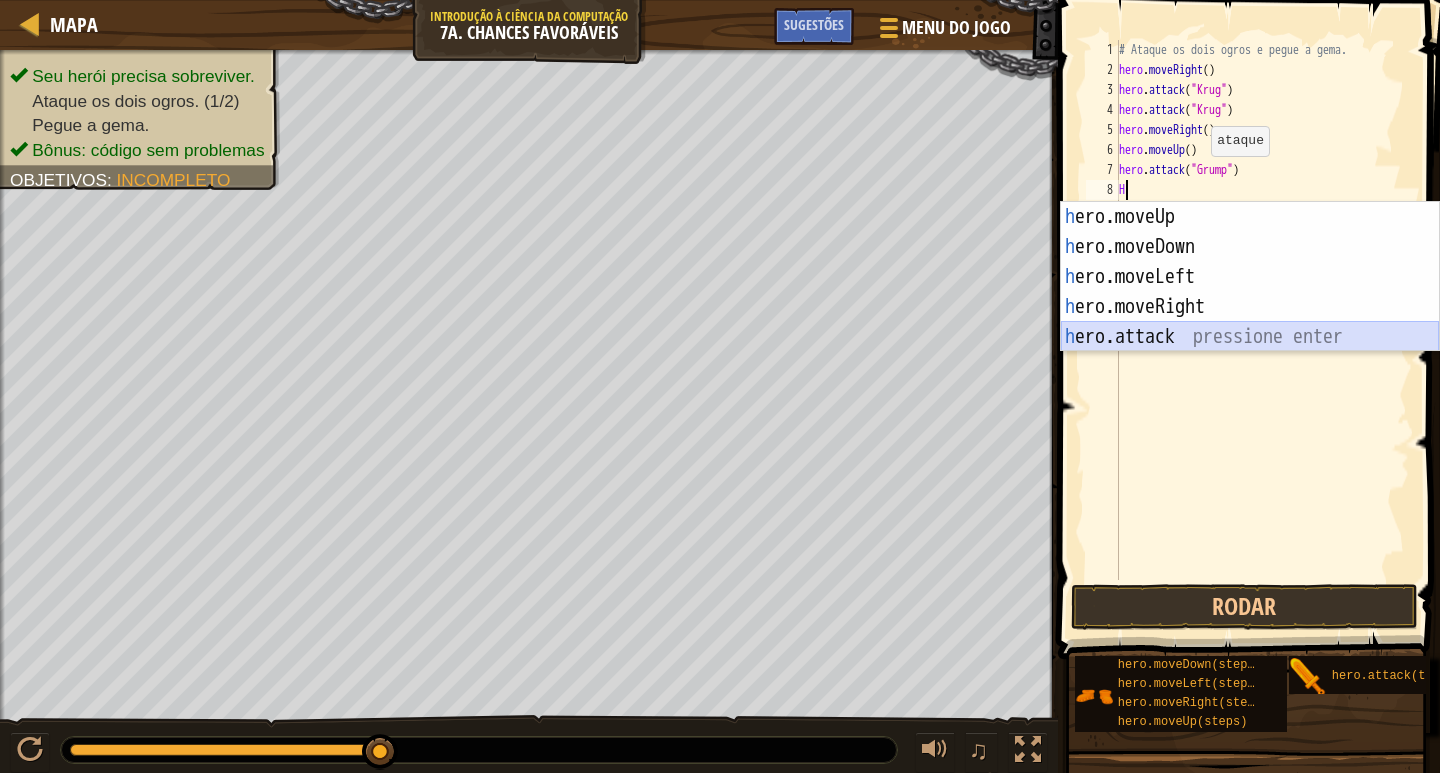 drag, startPoint x: 1186, startPoint y: 328, endPoint x: 1180, endPoint y: 339, distance: 12.529964 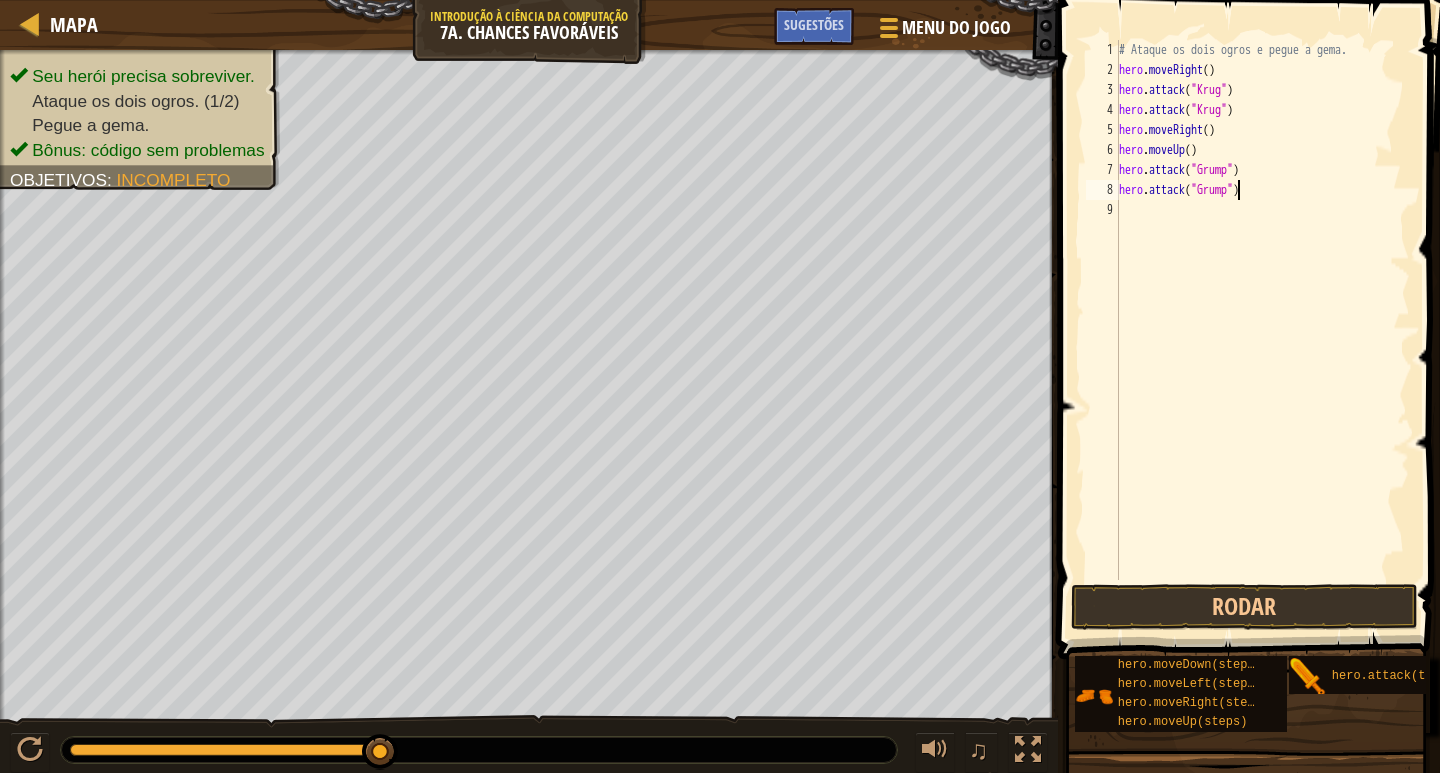 scroll, scrollTop: 9, scrollLeft: 10, axis: both 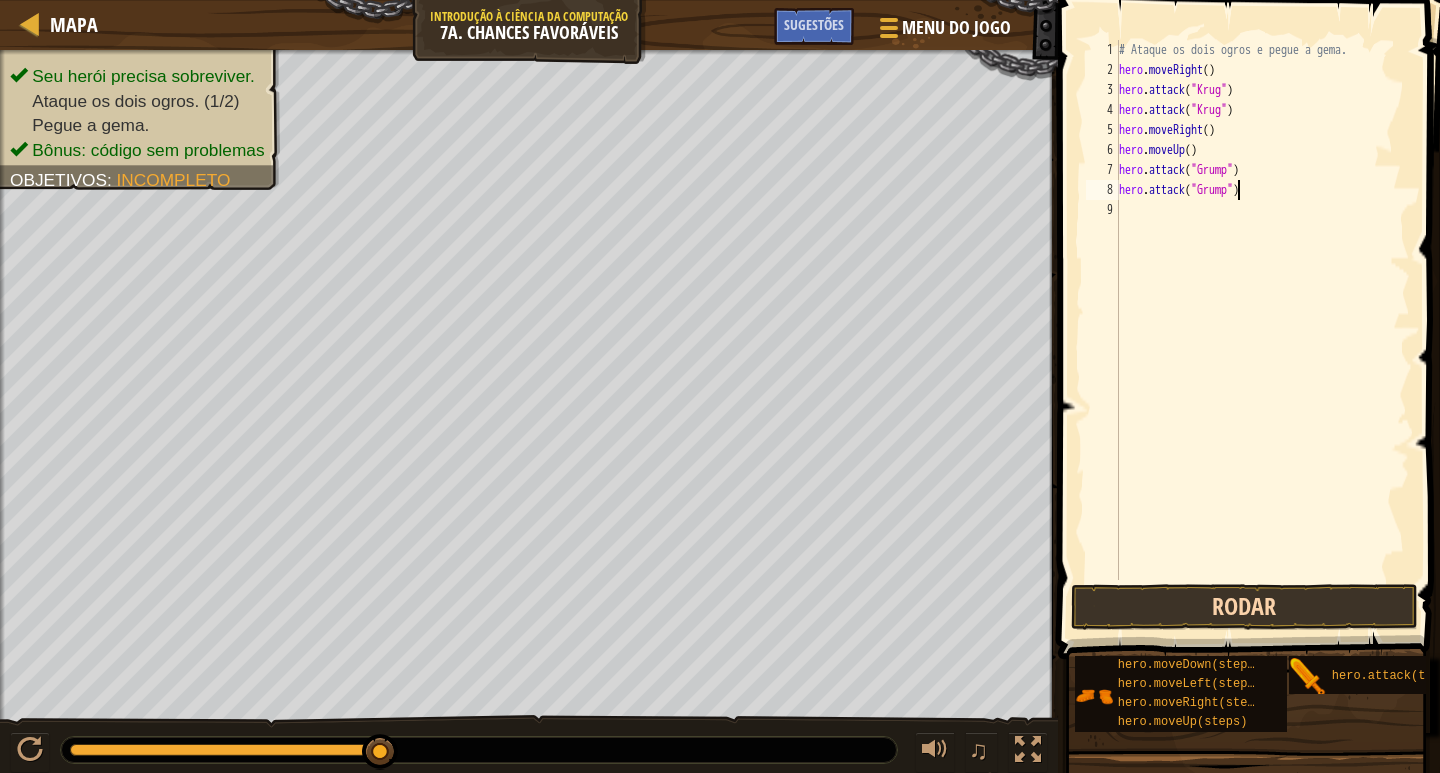 type on "hero.attack("Grump")" 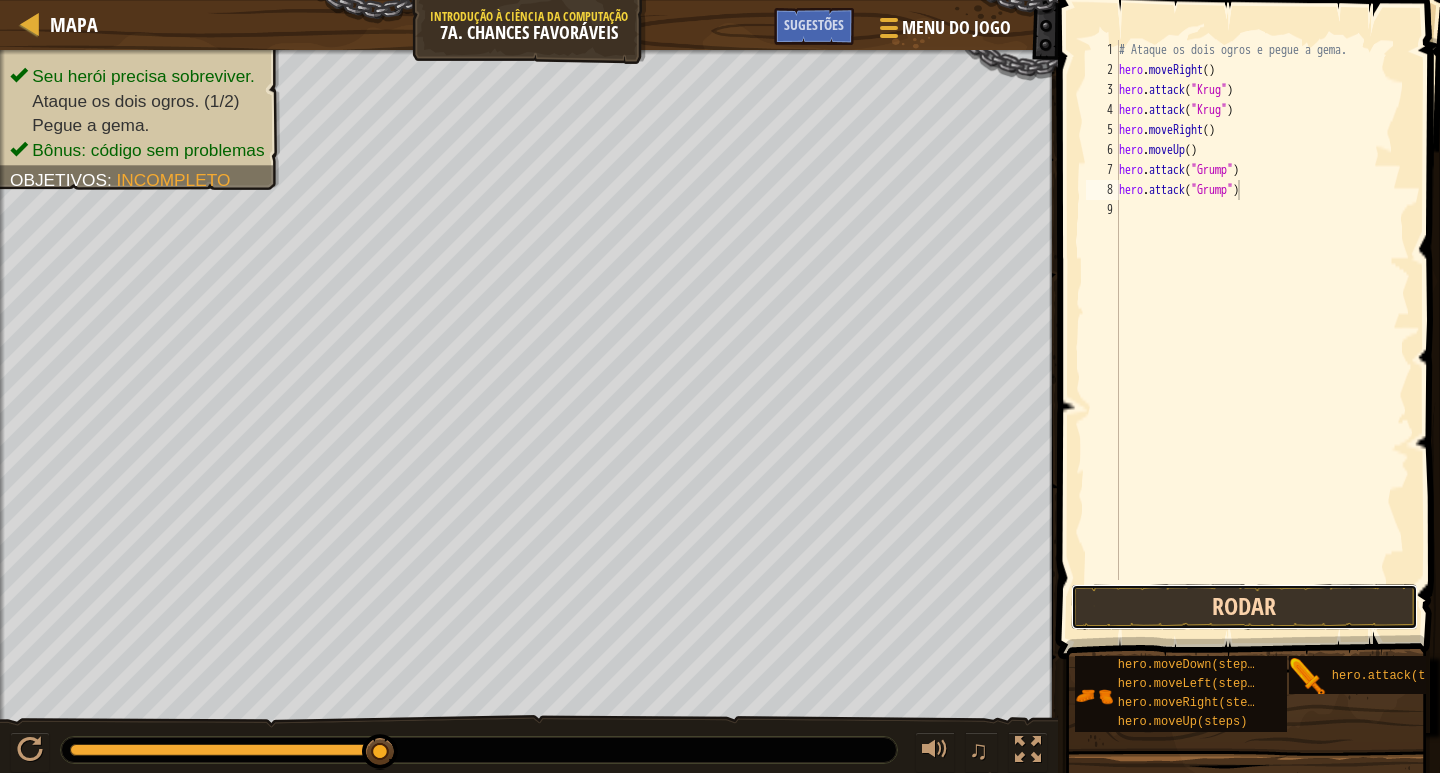 click on "Rodar" at bounding box center [1244, 607] 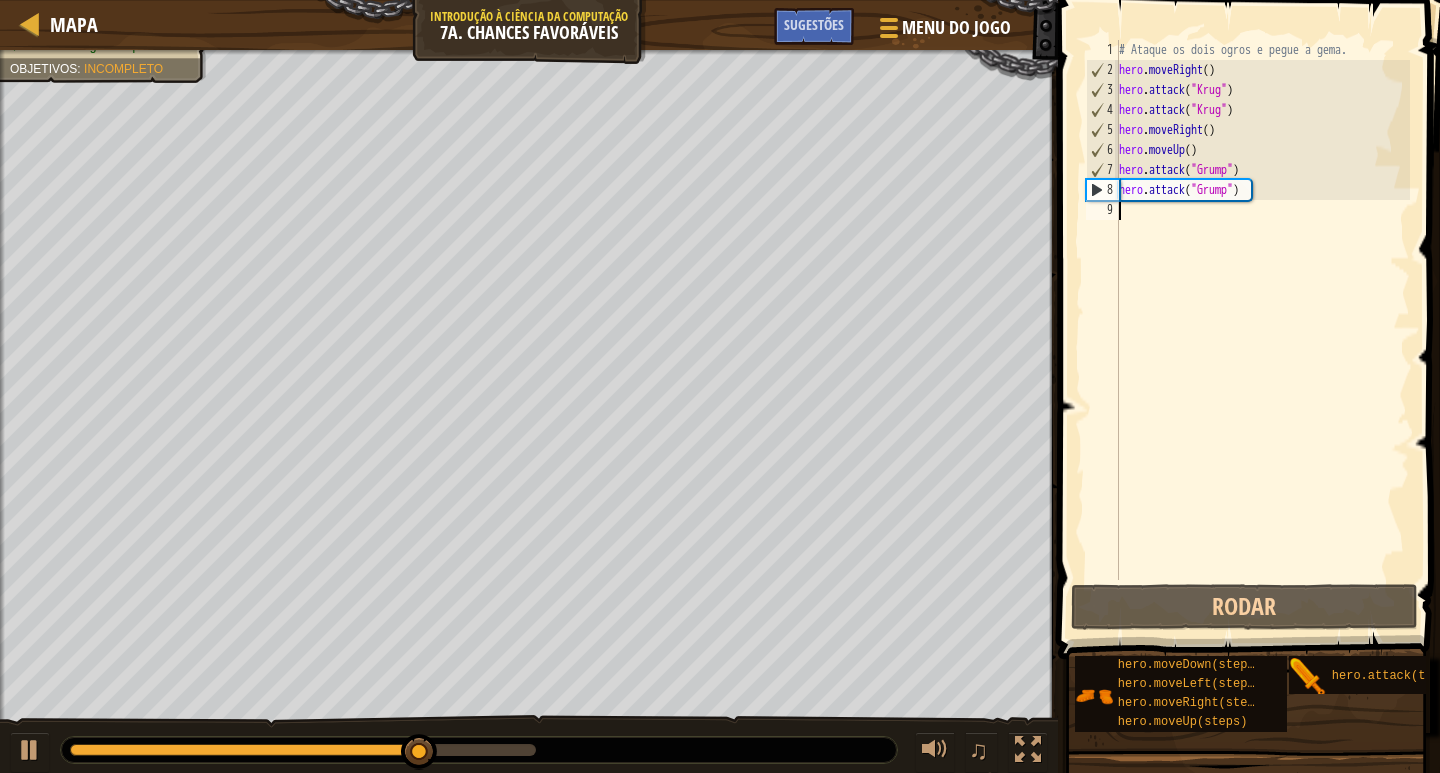click on "# Ataque os dois ogros e pegue a gema. hero . moveRight ( ) hero . attack ( "Krug" ) hero . attack ( "Krug" ) hero . moveRight ( ) hero . moveUp ( ) hero . attack ( "Grump" ) hero . attack ( "Grump" )" at bounding box center (1262, 330) 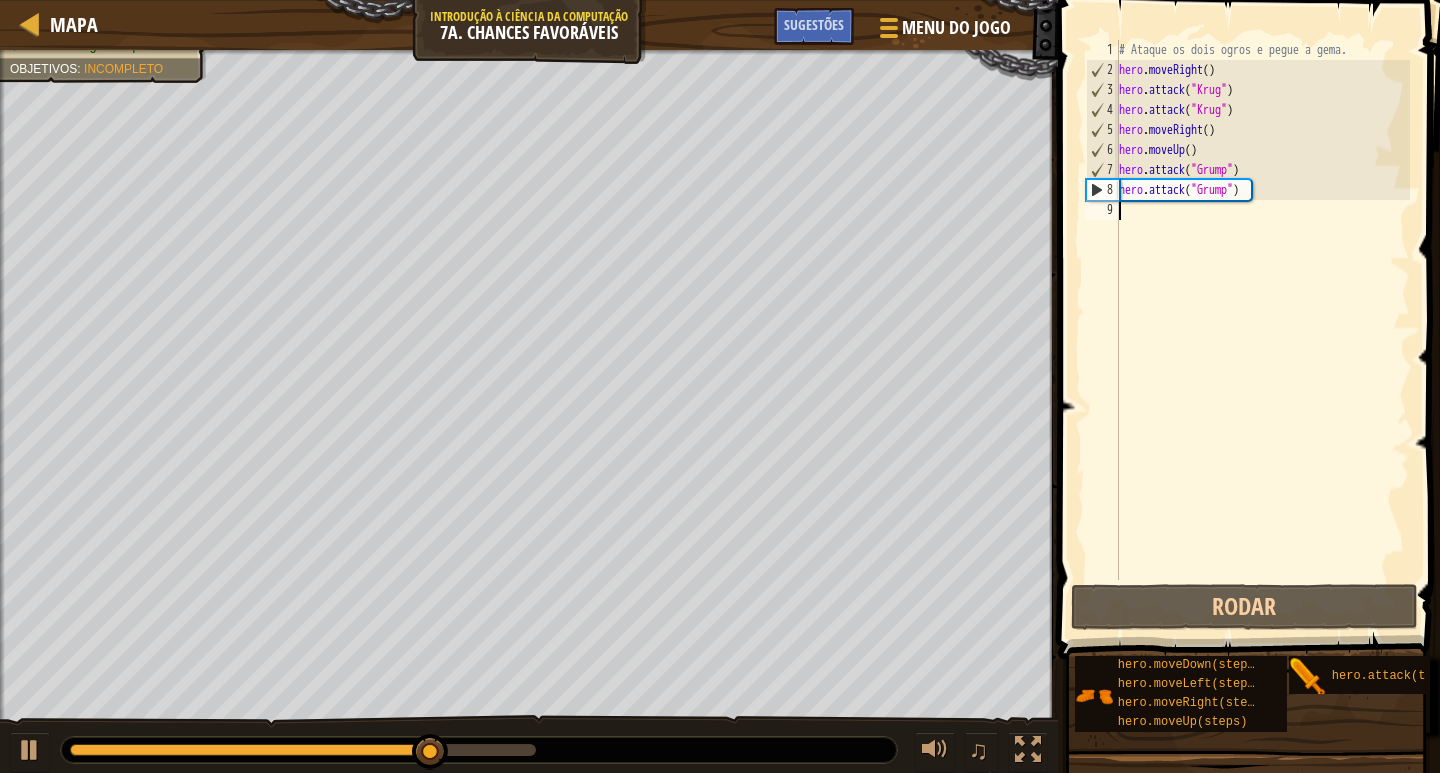 scroll, scrollTop: 9, scrollLeft: 0, axis: vertical 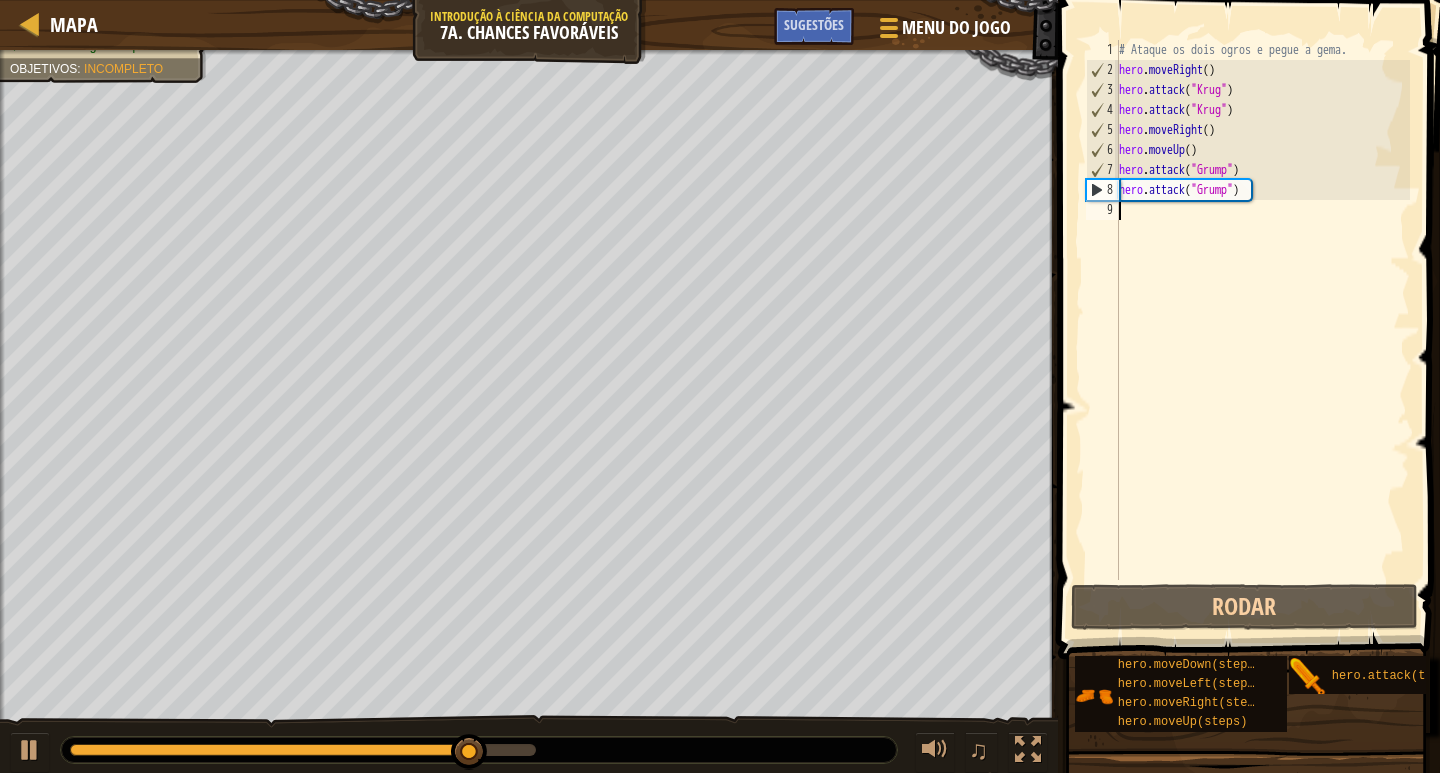 type on "H" 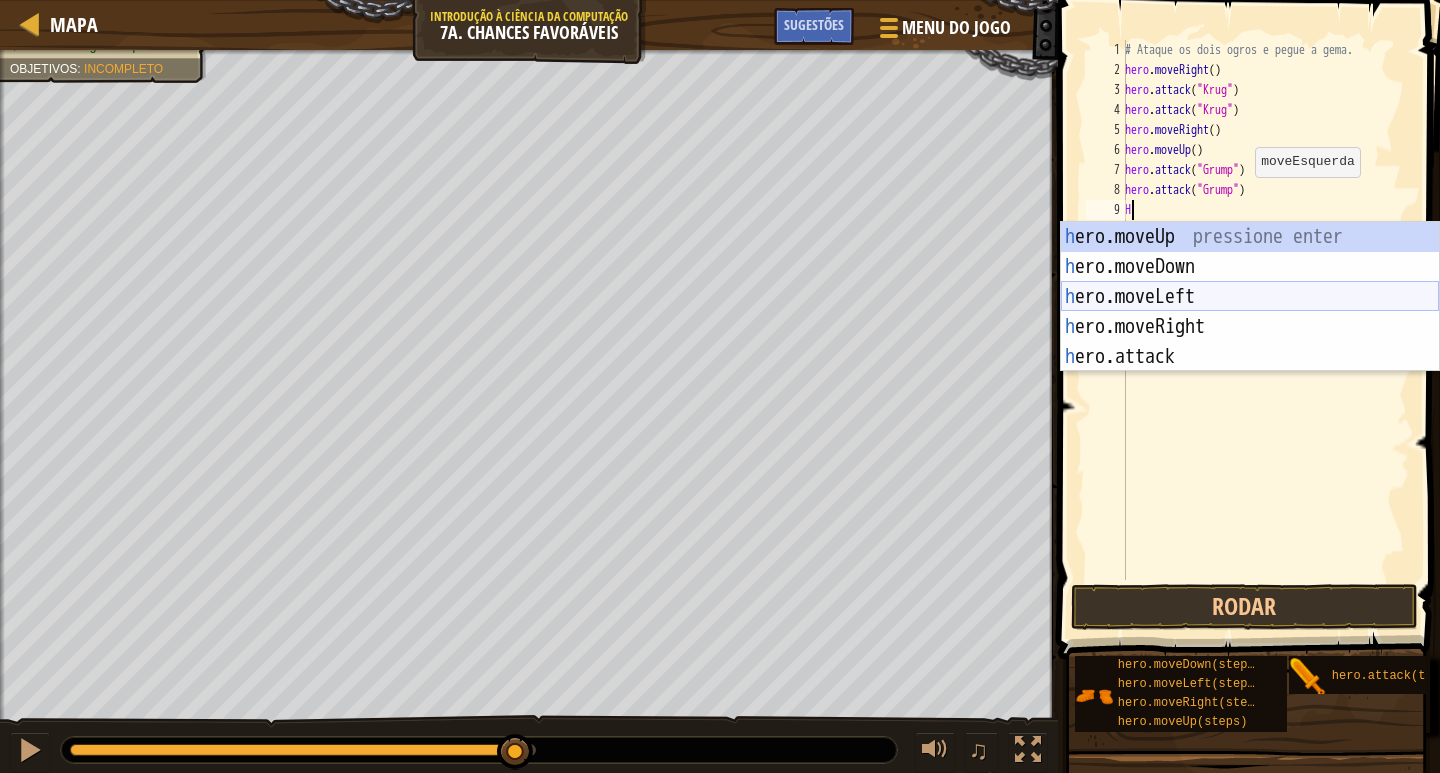click on "h ero.moveUp pressione enter h ero.moveDown pressione enter h ero.moveLeft pressione enter h ero.moveRight pressione enter h ero.attack pressione enter" at bounding box center (1250, 327) 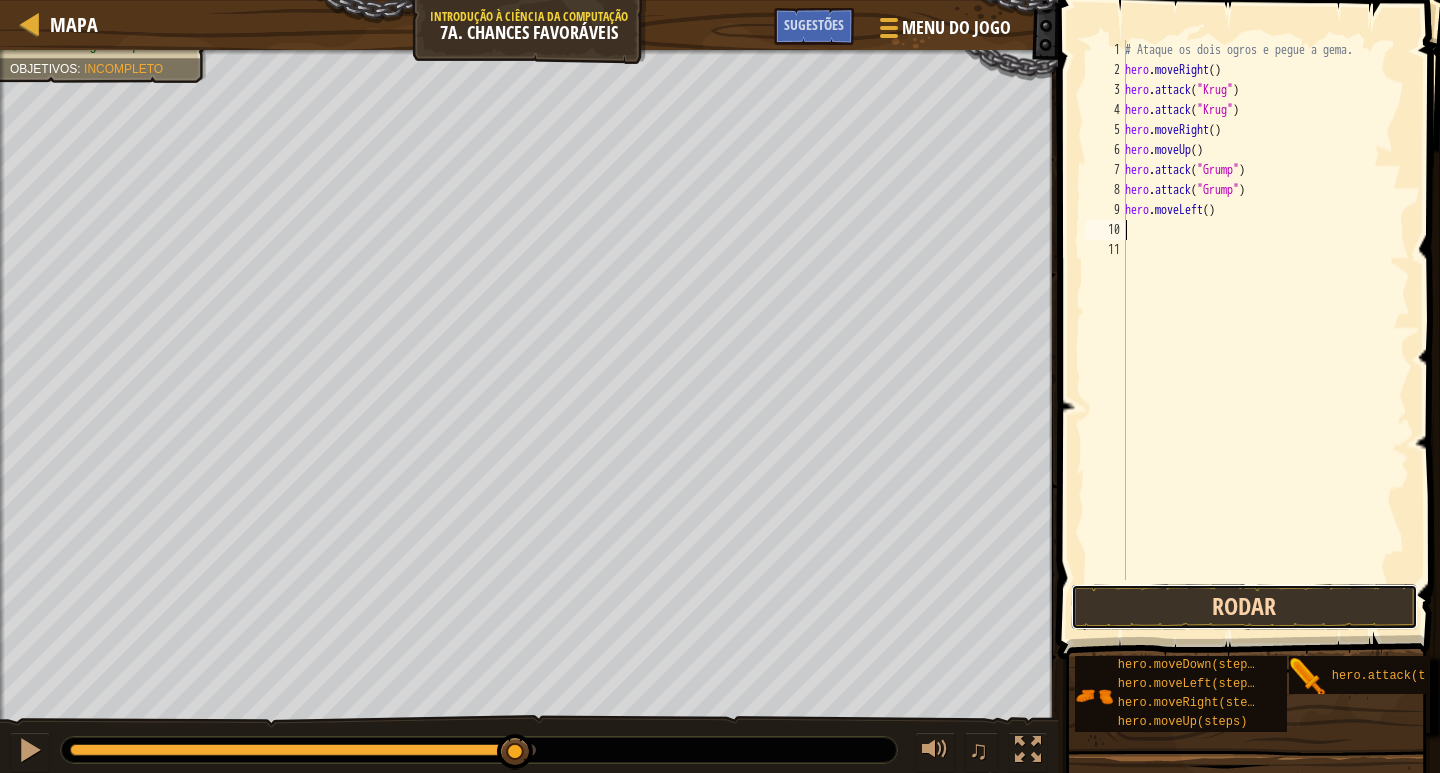 click on "Rodar" at bounding box center (1244, 607) 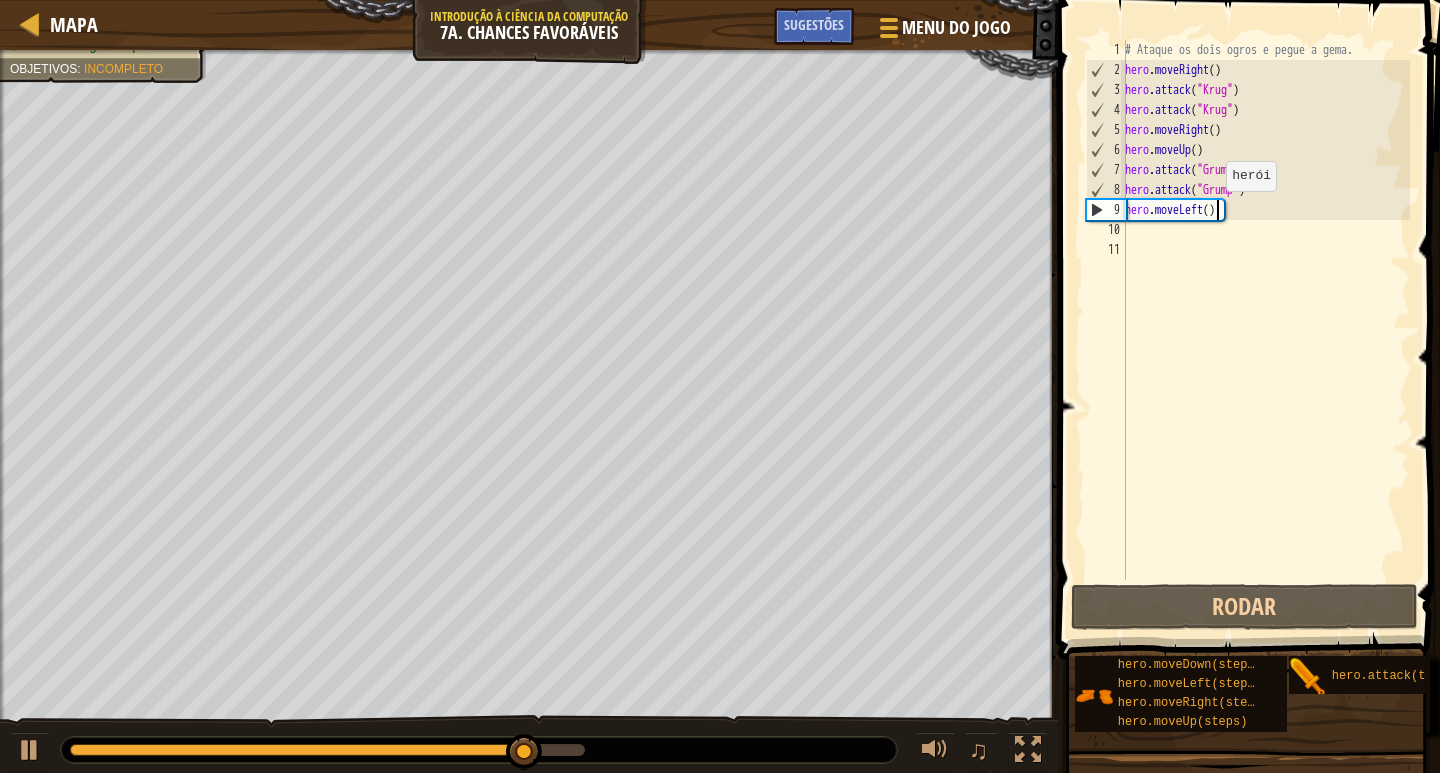 click on "# Ataque os dois ogros e pegue a gema. hero . moveRight ( ) hero . attack ( "Krug" ) hero . attack ( "Krug" ) hero . moveRight ( ) hero . moveUp ( ) hero . attack ( "Grump" ) hero . attack ( "Grump" ) hero . moveLeft ( )" at bounding box center (1265, 330) 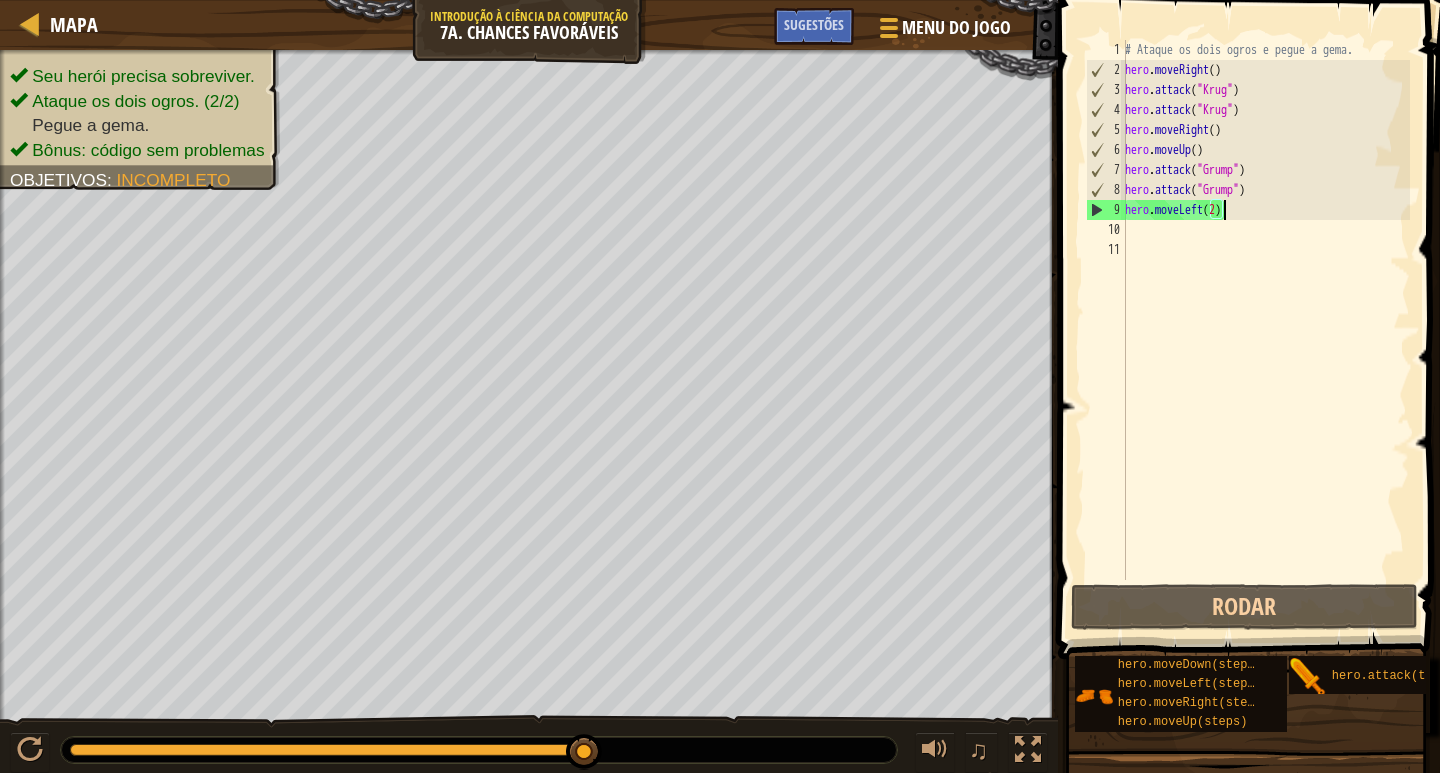 scroll, scrollTop: 9, scrollLeft: 8, axis: both 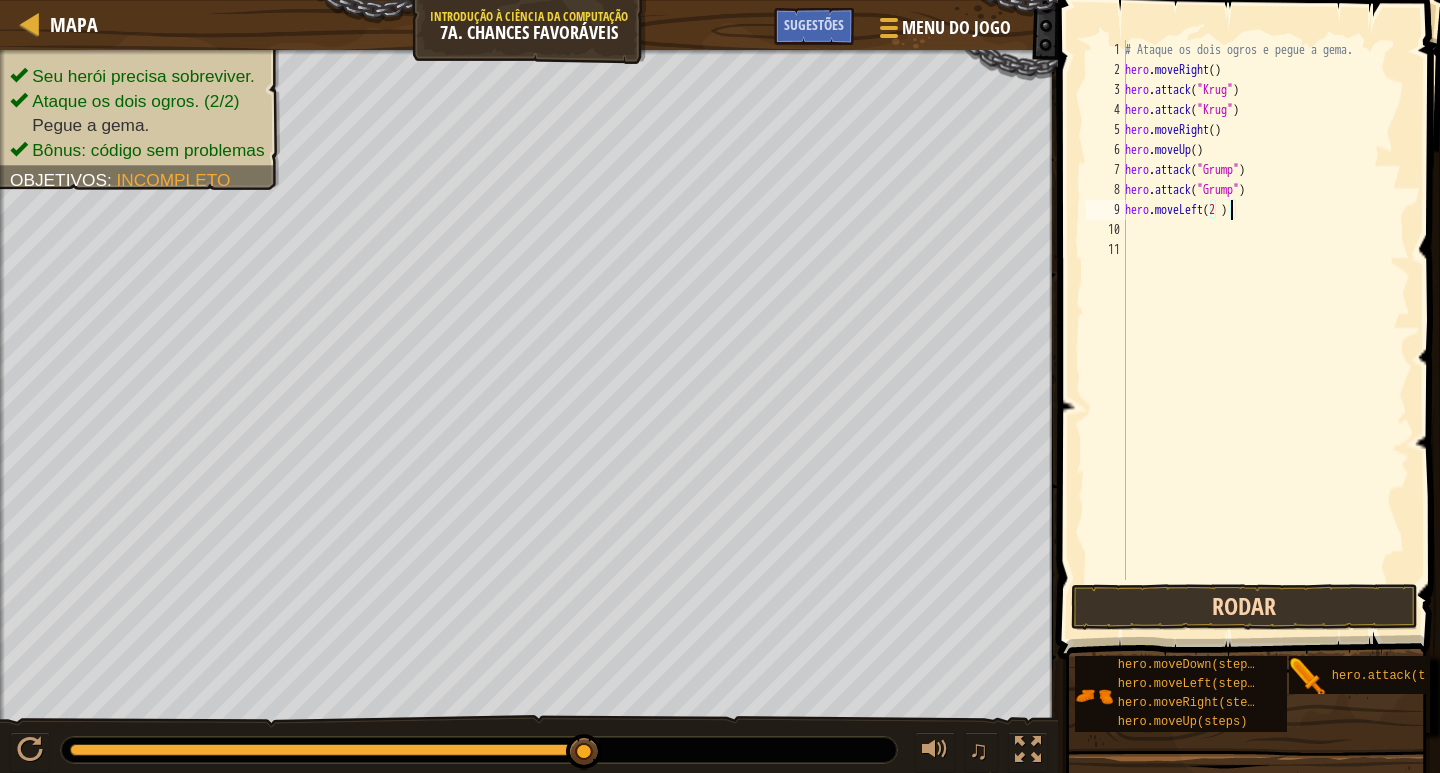 type on "hero.moveLeft(2 )" 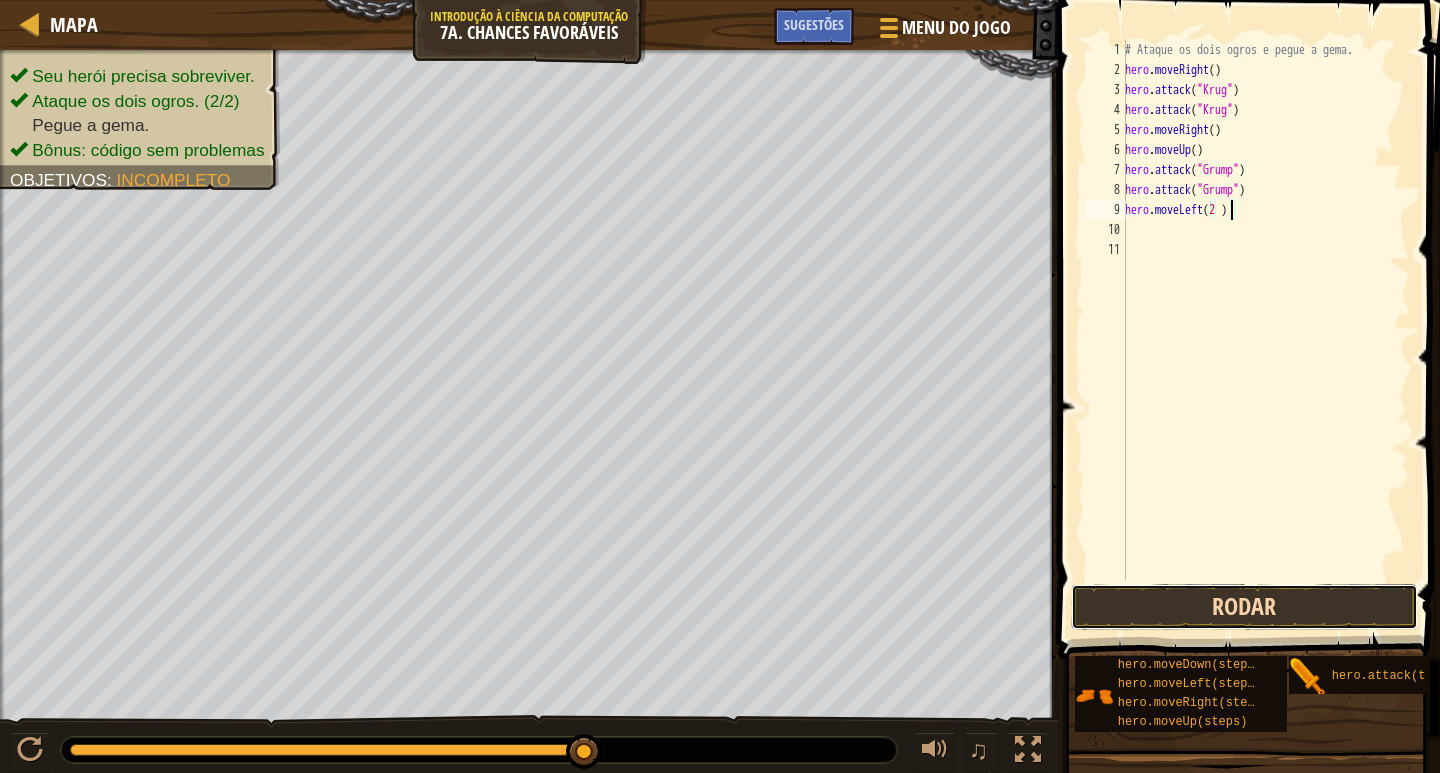 click on "Rodar" at bounding box center (1244, 607) 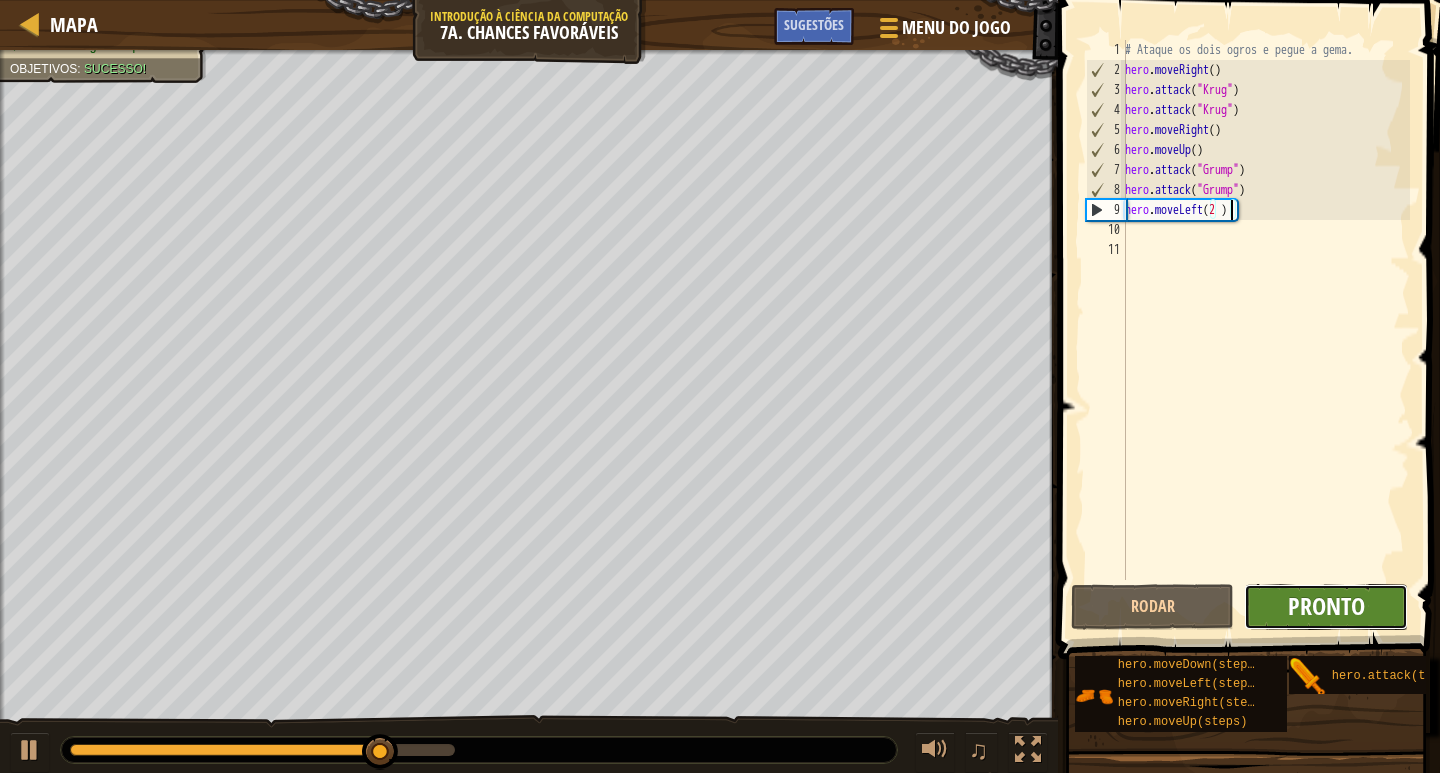 click on "Pronto" at bounding box center [1326, 606] 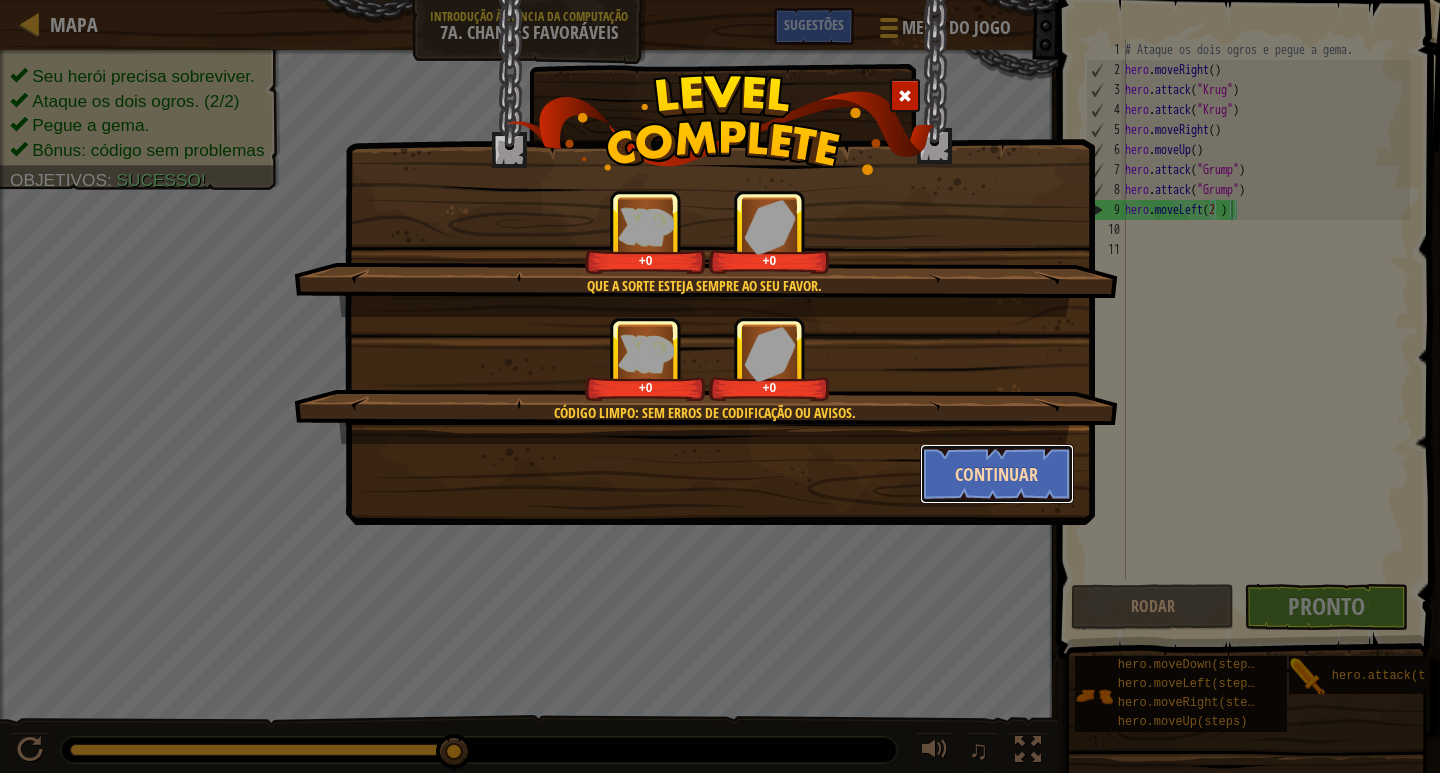 click on "Continuar" at bounding box center (997, 474) 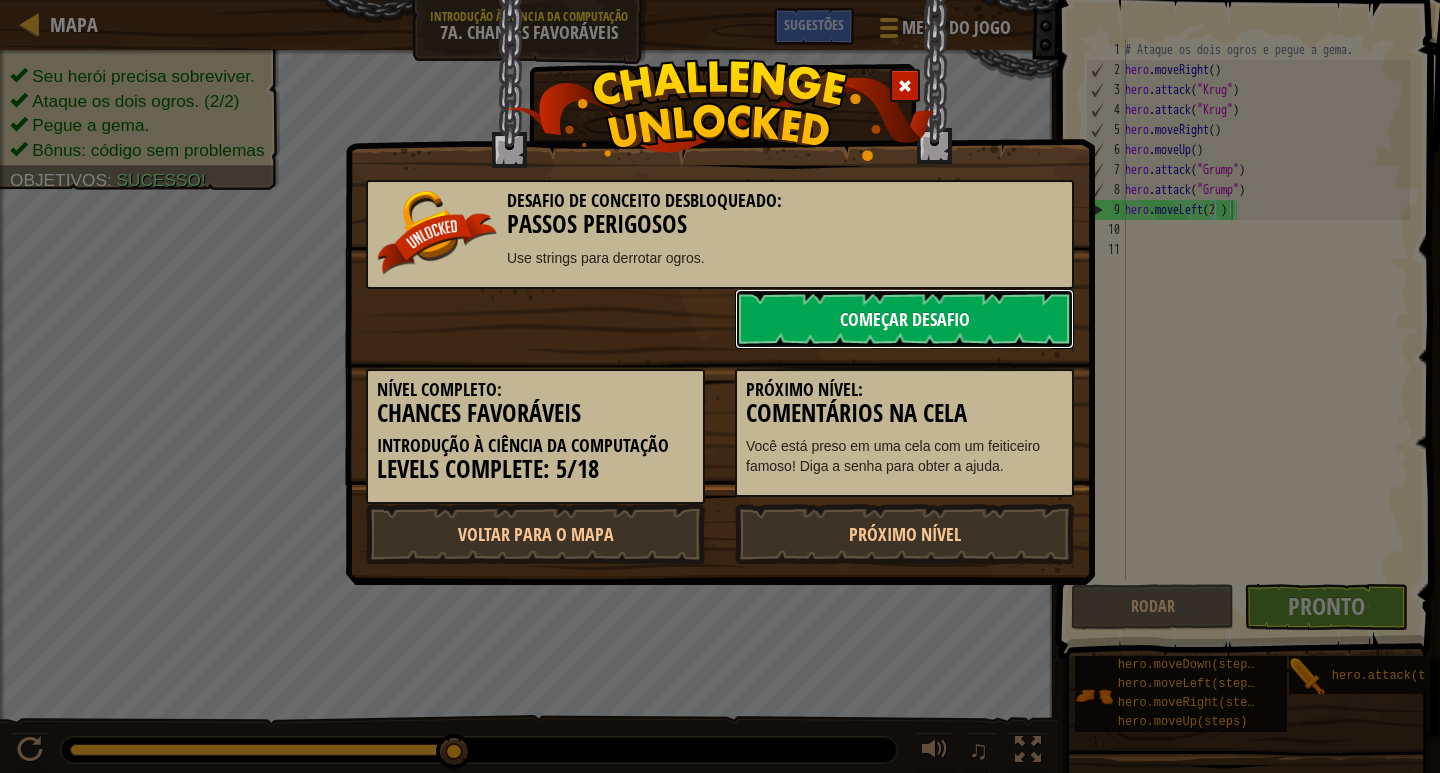 click on "Começar Desafio" at bounding box center [904, 319] 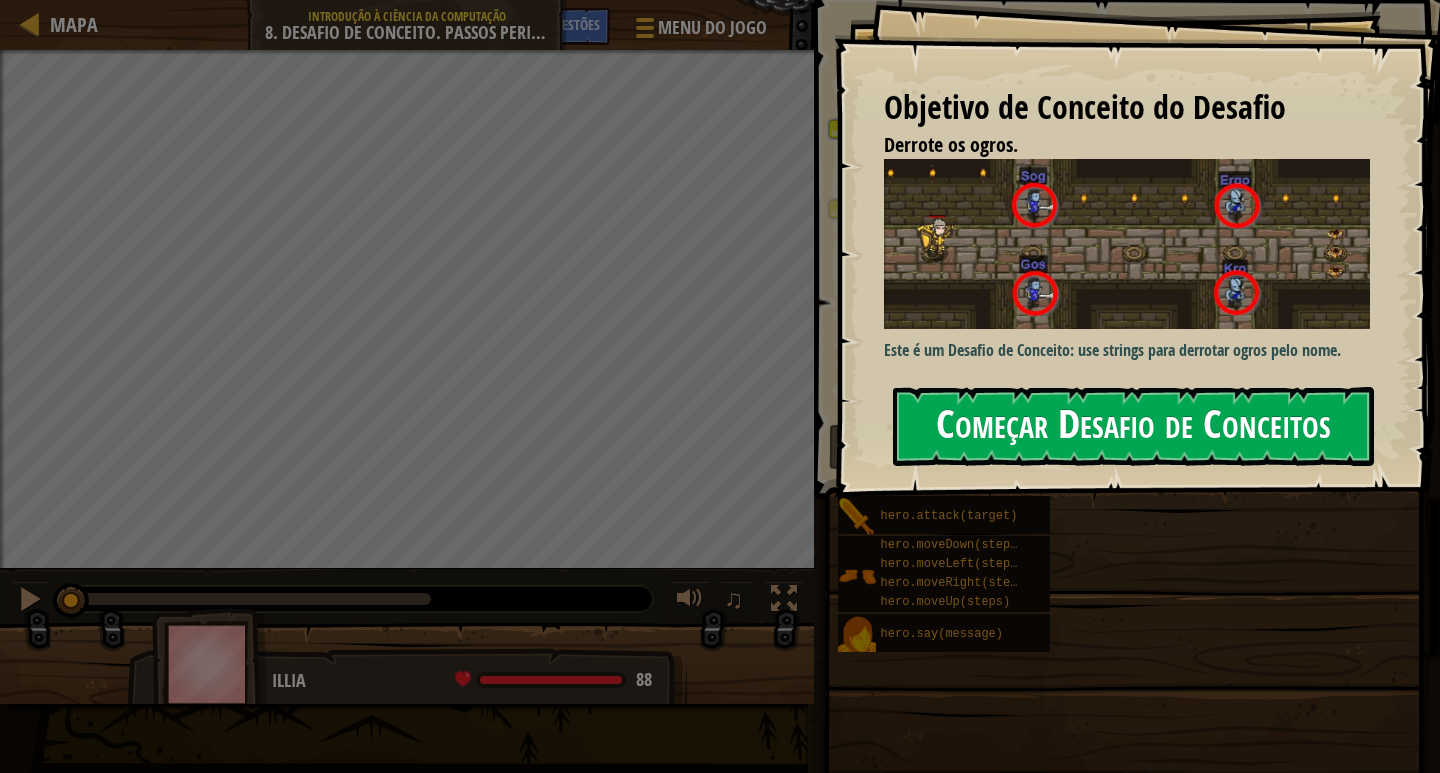 click on "Começar Desafio de Conceitos" at bounding box center (1133, 426) 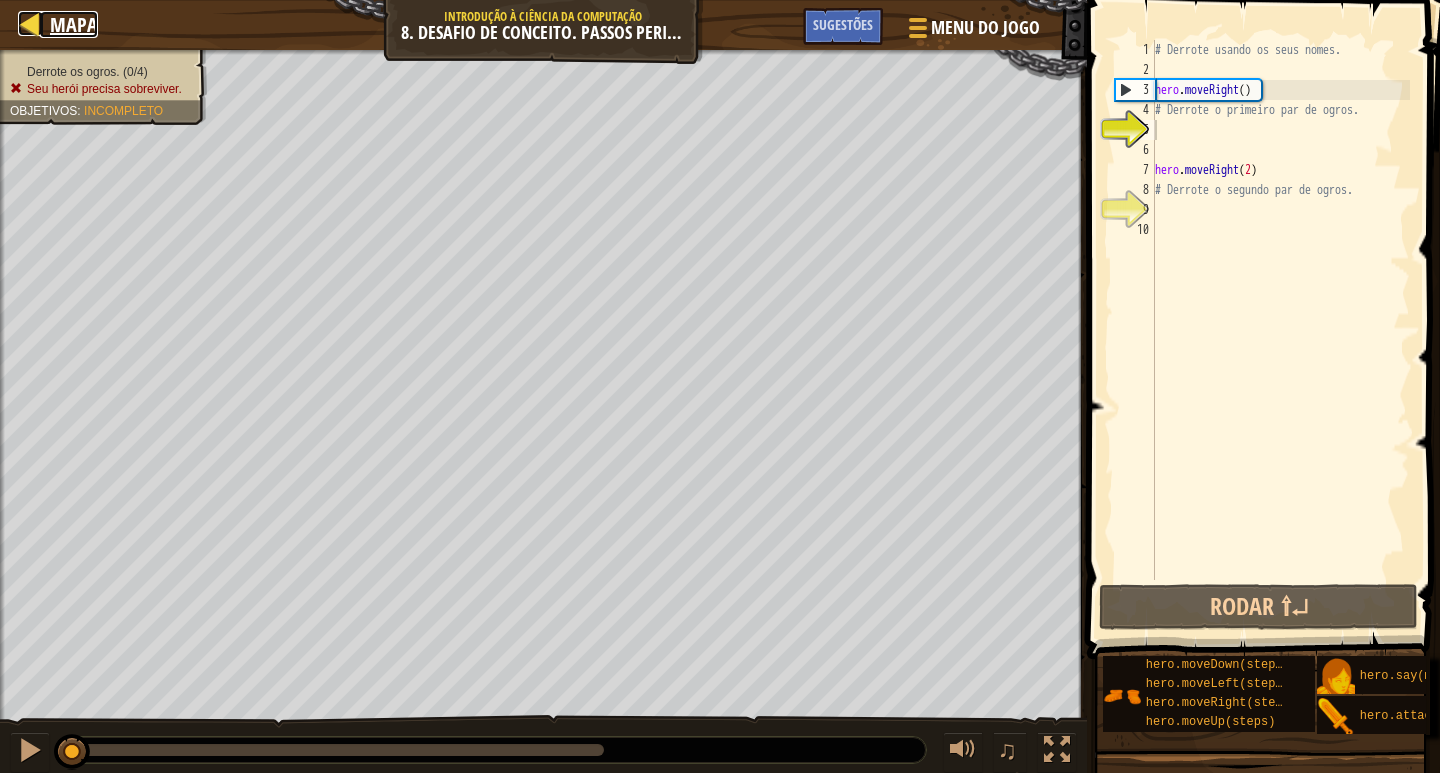 click at bounding box center (30, 23) 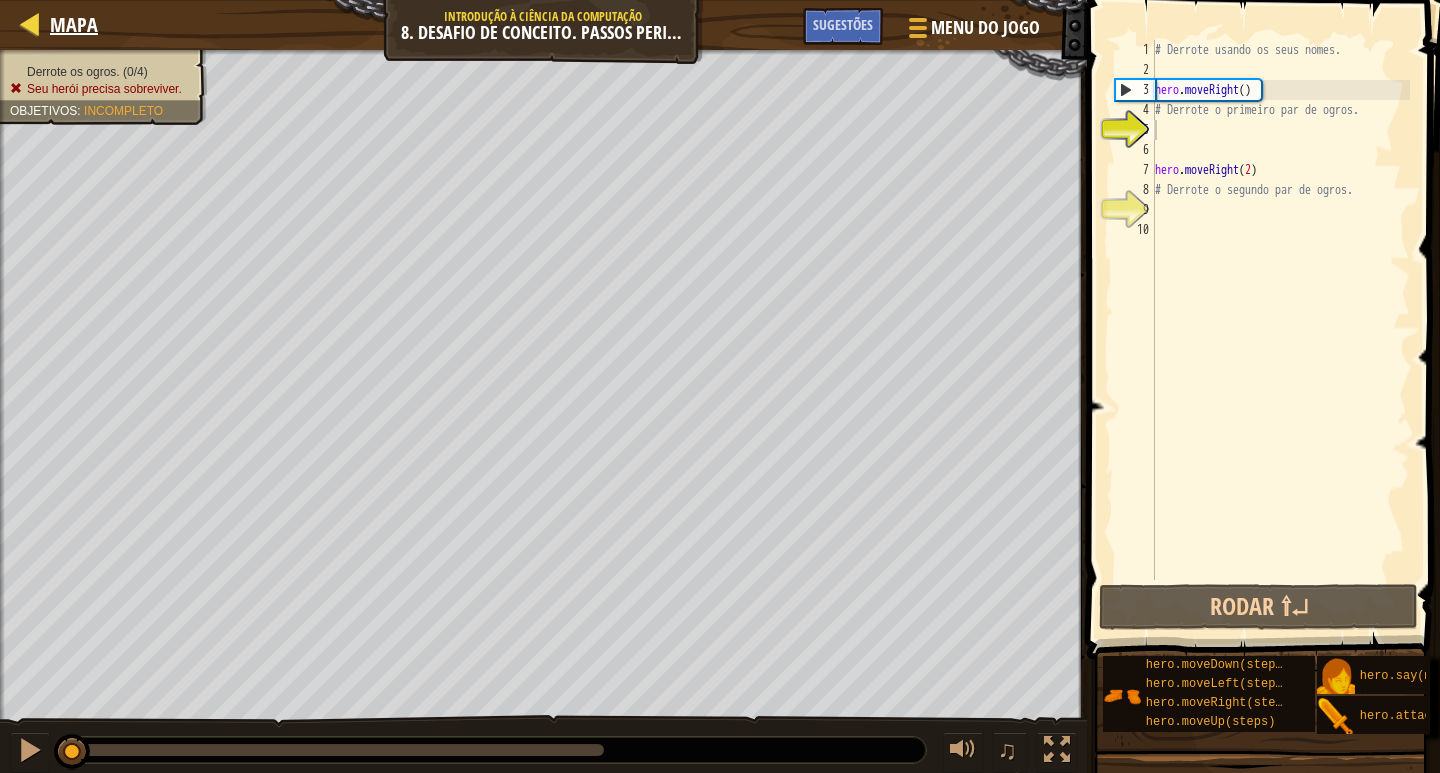 select on "pt-BR" 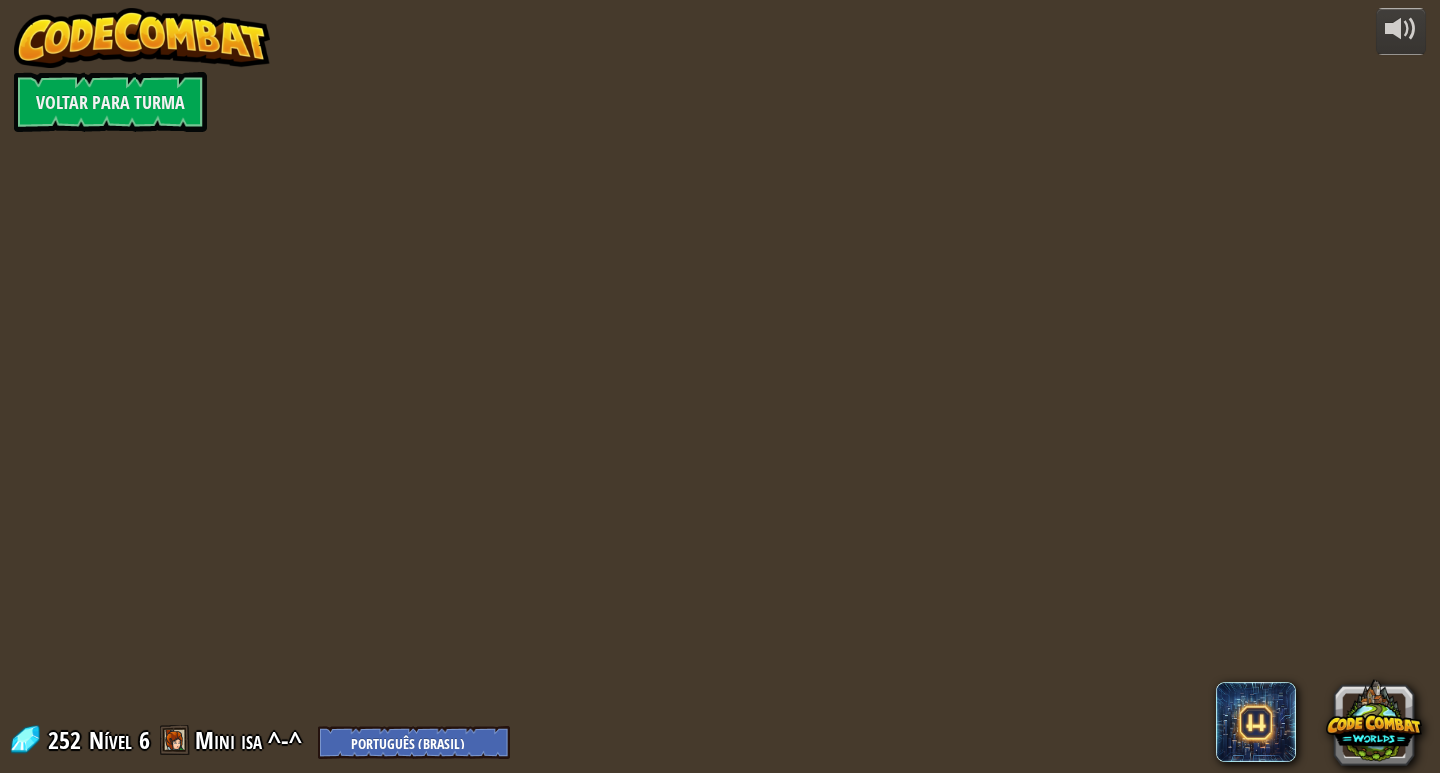 select on "pt-BR" 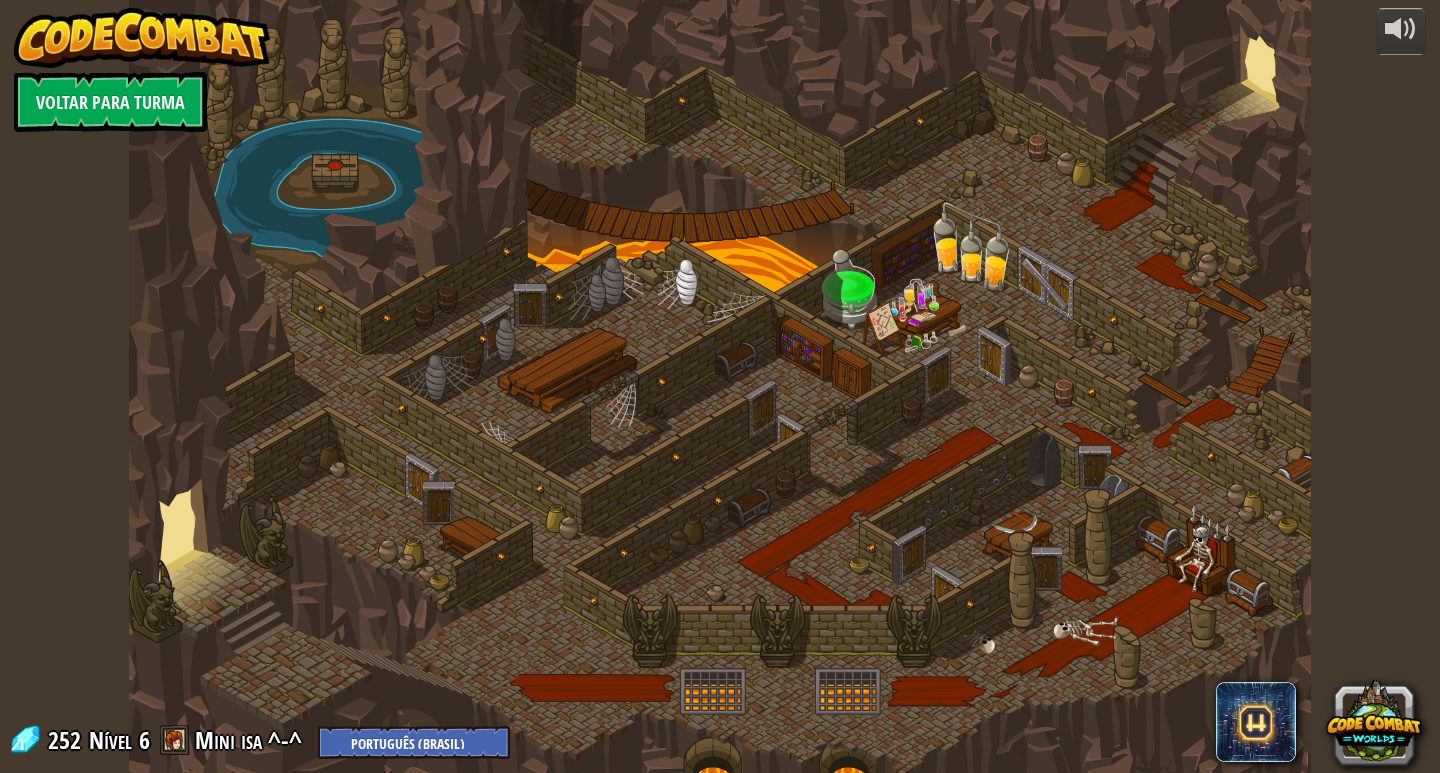 select on "pt-BR" 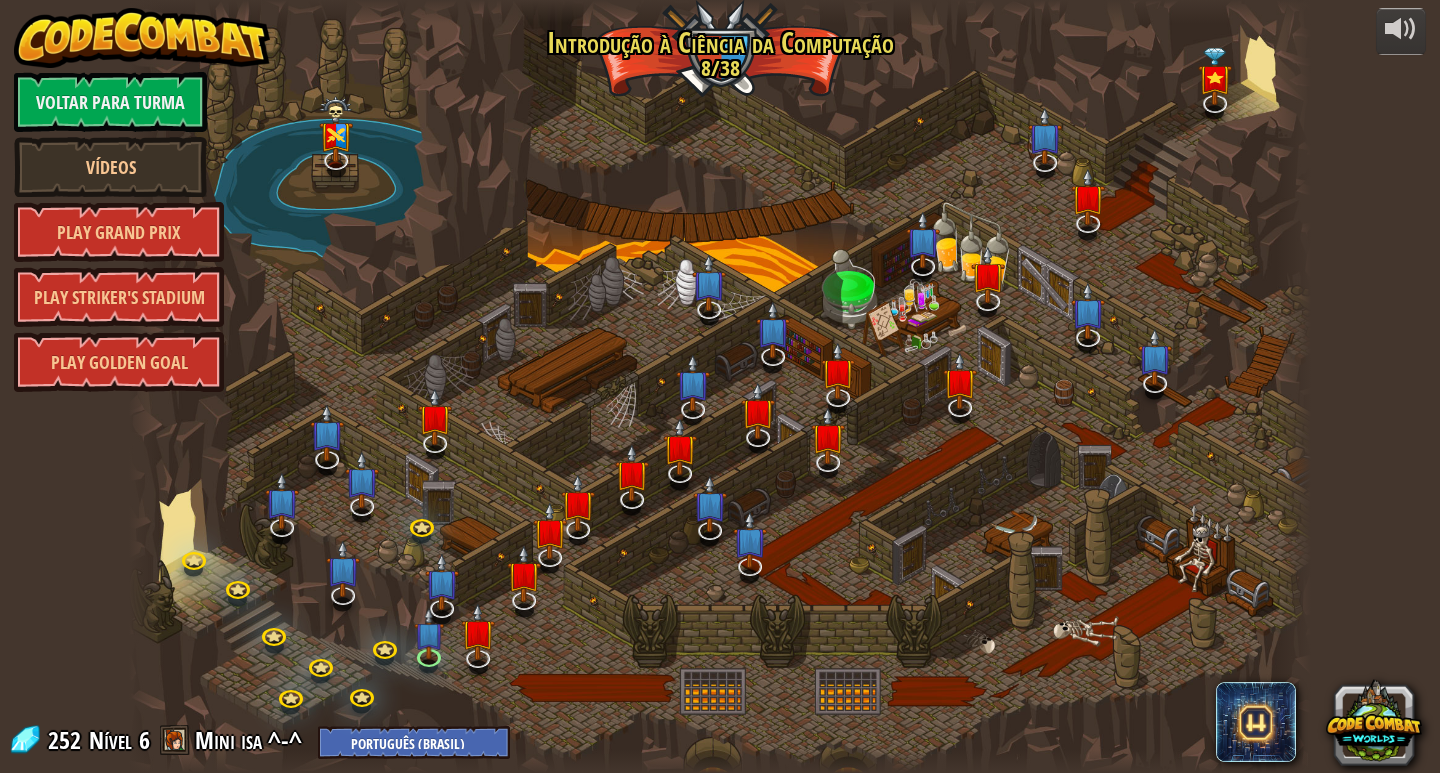 select on "pt-BR" 